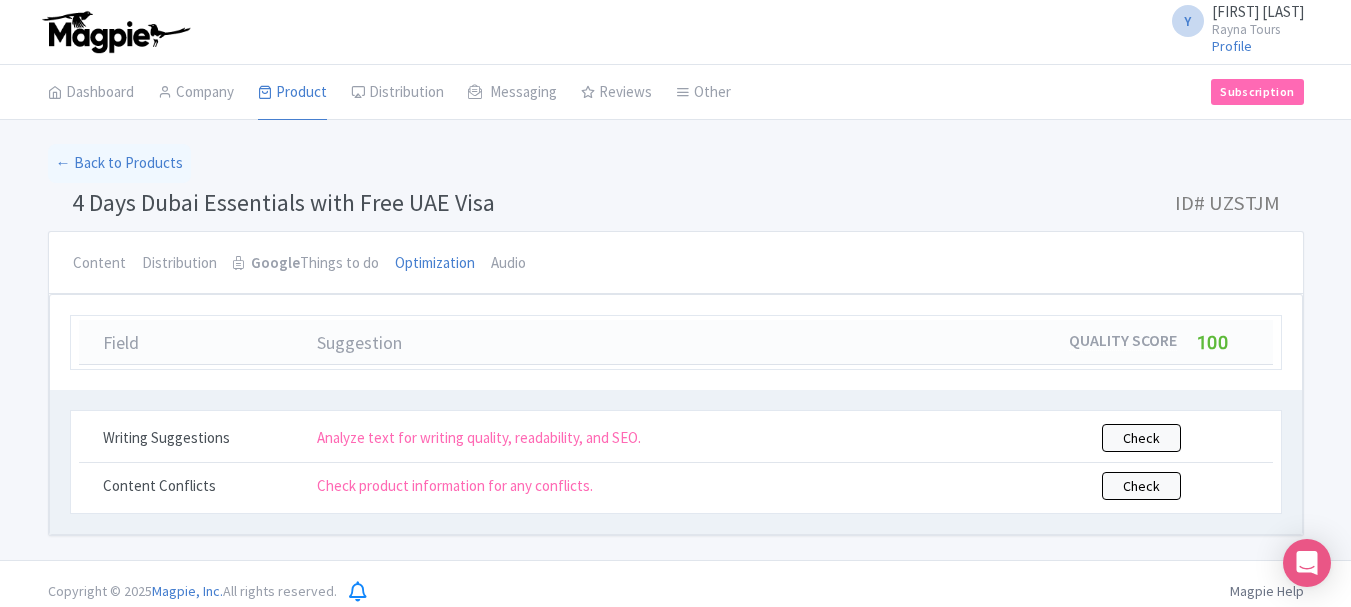 scroll, scrollTop: 0, scrollLeft: 0, axis: both 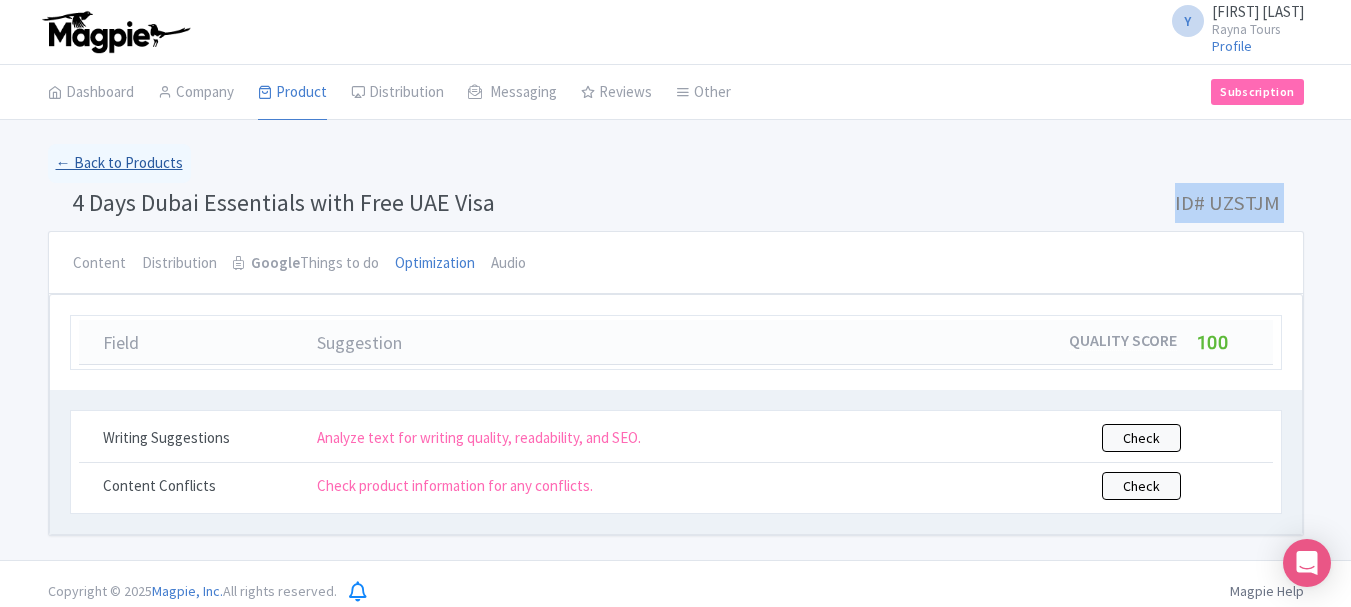 click on "← Back to Products" at bounding box center [119, 163] 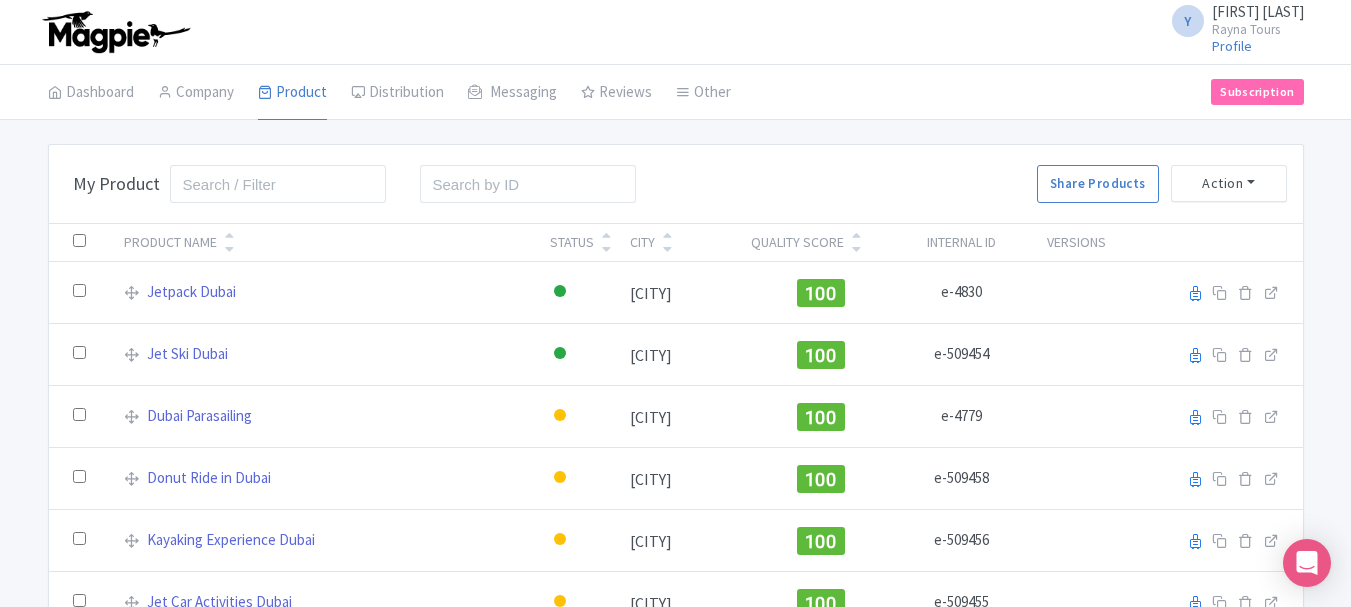scroll, scrollTop: 0, scrollLeft: 0, axis: both 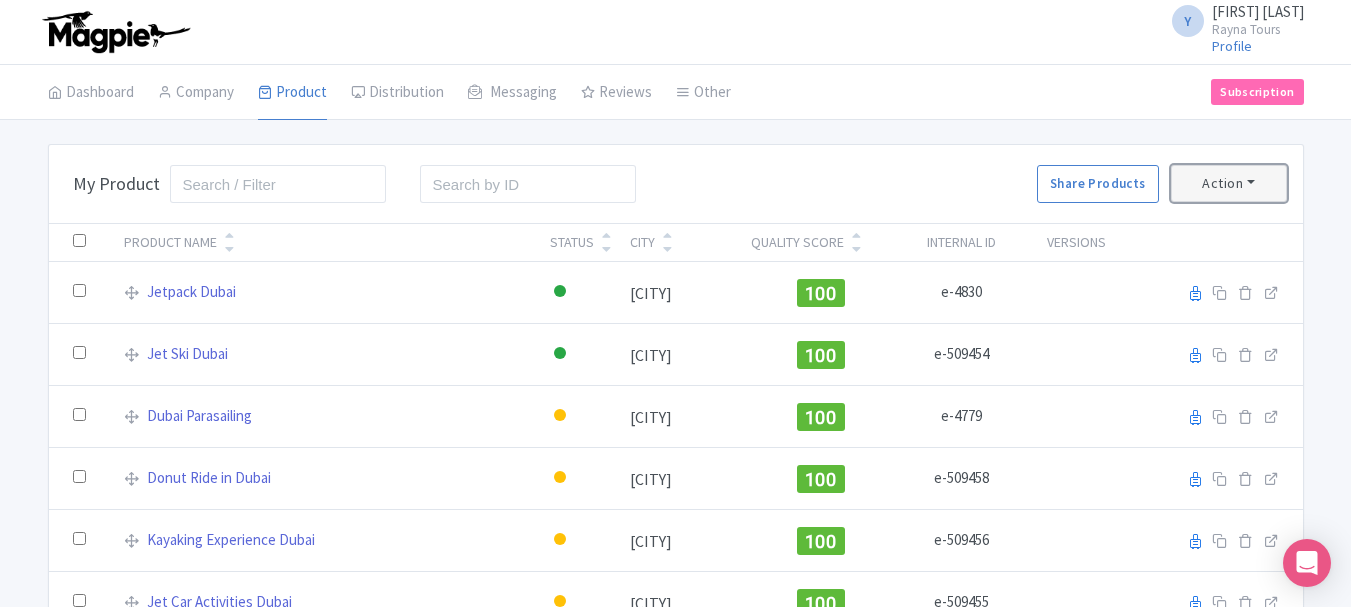 click on "Action" at bounding box center (1229, 183) 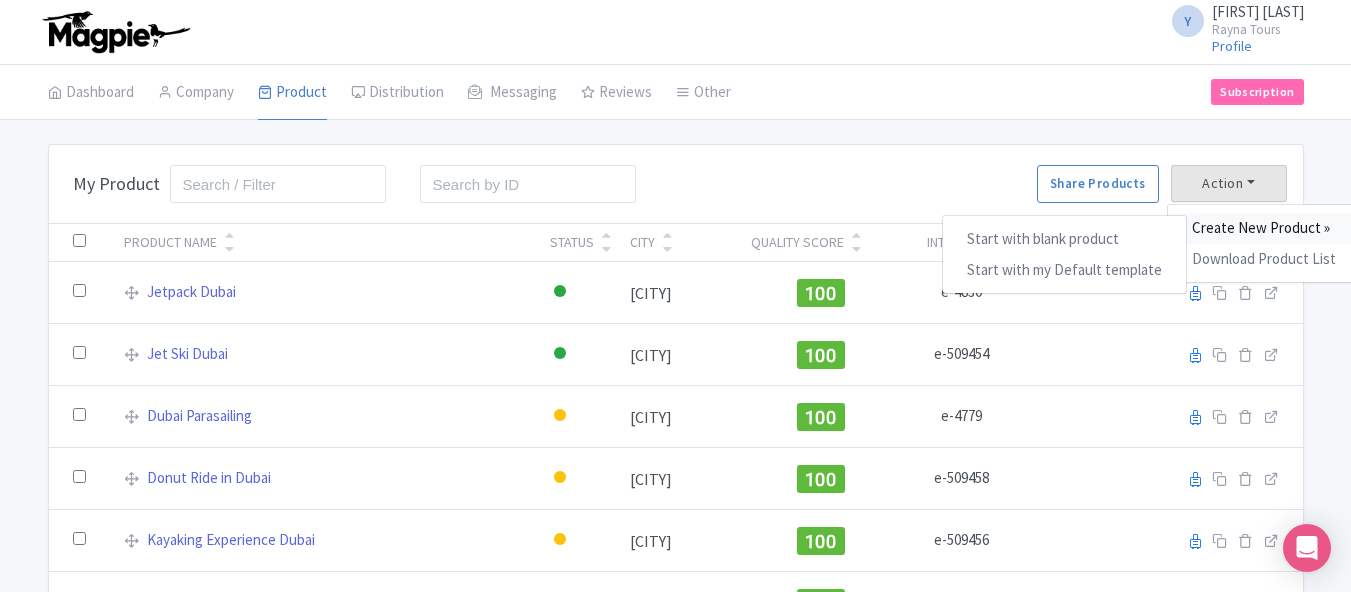 click on "Create New Product  »" at bounding box center (1264, 228) 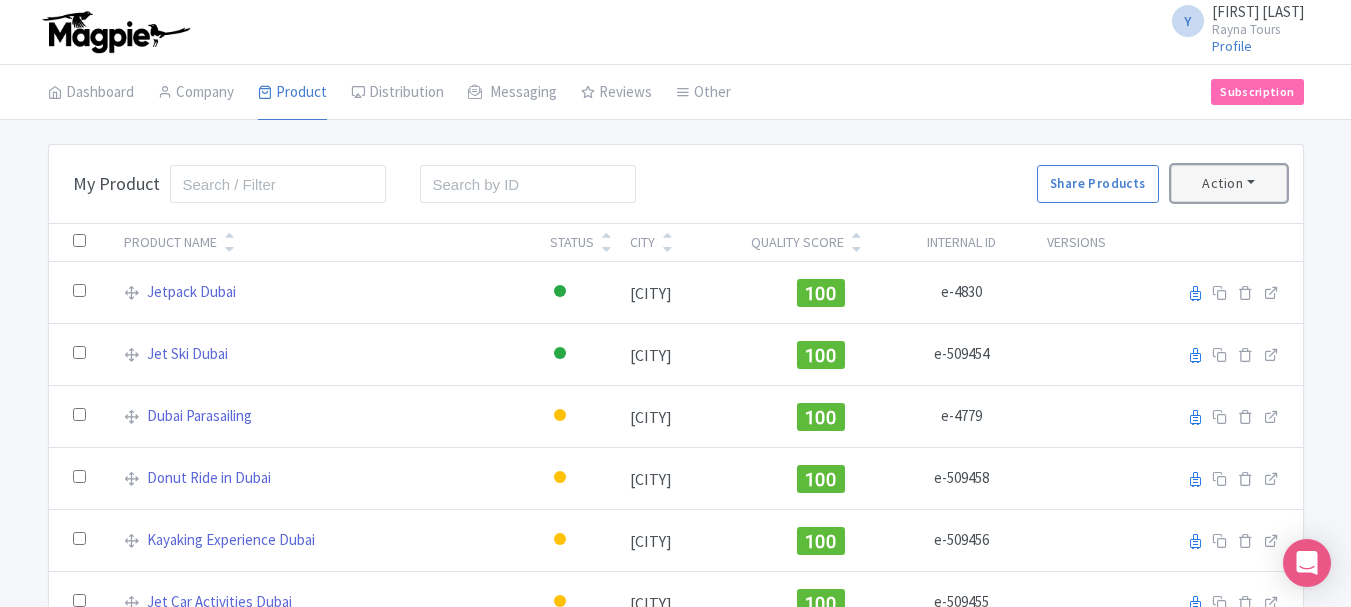 click on "Action" at bounding box center (1229, 183) 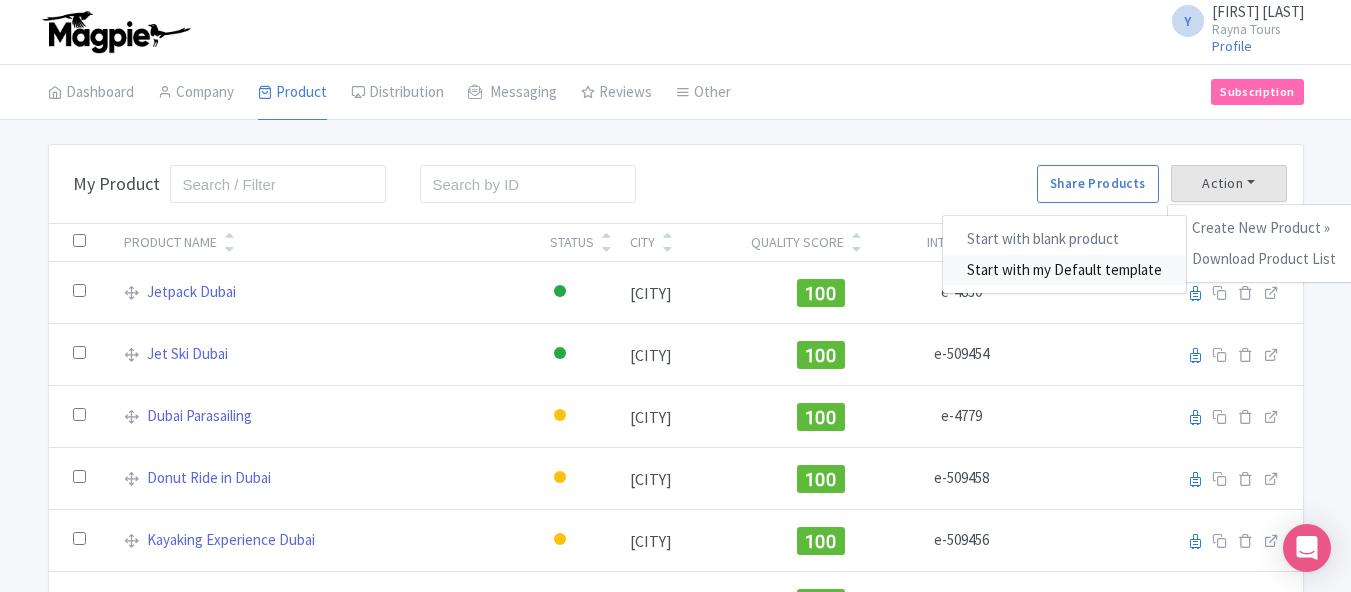 click on "Start with my Default template" at bounding box center (1064, 270) 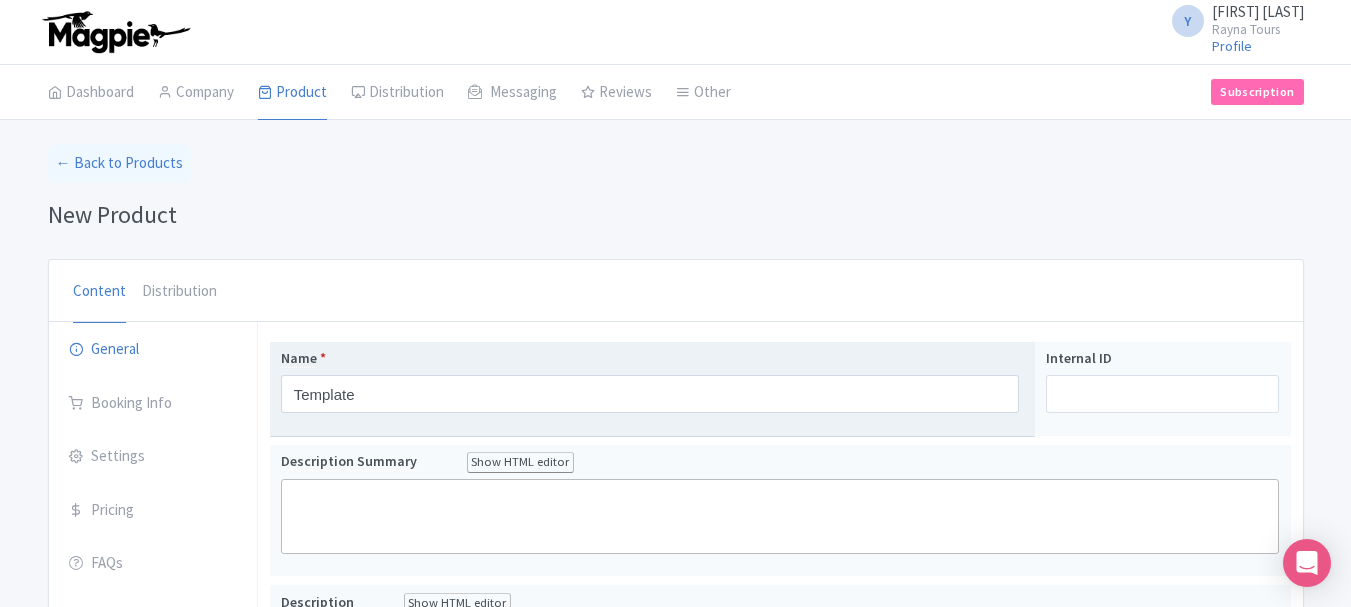 scroll, scrollTop: 0, scrollLeft: 0, axis: both 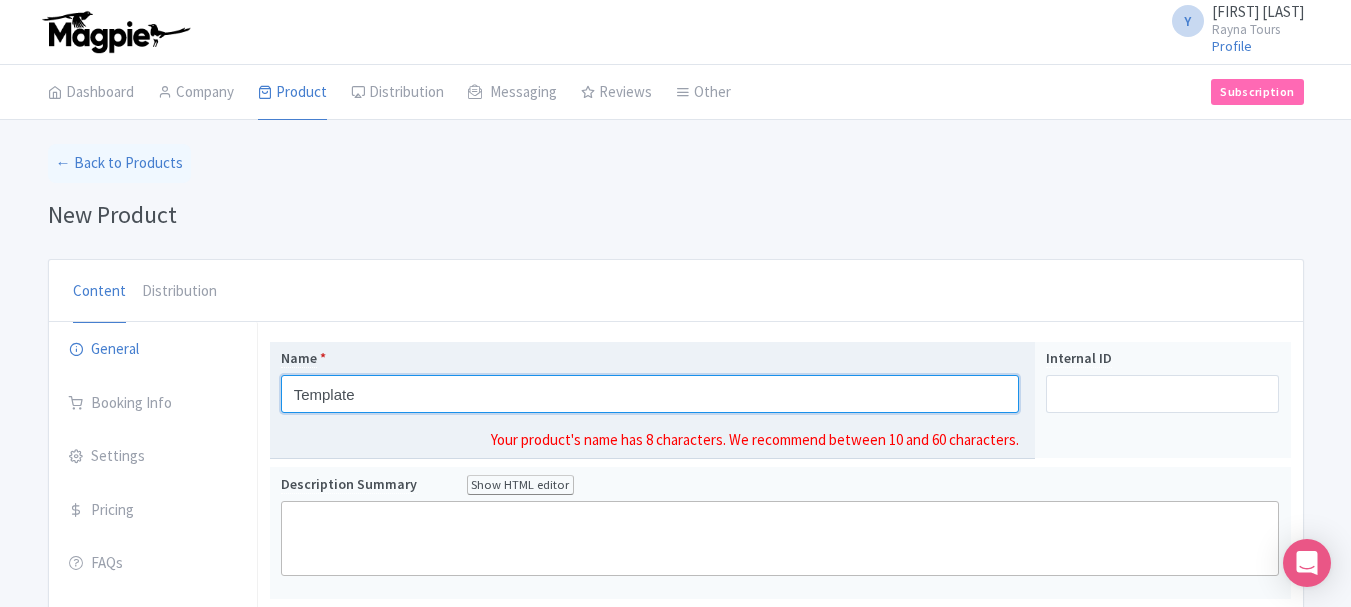 click on "Template" at bounding box center (650, 394) 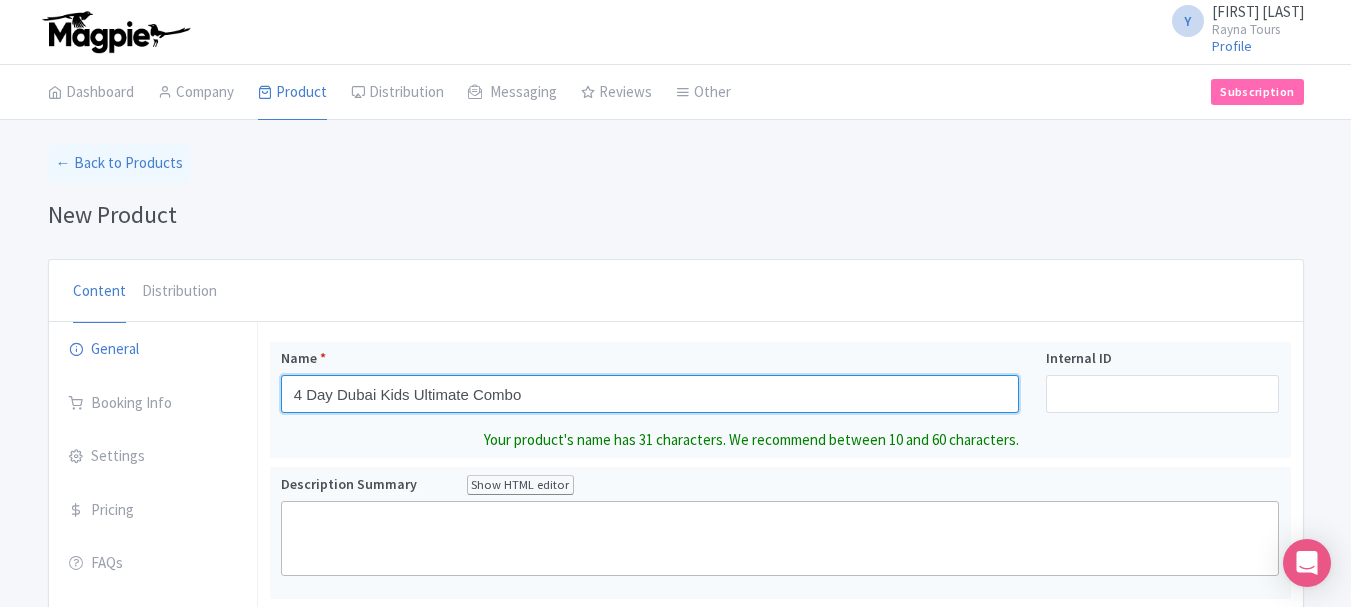 type on "4 Day Dubai Kids Ultimate Combo" 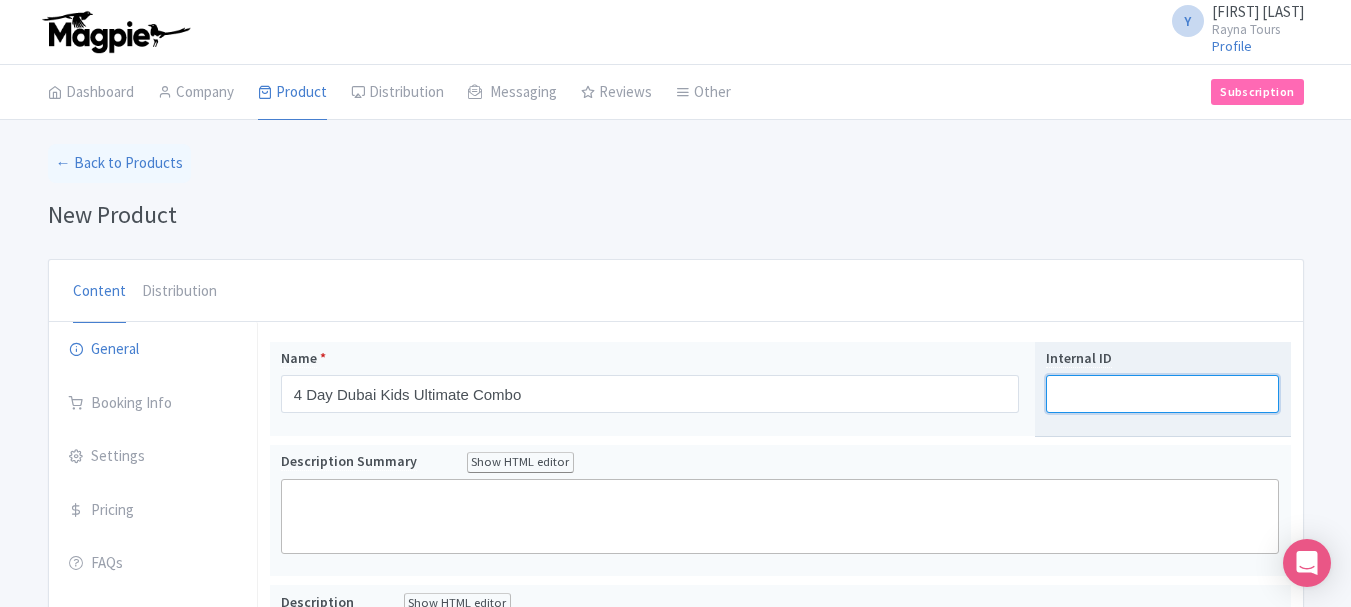 click on "Internal ID" at bounding box center [1162, 394] 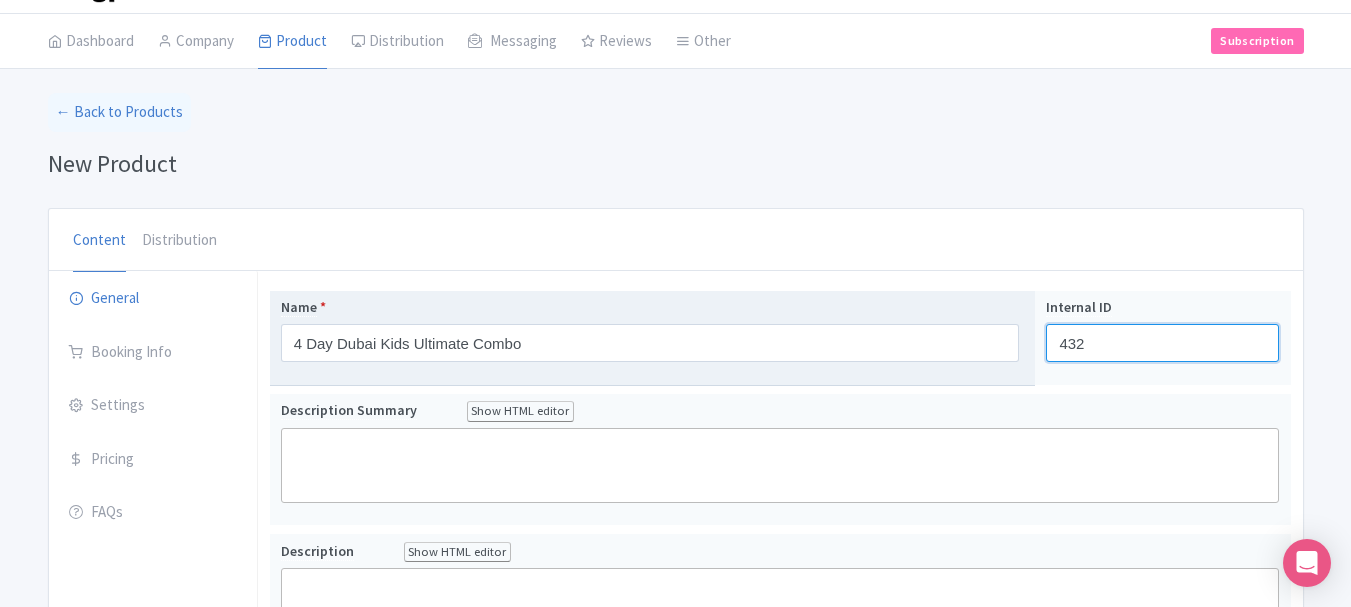 scroll, scrollTop: 100, scrollLeft: 0, axis: vertical 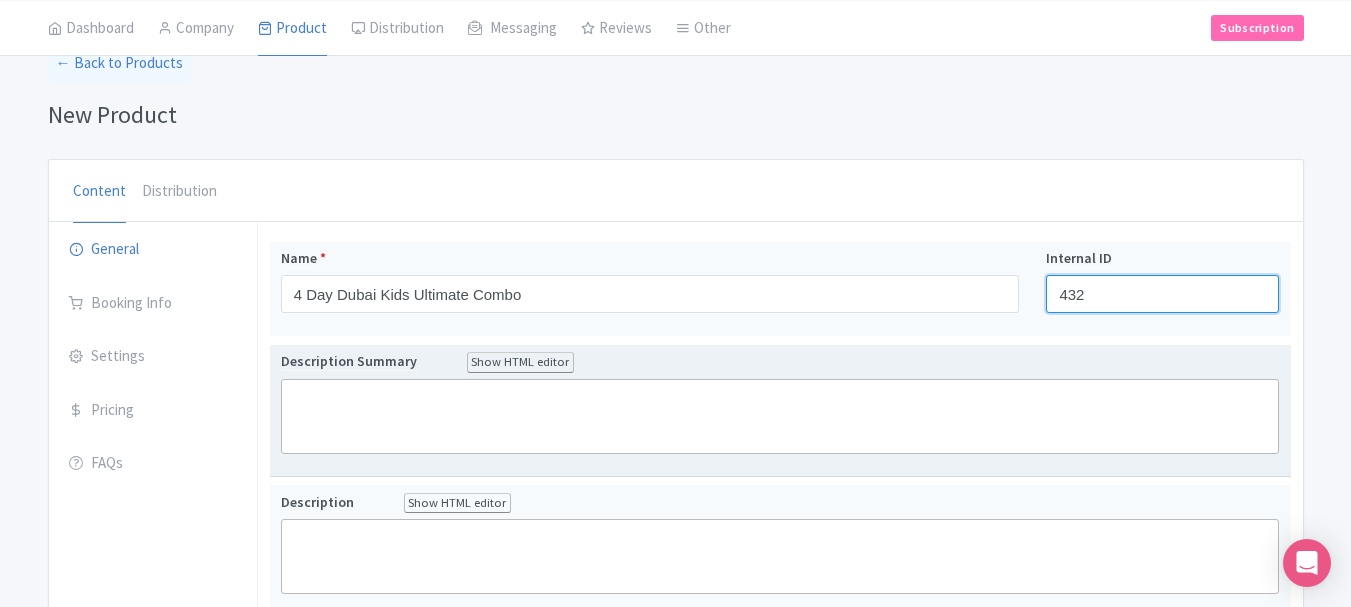 type on "432" 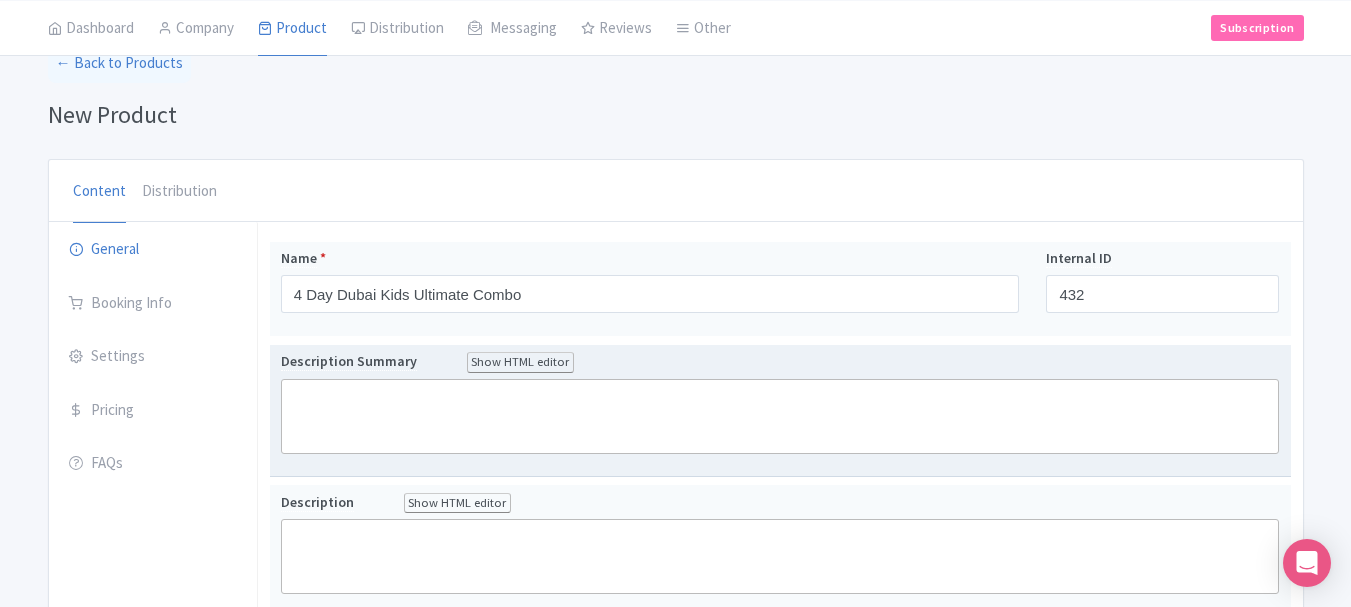 click 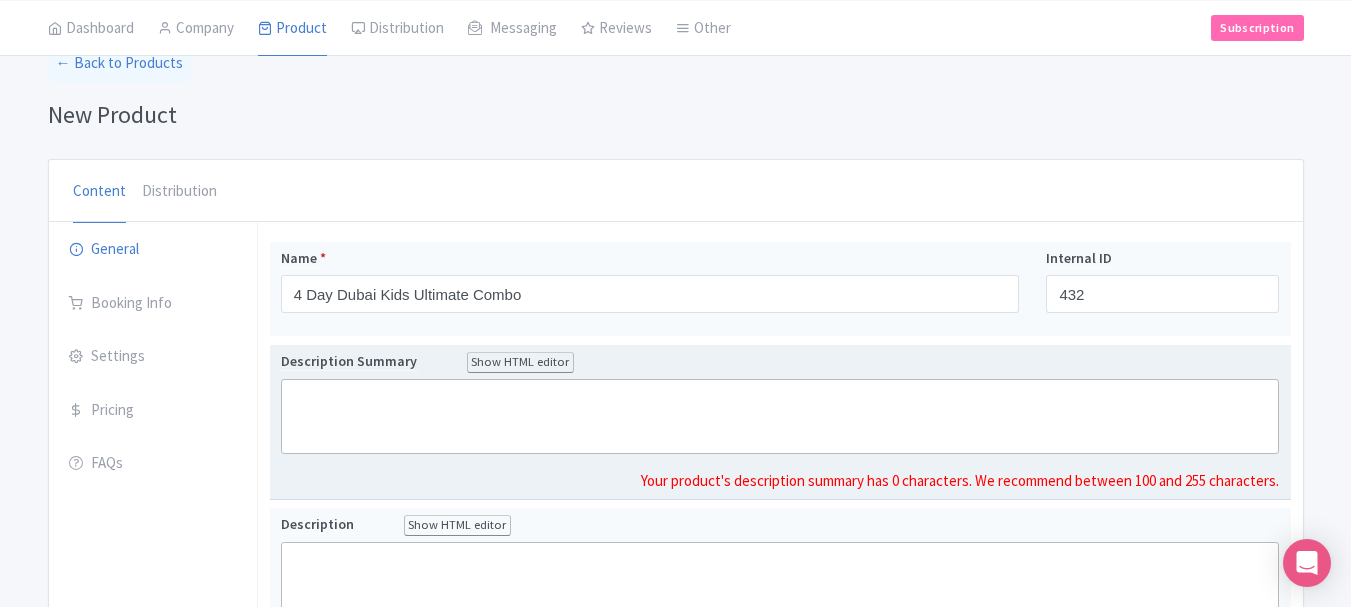 click 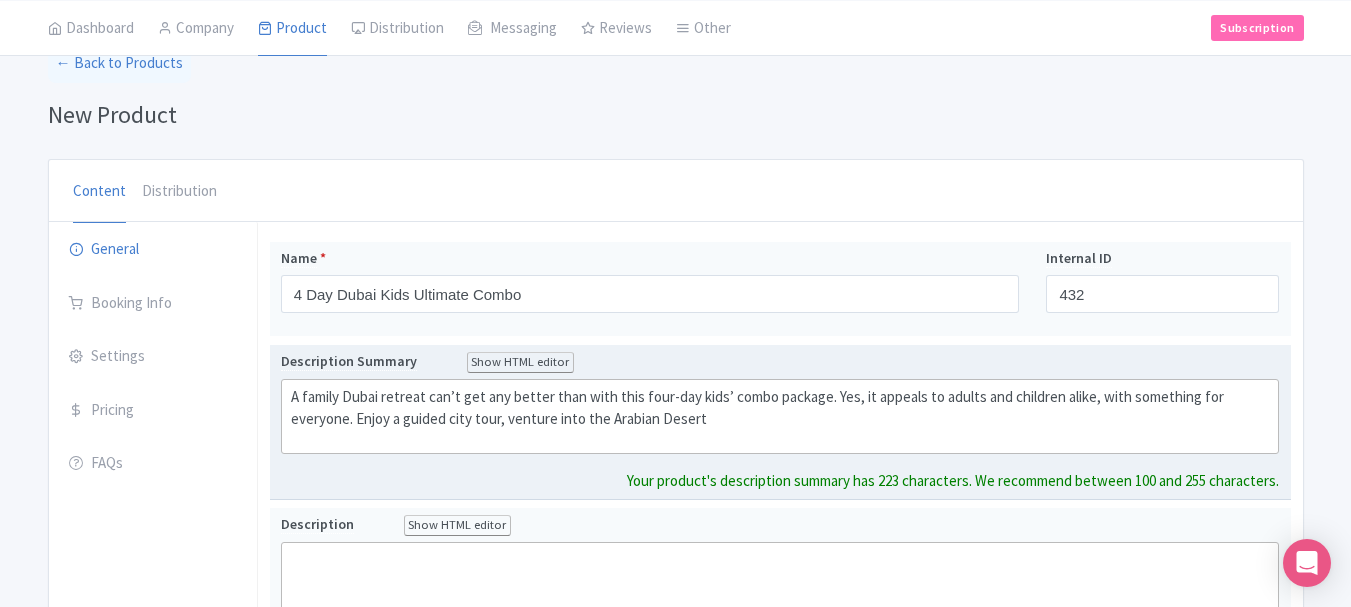 type on "<div>A family Dubai retreat can’t get any better than with this four-day kids’ combo package. Yes, it appeals to adults and children alike, with something for everyone. Enjoy a guided city tour, venture into the Arabian Desert&nbsp;&nbsp;</div>" 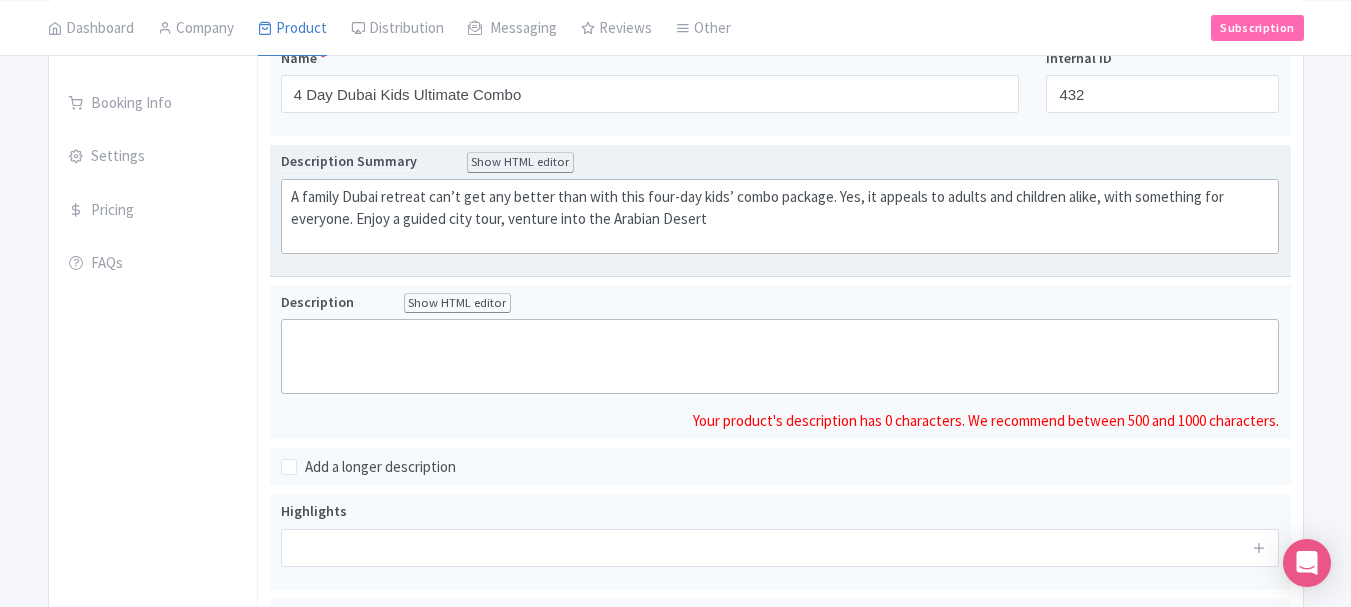 scroll, scrollTop: 277, scrollLeft: 0, axis: vertical 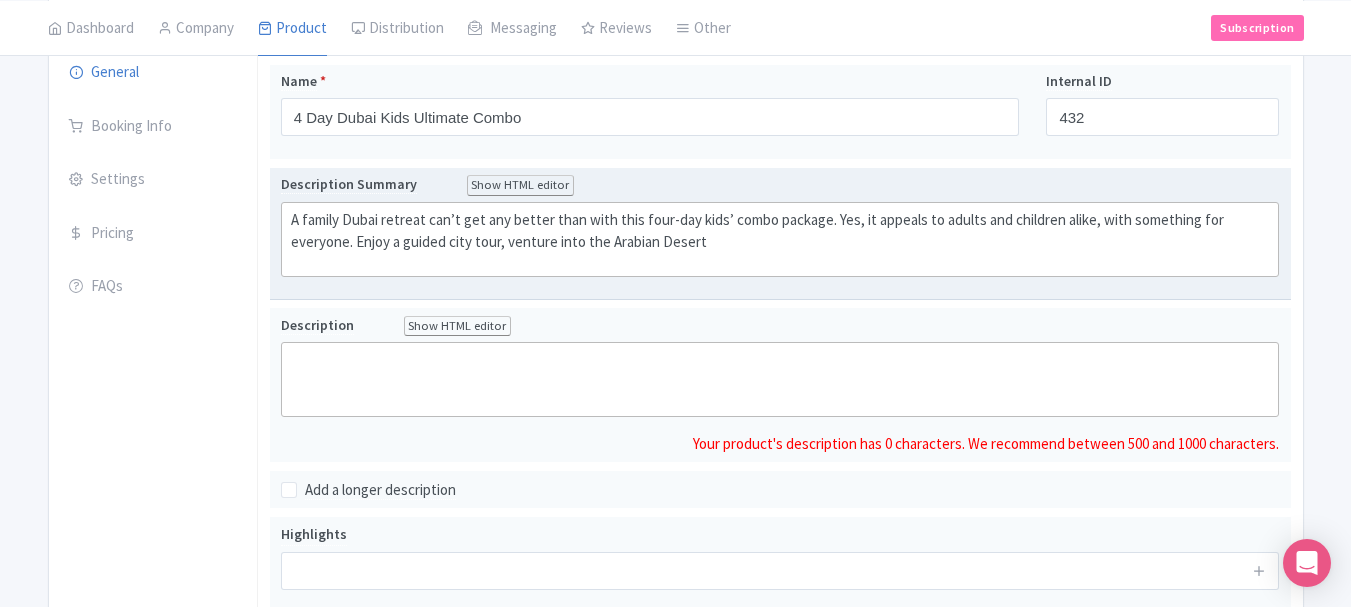 click 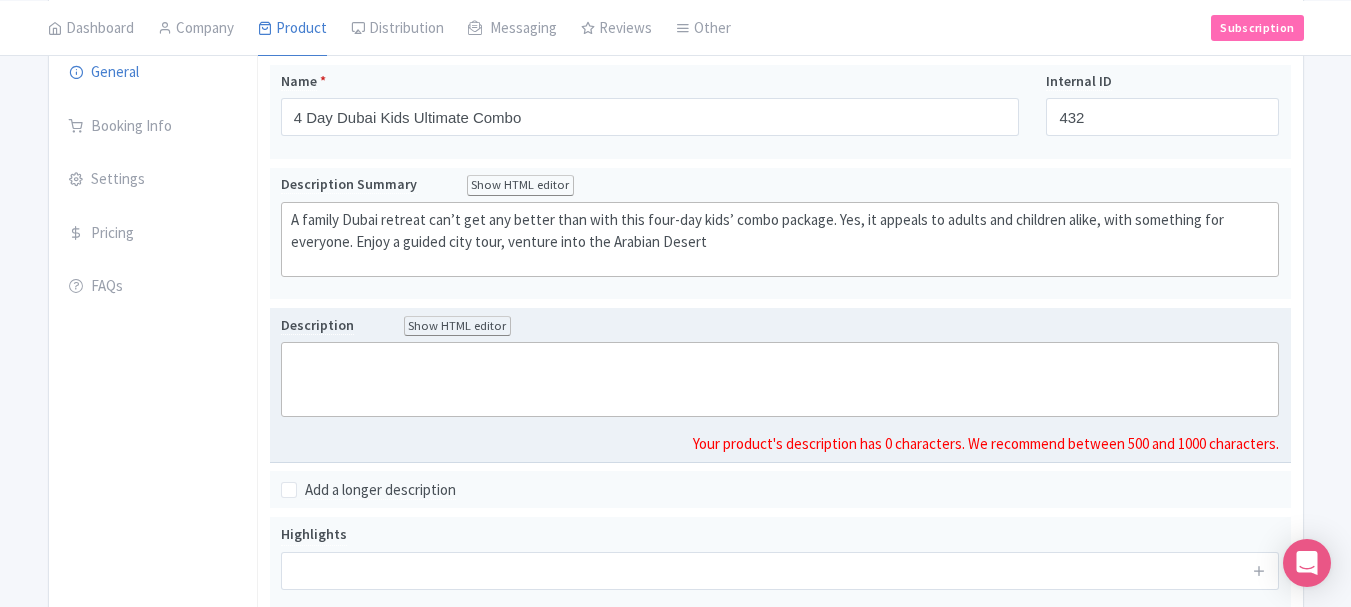 click 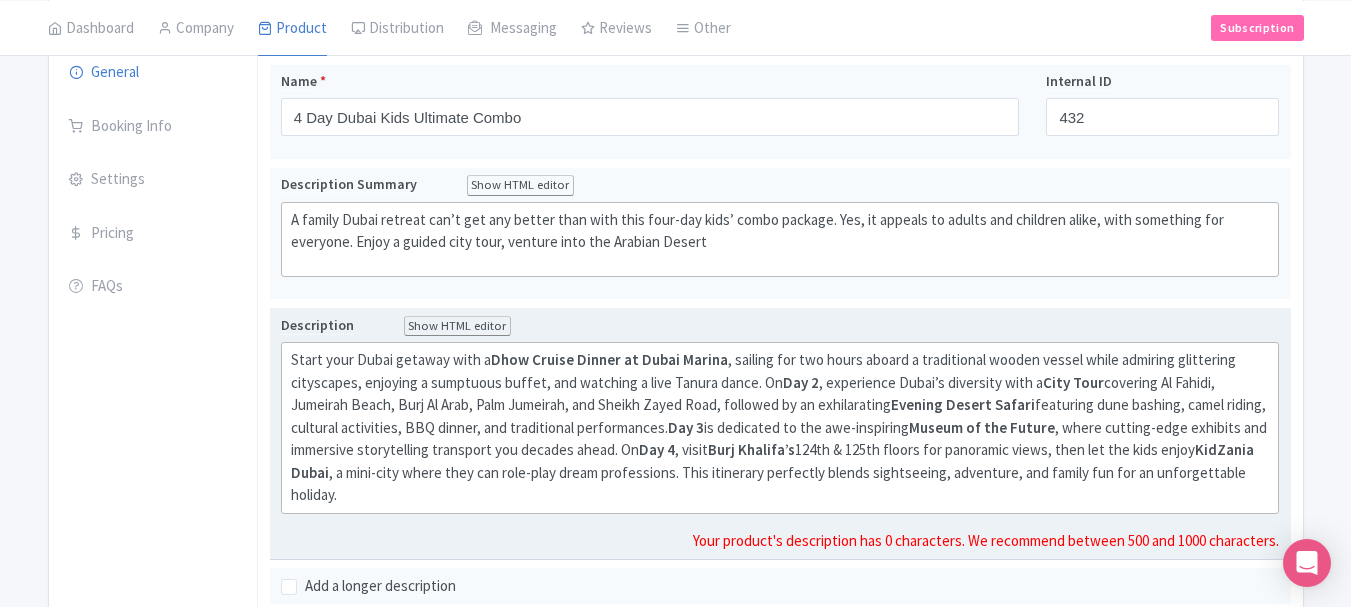 scroll, scrollTop: 655, scrollLeft: 0, axis: vertical 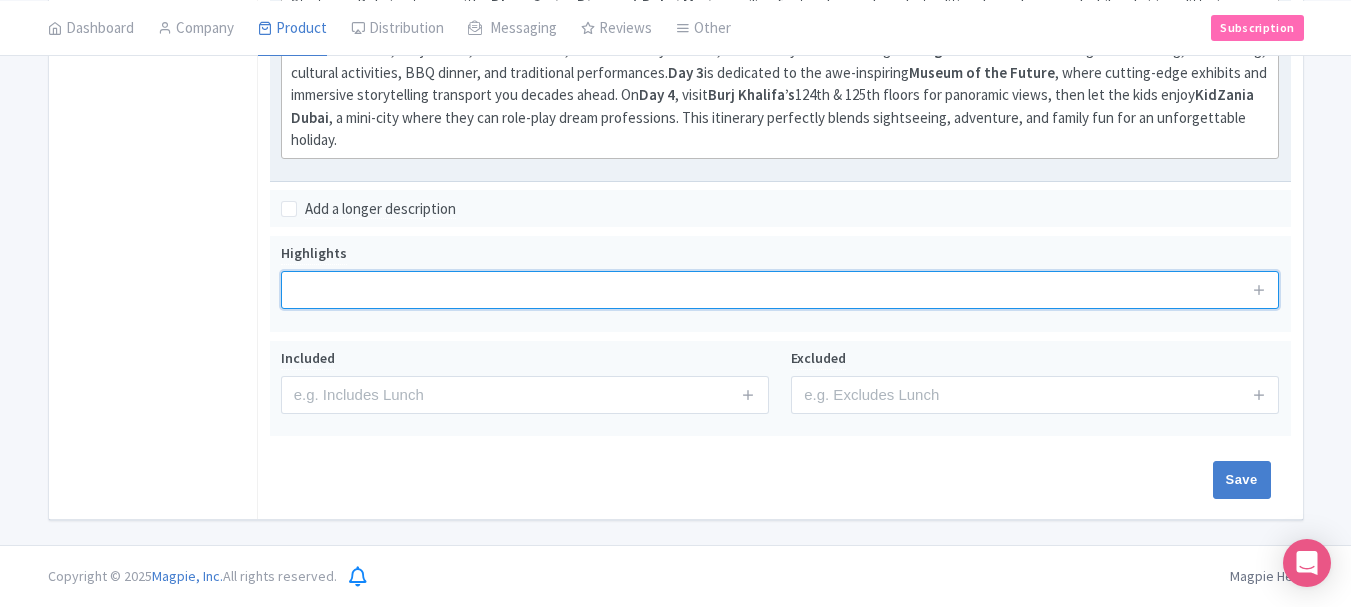 drag, startPoint x: 470, startPoint y: 284, endPoint x: 561, endPoint y: 63, distance: 239.00209 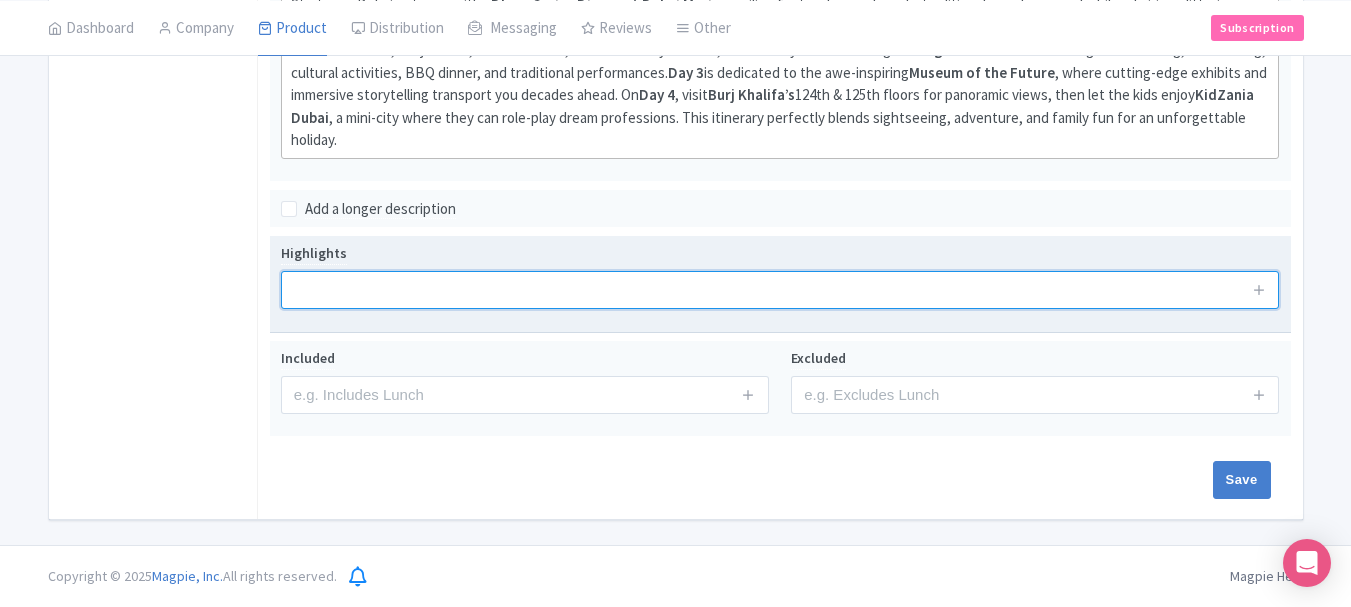 click at bounding box center (780, 290) 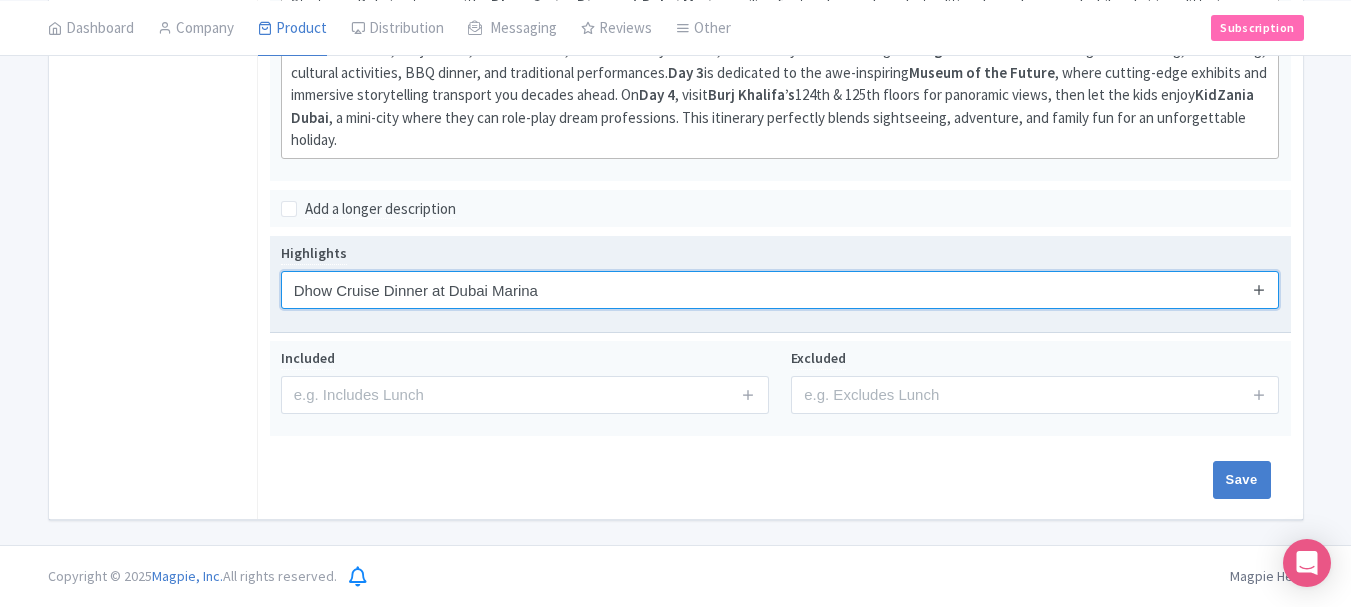 type on "Dhow Cruise Dinner at Dubai Marina" 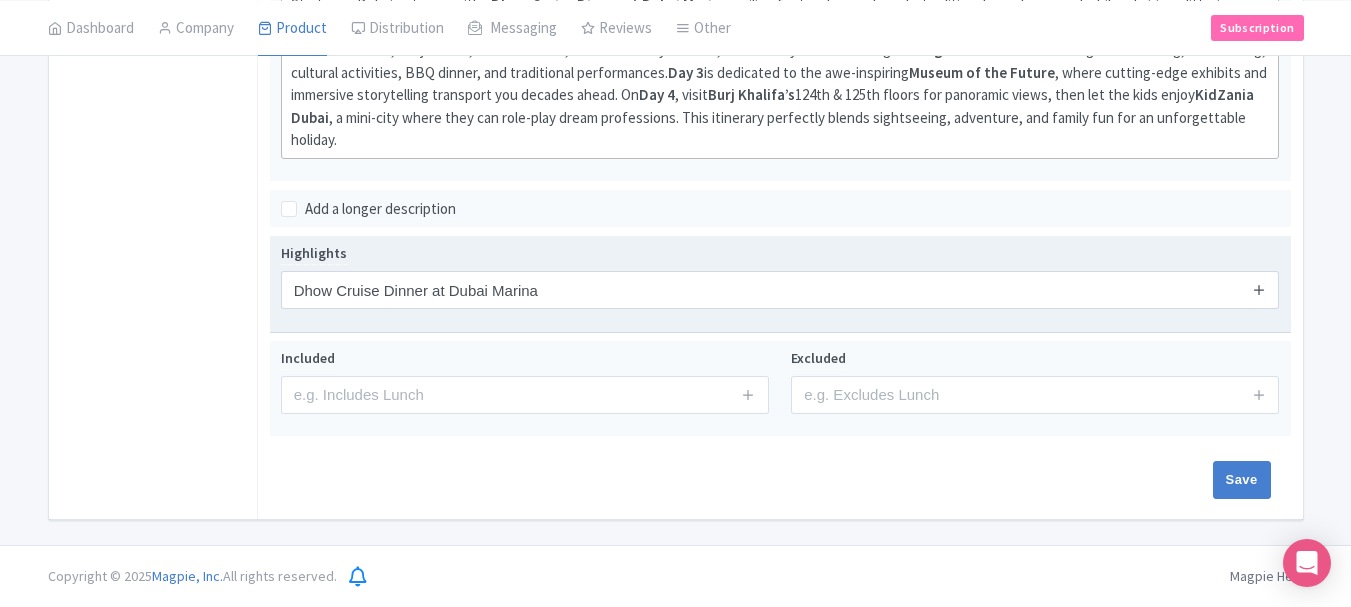click at bounding box center [1259, 289] 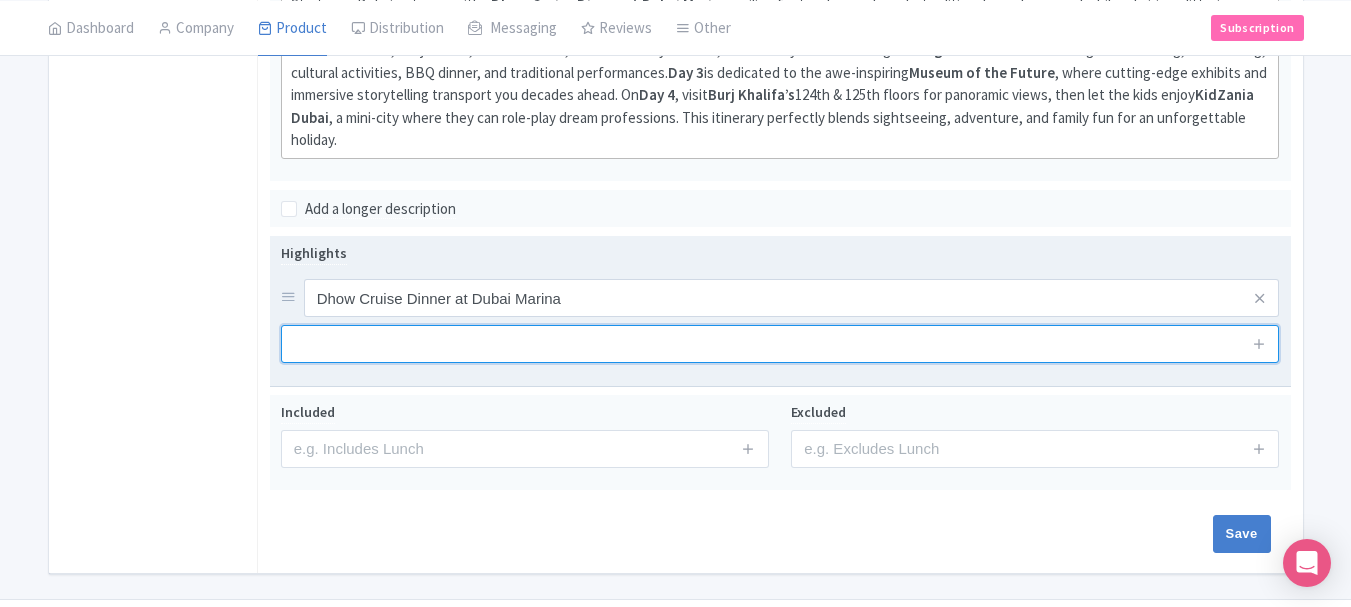 click at bounding box center [780, 344] 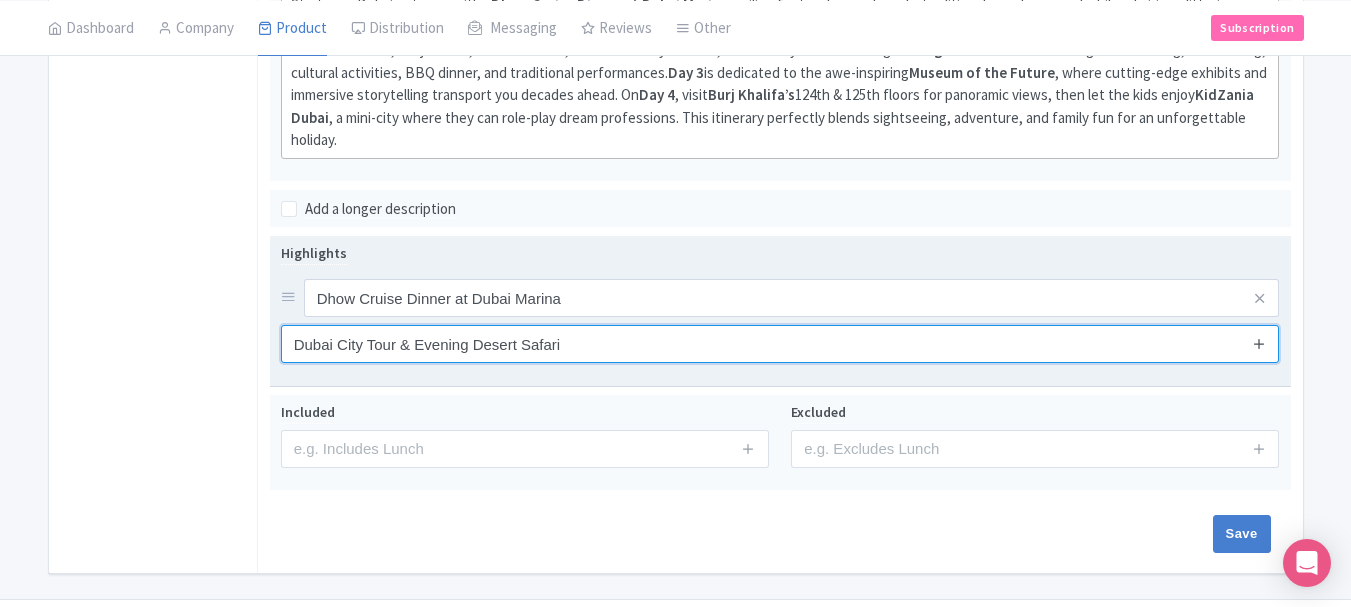 type on "Dubai City Tour & Evening Desert Safari" 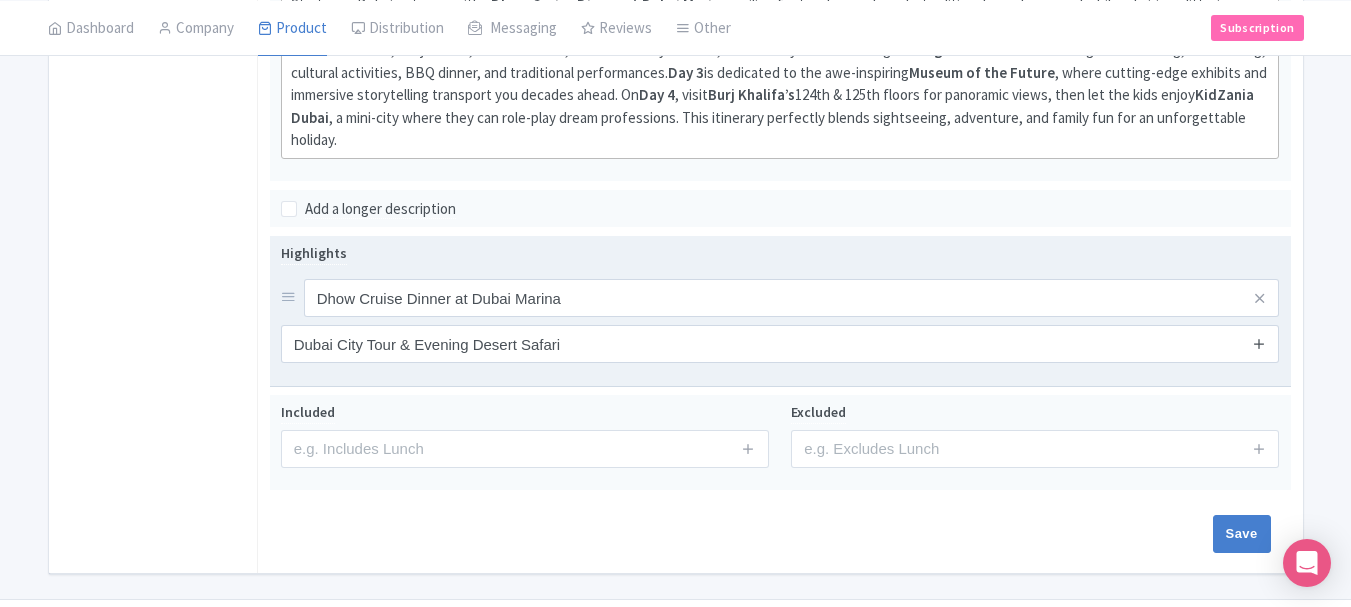 click at bounding box center [1259, 343] 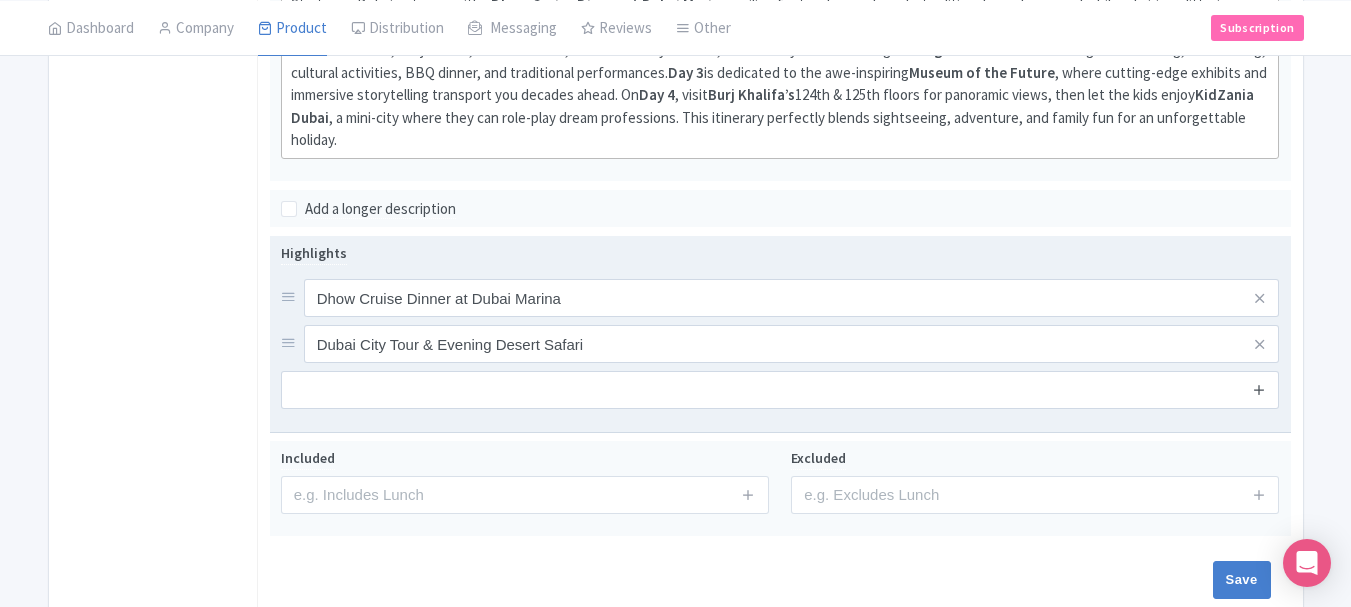 click at bounding box center (1259, 389) 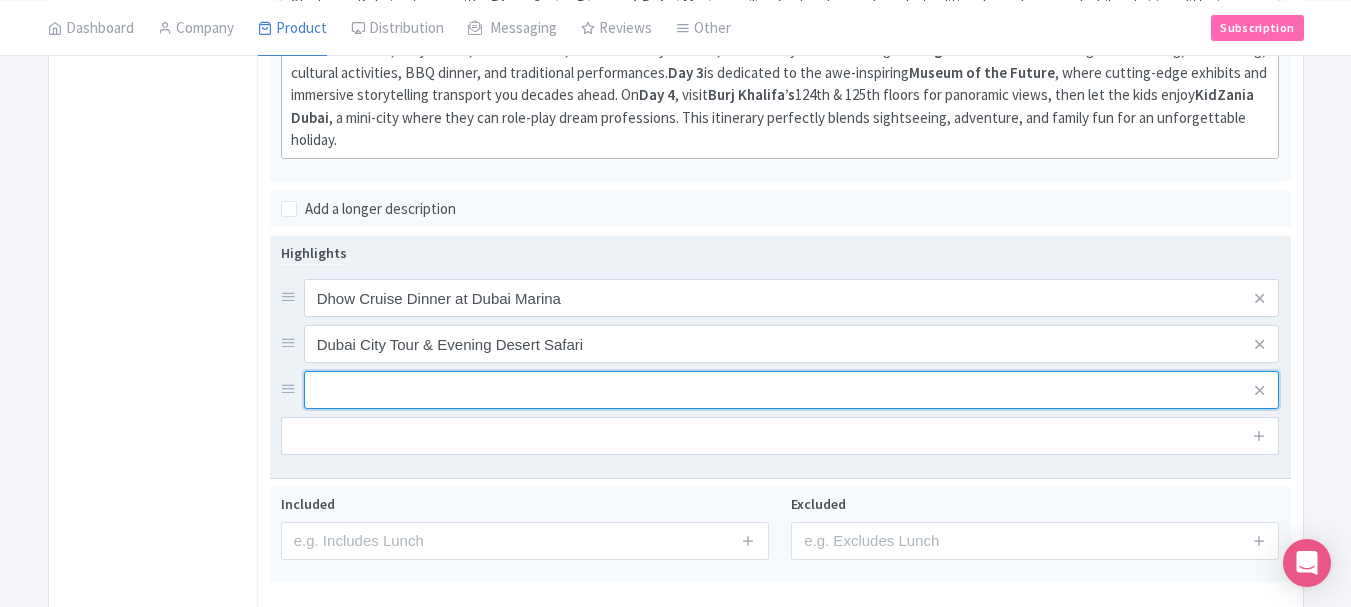 click at bounding box center (792, 298) 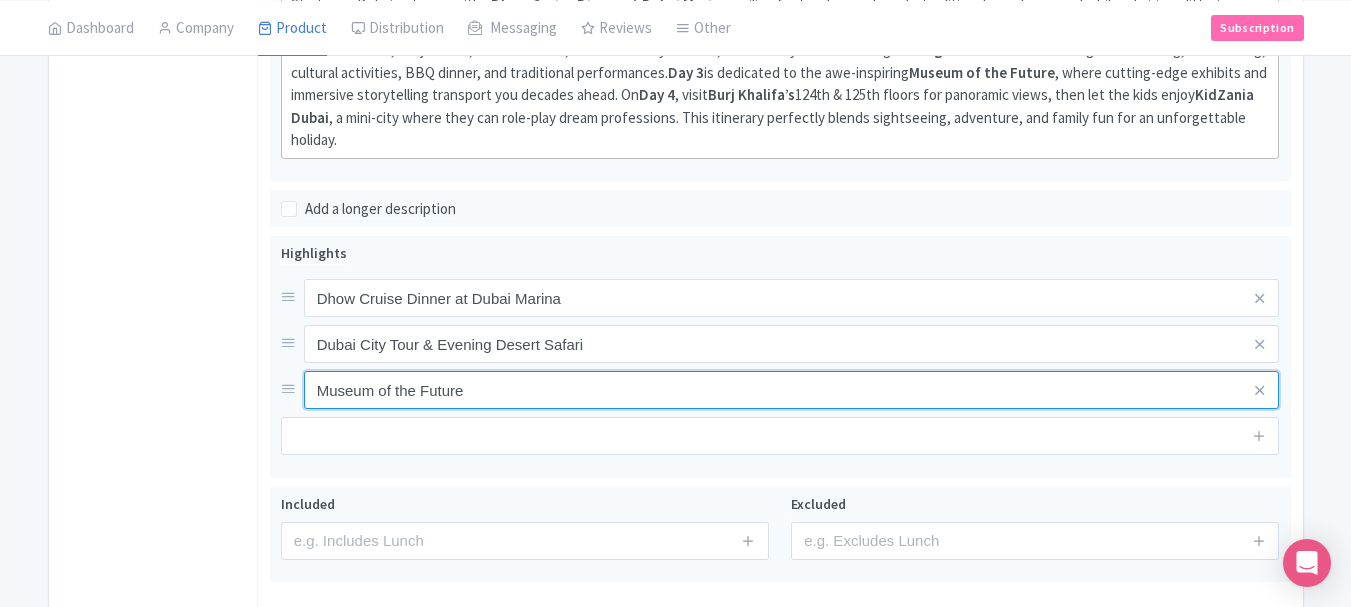 type on "Museum of the Future" 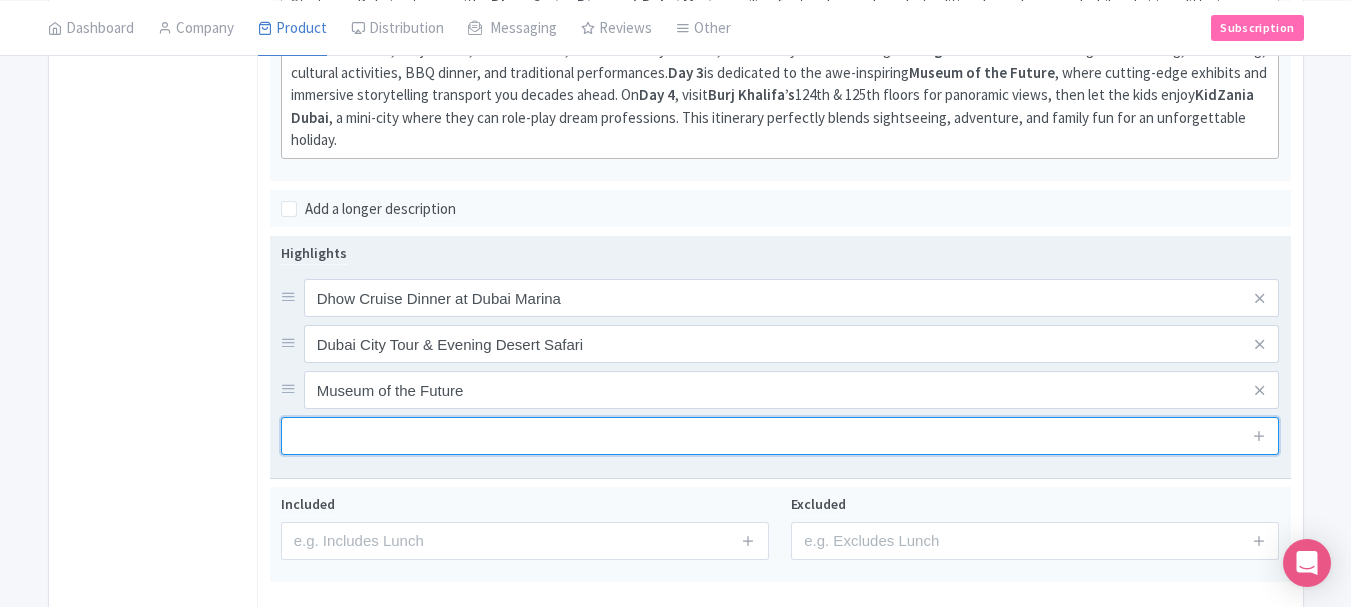 click at bounding box center [780, 436] 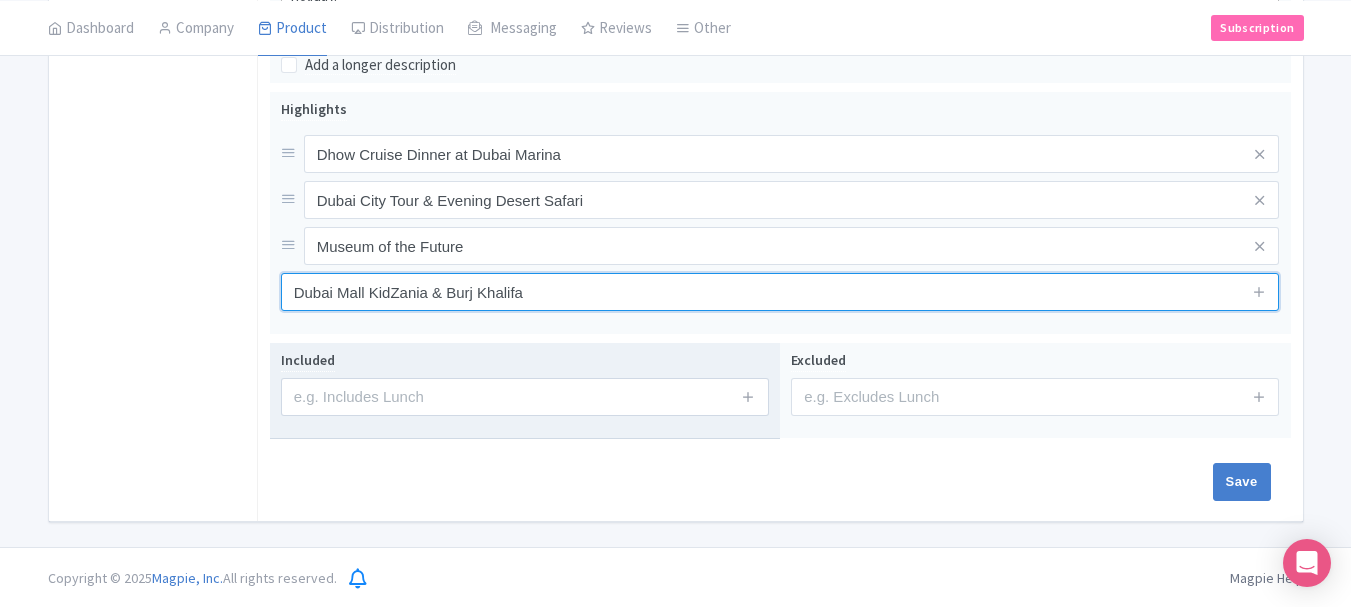 scroll, scrollTop: 778, scrollLeft: 0, axis: vertical 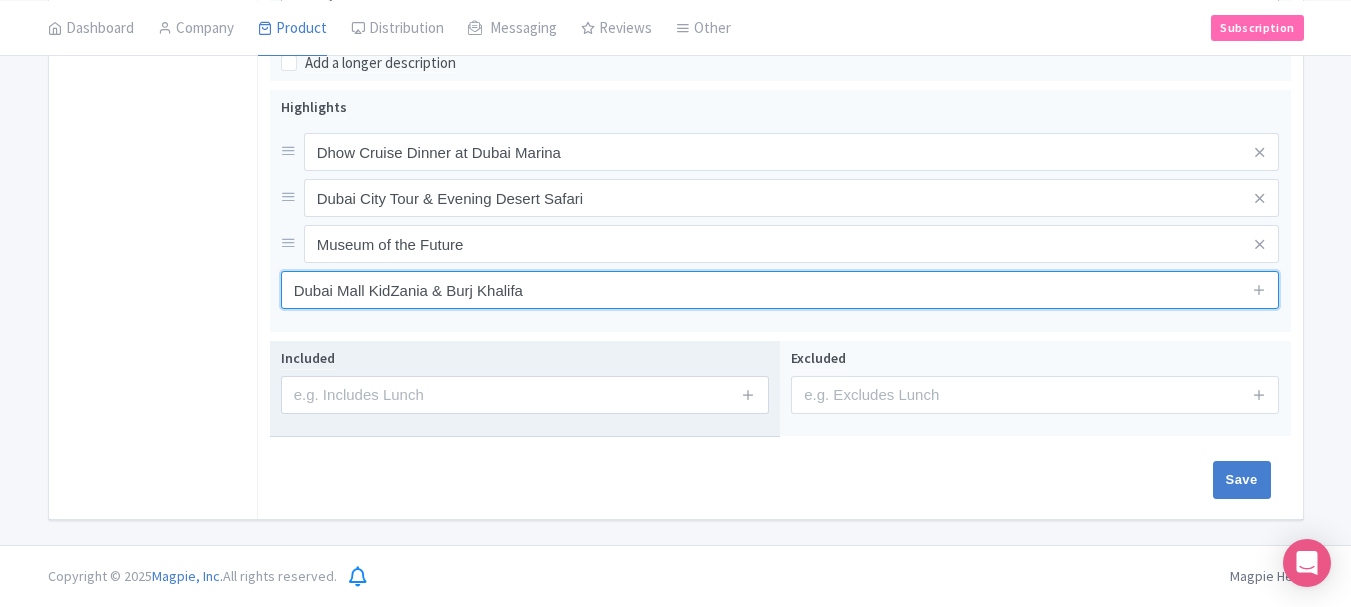 type on "Dubai Mall KidZania & Burj Khalifa" 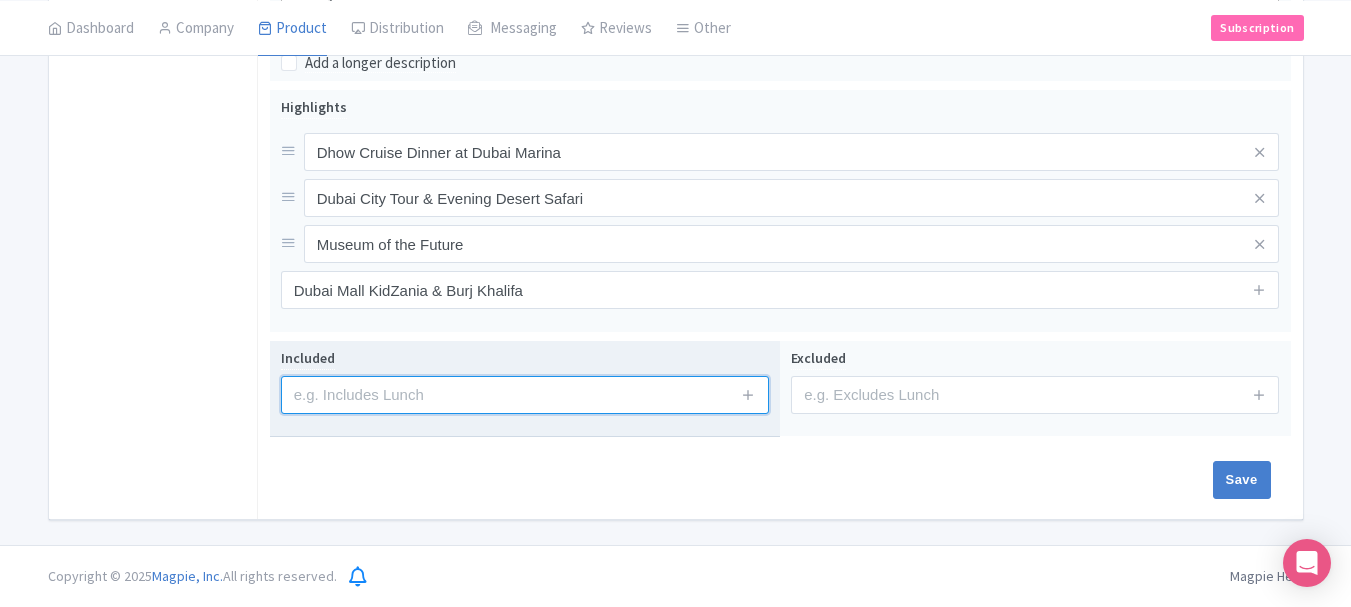 click at bounding box center (525, 395) 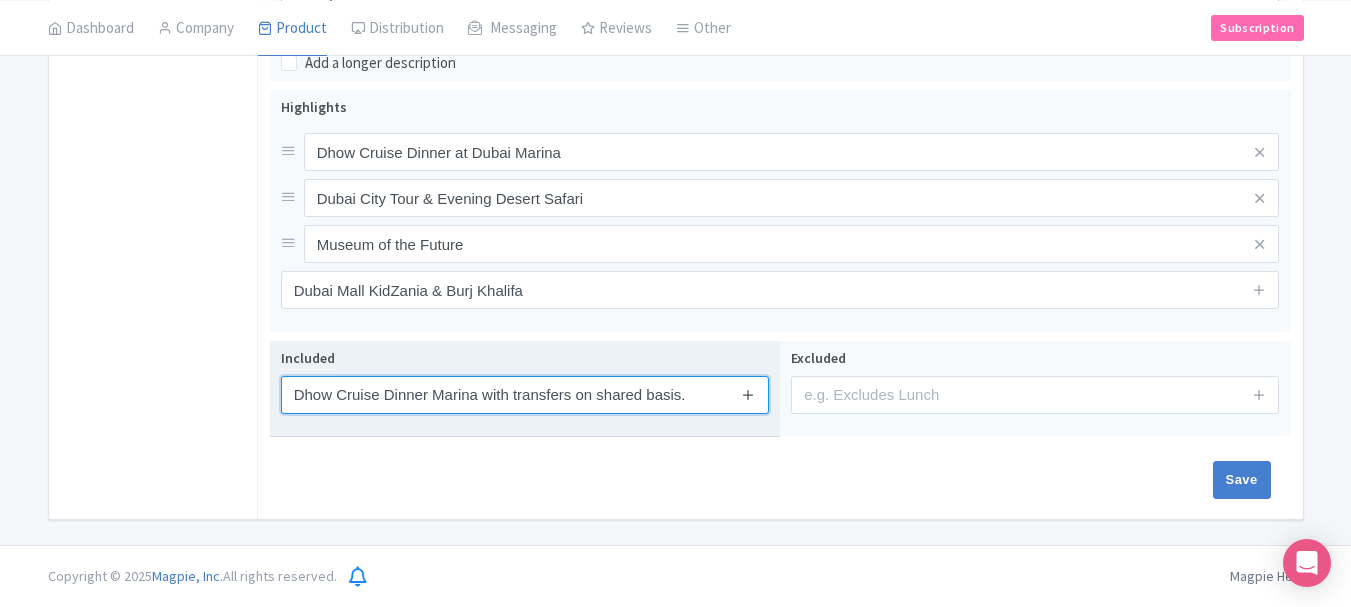 type on "Dhow Cruise Dinner Marina with transfers on shared basis." 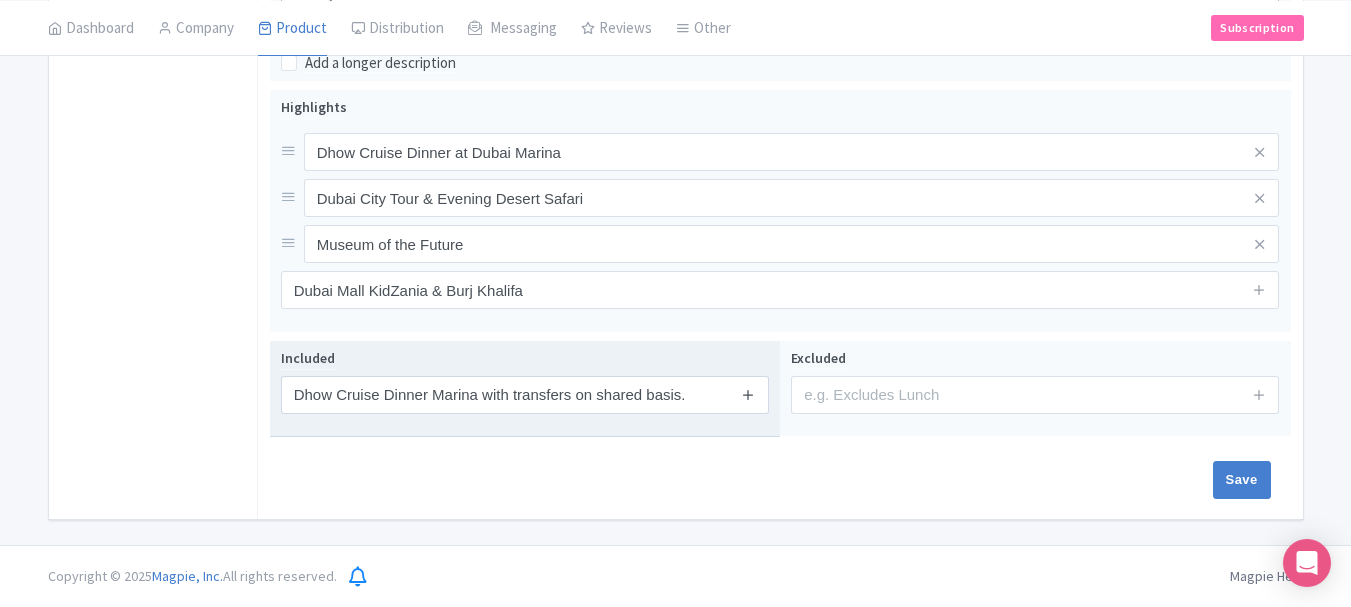 click at bounding box center (748, 394) 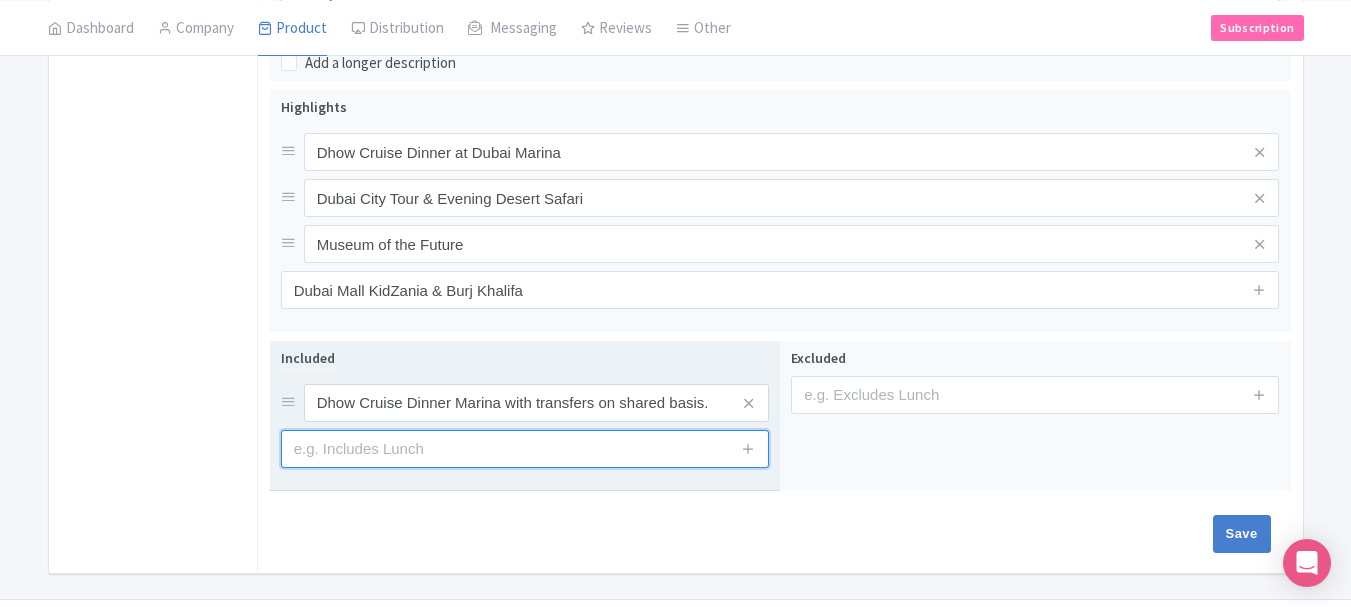 click at bounding box center [525, 449] 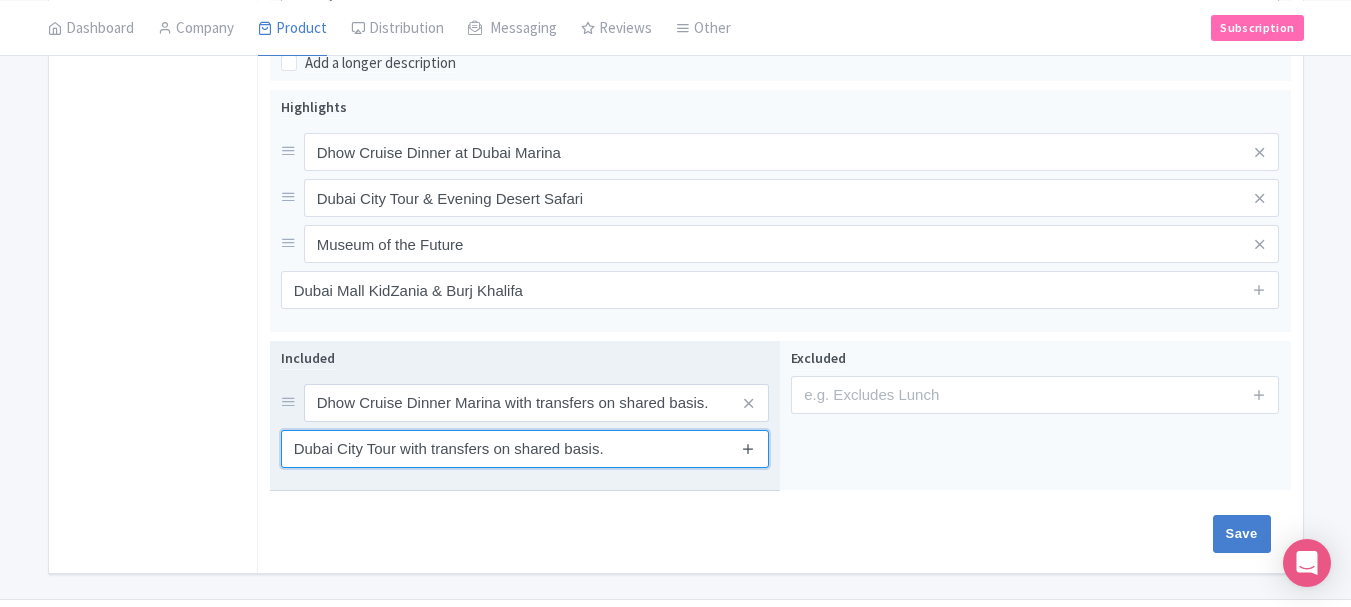 type on "Dubai City Tour with transfers on shared basis." 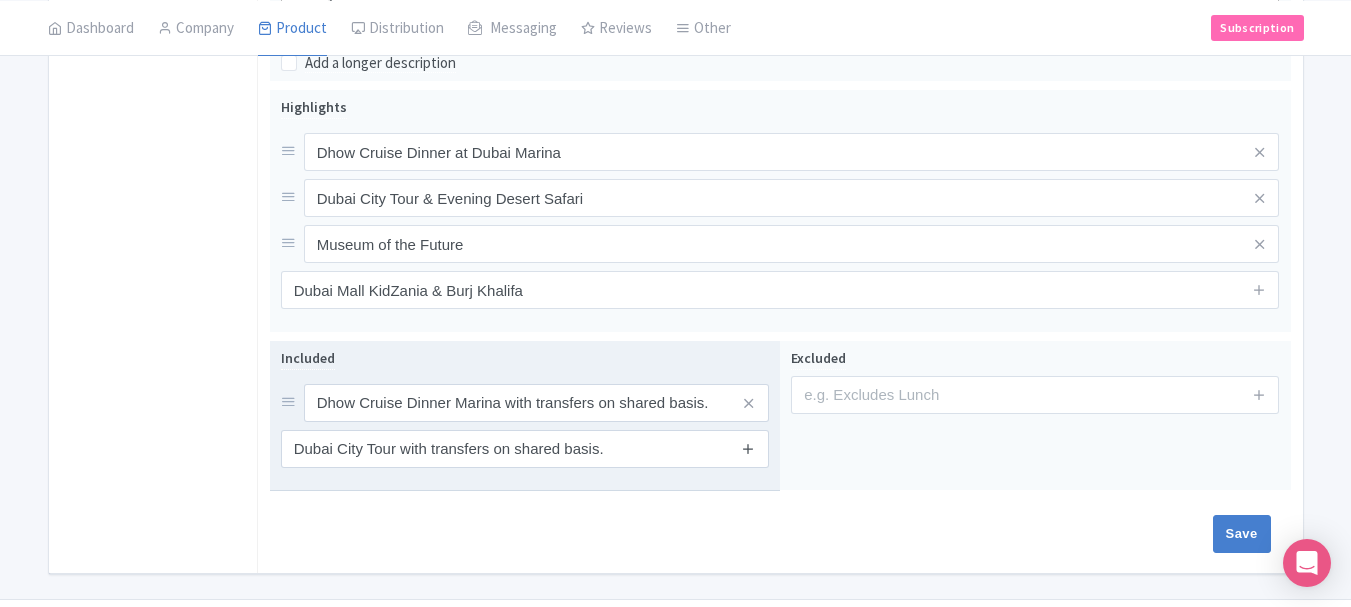 click at bounding box center [748, 448] 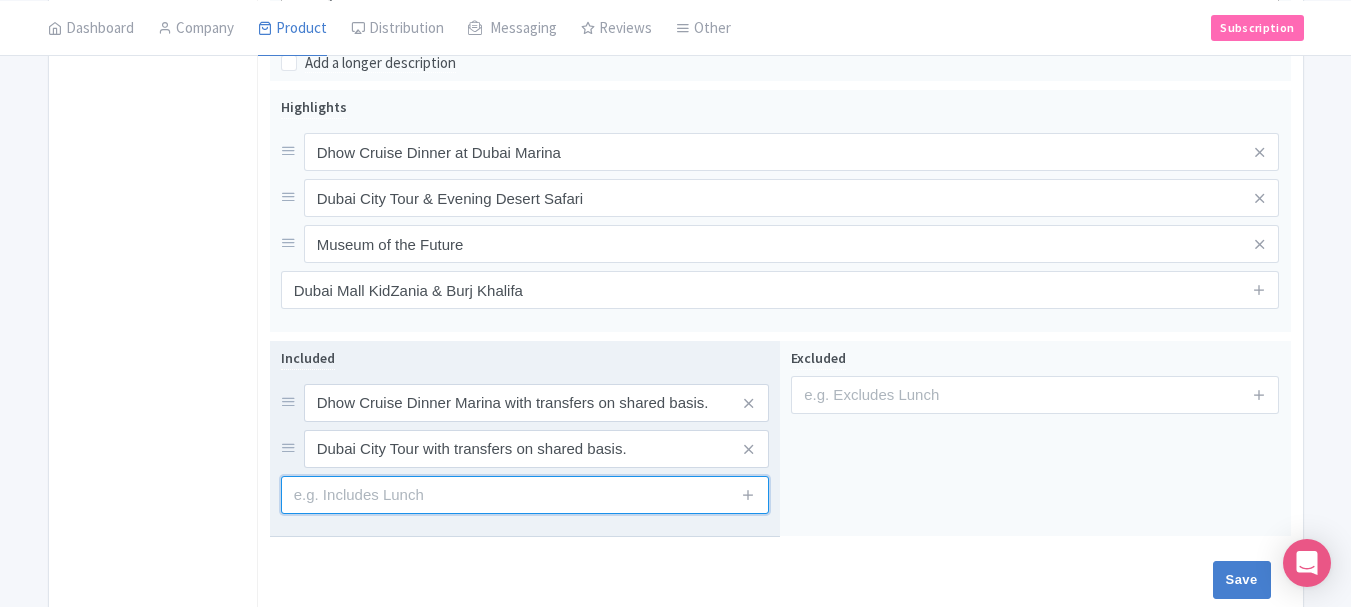click at bounding box center [525, 495] 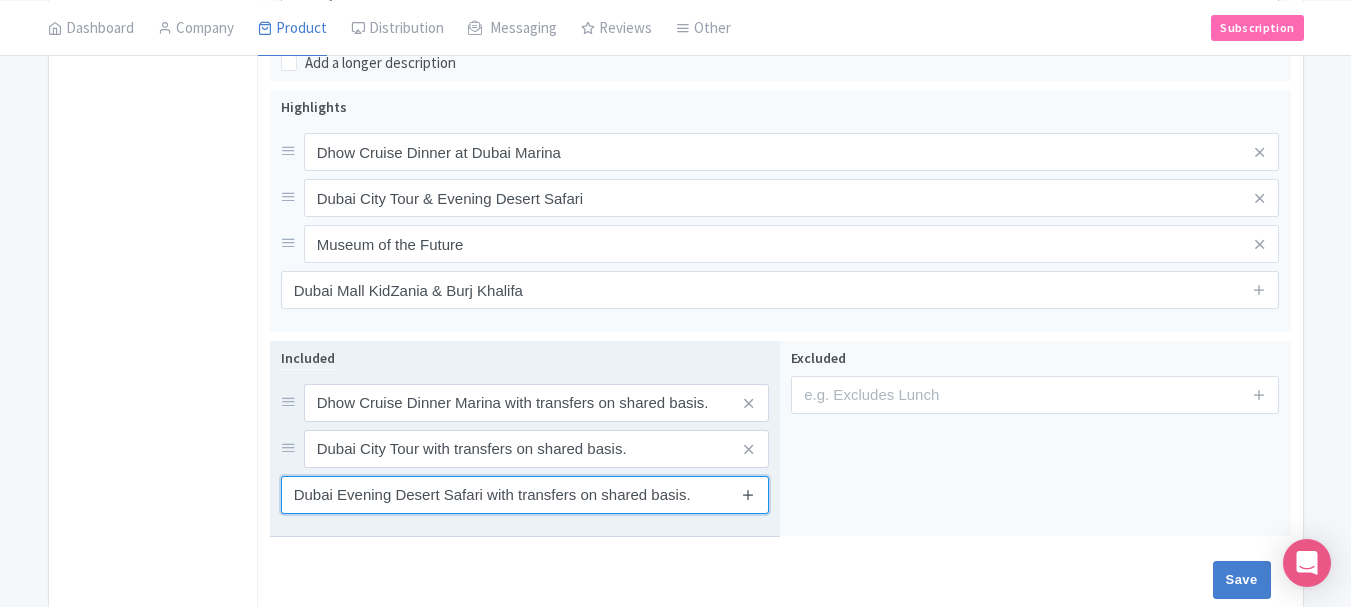 type on "Dubai Evening Desert Safari with transfers on shared basis." 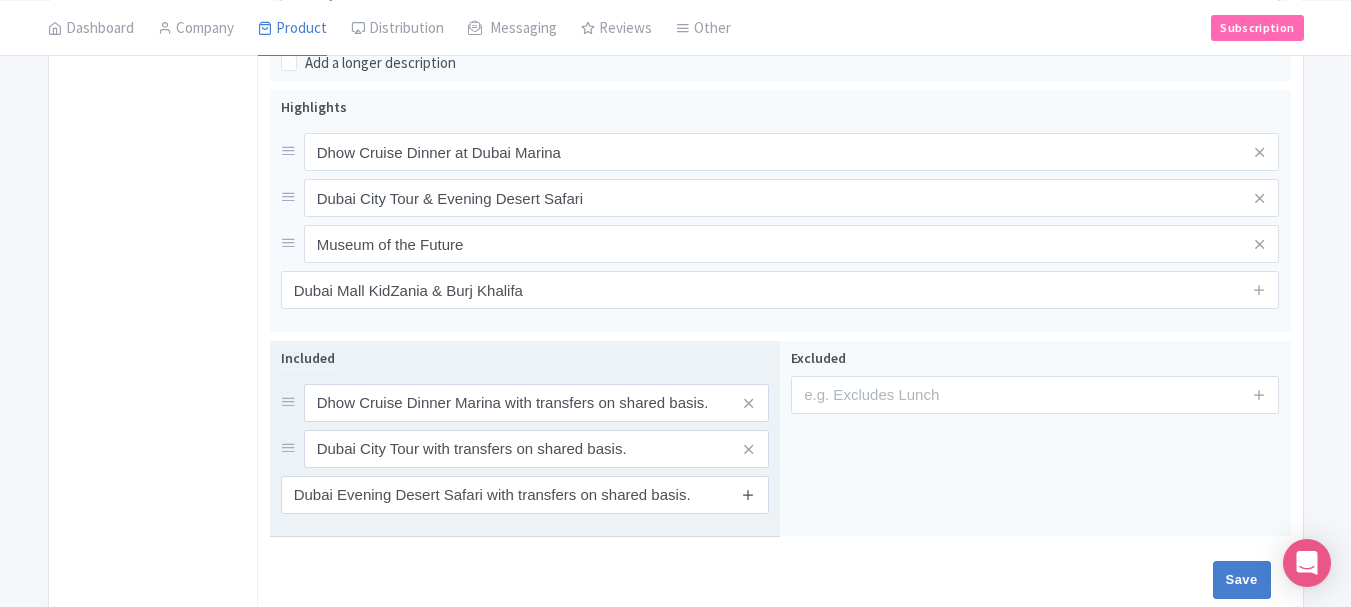 click at bounding box center [748, 494] 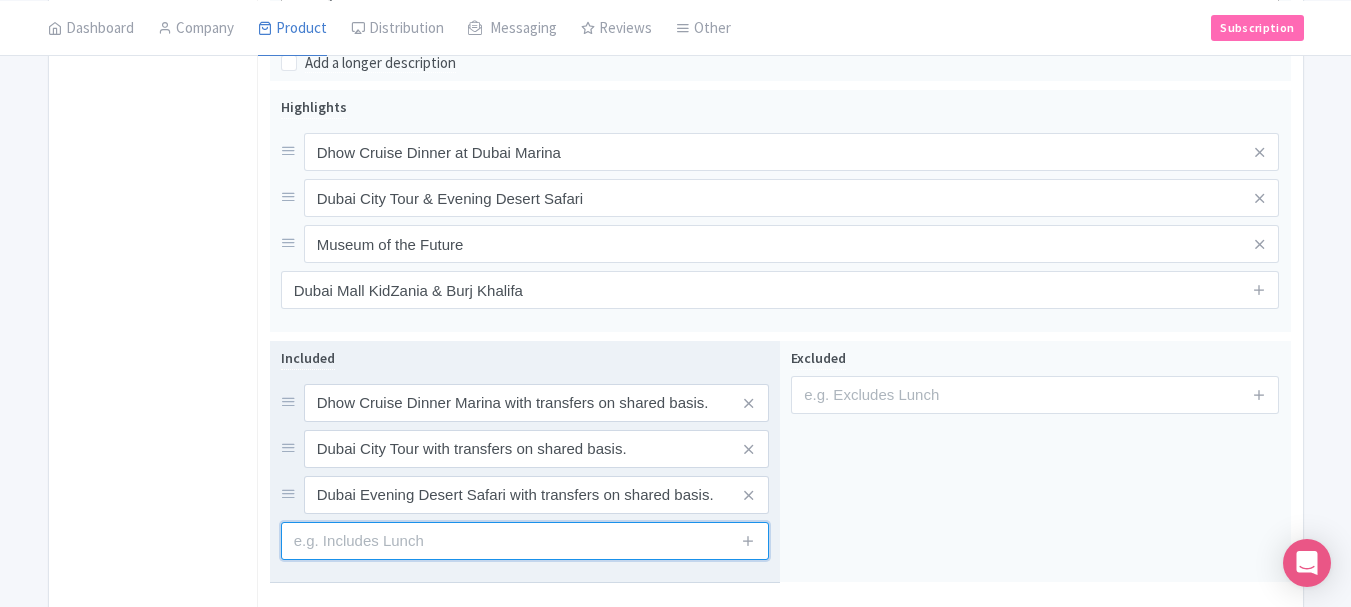click at bounding box center [525, 541] 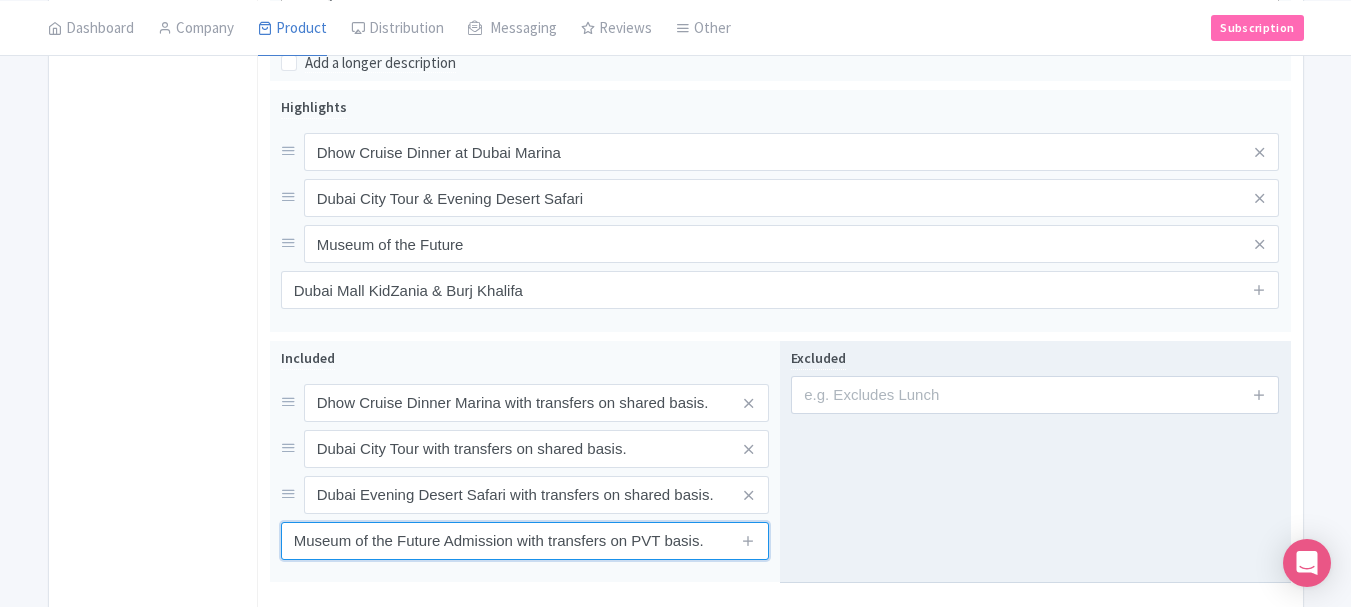 type on "Museum of the Future Admission with transfers on PVT basis." 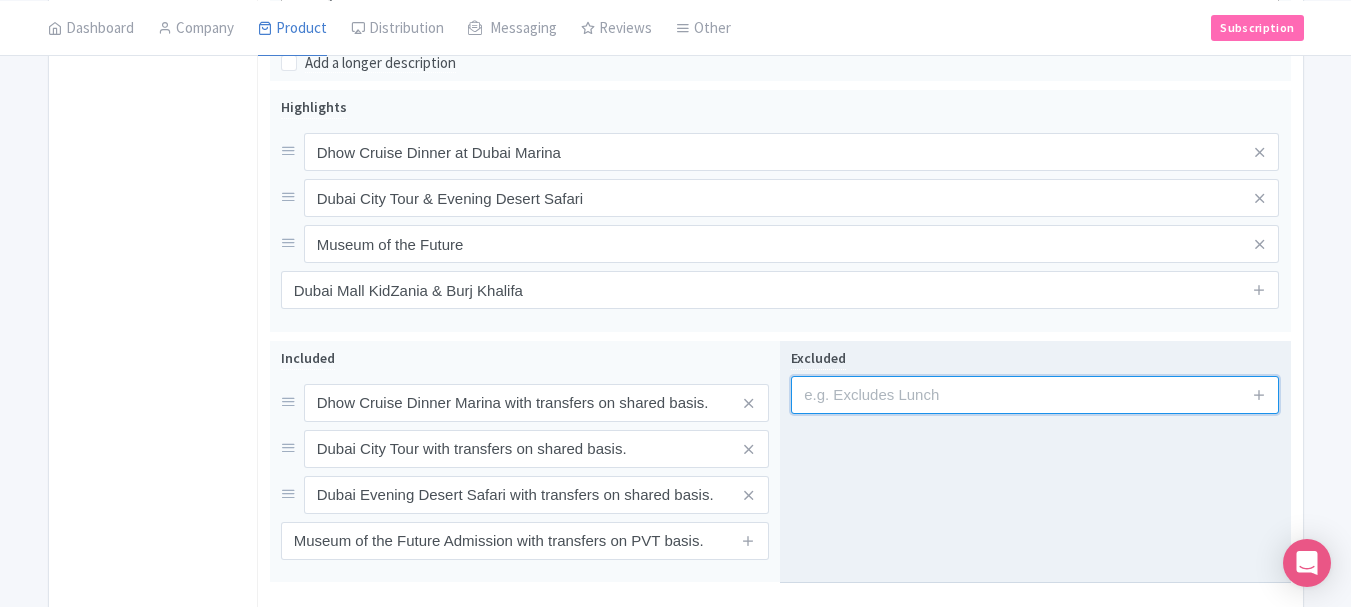 click at bounding box center [1035, 395] 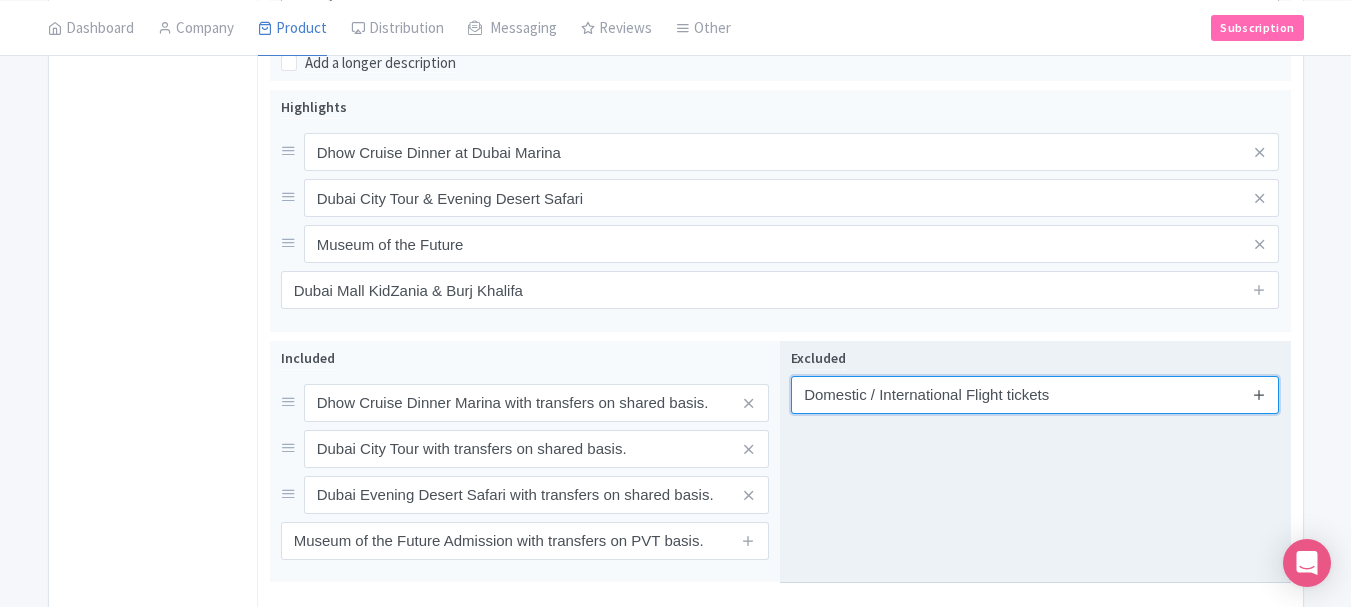 type on "Domestic / International Flight tickets" 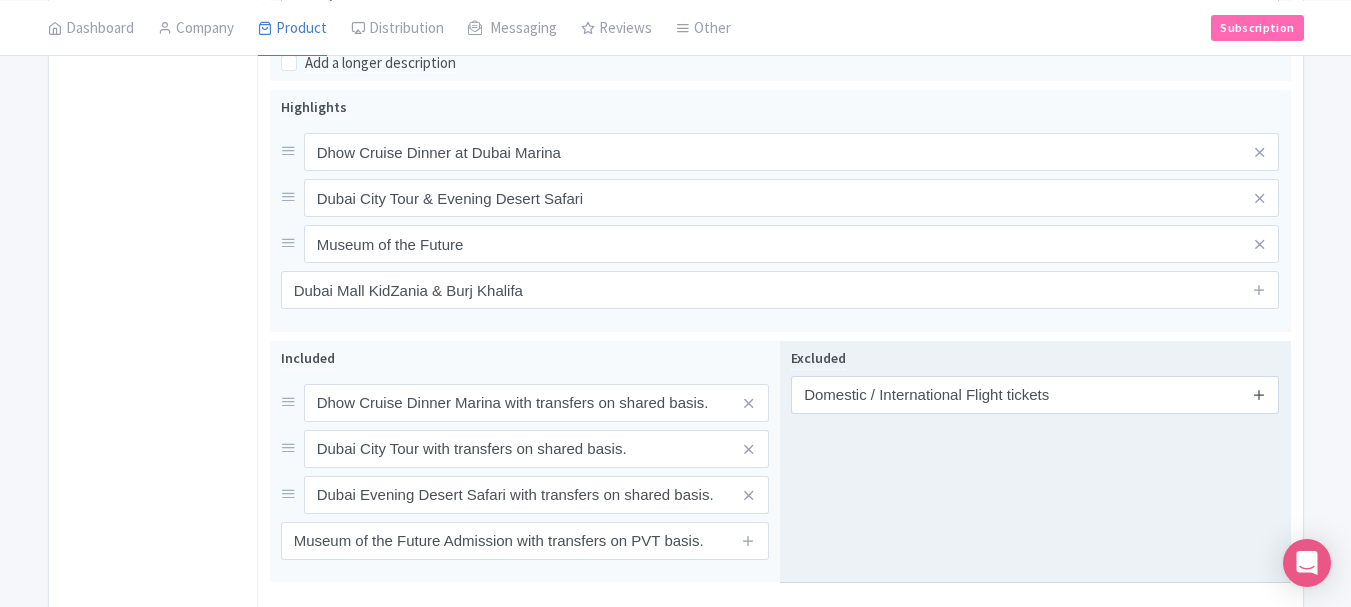click at bounding box center (1259, 394) 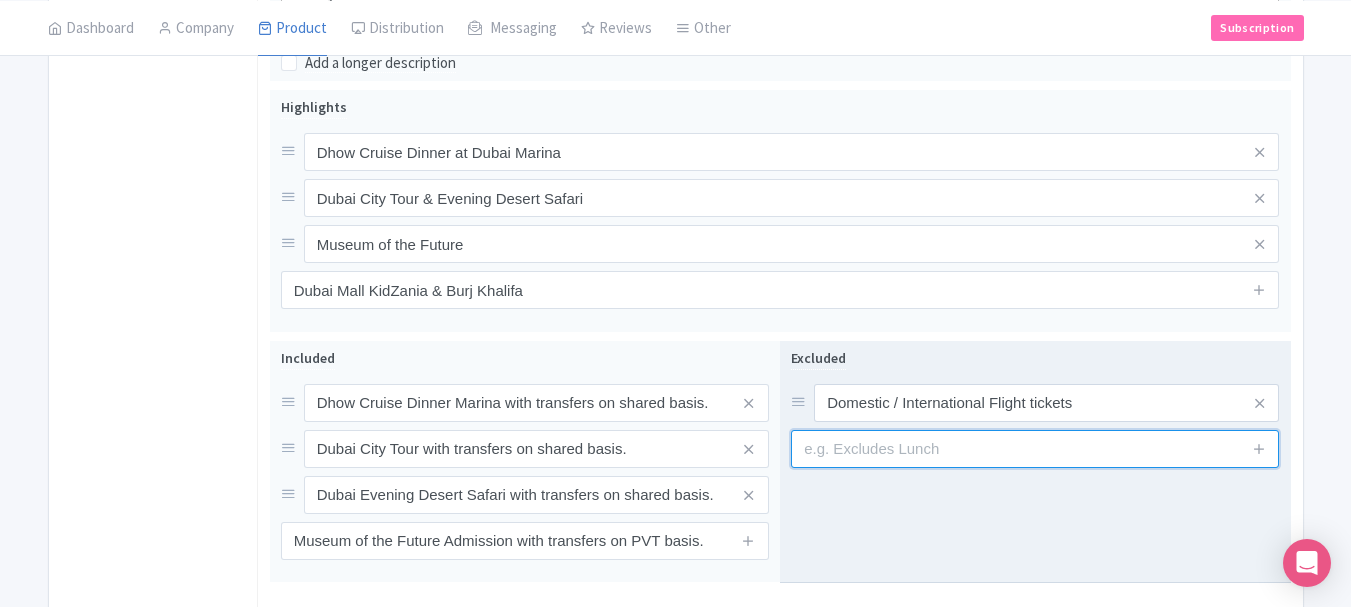 drag, startPoint x: 941, startPoint y: 449, endPoint x: 989, endPoint y: 450, distance: 48.010414 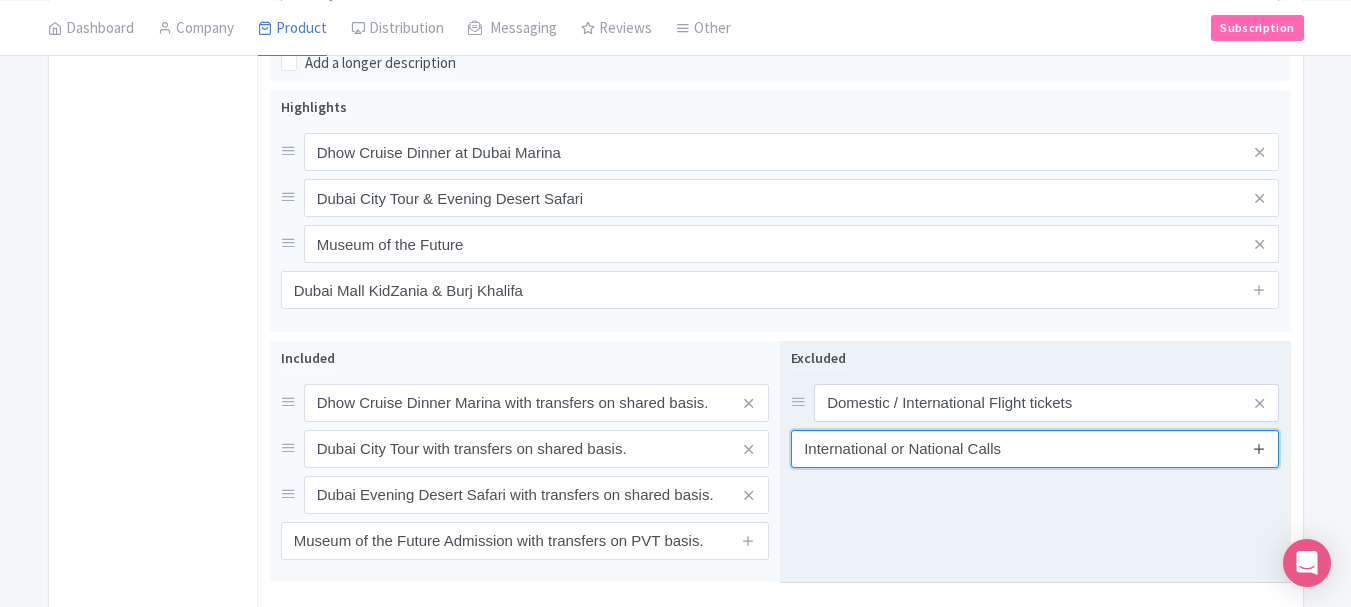 type on "International or National Calls" 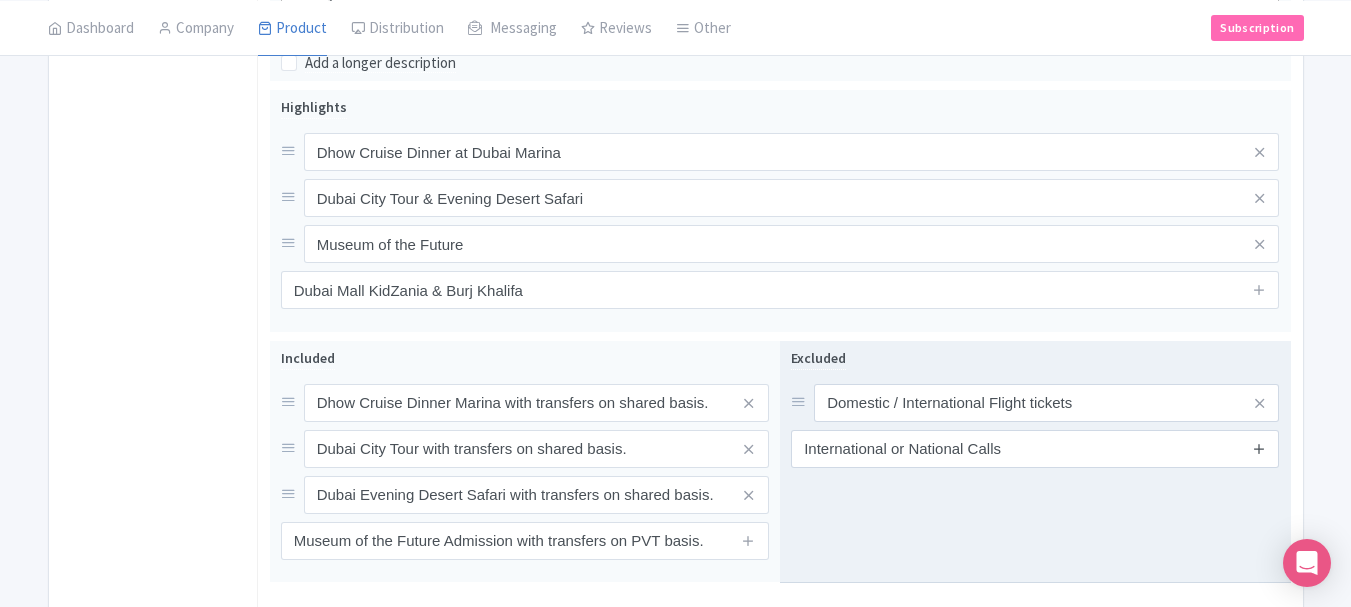 click at bounding box center (1259, 448) 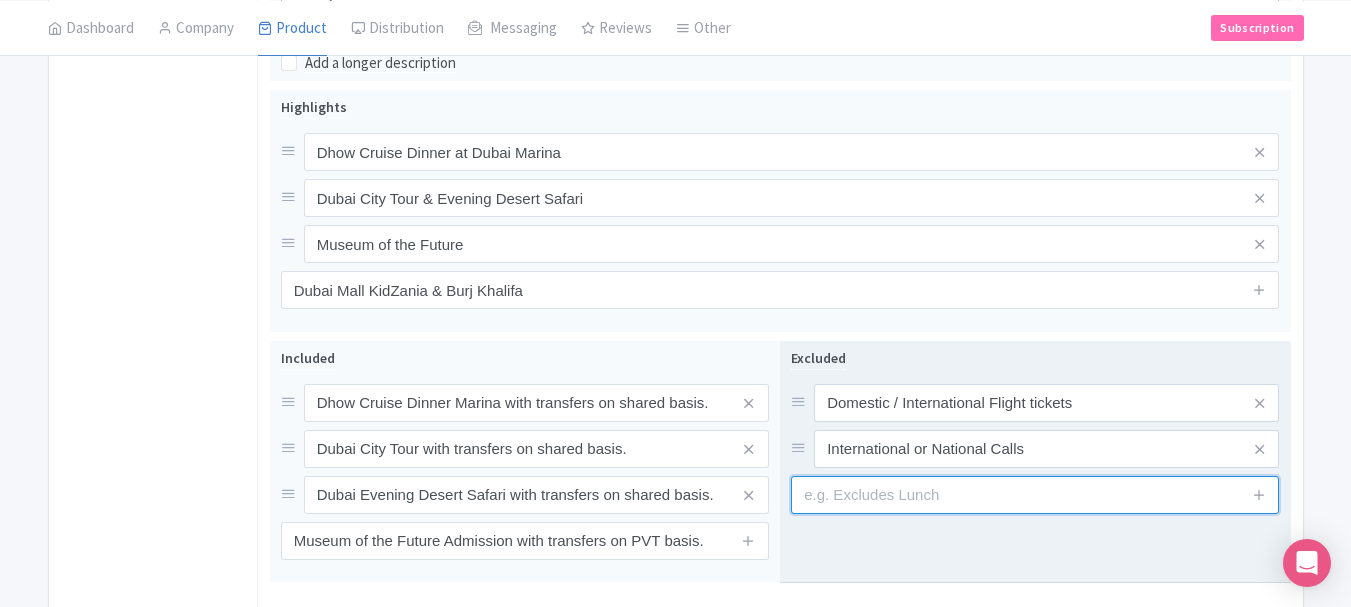 click at bounding box center [1035, 495] 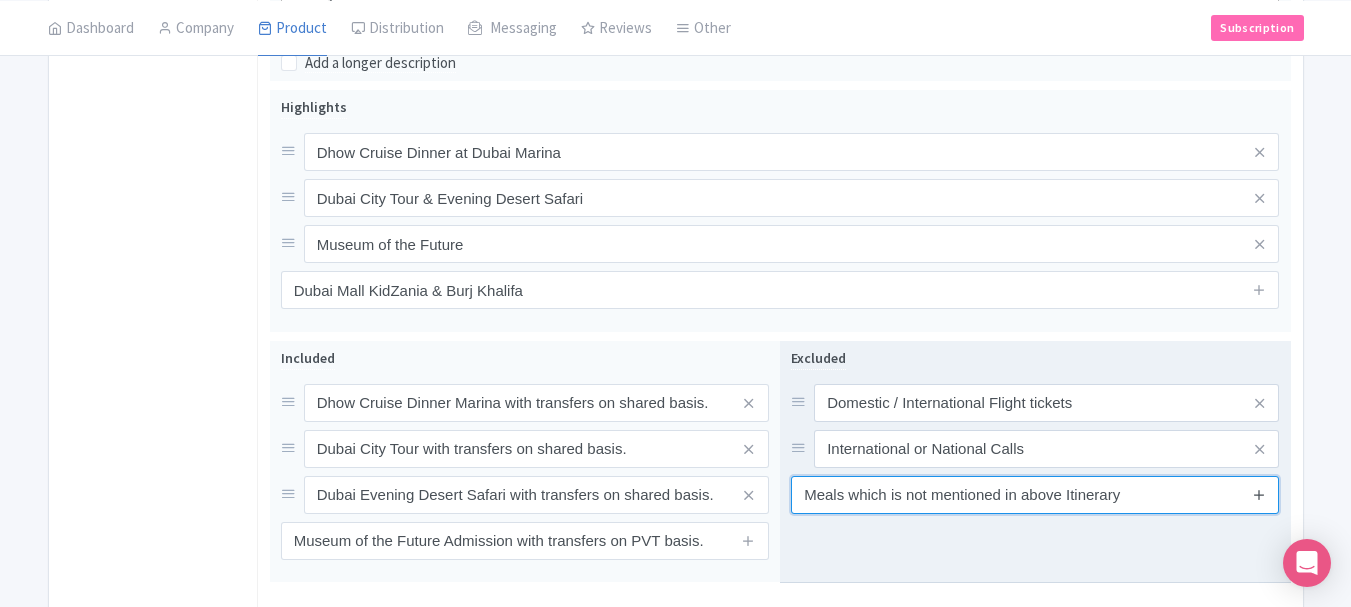 type on "Meals which is not mentioned in above Itinerary" 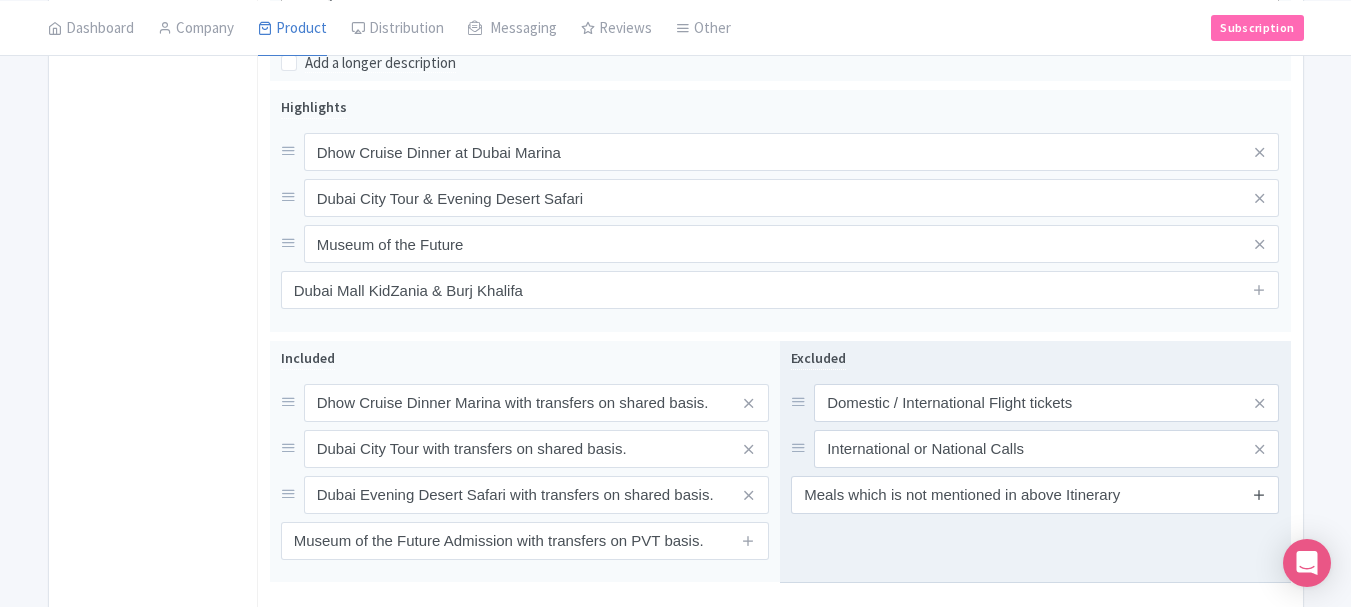 click at bounding box center (1259, 494) 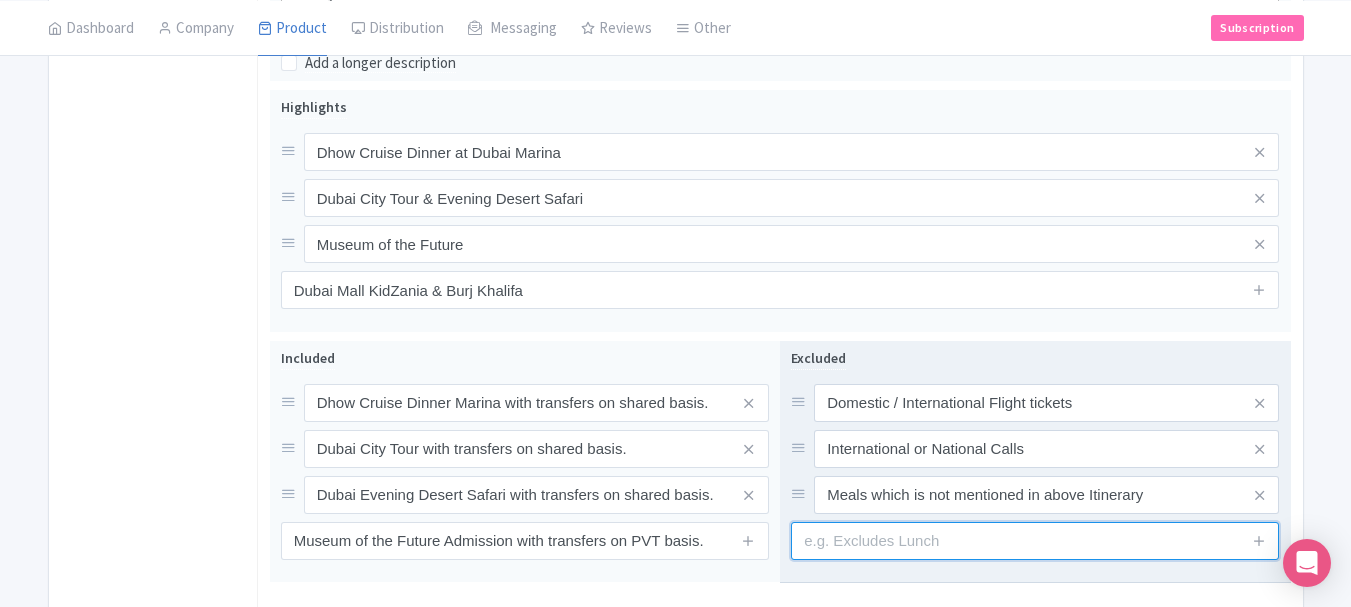 click at bounding box center (1035, 541) 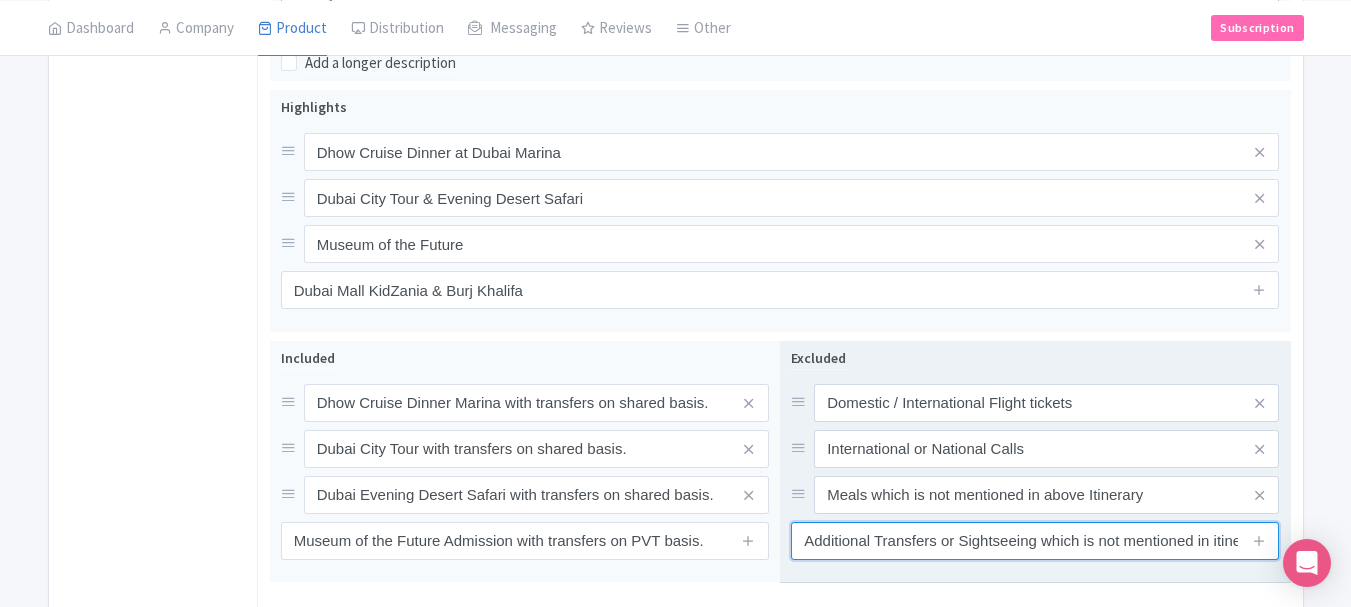scroll, scrollTop: 0, scrollLeft: 29, axis: horizontal 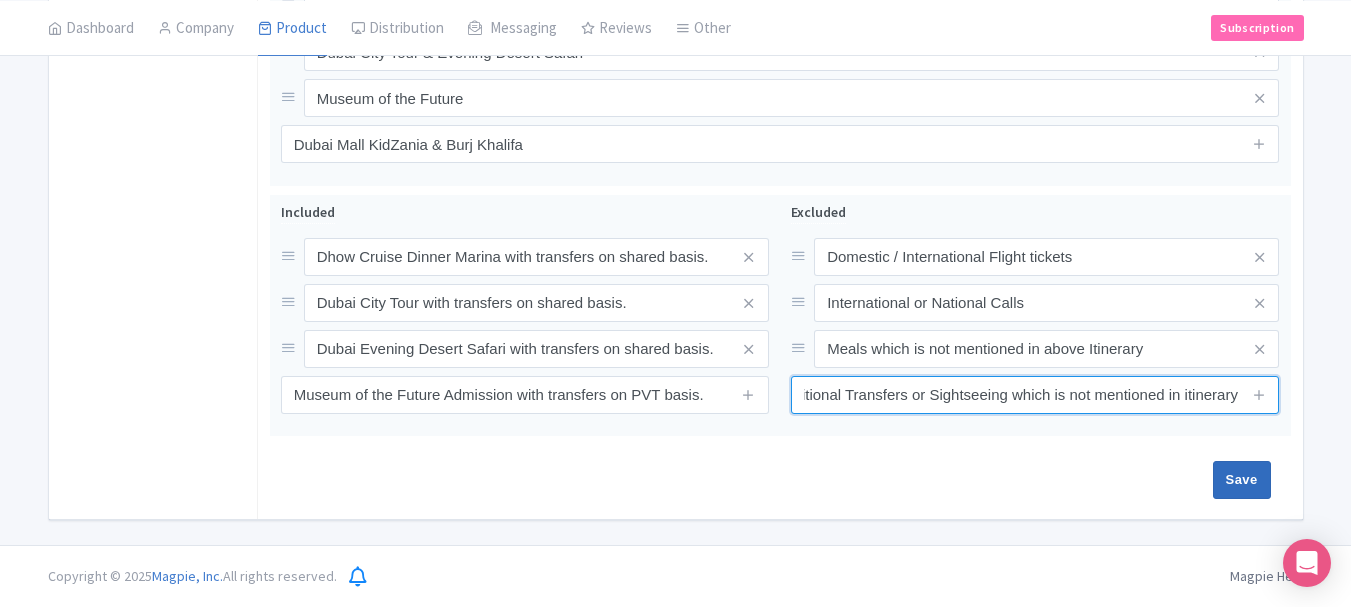 type on "Additional Transfers or Sightseeing which is not mentioned in itinerary" 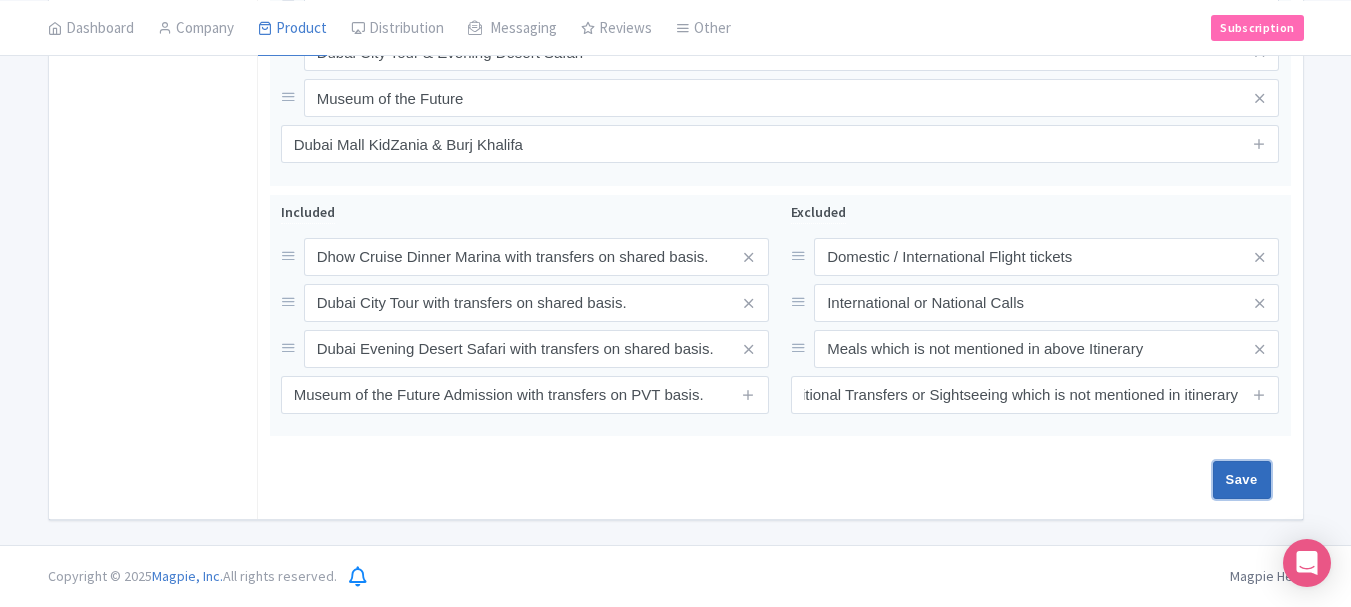 click on "Save" at bounding box center [1242, 480] 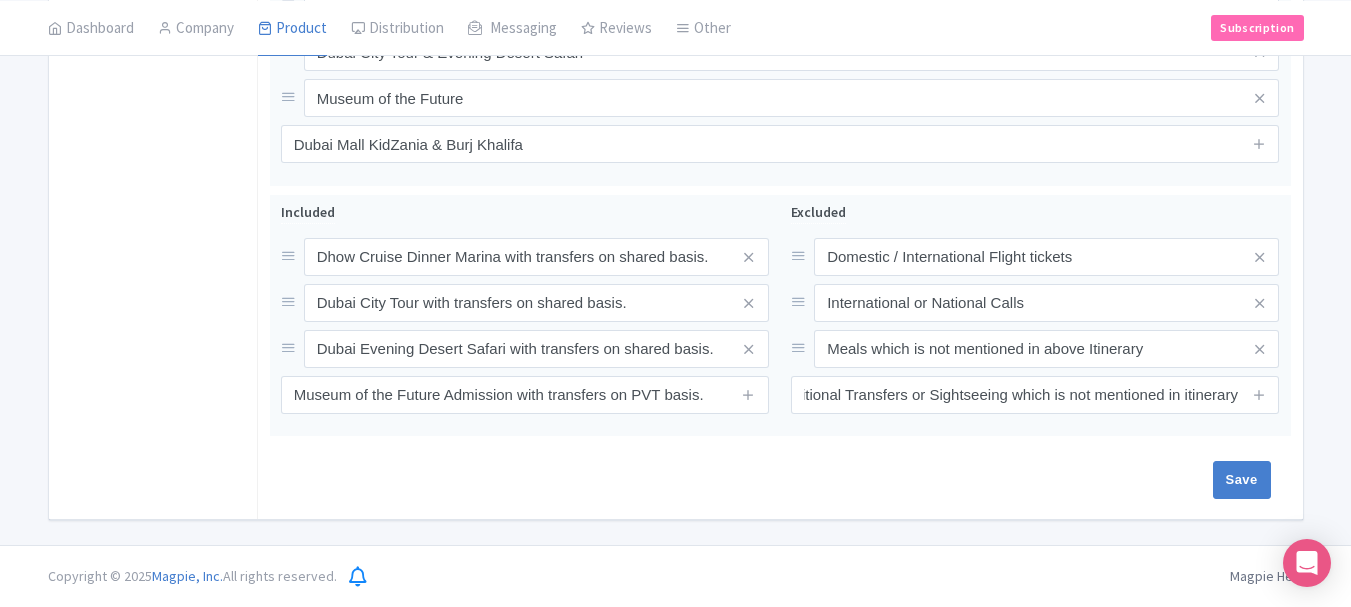 type on "Saving..." 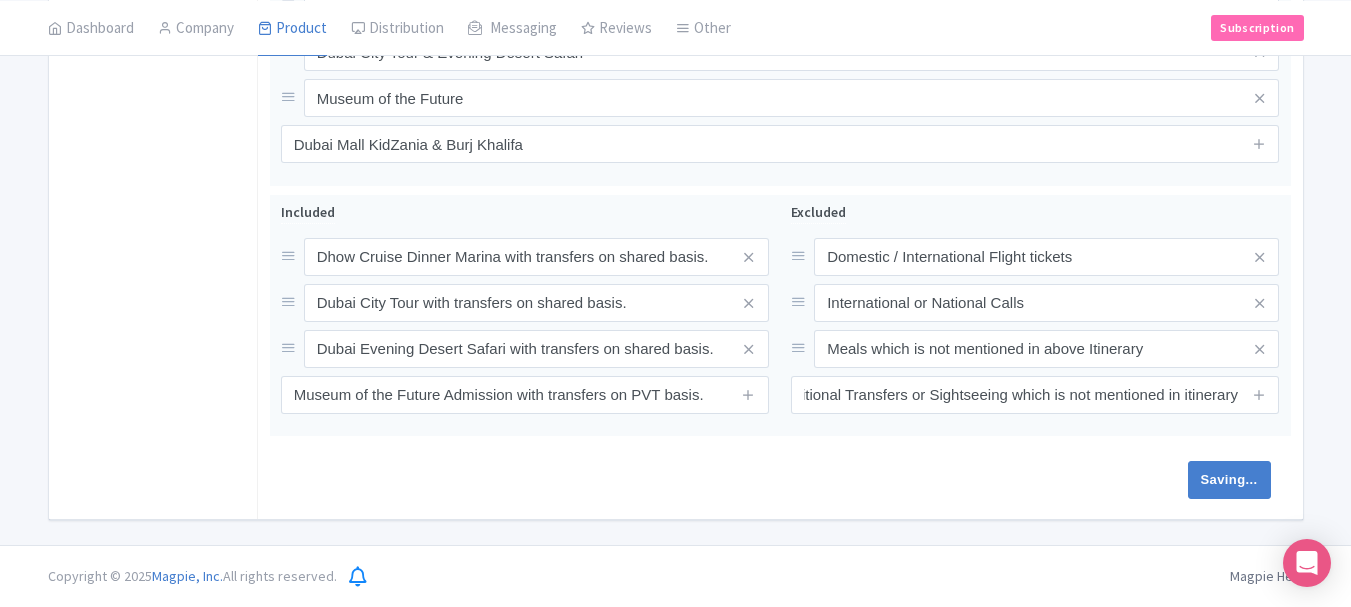 scroll, scrollTop: 0, scrollLeft: 0, axis: both 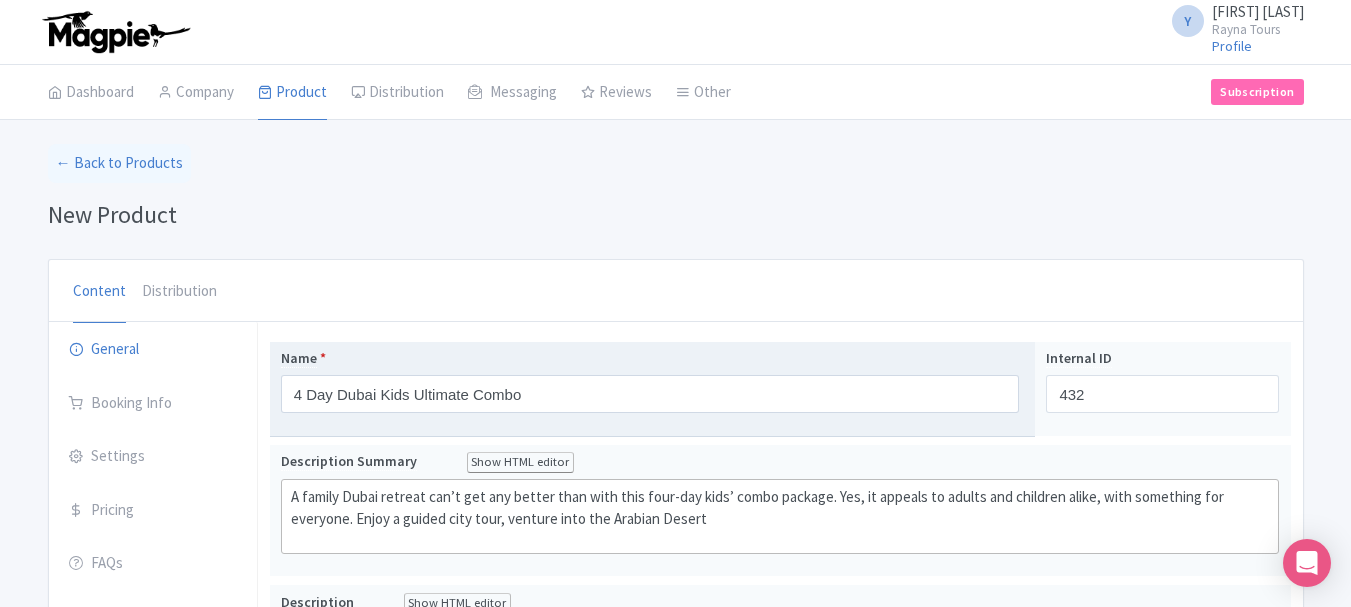 drag, startPoint x: 633, startPoint y: 354, endPoint x: 621, endPoint y: 392, distance: 39.849716 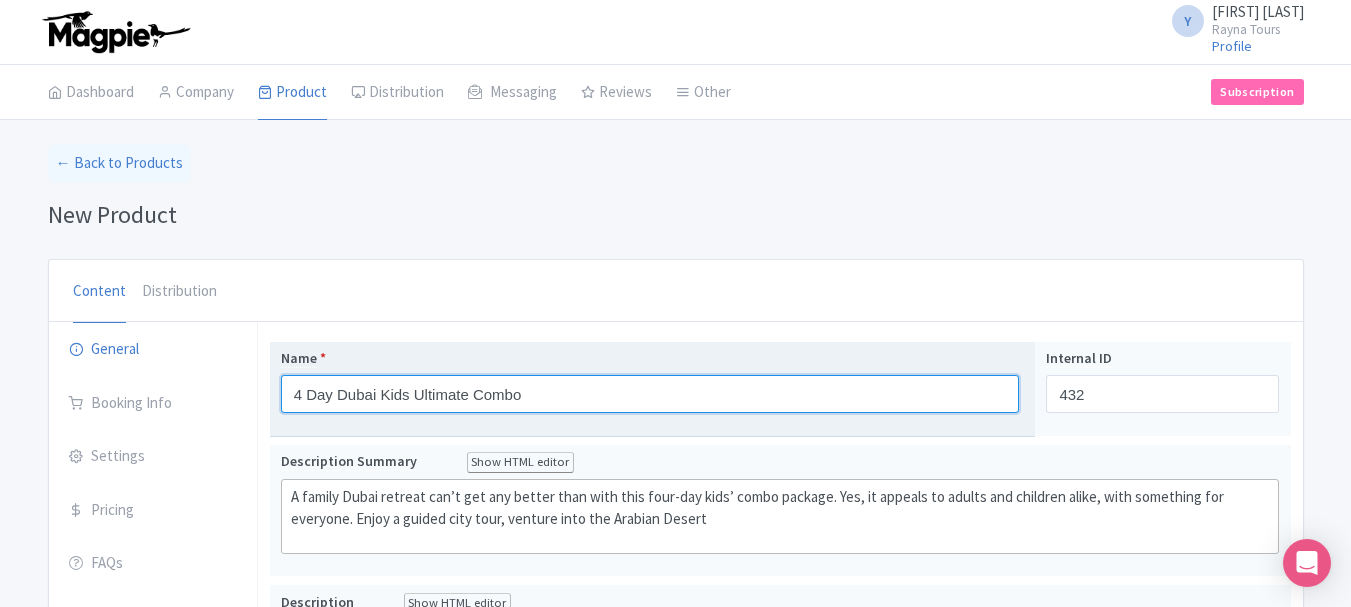 click on "4 Day Dubai Kids Ultimate Combo" at bounding box center (650, 394) 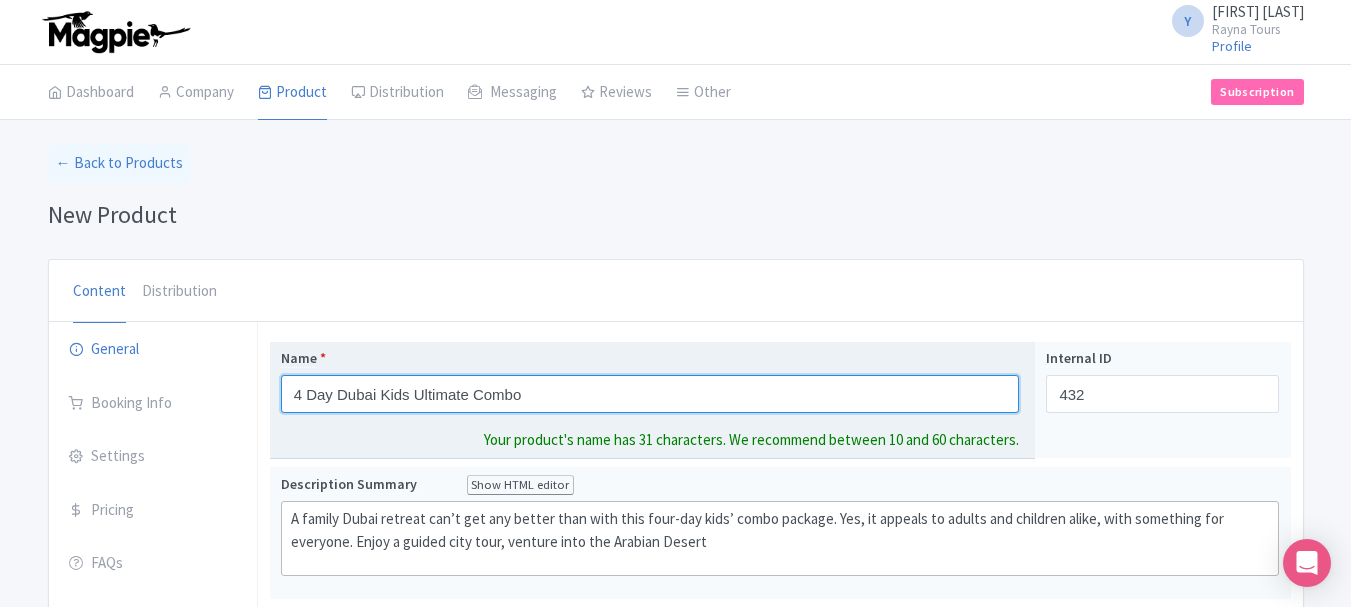 click on "4 Day Dubai Kids Ultimate Combo" at bounding box center [650, 394] 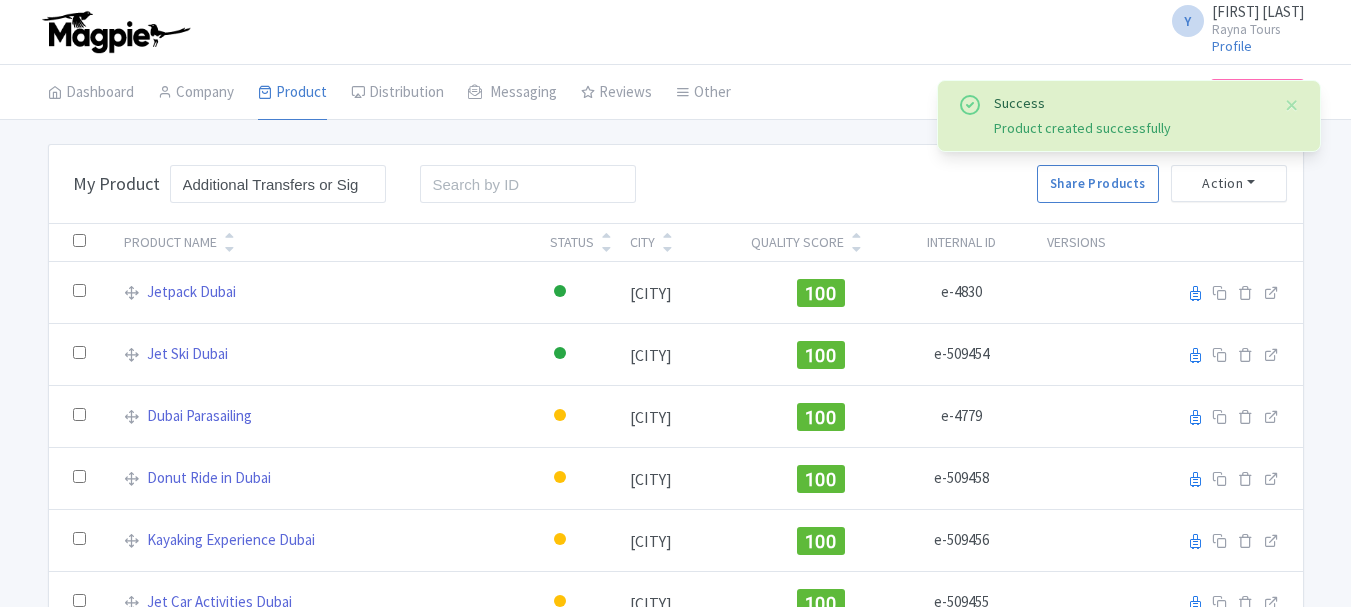 scroll, scrollTop: 0, scrollLeft: 0, axis: both 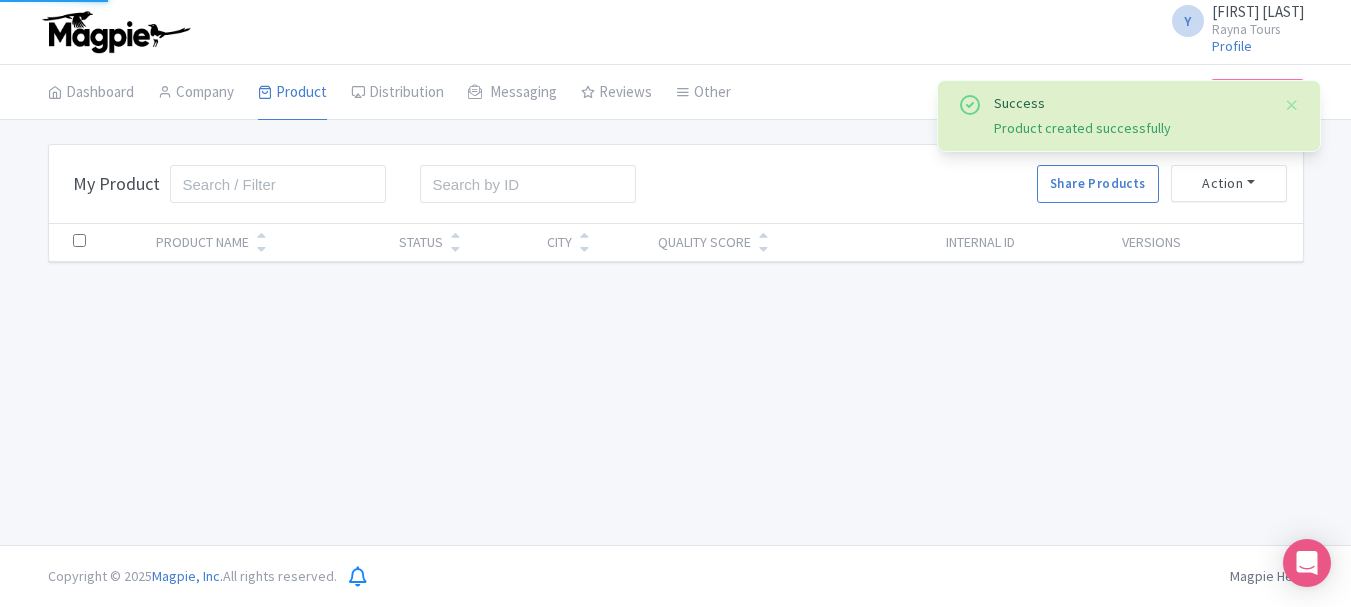 type on "Additional Transfers or Sightseeing which is not mentioned in itinerary" 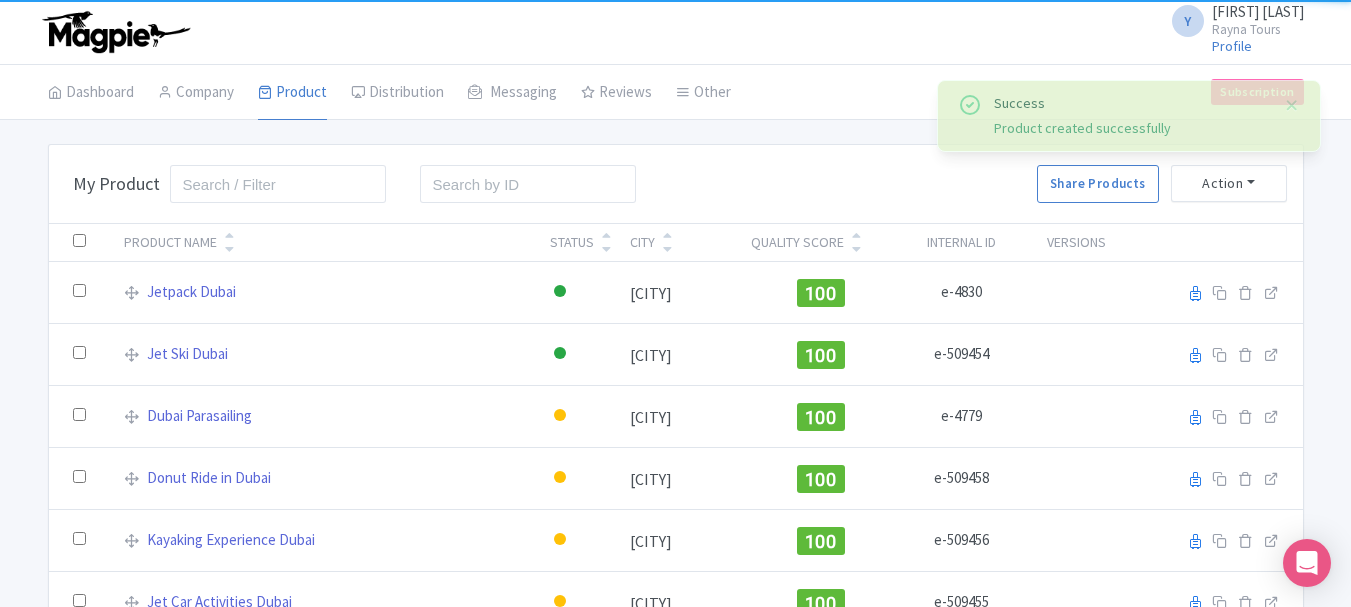 scroll, scrollTop: 0, scrollLeft: 0, axis: both 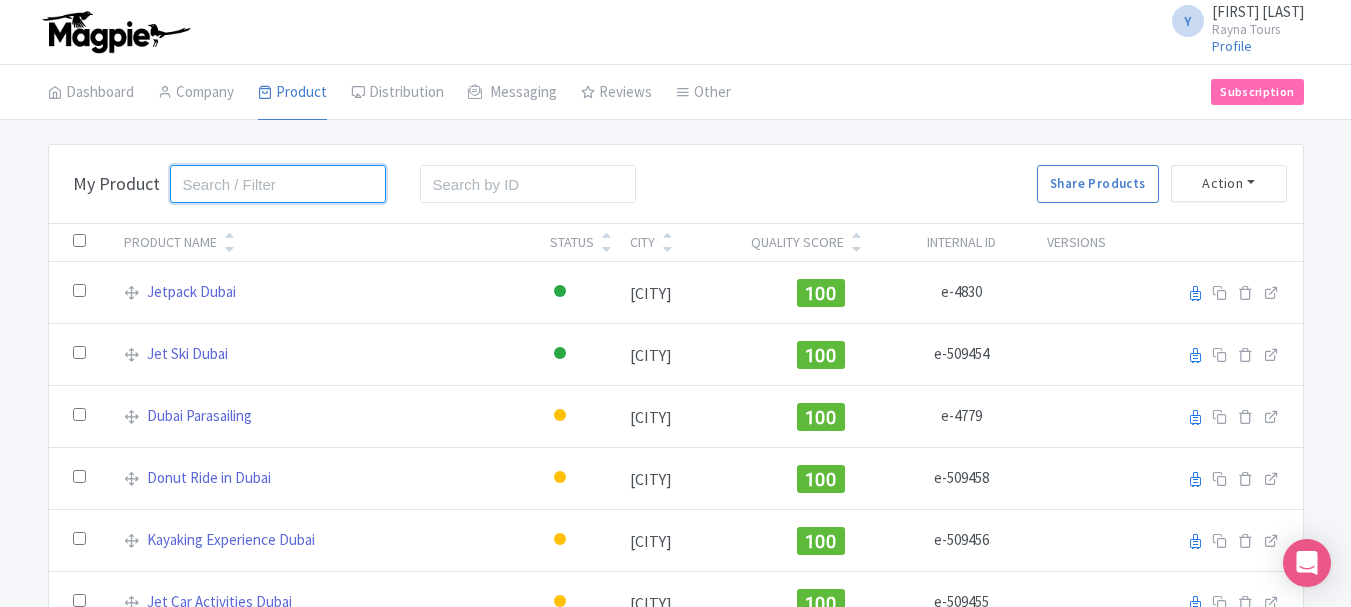click at bounding box center (278, 184) 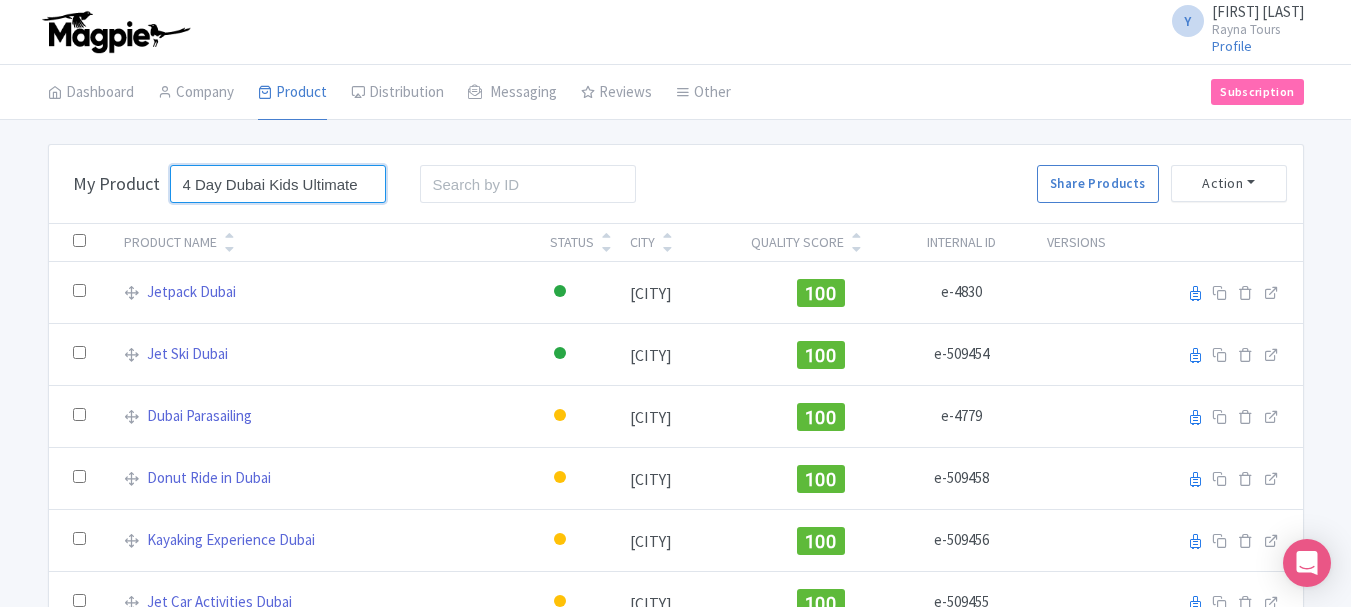 scroll, scrollTop: 0, scrollLeft: 51, axis: horizontal 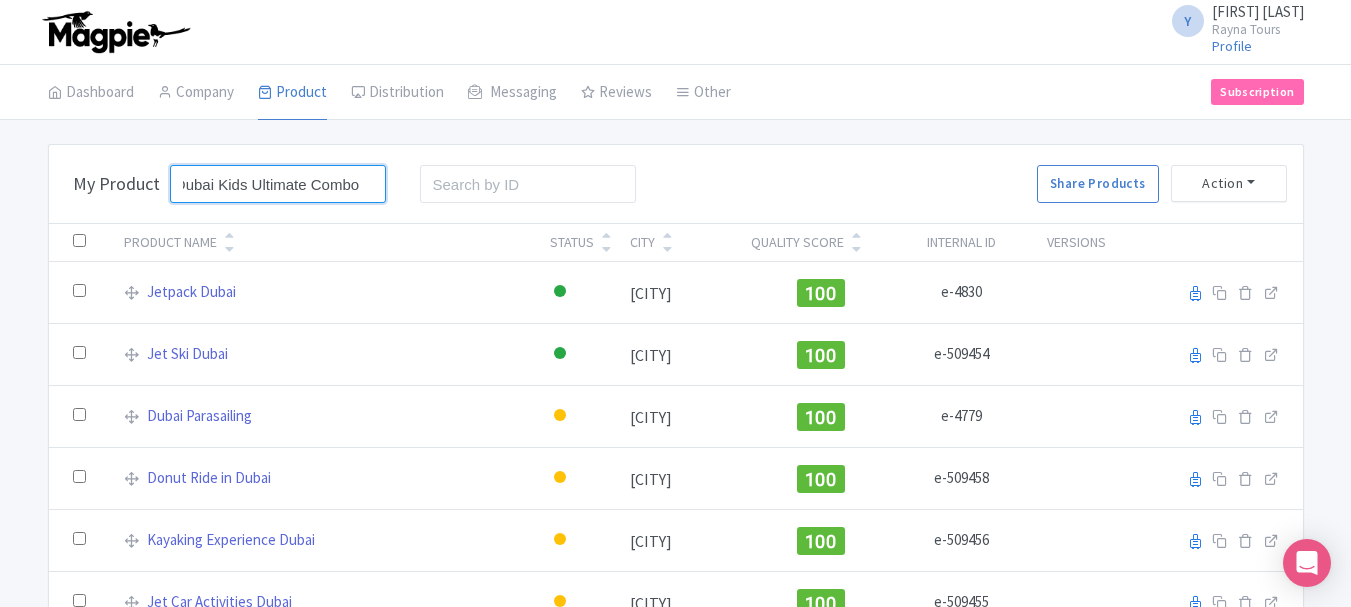 type on "4 Day Dubai Kids Ultimate Combo" 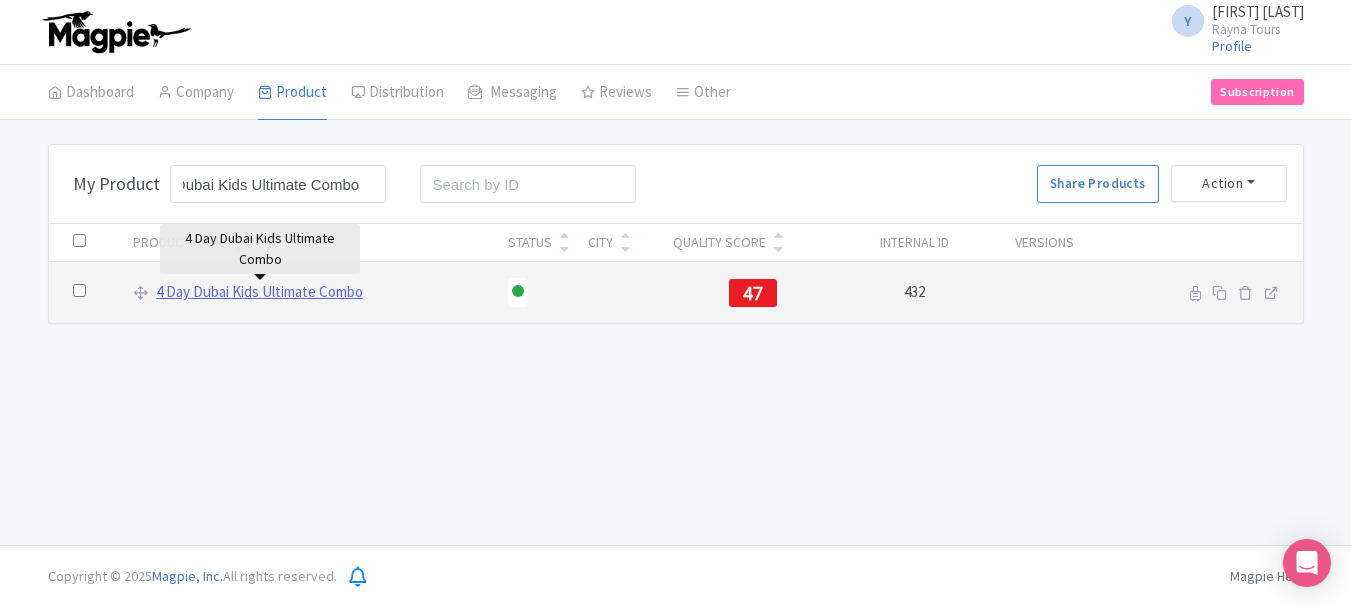 scroll, scrollTop: 0, scrollLeft: 0, axis: both 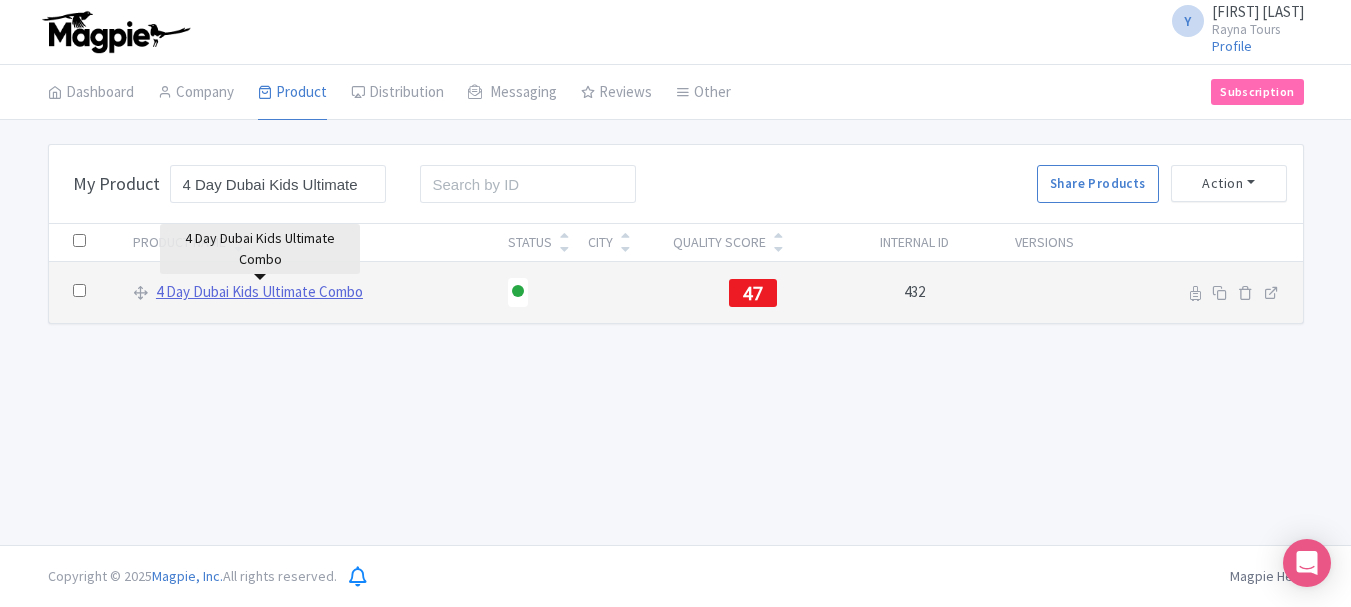 click on "4 Day Dubai Kids Ultimate Combo" at bounding box center [259, 292] 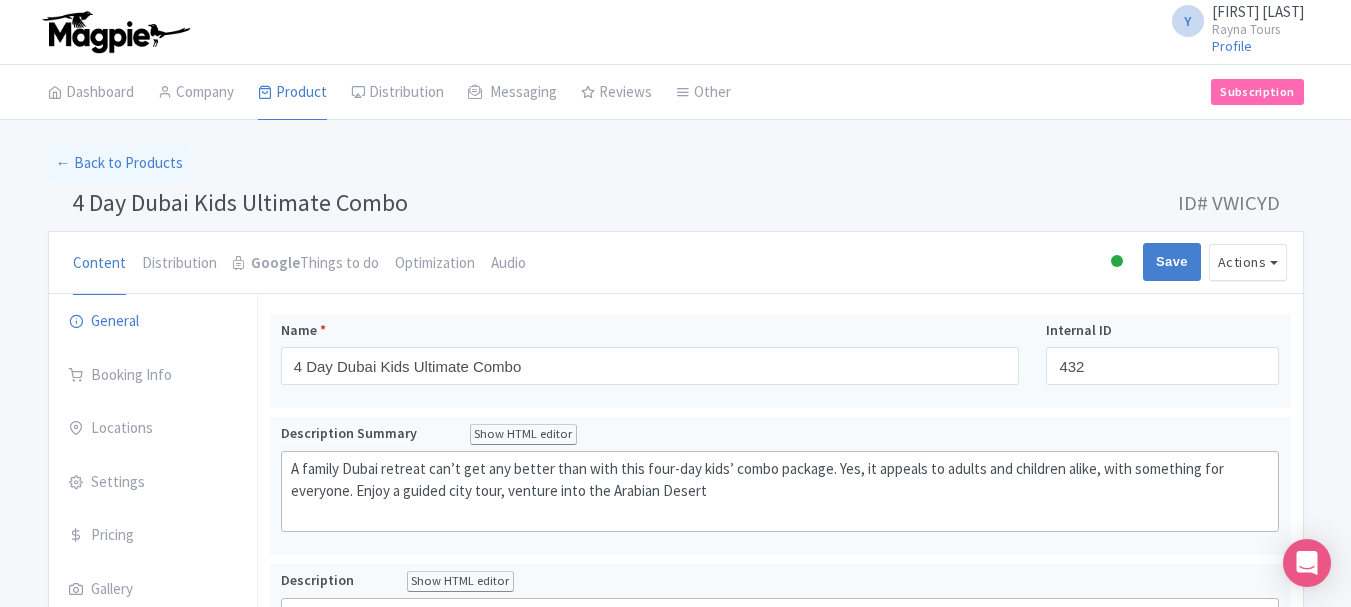 scroll, scrollTop: 0, scrollLeft: 0, axis: both 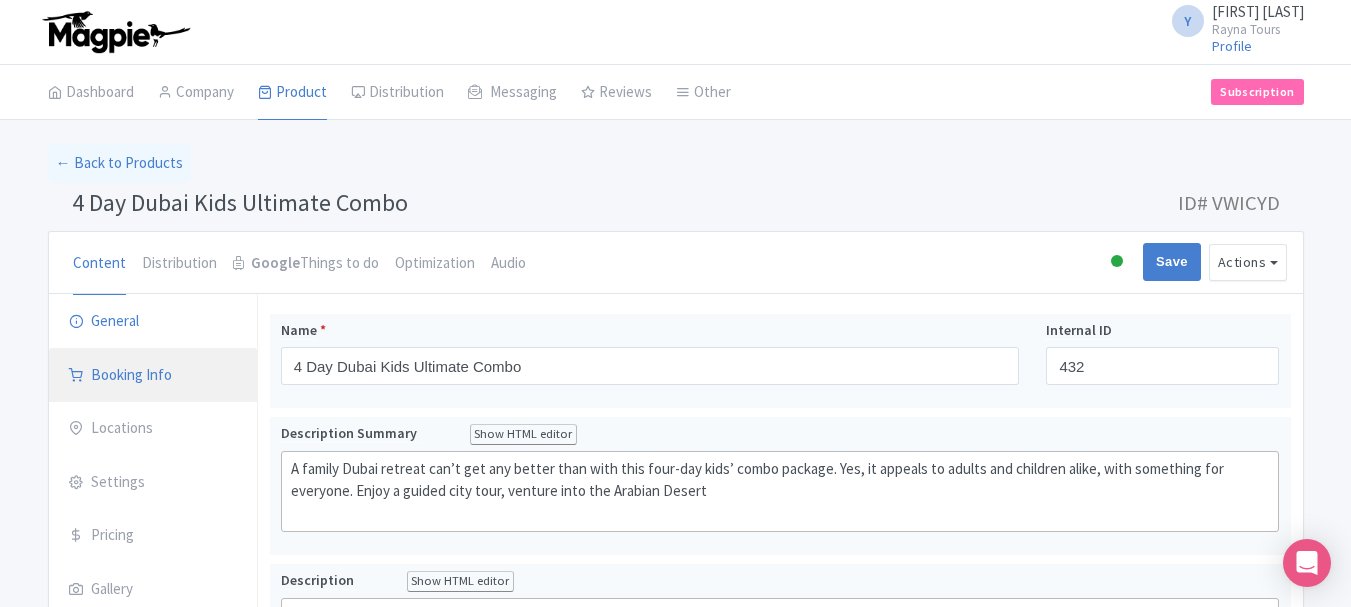click on "Booking Info" at bounding box center [153, 376] 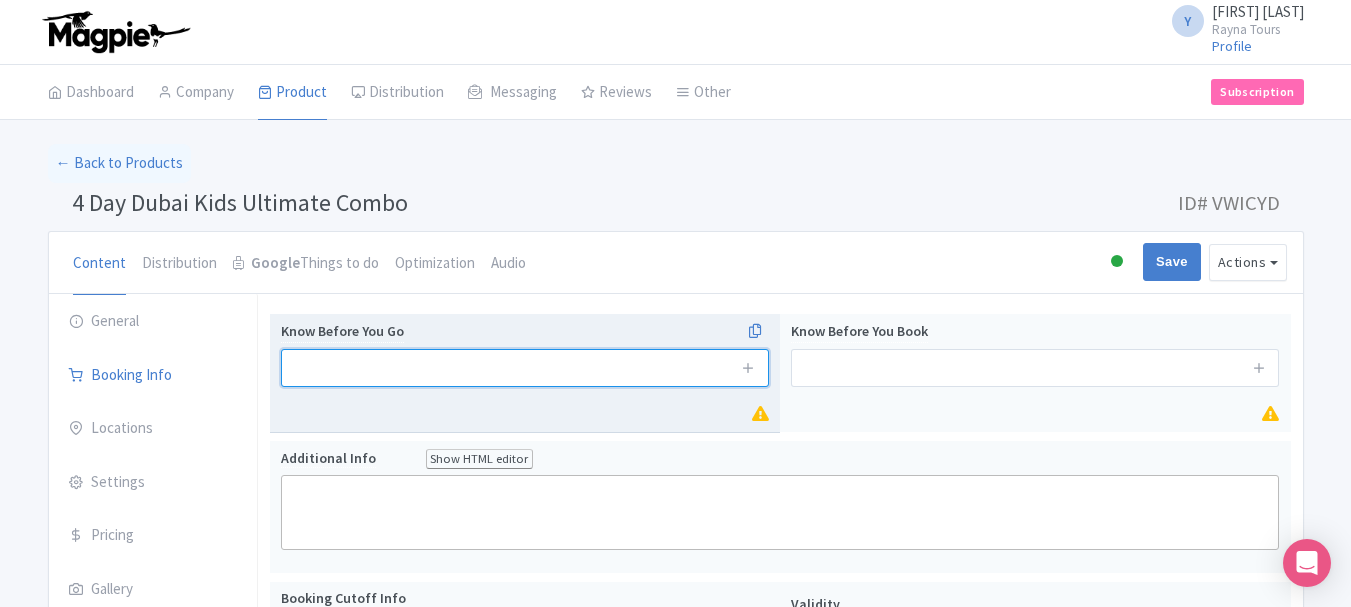 click at bounding box center [525, 368] 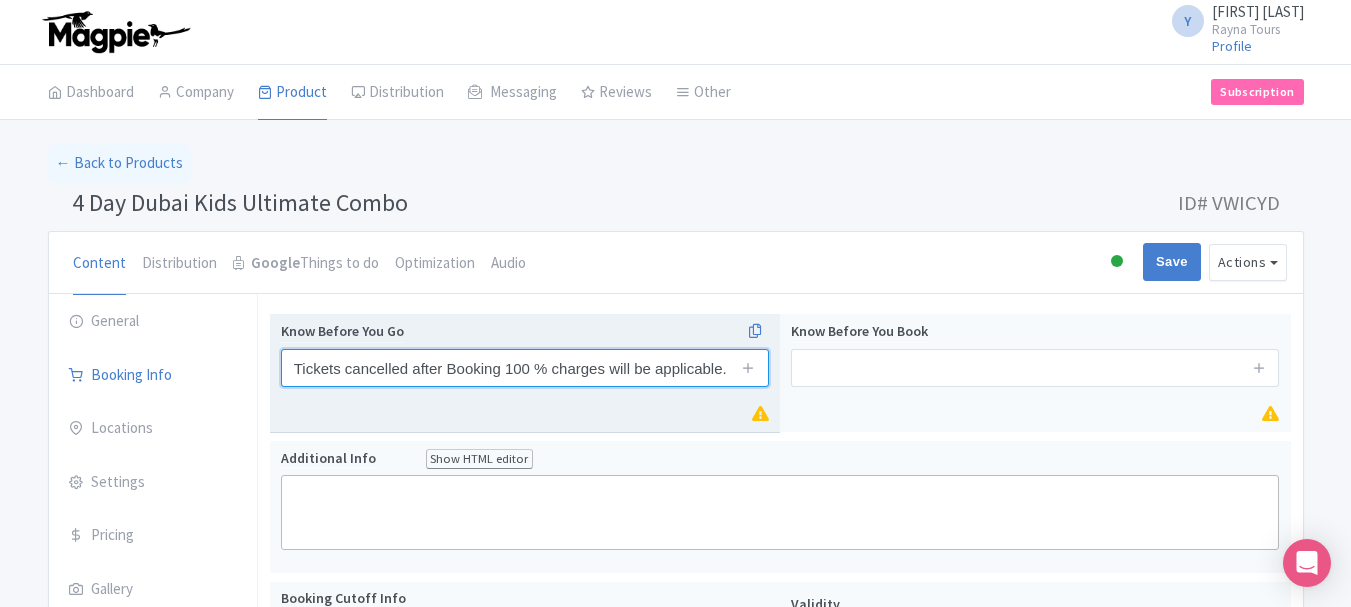 scroll, scrollTop: 0, scrollLeft: 2, axis: horizontal 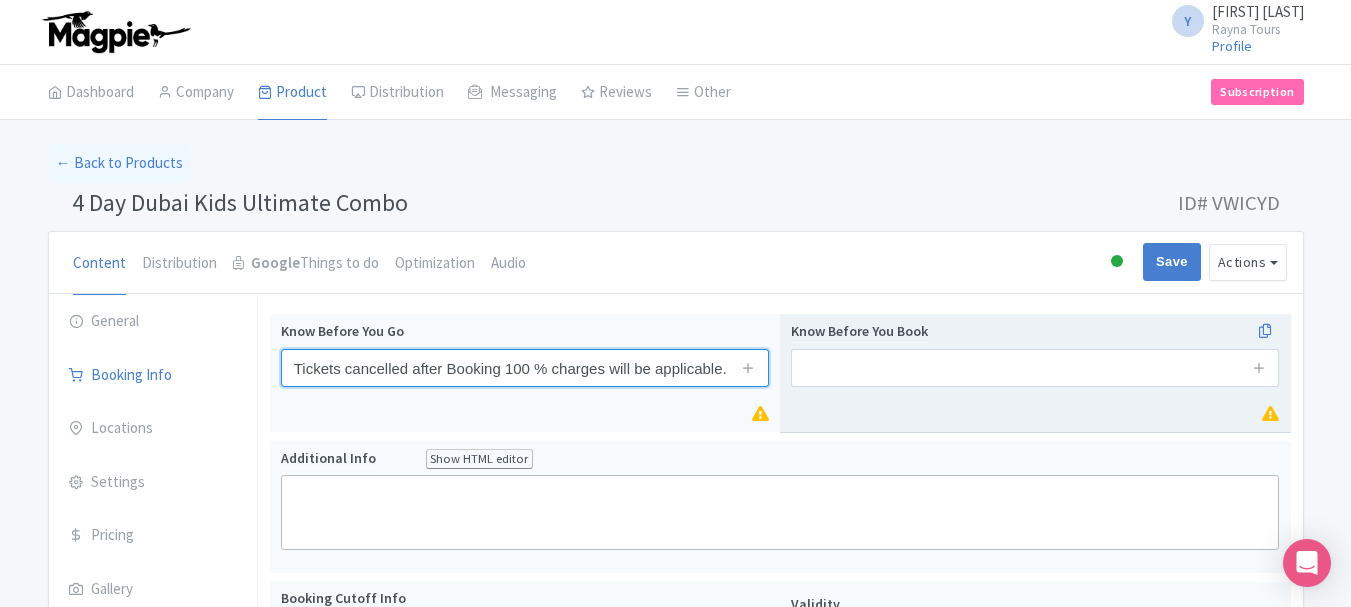 type on "Tickets cancelled after Booking 100 % charges will be applicable." 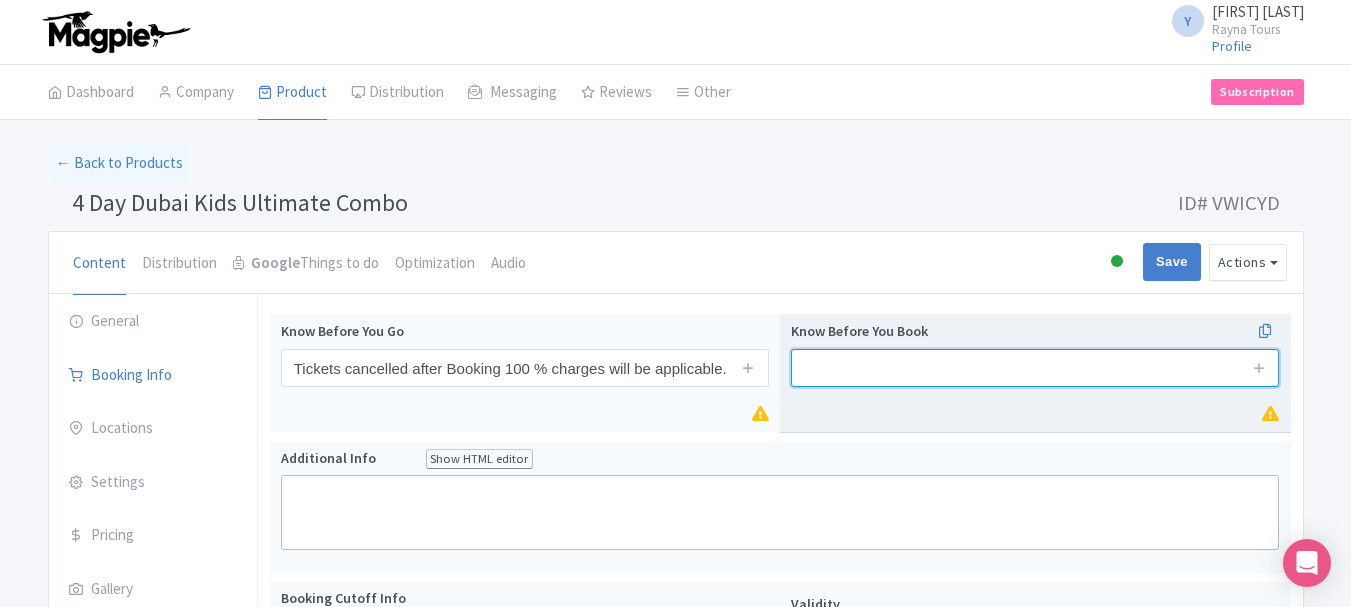 click at bounding box center [1035, 368] 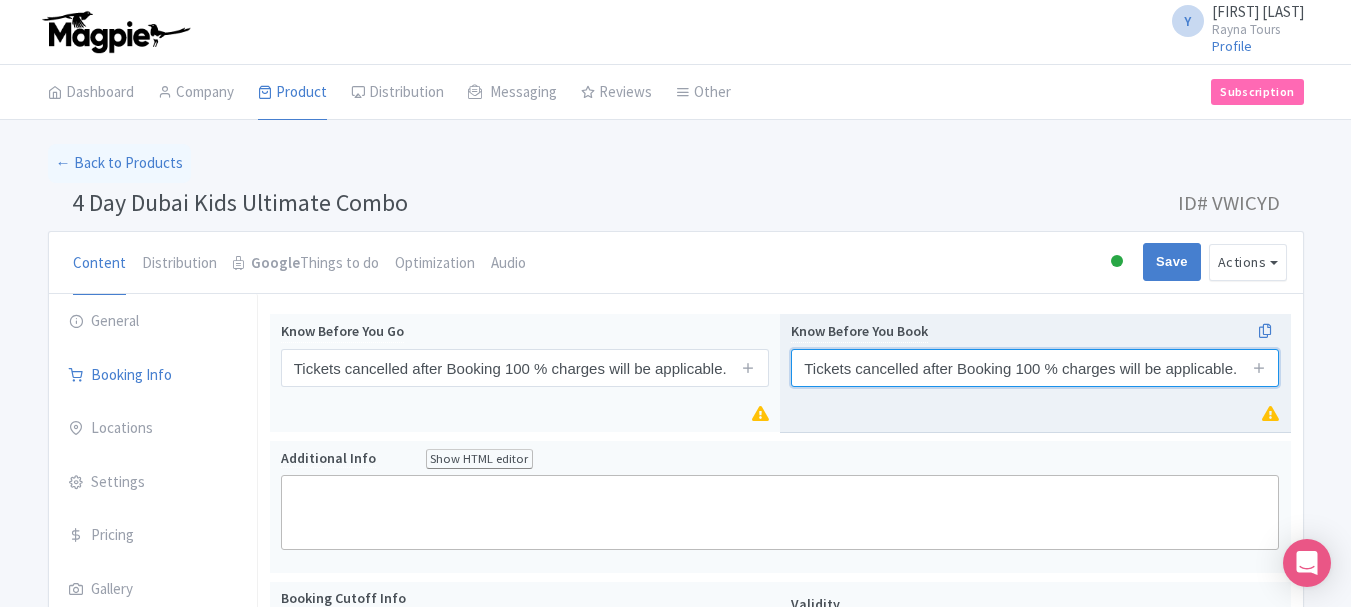 scroll, scrollTop: 0, scrollLeft: 3, axis: horizontal 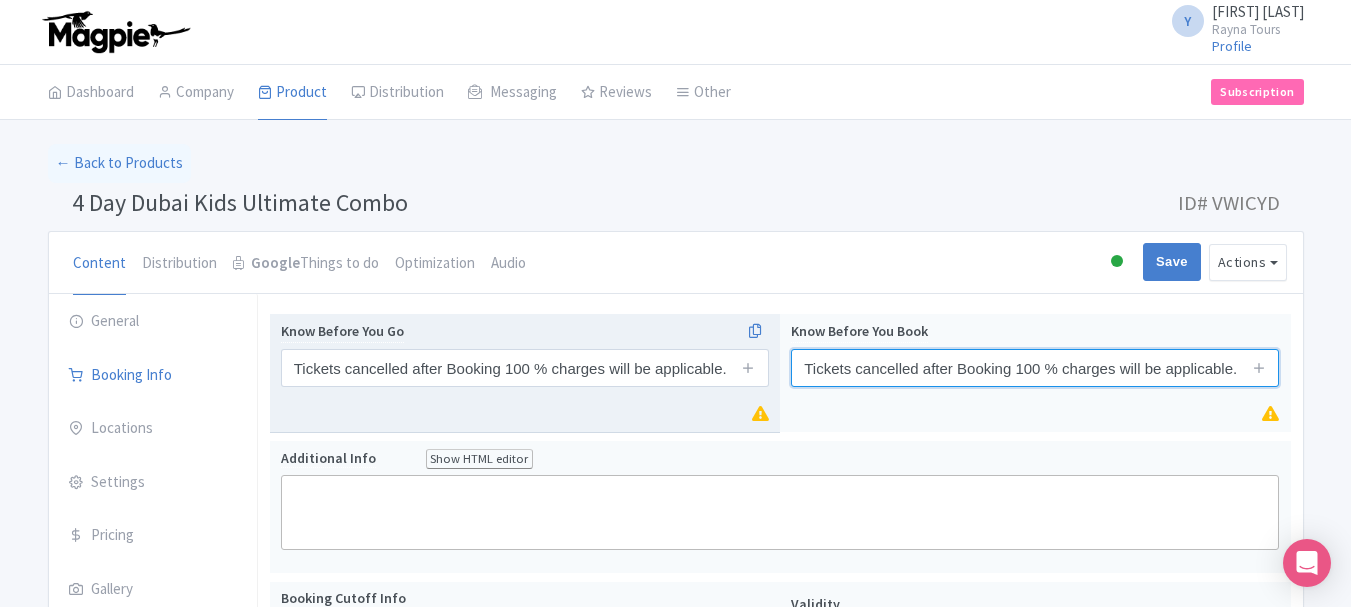 type on "Tickets cancelled after Booking 100 % charges will be applicable." 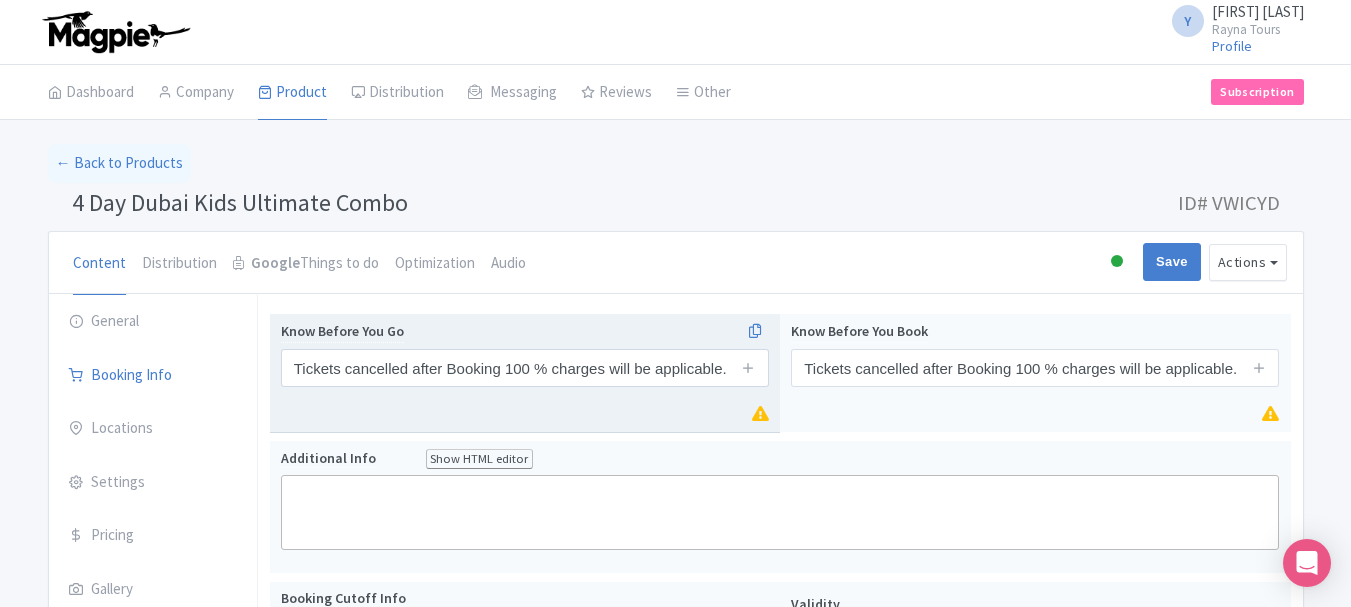 click at bounding box center (749, 368) 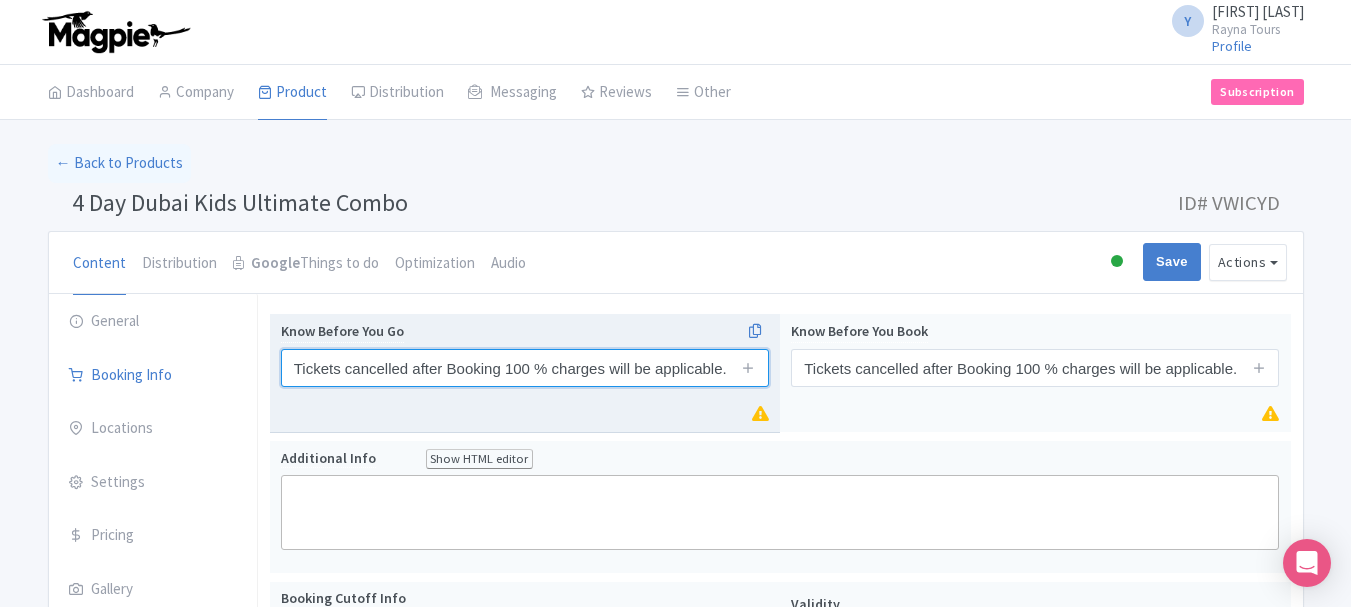 click on "Tickets cancelled after Booking 100 % charges will be applicable." at bounding box center (525, 368) 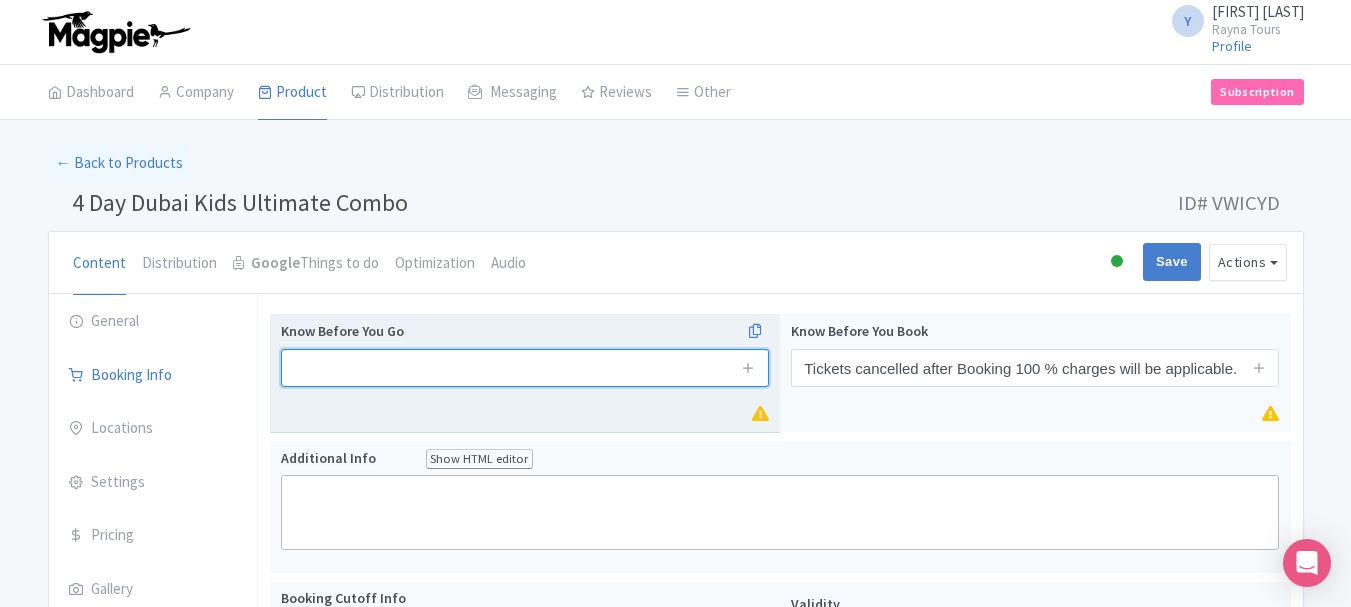 paste on "Rayna reserve the rights to change / amend the itinerary" 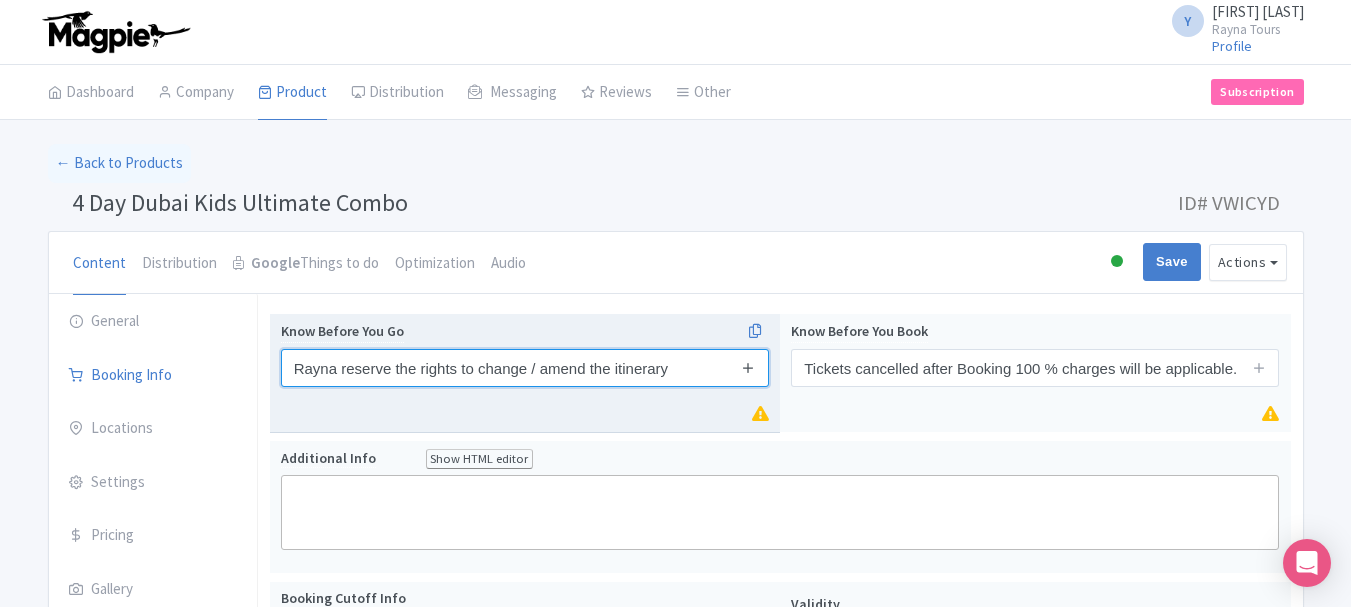 type on "Rayna reserve the rights to change / amend the itinerary" 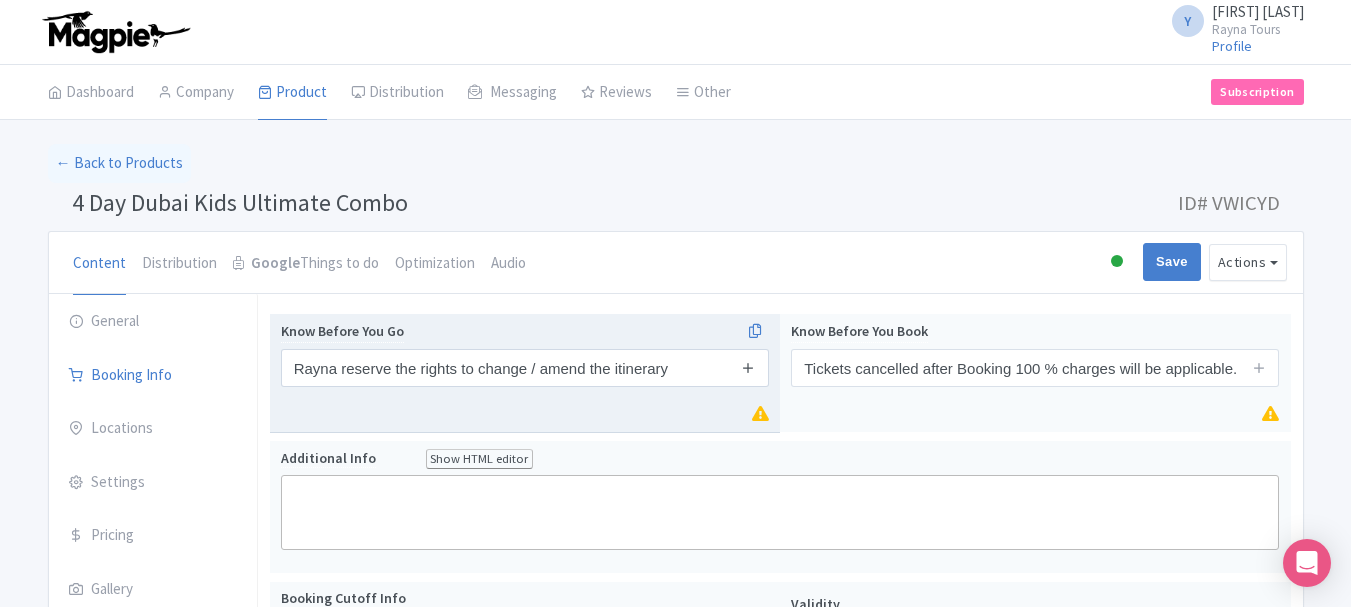 click at bounding box center [748, 367] 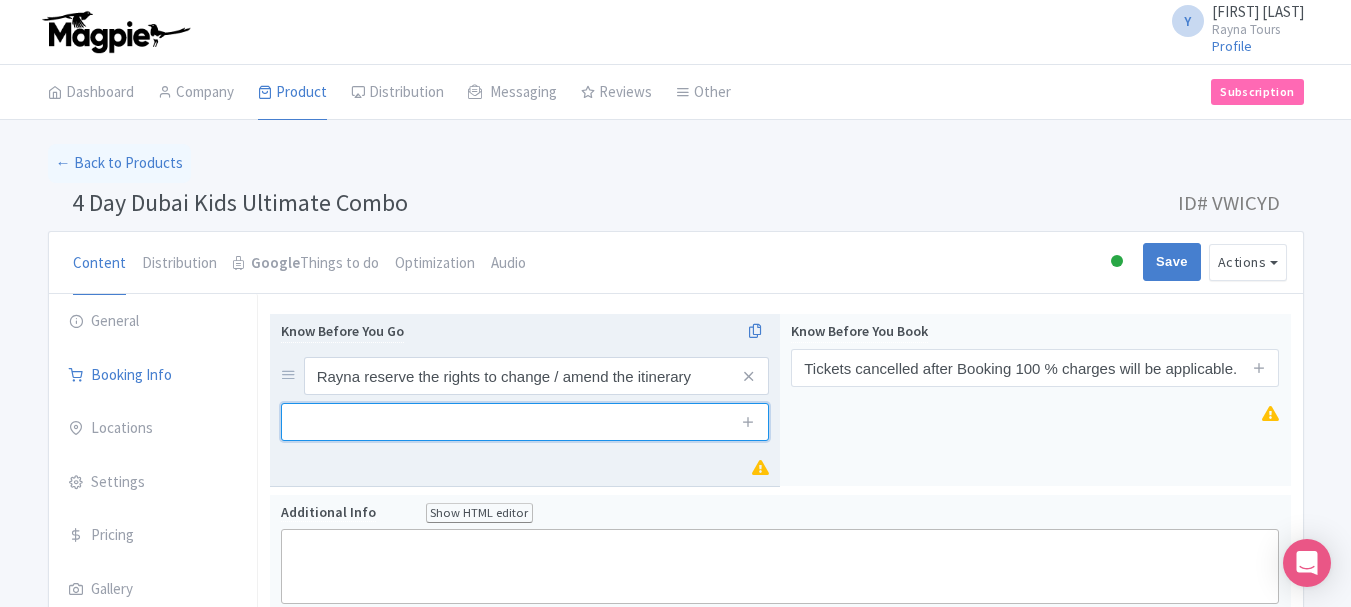 click at bounding box center [525, 422] 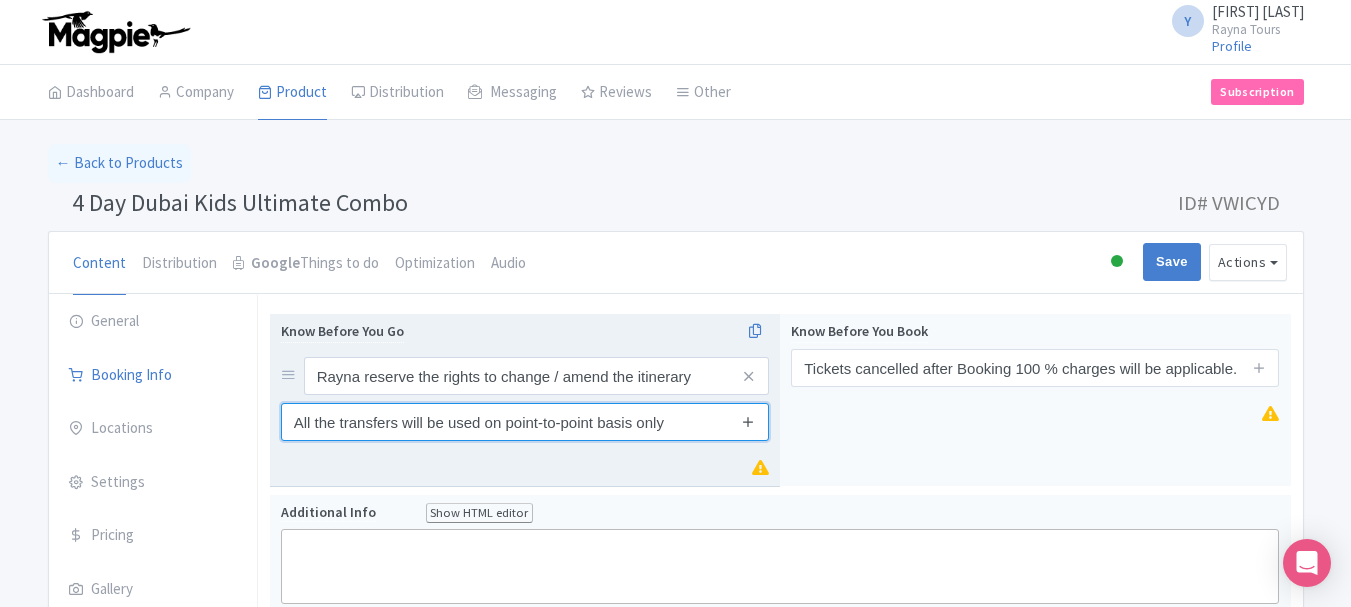 type on "All the transfers will be used on point-to-point basis only" 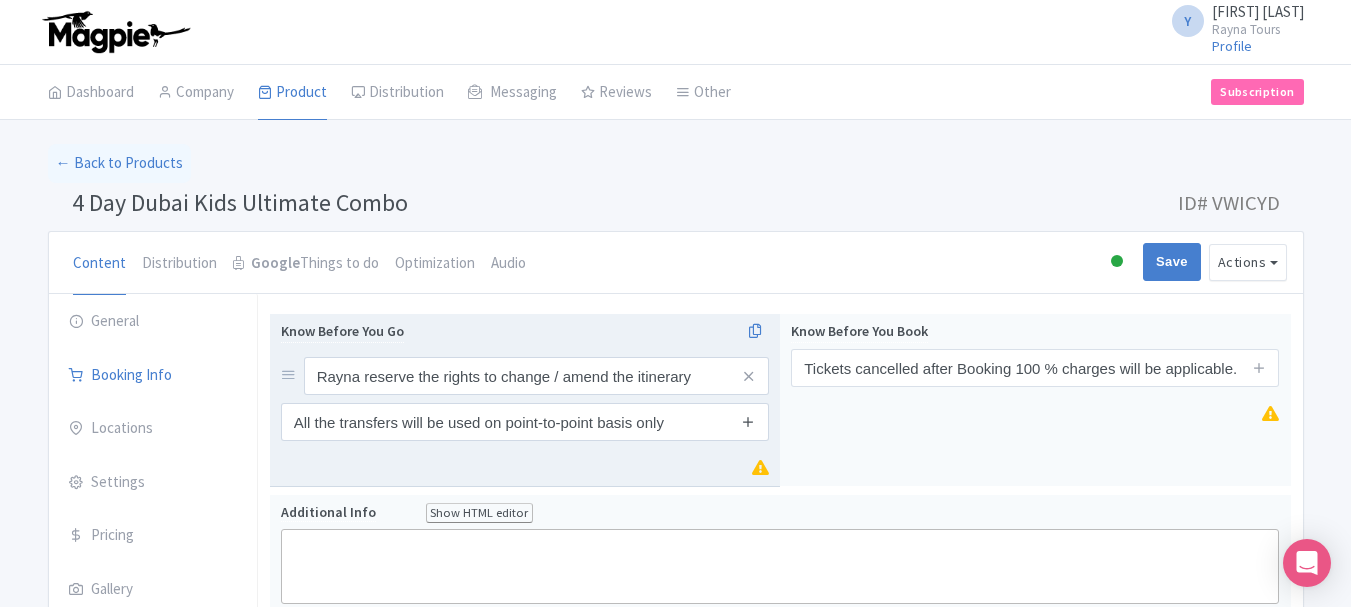 click at bounding box center (748, 421) 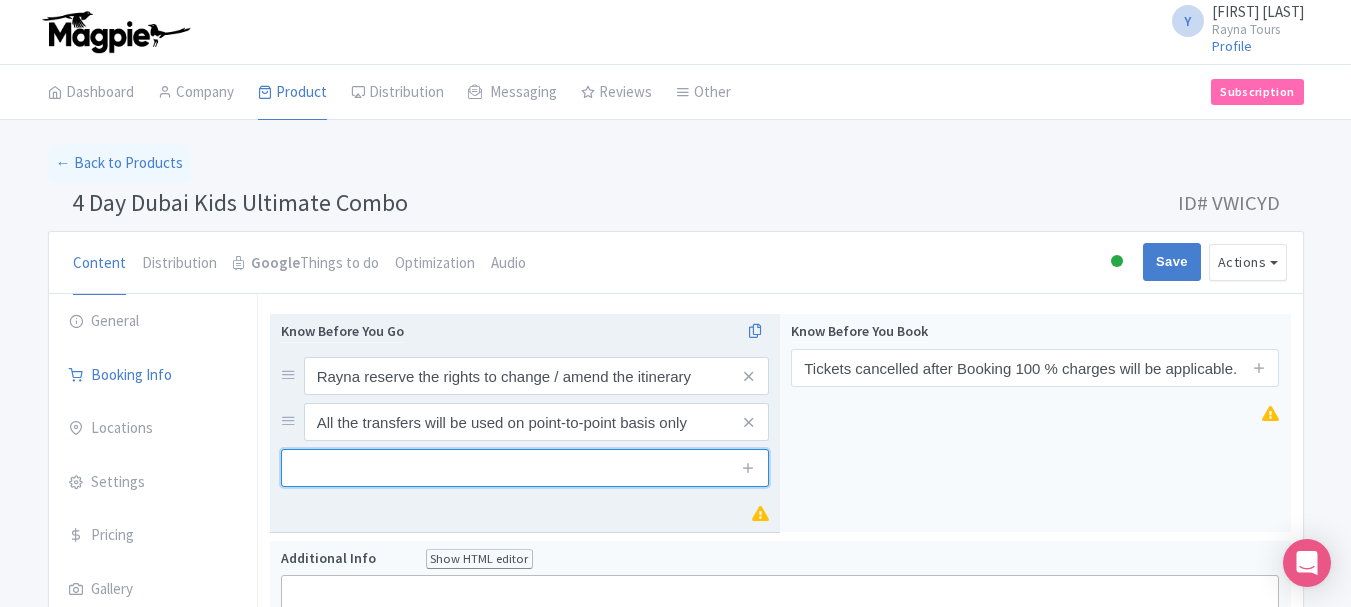 click at bounding box center (525, 468) 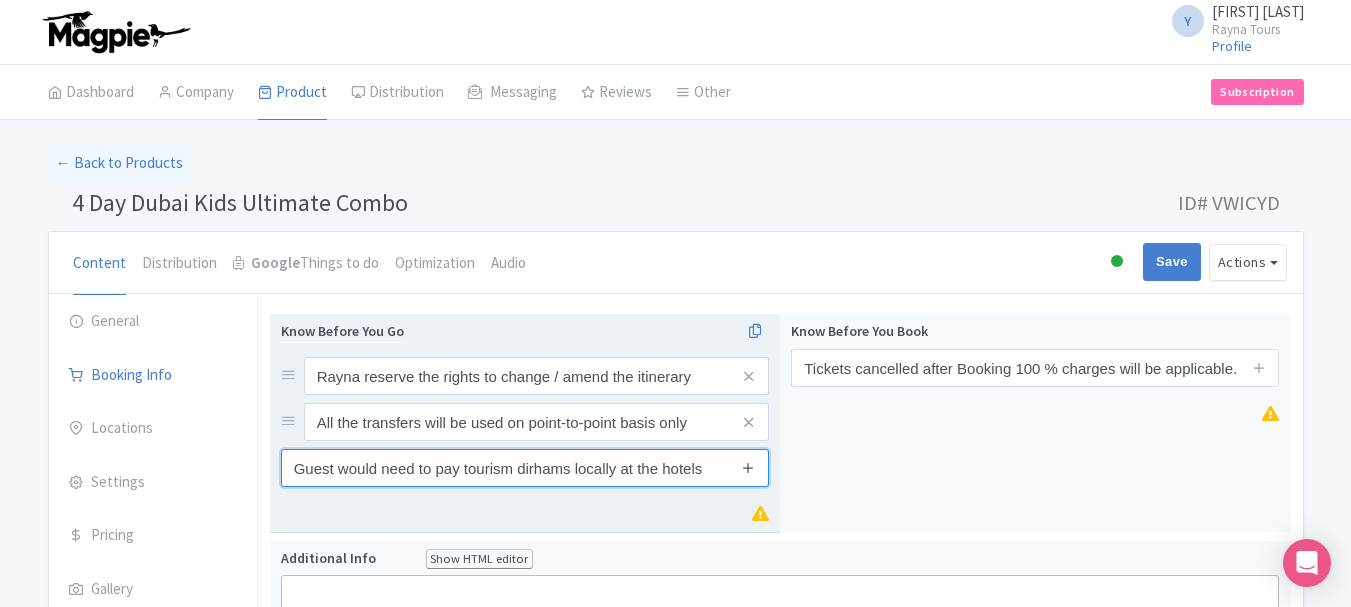 type on "Guest would need to pay tourism dirhams locally at the hotels" 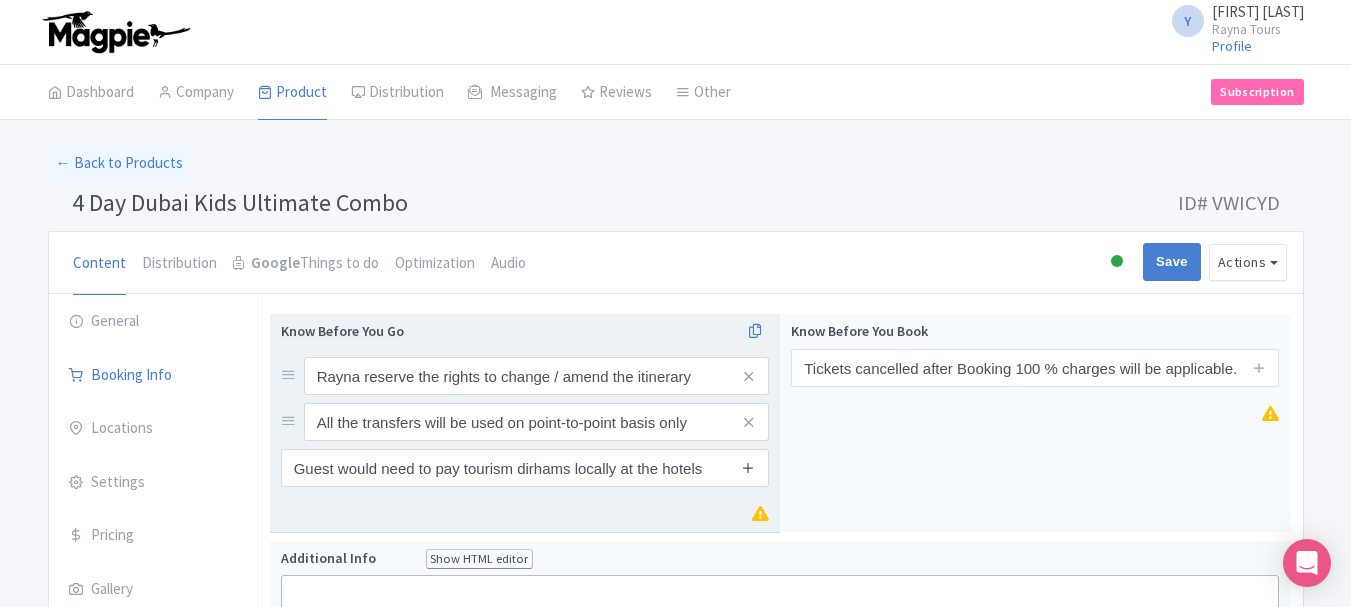 click at bounding box center (748, 467) 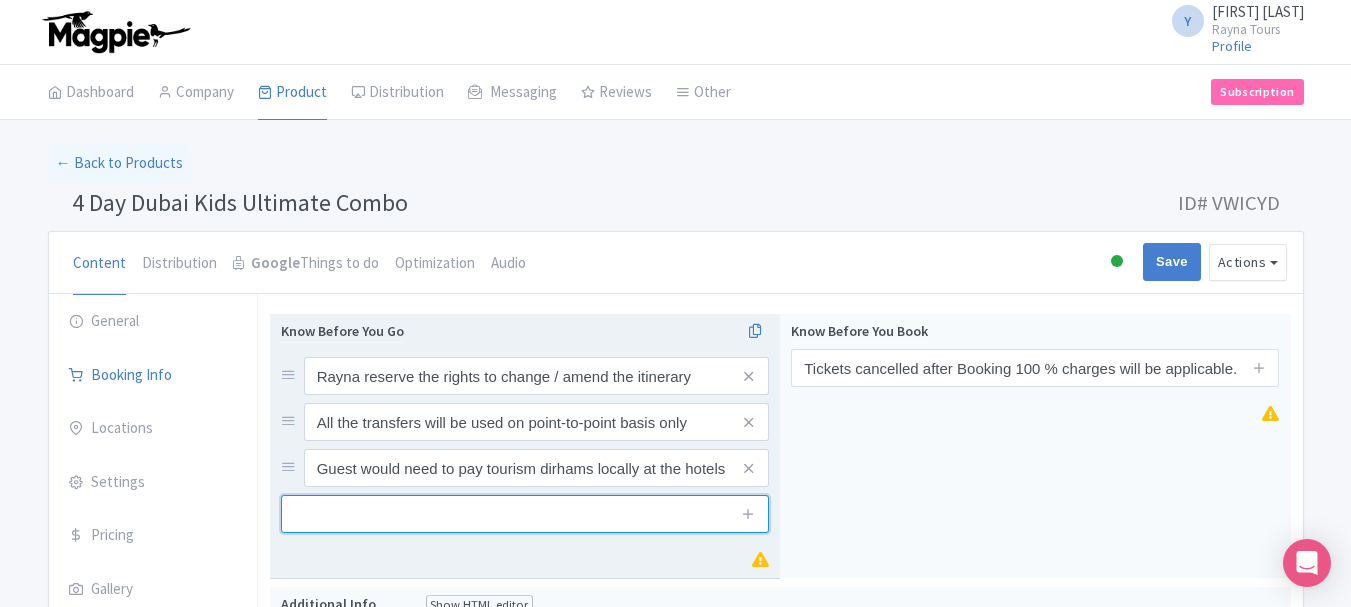 click at bounding box center [525, 514] 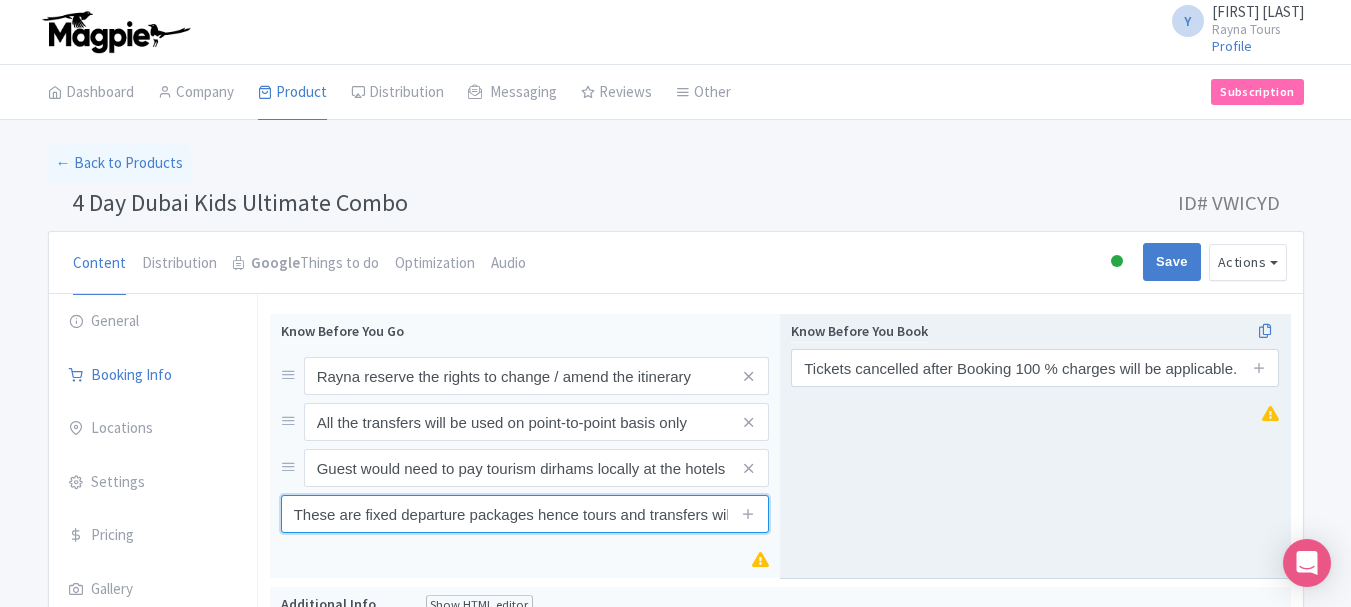scroll, scrollTop: 0, scrollLeft: 353, axis: horizontal 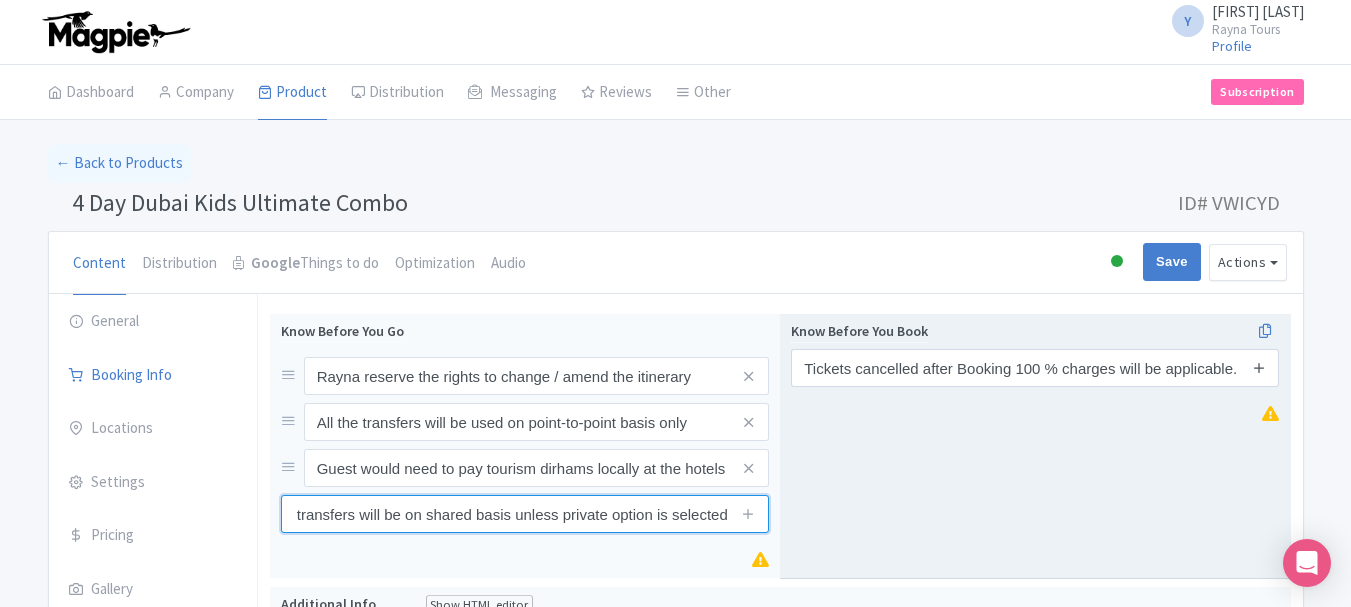 type on "These are fixed departure packages hence tours and transfers will be on shared basis unless private option is selected" 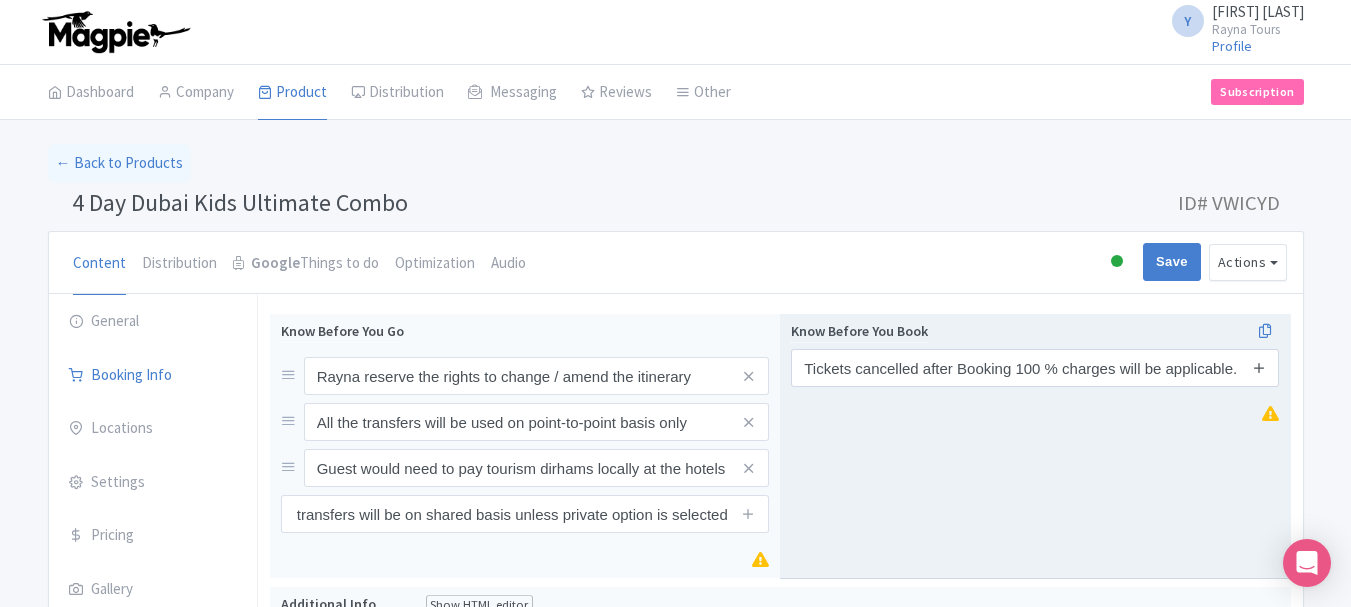click at bounding box center [1259, 367] 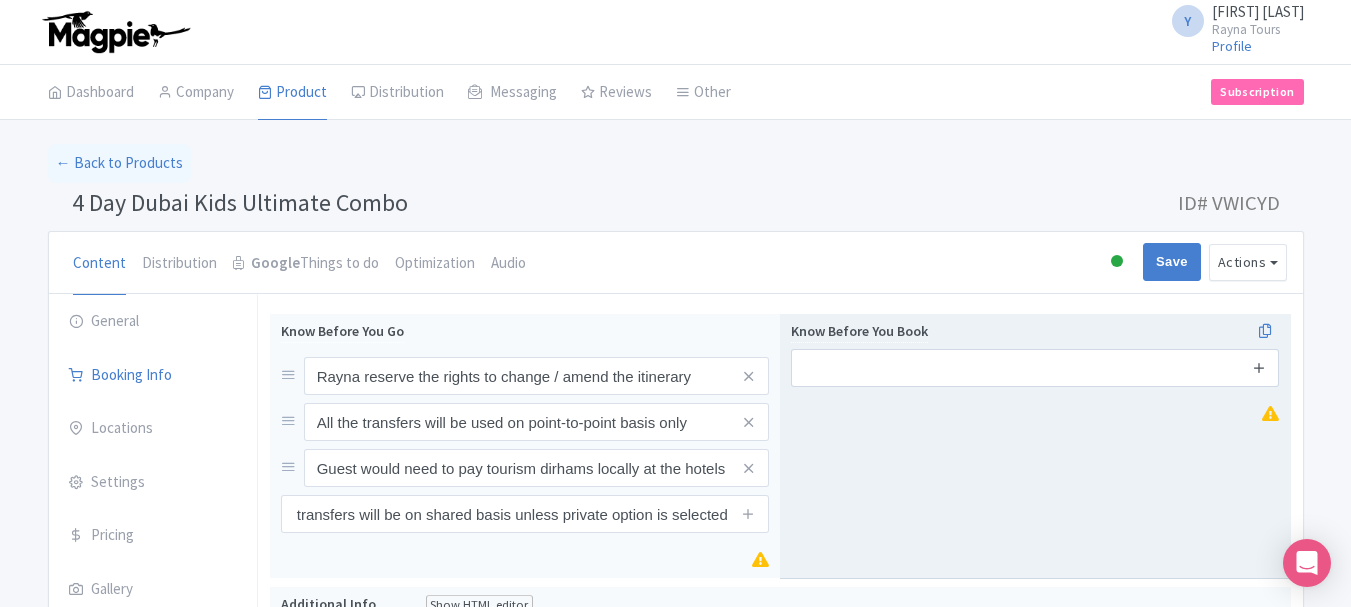scroll, scrollTop: 0, scrollLeft: 0, axis: both 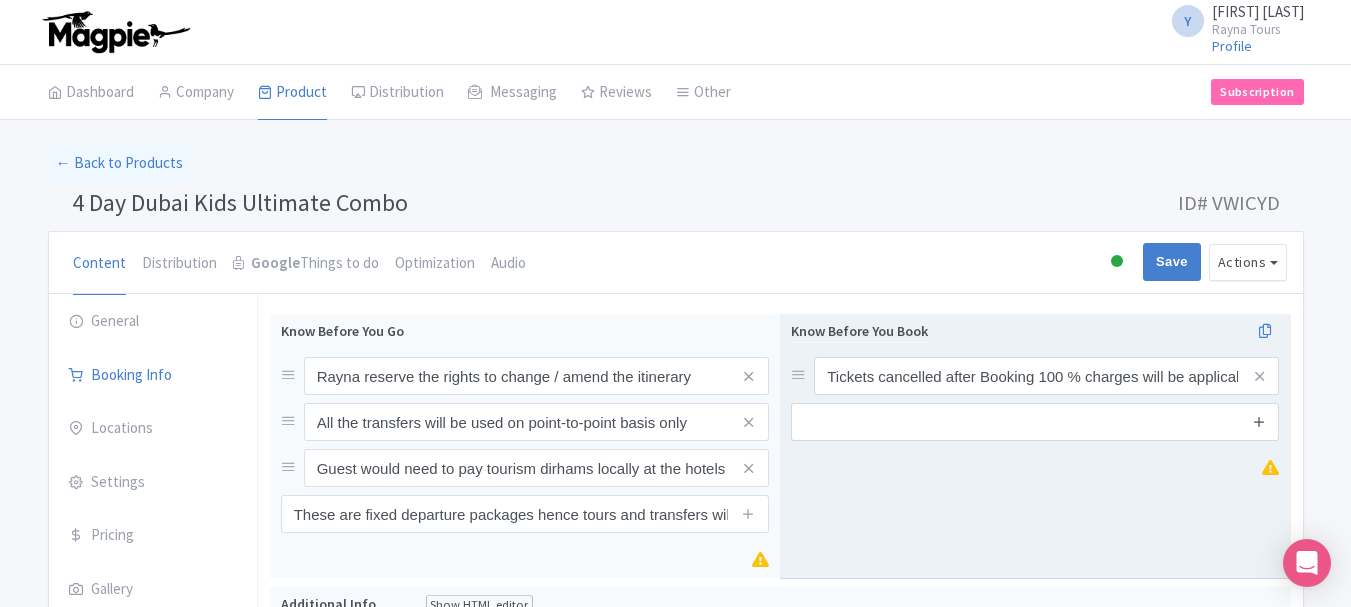 click at bounding box center (1259, 376) 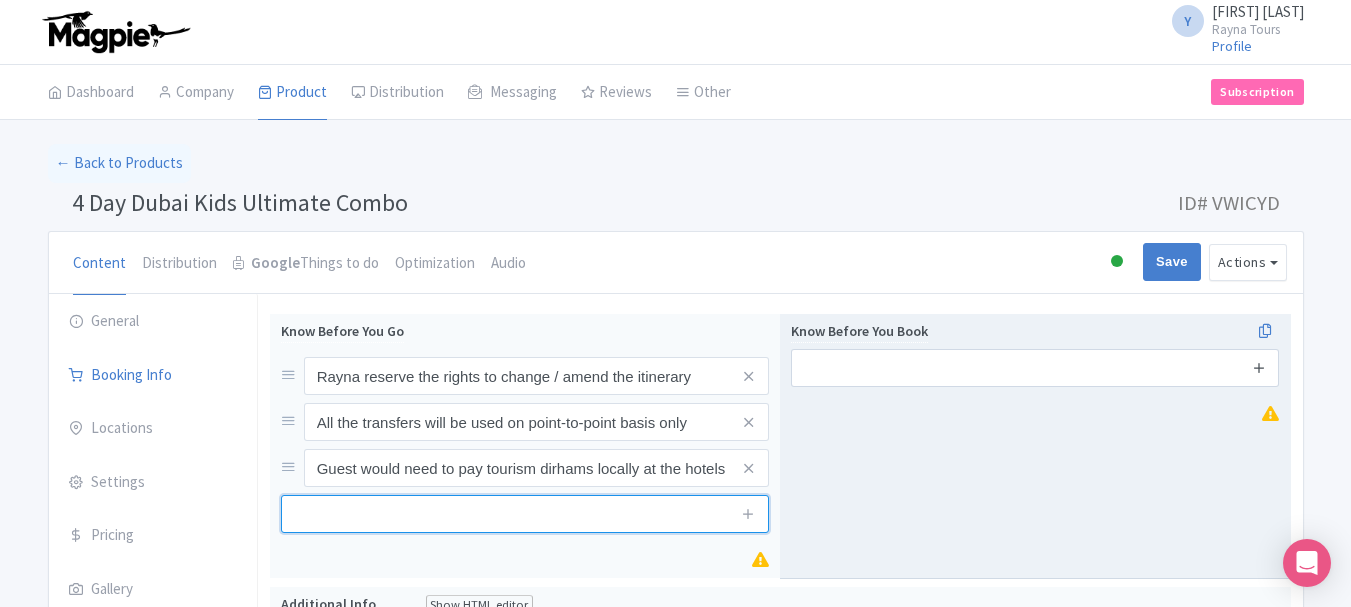 type on "These are fixed departure packages hence tours and transfers will be on shared basis unless private option is selected" 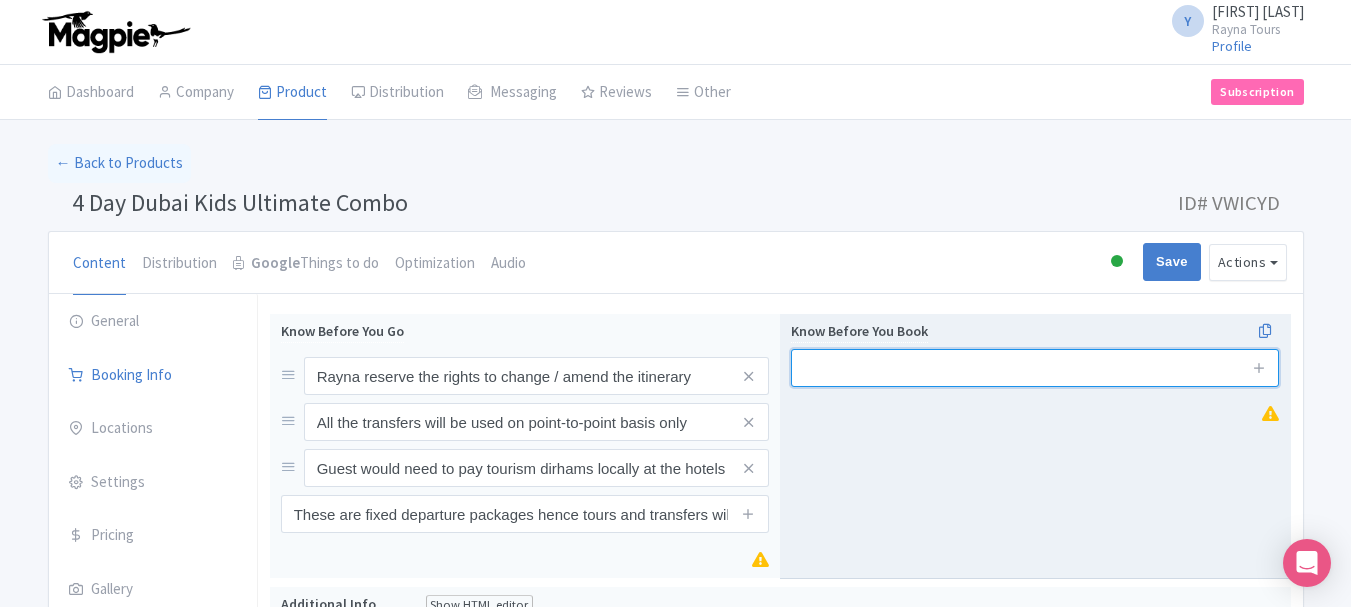 click at bounding box center [1035, 368] 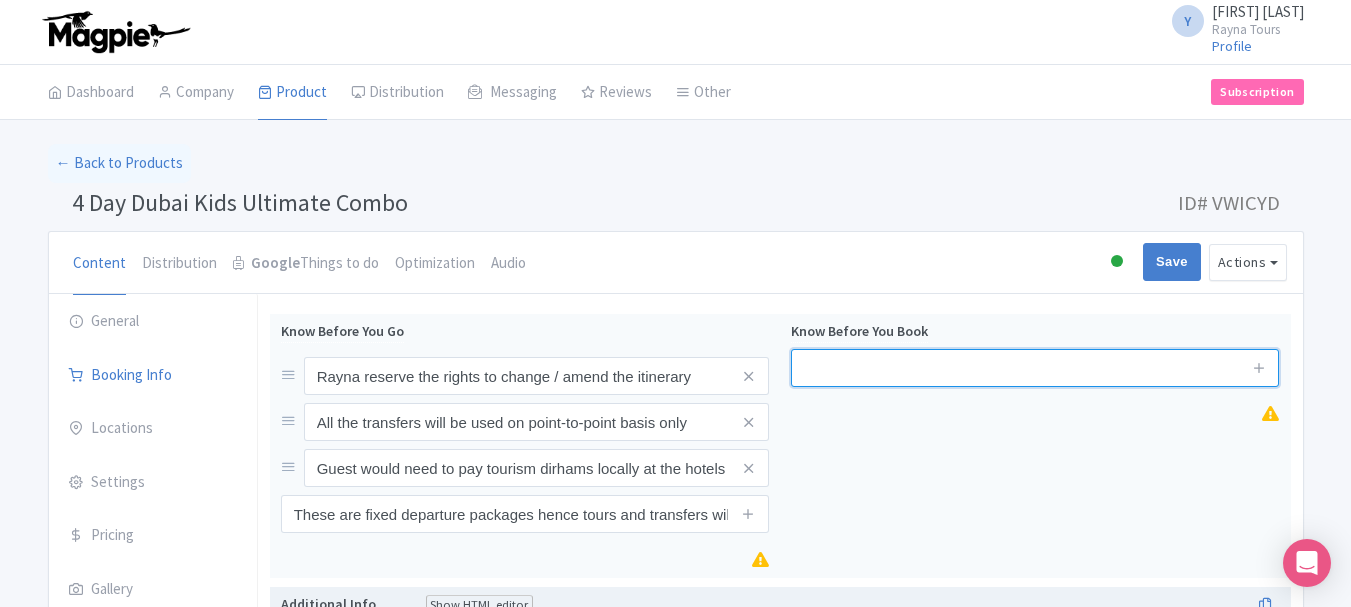 paste on "Tickets cancelled after Booking 100 % charges will be applicable." 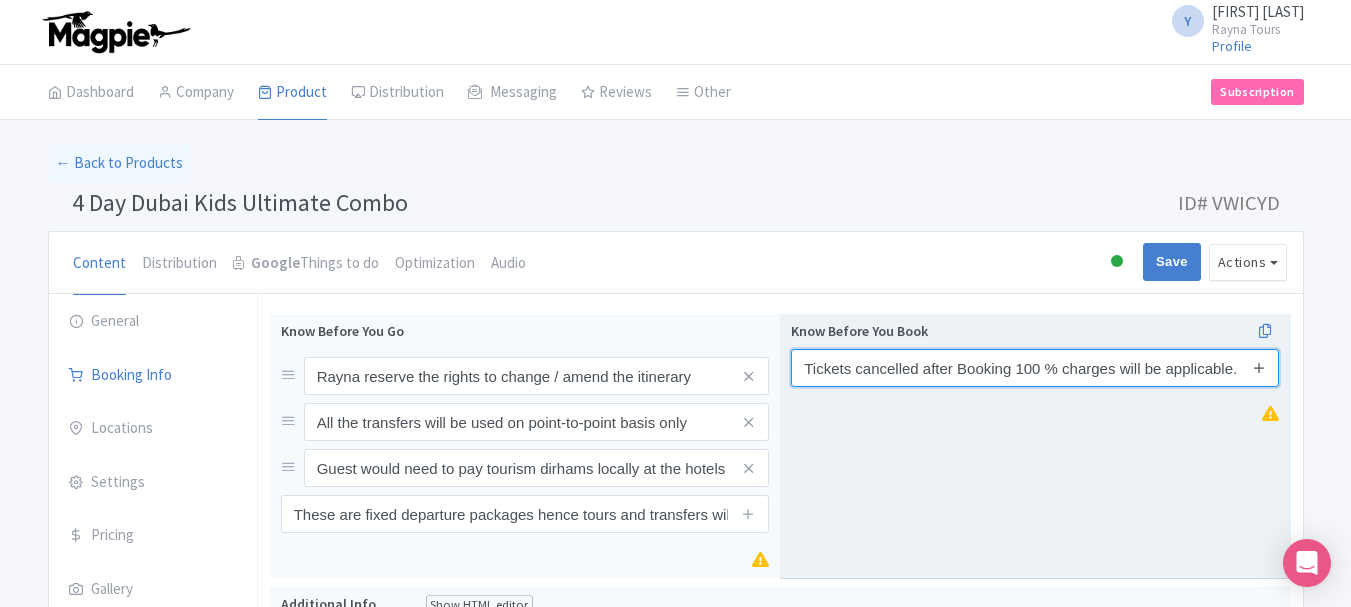 type on "Tickets cancelled after Booking 100 % charges will be applicable." 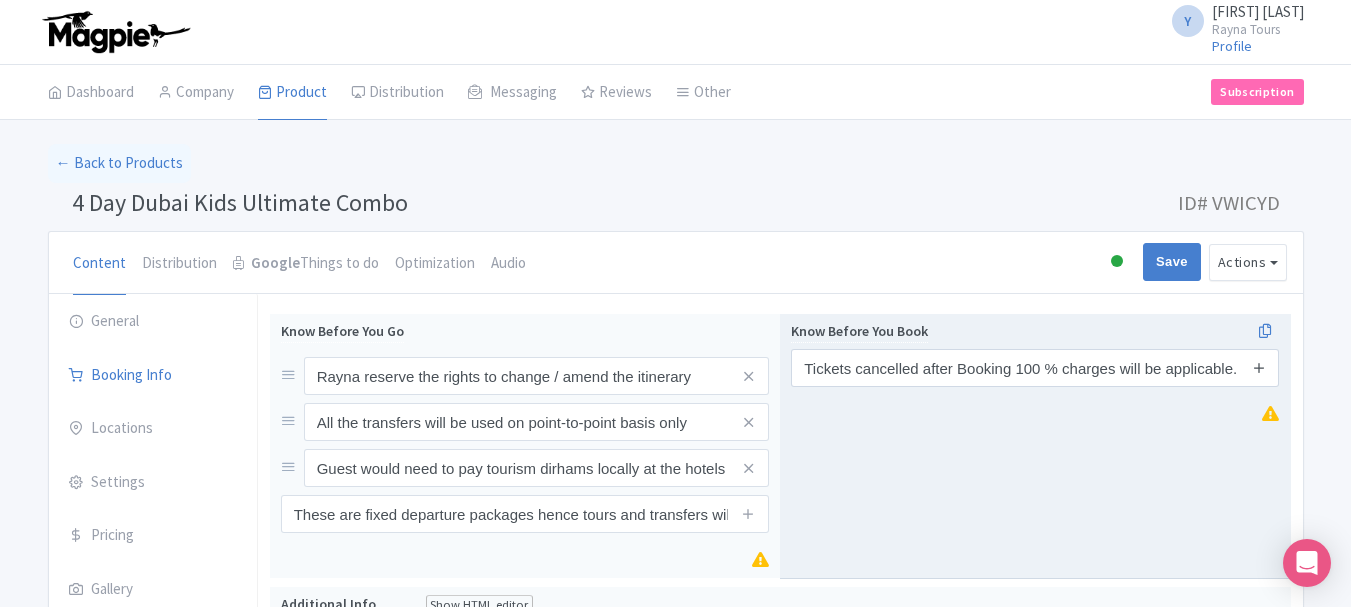 click at bounding box center (1259, 367) 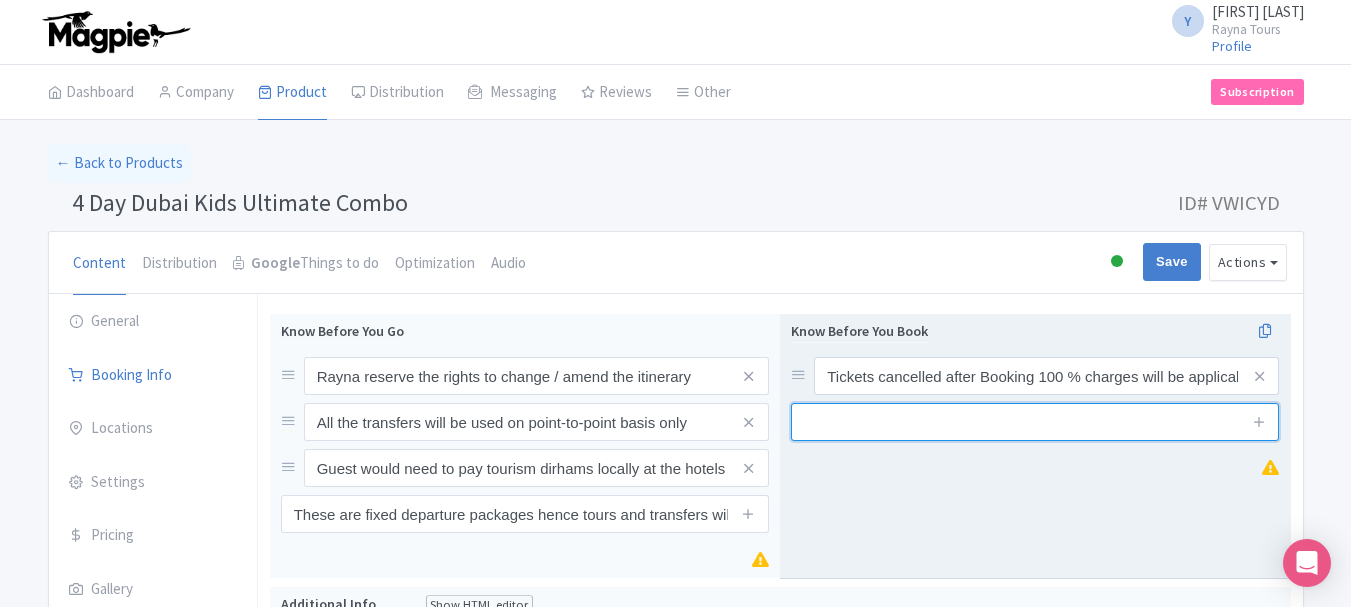drag, startPoint x: 851, startPoint y: 423, endPoint x: 1030, endPoint y: 464, distance: 183.63551 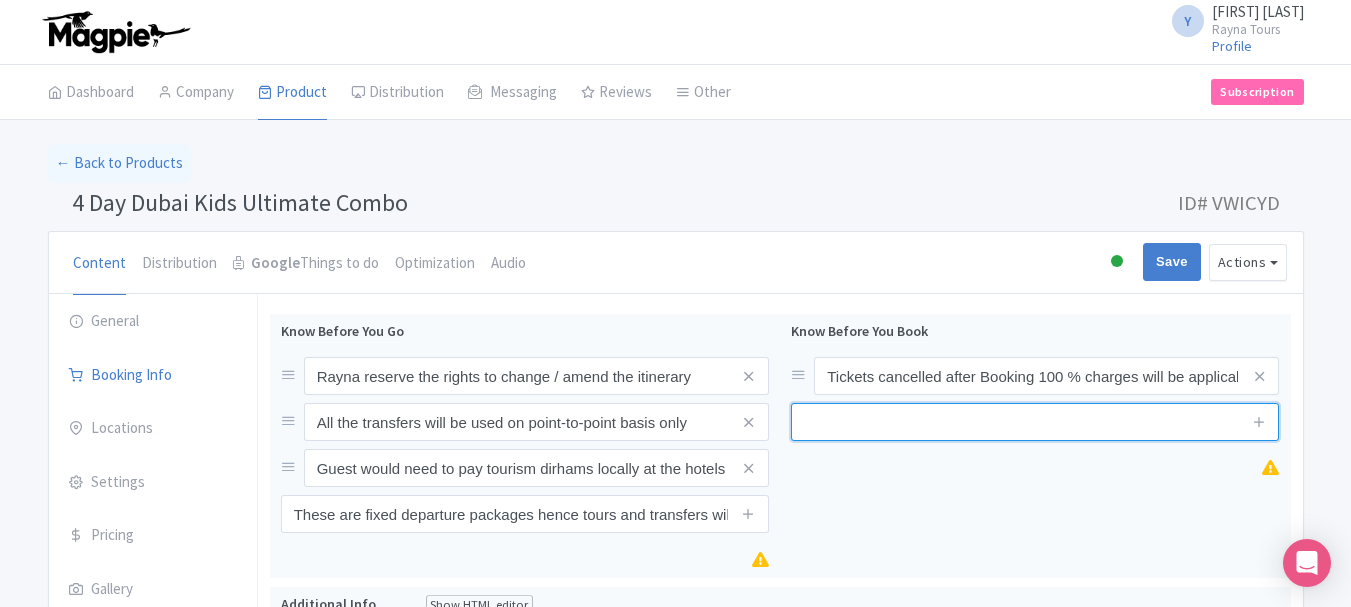 paste on "Minimum 2 Pax required for this package." 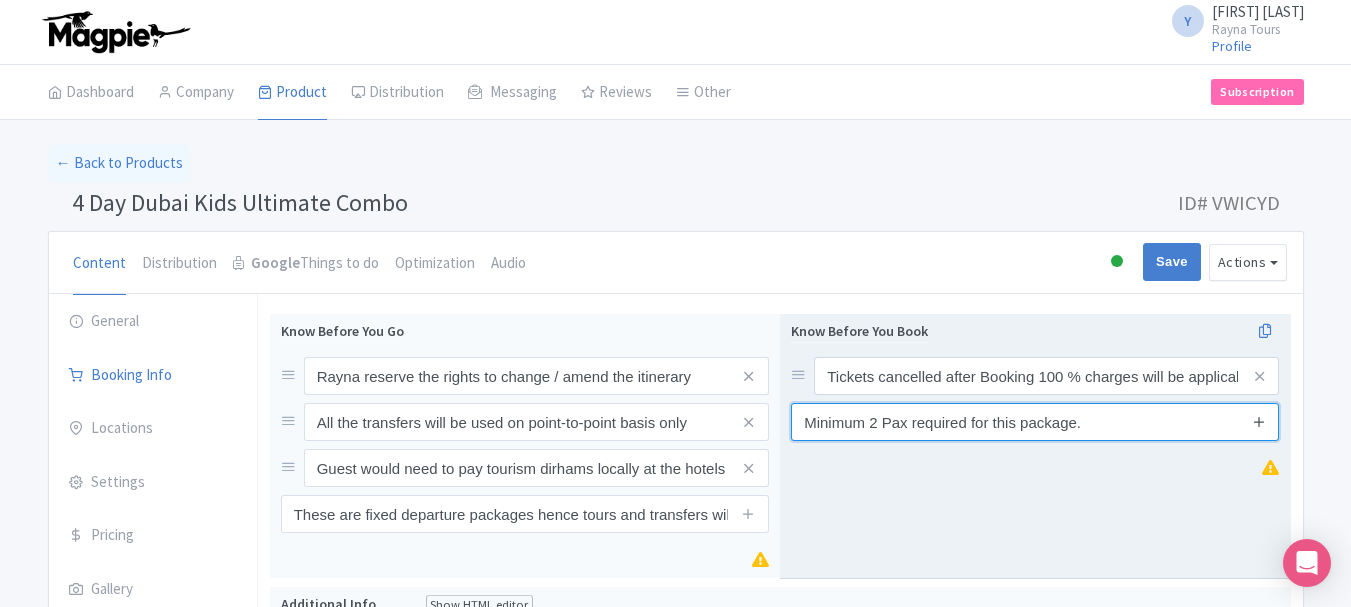 type on "Minimum 2 Pax required for this package." 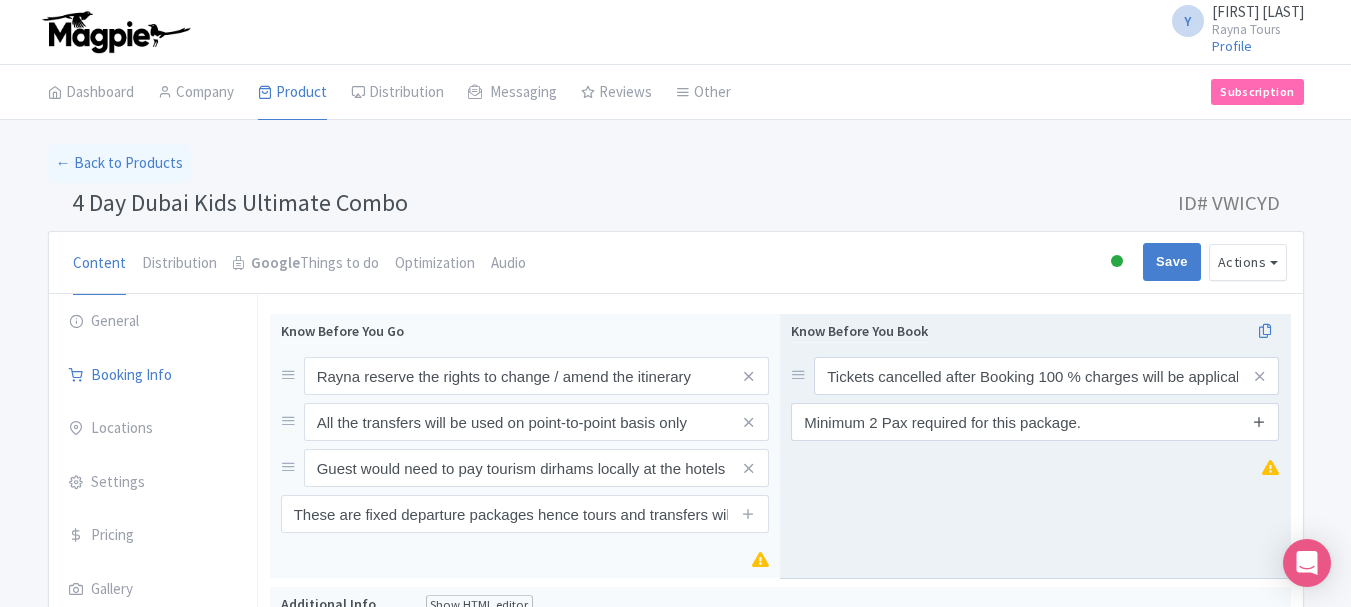 click at bounding box center [1259, 421] 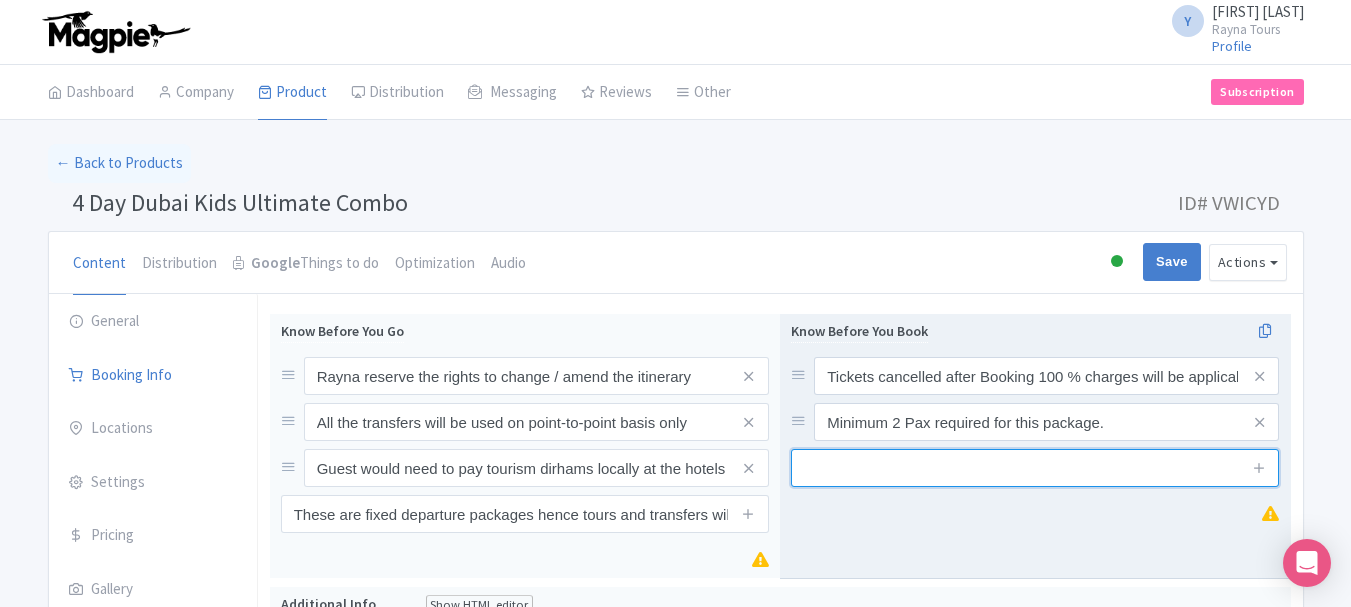 drag, startPoint x: 884, startPoint y: 476, endPoint x: 933, endPoint y: 474, distance: 49.0408 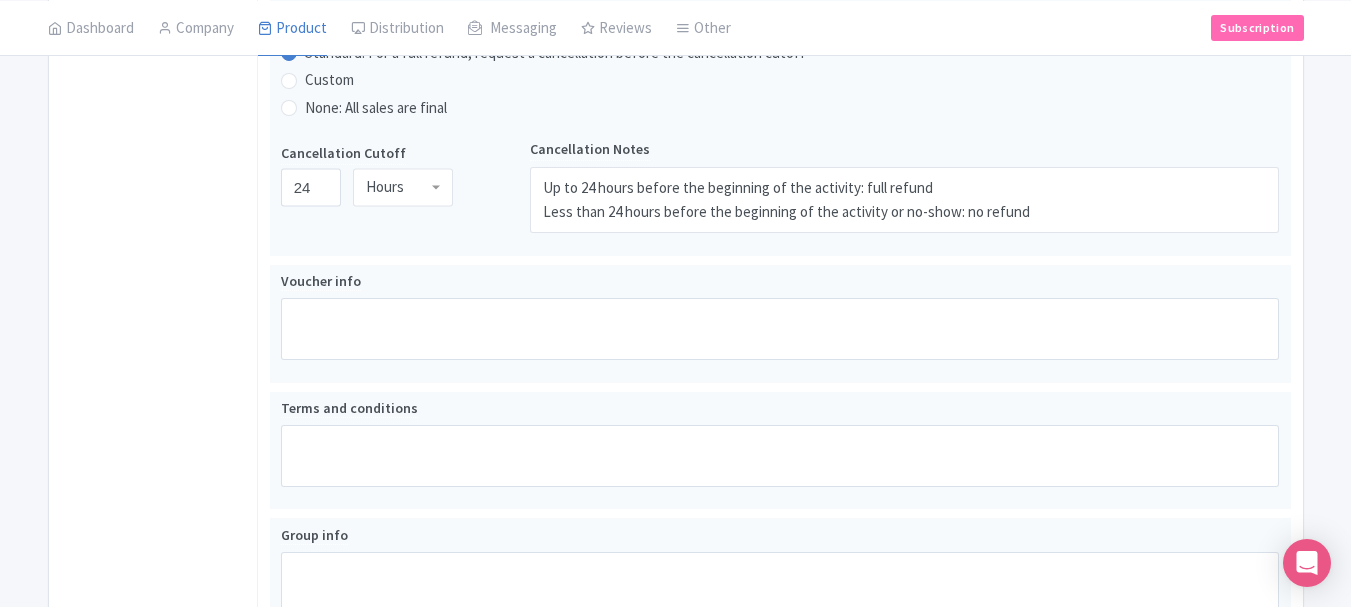 scroll, scrollTop: 1210, scrollLeft: 0, axis: vertical 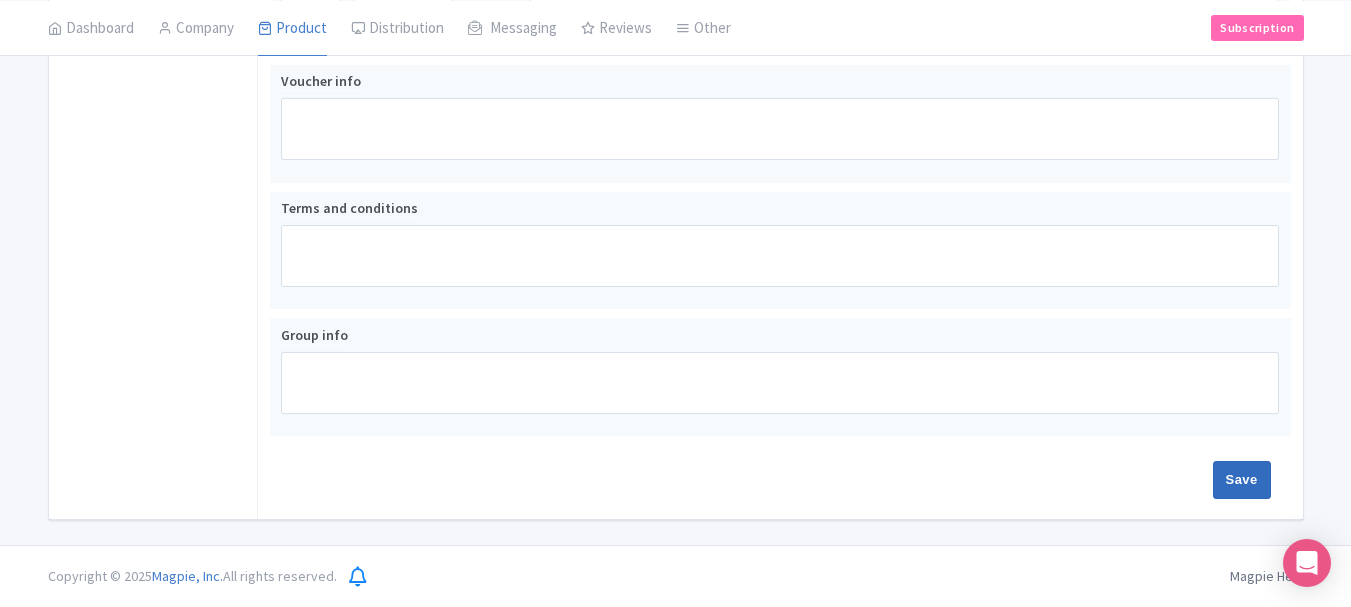 type on "Your flight should reach before 4 PM on day 1" 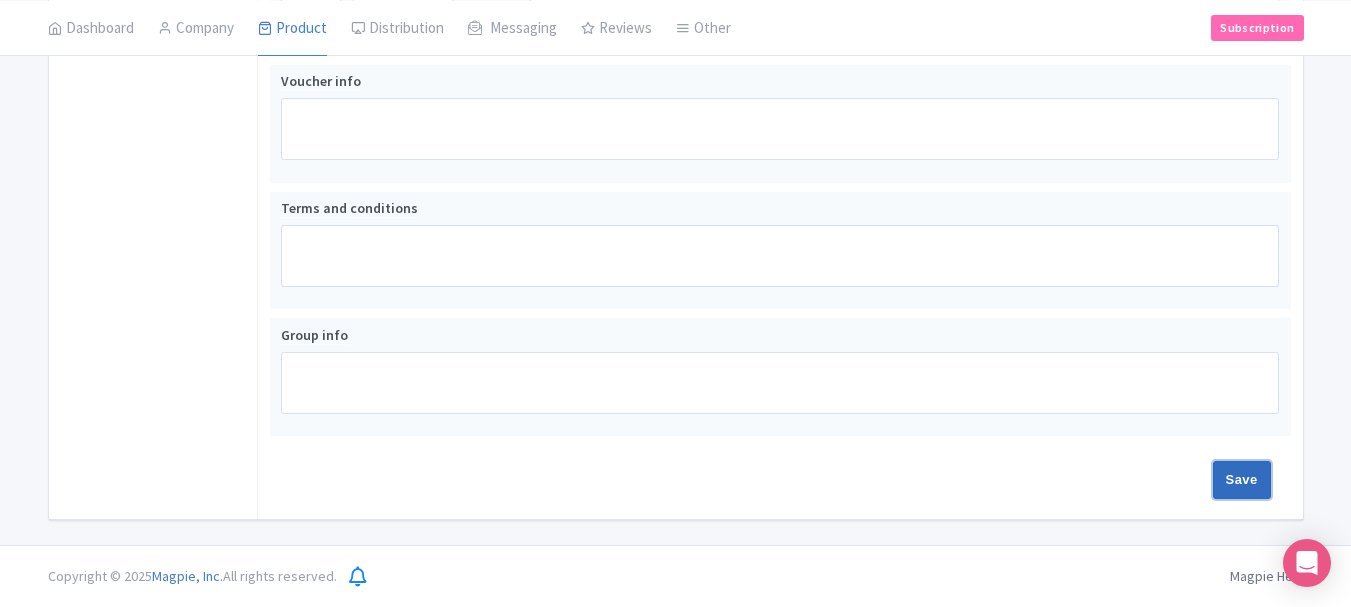 click on "Save" at bounding box center (1242, 480) 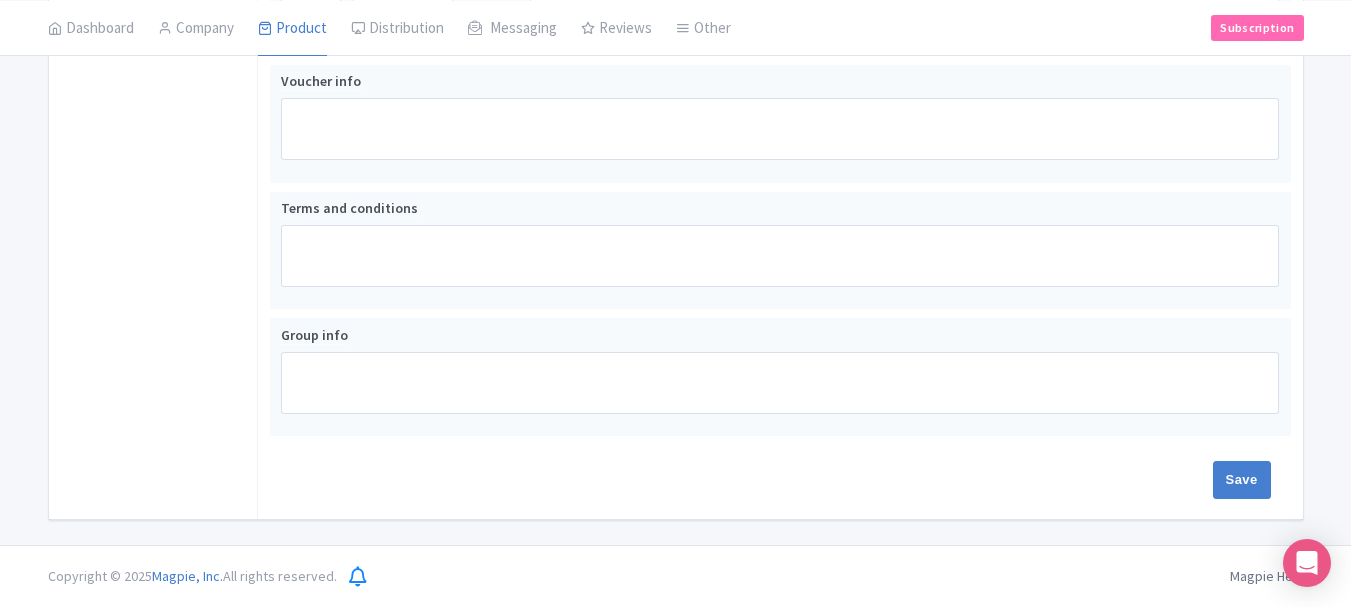 type on "Saving..." 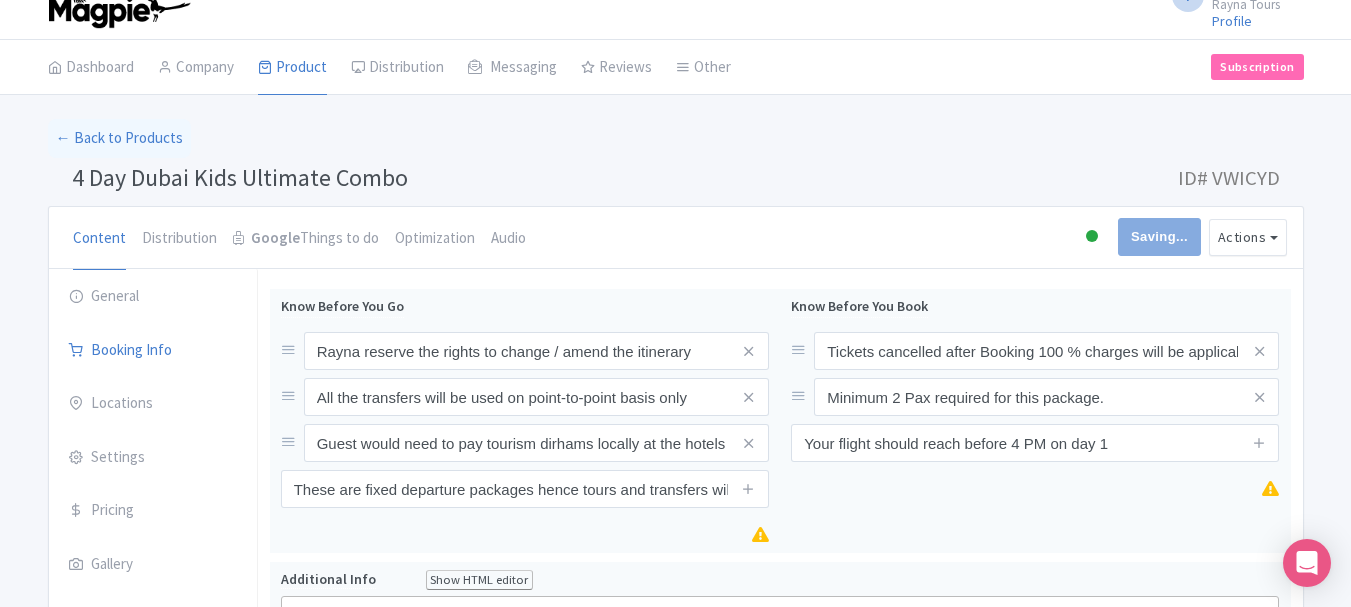 scroll, scrollTop: 0, scrollLeft: 0, axis: both 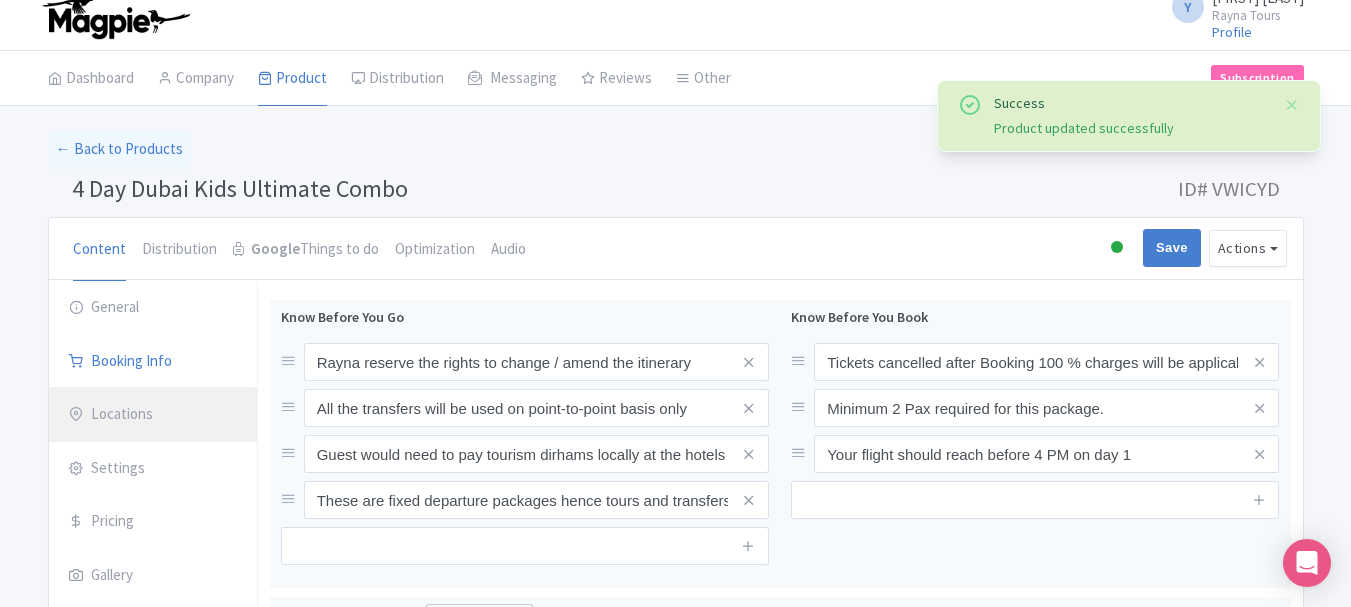 click on "Locations" at bounding box center [153, 415] 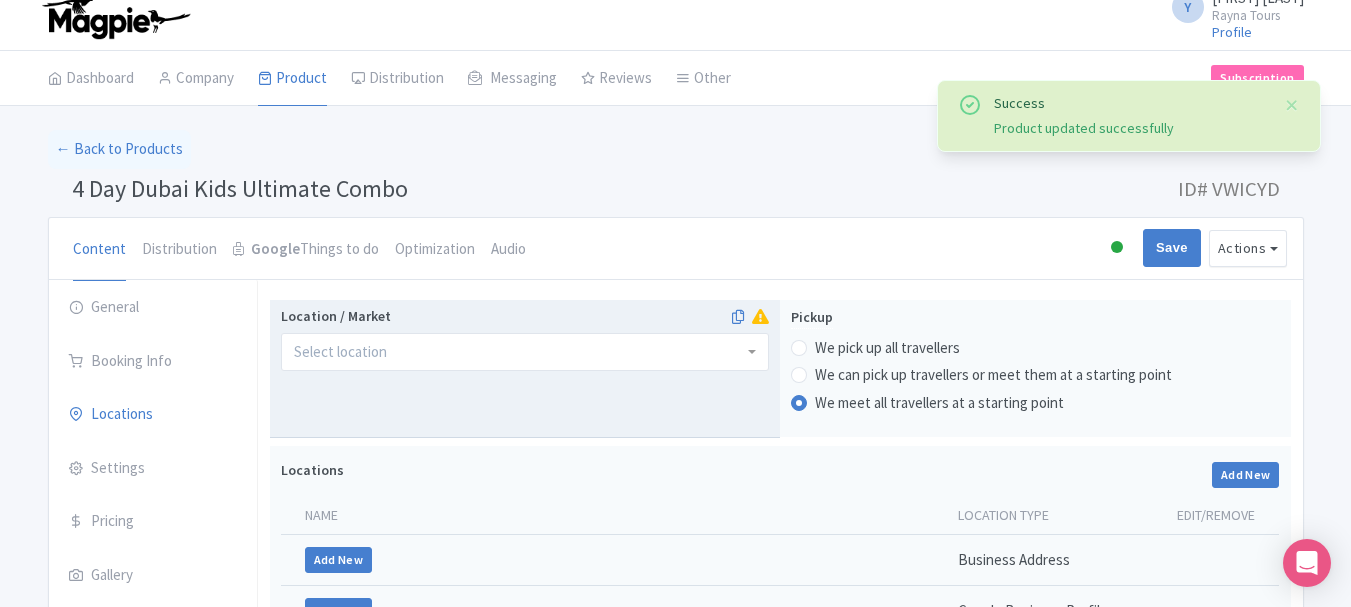 click at bounding box center (525, 352) 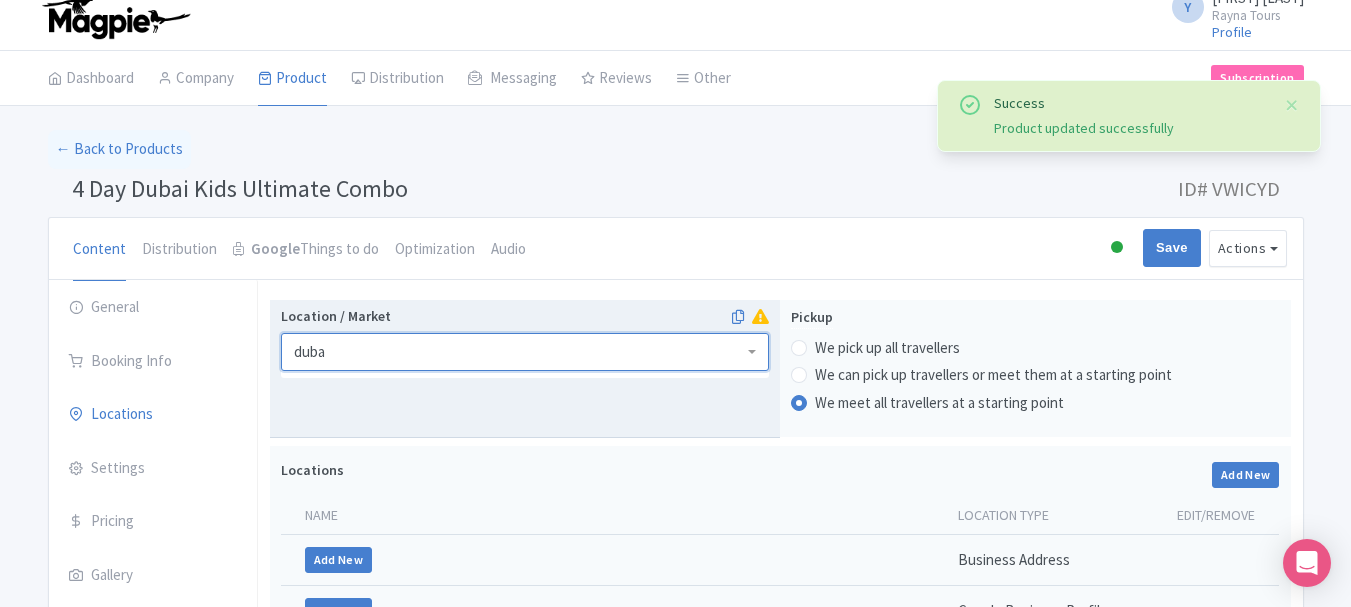 type on "dubai" 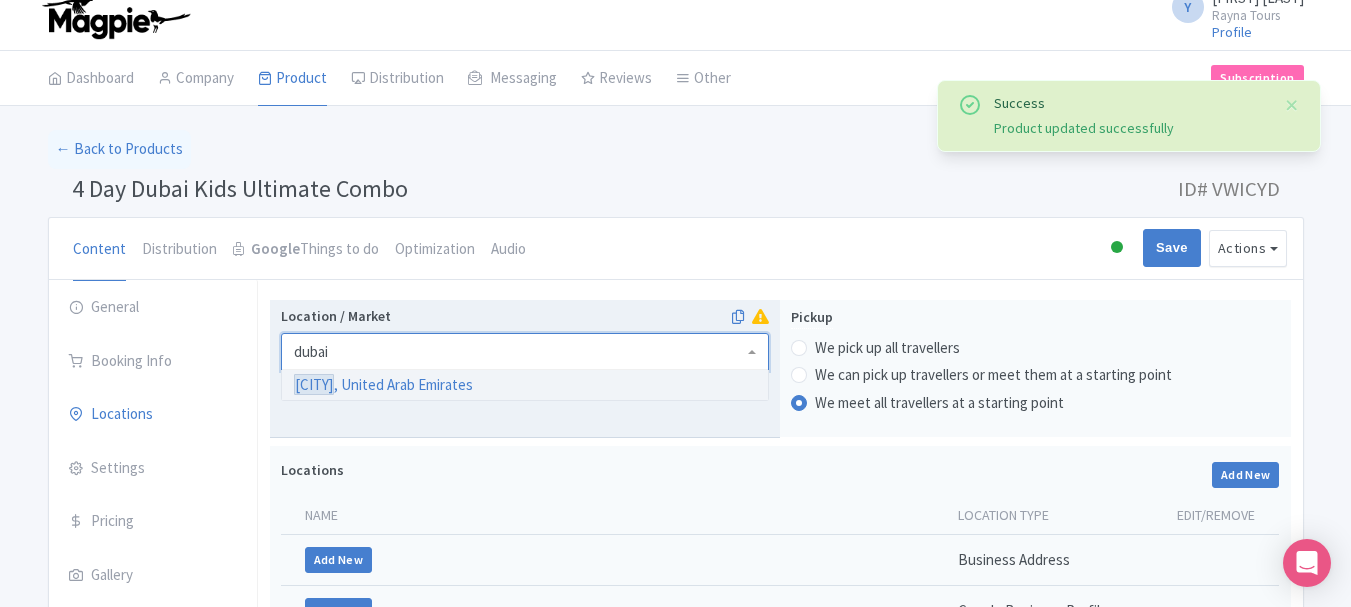 type 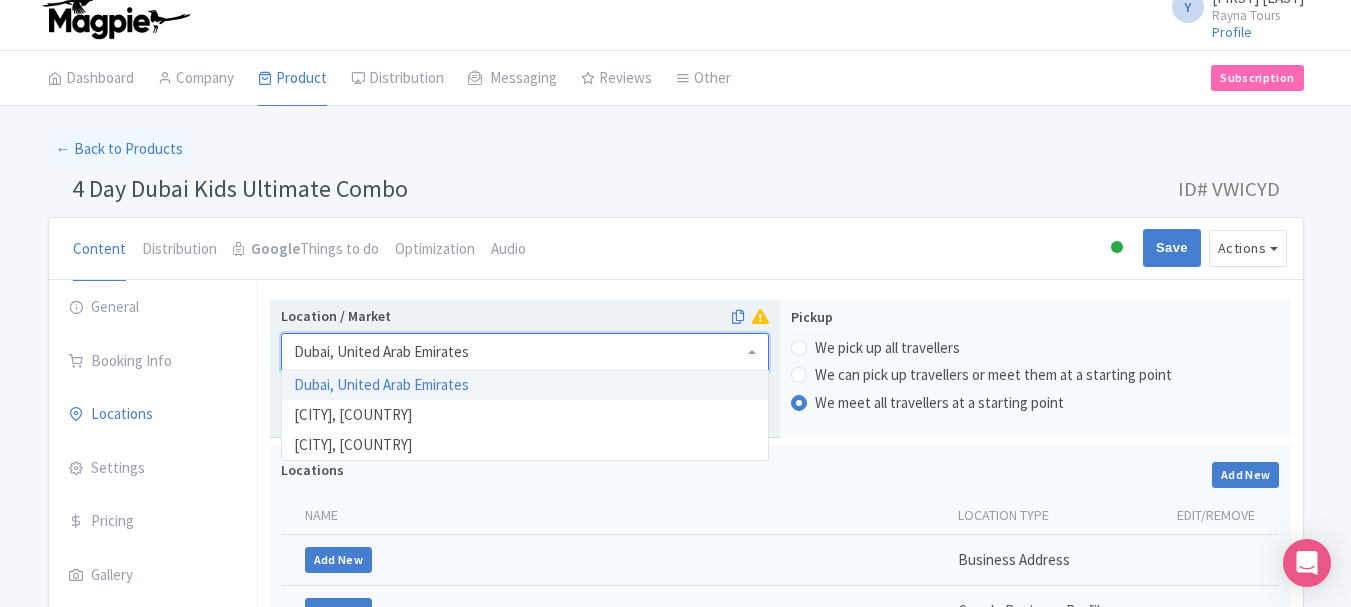 click on "Location / Market [CITY], [COUNTRY] [CITY], [COUNTRY] [CITY], [COUNTRY] [CITY], [COUNTRY] [CITY], [COUNTRY]" at bounding box center (525, 369) 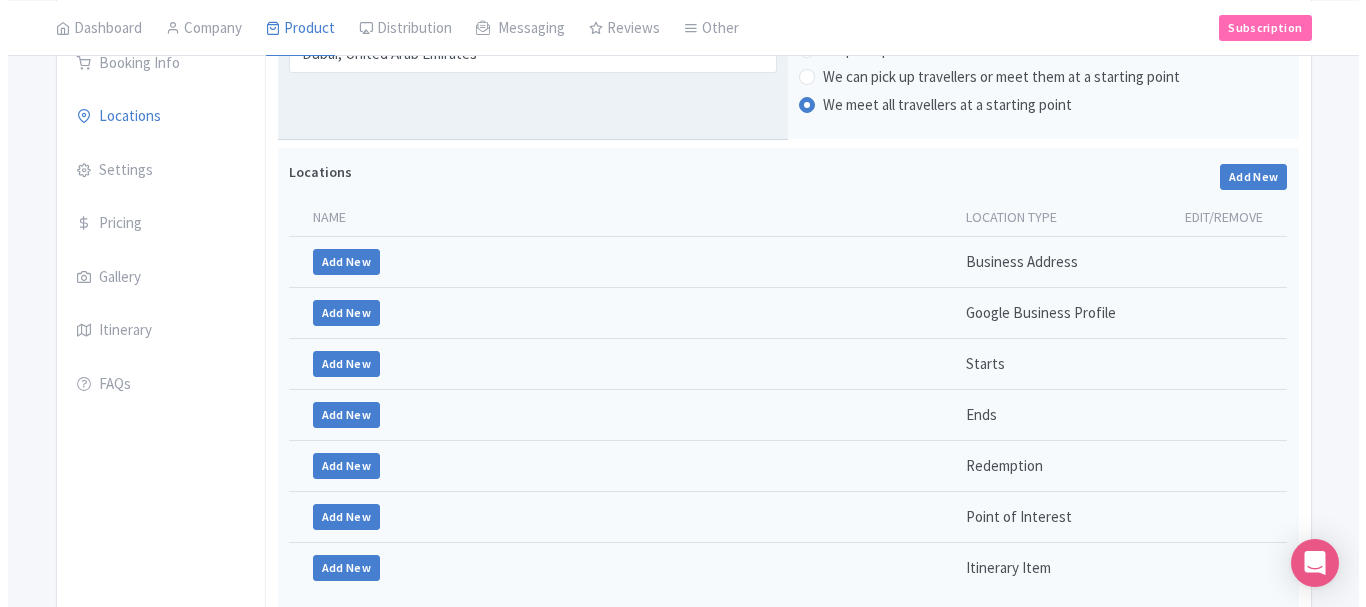 scroll, scrollTop: 314, scrollLeft: 0, axis: vertical 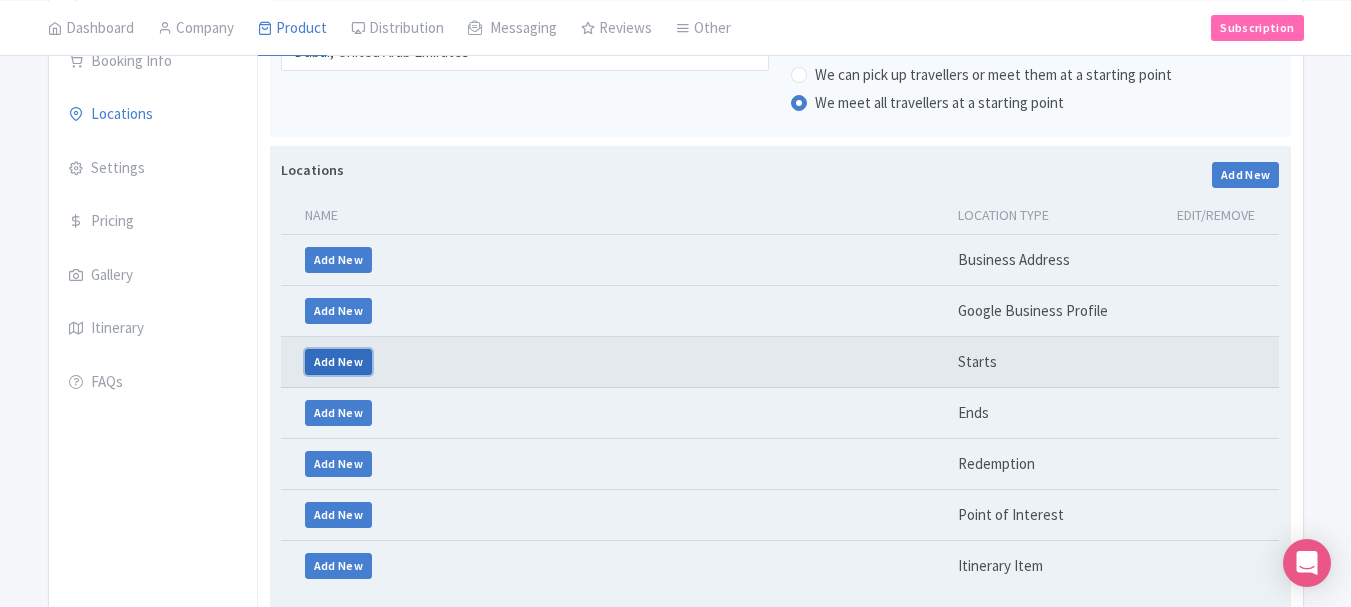 click on "Add New" at bounding box center (339, 362) 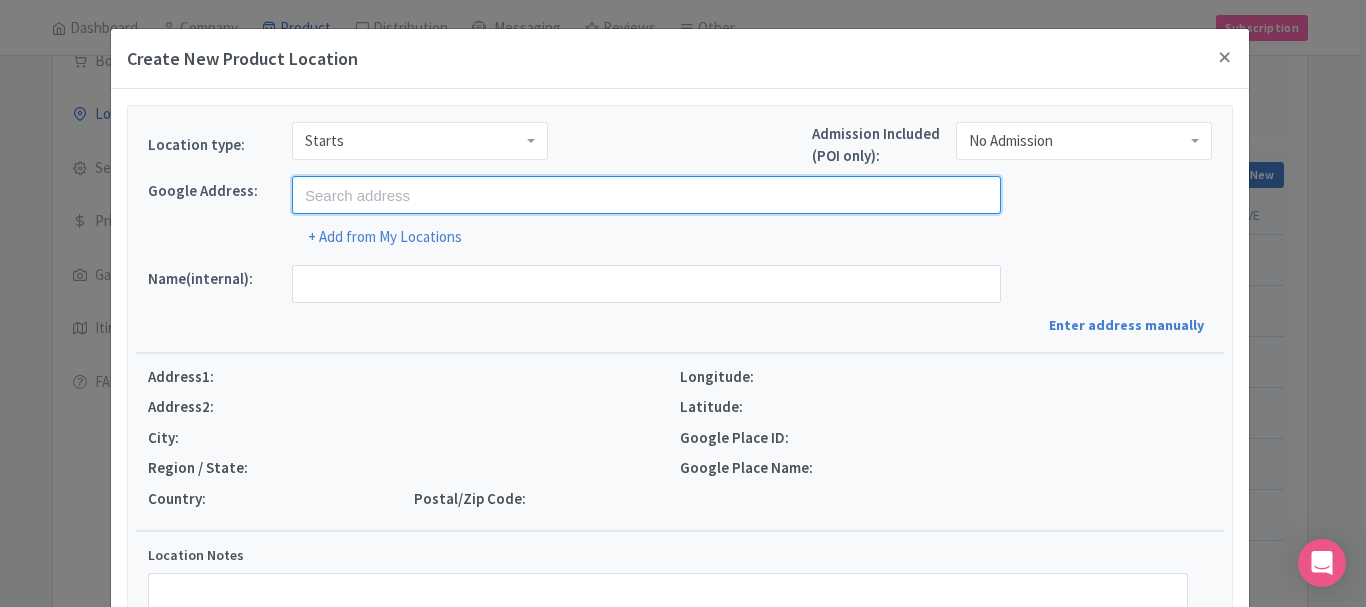 click at bounding box center (646, 195) 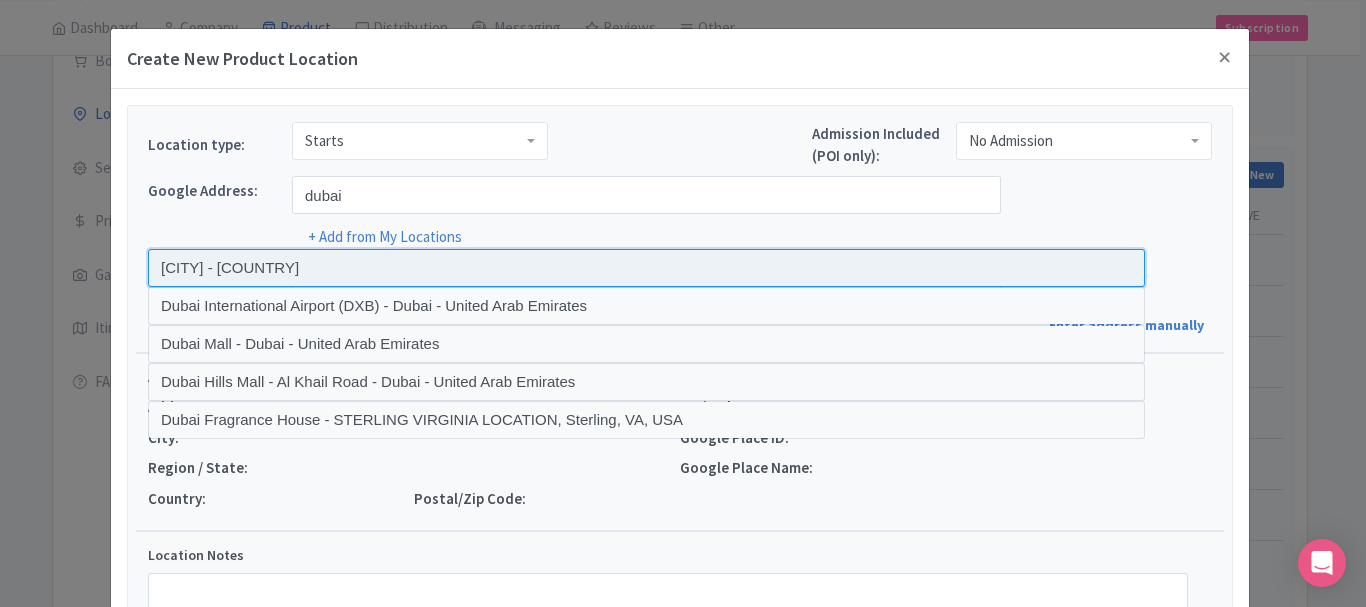 click at bounding box center [646, 268] 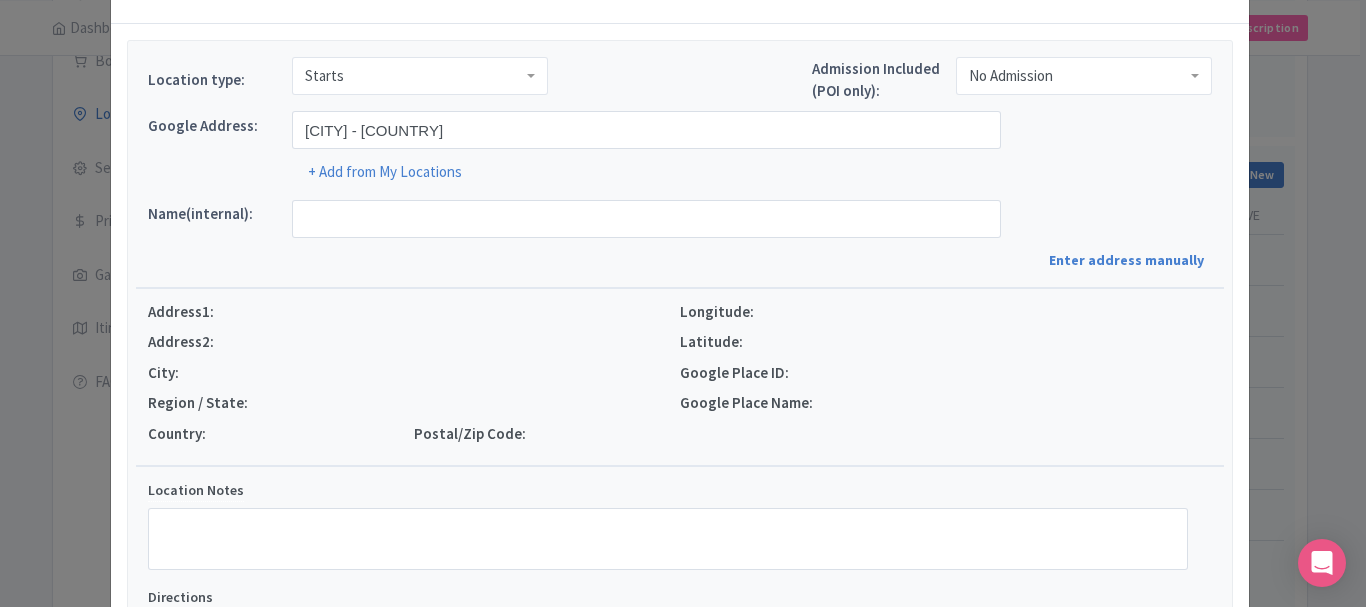 type on "[CITY], [CITY] - [COUNTRY]" 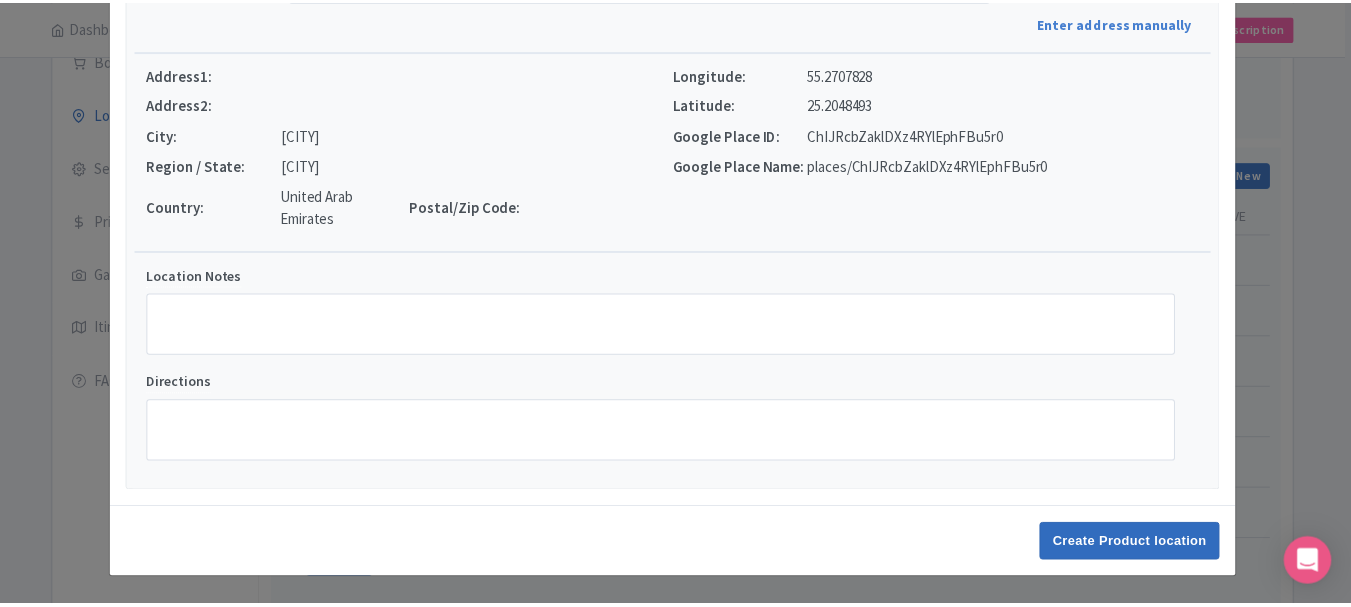scroll, scrollTop: 303, scrollLeft: 0, axis: vertical 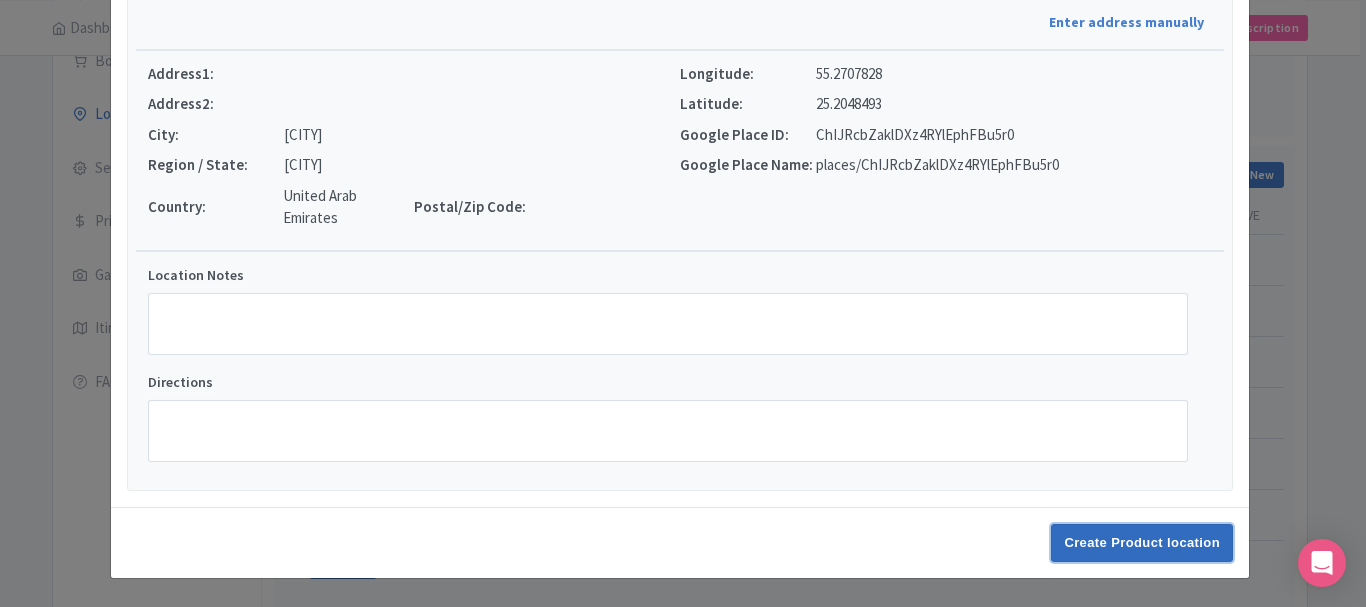 click on "Create Product location" at bounding box center [1142, 543] 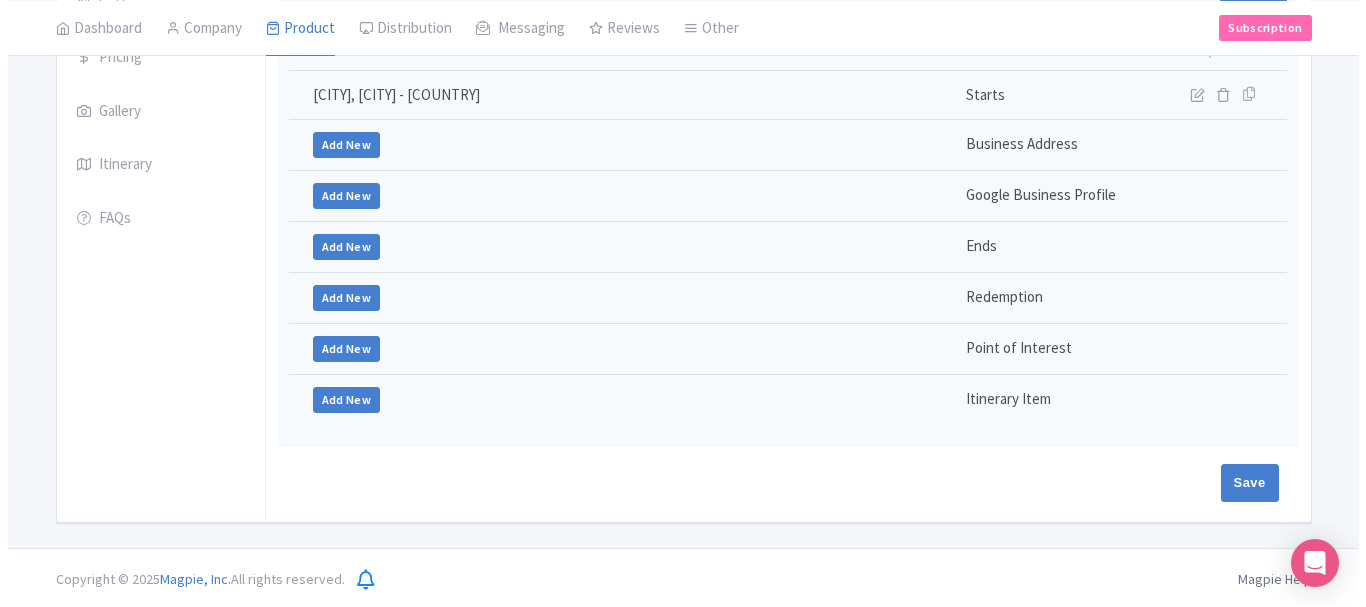 scroll, scrollTop: 481, scrollLeft: 0, axis: vertical 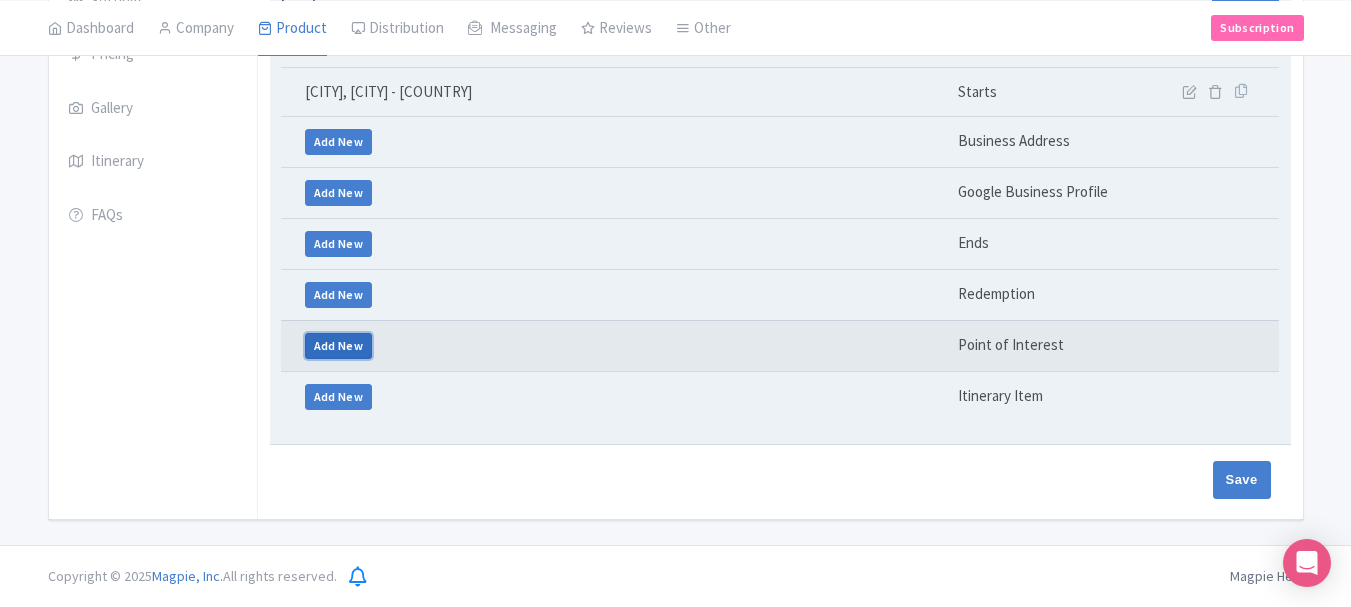 click on "Add New" at bounding box center (339, 346) 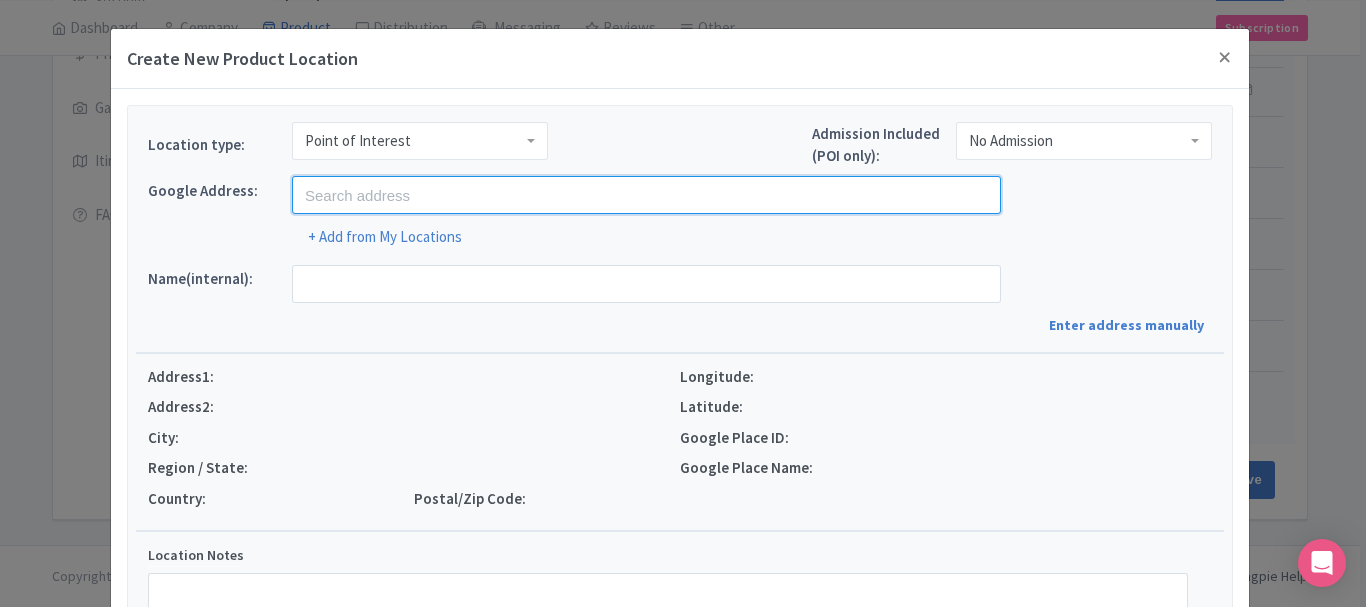click at bounding box center (646, 195) 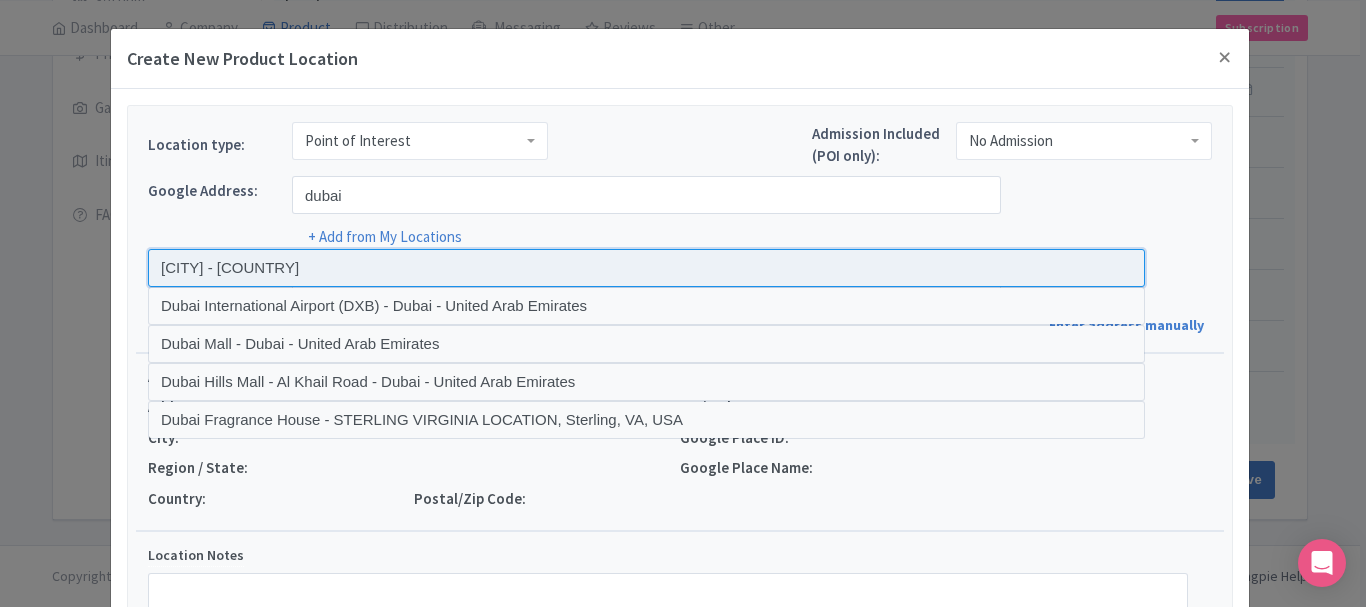 click at bounding box center (646, 268) 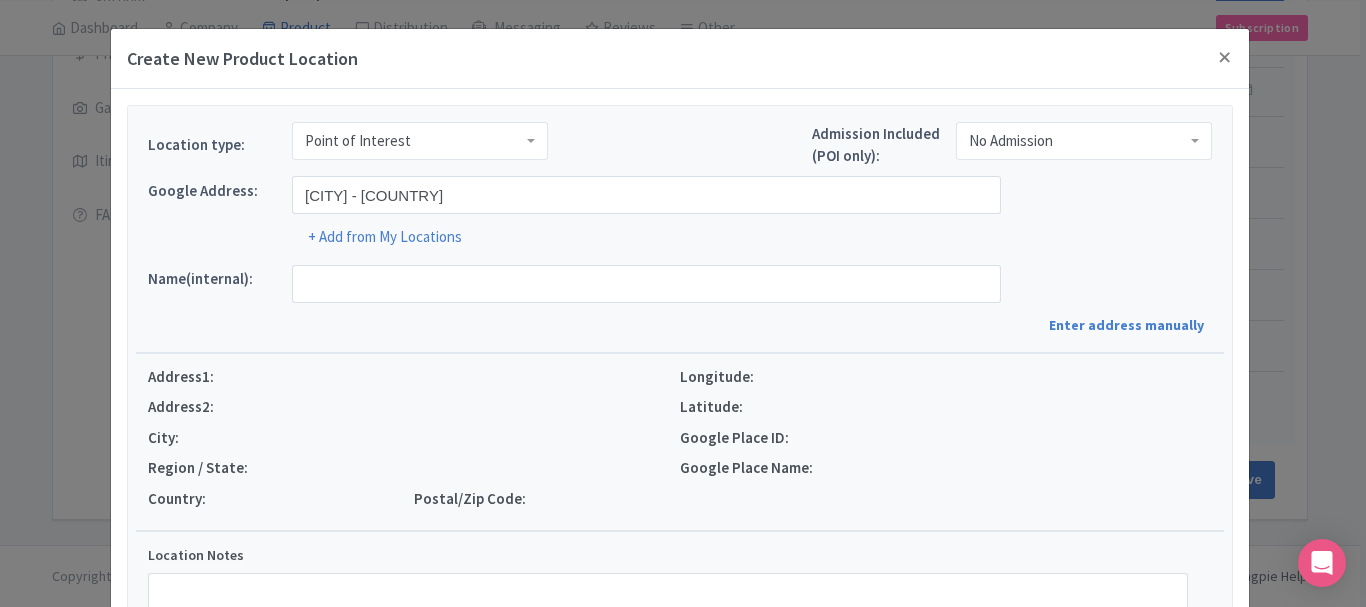 type on "[CITY], [CITY] - [COUNTRY]" 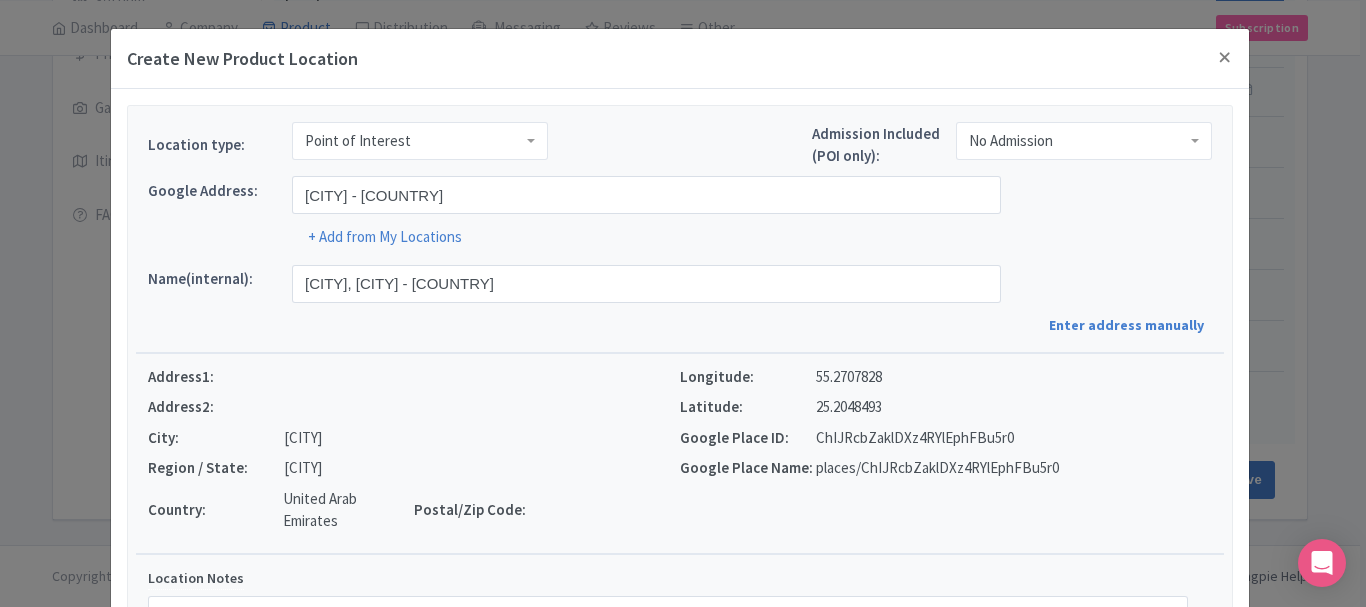 scroll, scrollTop: 303, scrollLeft: 0, axis: vertical 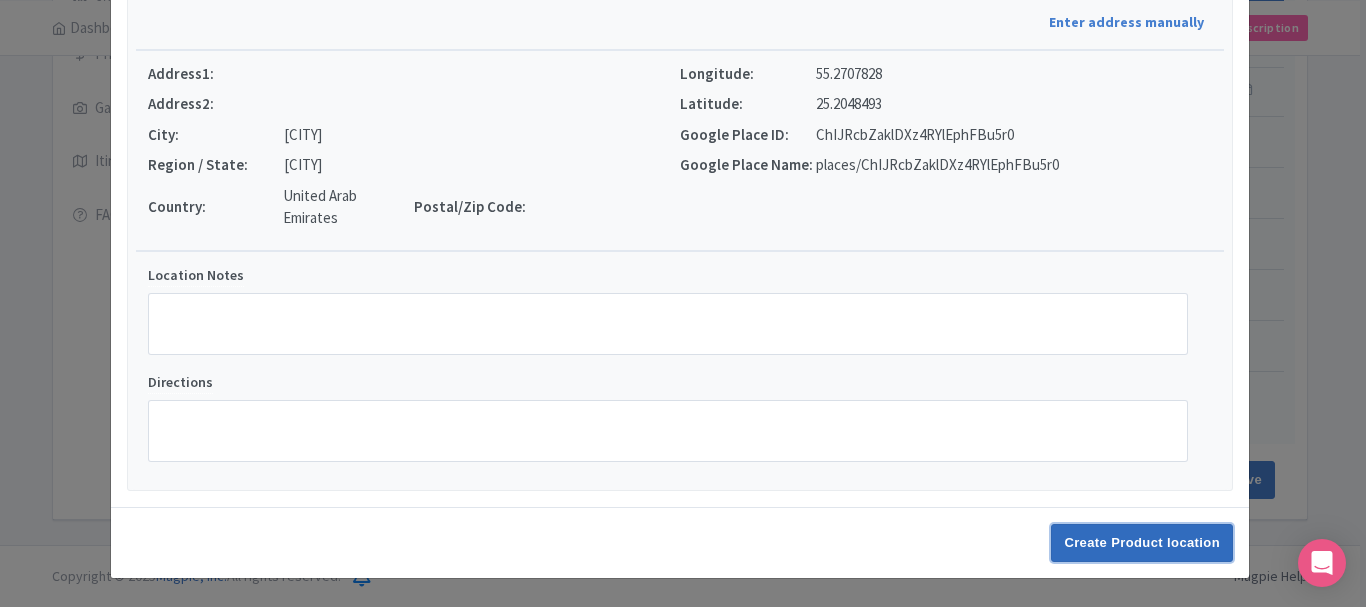 click on "Create Product location" at bounding box center [1142, 543] 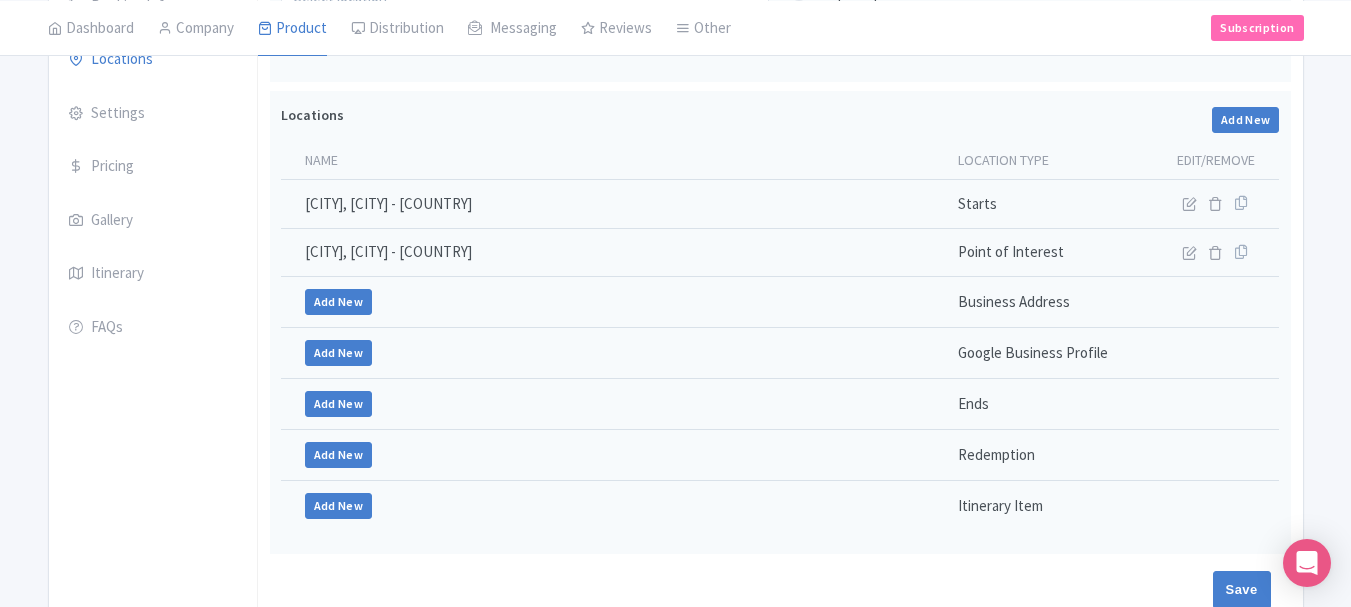 scroll, scrollTop: 479, scrollLeft: 0, axis: vertical 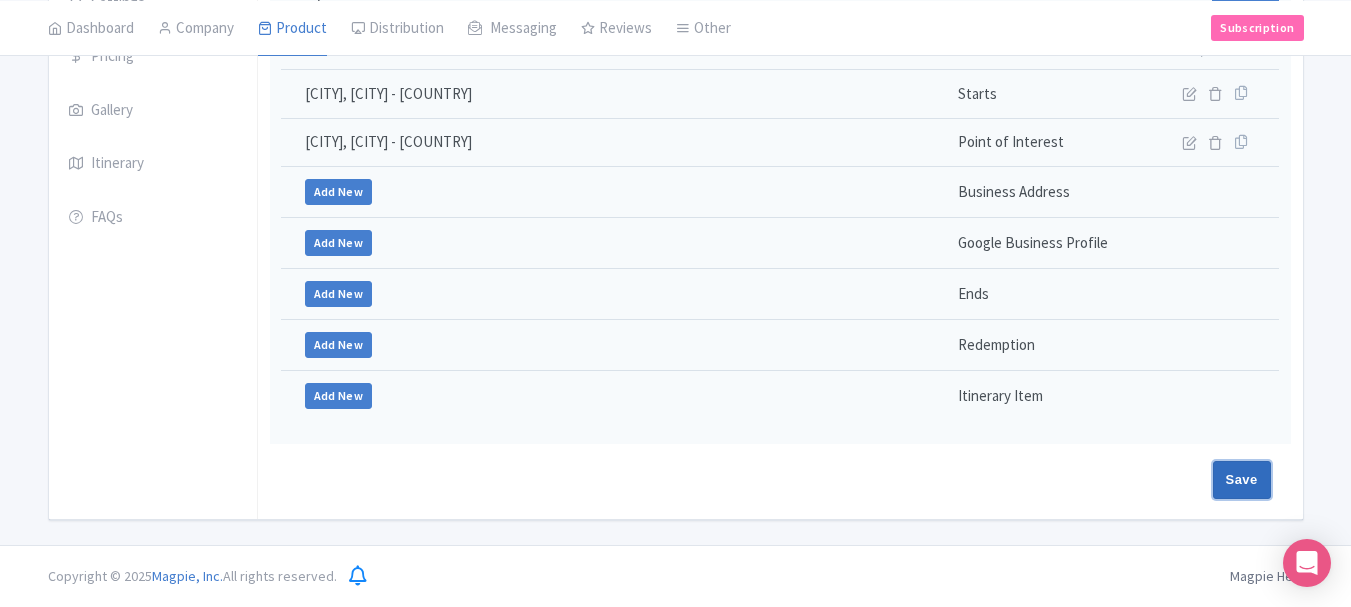 drag, startPoint x: 1253, startPoint y: 465, endPoint x: 1187, endPoint y: 469, distance: 66.1211 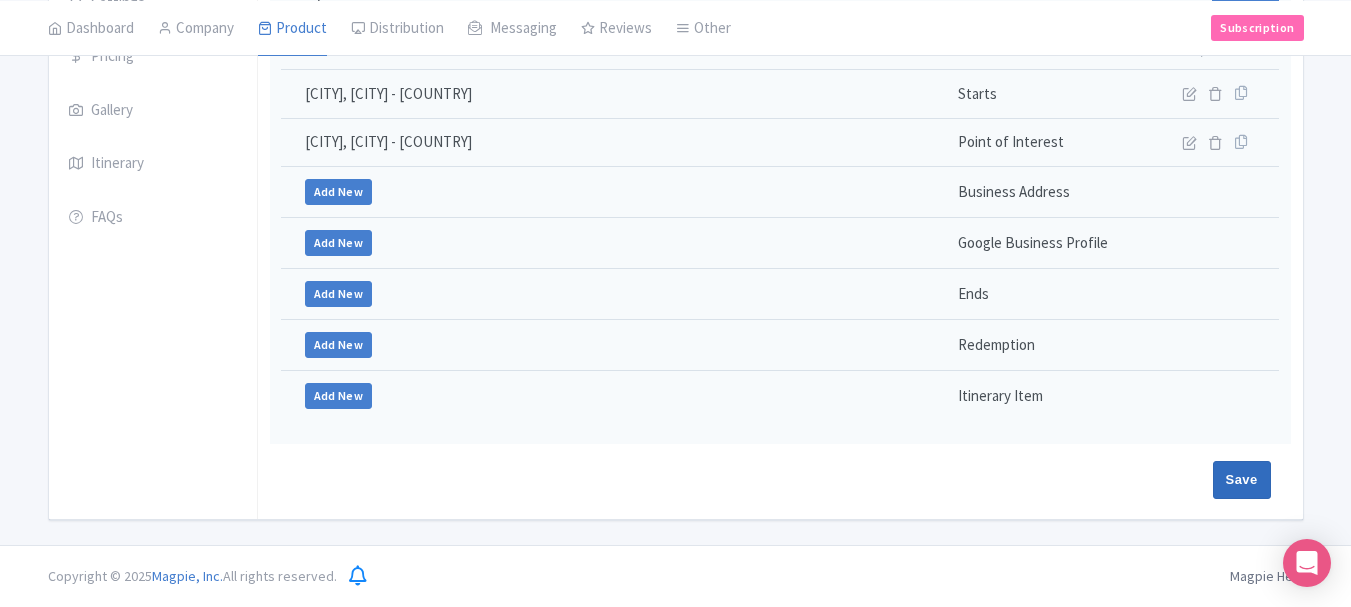 type on "Update Product" 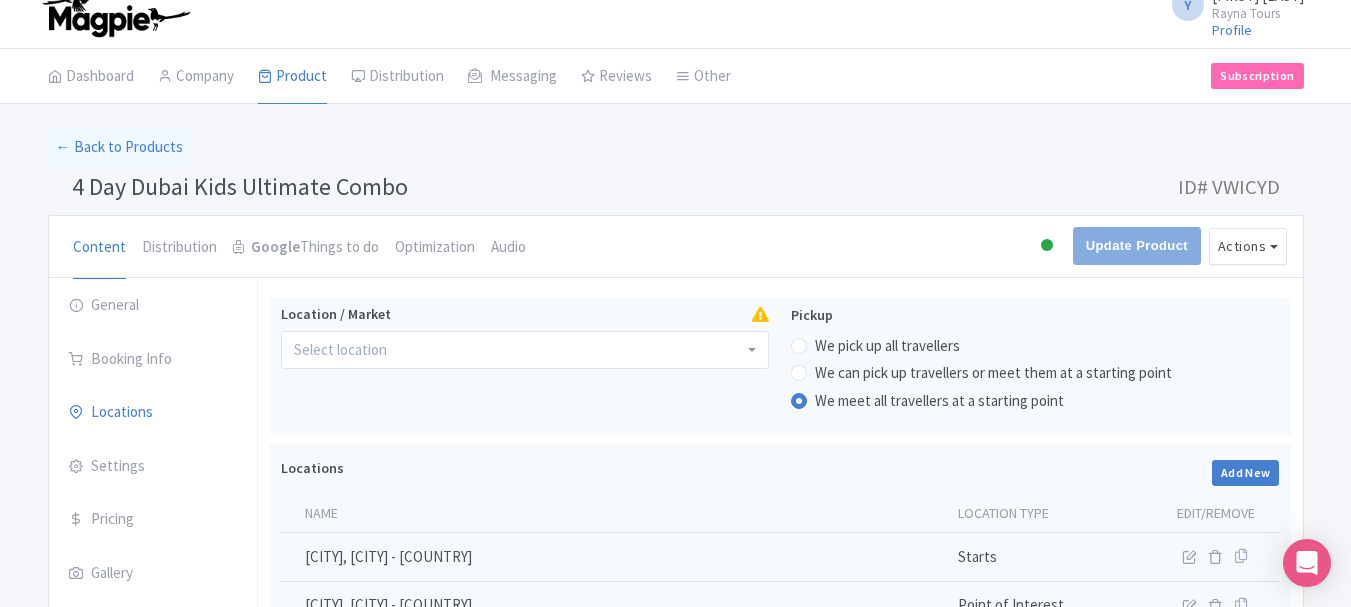 scroll, scrollTop: 0, scrollLeft: 0, axis: both 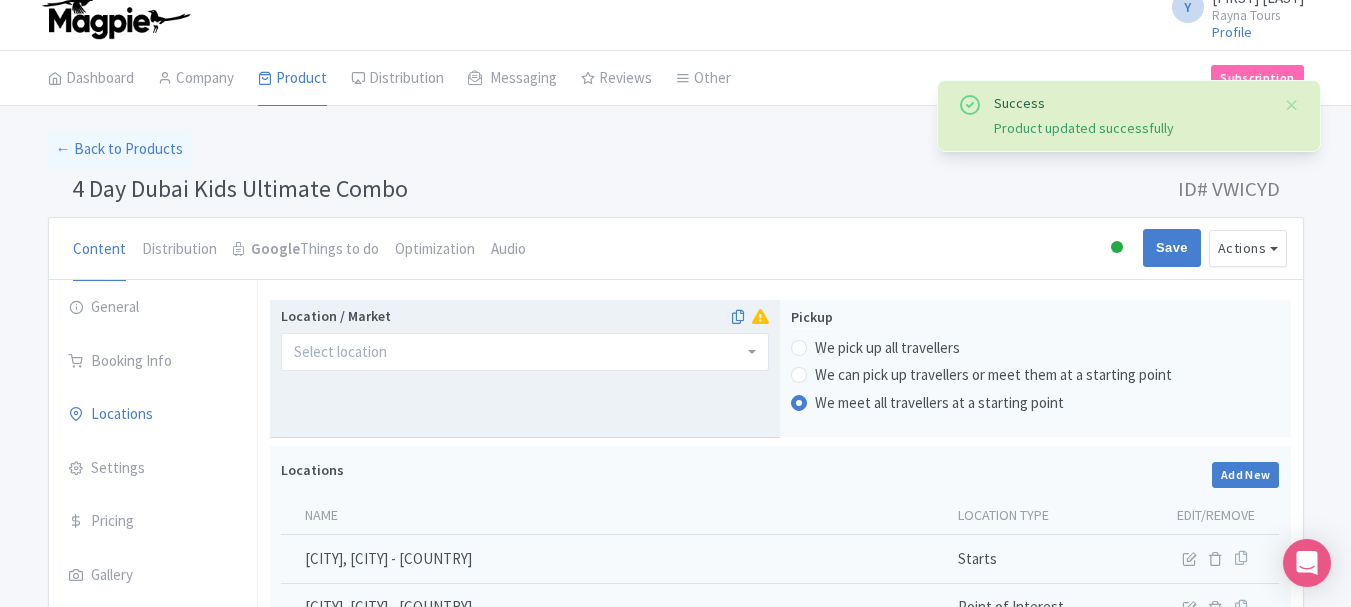 click at bounding box center [525, 352] 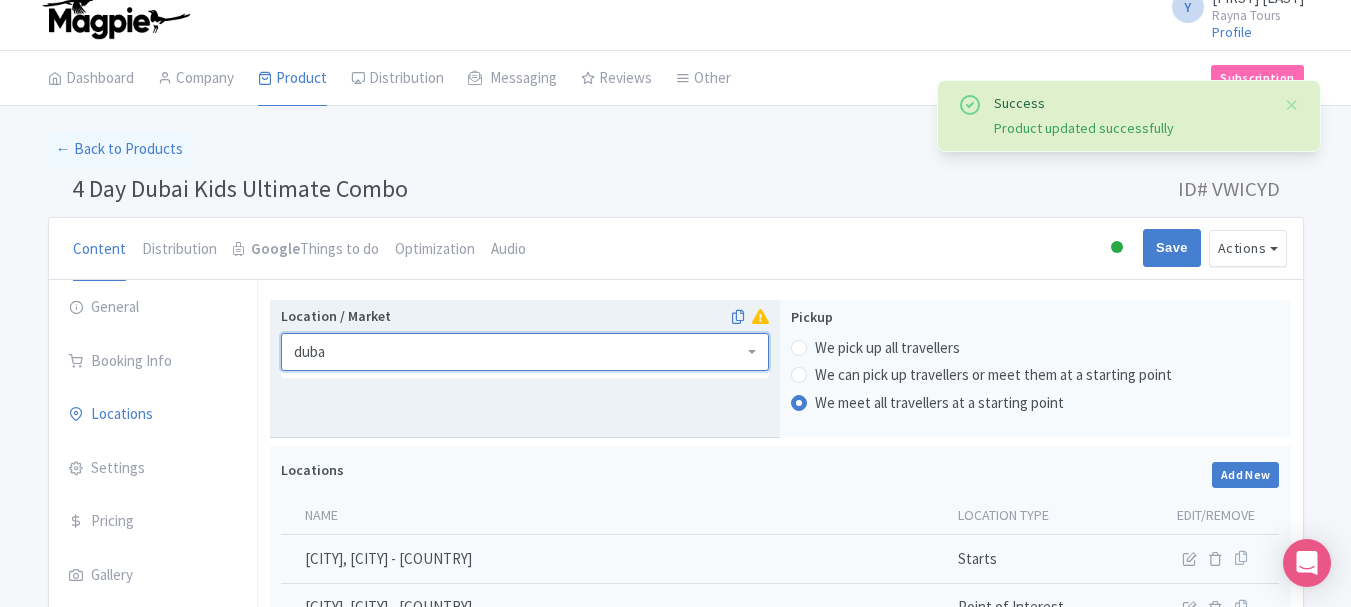 type on "dubai" 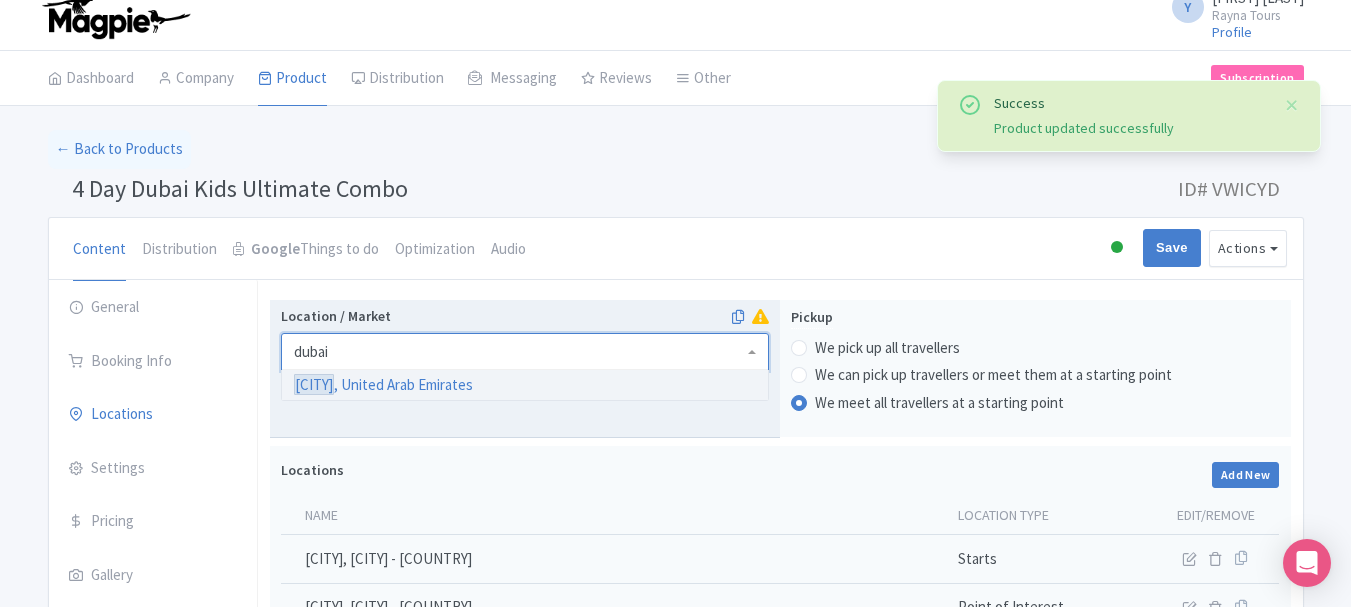 type 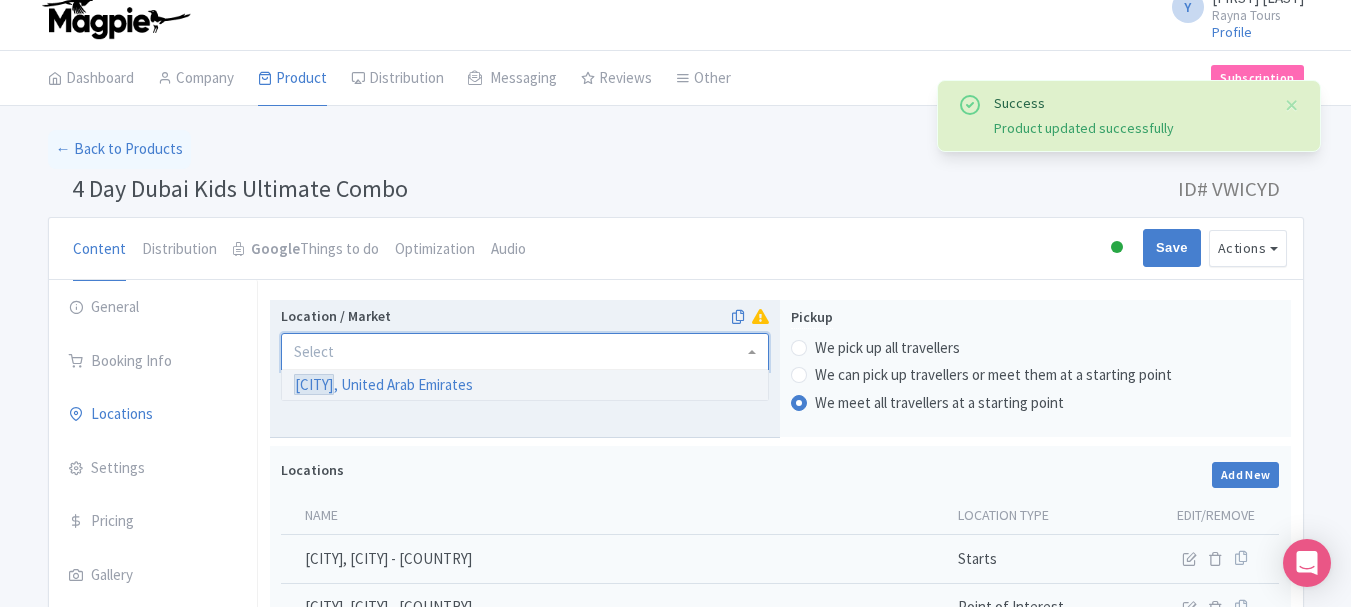 scroll, scrollTop: 0, scrollLeft: 0, axis: both 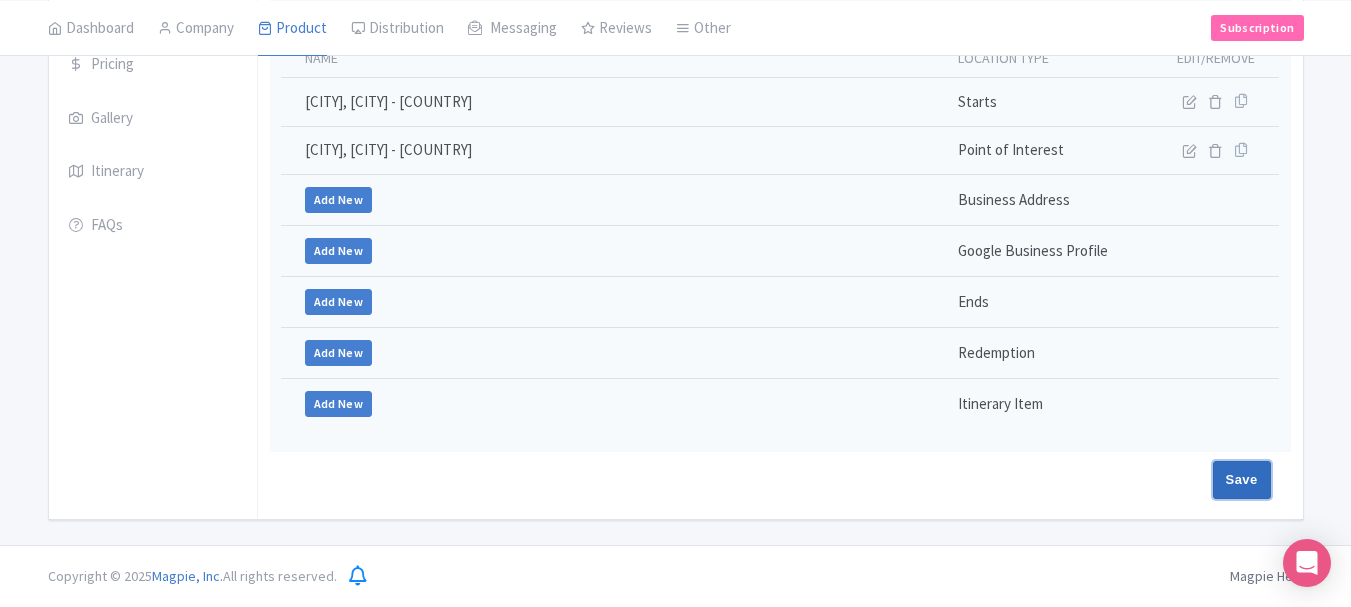 click on "Save" at bounding box center [1242, 480] 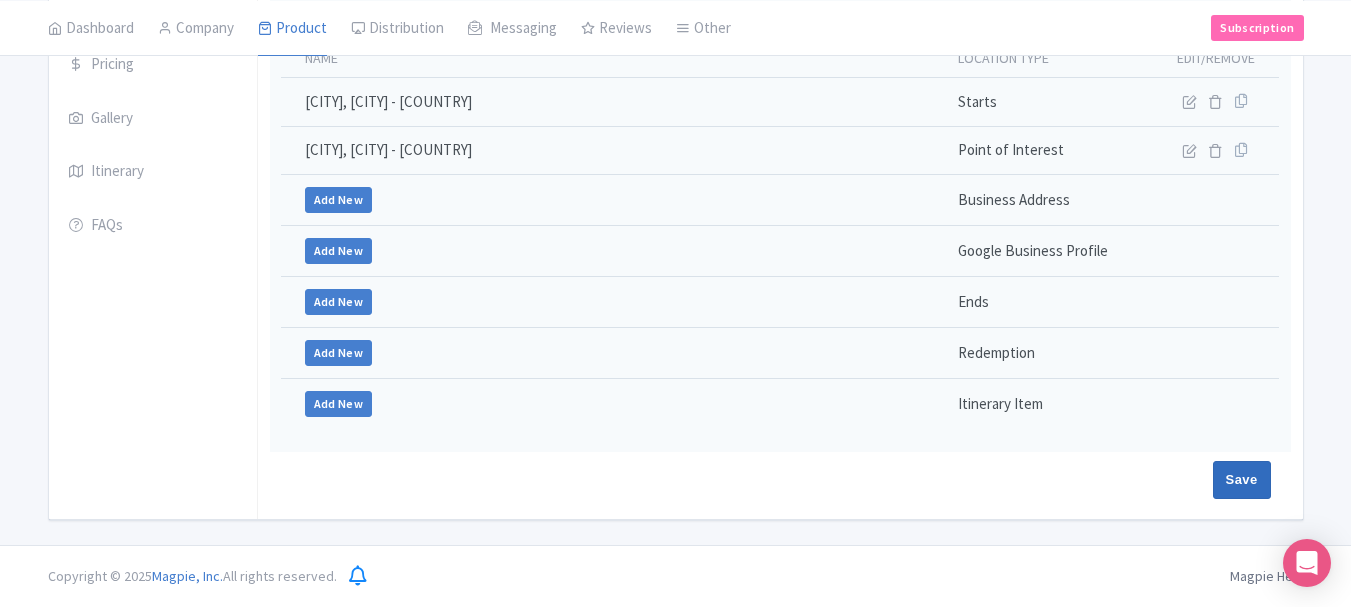 type on "Saving..." 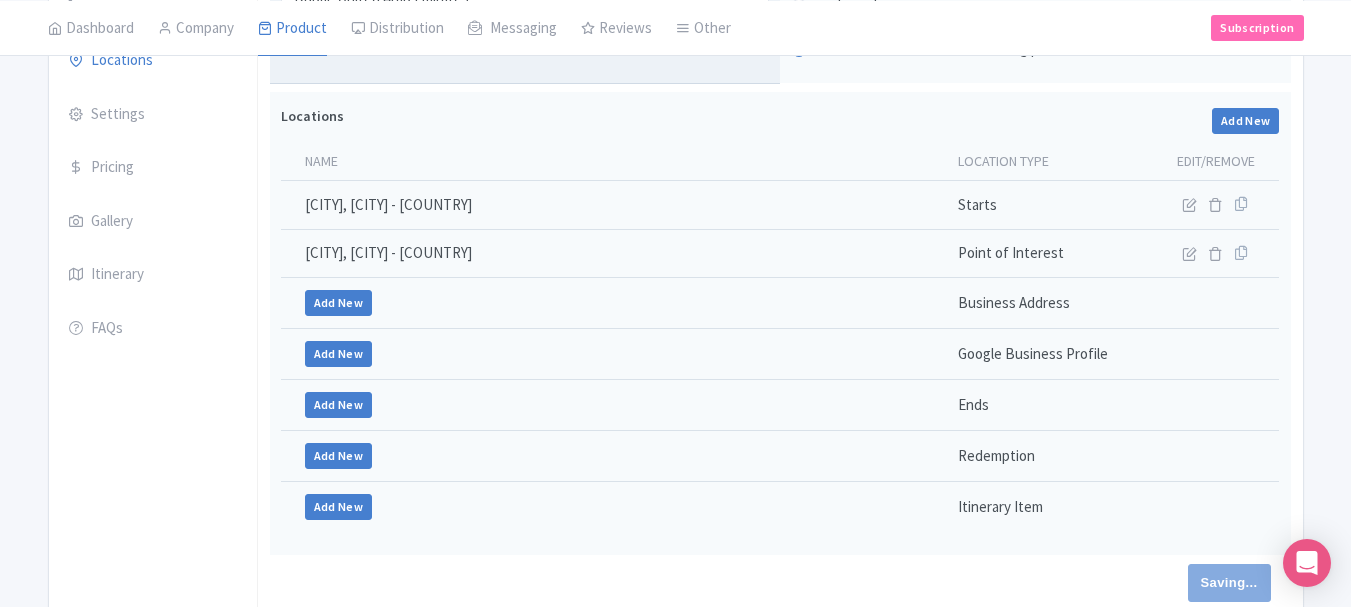 scroll, scrollTop: 171, scrollLeft: 0, axis: vertical 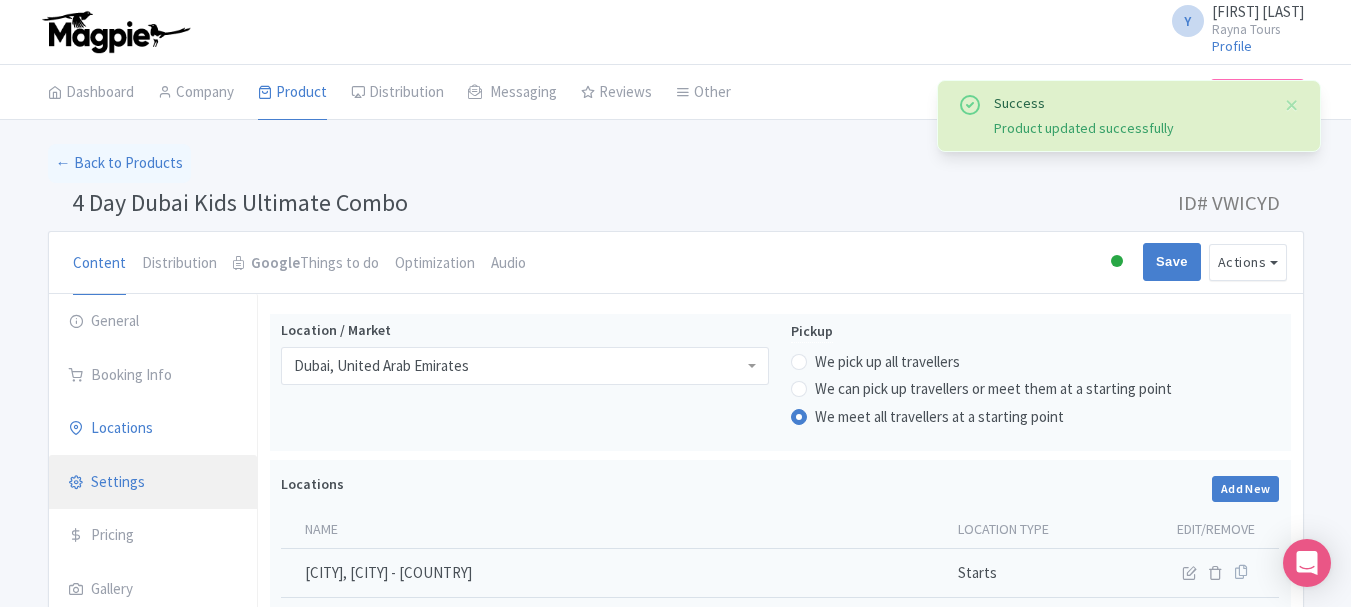click on "Settings" at bounding box center [153, 483] 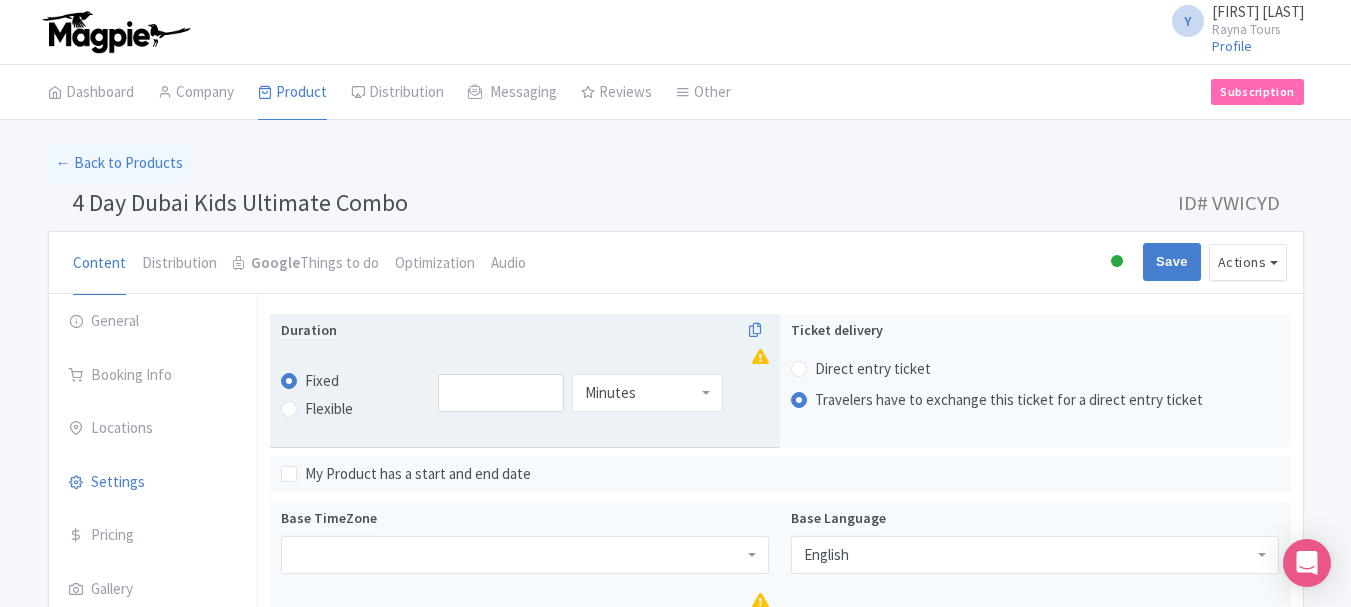 click on "Minutes" at bounding box center (647, 393) 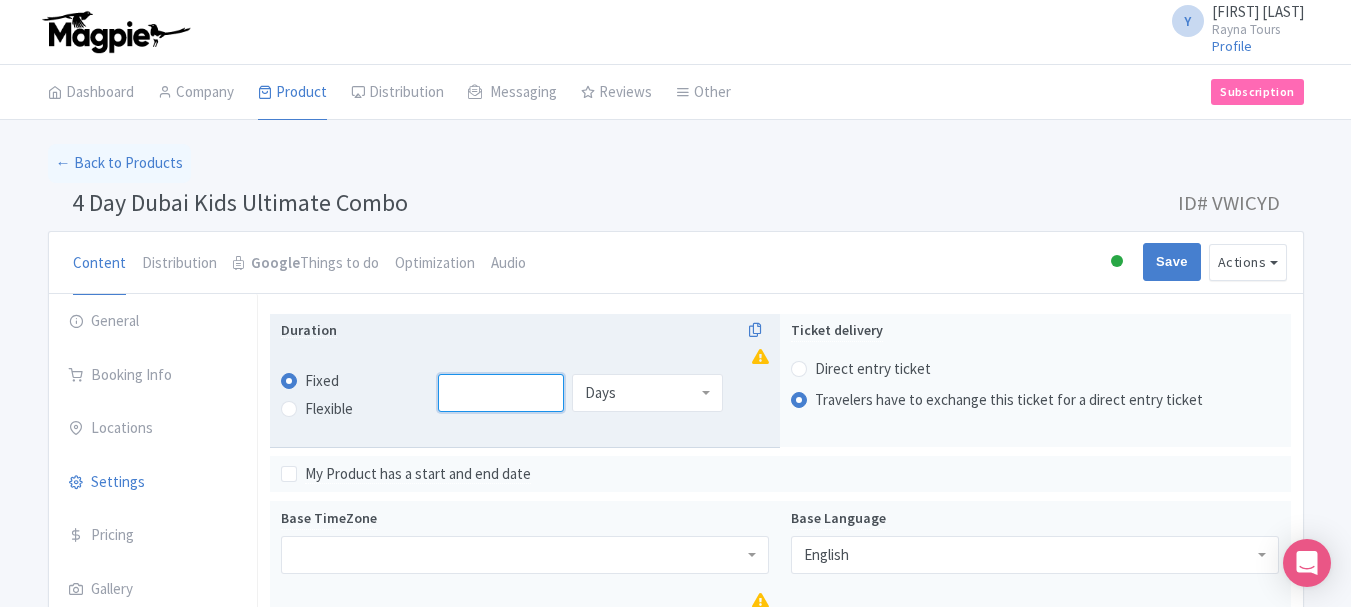 click at bounding box center (501, 393) 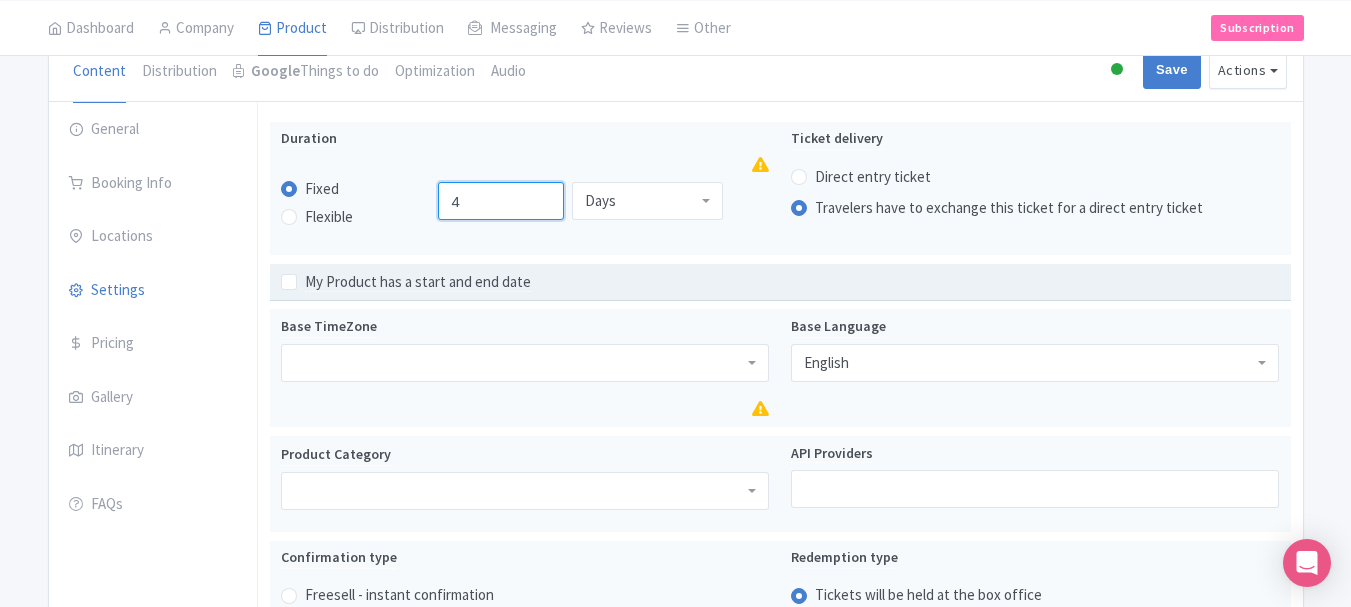 scroll, scrollTop: 200, scrollLeft: 0, axis: vertical 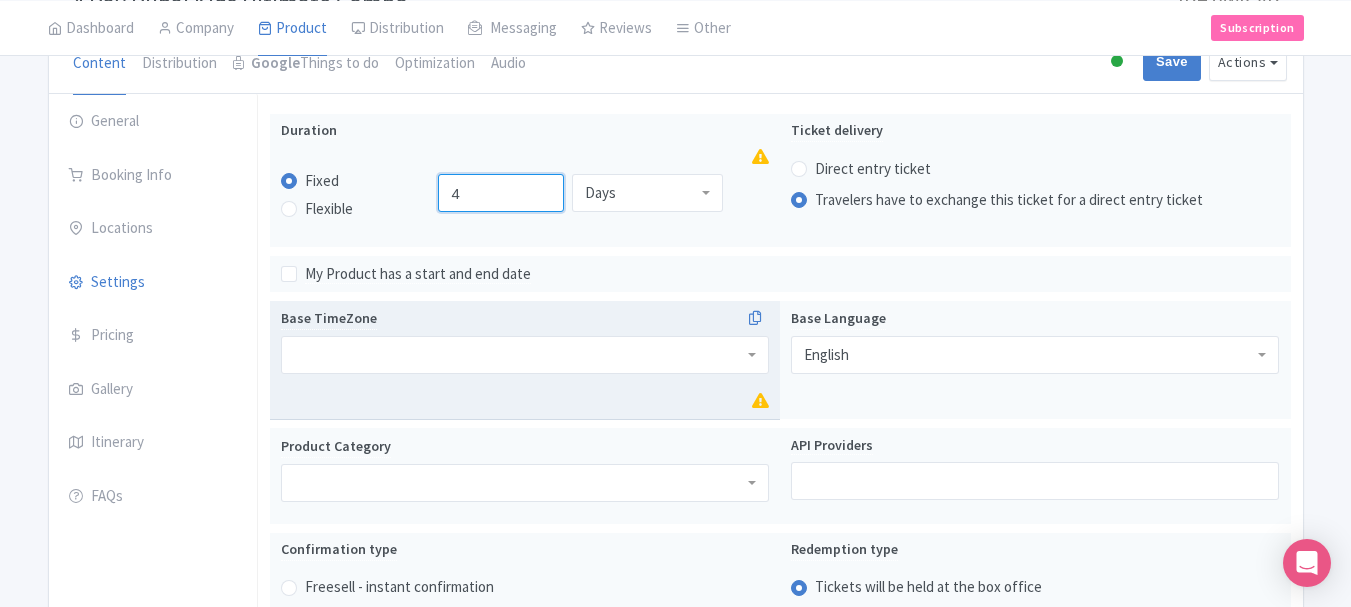 type on "4" 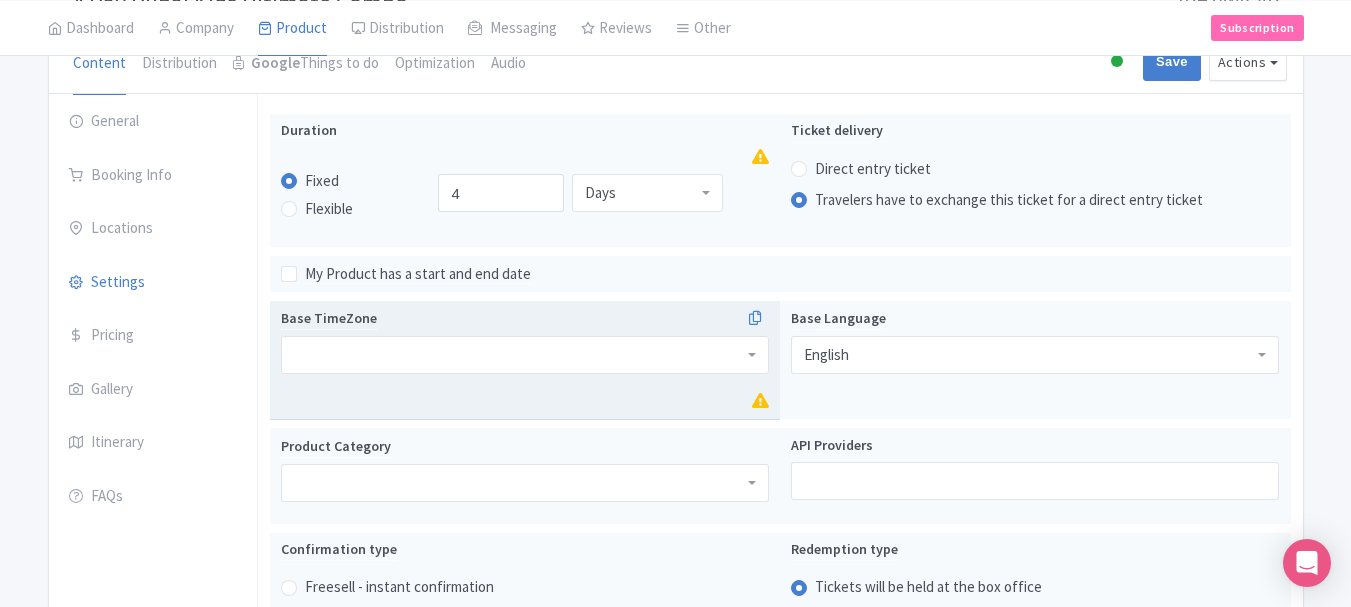 click at bounding box center (525, 355) 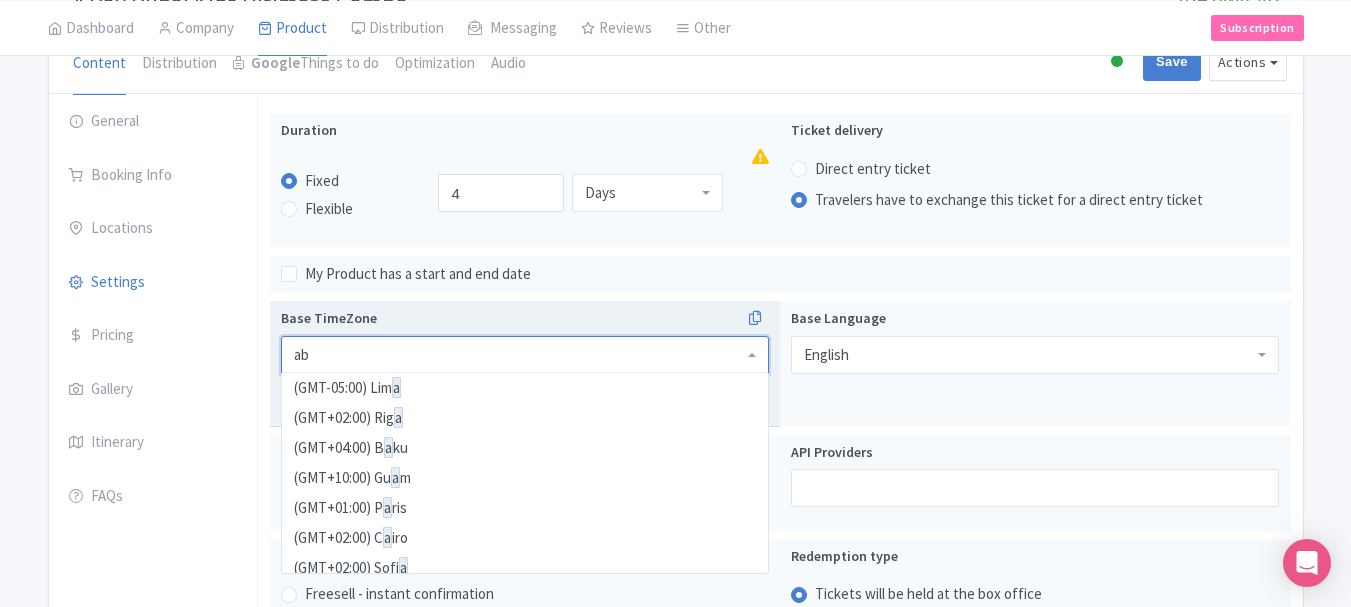 scroll, scrollTop: 0, scrollLeft: 0, axis: both 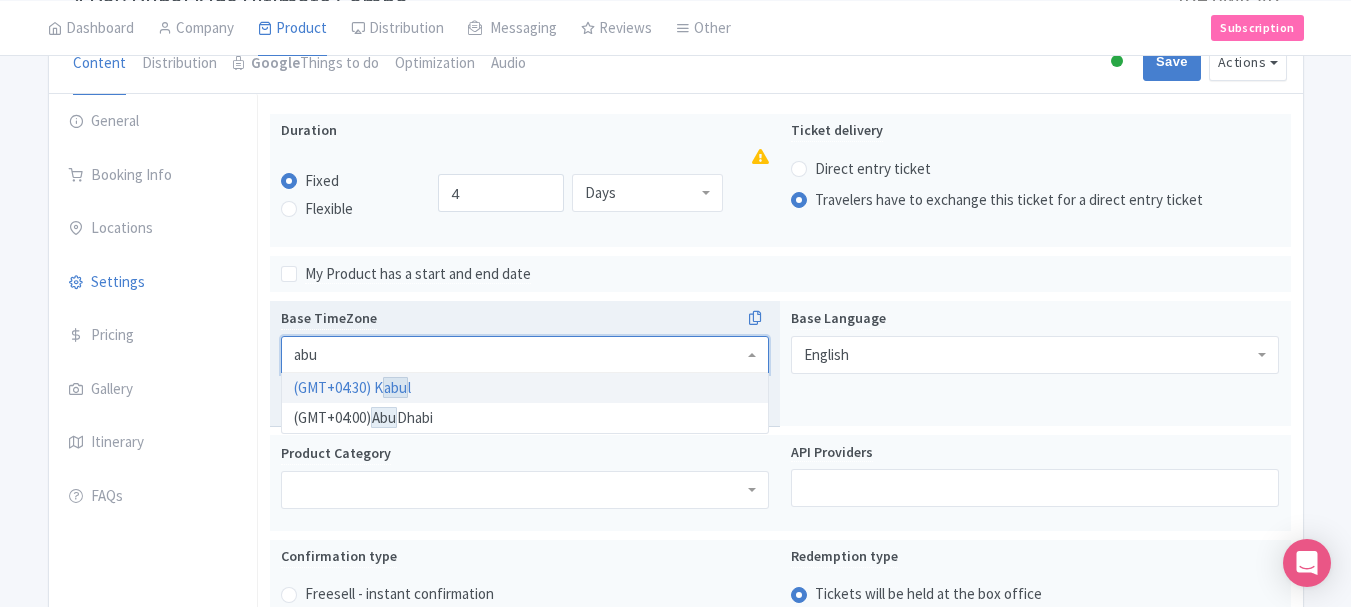 type on "abu" 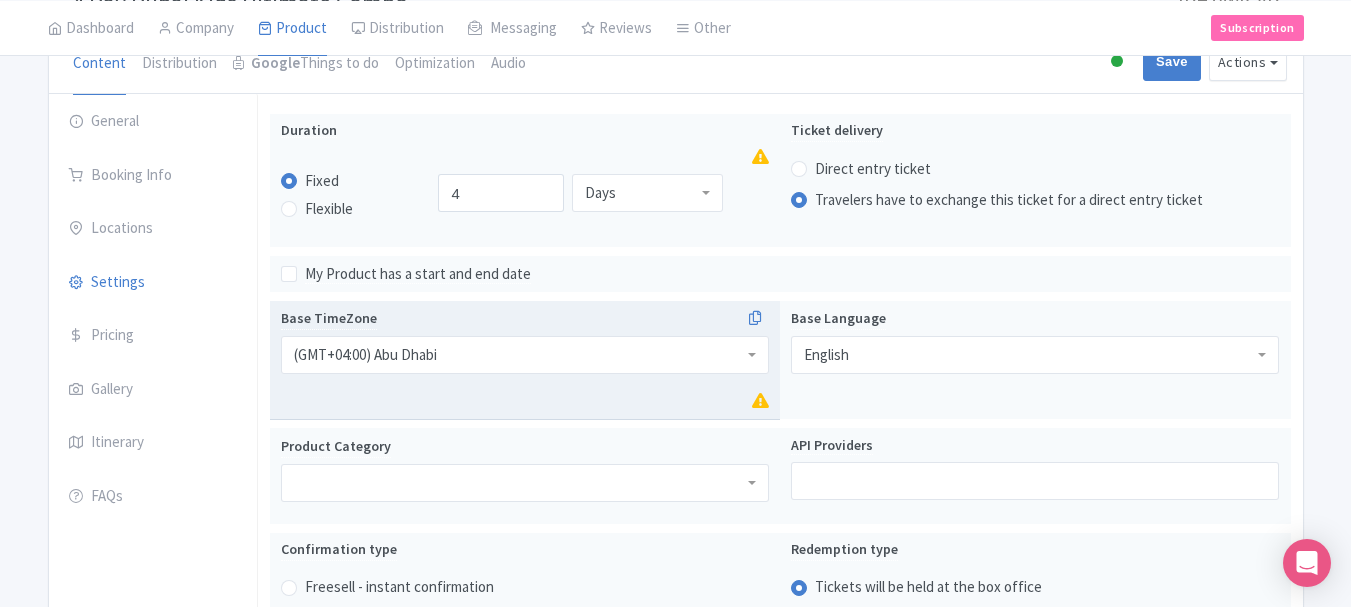 type 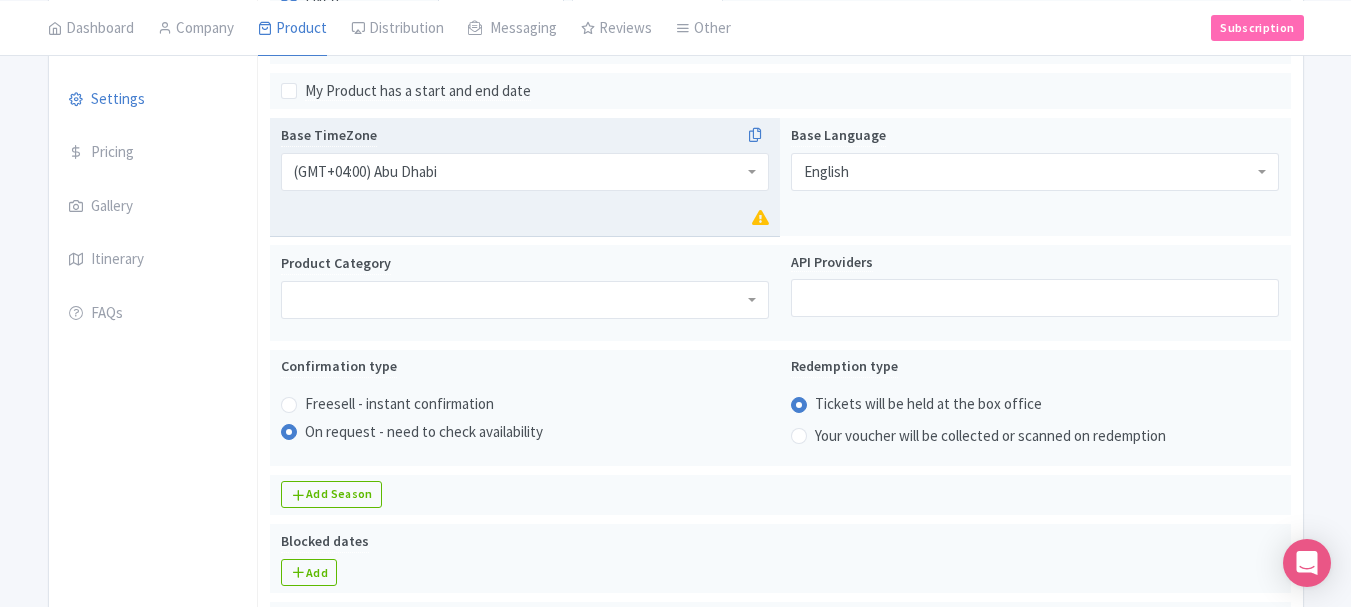 scroll, scrollTop: 400, scrollLeft: 0, axis: vertical 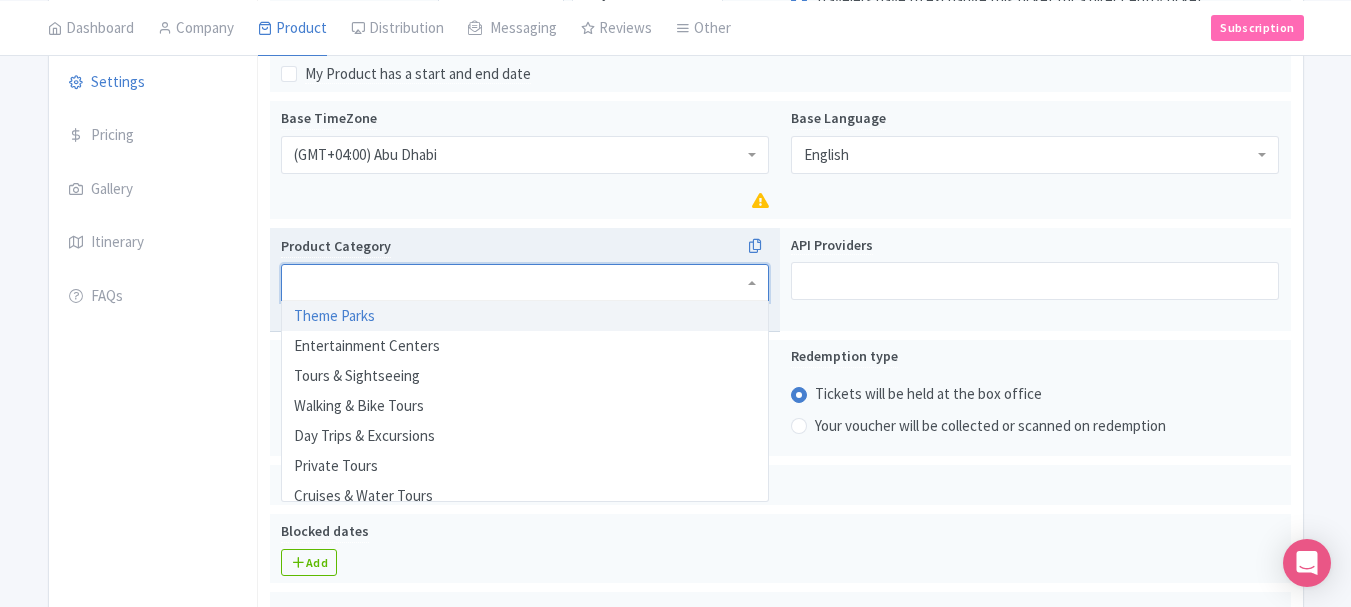 click at bounding box center [525, 283] 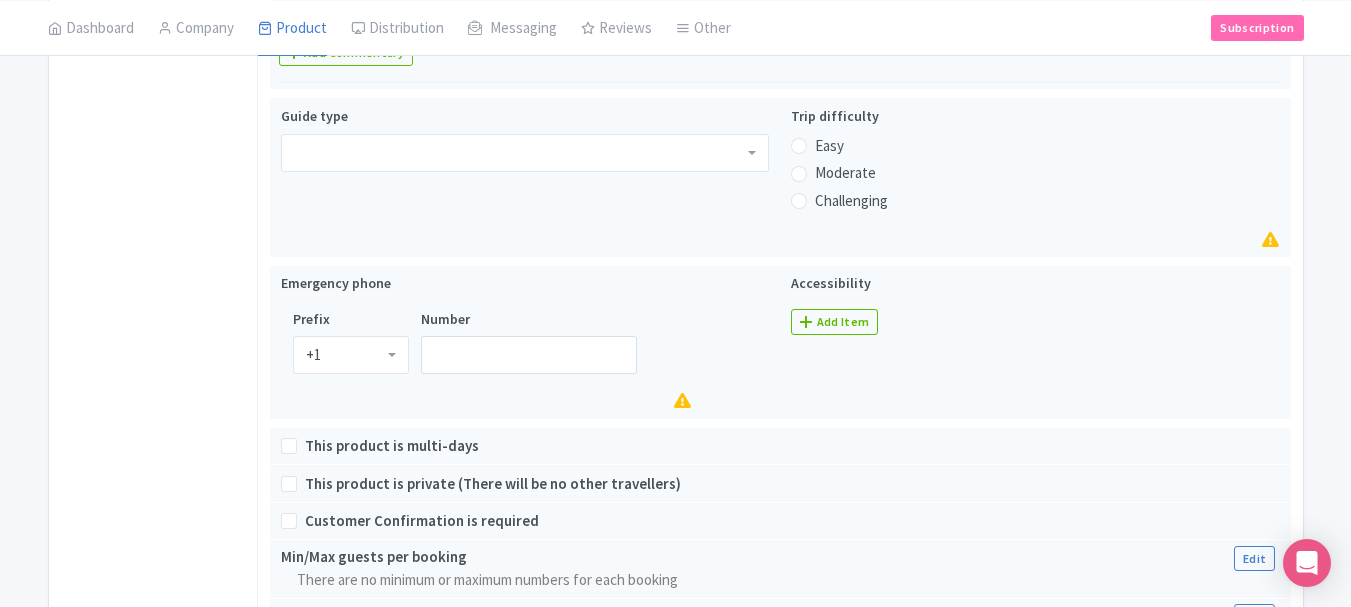 scroll, scrollTop: 1000, scrollLeft: 0, axis: vertical 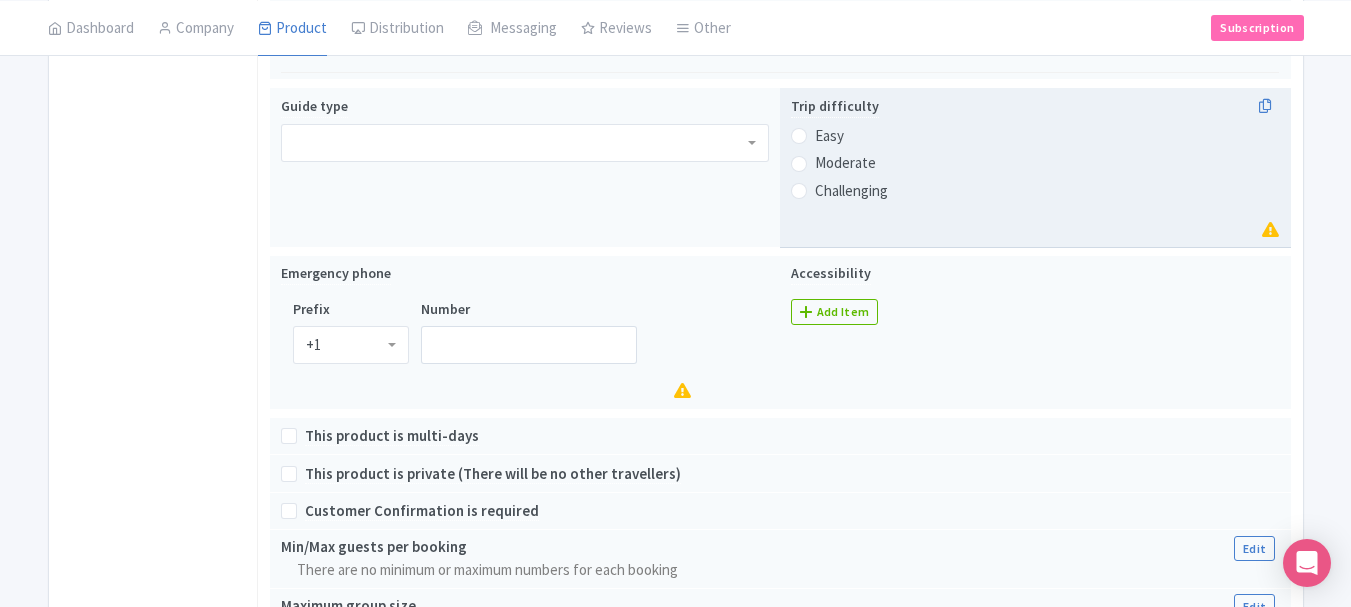 click on "Easy" at bounding box center (829, 136) 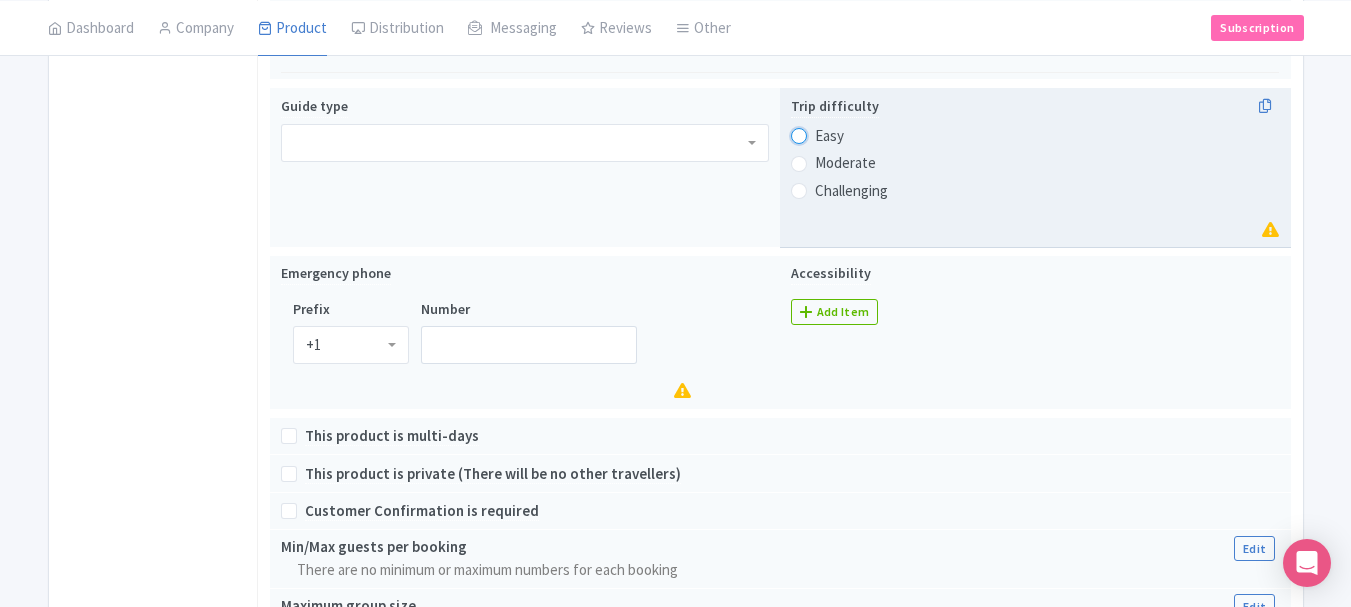 click on "Easy" at bounding box center (825, 134) 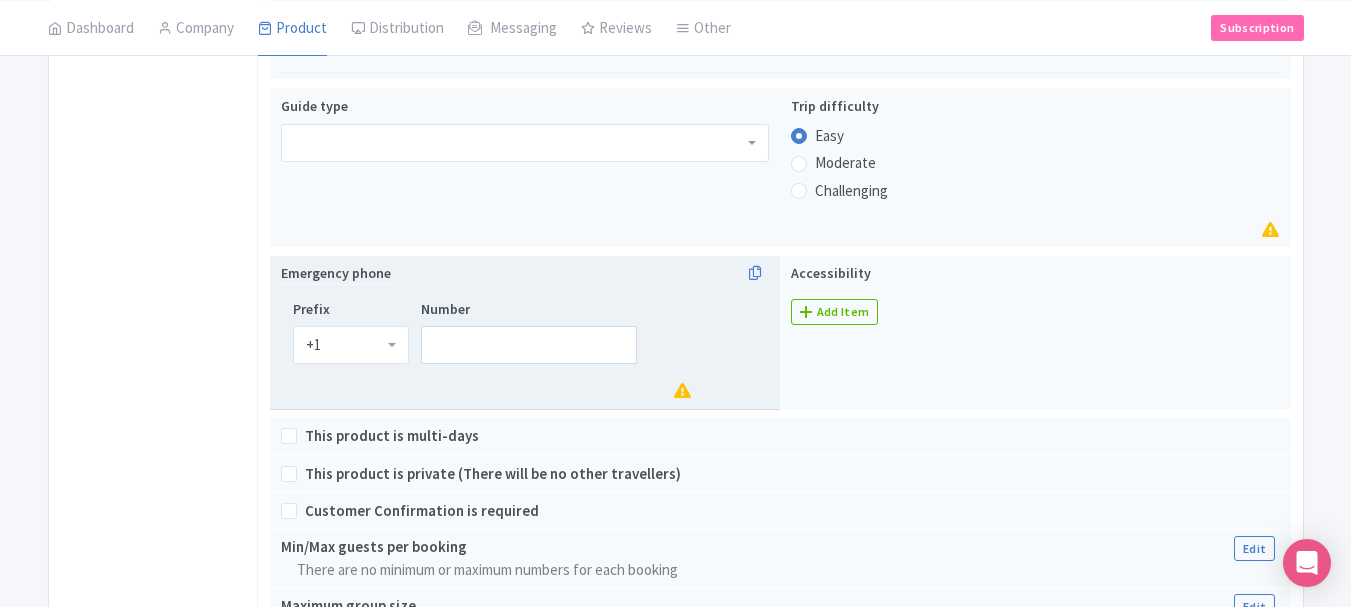 click on "+1" at bounding box center [351, 345] 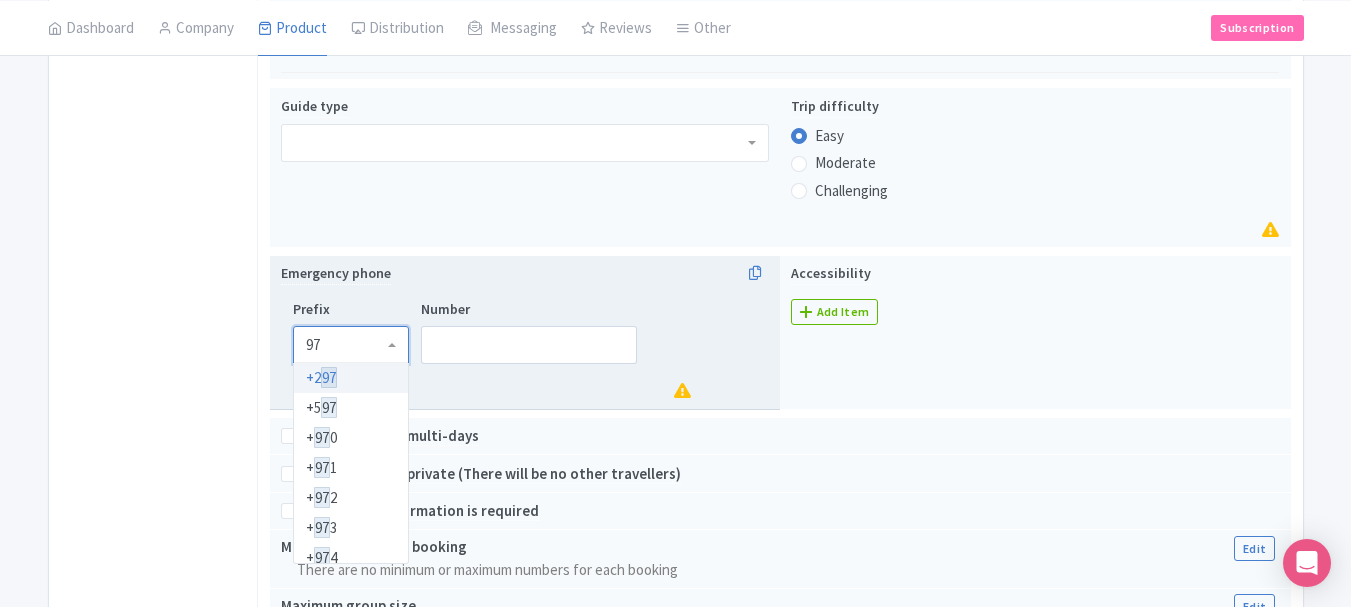 type on "971" 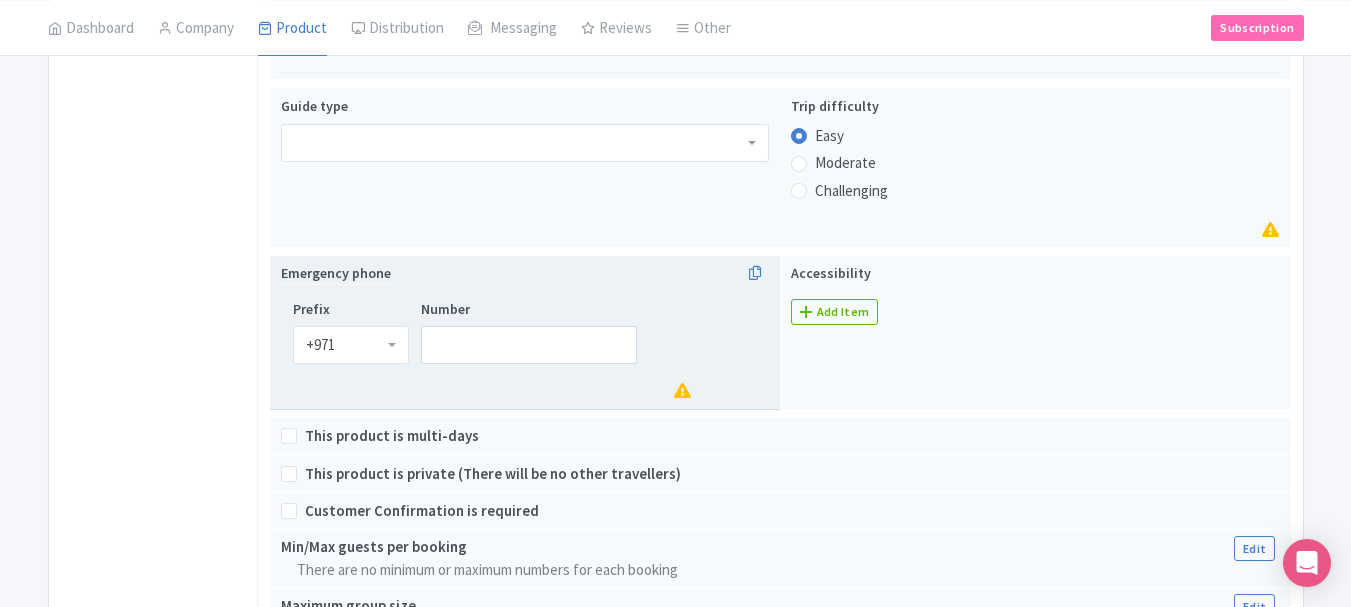 type 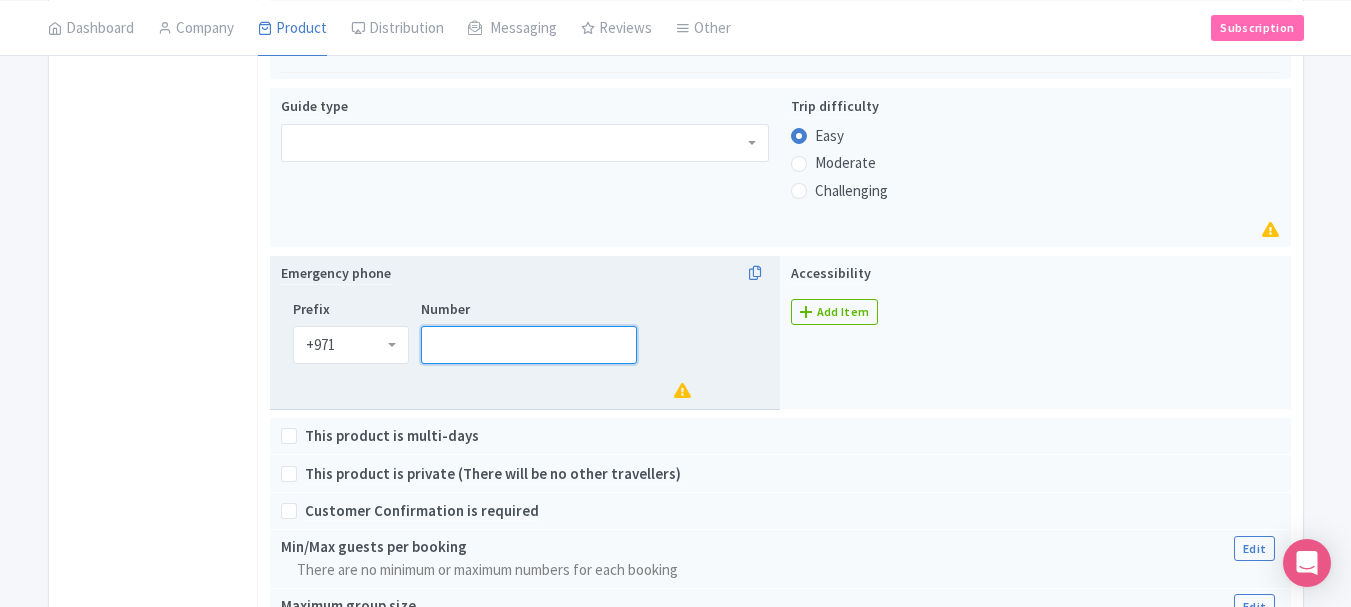 click on "Number" at bounding box center (529, 345) 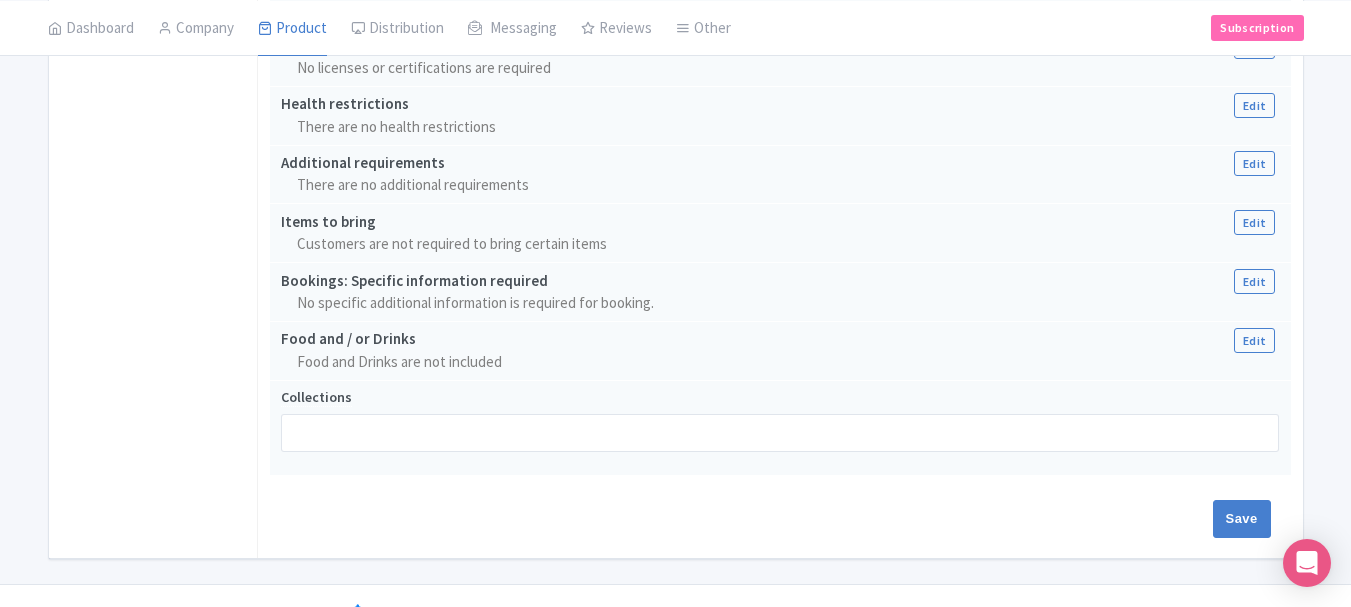 scroll, scrollTop: 1776, scrollLeft: 0, axis: vertical 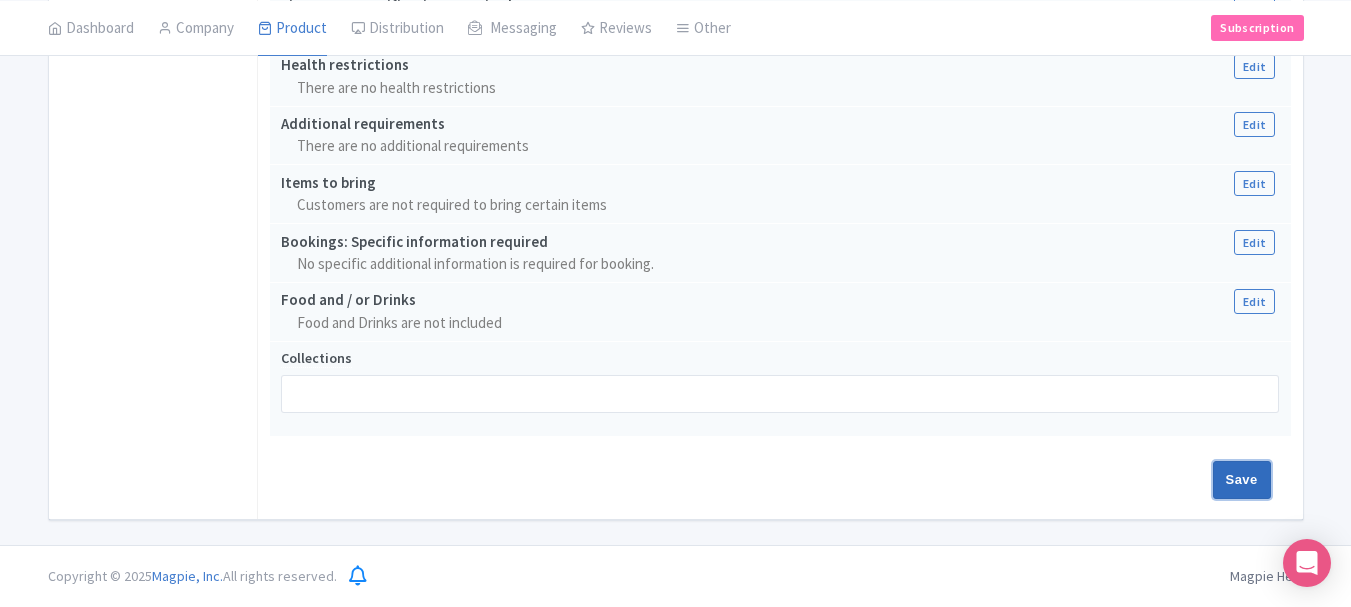 click on "Save" at bounding box center (1242, 480) 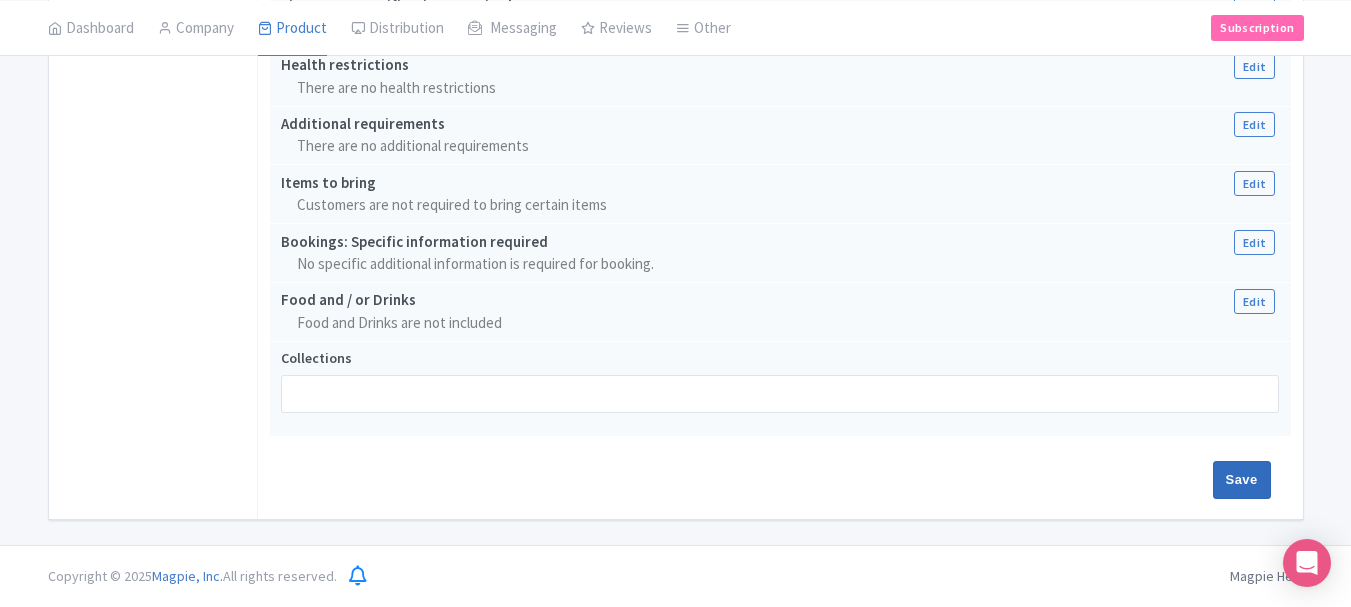 type on "Saving..." 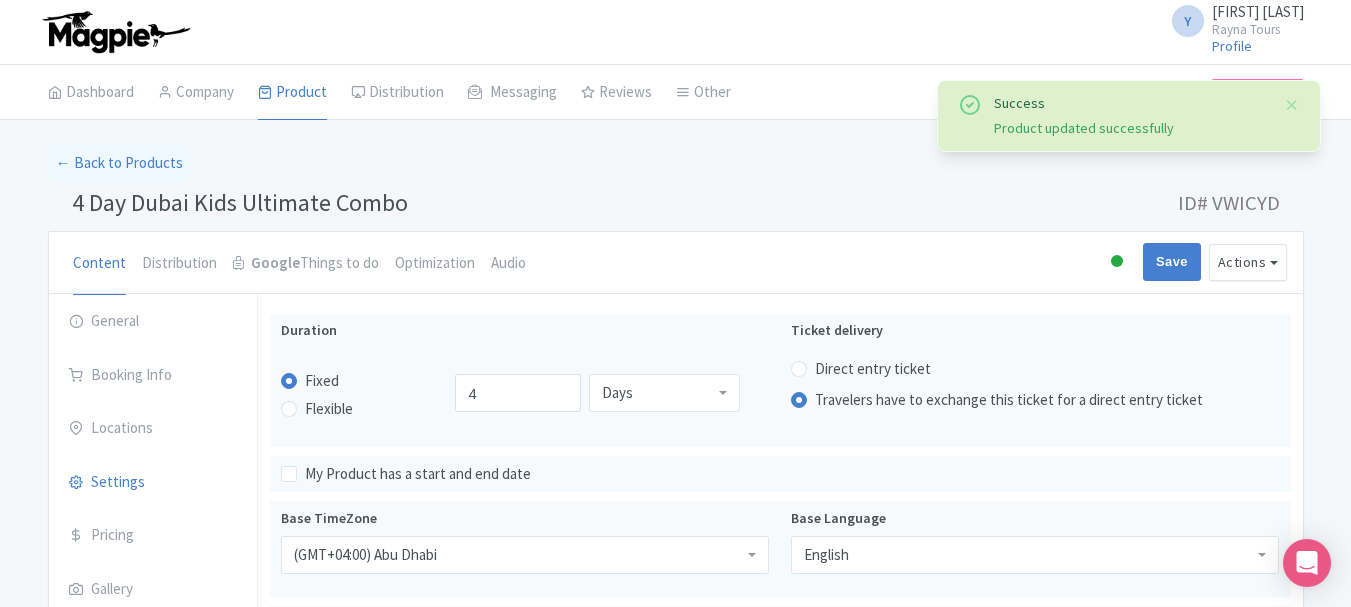 scroll, scrollTop: 314, scrollLeft: 0, axis: vertical 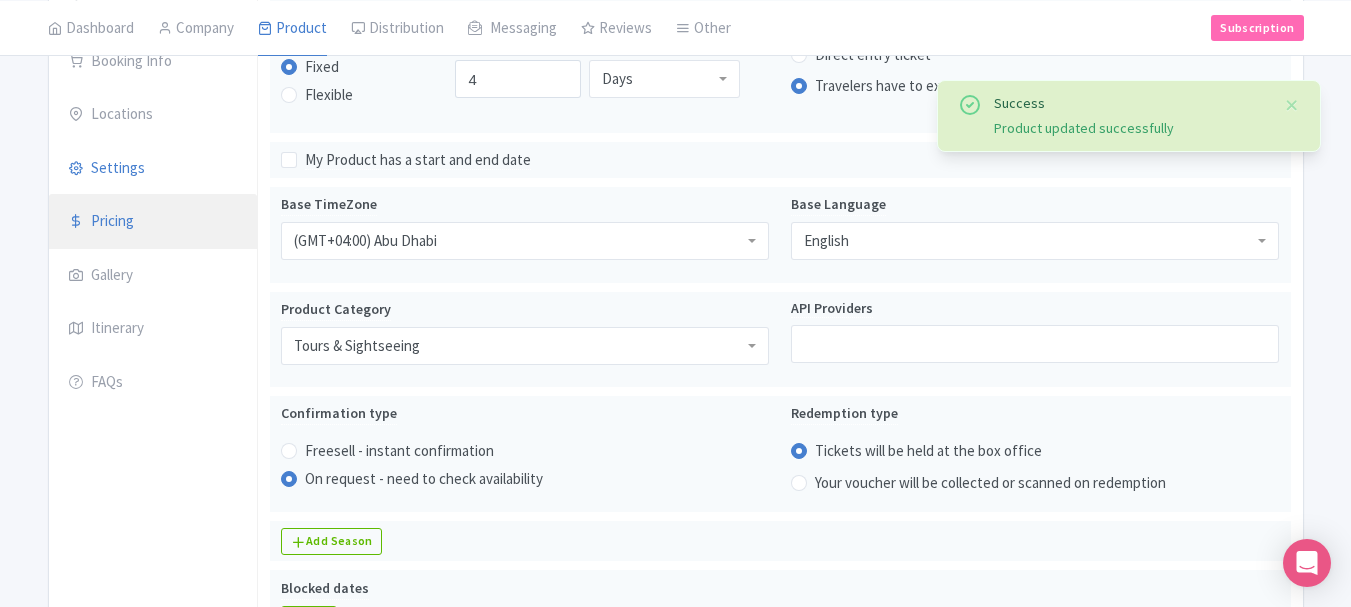 click on "Pricing" at bounding box center (153, 222) 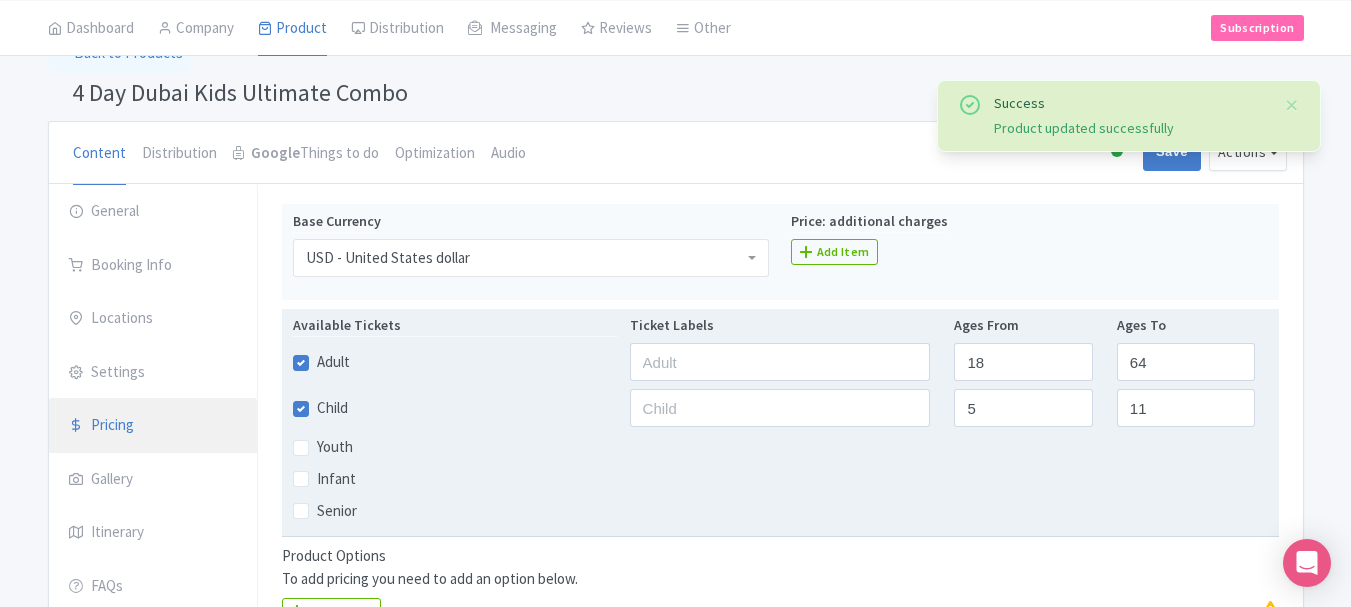 scroll, scrollTop: 105, scrollLeft: 0, axis: vertical 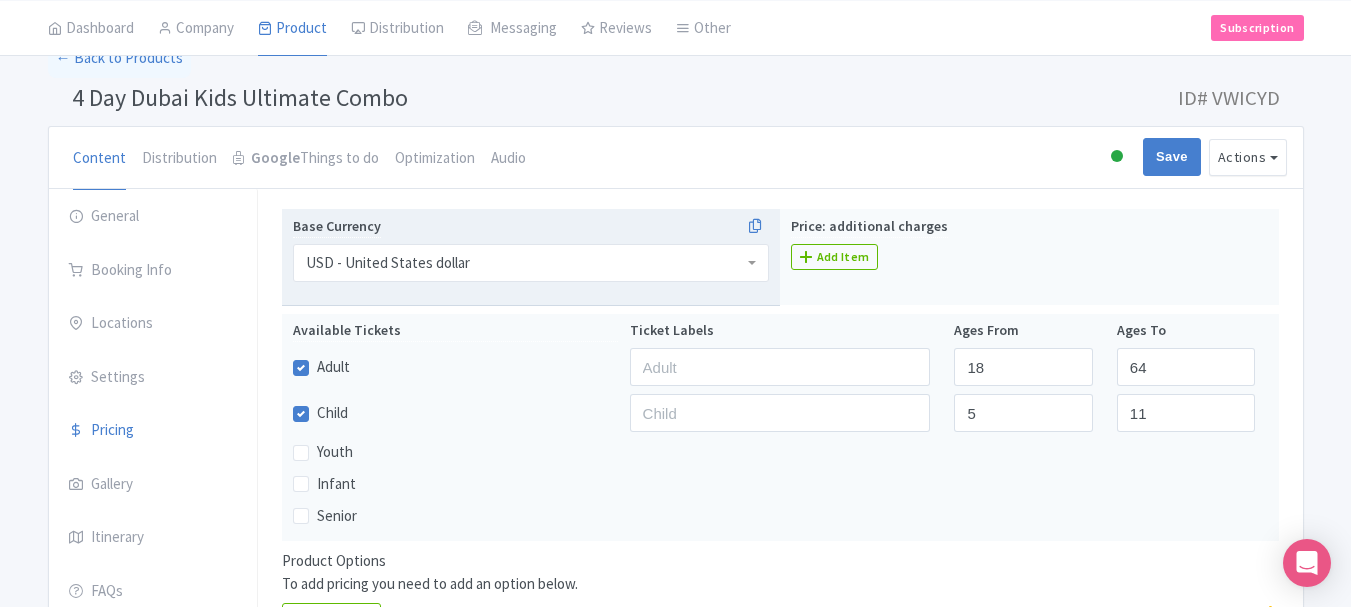 click on "USD - United States dollar" at bounding box center [531, 263] 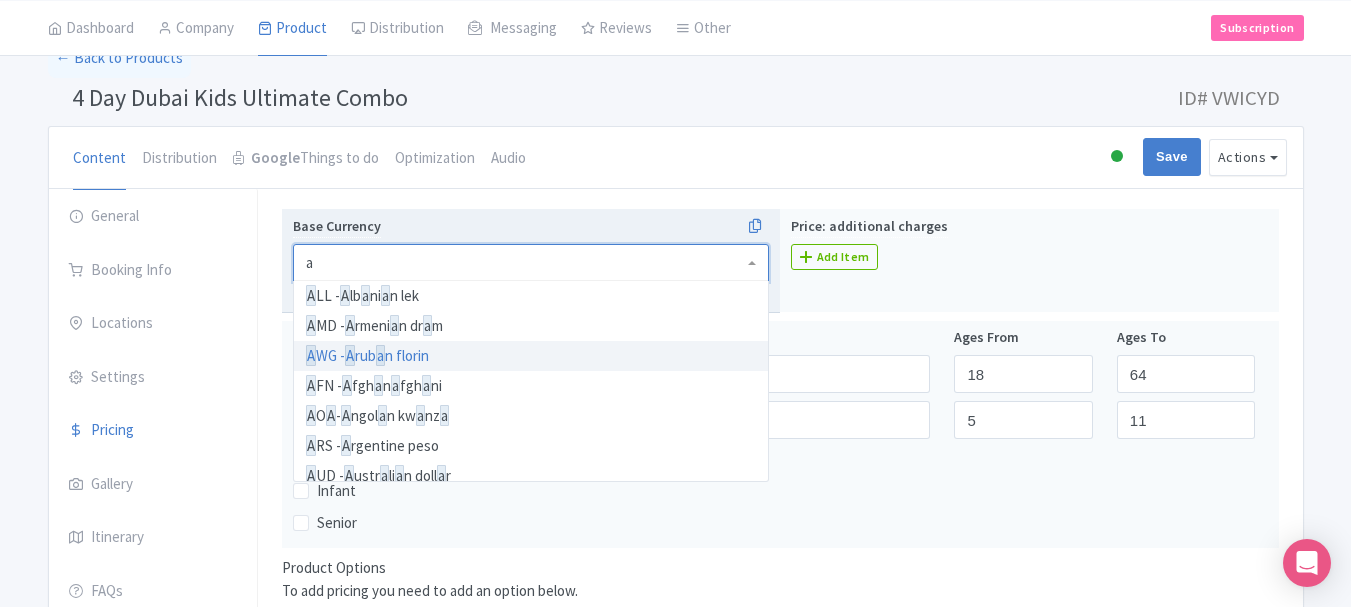 scroll, scrollTop: 70, scrollLeft: 0, axis: vertical 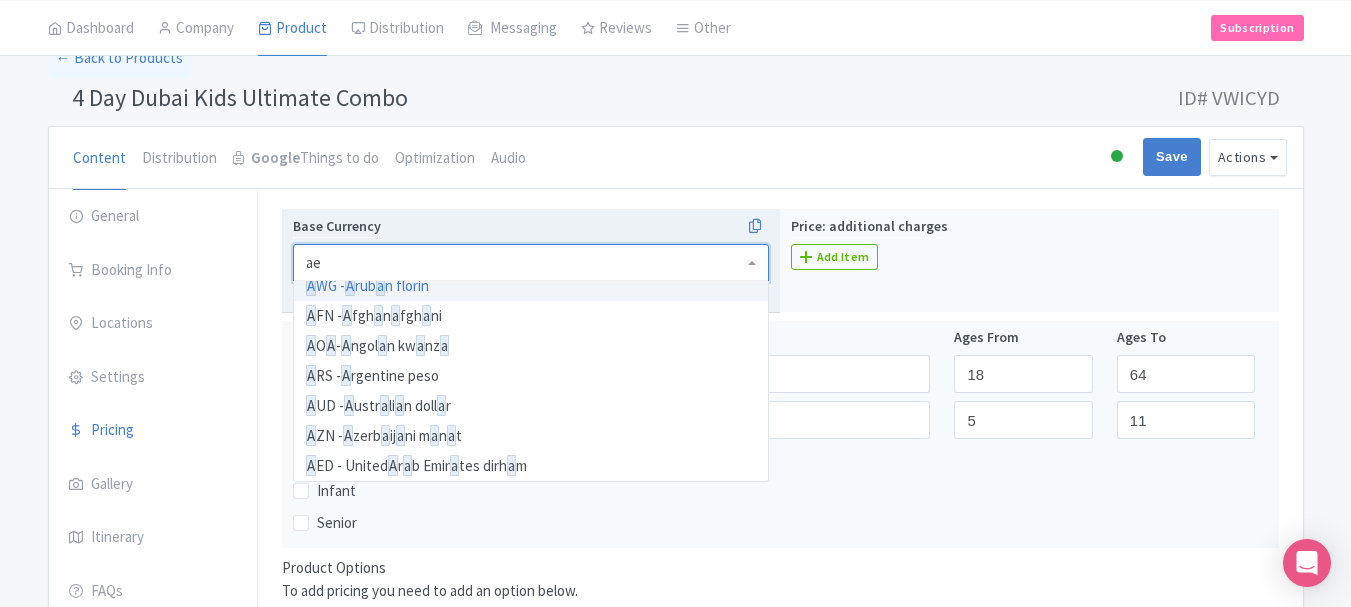 type on "aed" 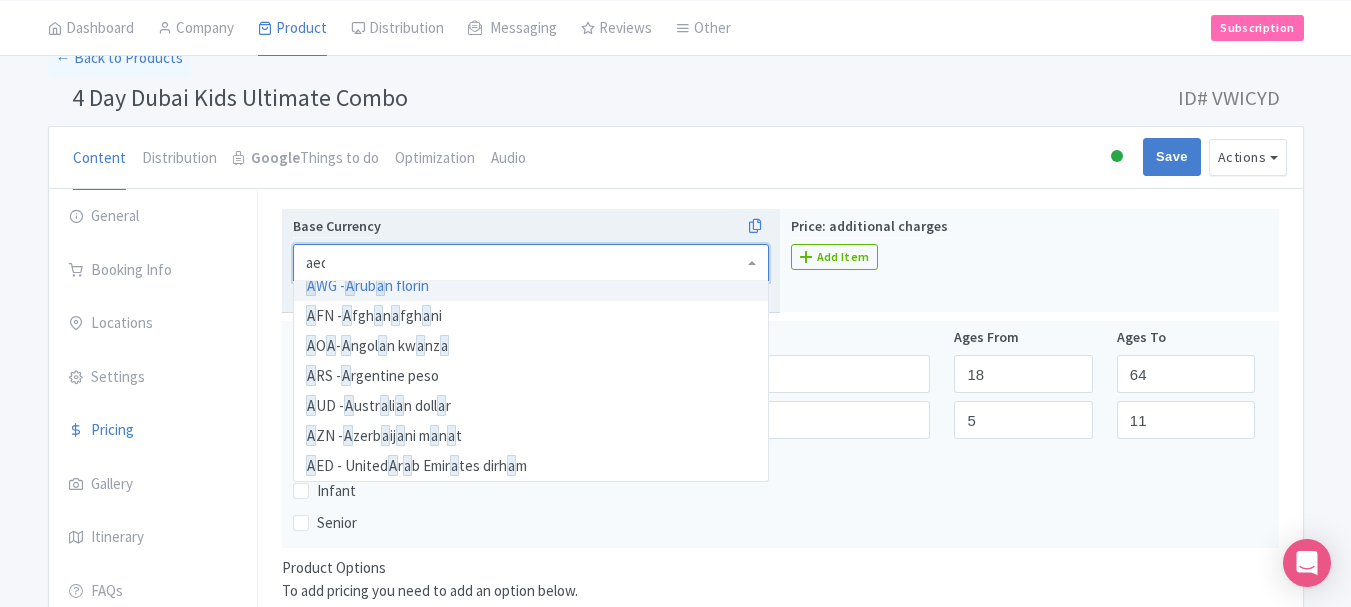 scroll, scrollTop: 0, scrollLeft: 0, axis: both 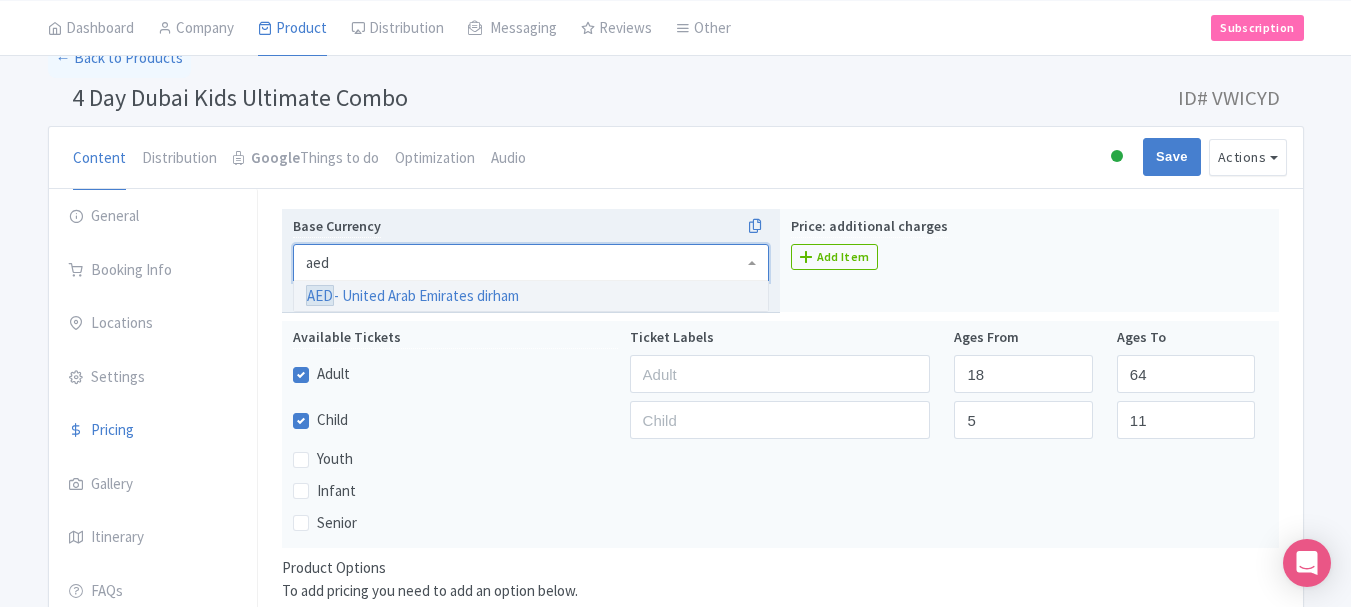 type 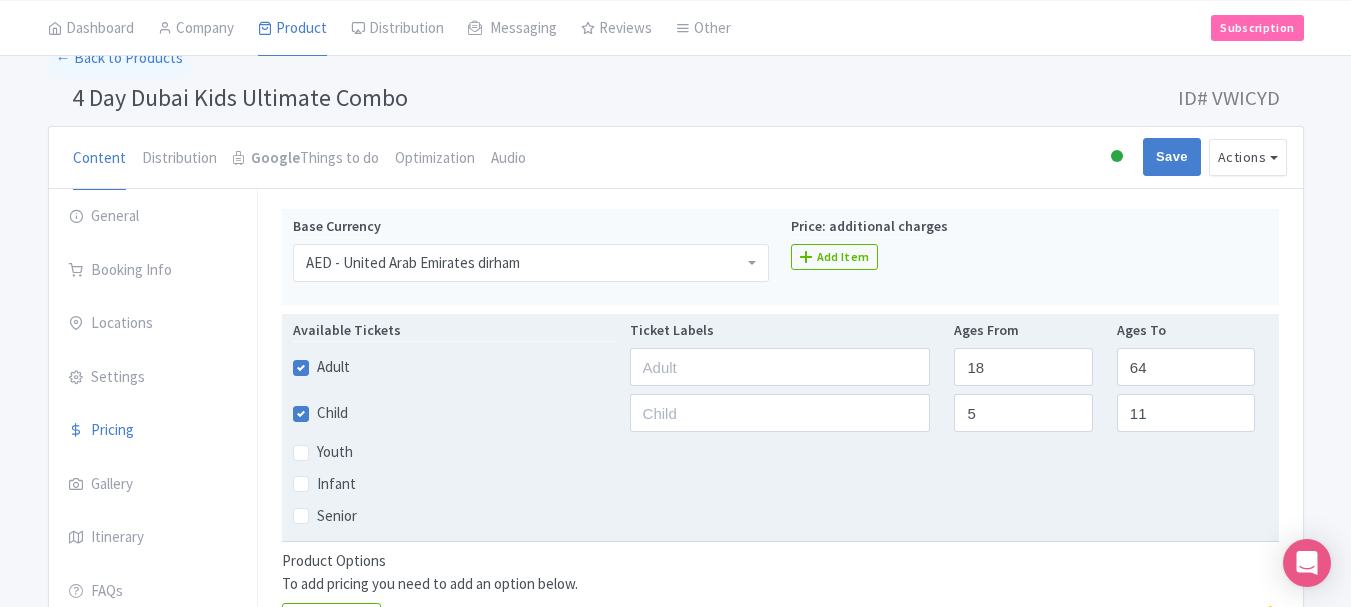 scroll, scrollTop: 305, scrollLeft: 0, axis: vertical 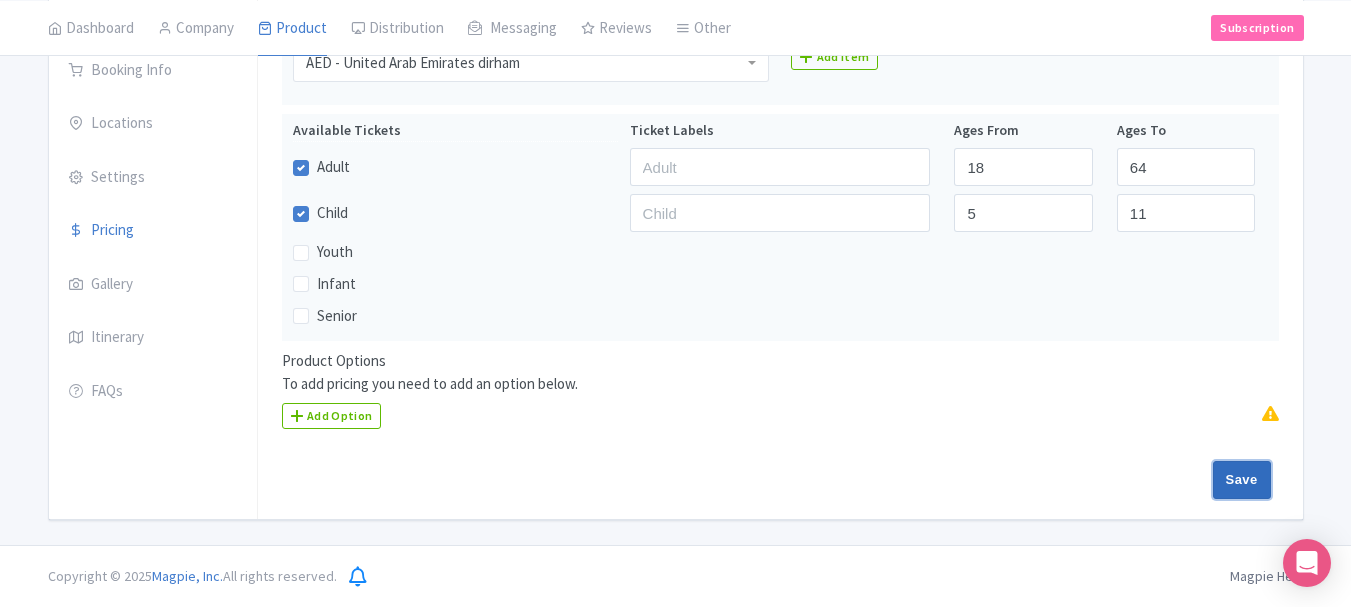 click on "Save" at bounding box center [1242, 480] 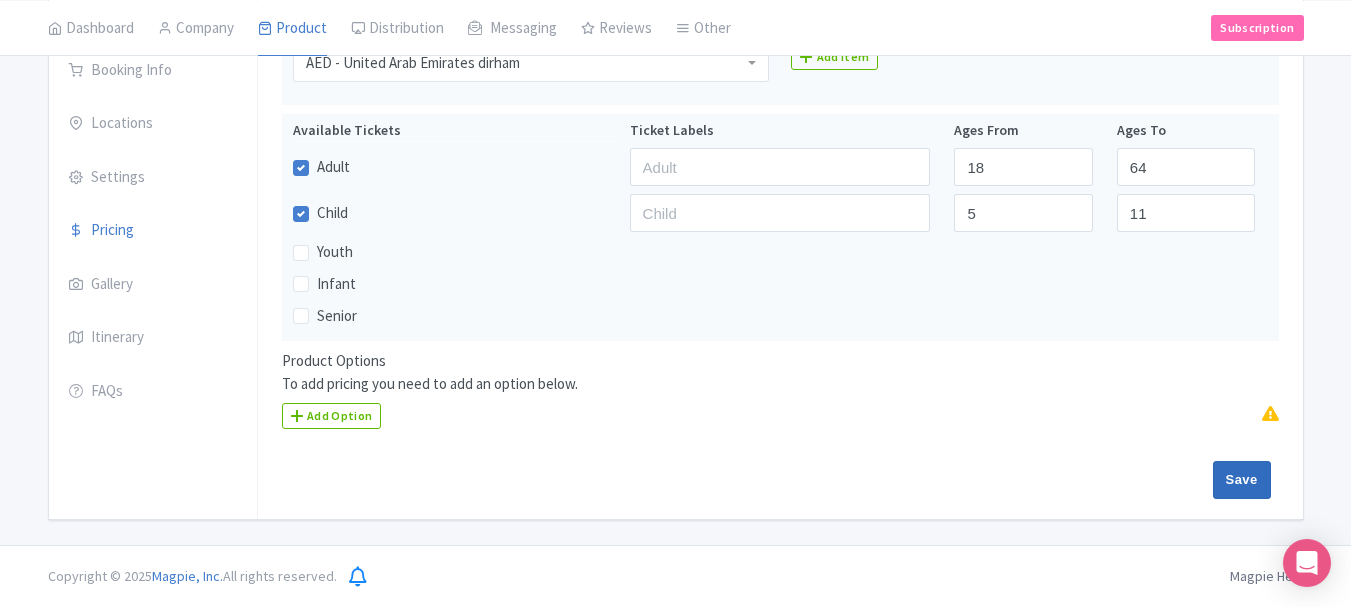 type on "Saving..." 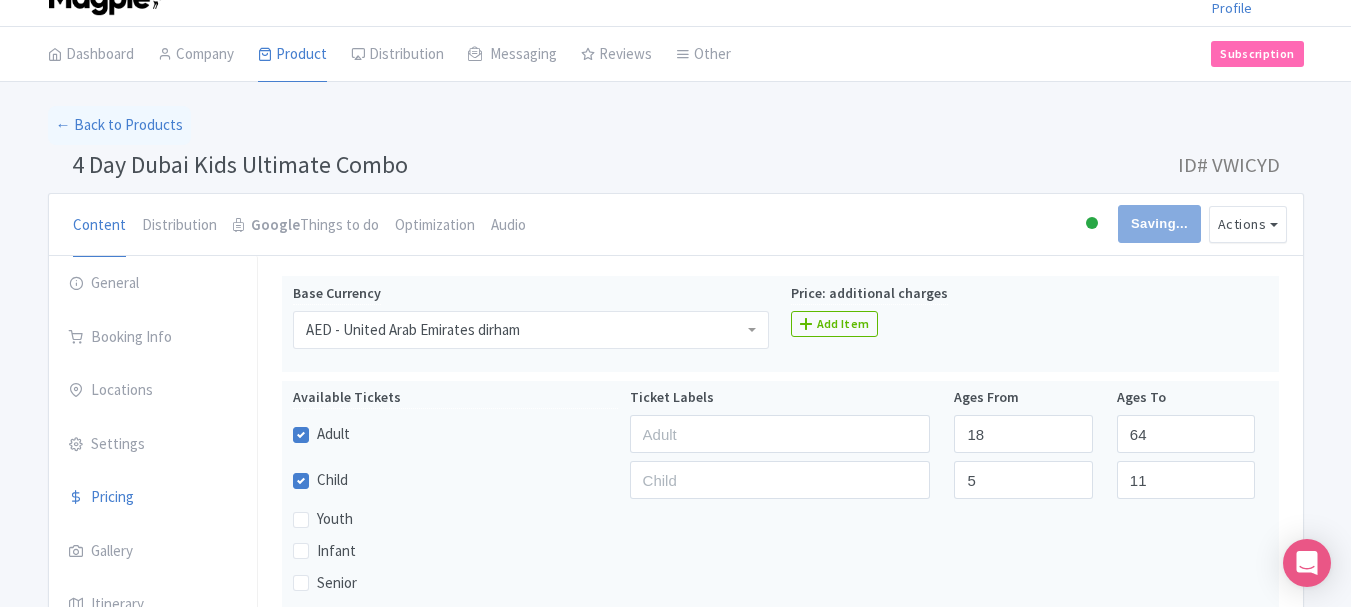 scroll, scrollTop: 0, scrollLeft: 0, axis: both 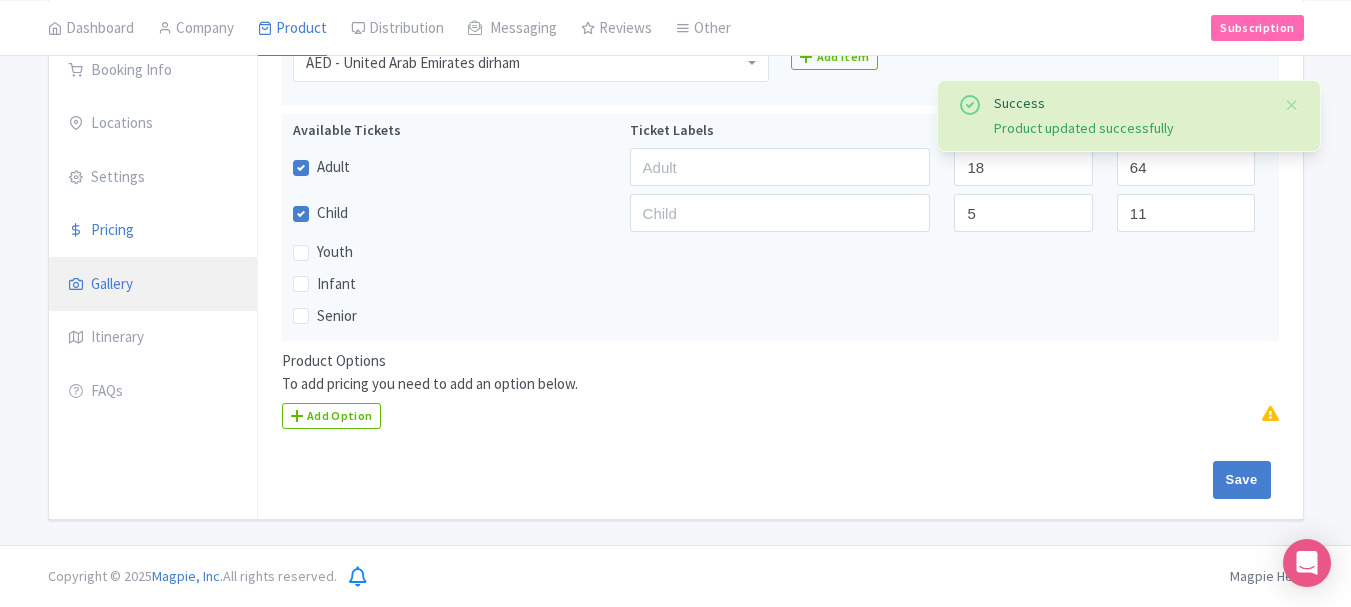 click on "Gallery" at bounding box center (153, 285) 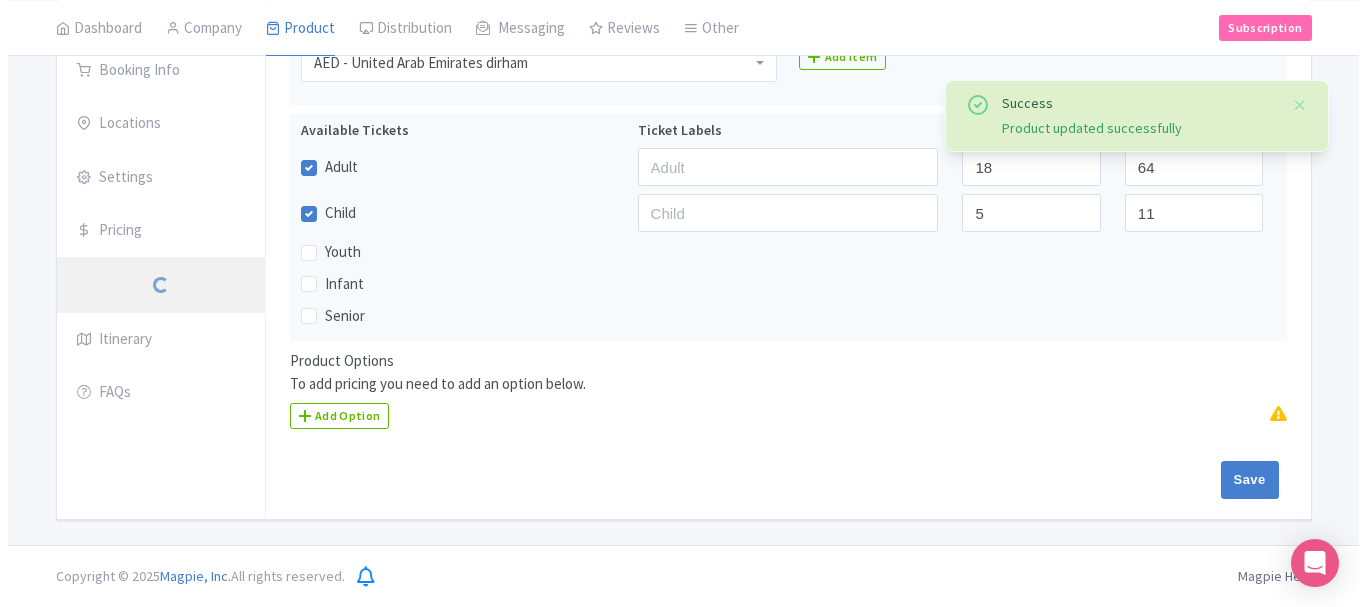 scroll, scrollTop: 211, scrollLeft: 0, axis: vertical 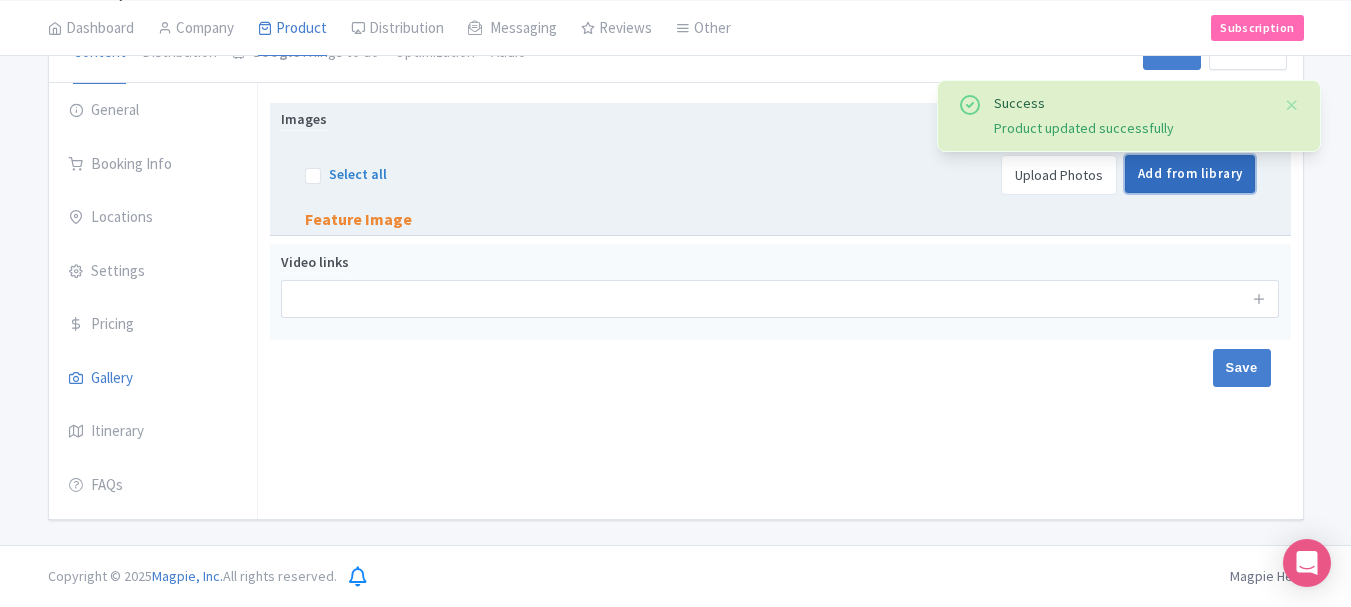 click on "Add from library" at bounding box center [1190, 174] 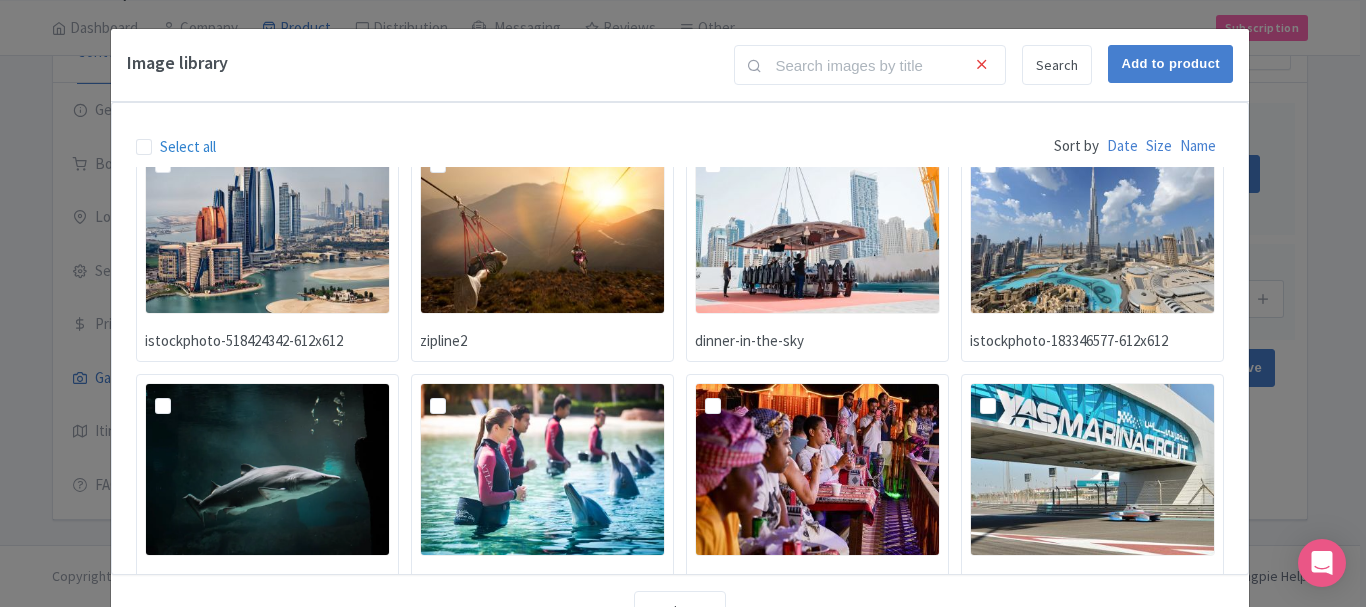 scroll, scrollTop: 361, scrollLeft: 0, axis: vertical 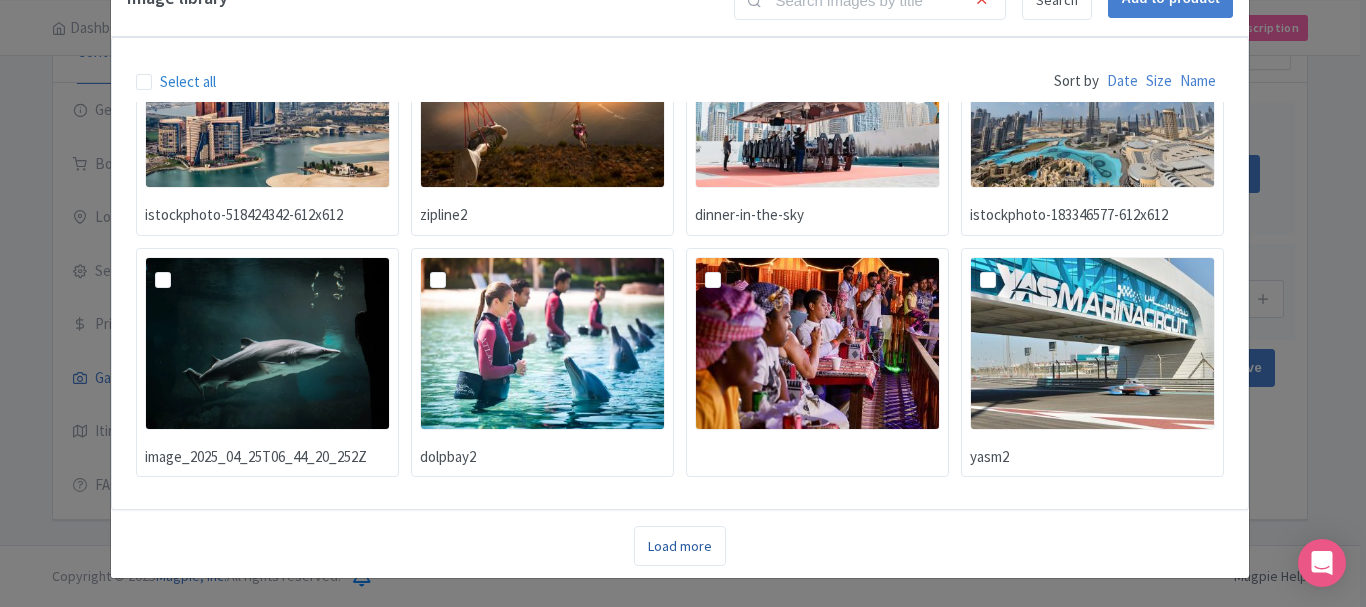 click on "Load more" at bounding box center [680, 546] 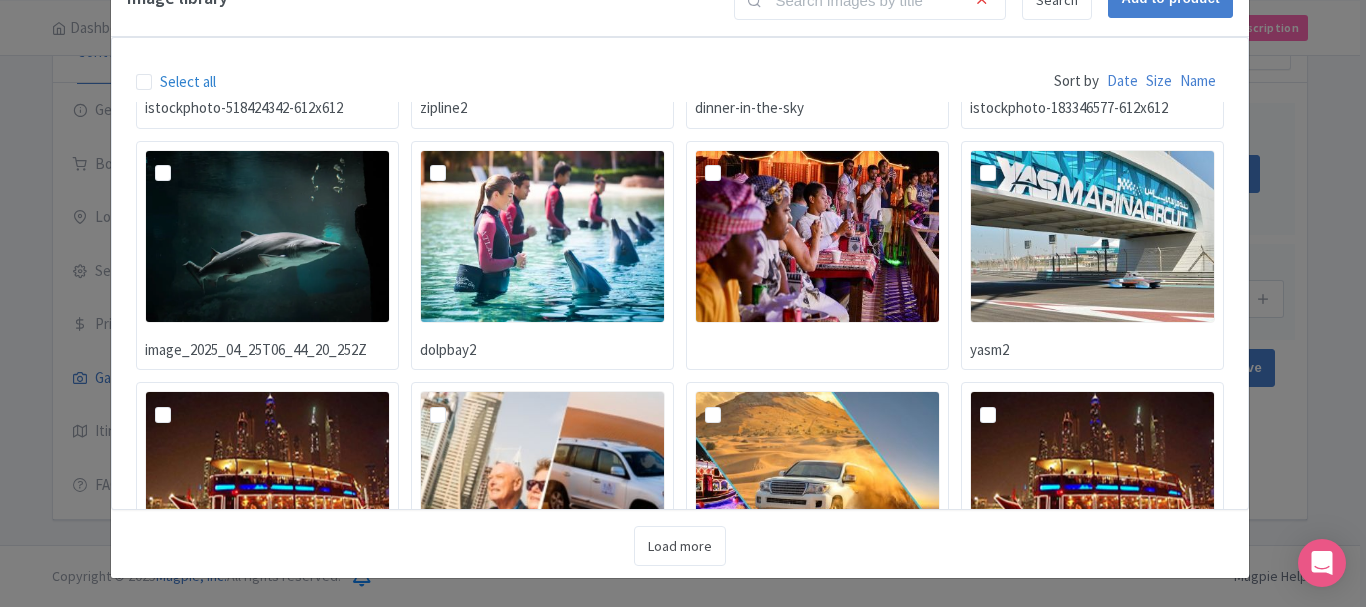 scroll, scrollTop: 761, scrollLeft: 0, axis: vertical 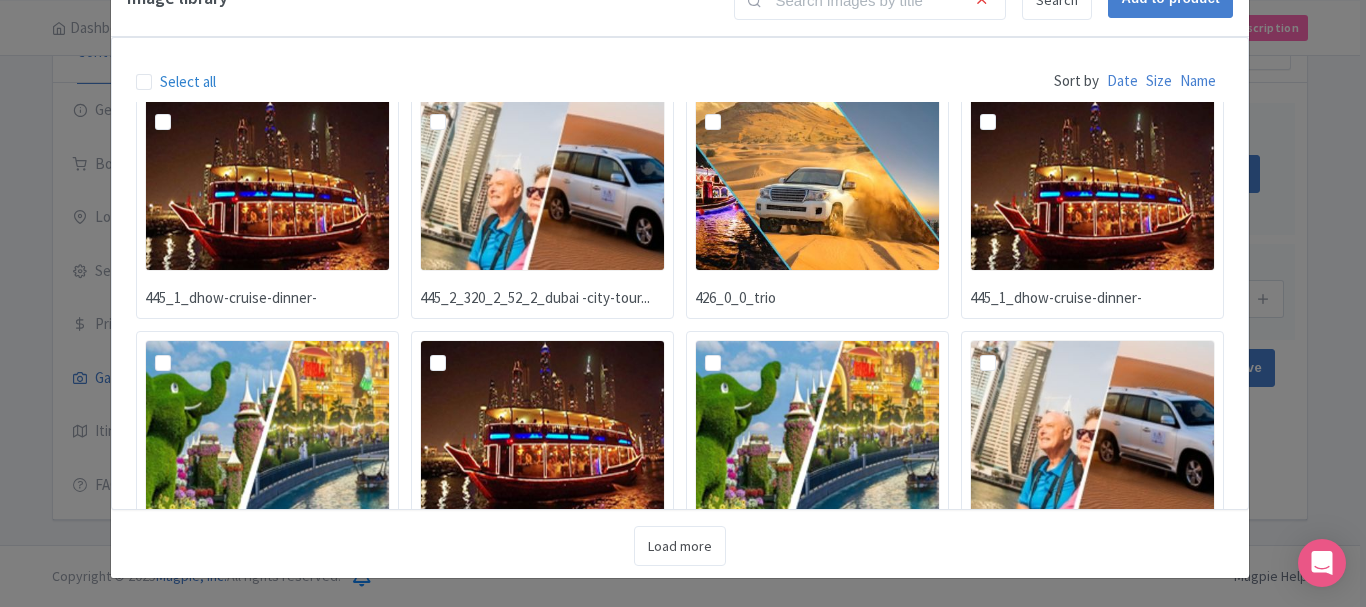 click at bounding box center (179, 110) 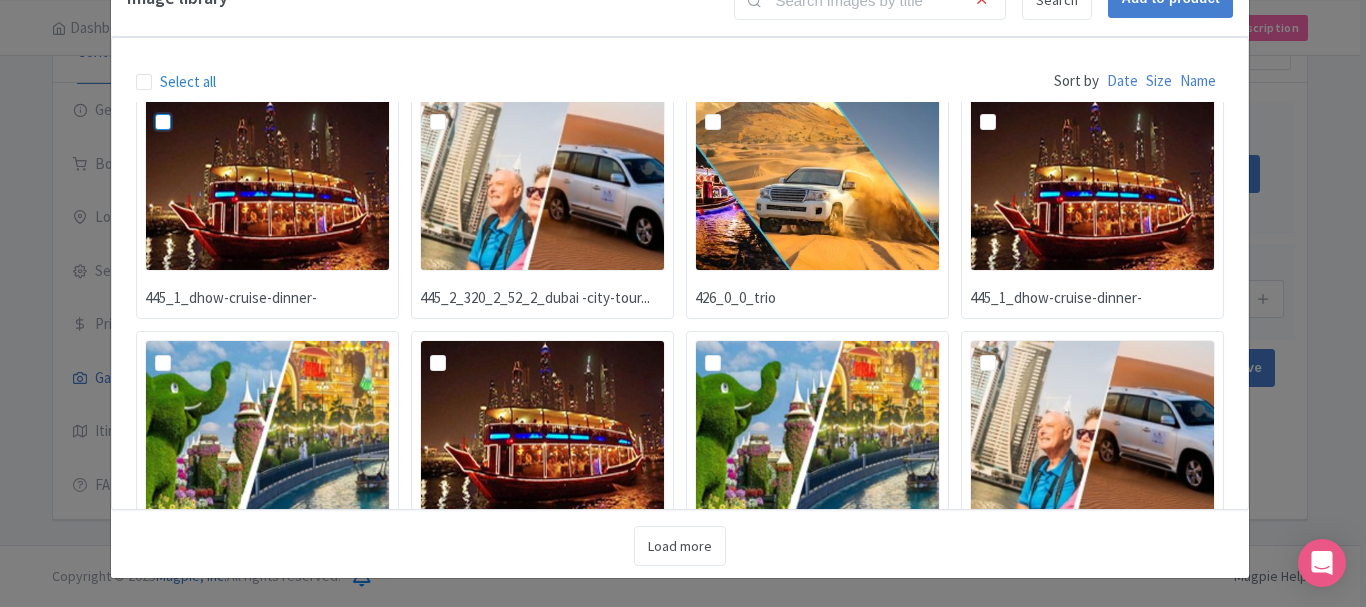 click at bounding box center (185, 104) 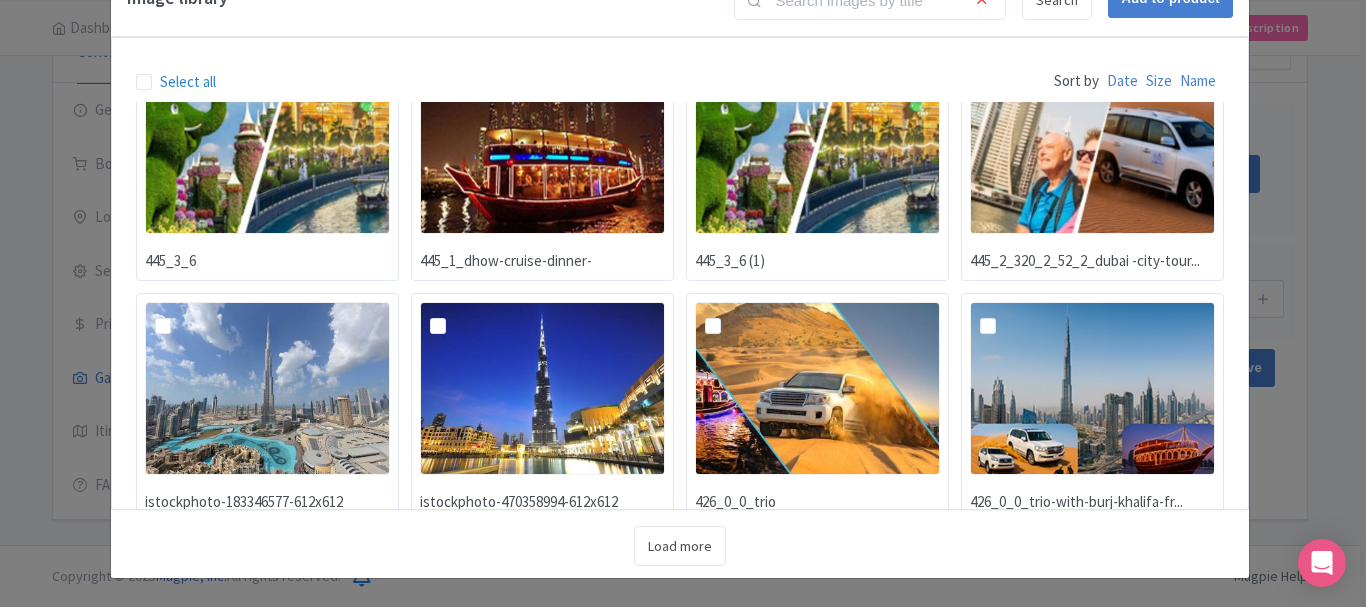 scroll, scrollTop: 1086, scrollLeft: 0, axis: vertical 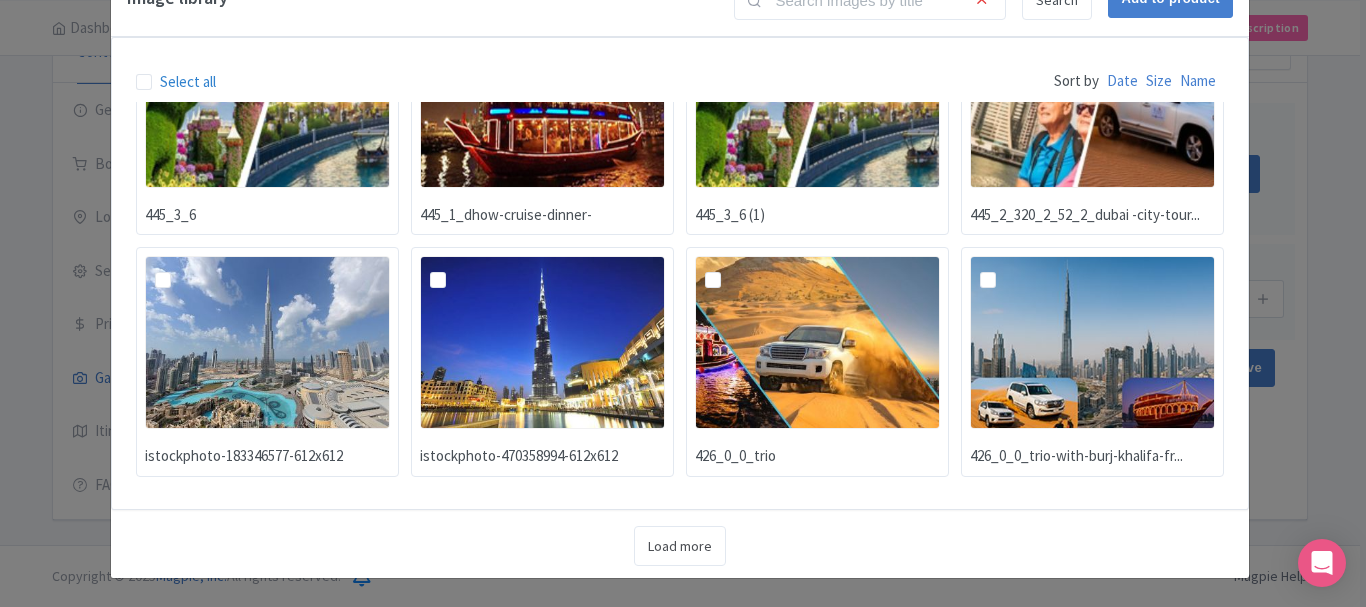 click at bounding box center [542, 342] 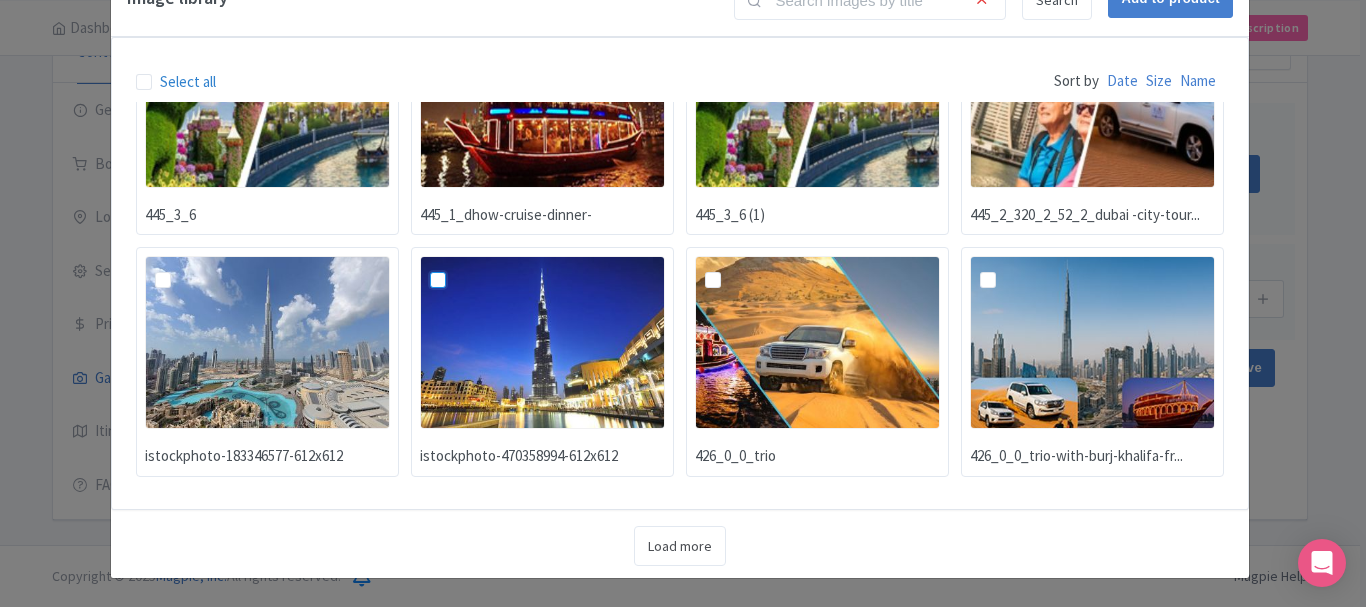 click at bounding box center (460, 262) 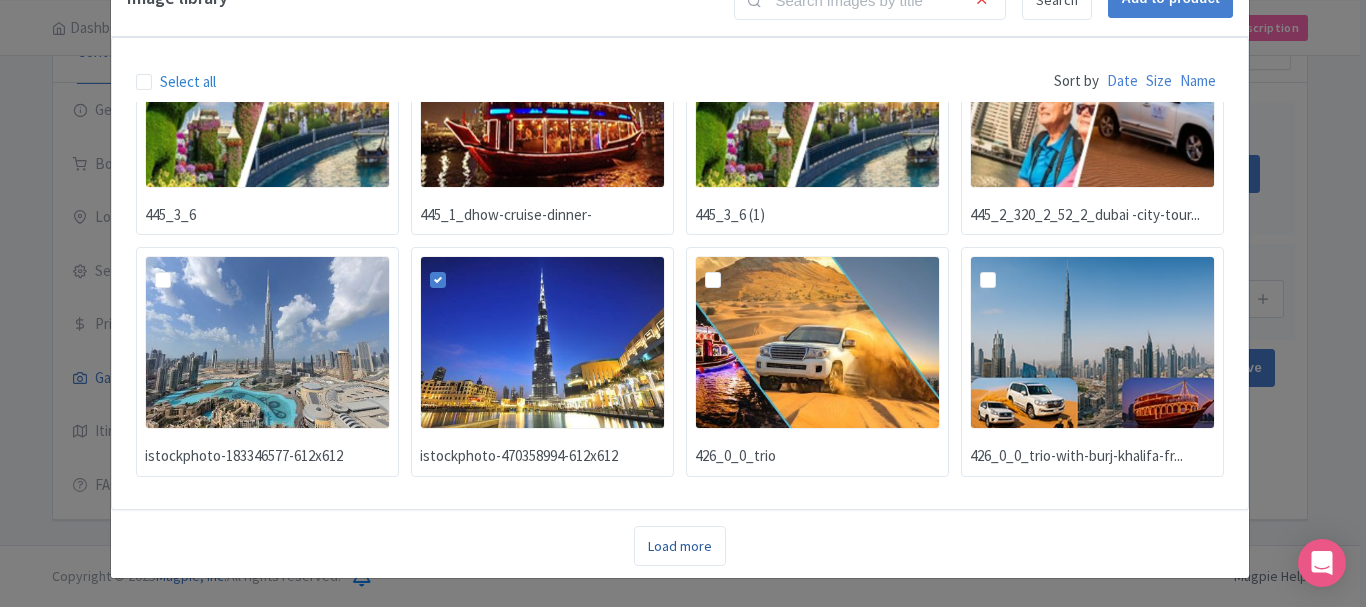 click on "Load more" at bounding box center [680, 546] 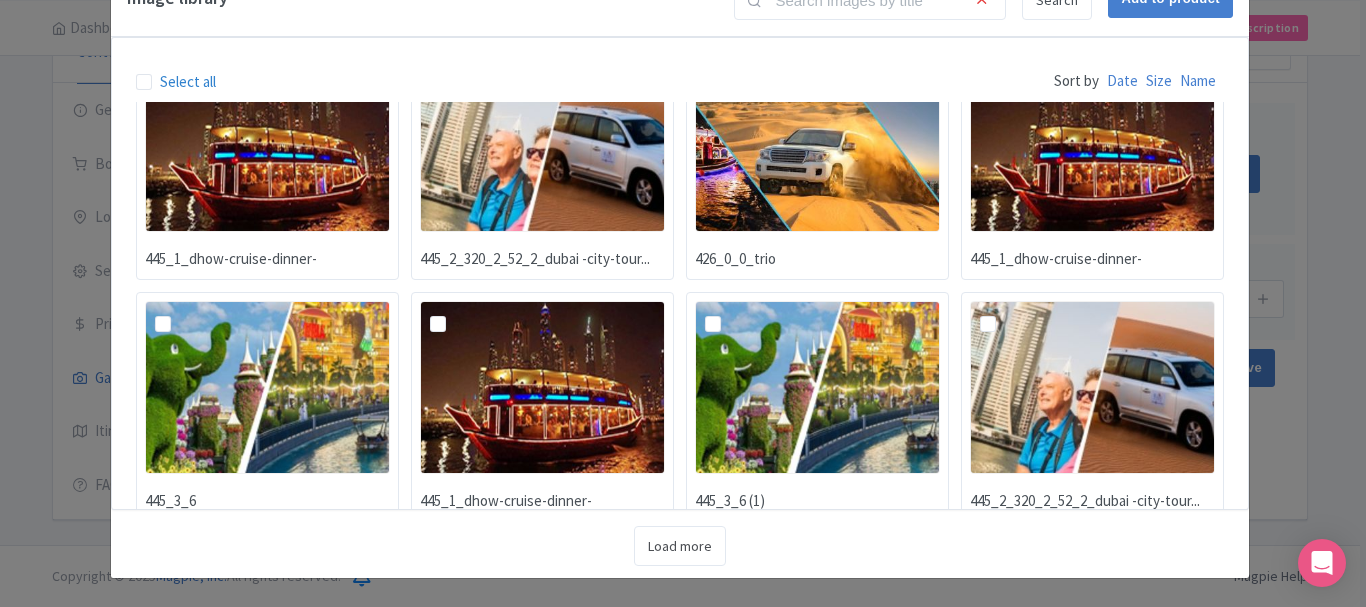 scroll, scrollTop: 700, scrollLeft: 0, axis: vertical 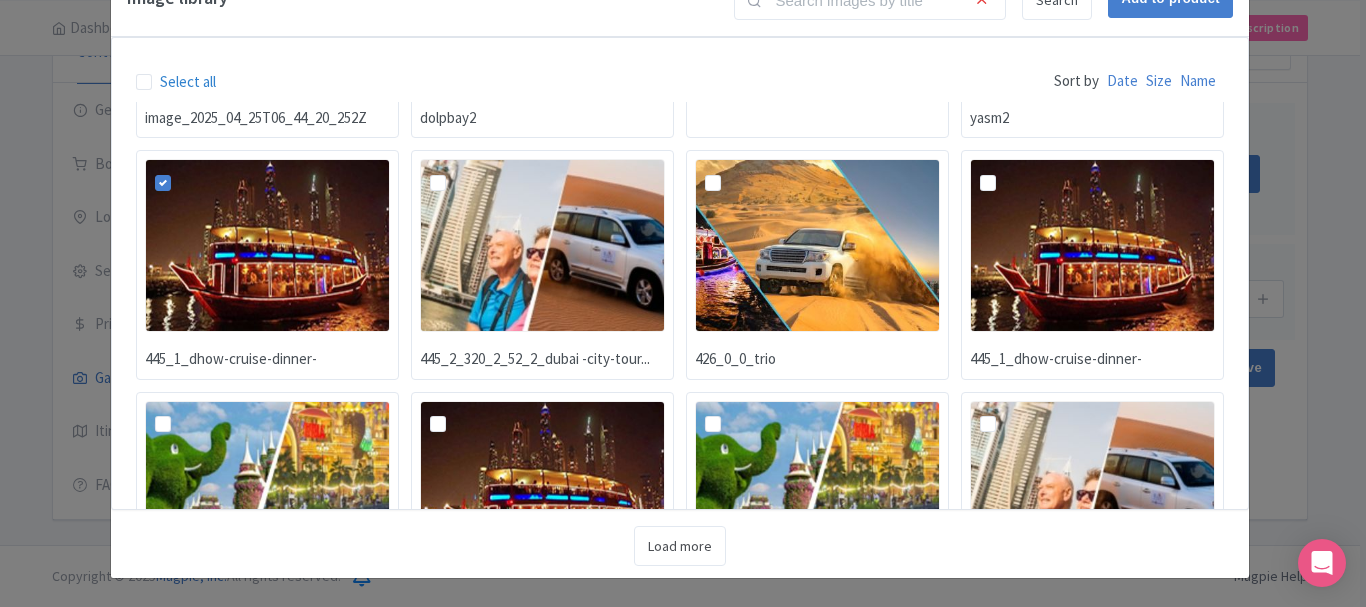 click at bounding box center (454, 171) 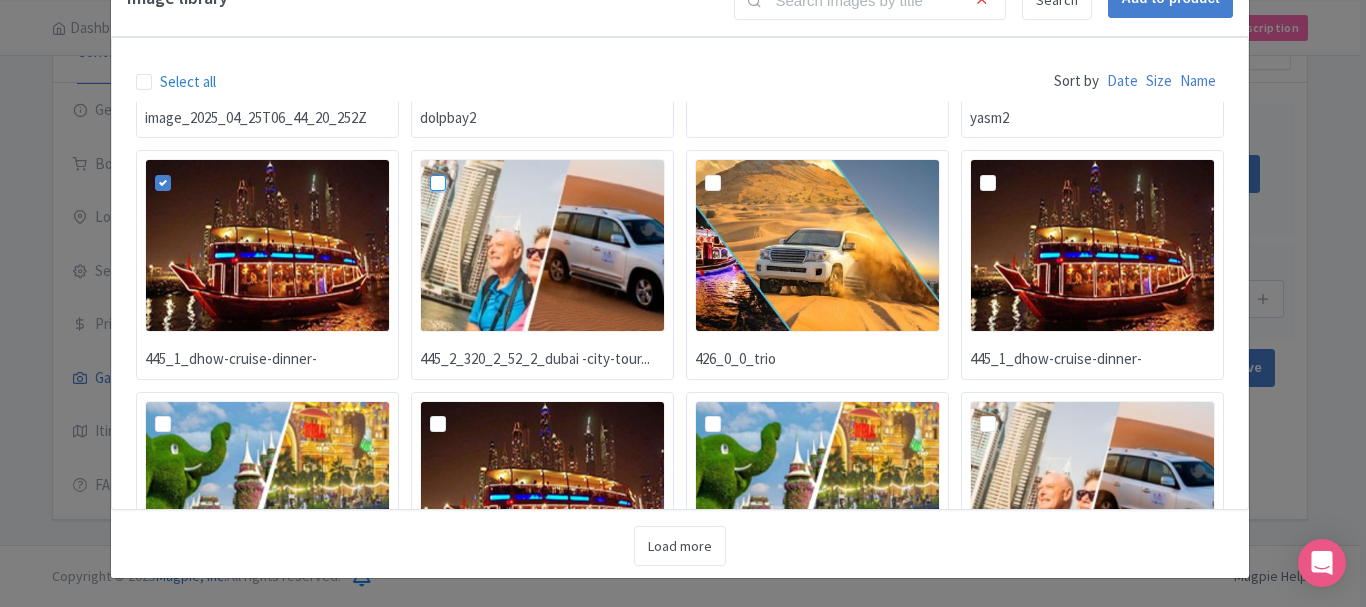 click at bounding box center (460, 165) 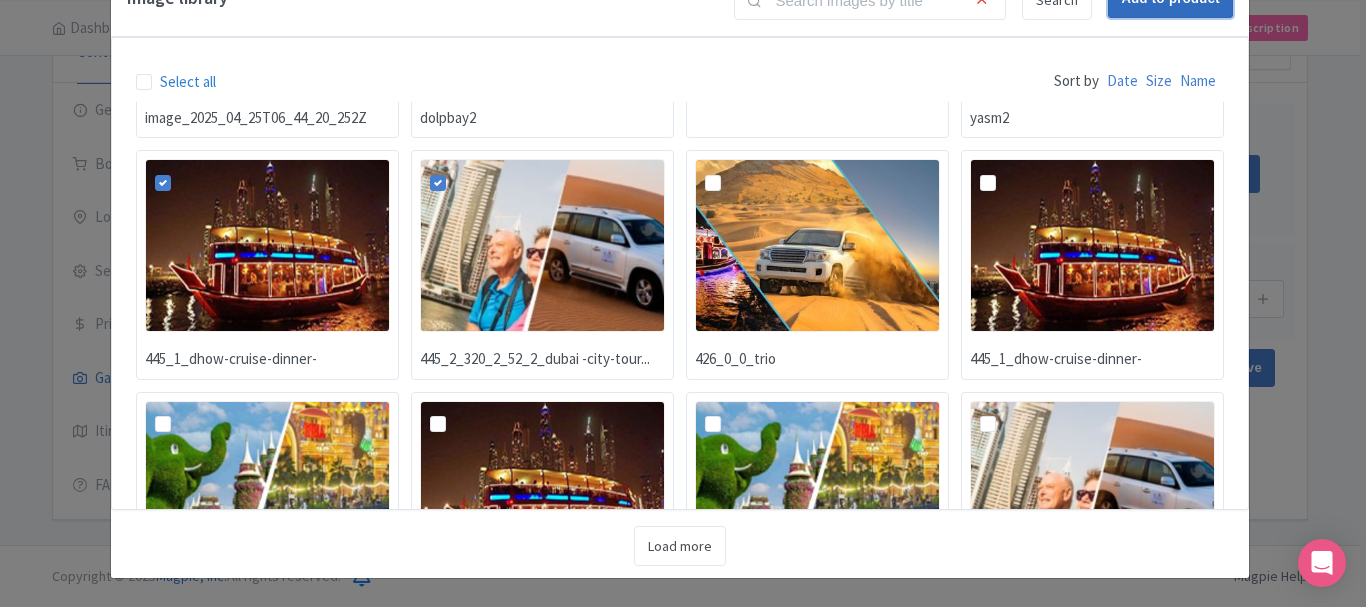click on "Add to product" at bounding box center (1170, -1) 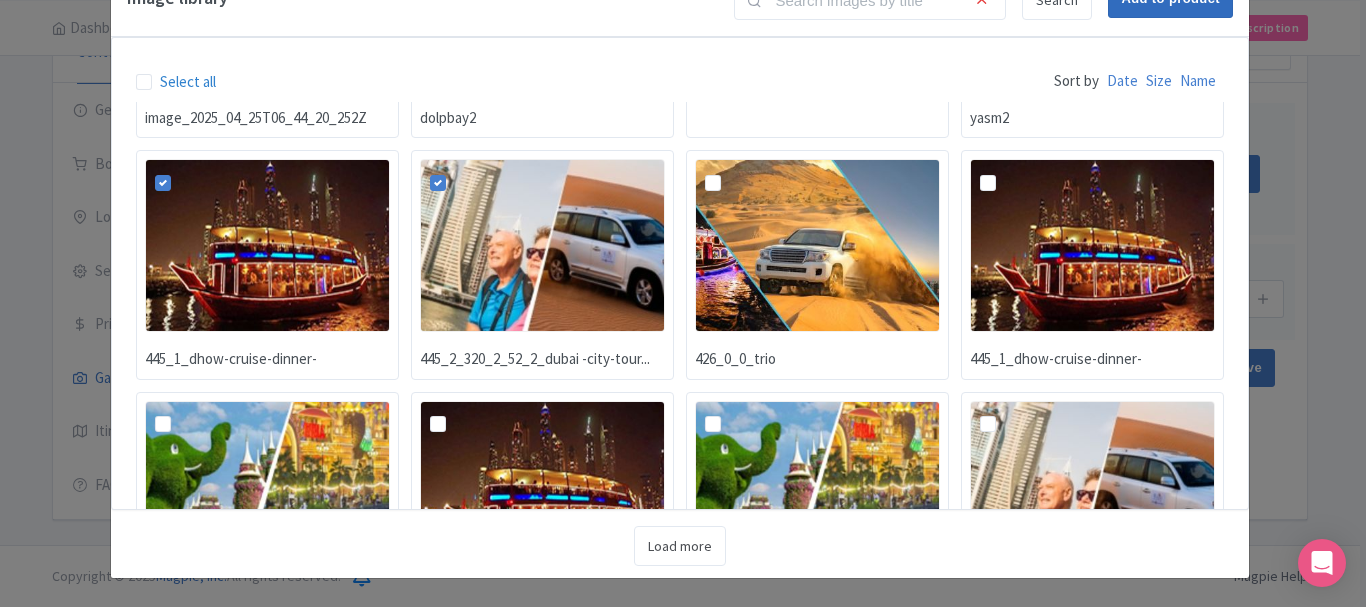 type on "Adding..." 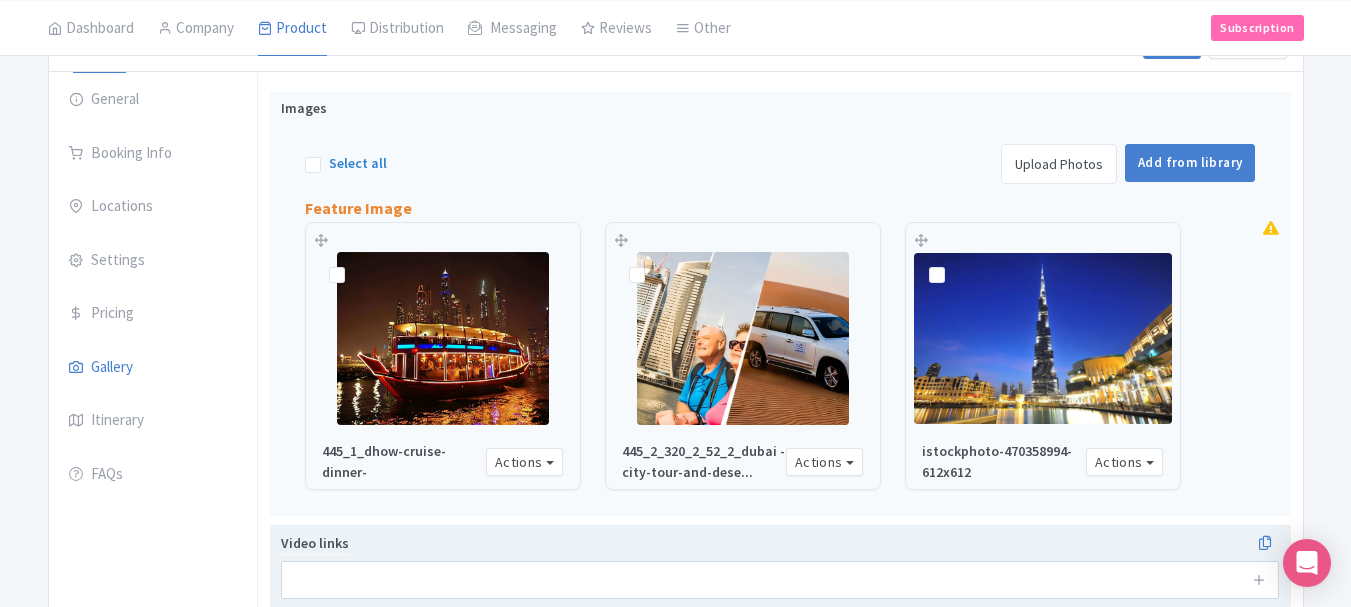scroll, scrollTop: 391, scrollLeft: 0, axis: vertical 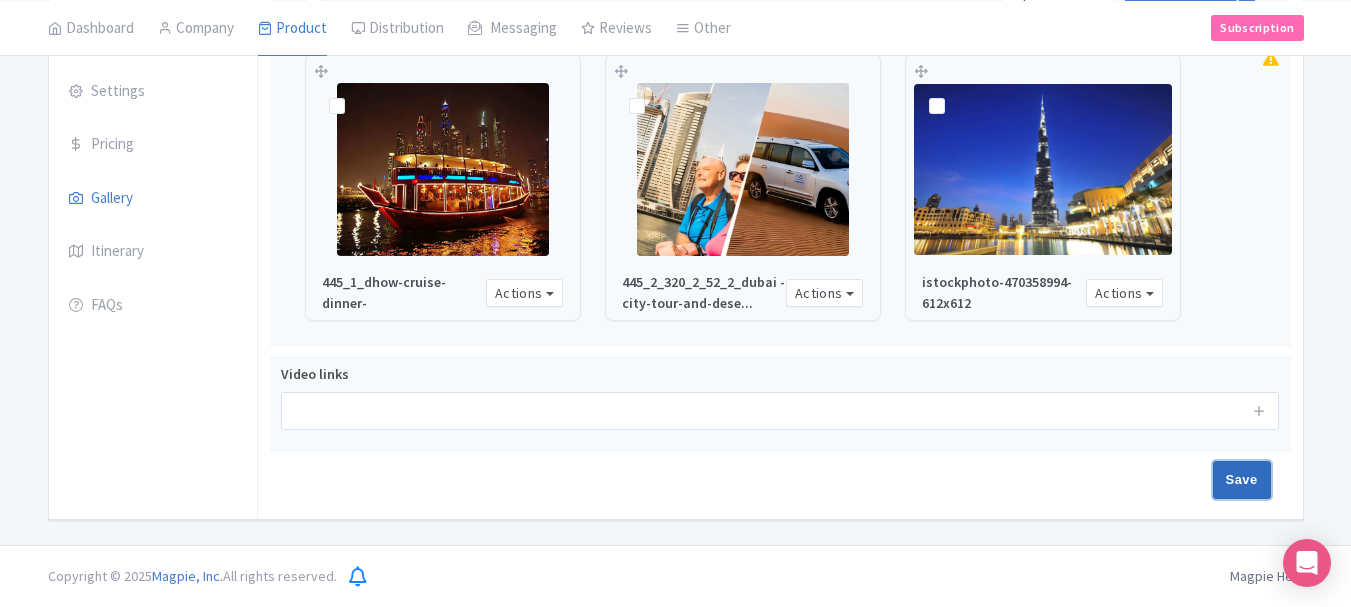 click on "Save" at bounding box center [1242, 480] 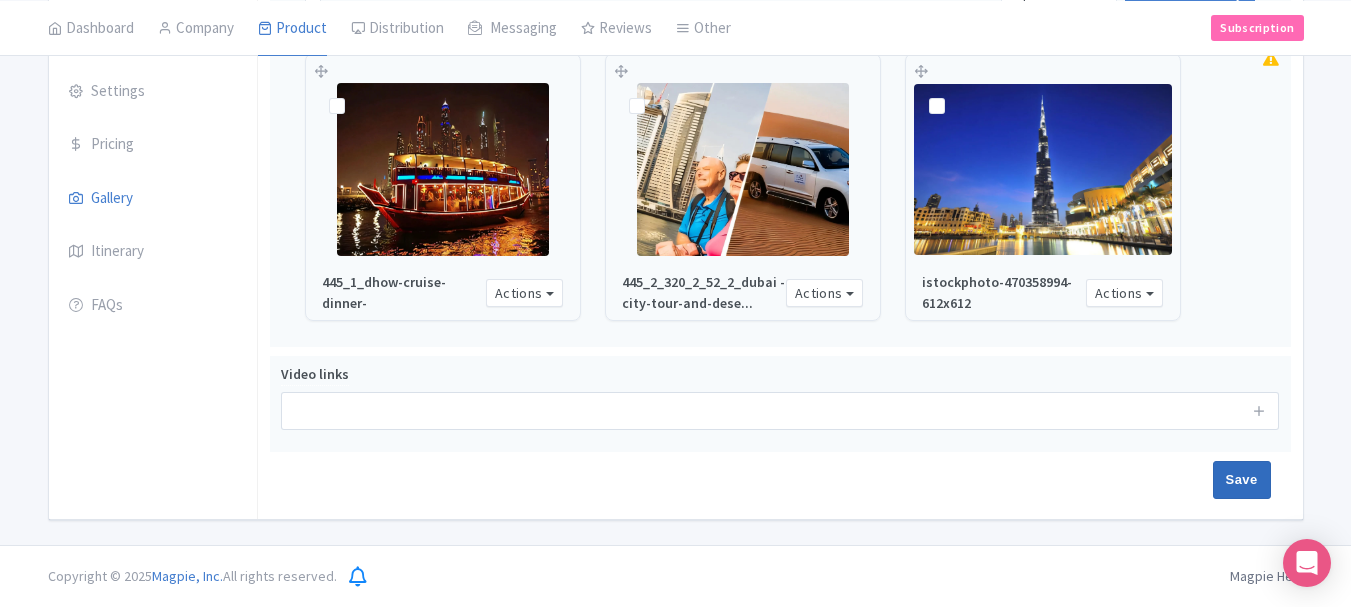 type on "Saving..." 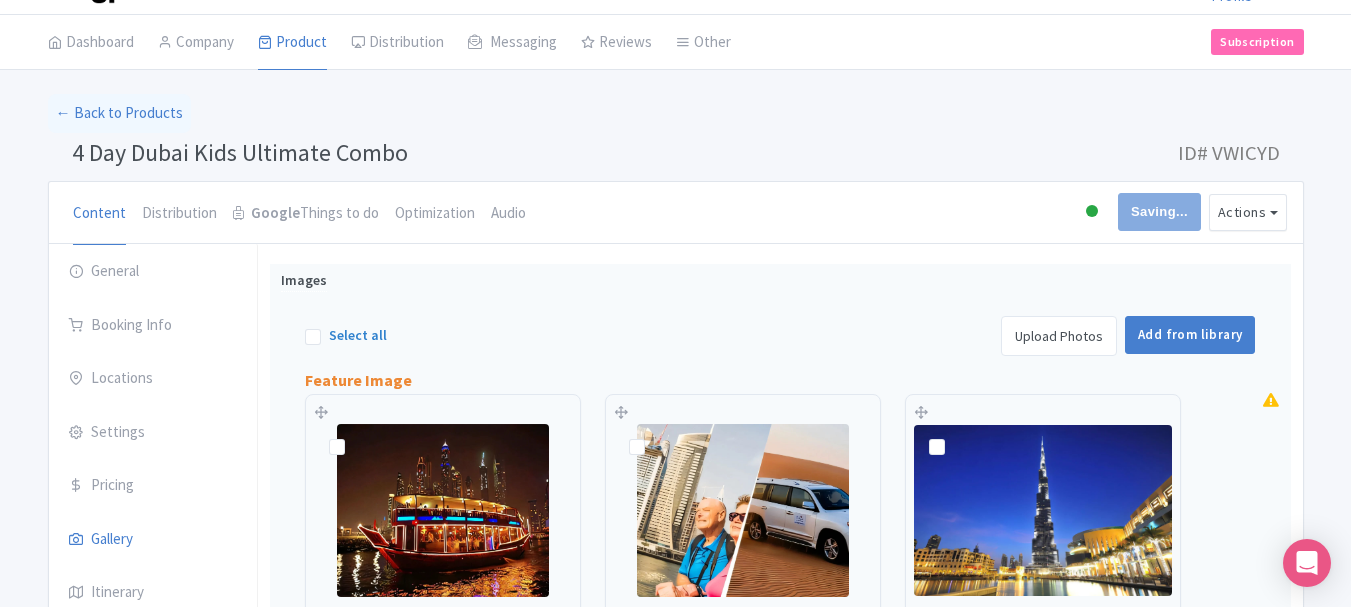 scroll, scrollTop: 0, scrollLeft: 0, axis: both 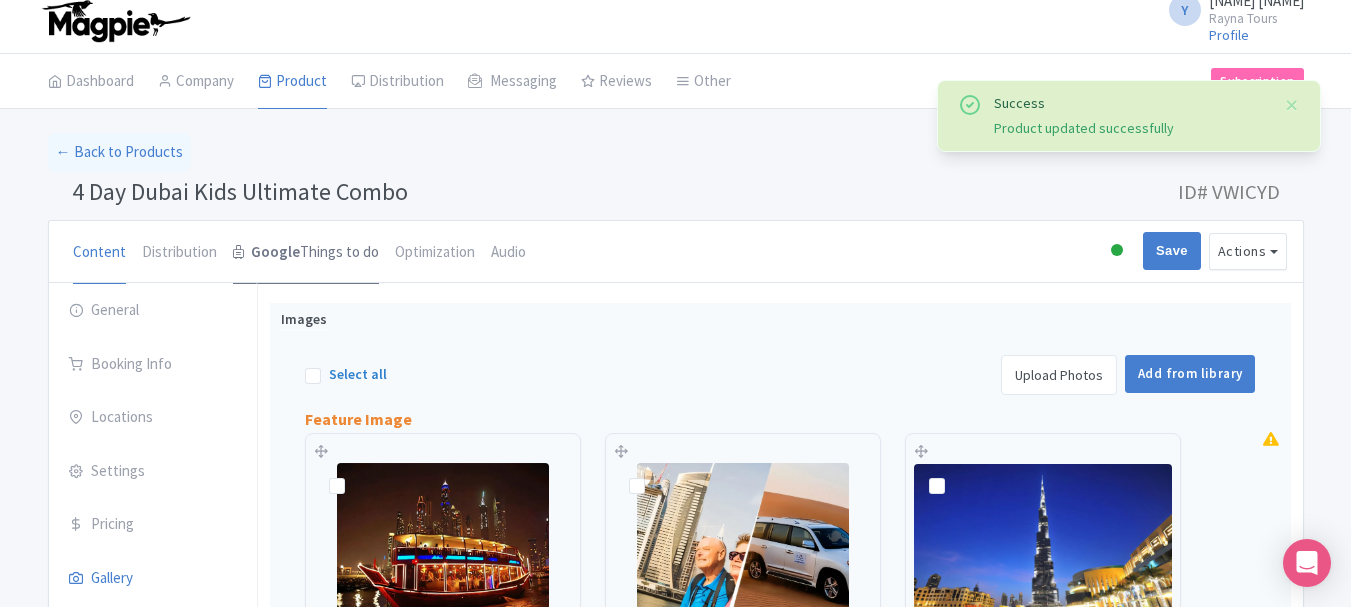click on "Google" at bounding box center [275, 252] 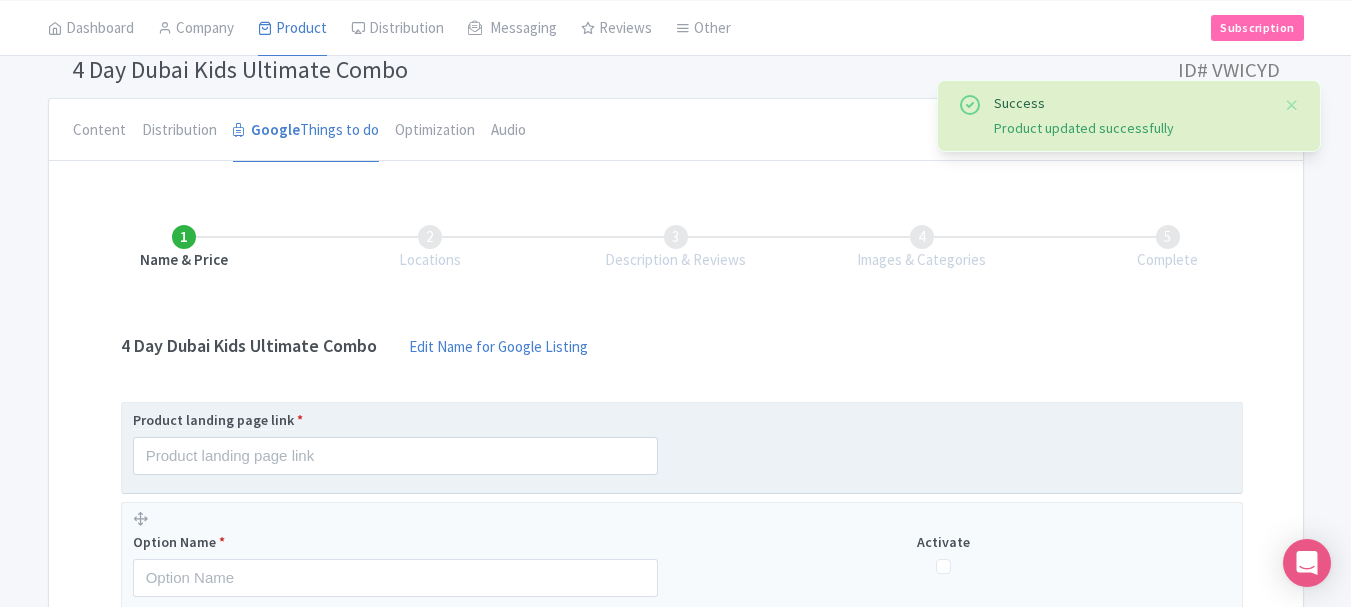 scroll, scrollTop: 311, scrollLeft: 0, axis: vertical 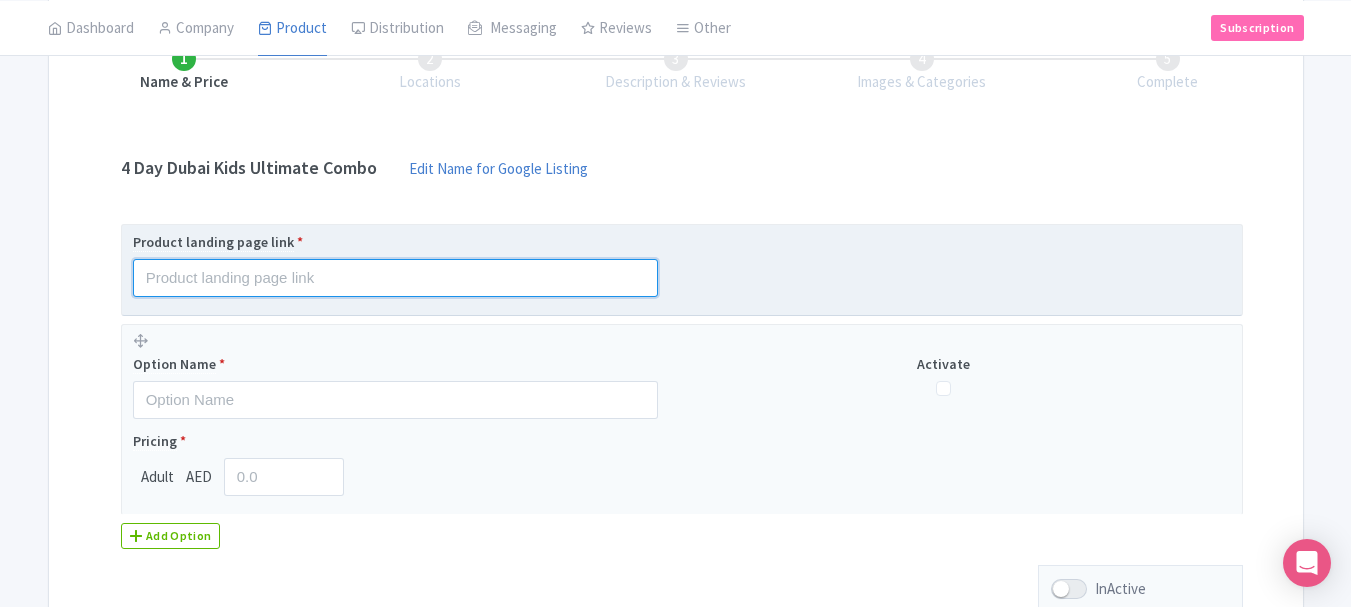click at bounding box center (395, 278) 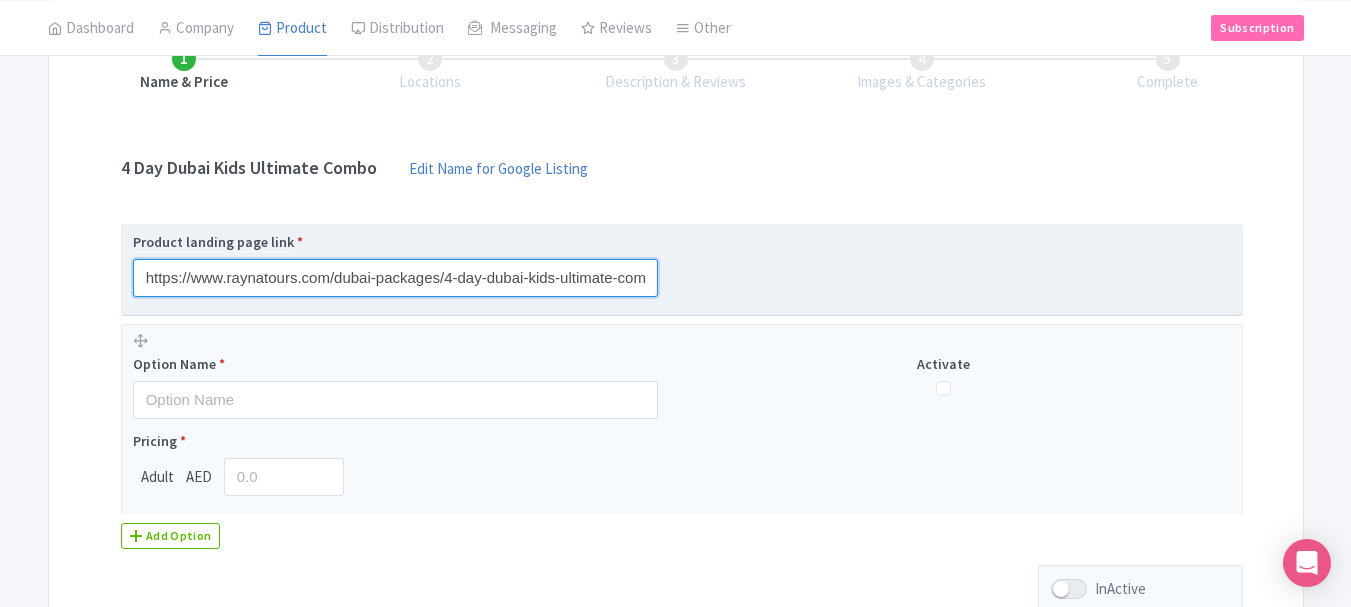 scroll, scrollTop: 0, scrollLeft: 48, axis: horizontal 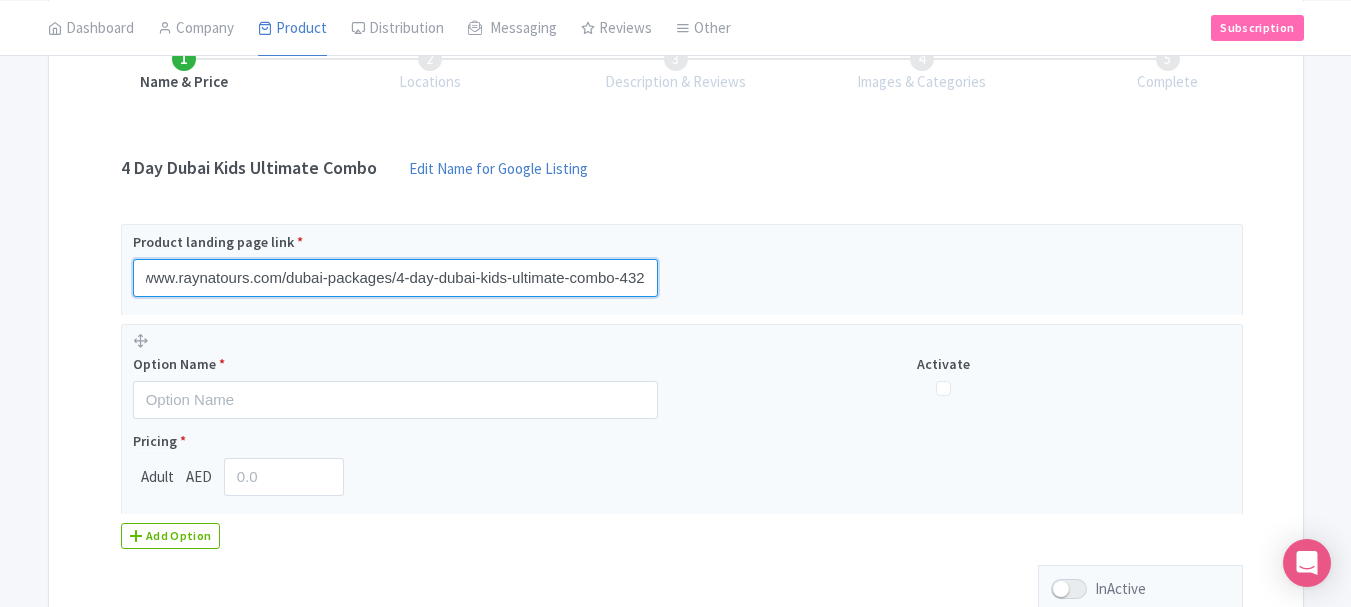 type on "https://www.raynatours.com/dubai-packages/4-day-dubai-kids-ultimate-combo-432" 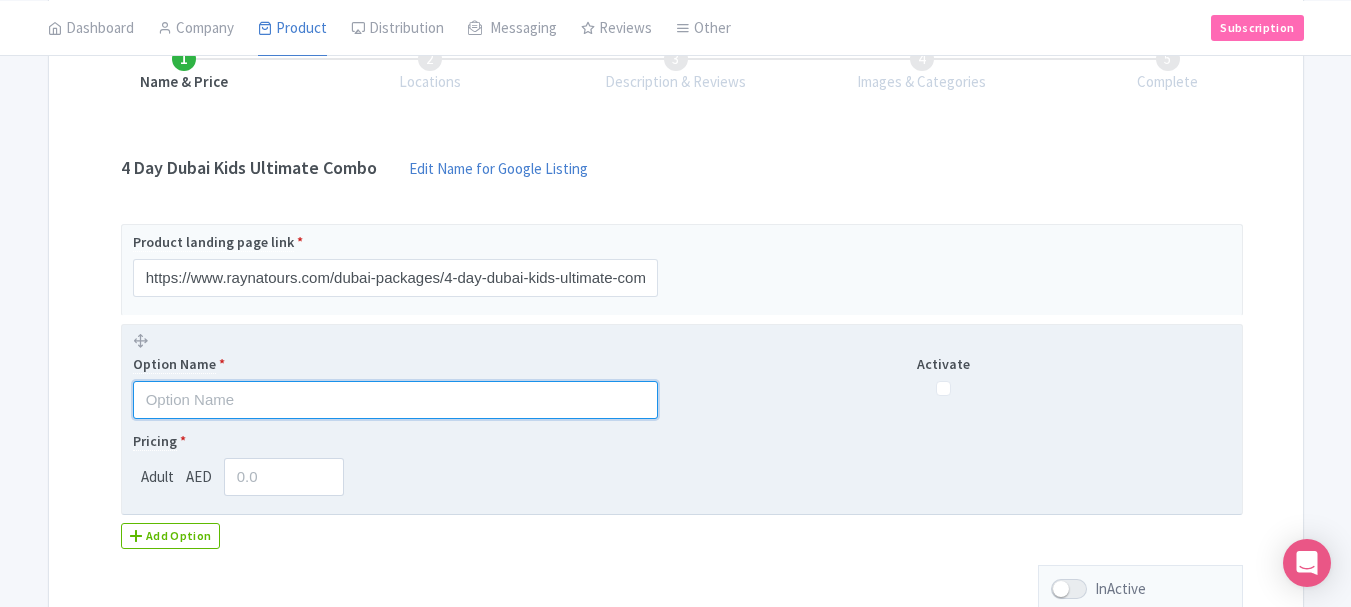 click at bounding box center (395, 400) 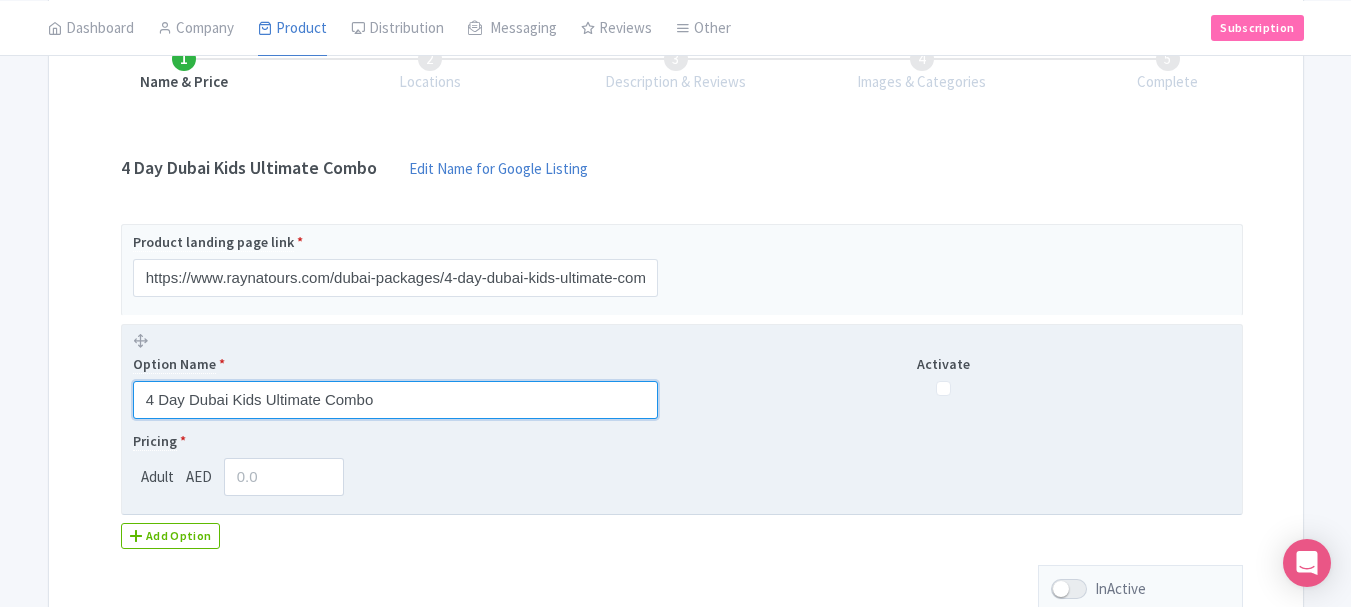 type on "4 Day Dubai Kids Ultimate Combo" 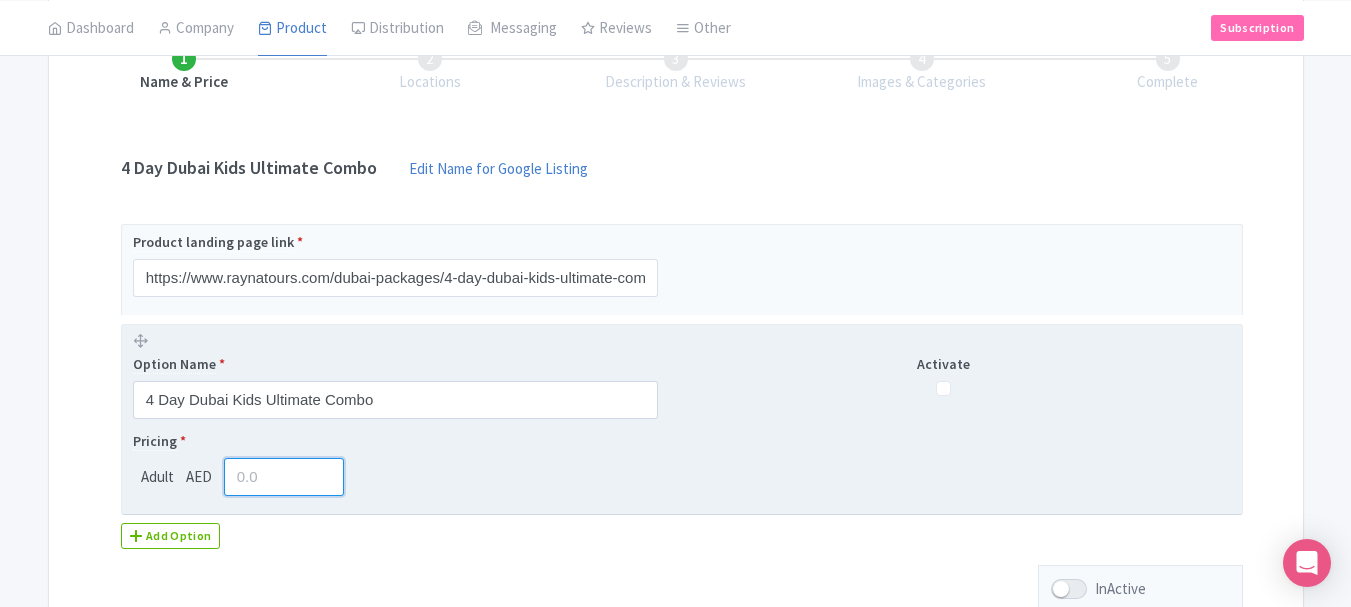 click at bounding box center [284, 477] 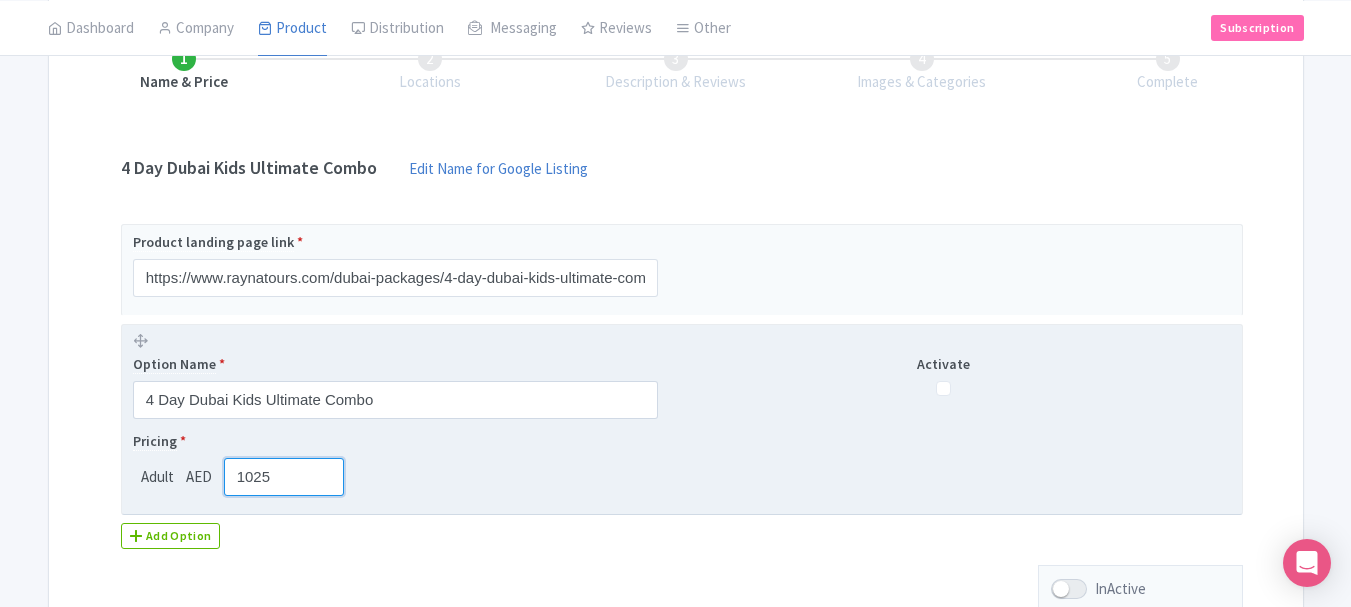 type on "1025" 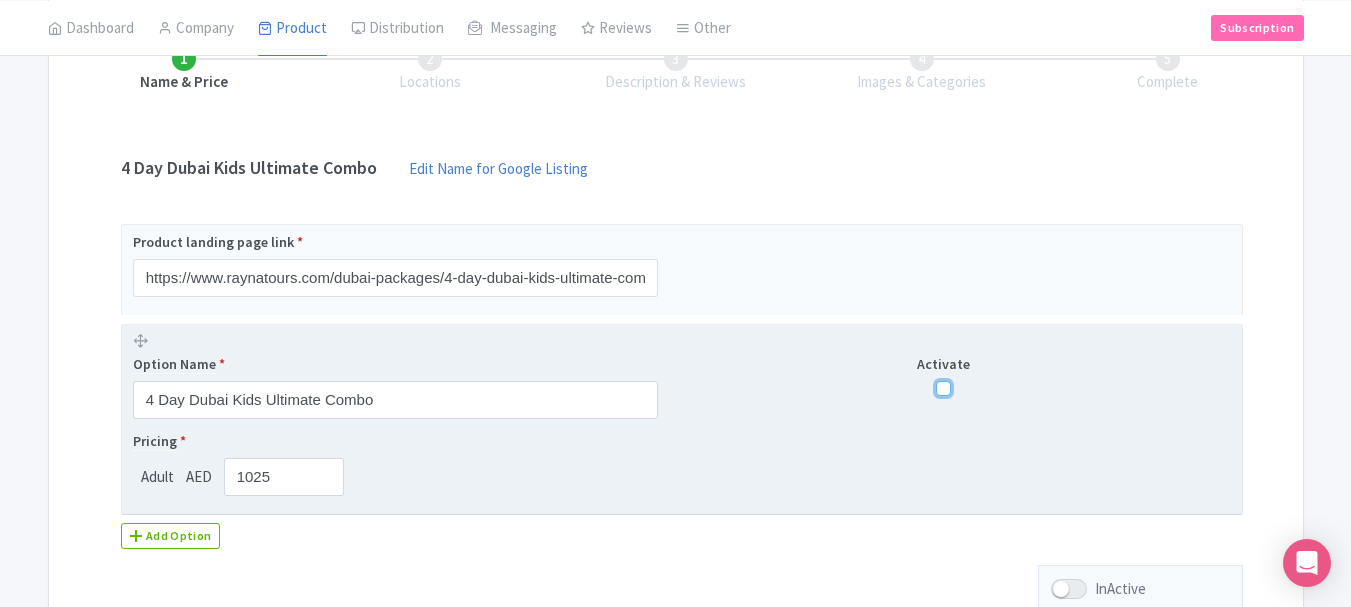 click at bounding box center [943, 388] 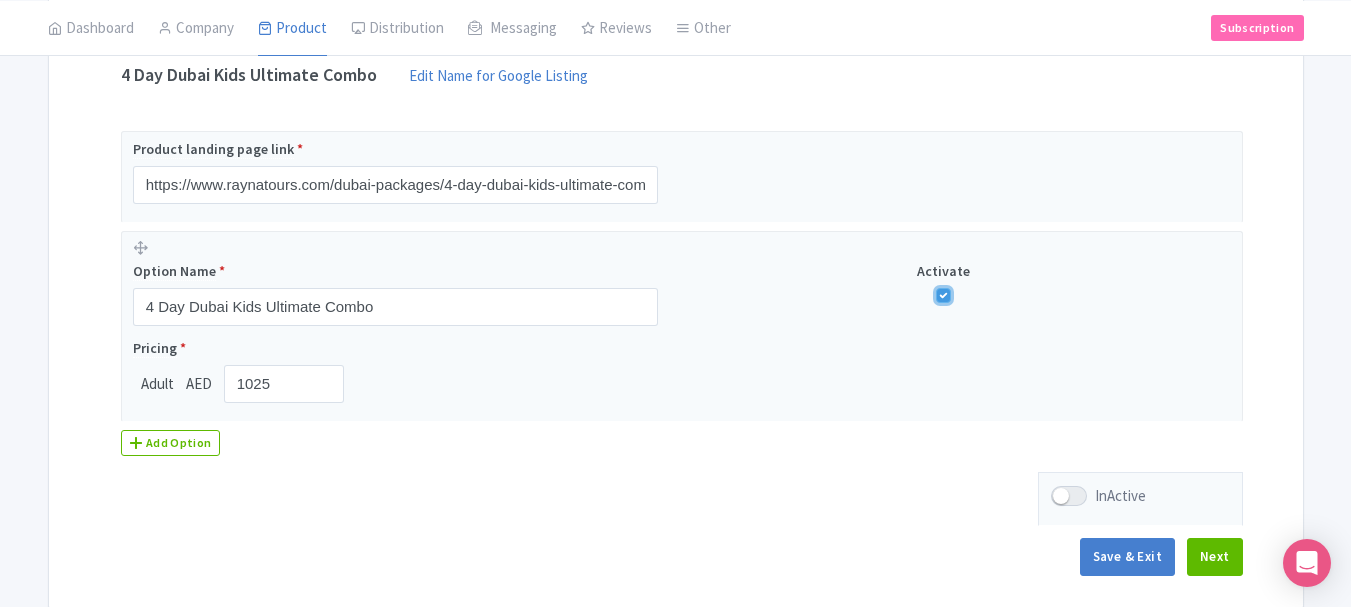 scroll, scrollTop: 492, scrollLeft: 0, axis: vertical 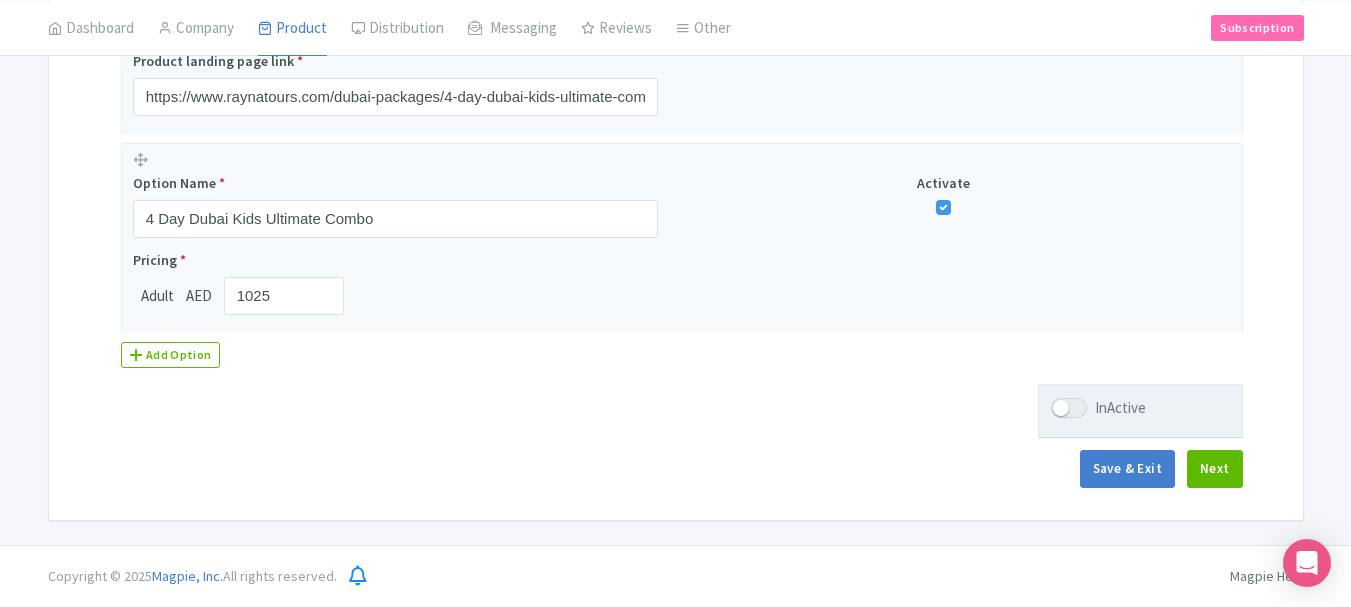 click at bounding box center [1069, 408] 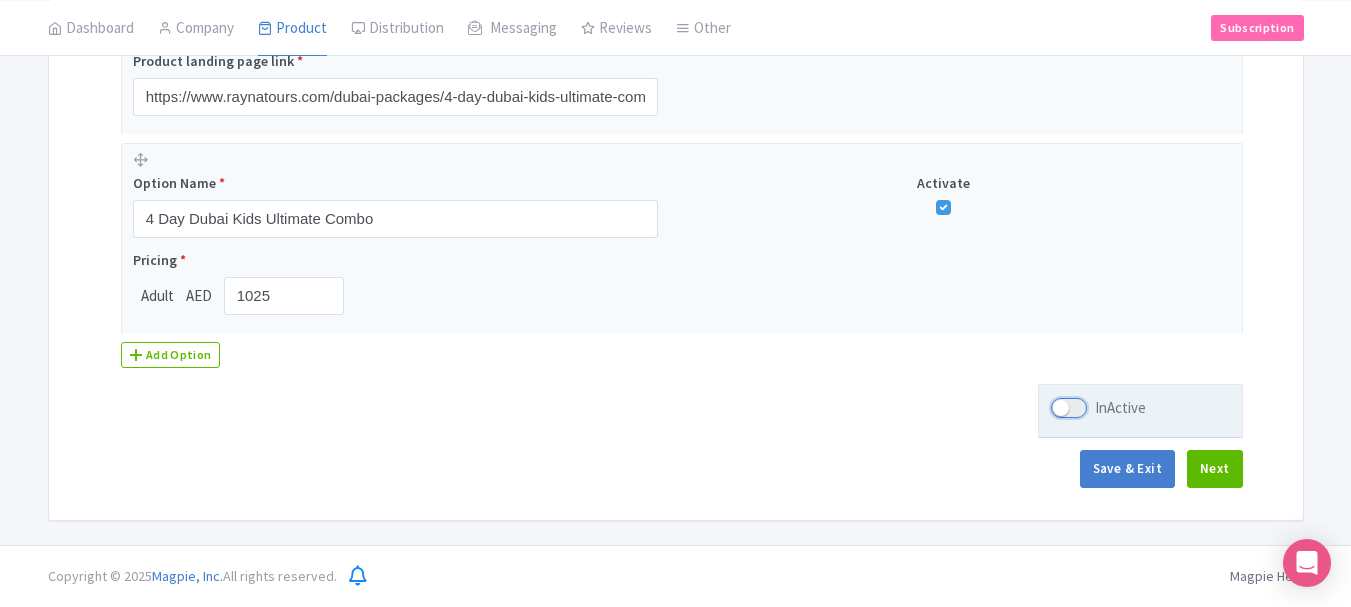 click on "InActive" at bounding box center (1057, 408) 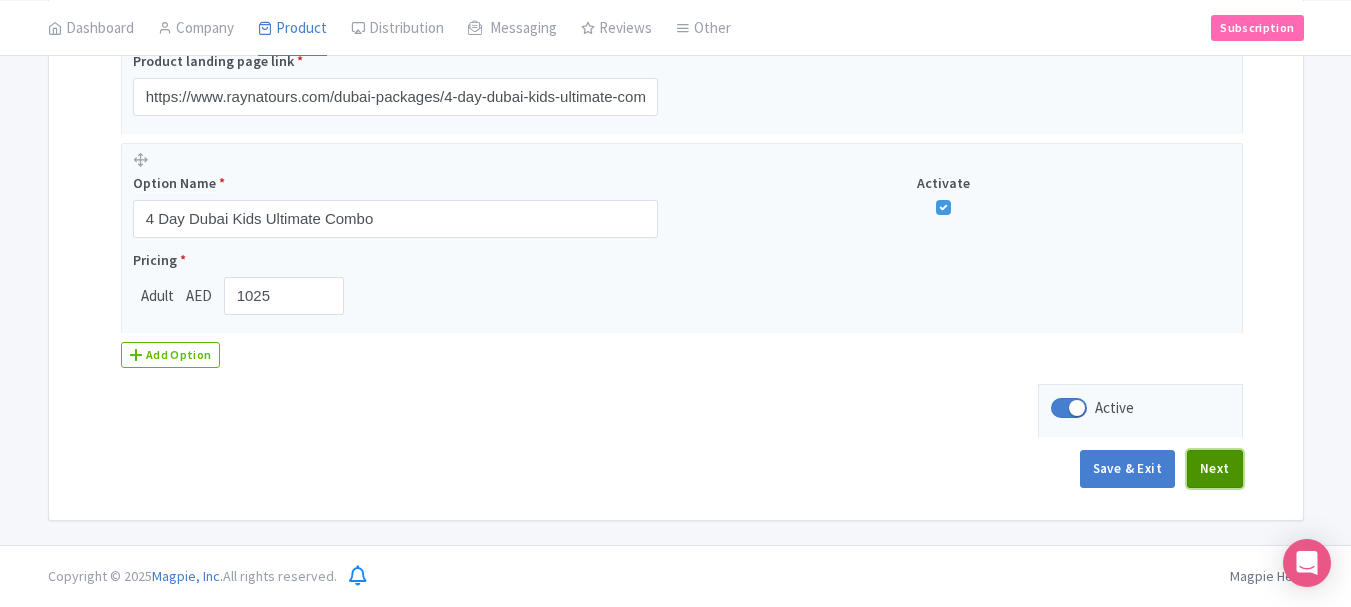 click on "Next" at bounding box center [1215, 469] 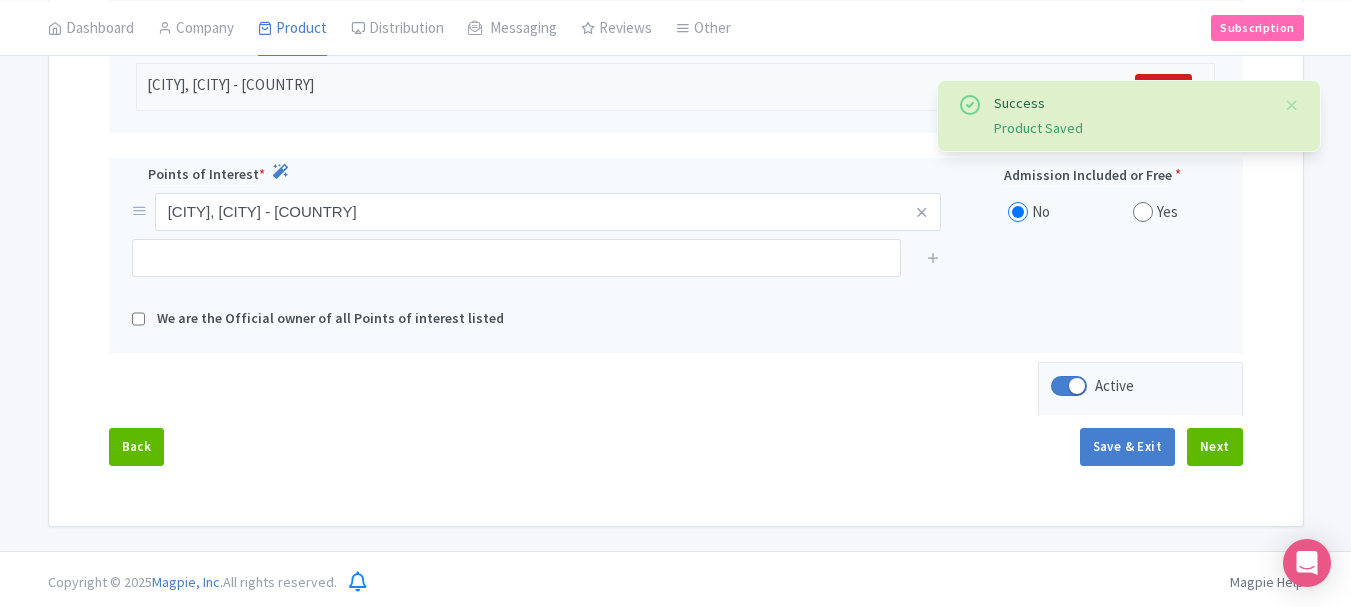scroll, scrollTop: 627, scrollLeft: 0, axis: vertical 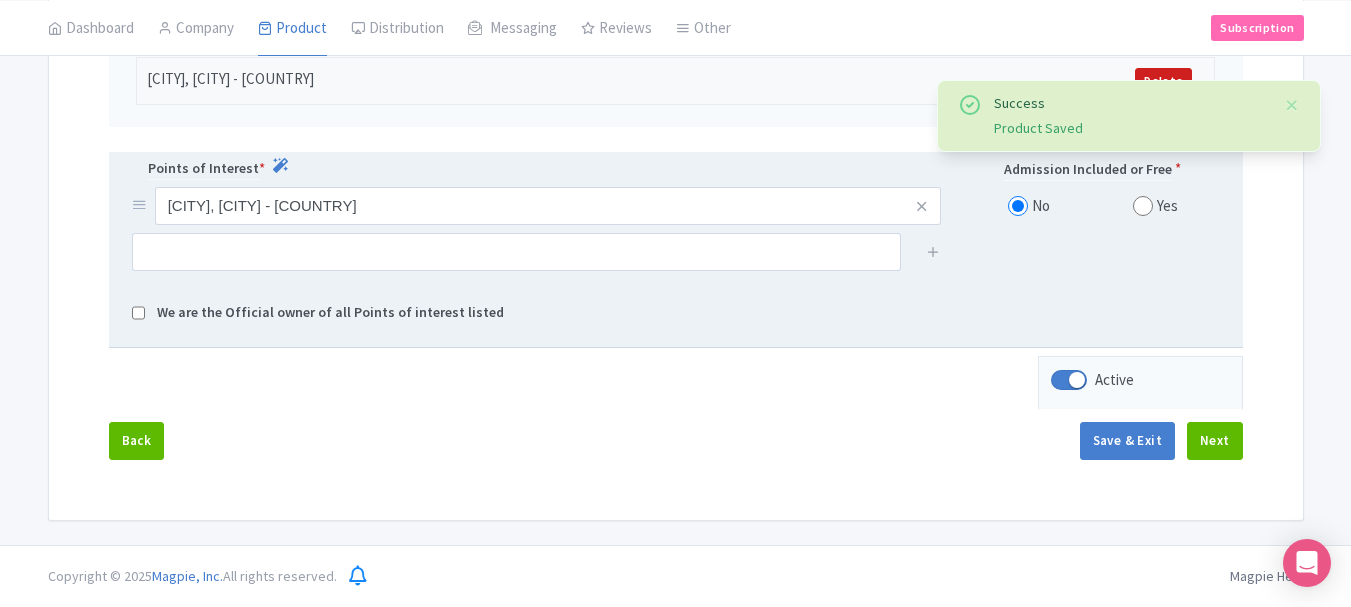 click at bounding box center [138, 313] 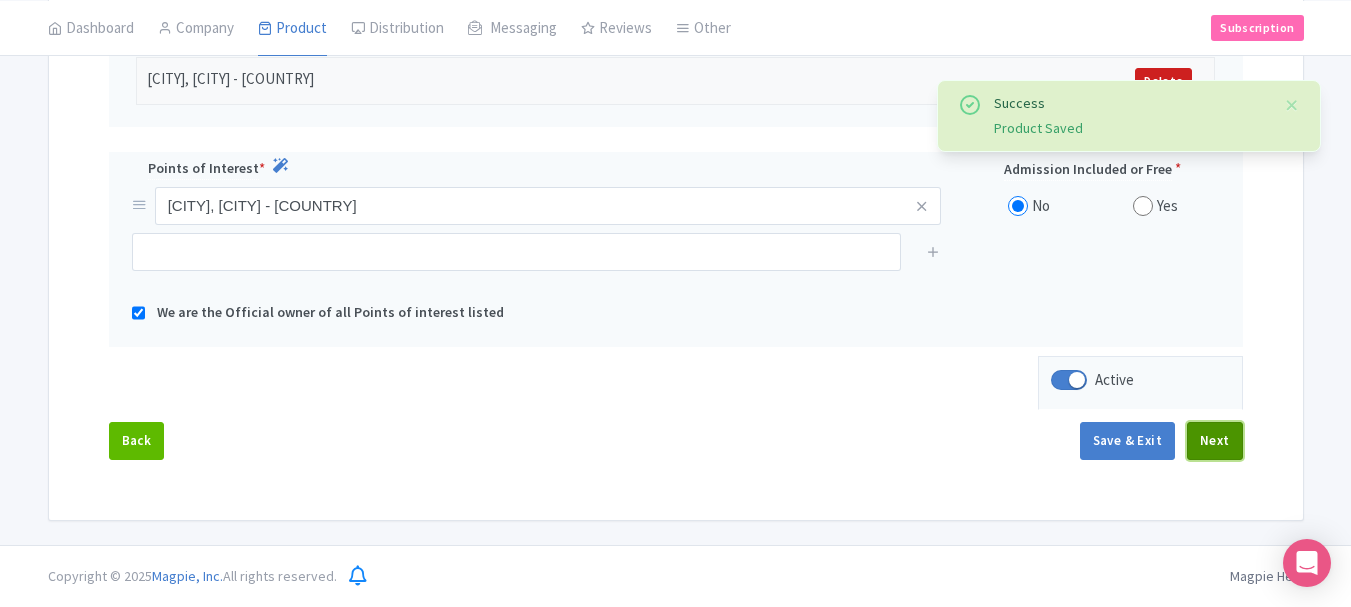 click on "Next" at bounding box center [1215, 441] 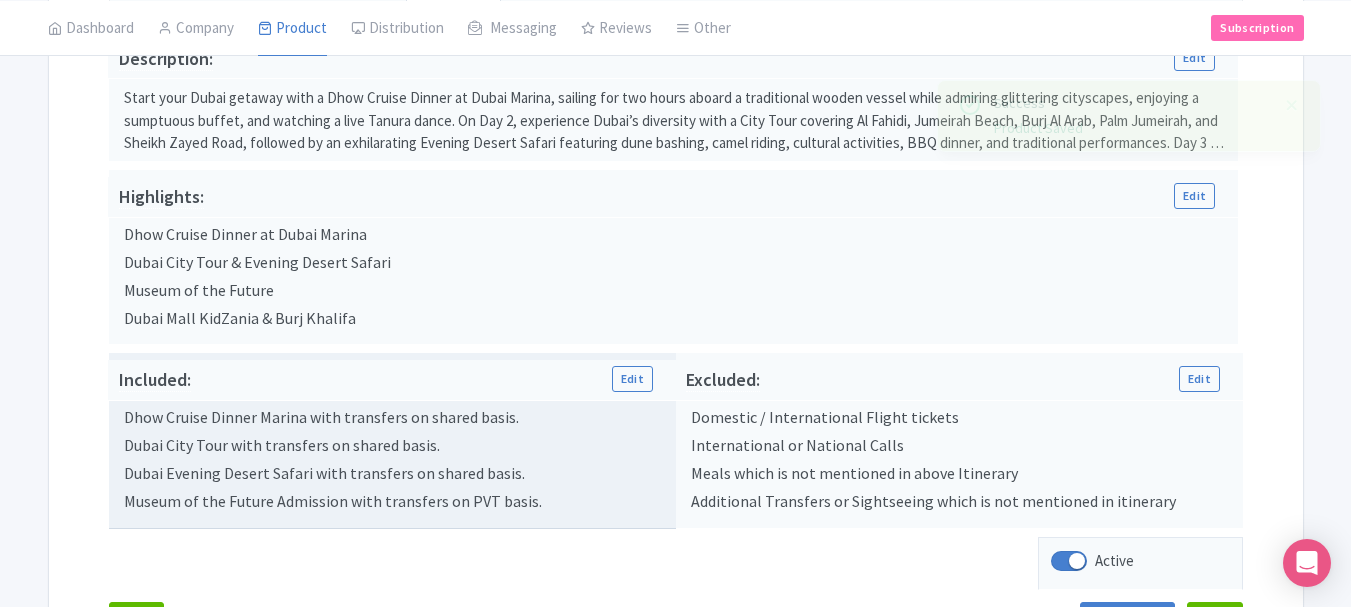 scroll, scrollTop: 779, scrollLeft: 0, axis: vertical 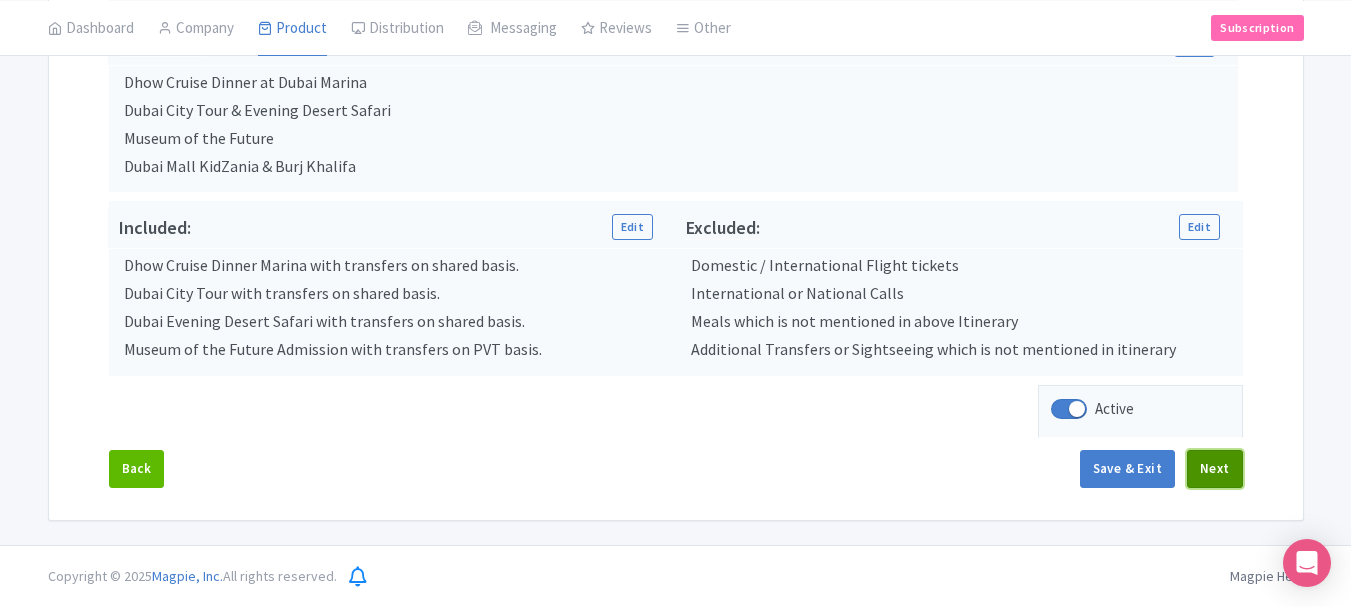 click on "Next" at bounding box center (1215, 469) 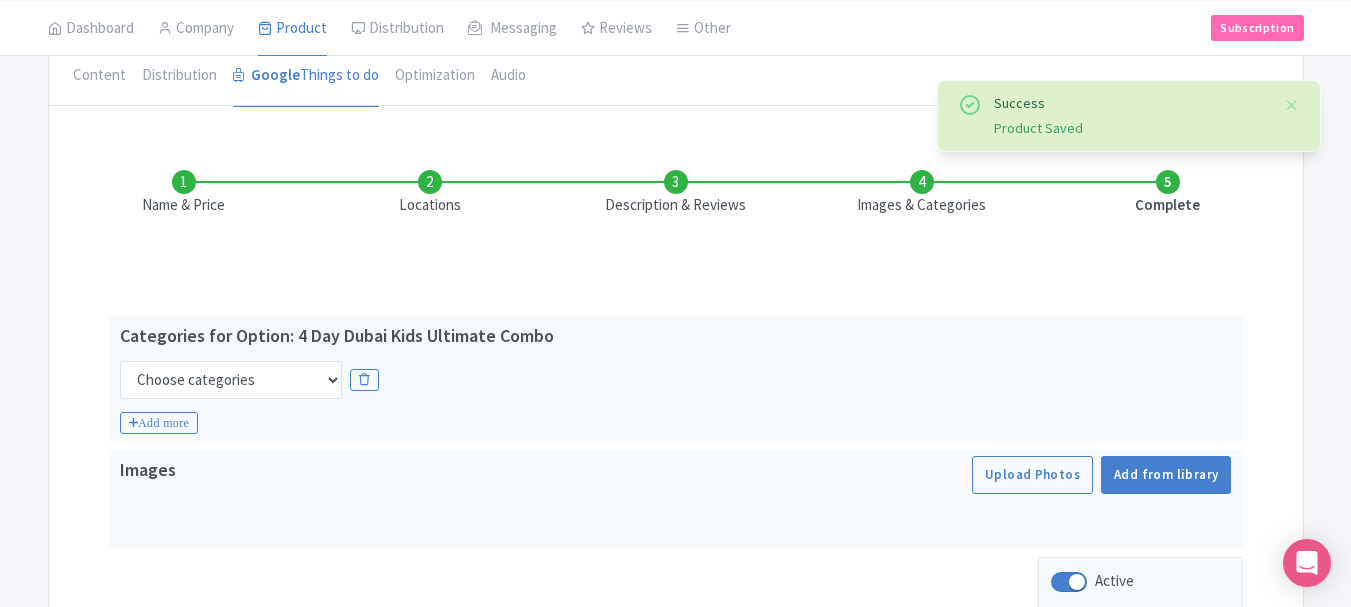 scroll, scrollTop: 200, scrollLeft: 0, axis: vertical 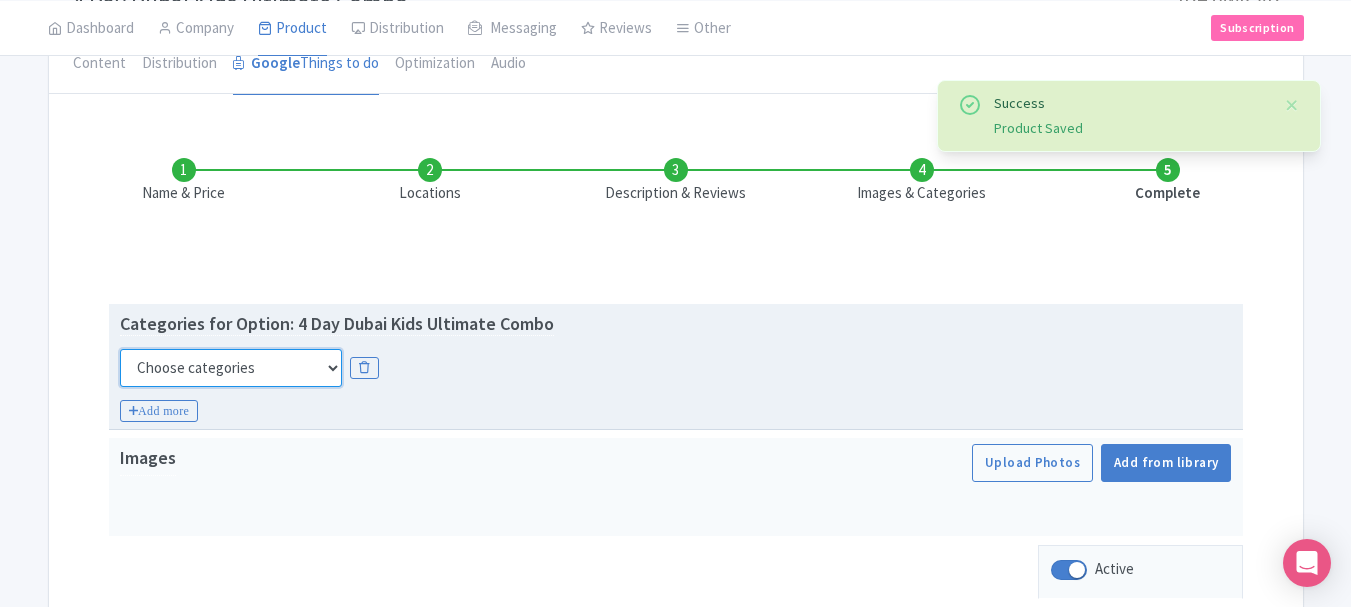 click on "Choose categories Adults Only
Animals
Audio Guide
Beaches
Bike Tours
Boat Tours
City Cards
Classes
Day Trips
Family Friendly
Fast Track
Food
Guided Tours
History
Hop On Hop Off
Literature
Live Music
Museums
Nightlife
Outdoors
Private Tours
Romantic
Self Guided
Small Group Tours
Sports
Theme Parks
Walking Tours
Wheelchair Accessible
Recurring Events" at bounding box center (231, 368) 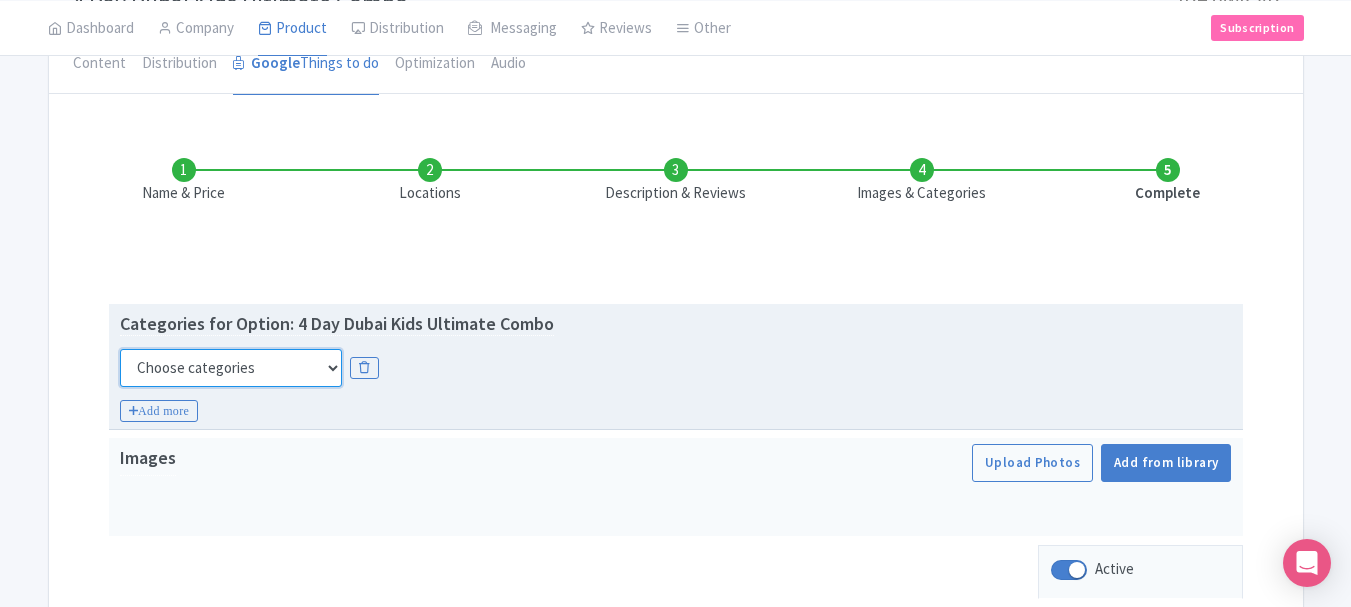 select on "family-friendly" 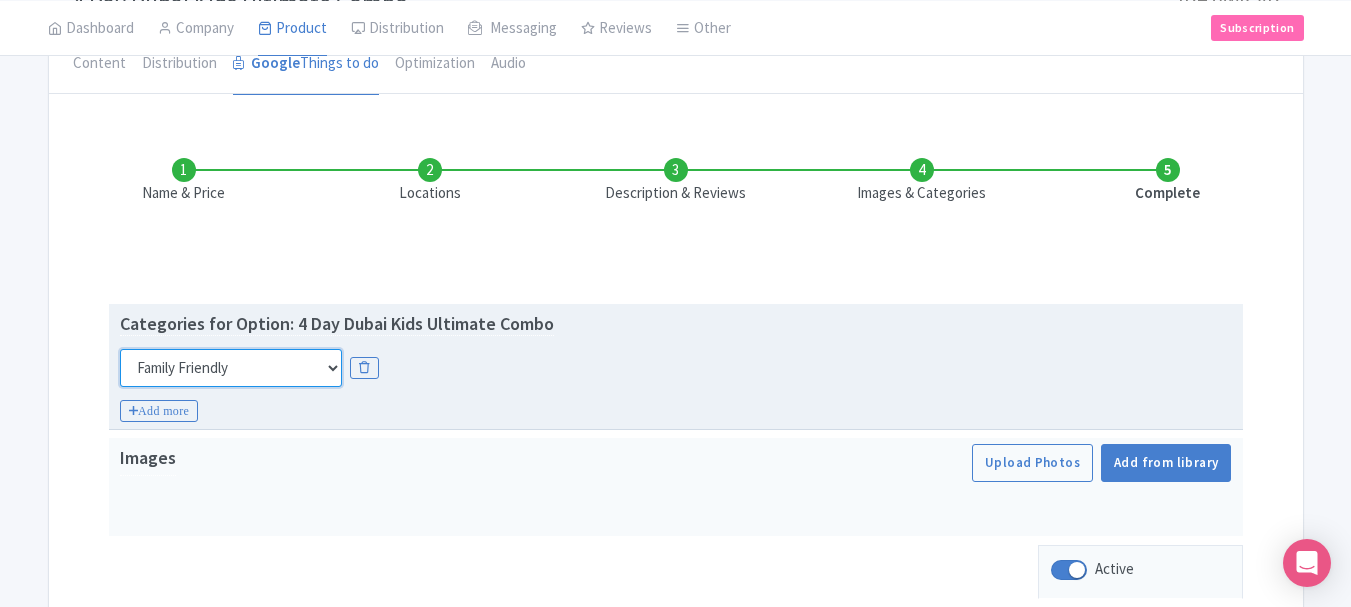 click on "Choose categories Adults Only
Animals
Audio Guide
Beaches
Bike Tours
Boat Tours
City Cards
Classes
Day Trips
Family Friendly
Fast Track
Food
Guided Tours
History
Hop On Hop Off
Literature
Live Music
Museums
Nightlife
Outdoors
Private Tours
Romantic
Self Guided
Small Group Tours
Sports
Theme Parks
Walking Tours
Wheelchair Accessible
Recurring Events" at bounding box center [231, 368] 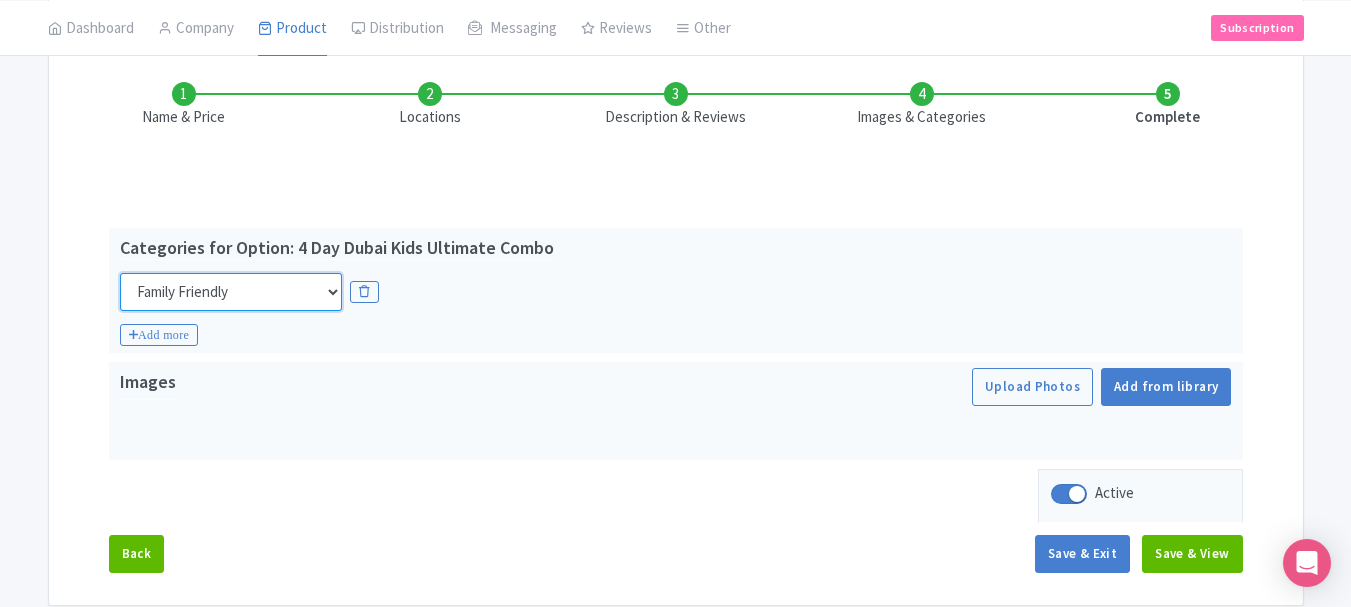 scroll, scrollTop: 361, scrollLeft: 0, axis: vertical 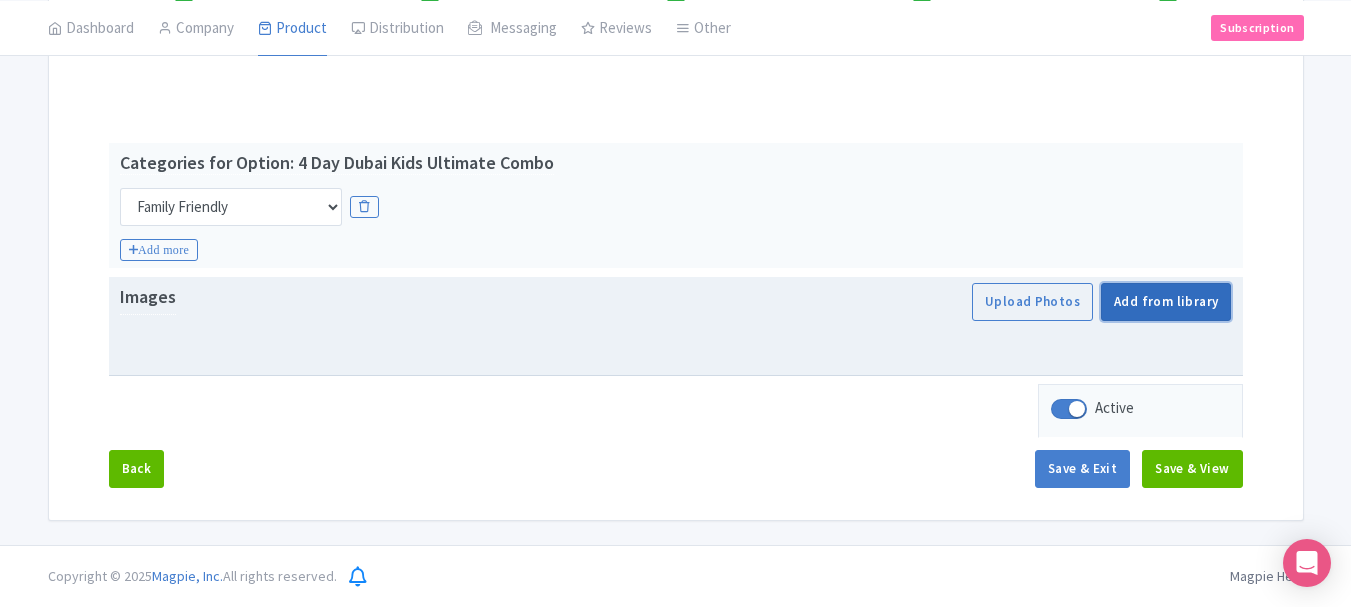 click on "Add from library" at bounding box center [1166, 302] 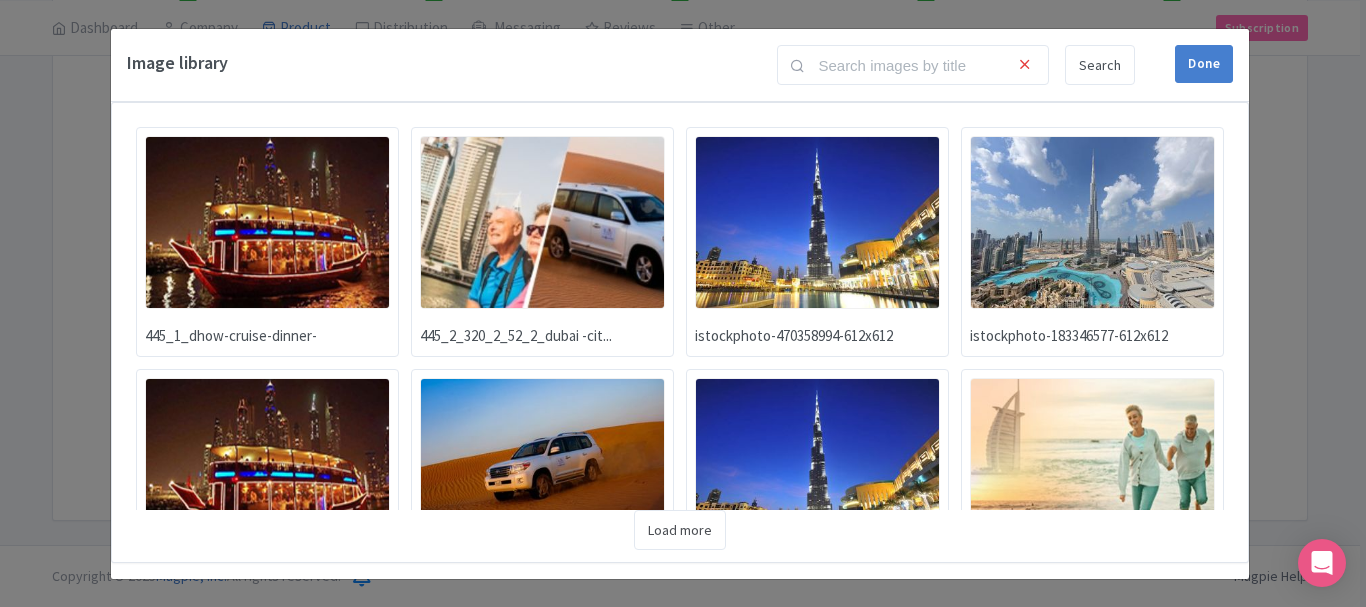 click at bounding box center [542, 222] 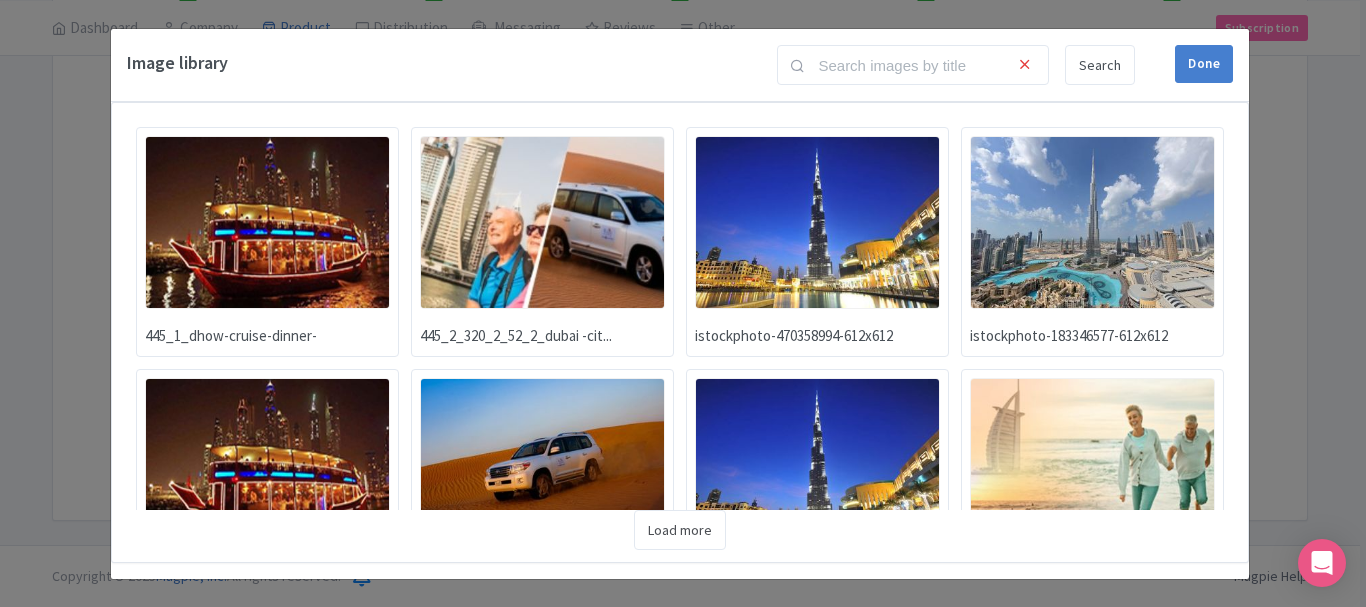 click at bounding box center (542, 222) 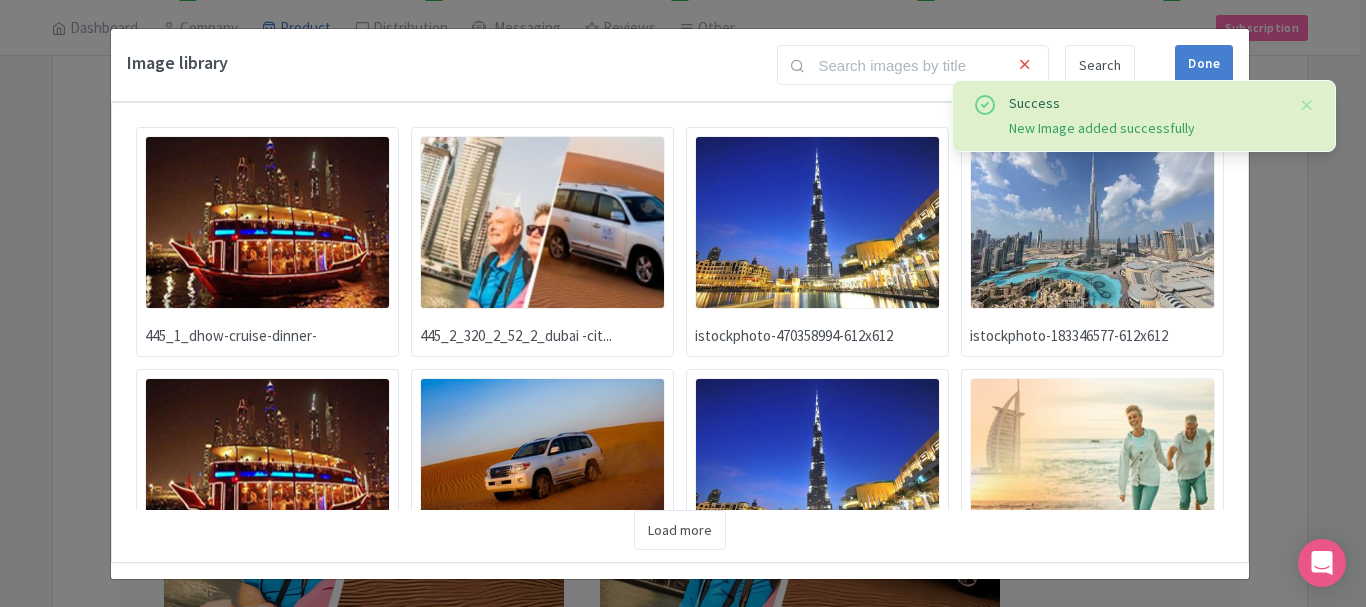 click at bounding box center [267, 222] 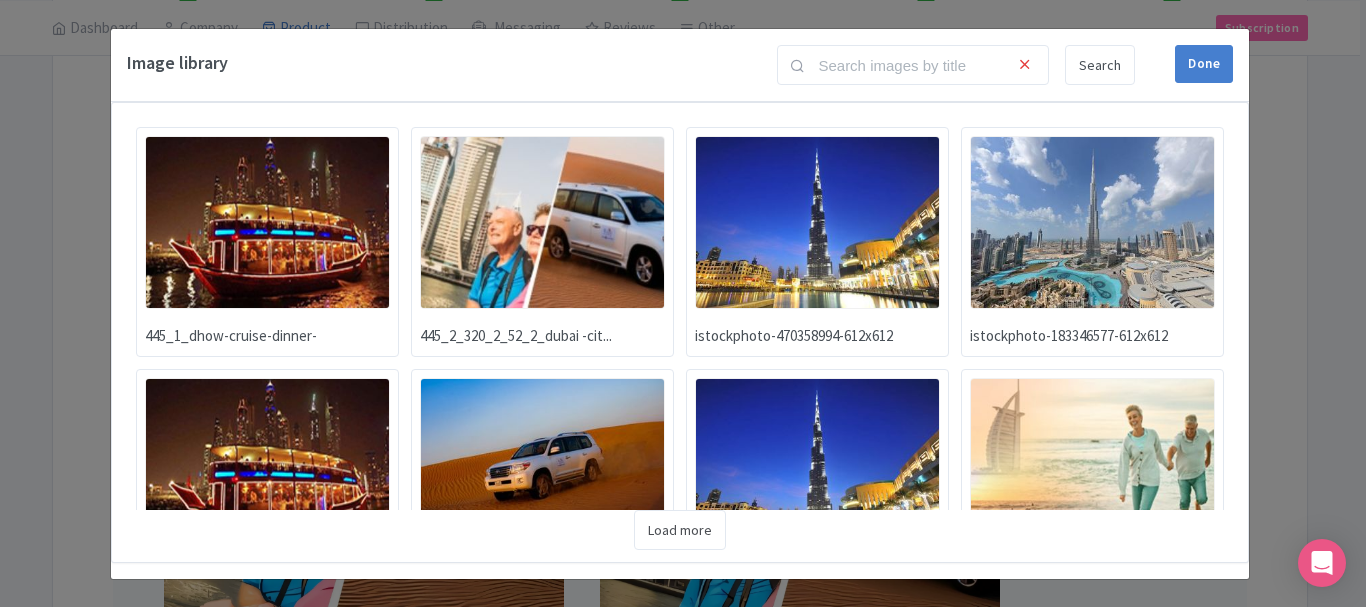 click at bounding box center [1092, 222] 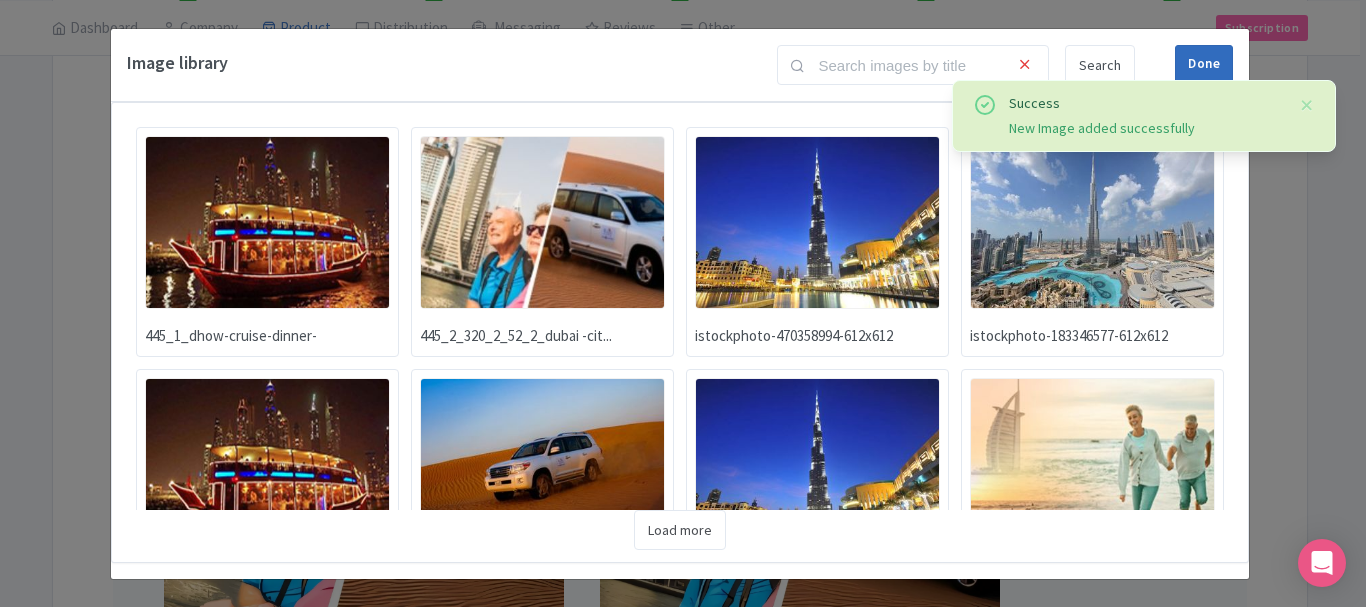 click on "Done" at bounding box center [1204, 64] 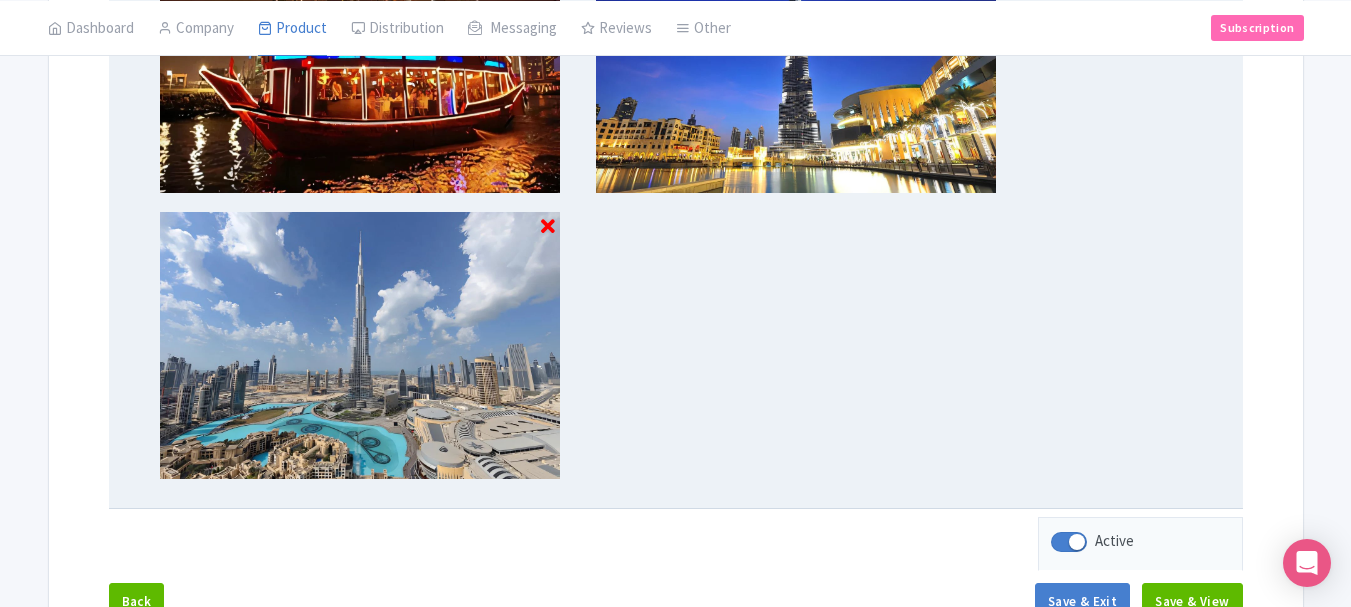 scroll, scrollTop: 1215, scrollLeft: 0, axis: vertical 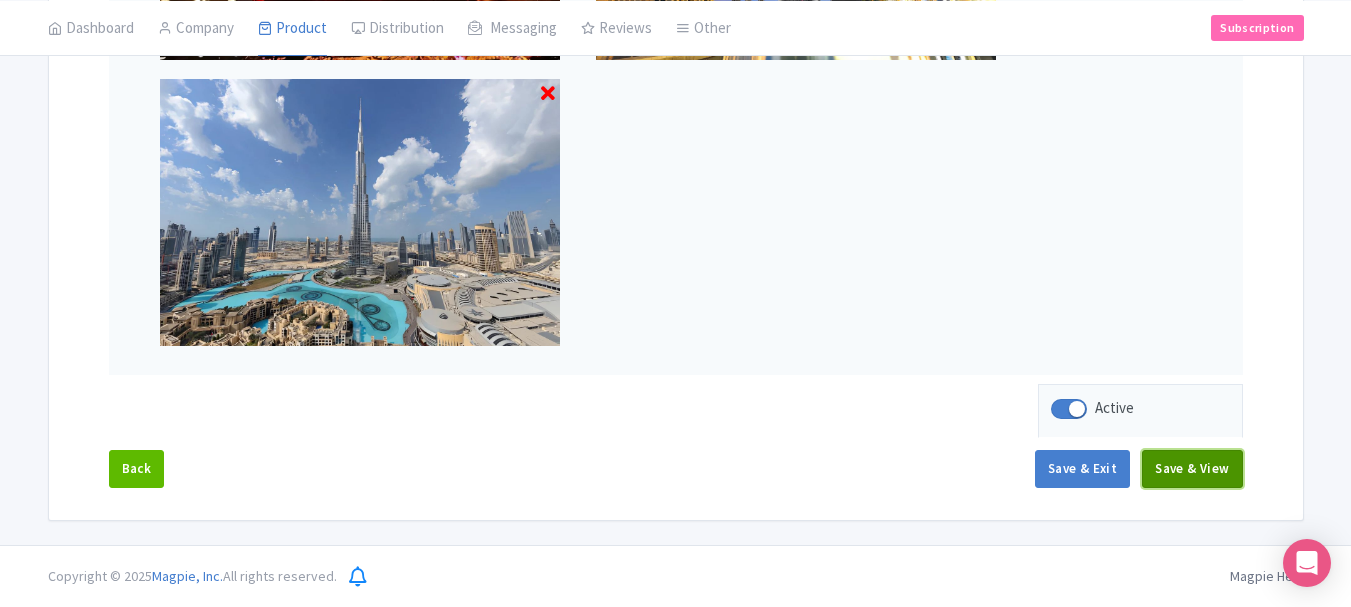 click on "Save & View" at bounding box center [1192, 469] 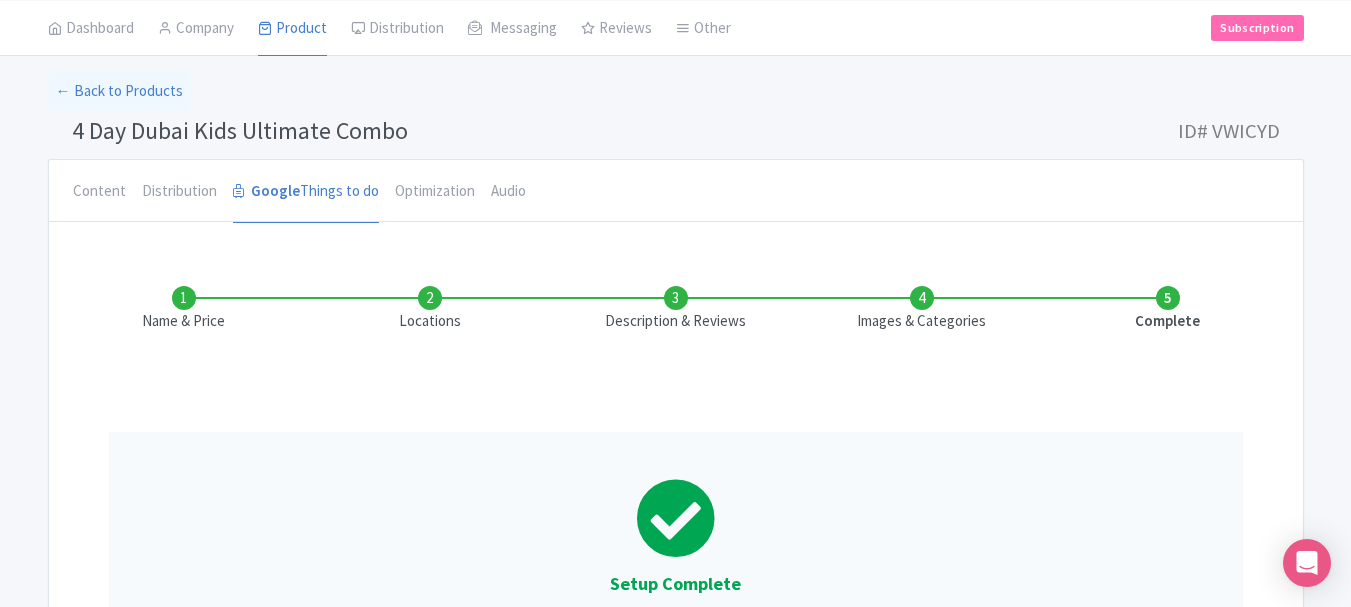 scroll, scrollTop: 0, scrollLeft: 0, axis: both 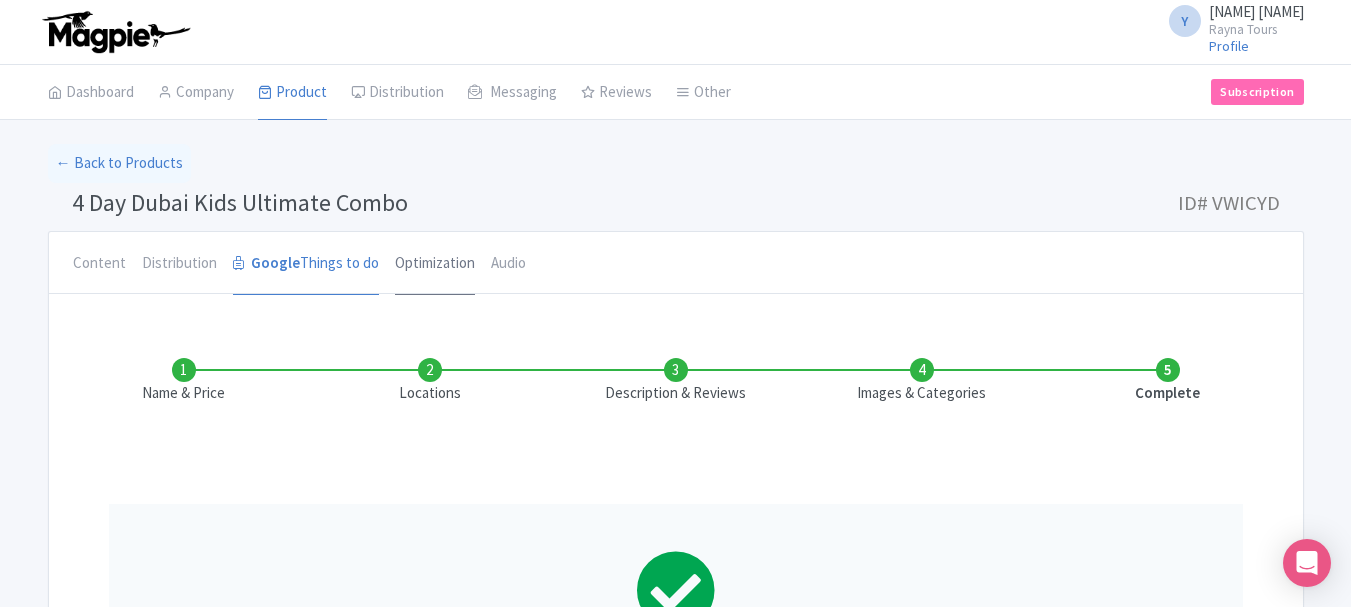 click on "Optimization" at bounding box center (435, 264) 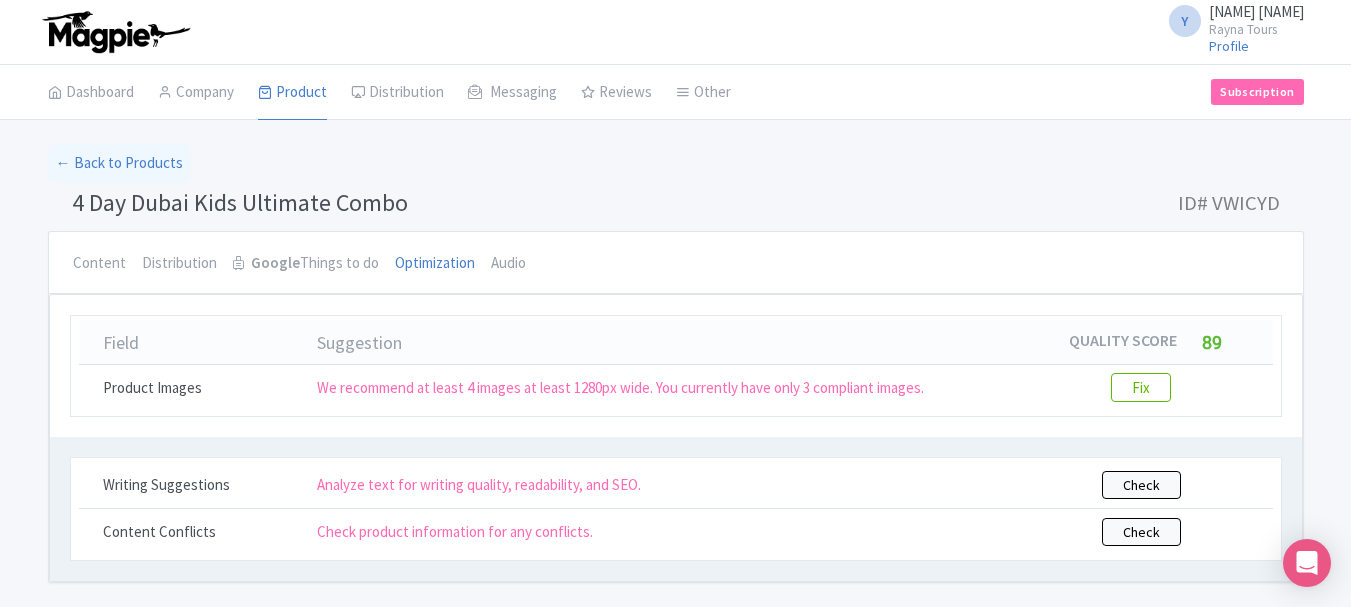 click on "ID# VWICYD" at bounding box center (1229, 203) 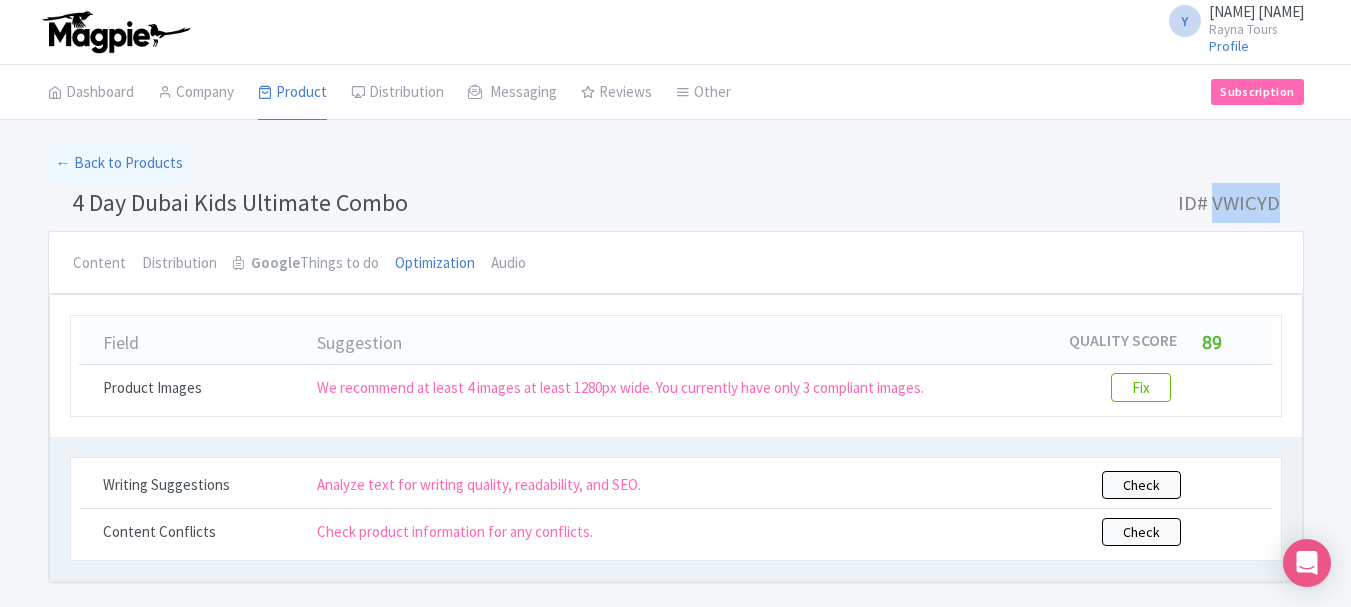 click on "ID# VWICYD" at bounding box center (1229, 203) 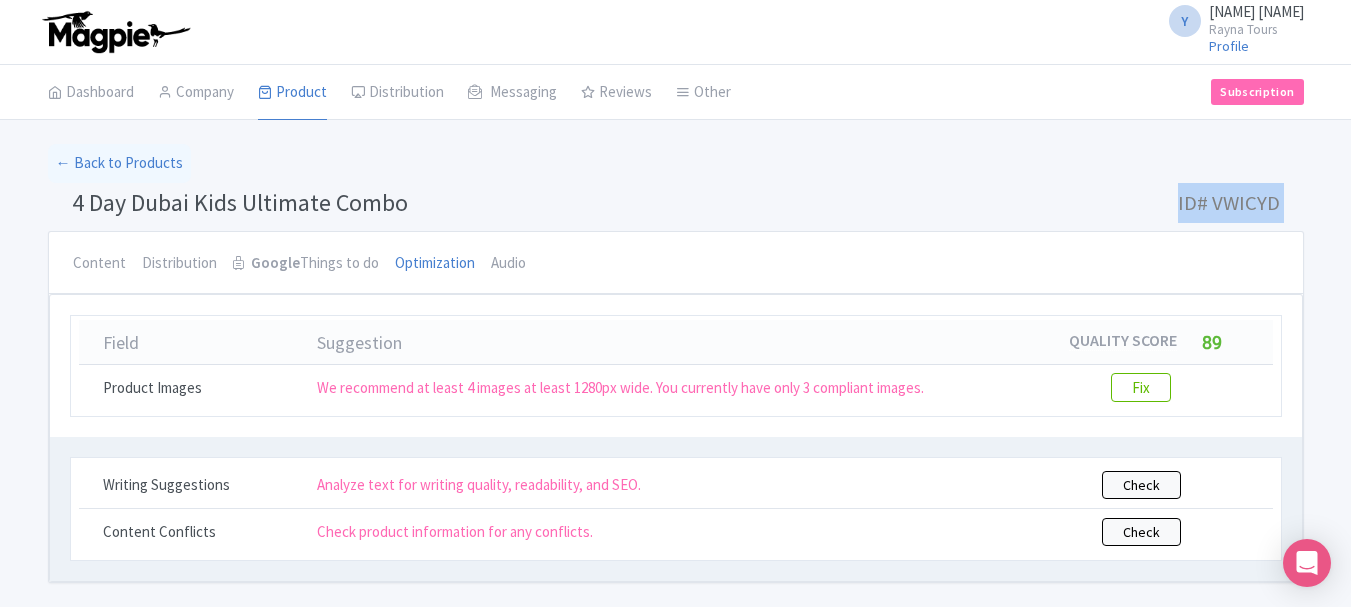 click on "ID# VWICYD" at bounding box center (1229, 203) 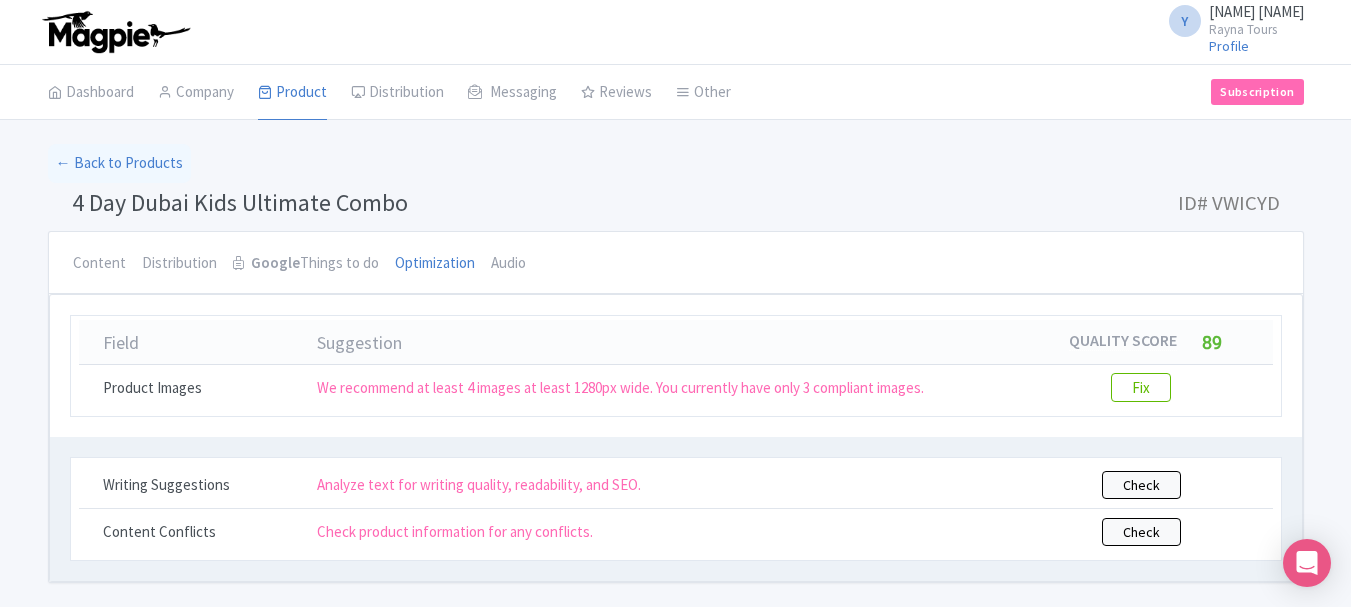 click on "4 Day Dubai Kids Ultimate Combo" at bounding box center (240, 202) 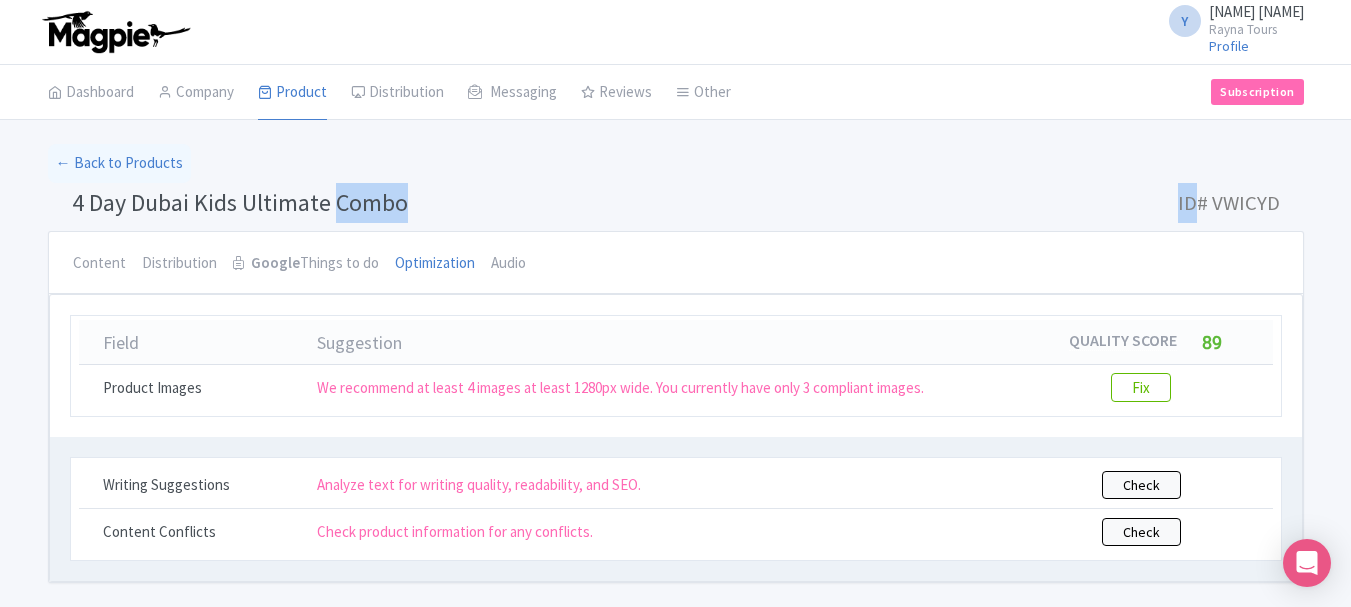 click on "4 Day Dubai Kids Ultimate Combo" at bounding box center [240, 202] 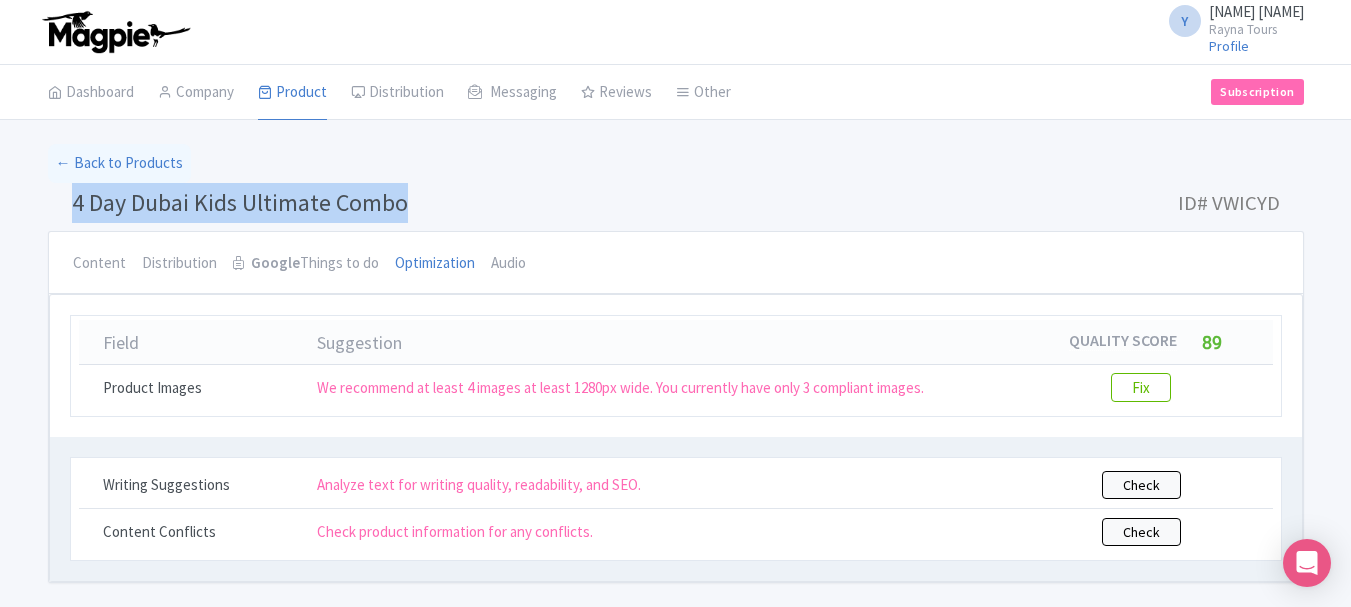 click on "4 Day Dubai Kids Ultimate Combo" at bounding box center (240, 202) 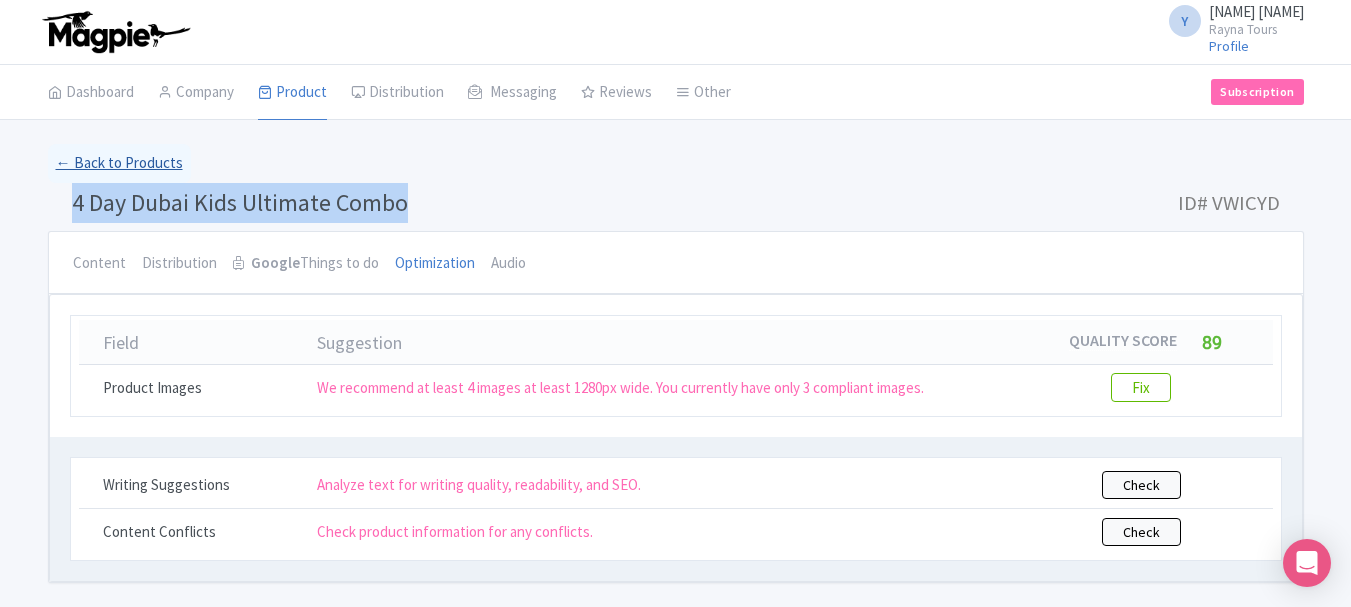 click on "← Back to Products" at bounding box center (119, 163) 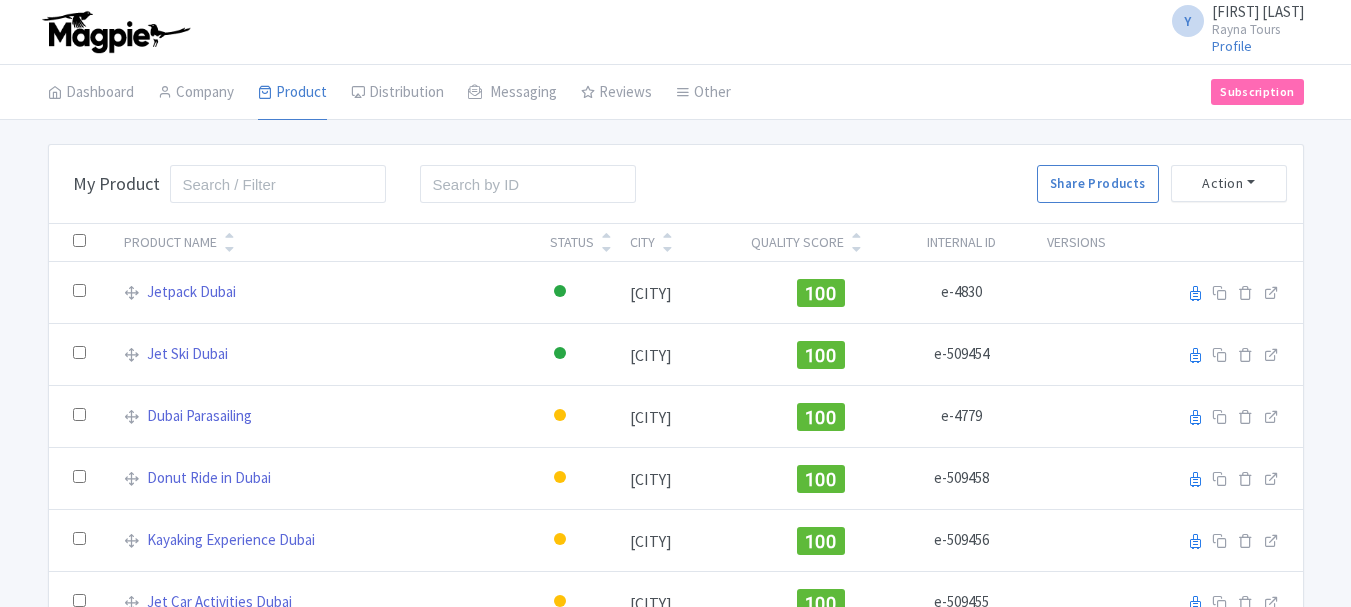 scroll, scrollTop: 0, scrollLeft: 0, axis: both 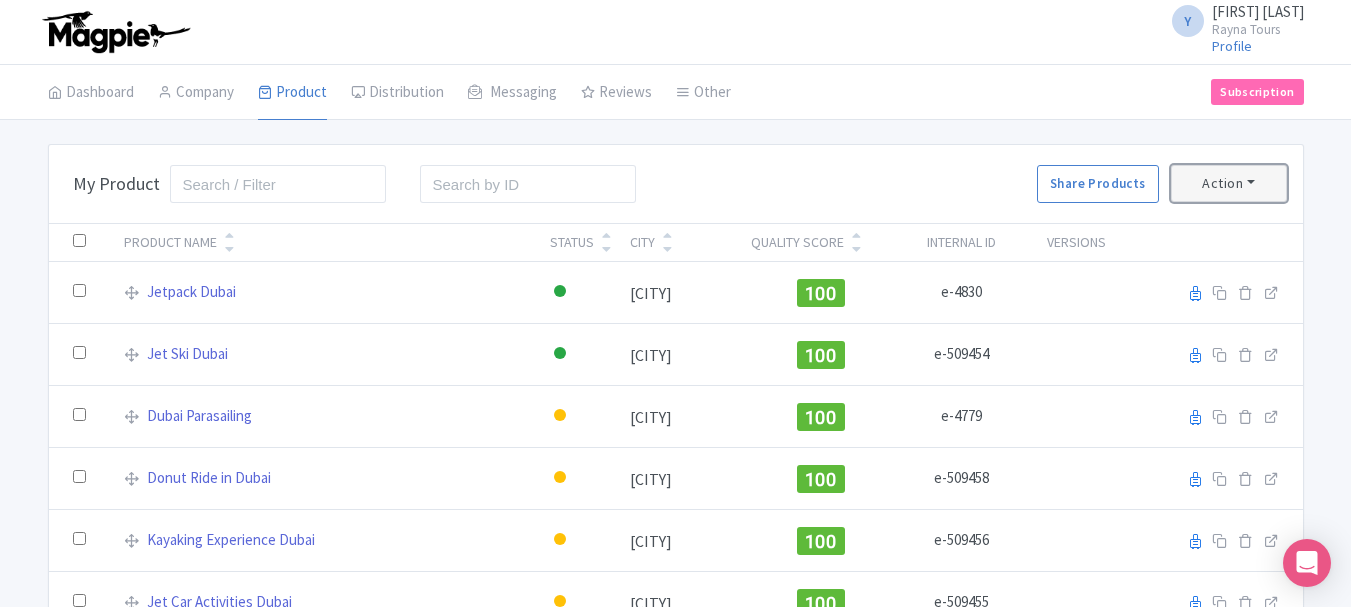 click on "Action" at bounding box center [1229, 183] 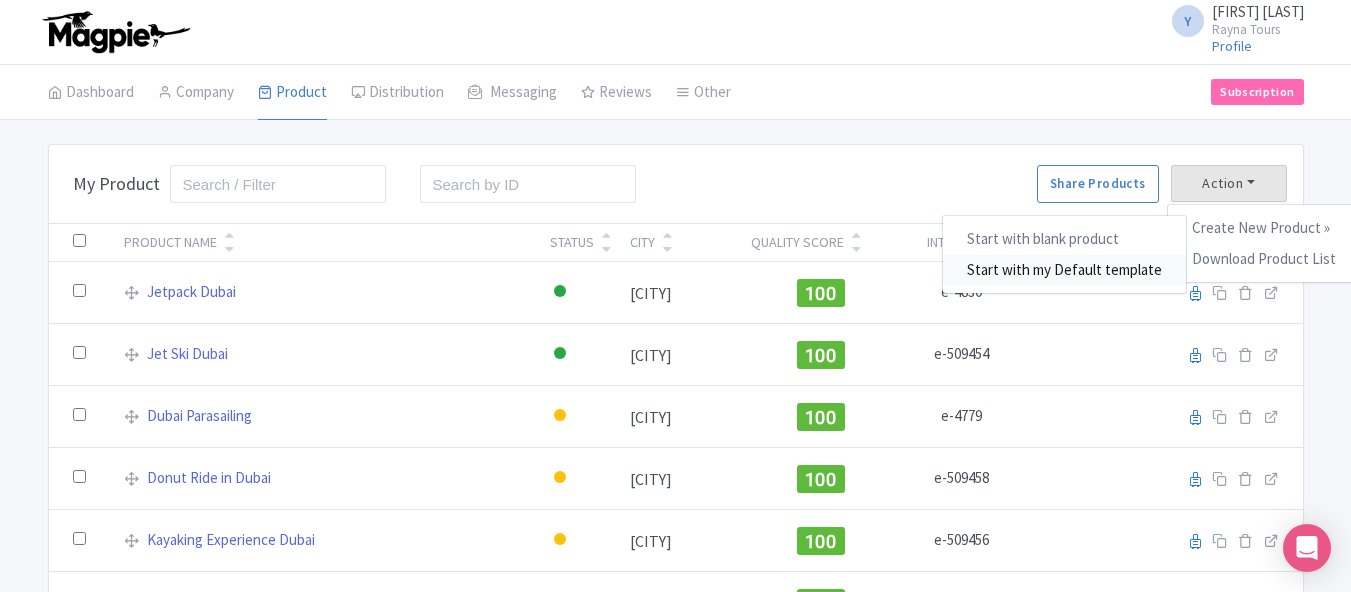 click on "Start with my Default template" at bounding box center [1064, 270] 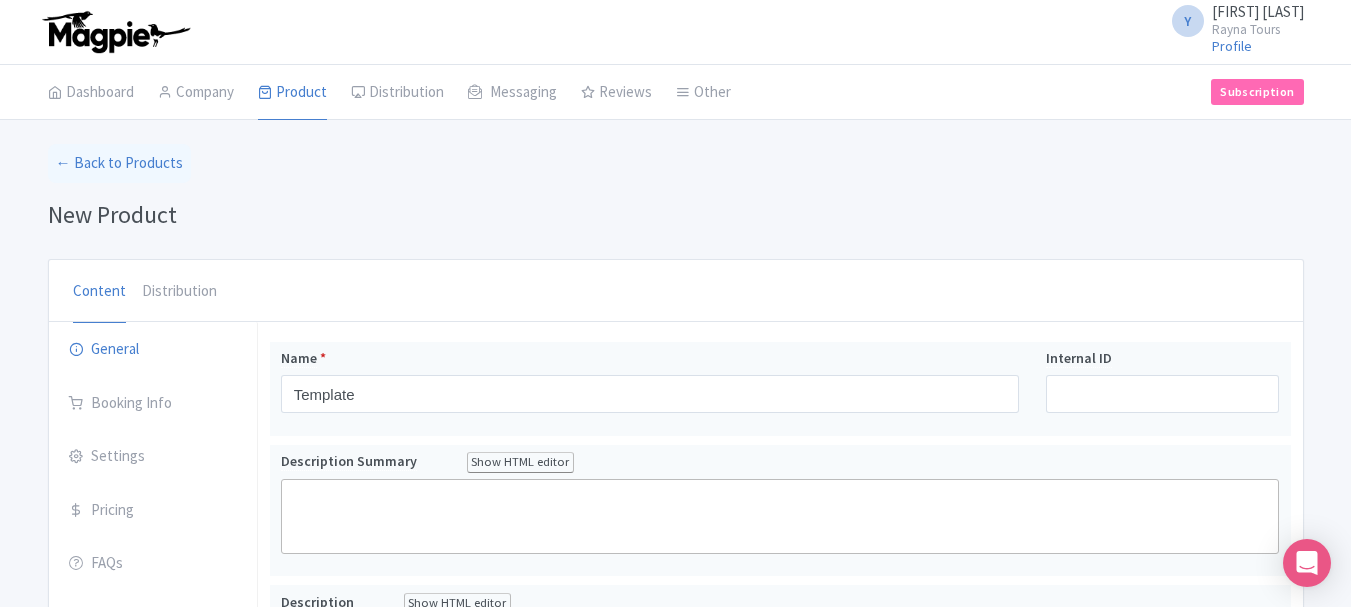 scroll, scrollTop: 0, scrollLeft: 0, axis: both 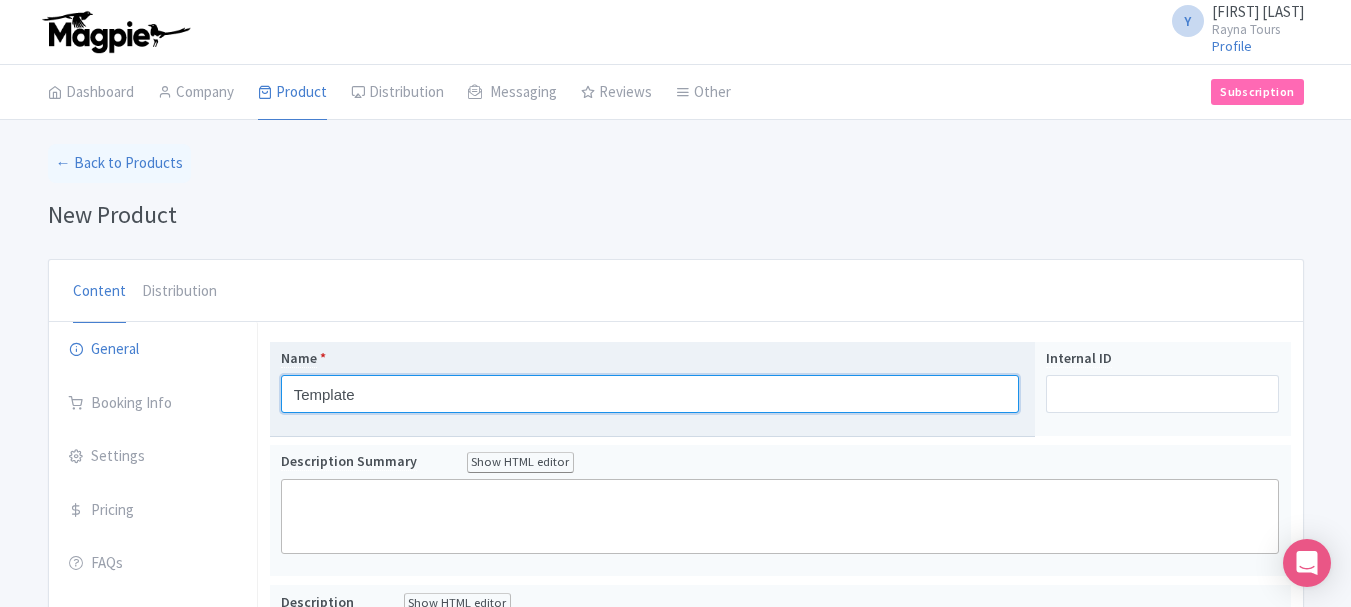 click on "Template" at bounding box center [650, 394] 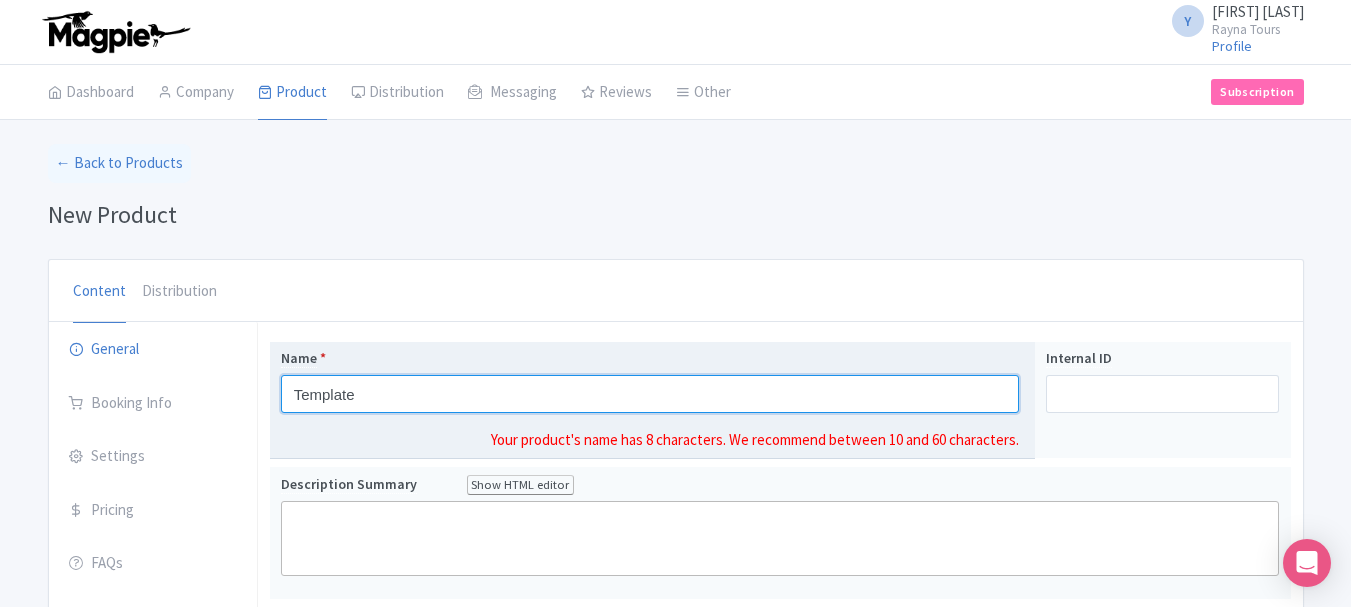 click on "Template" at bounding box center (650, 394) 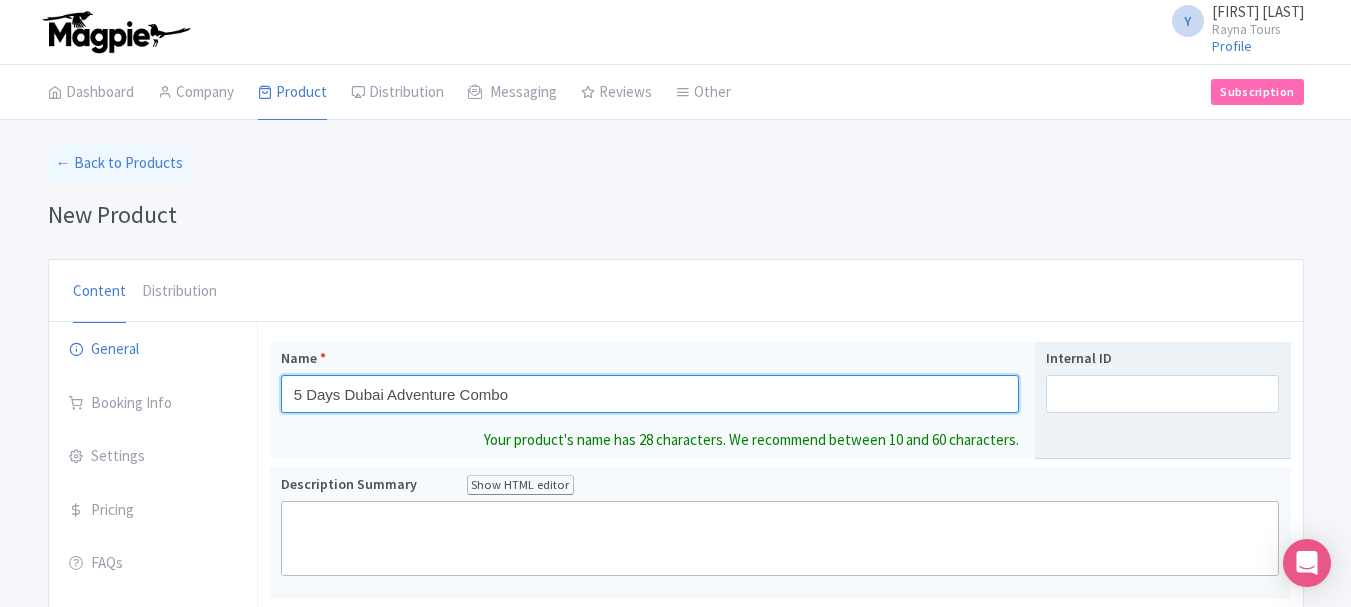 type on "5 Days Dubai Adventure Combo" 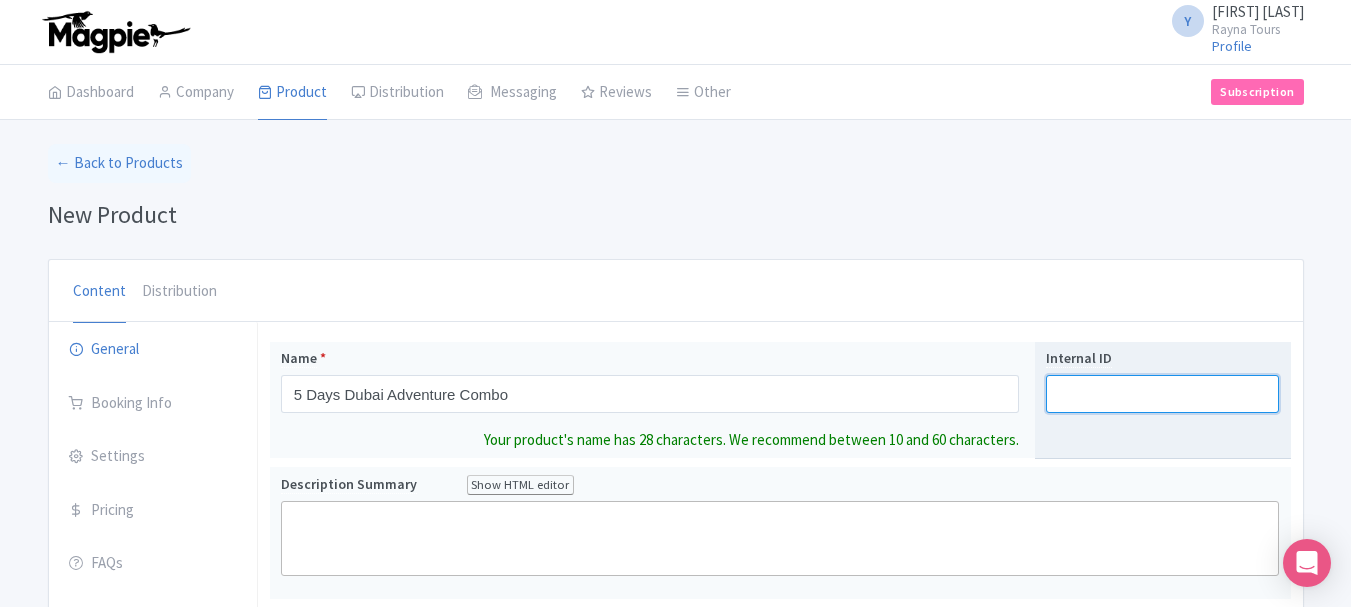click on "Internal ID" at bounding box center [1162, 394] 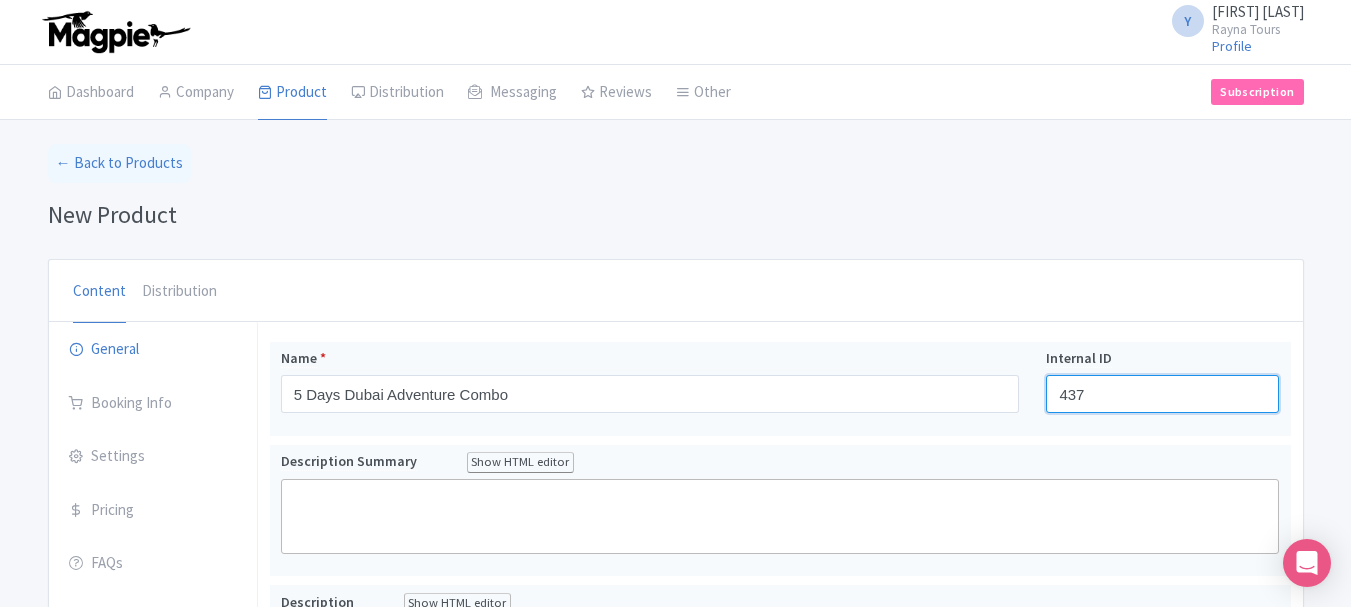 type on "437" 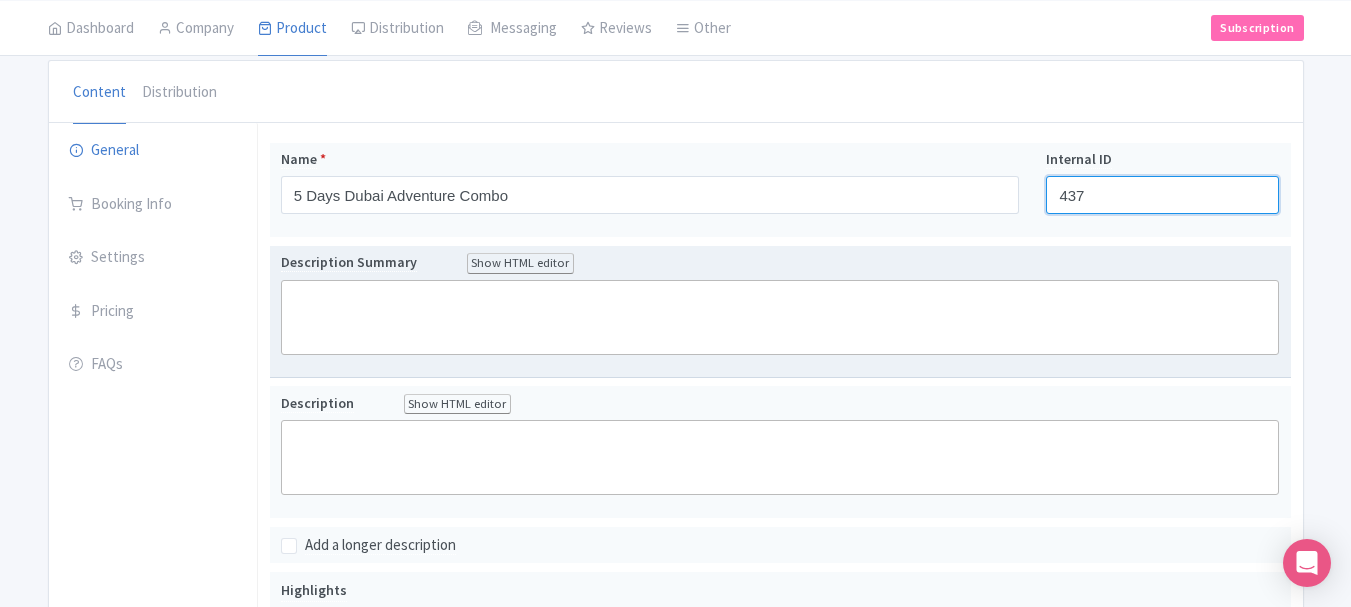 scroll, scrollTop: 200, scrollLeft: 0, axis: vertical 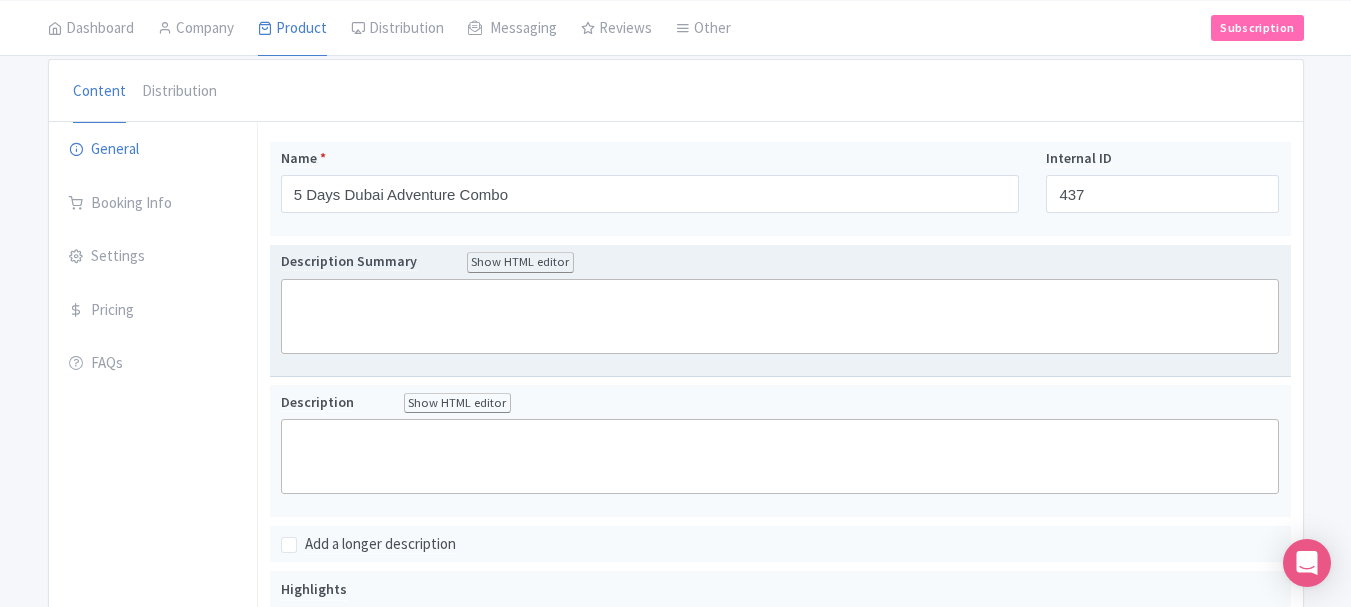 click 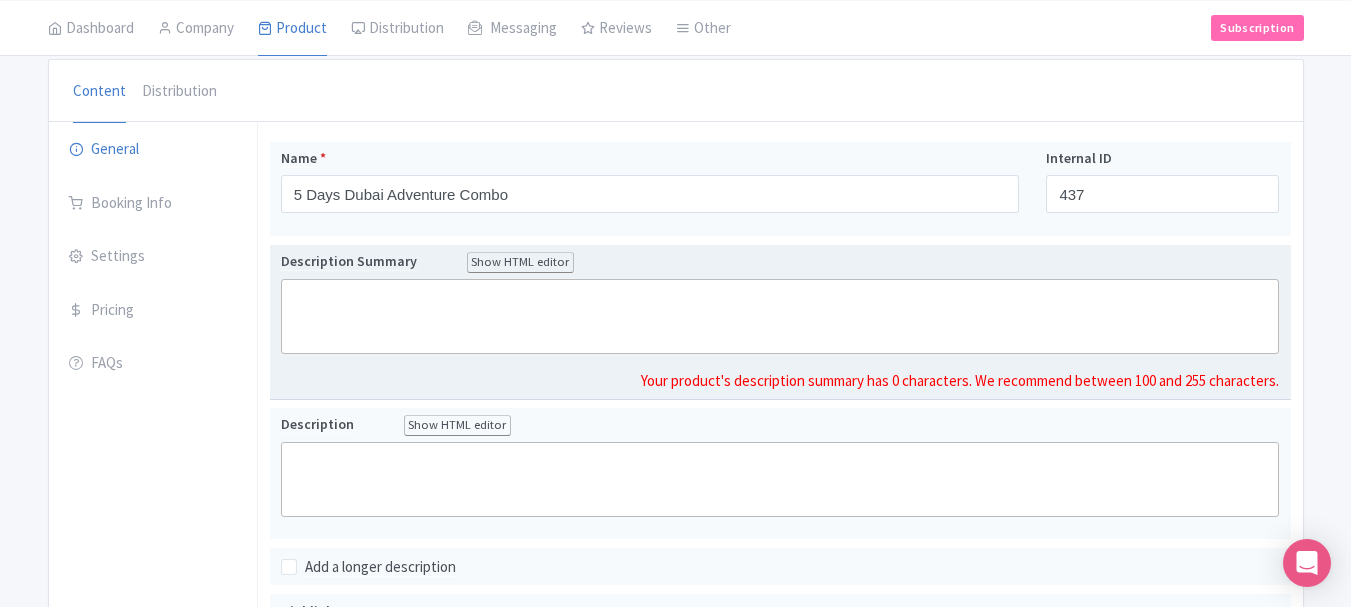 click 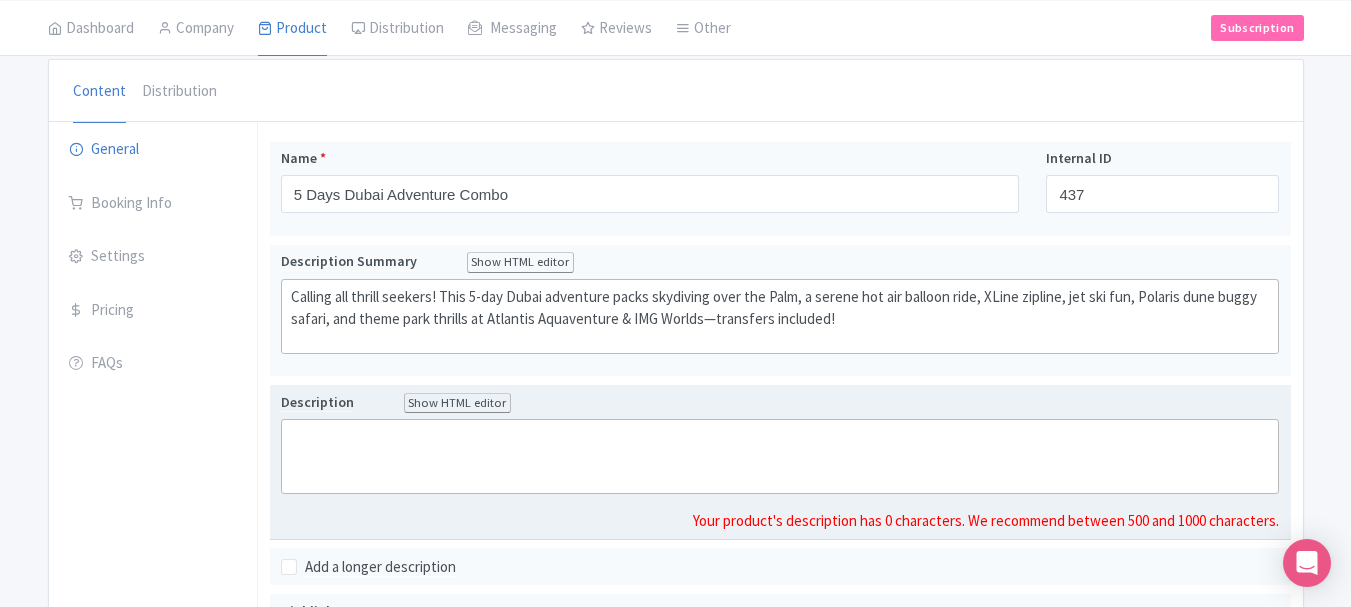 click 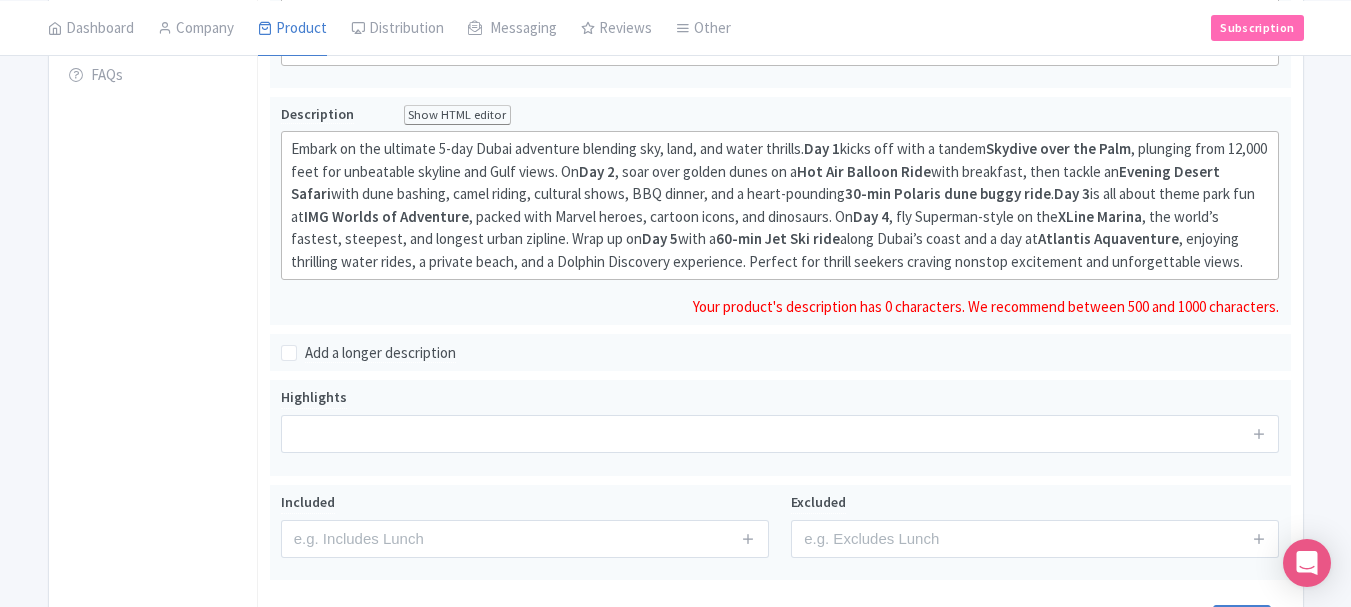 scroll, scrollTop: 500, scrollLeft: 0, axis: vertical 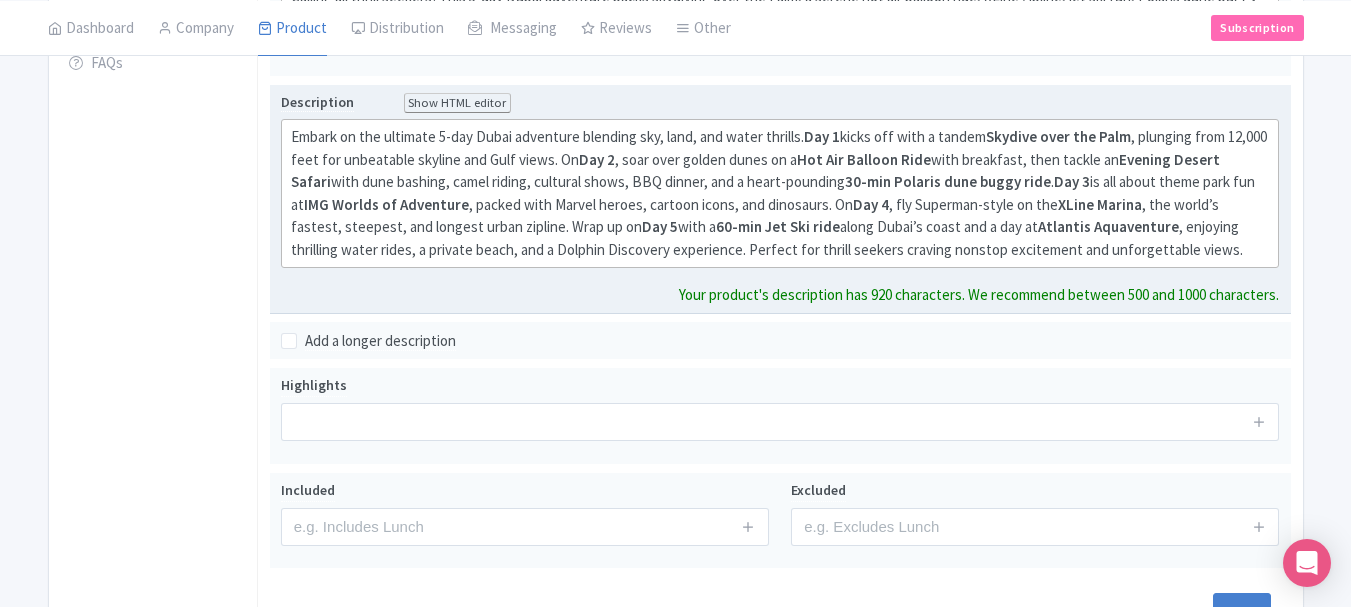 type on "<div>&nbsp;Embark on the ultimate 5-day Dubai adventure blending sky, land, and water thrills. <strong>Day 1</strong> kicks off with a tandem <strong>Skydive over the Palm</strong>, plunging from 12,000 feet for unbeatable skyline and Gulf views. On <strong>Day 2</strong>, soar over golden dunes on a <strong>Hot Air Balloon Ride</strong> with breakfast, then tackle an <strong>Evening Desert Safari</strong> with dune bashing, camel riding, cultural shows, BBQ dinner, and a heart-pounding <strong>30-min Polaris dune buggy ride</strong>. <strong>Day 3</strong> is all about theme park fun at <strong>IMG Worlds of Adventure</strong>, packed with Marvel heroes, cartoon icons, and dinosaurs. On <strong>Day 4</strong>, fly Superman-style on the <strong>XLine Marina</strong>, the world’s fastest, steepest, and longest urban zipline. Wrap up on <strong>Day 5</strong> with a <strong>60-min Jet Ski ride</strong> along Dubai’s coast and a day at <strong>Atlantis Aquaventure</strong>, enjoying thrilling water rides, a p..." 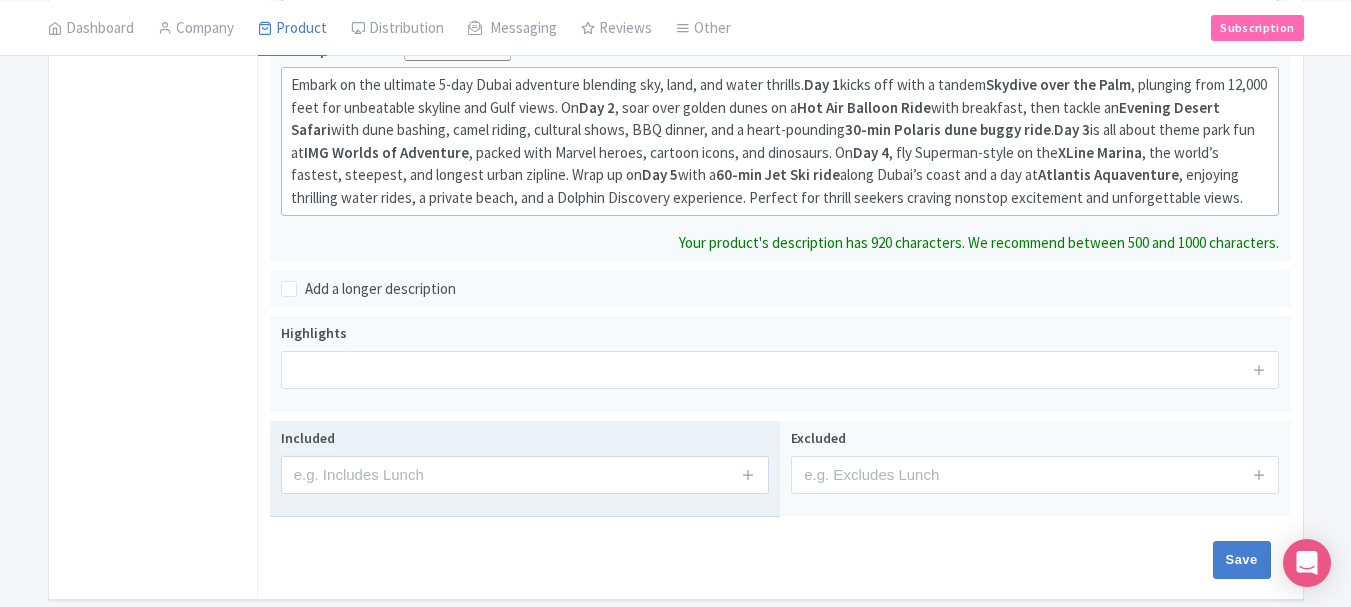 scroll, scrollTop: 600, scrollLeft: 0, axis: vertical 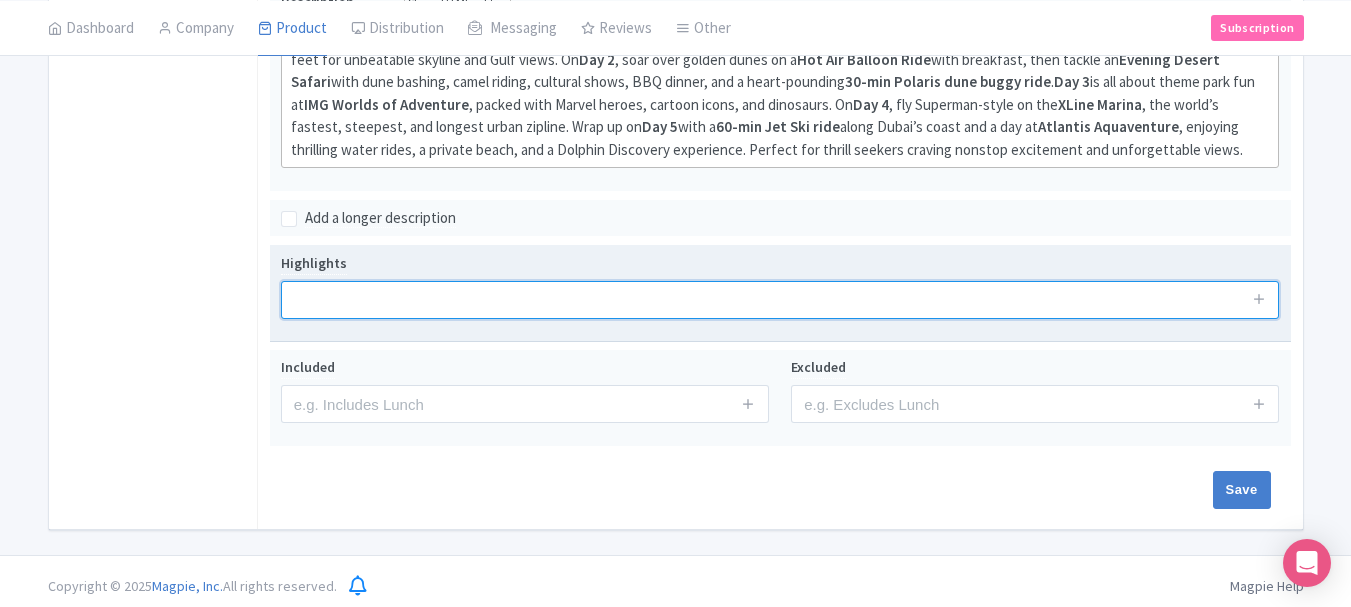 click on "Highlights" at bounding box center [780, 293] 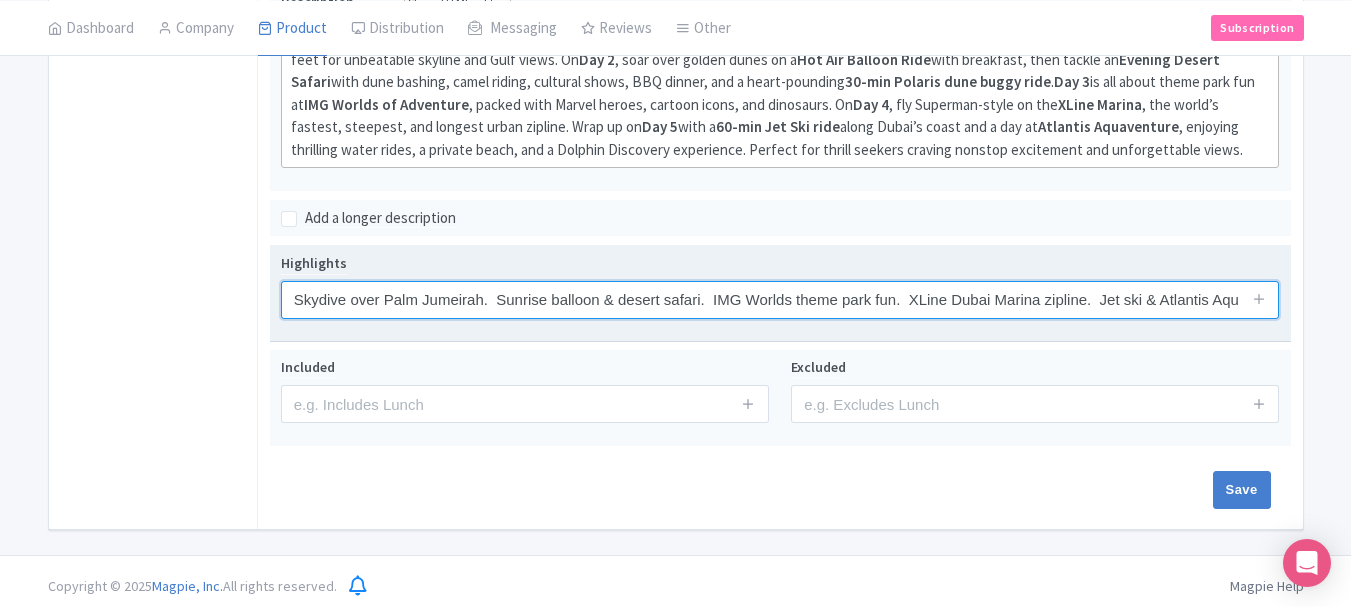 scroll, scrollTop: 0, scrollLeft: 195, axis: horizontal 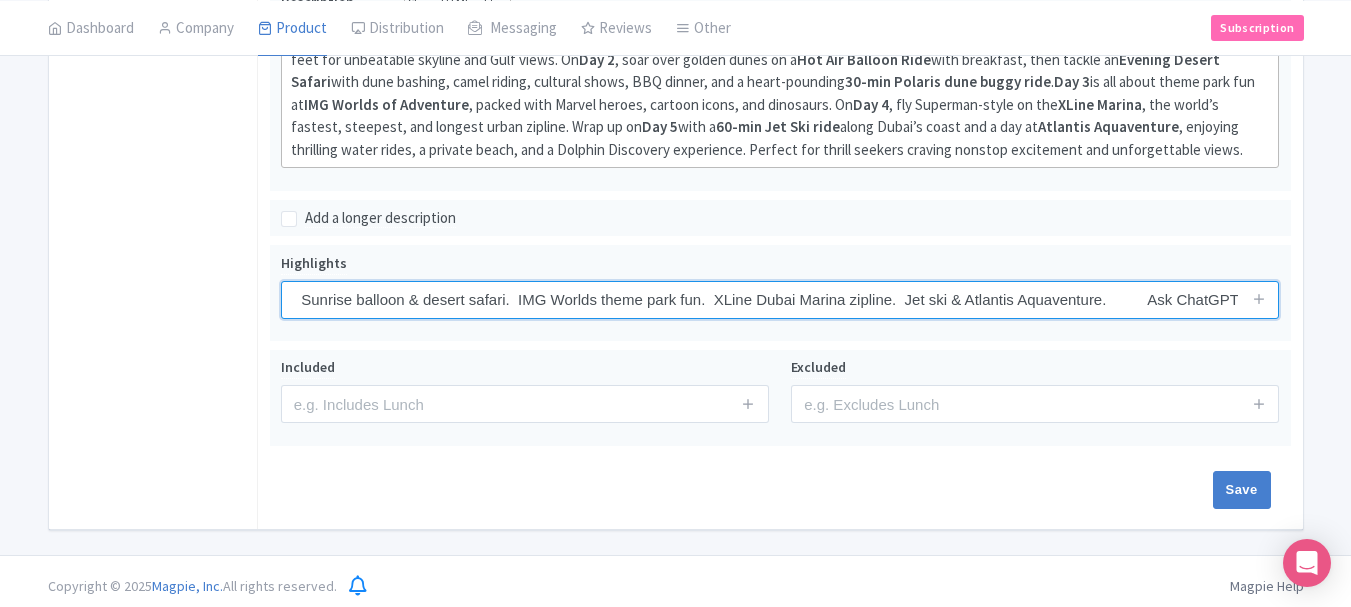 drag, startPoint x: 517, startPoint y: 297, endPoint x: 1365, endPoint y: 282, distance: 848.1326 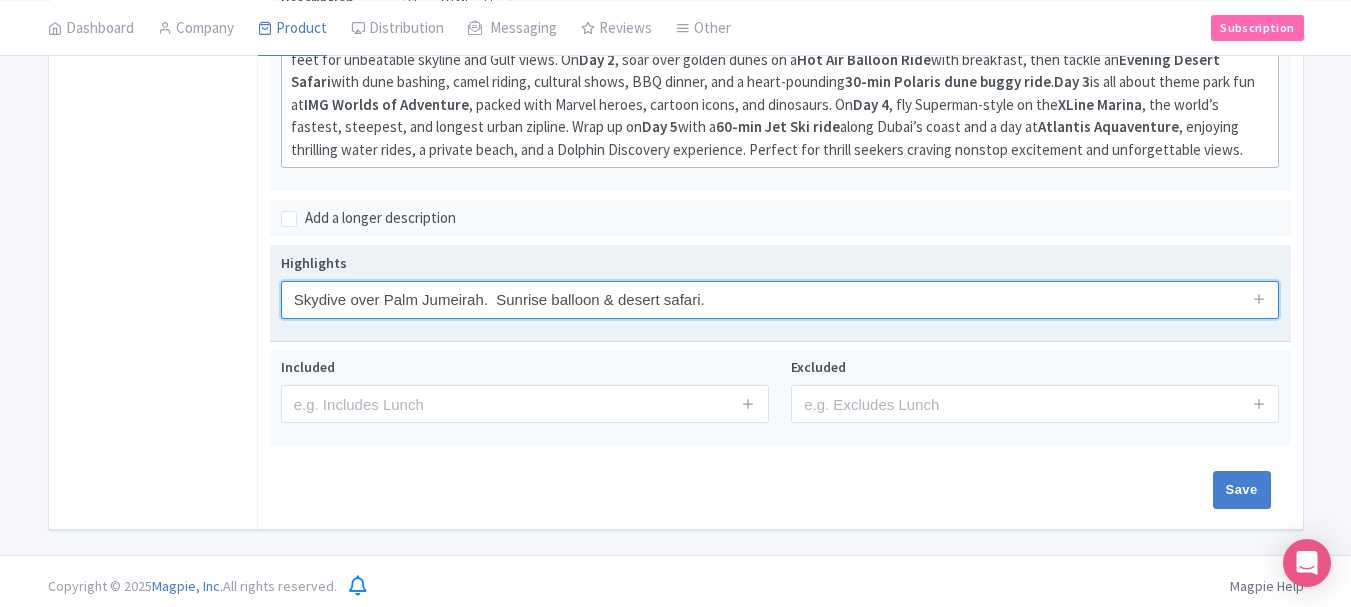 scroll, scrollTop: 0, scrollLeft: 0, axis: both 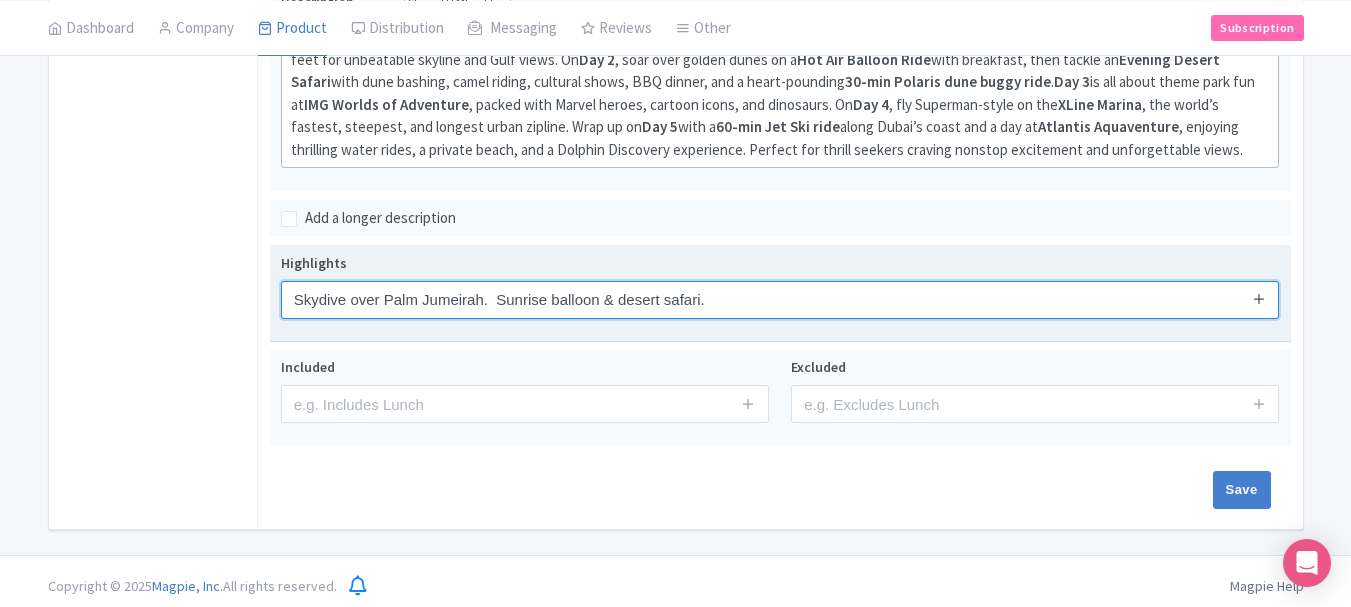 type on "Skydive over Palm Jumeirah.  Sunrise balloon & desert safari." 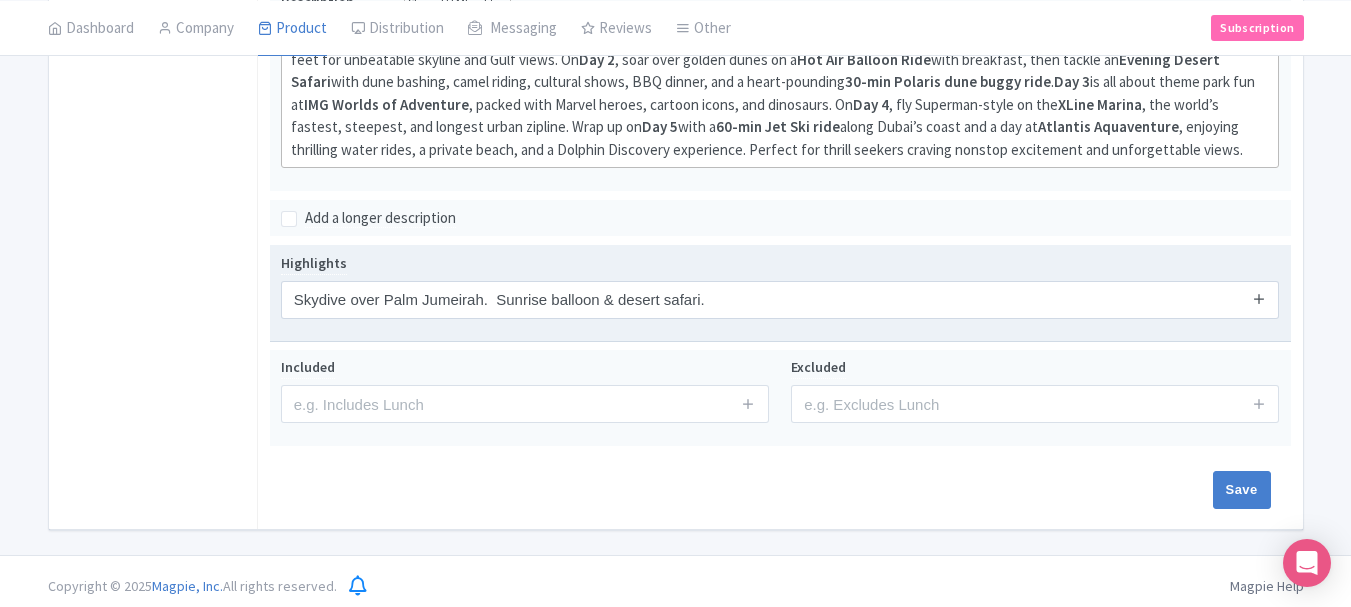 click at bounding box center [1259, 298] 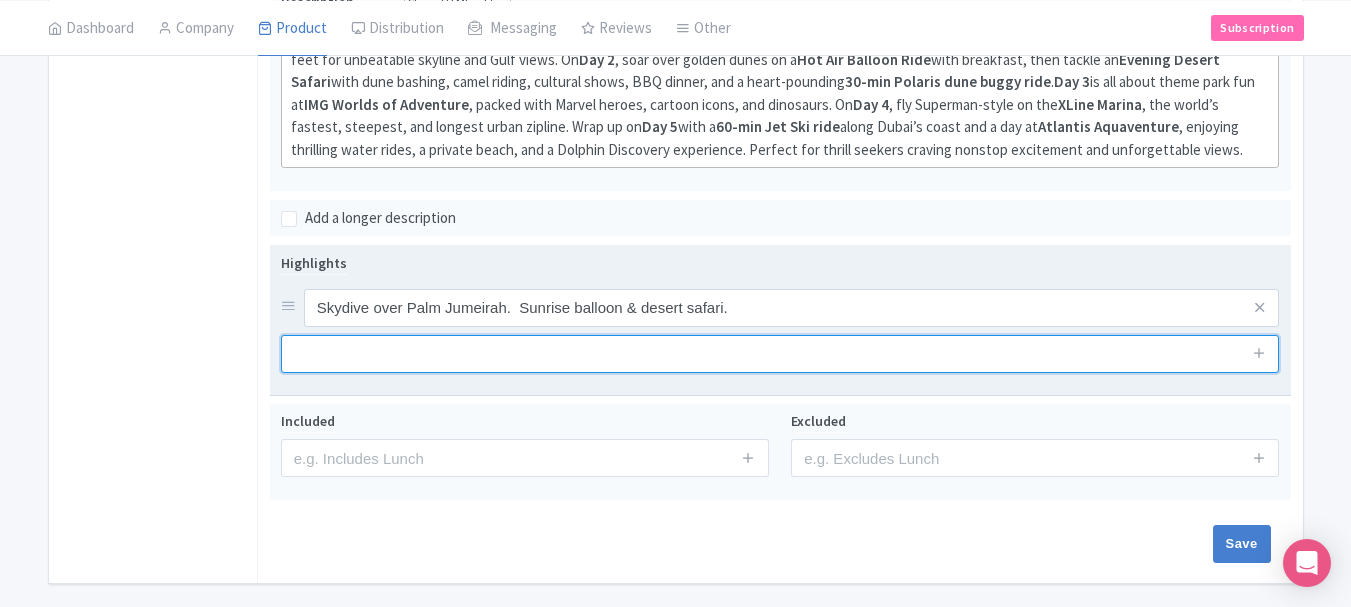click at bounding box center [780, 354] 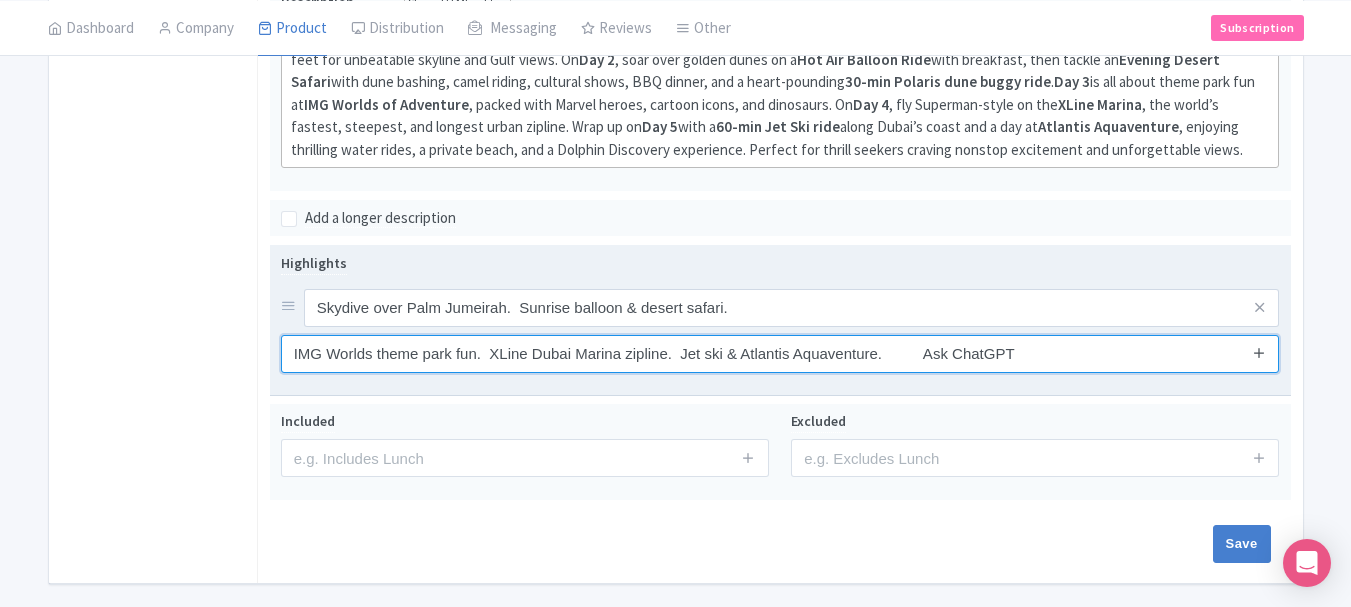 type on "IMG Worlds theme park fun.  XLine Dubai Marina zipline.  Jet ski & Atlantis Aquaventure.          Ask ChatGPT" 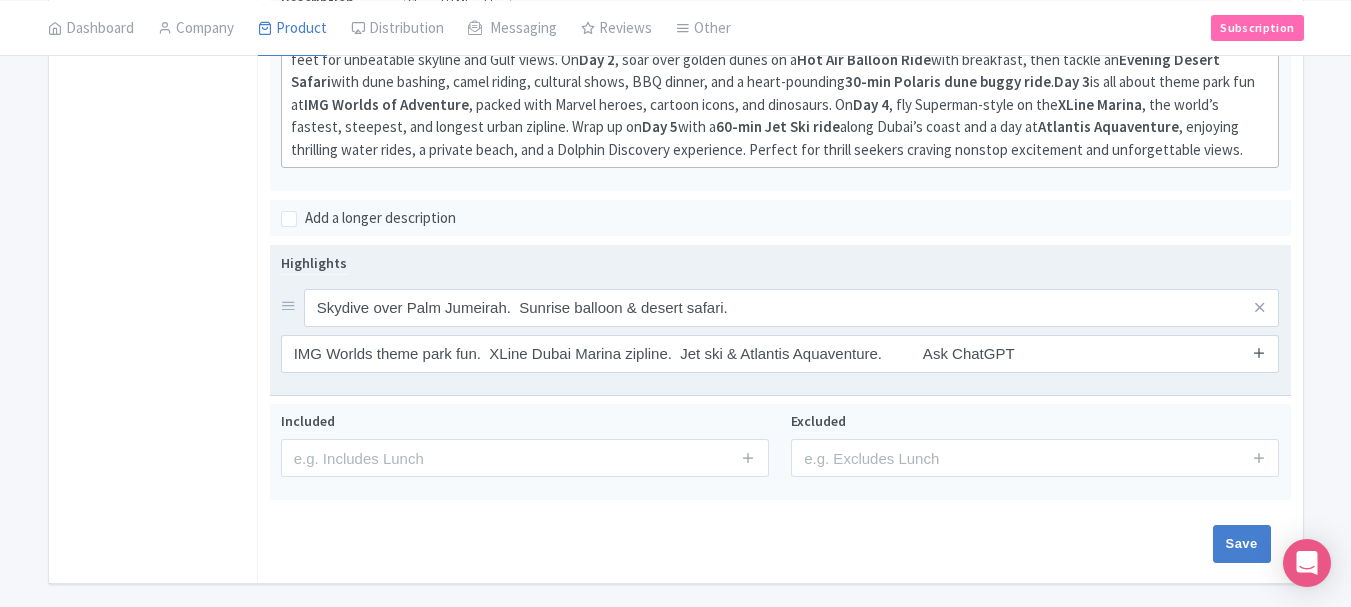 click at bounding box center [1259, 352] 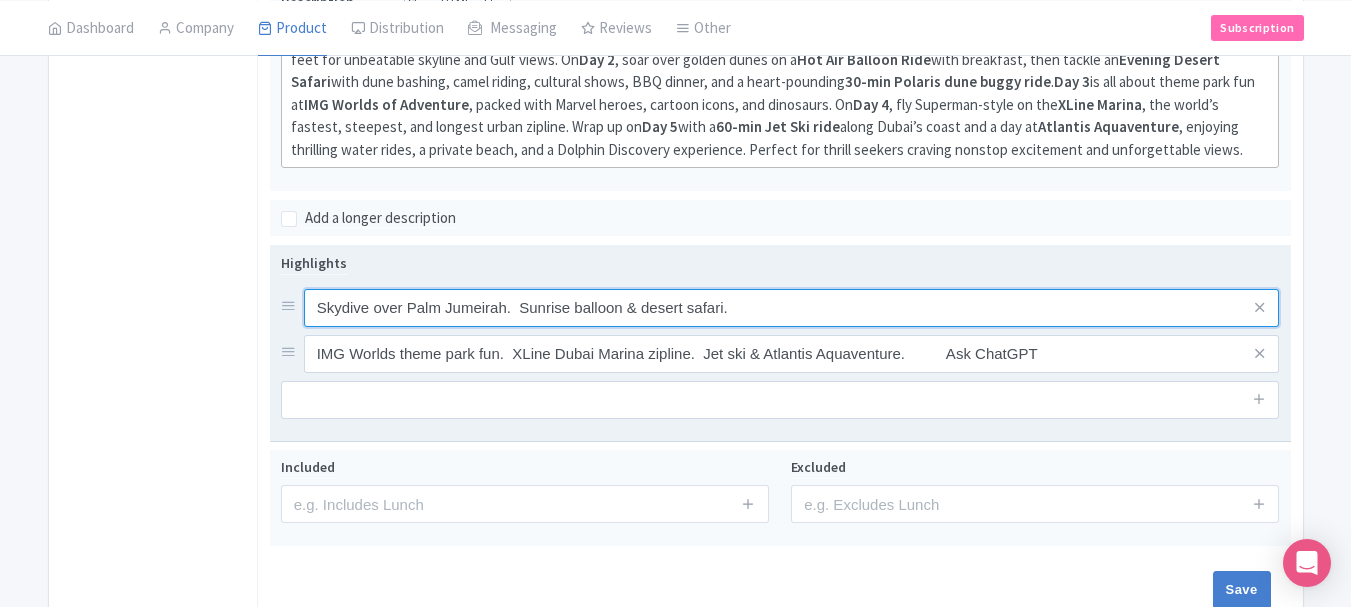 drag, startPoint x: 519, startPoint y: 306, endPoint x: 820, endPoint y: 301, distance: 301.04153 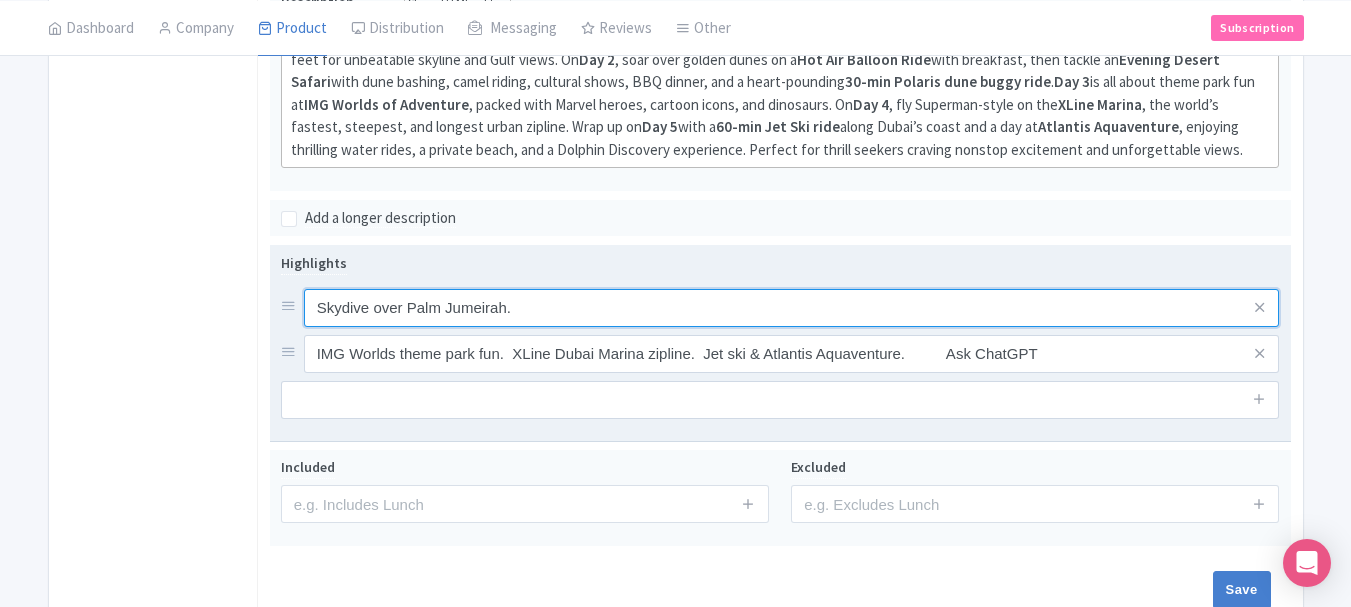 type on "Skydive over Palm Jumeirah." 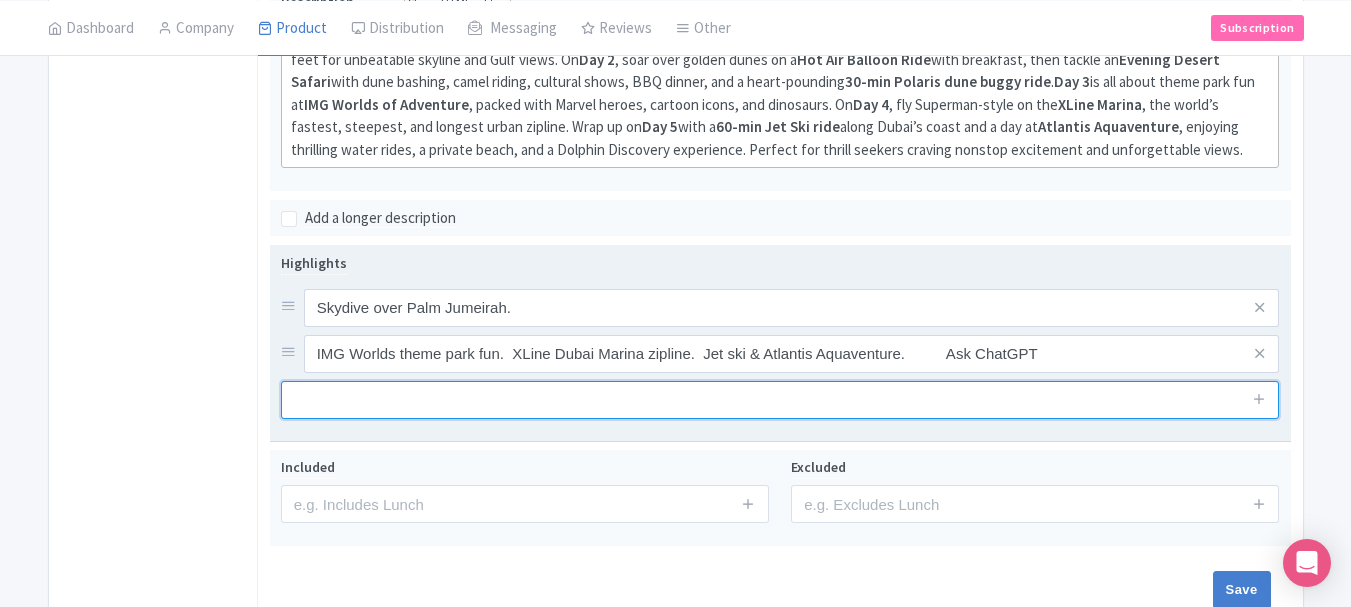 click at bounding box center [780, 400] 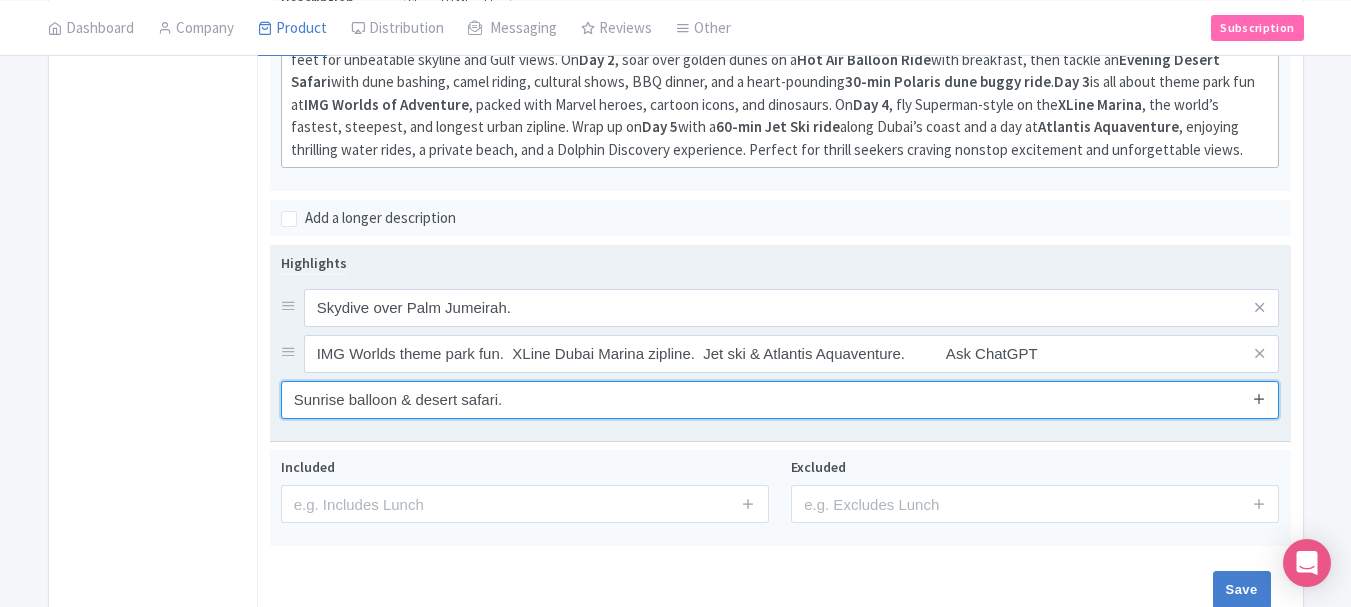 type on "Sunrise balloon & desert safari." 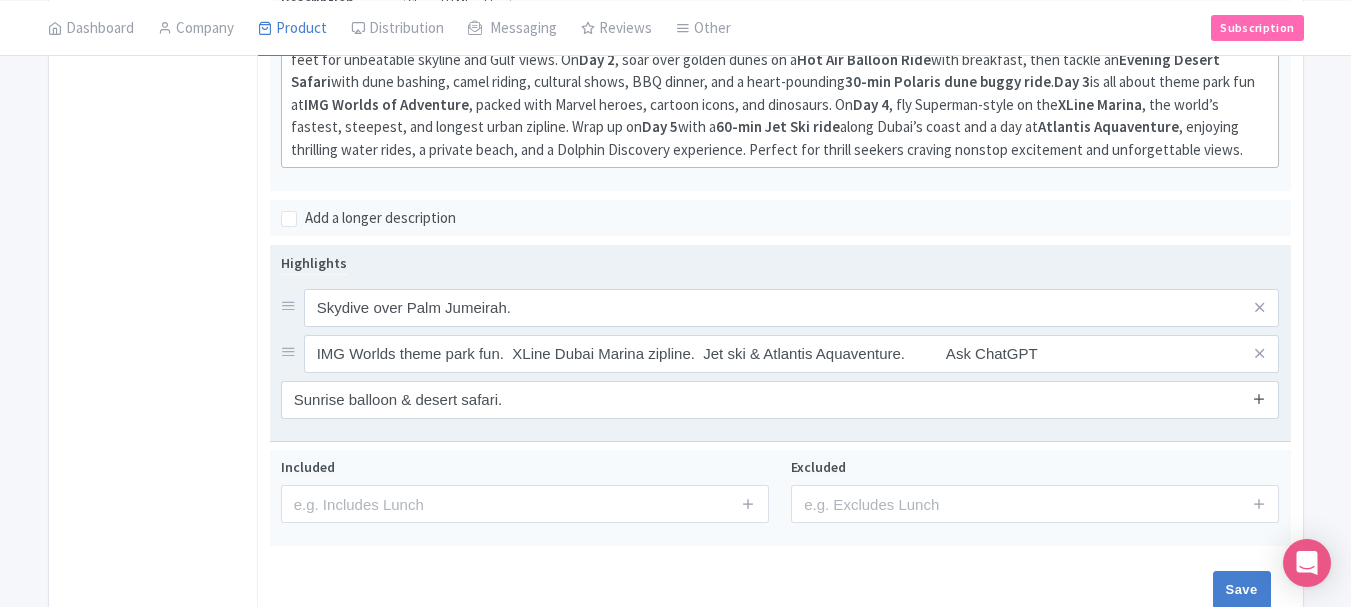 click at bounding box center (1259, 398) 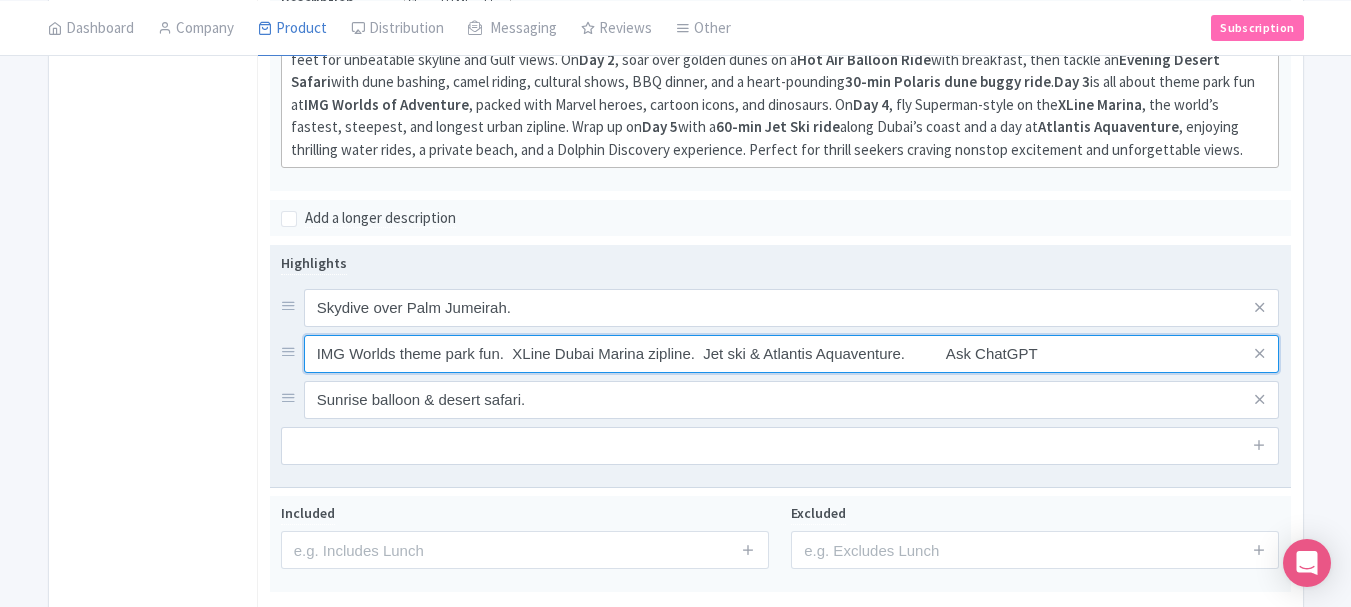 drag, startPoint x: 509, startPoint y: 349, endPoint x: 693, endPoint y: 353, distance: 184.04347 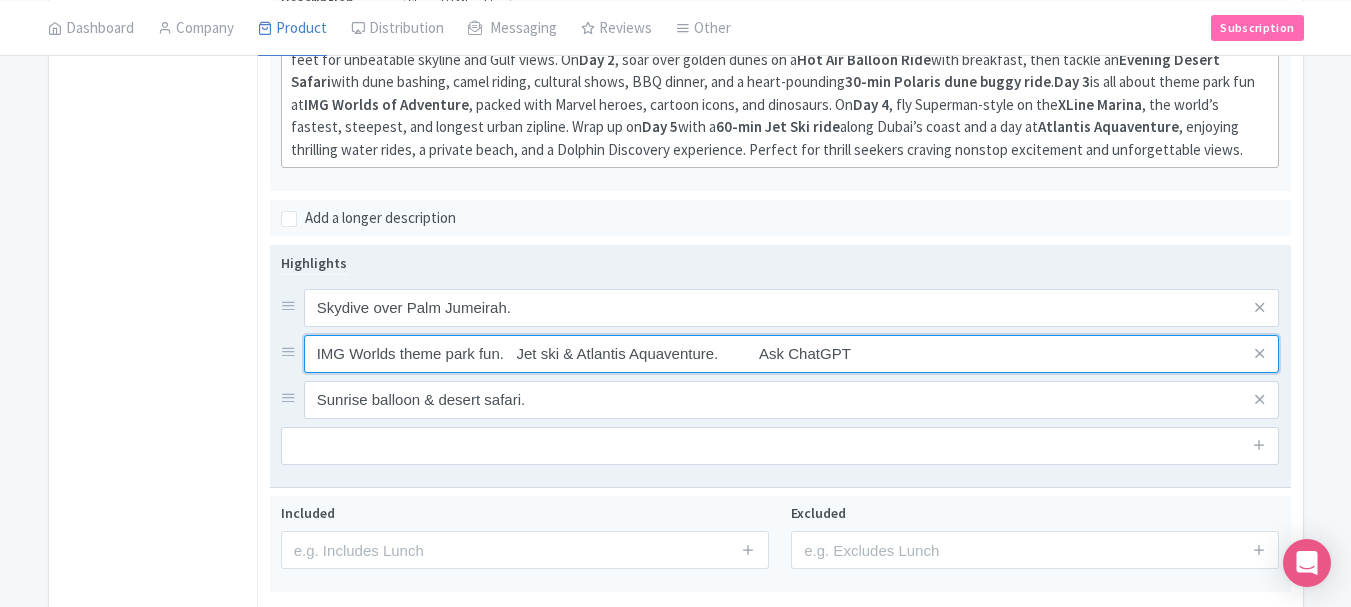 type on "IMG Worlds theme park fun.   Jet ski & Atlantis Aquaventure.          Ask ChatGPT" 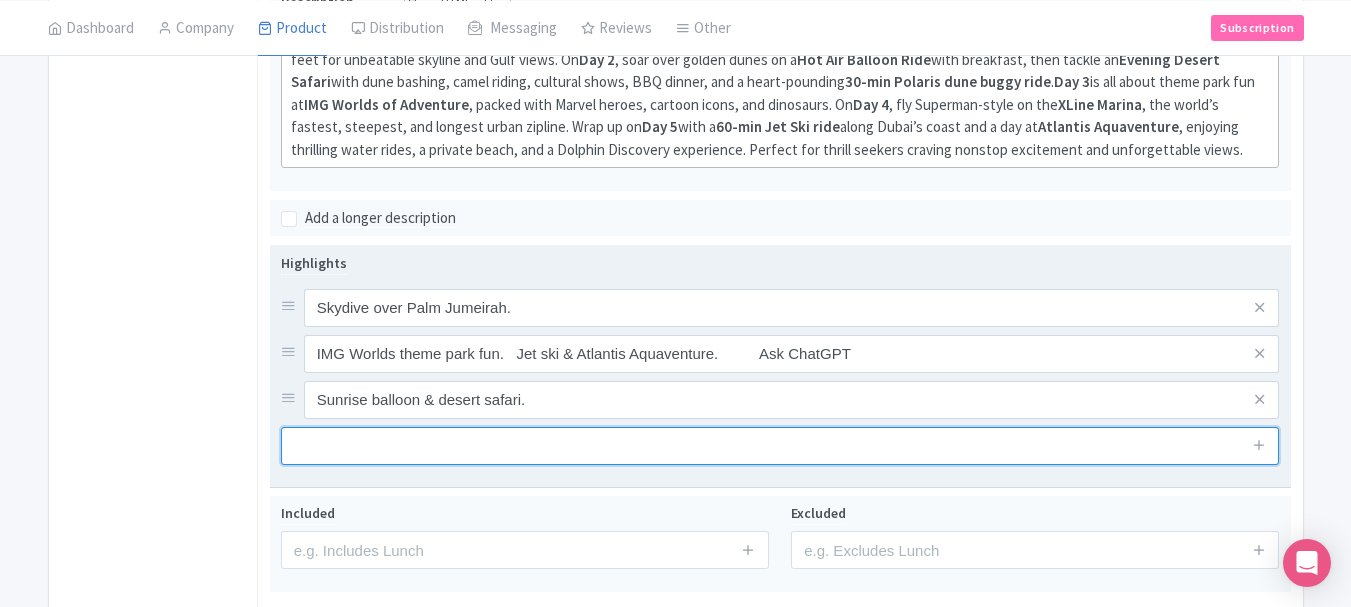 click at bounding box center (780, 446) 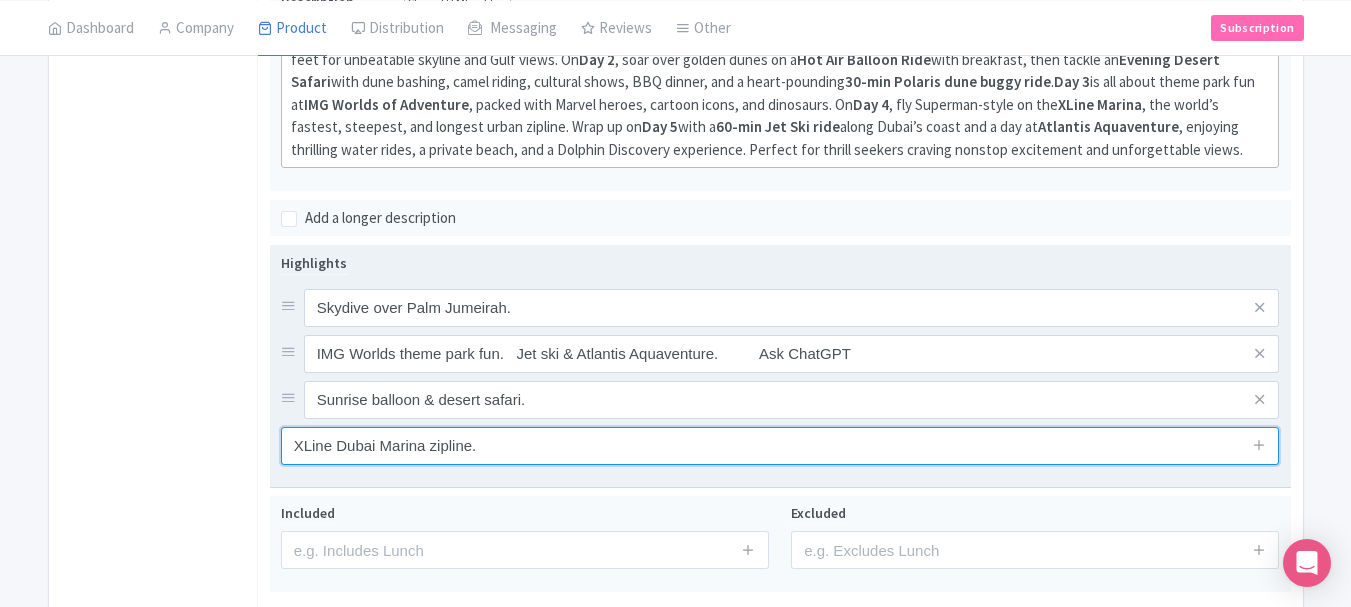 type on "XLine Dubai Marina zipline." 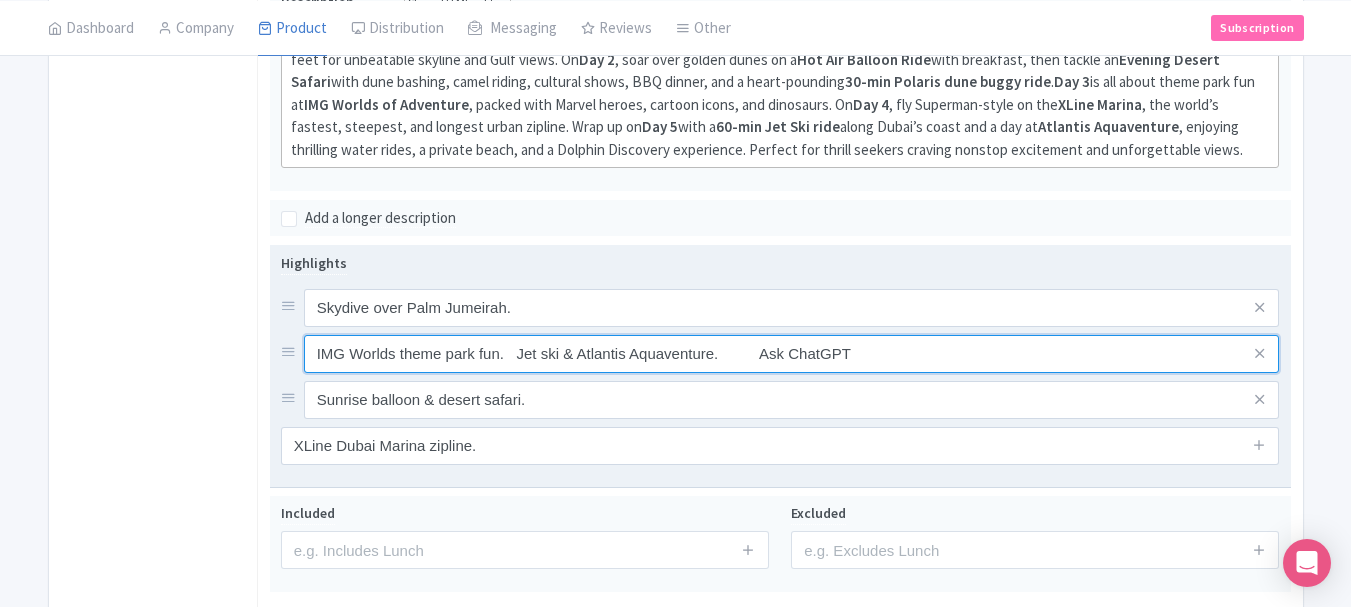 drag, startPoint x: 527, startPoint y: 352, endPoint x: 720, endPoint y: 353, distance: 193.0026 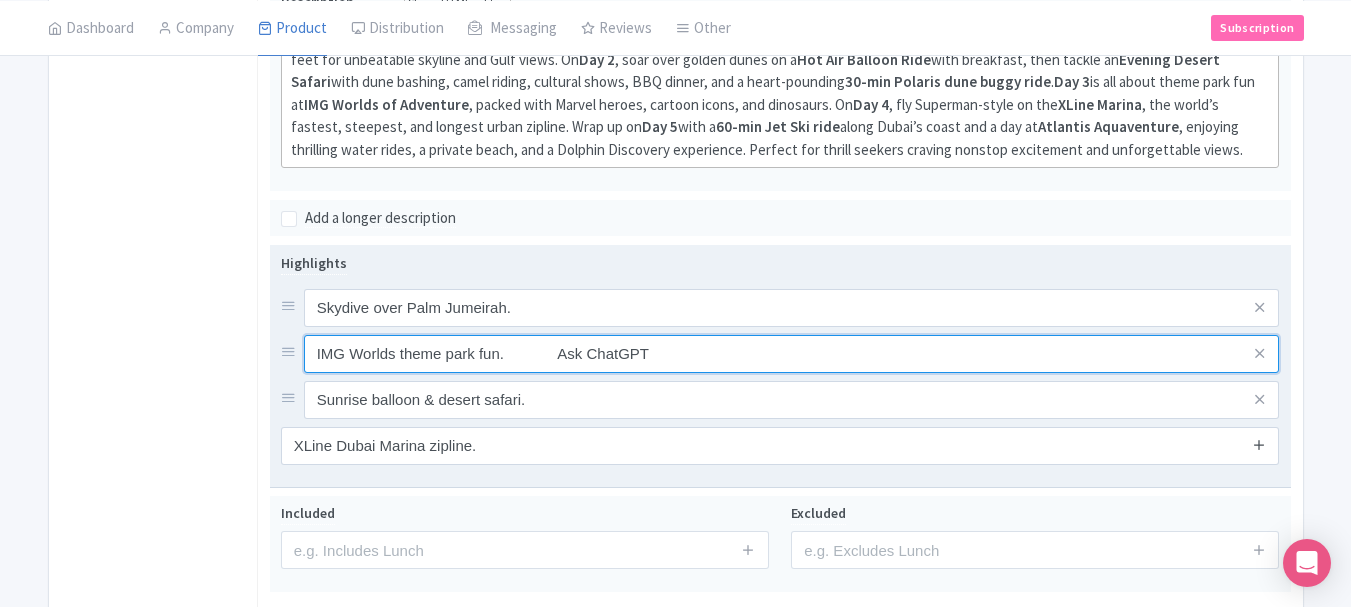 type on "IMG Worlds theme park fun.             Ask ChatGPT" 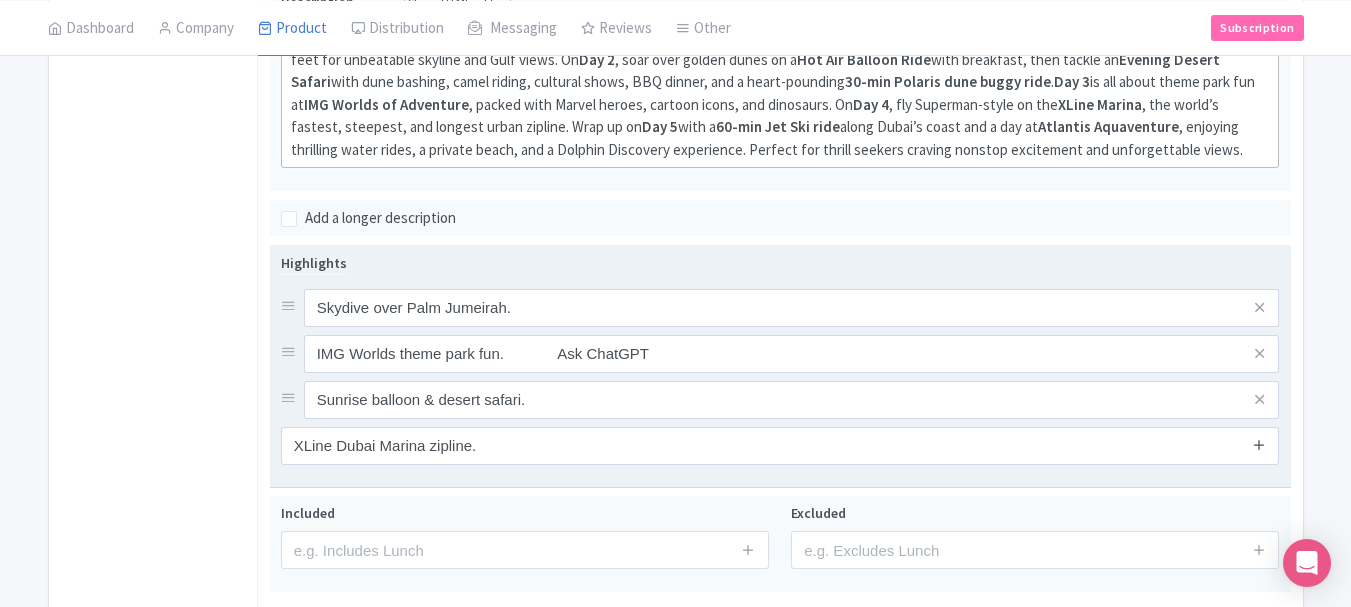 click at bounding box center [1259, 444] 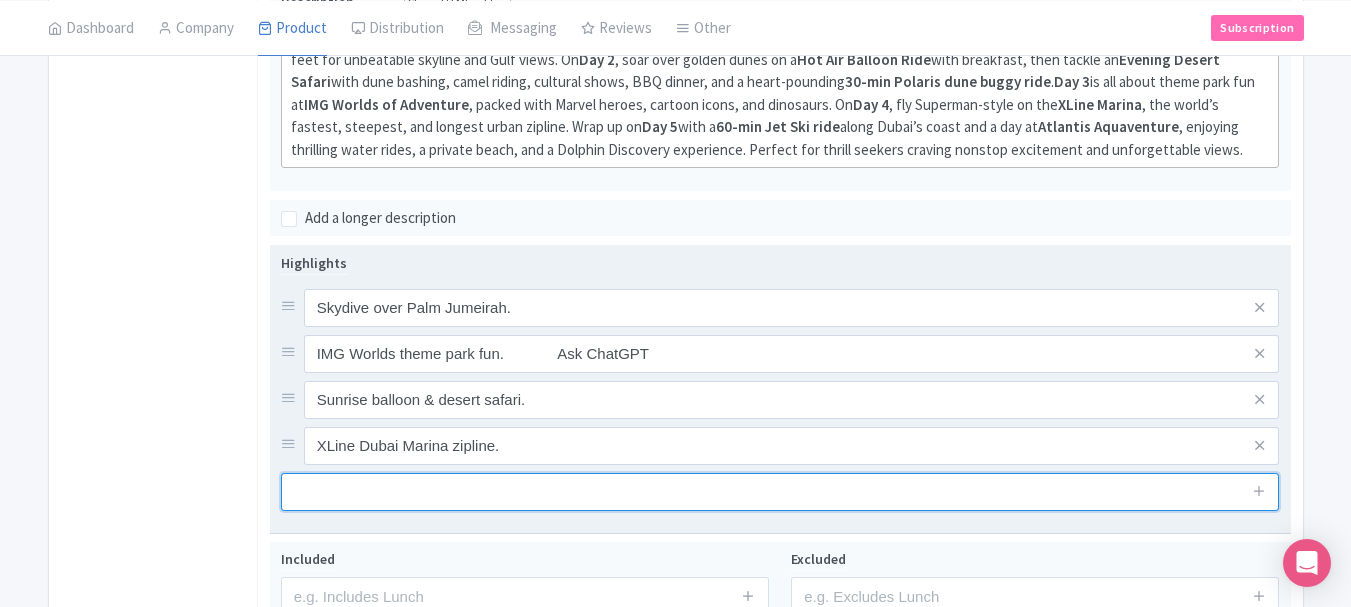 click at bounding box center [780, 492] 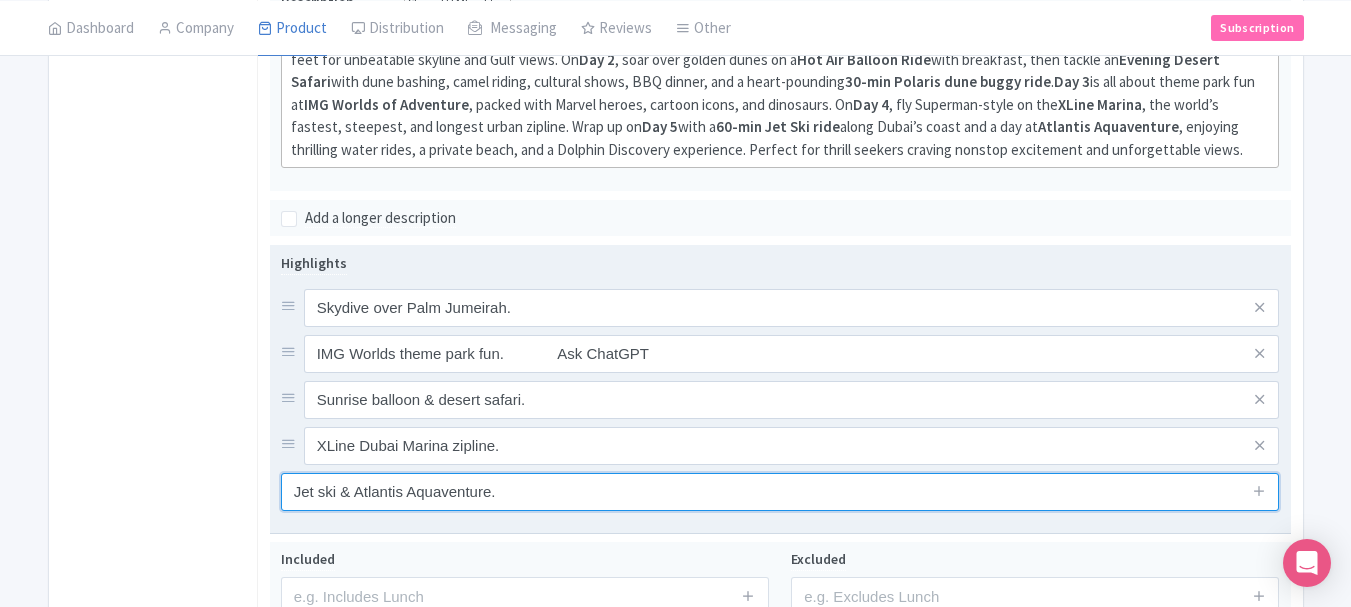 type on "Jet ski & Atlantis Aquaventure." 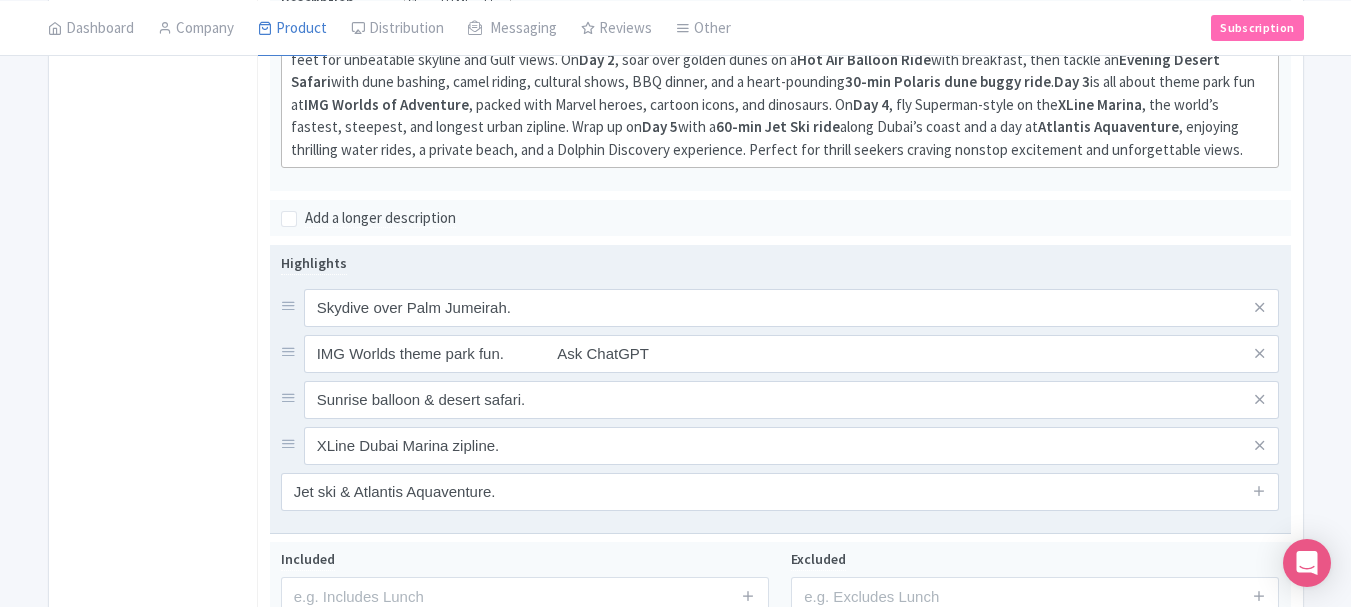 click on "Skydive over Palm Jumeirah. IMG Worlds theme park fun.             Ask ChatGPT Sunrise balloon & desert safari. XLine Dubai Marina zipline." at bounding box center (780, 377) 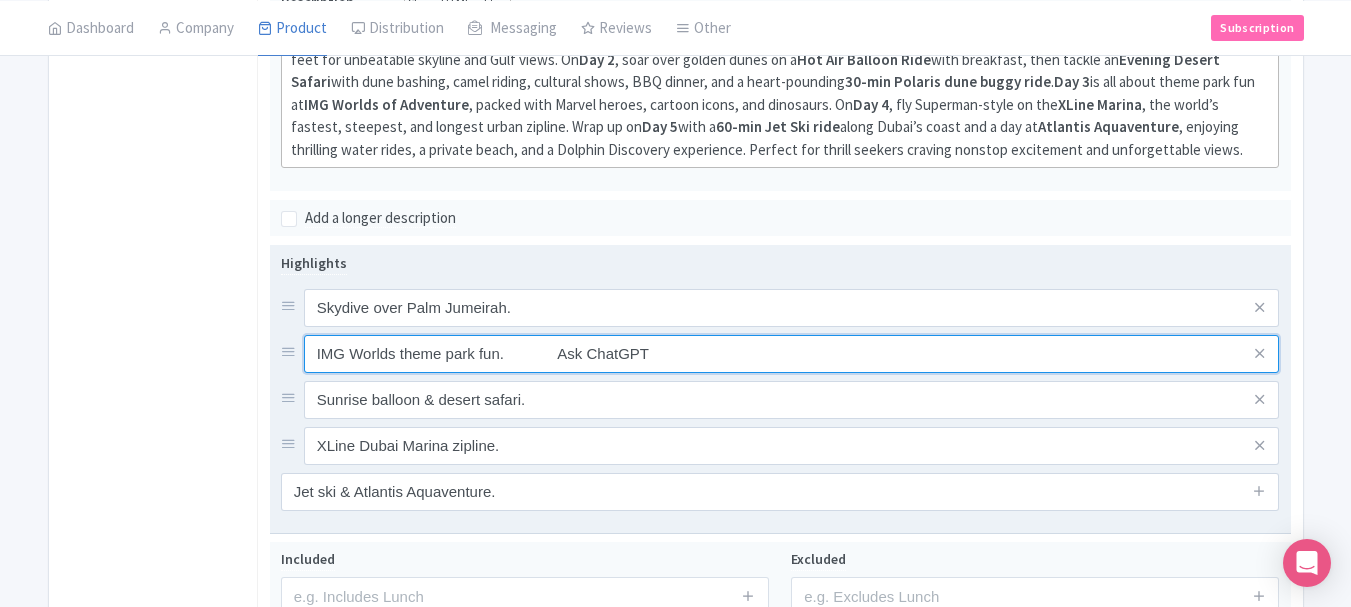 drag, startPoint x: 557, startPoint y: 358, endPoint x: 703, endPoint y: 358, distance: 146 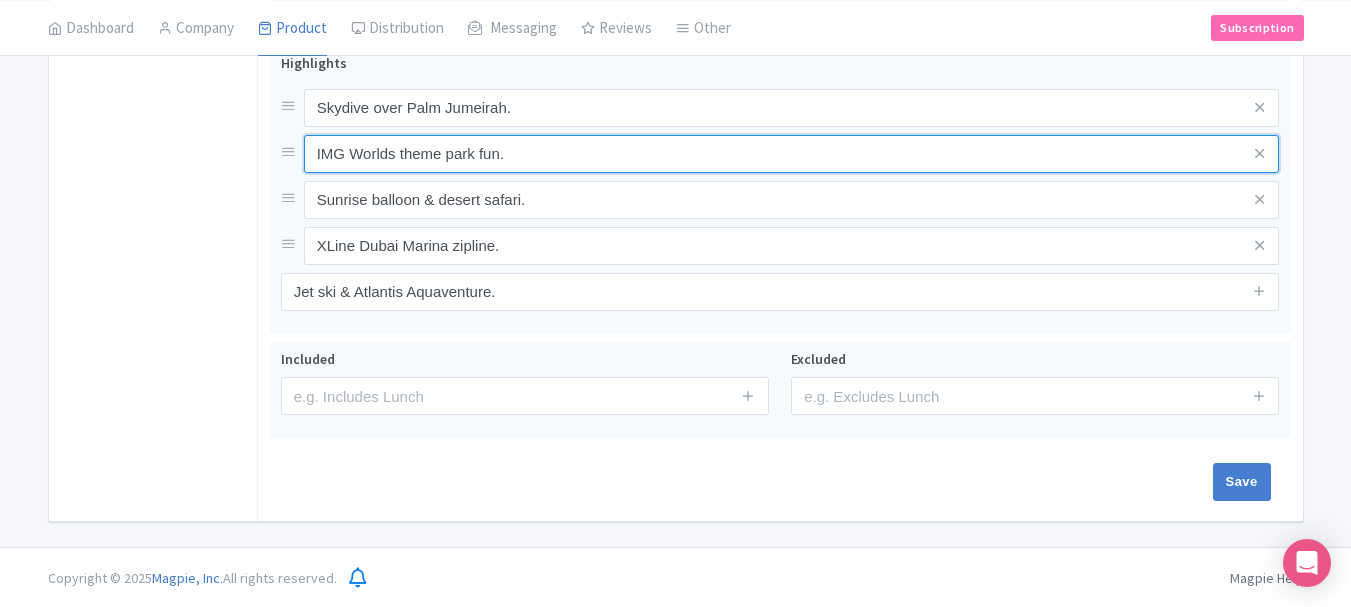 scroll, scrollTop: 802, scrollLeft: 0, axis: vertical 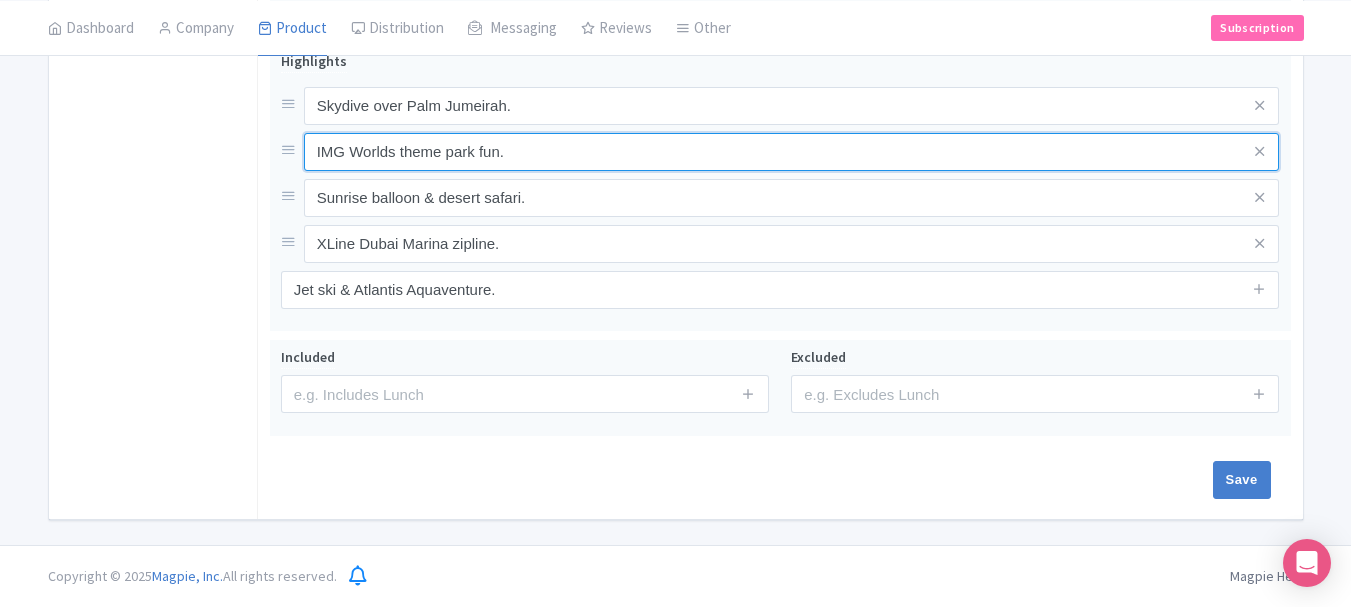 type on "IMG Worlds theme park fun." 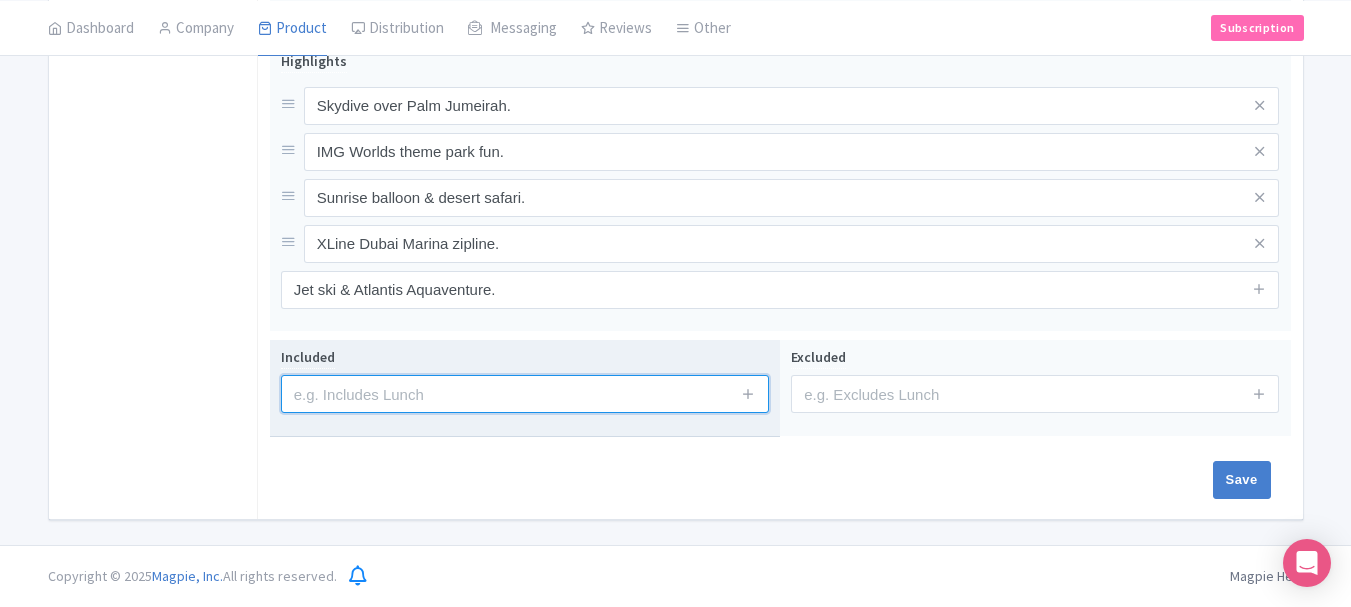 click at bounding box center [525, 394] 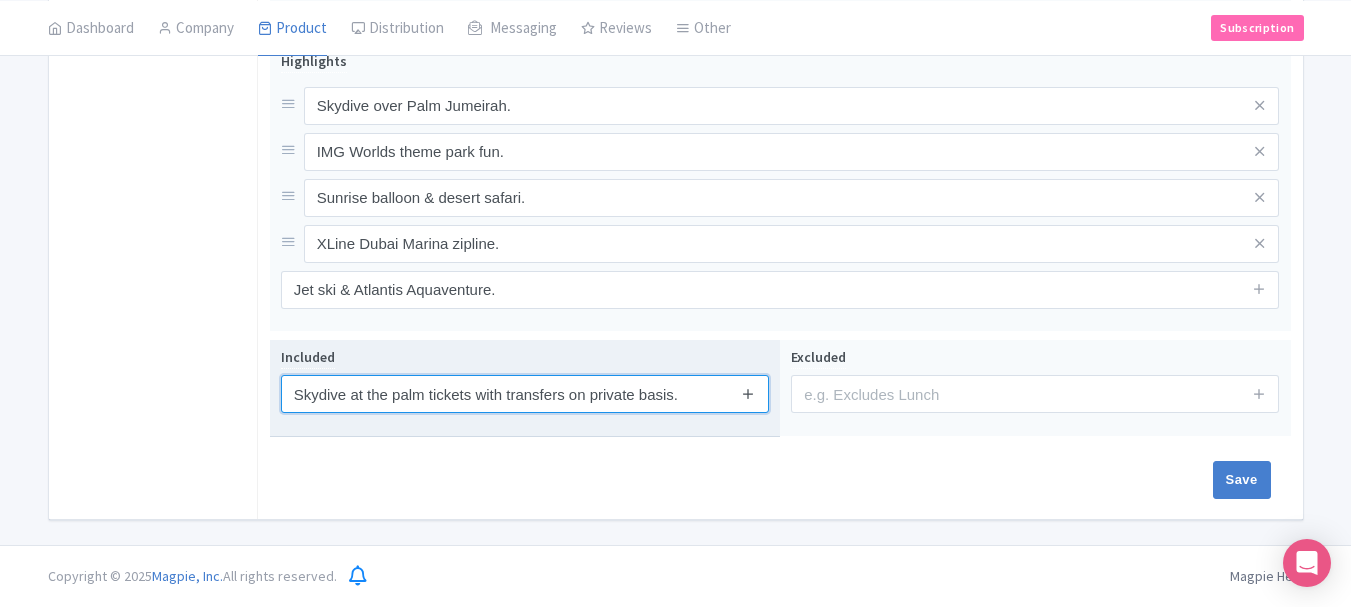 type on "Skydive at the palm tickets with transfers on private basis." 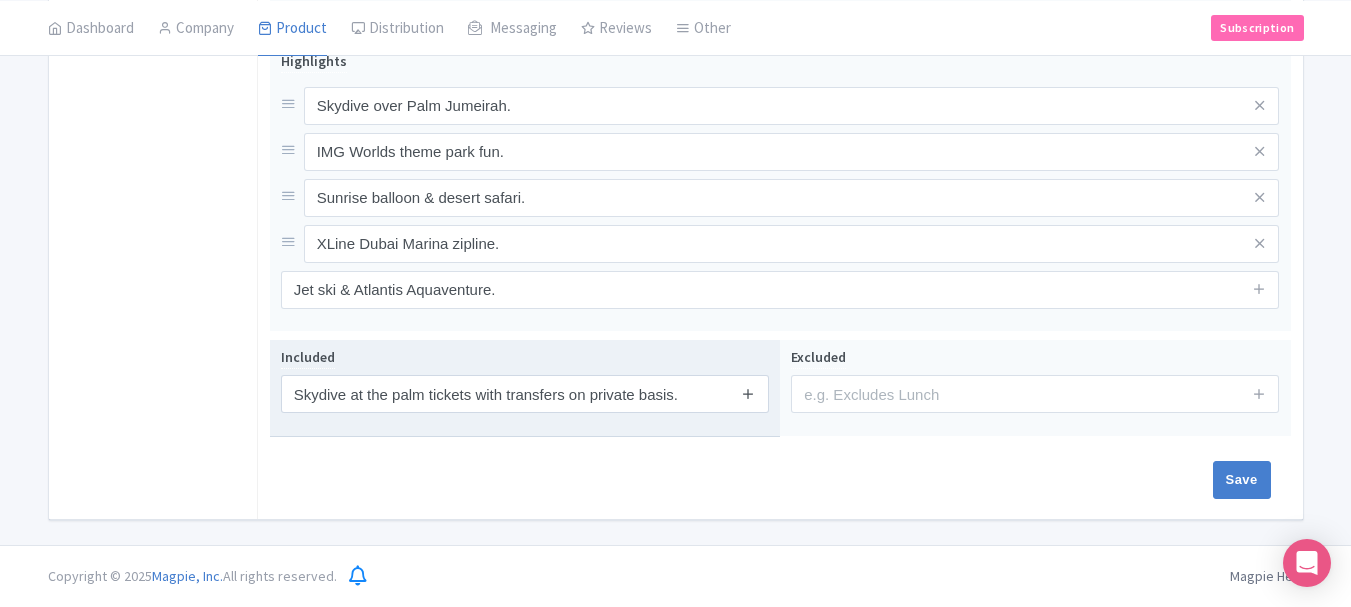 click at bounding box center [748, 393] 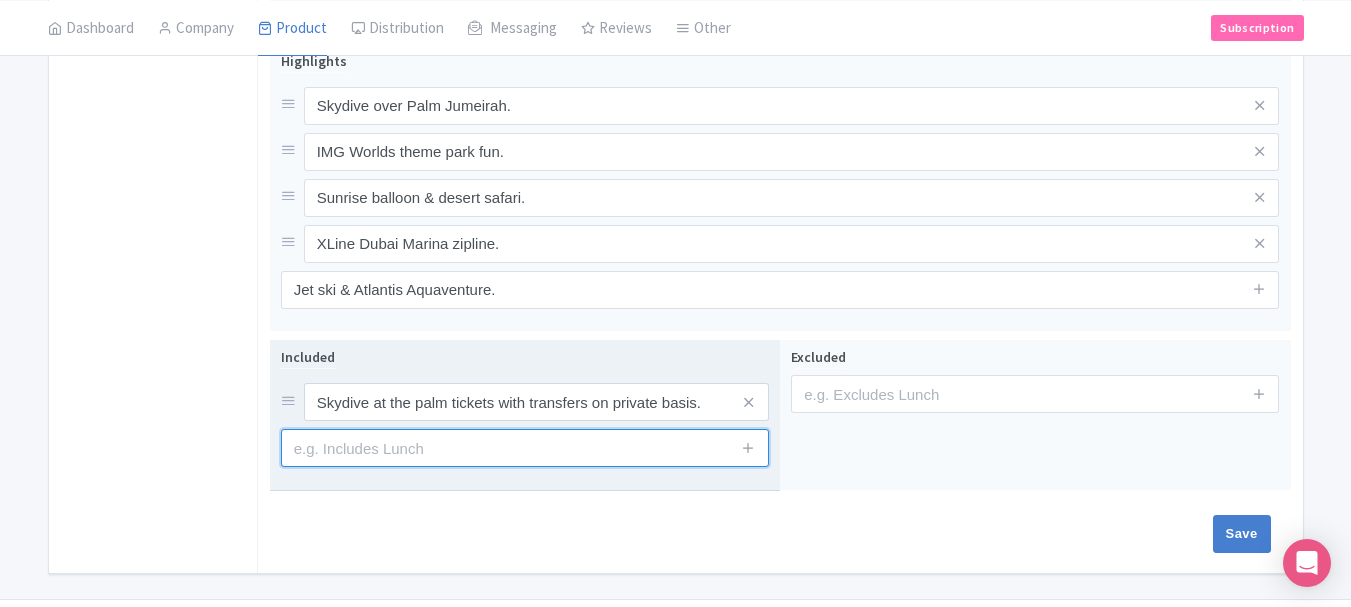 click at bounding box center [525, 448] 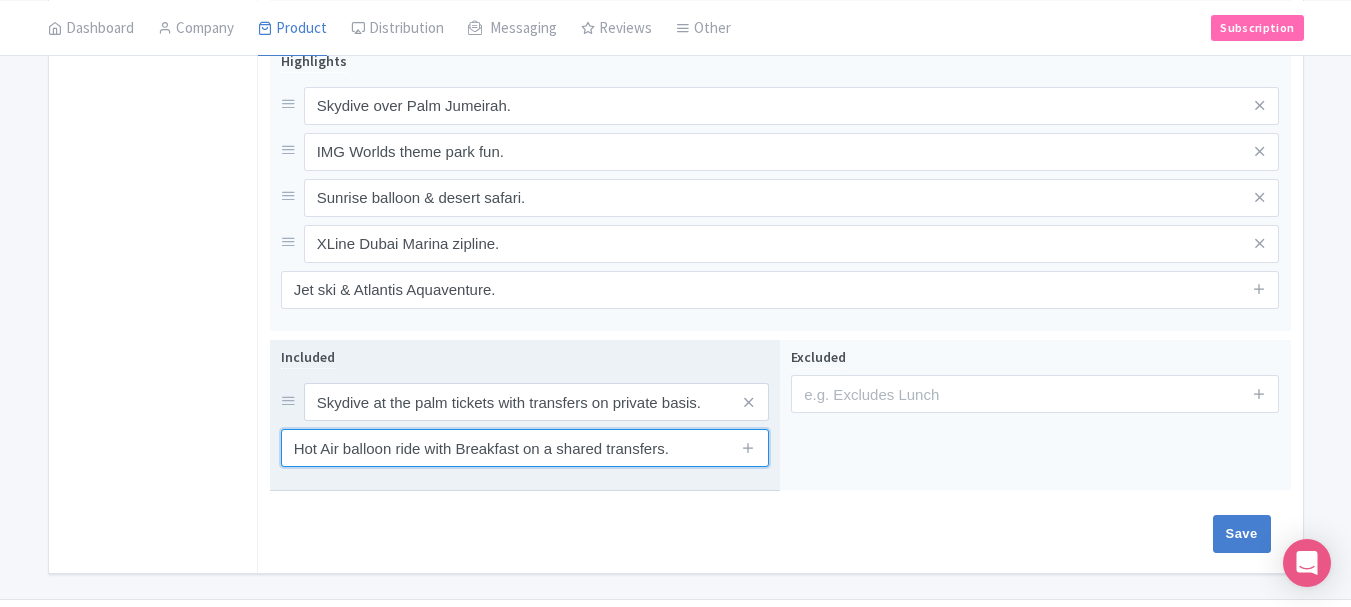 type on "Hot Air balloon ride with Breakfast on a shared transfers." 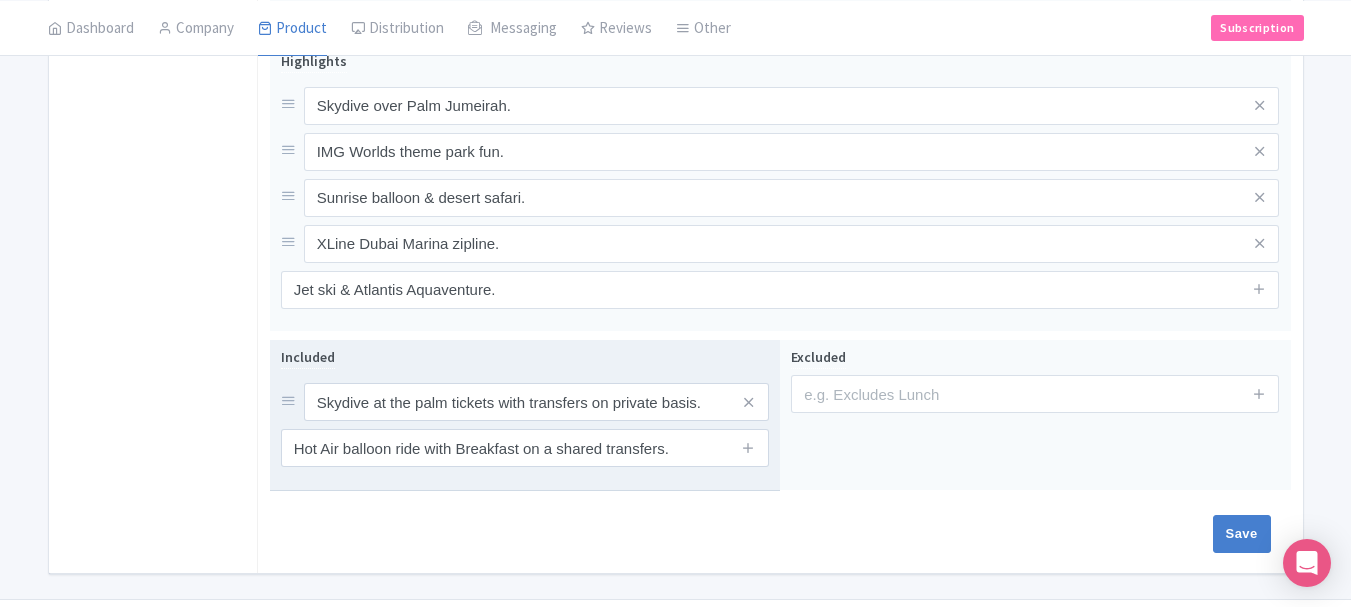 click at bounding box center (749, 448) 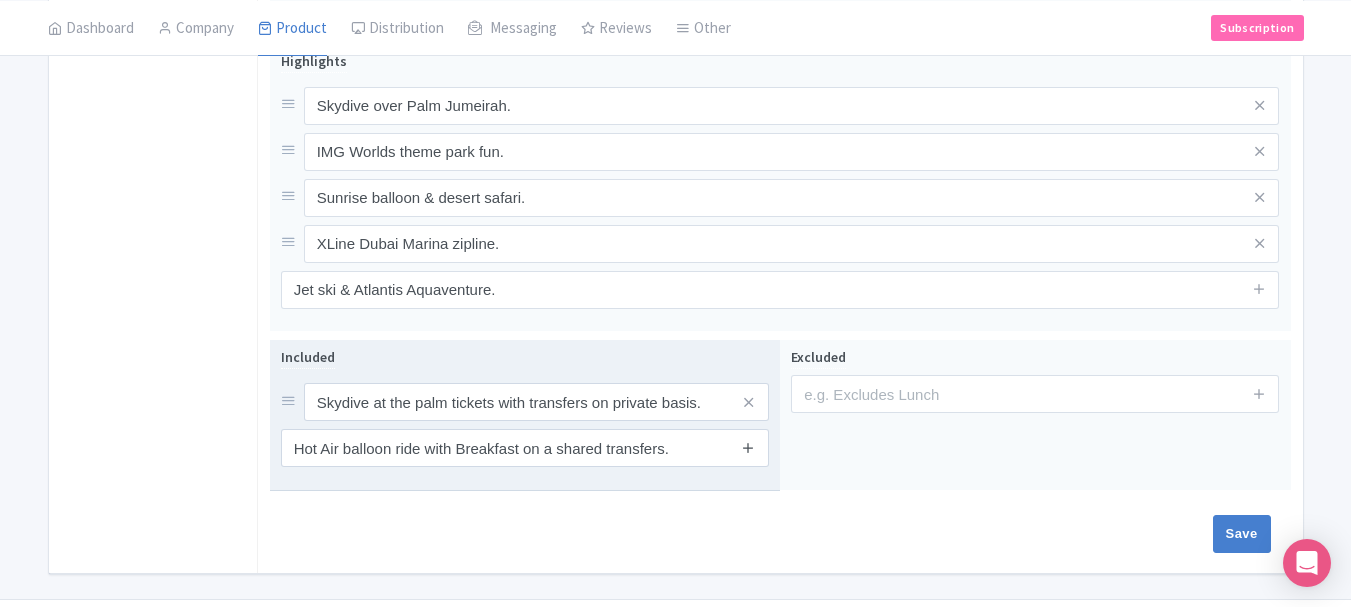 click at bounding box center [748, 447] 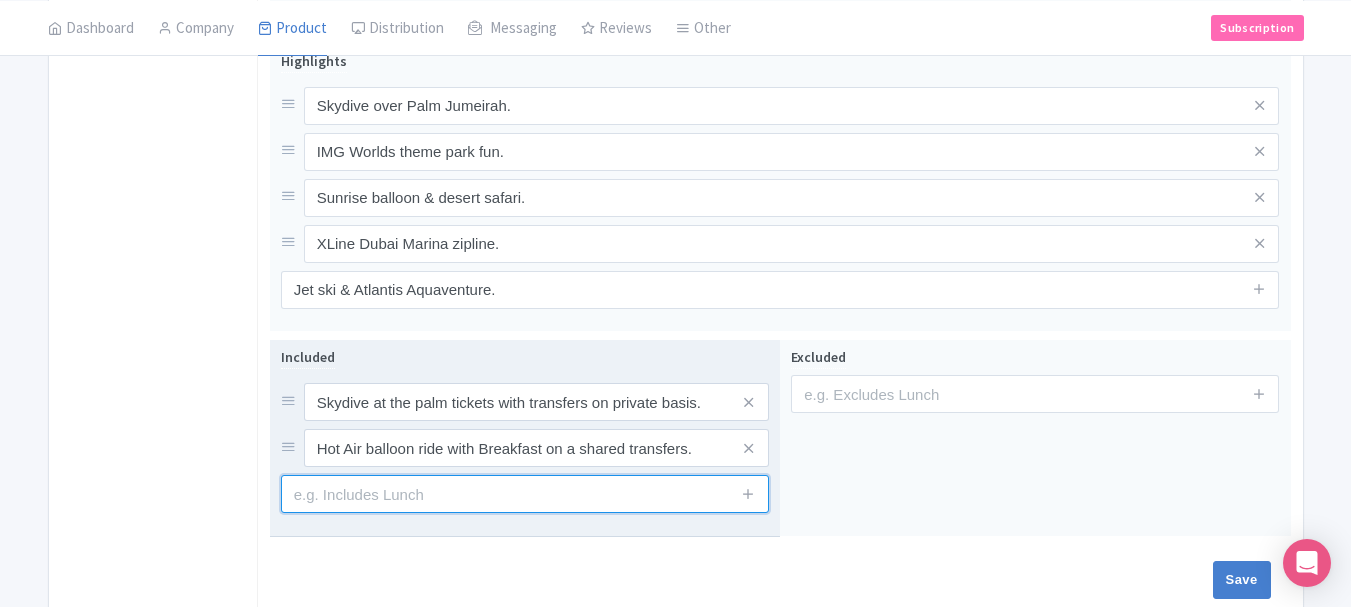 click at bounding box center [525, 494] 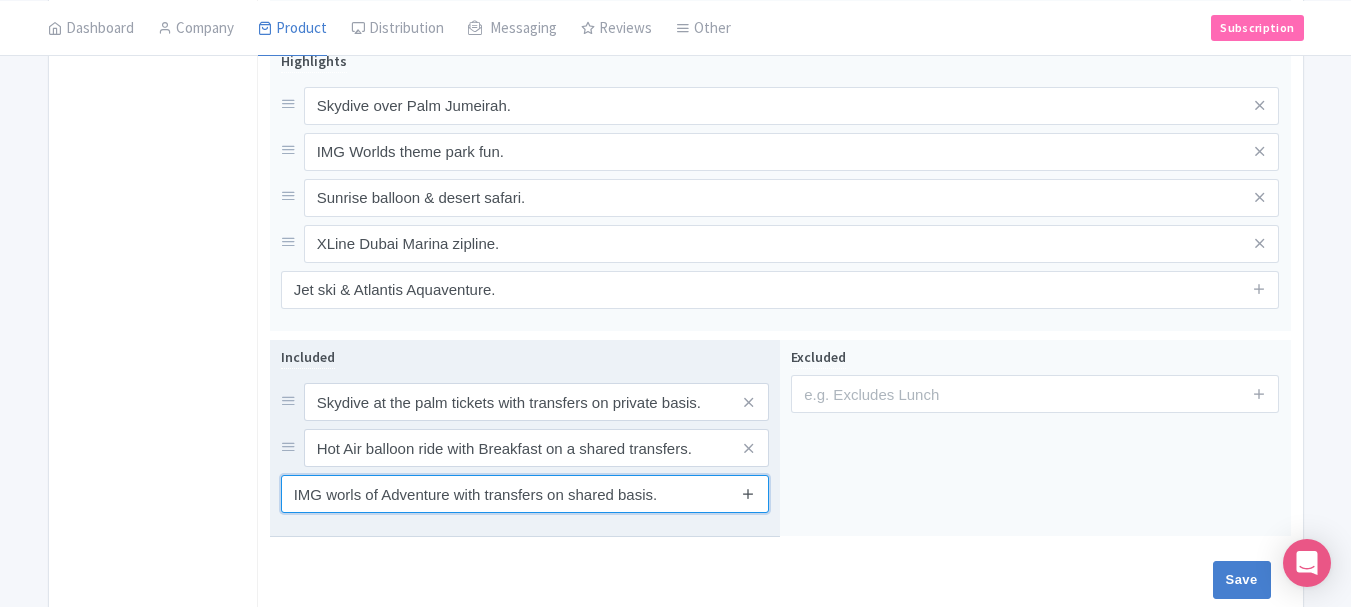 type on "IMG worls of Adventure with transfers on shared basis." 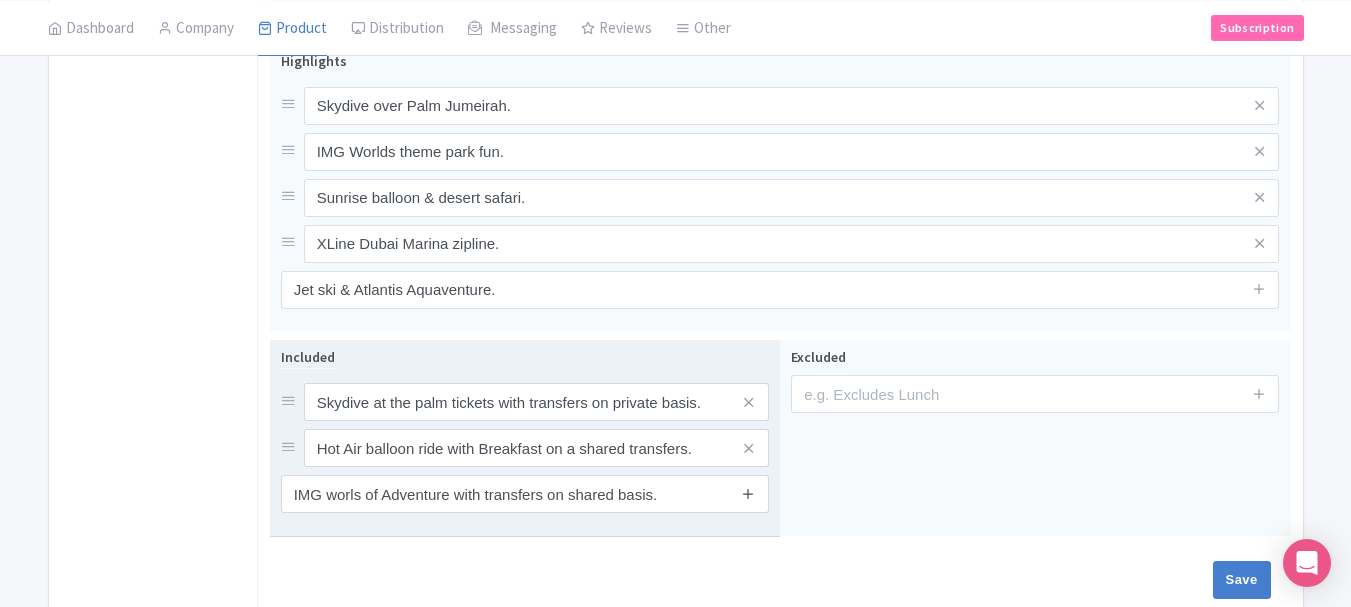click at bounding box center [748, 493] 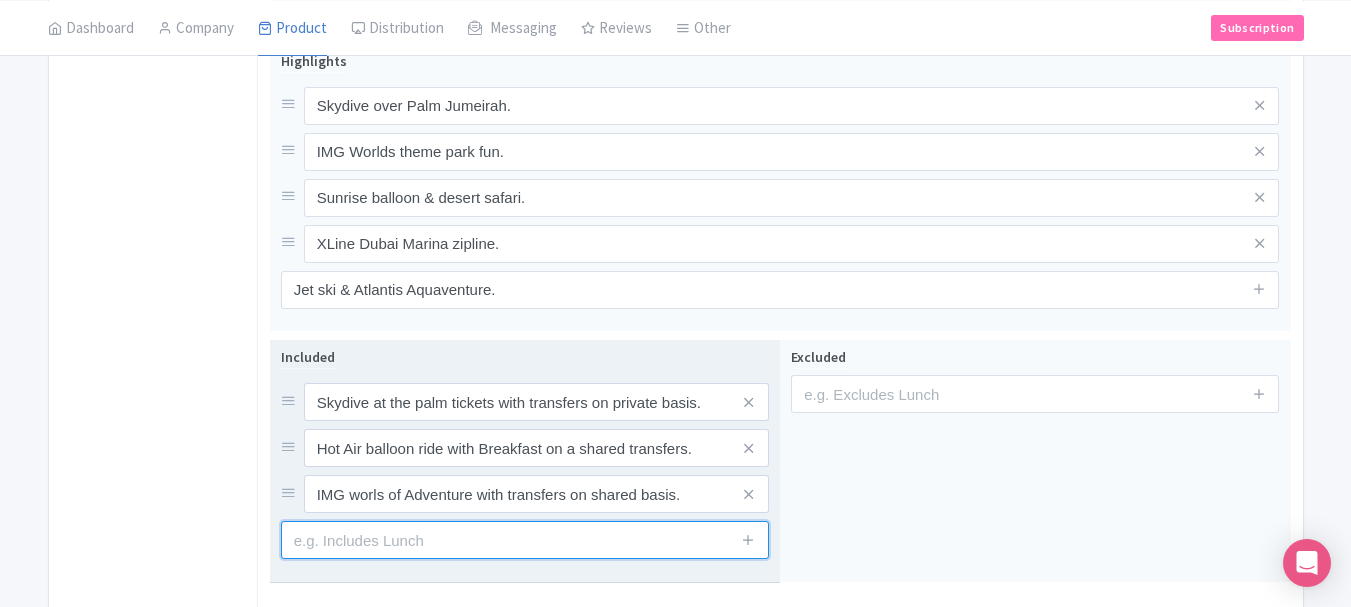 click at bounding box center [525, 540] 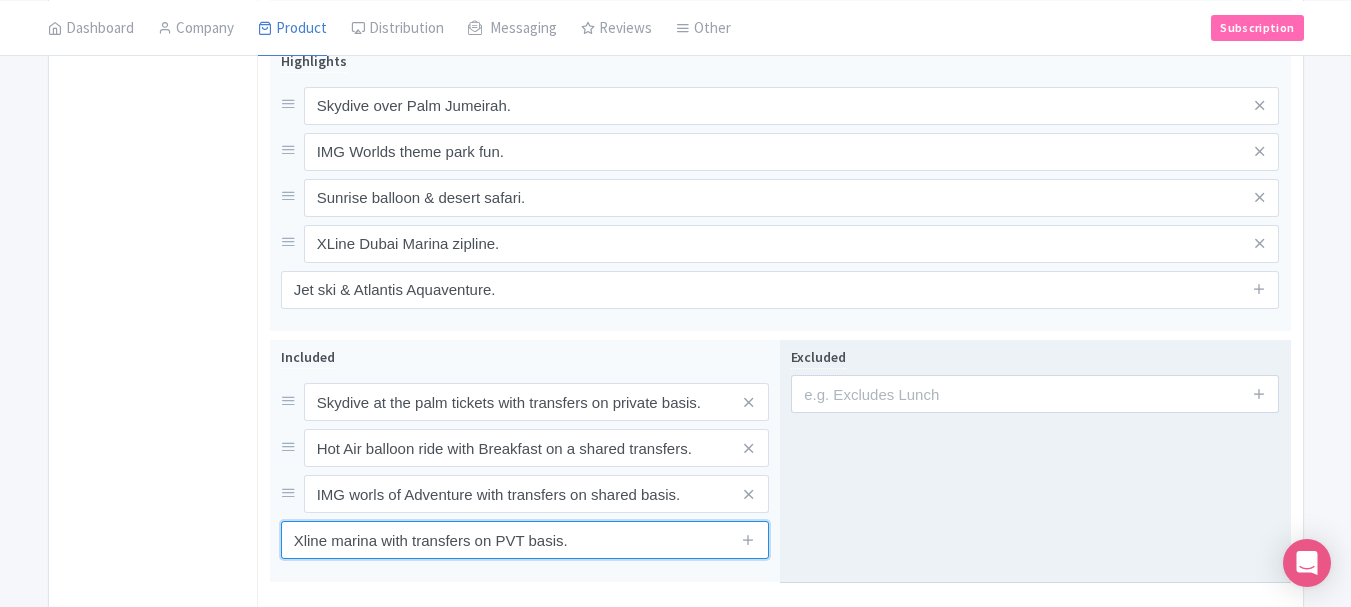 type on "Xline marina with transfers on PVT basis." 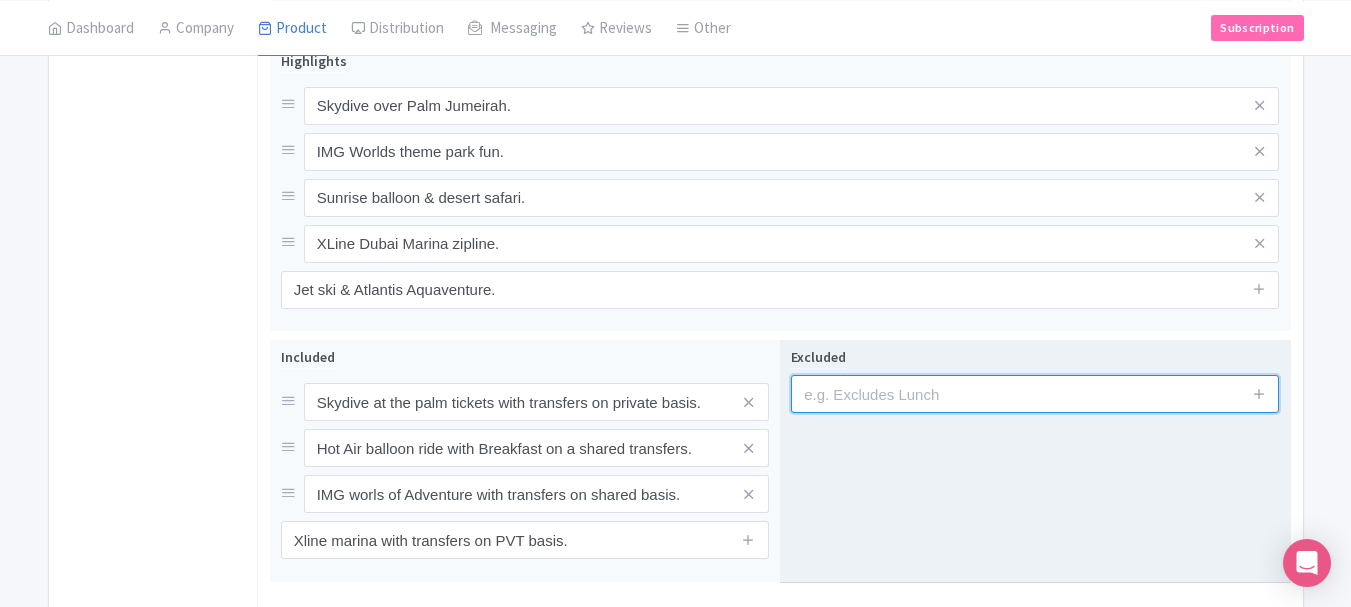 click at bounding box center [1035, 394] 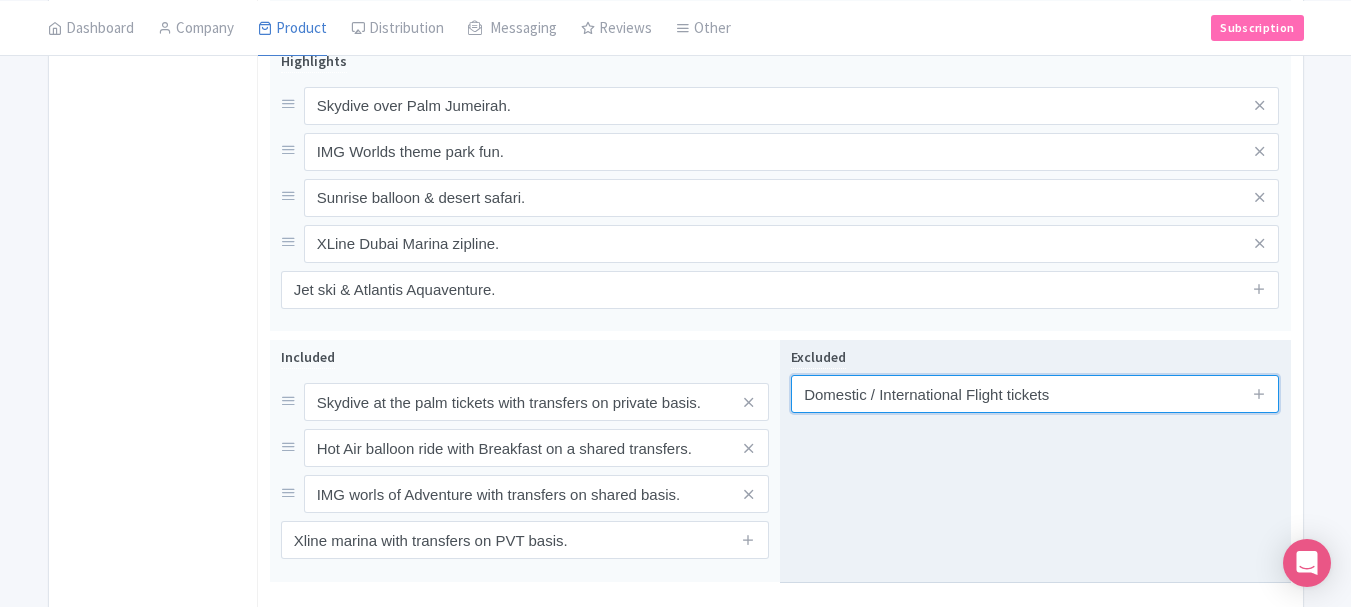 type on "Domestic / International Flight tickets" 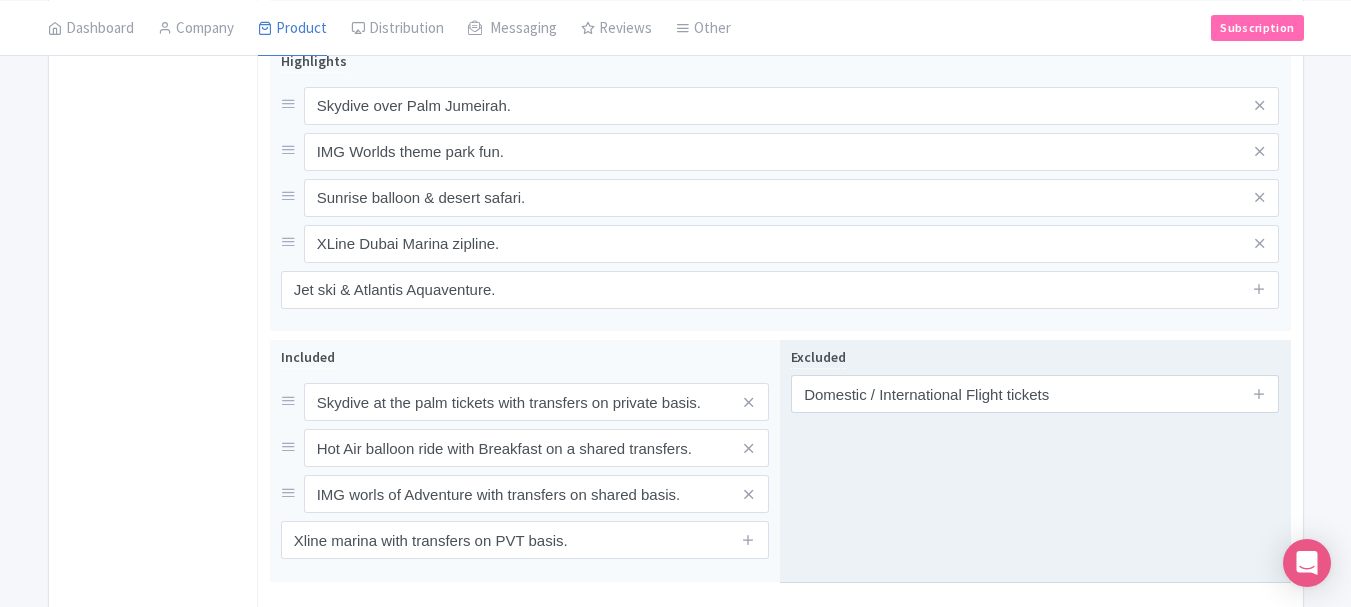 click at bounding box center (1259, 394) 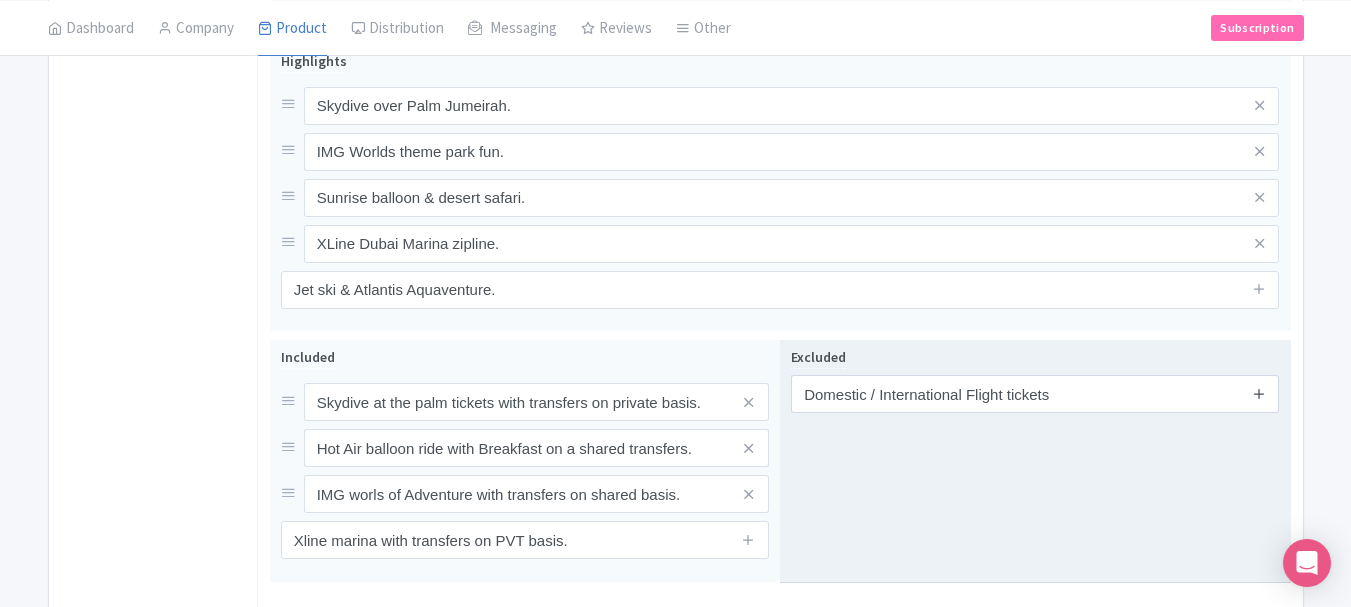 click at bounding box center [1259, 393] 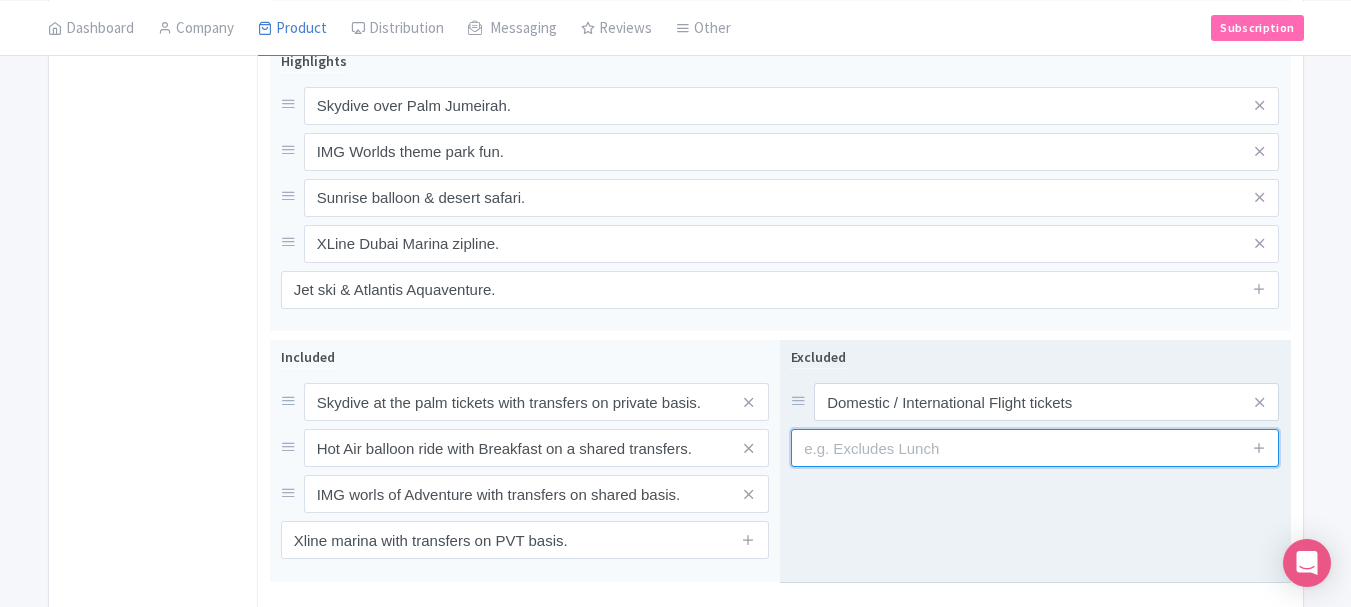 click at bounding box center [1035, 448] 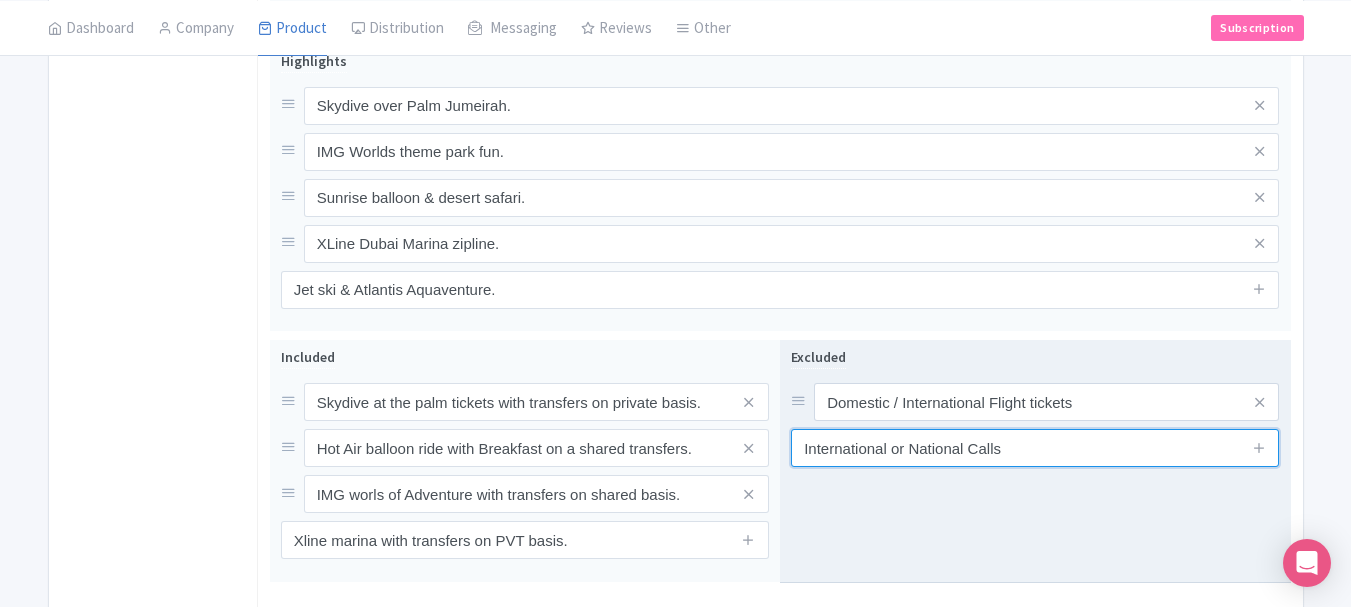 type on "International or National Calls" 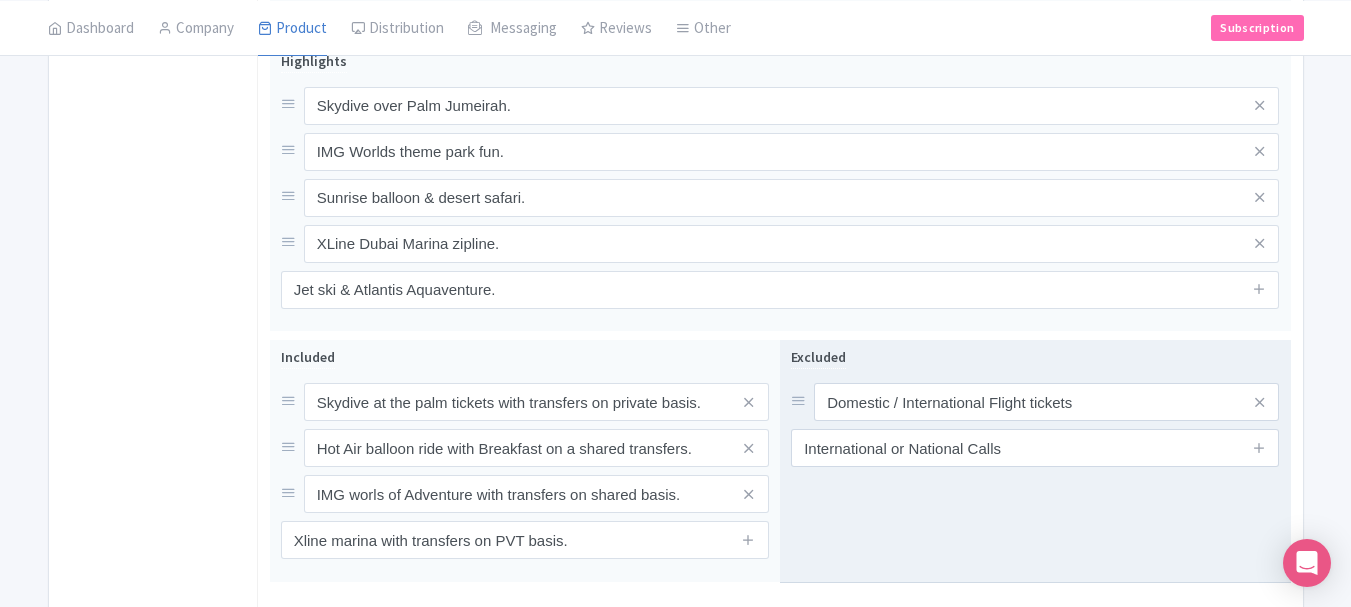 click at bounding box center [1259, 448] 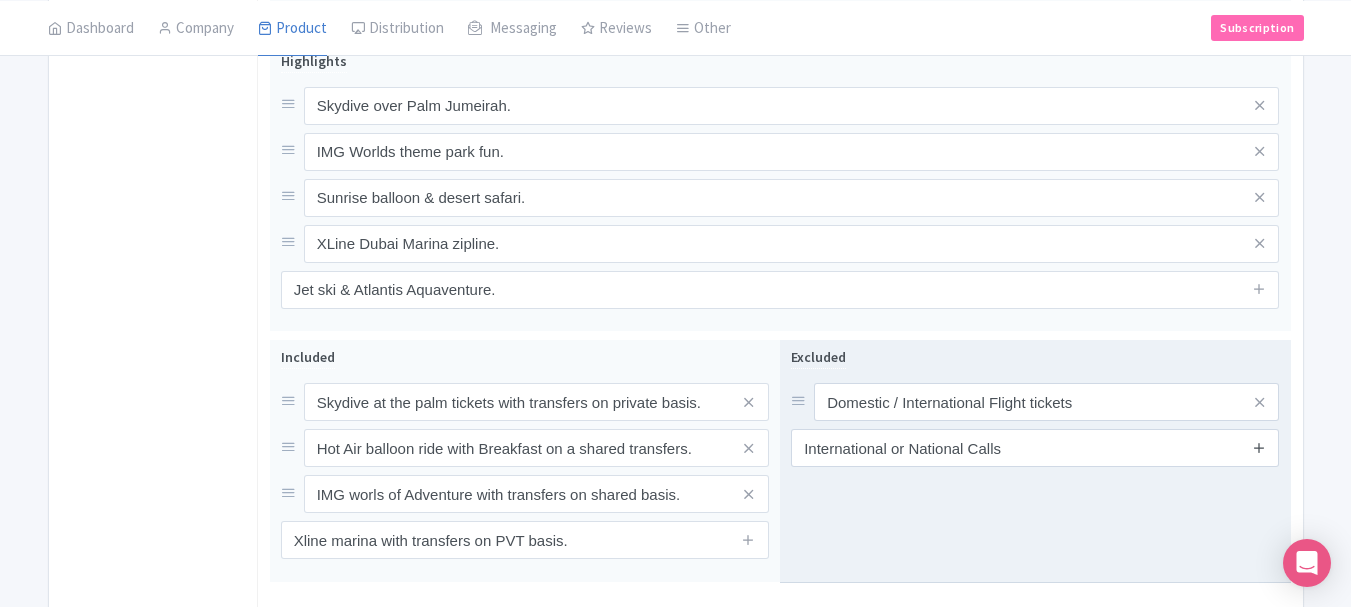 click at bounding box center [1259, 447] 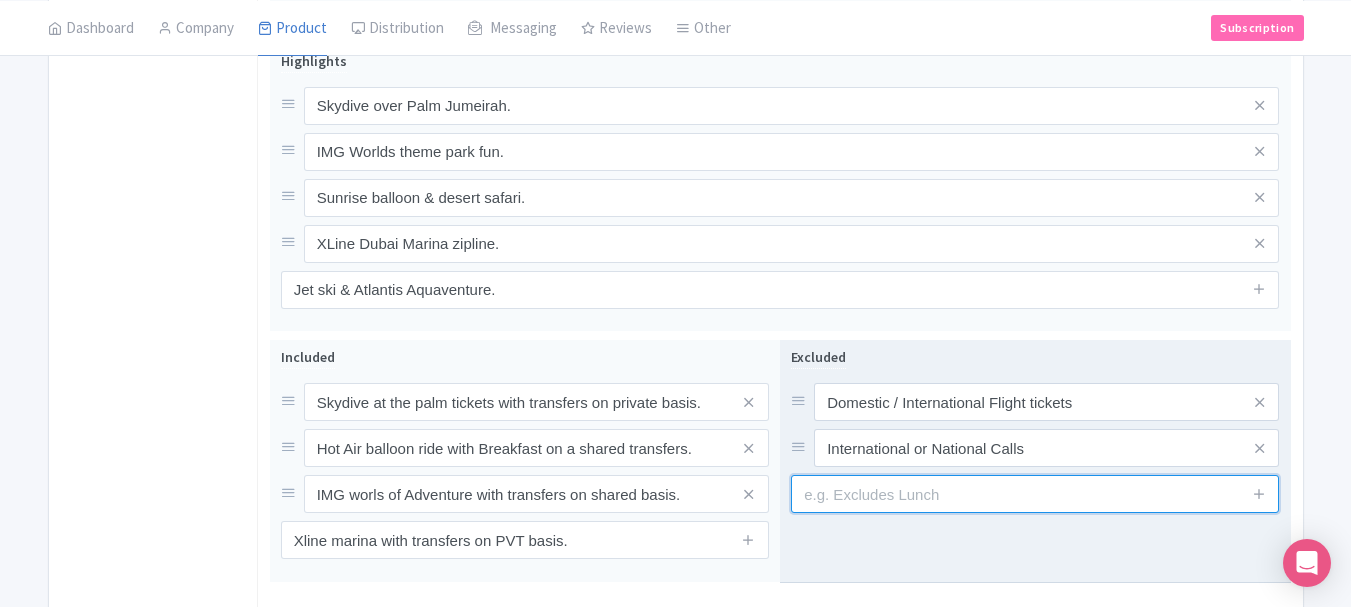 click at bounding box center (1035, 494) 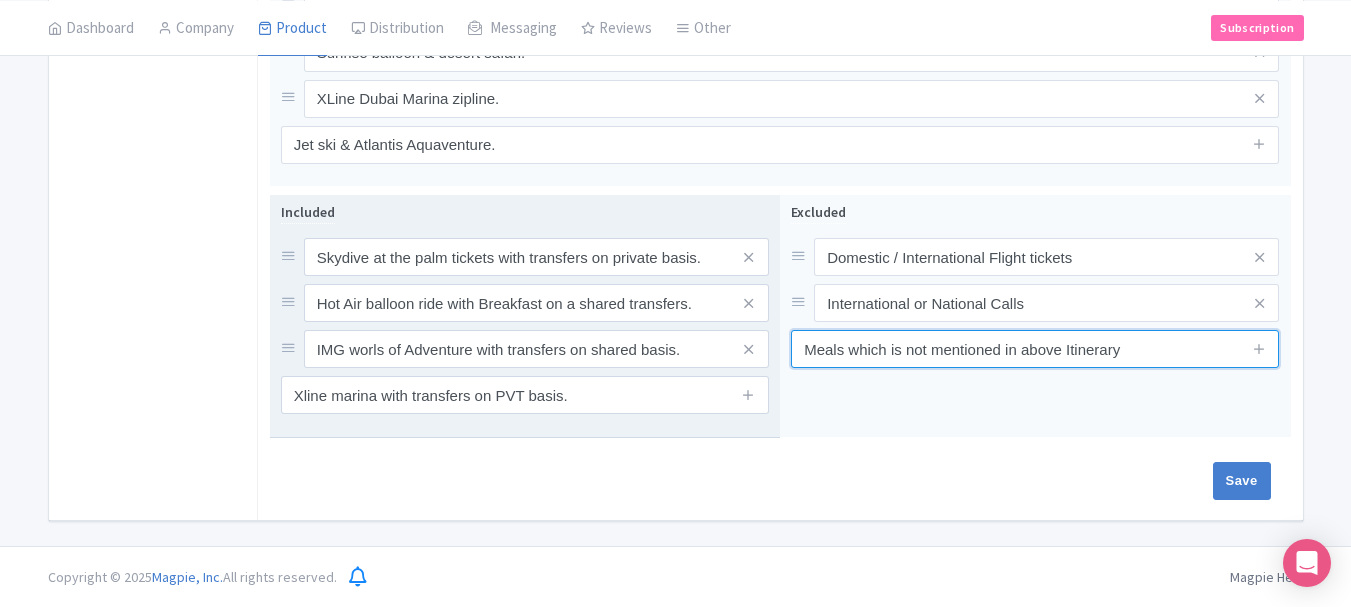 scroll, scrollTop: 948, scrollLeft: 0, axis: vertical 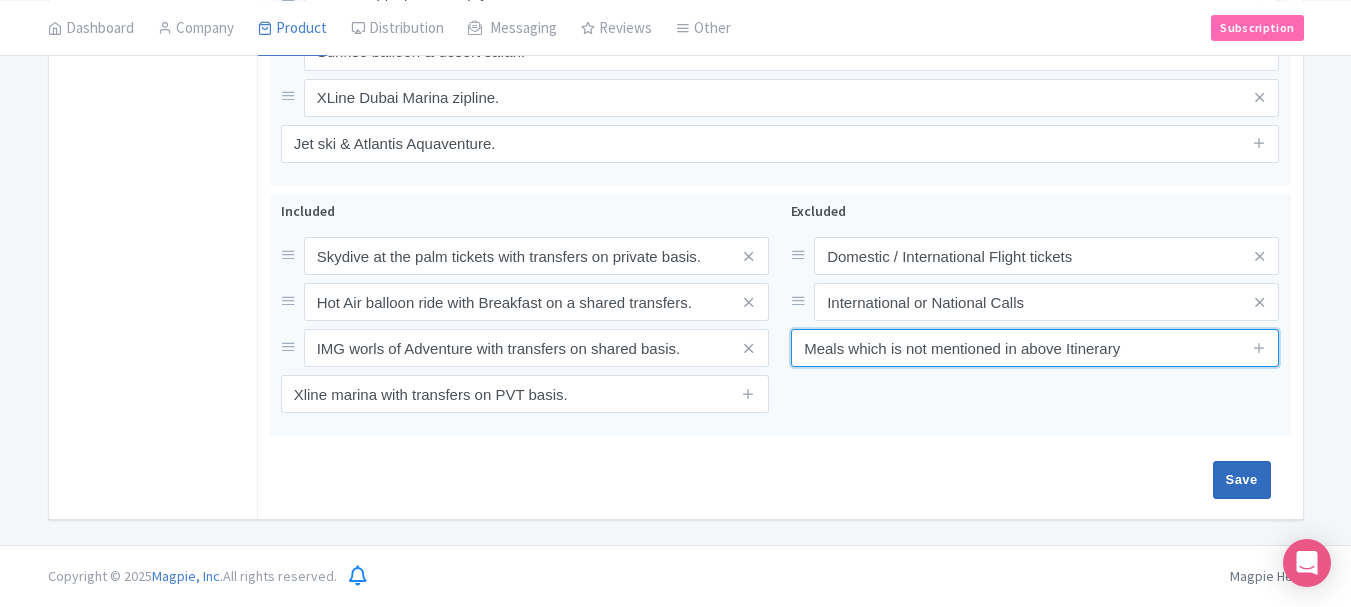 type on "Meals which is not mentioned in above Itinerary" 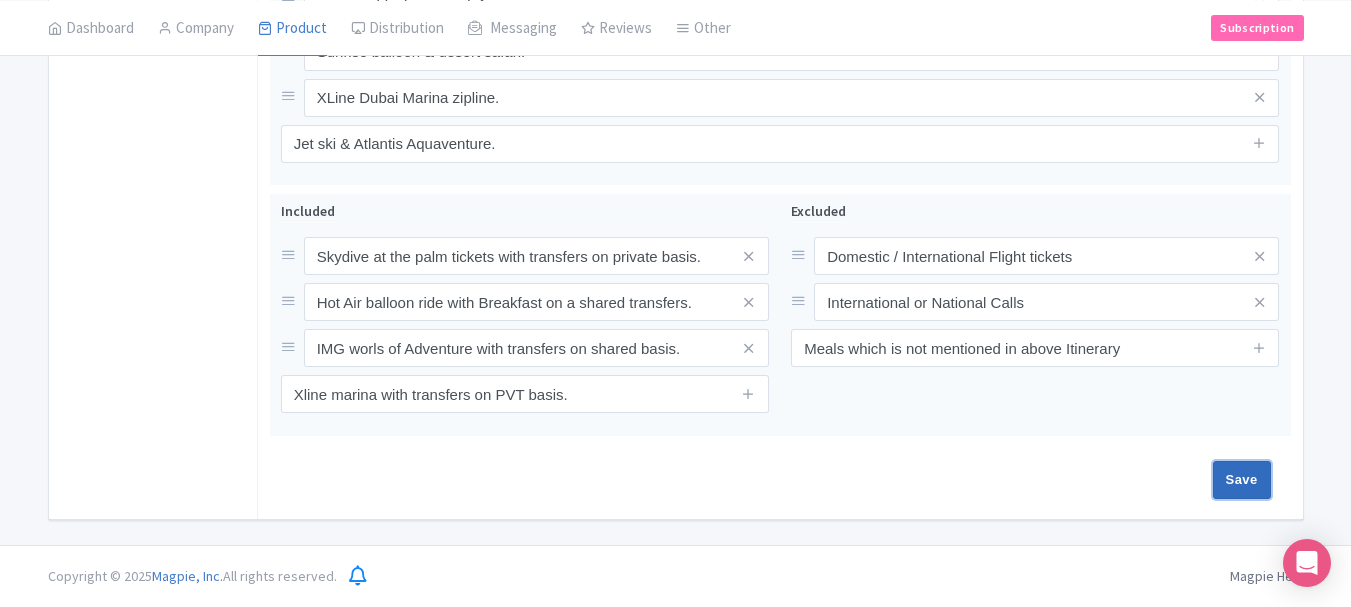 click on "Save" at bounding box center [1242, 480] 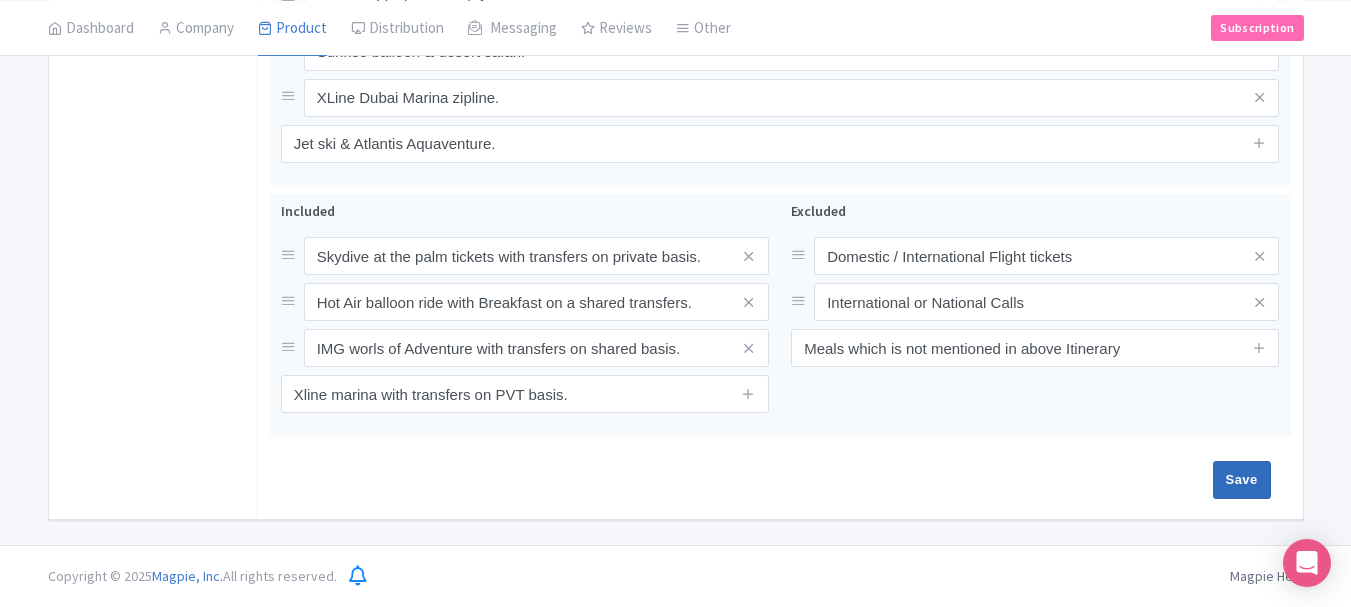 type on "Saving..." 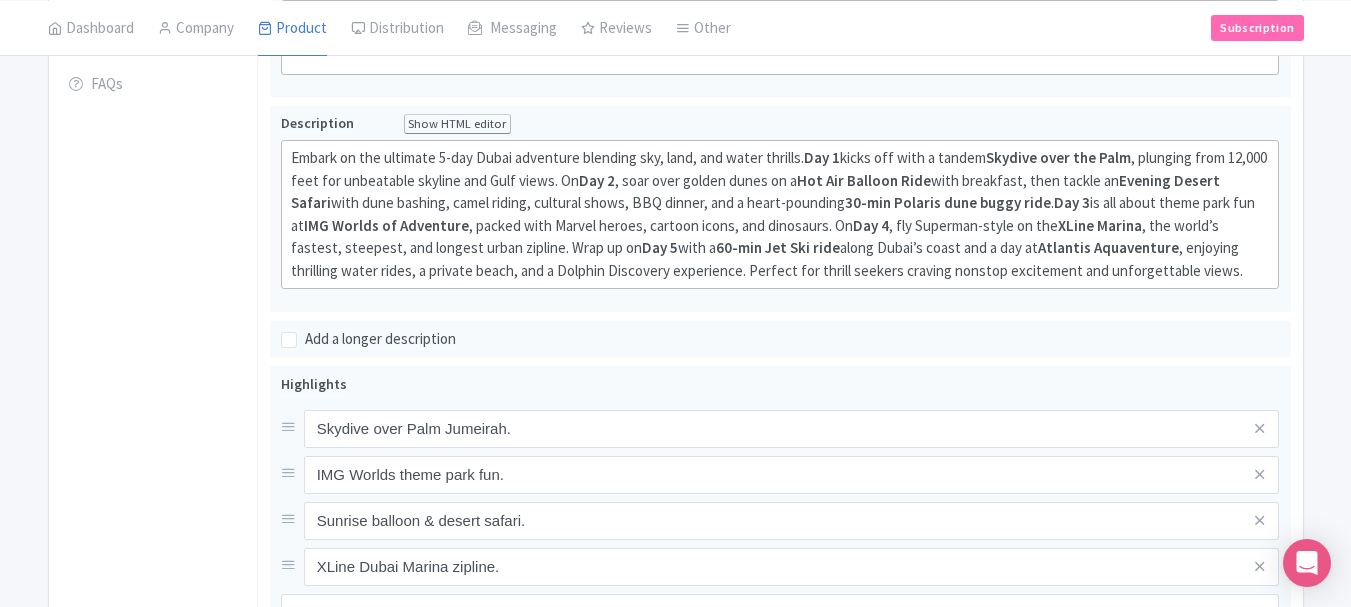 scroll, scrollTop: 448, scrollLeft: 0, axis: vertical 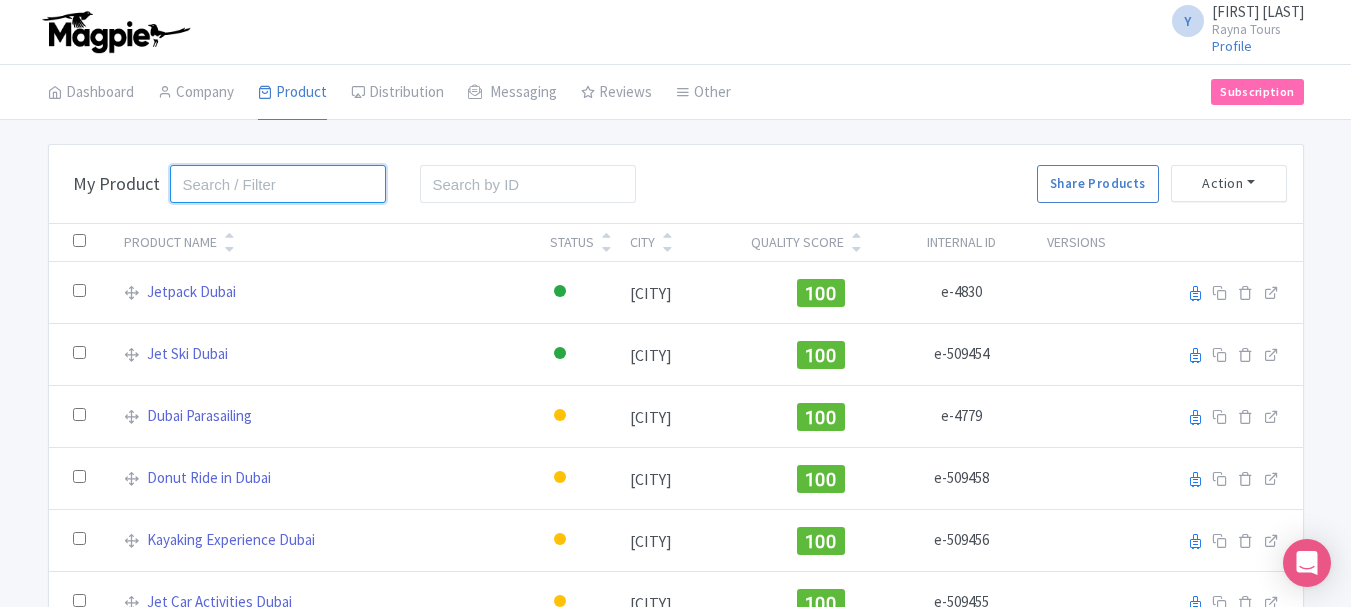 click at bounding box center [278, 184] 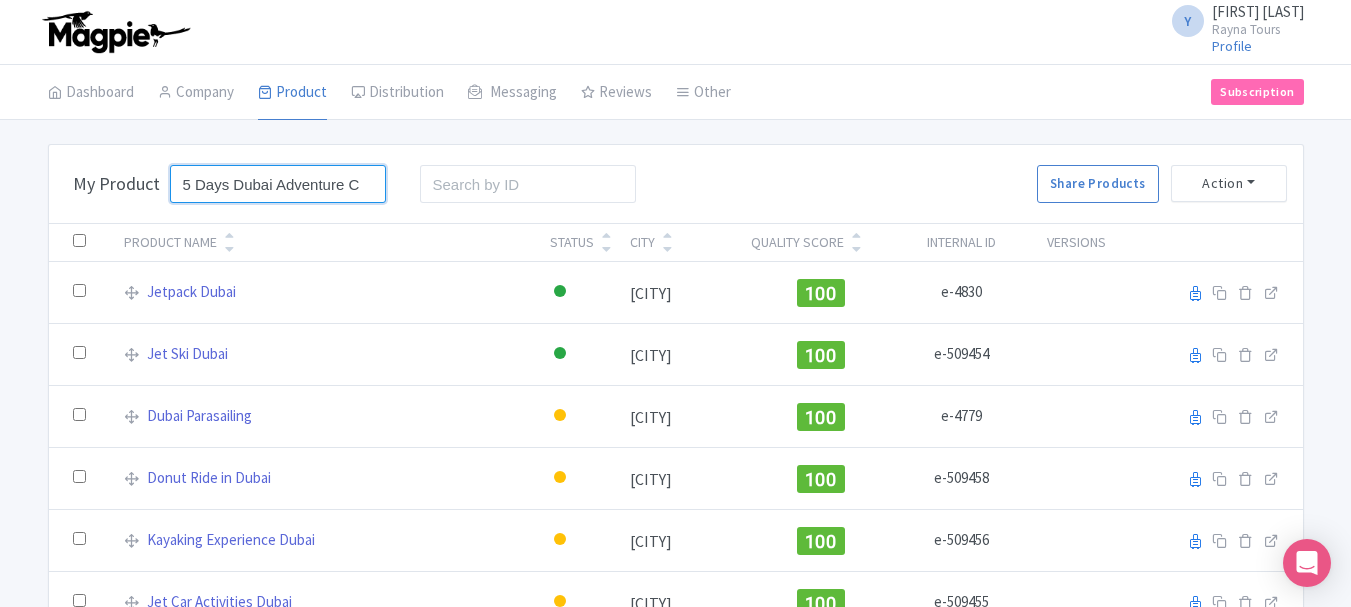 scroll, scrollTop: 0, scrollLeft: 37, axis: horizontal 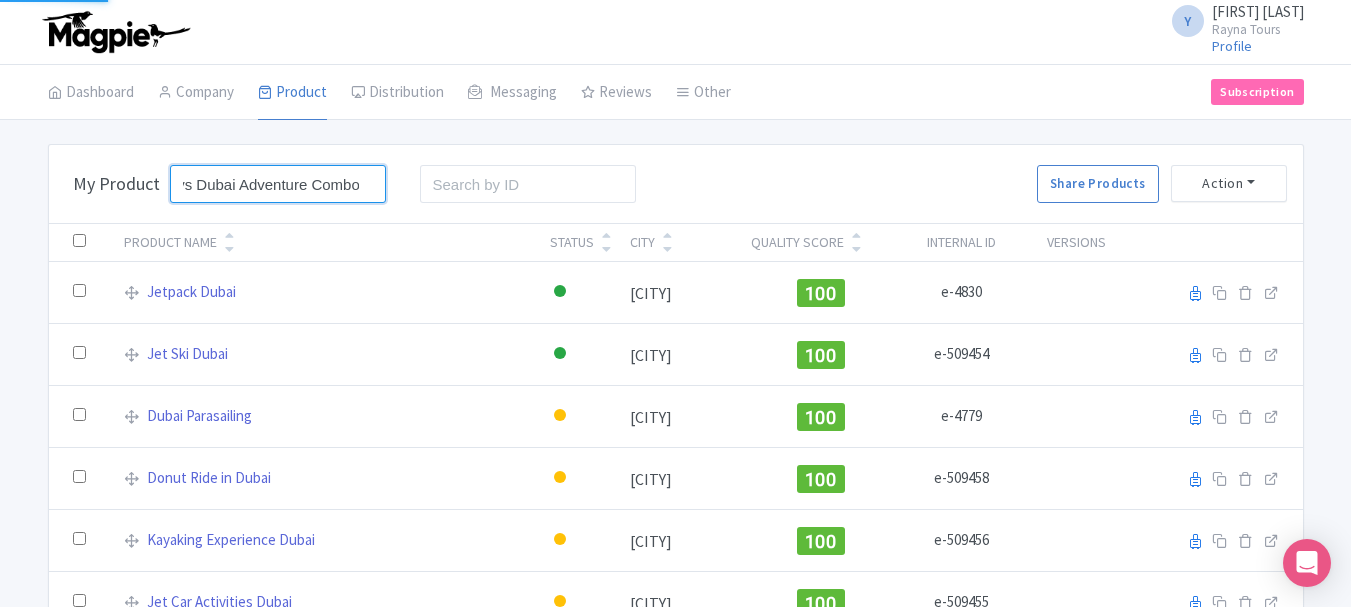 type on "5 Days Dubai Adventure Combo" 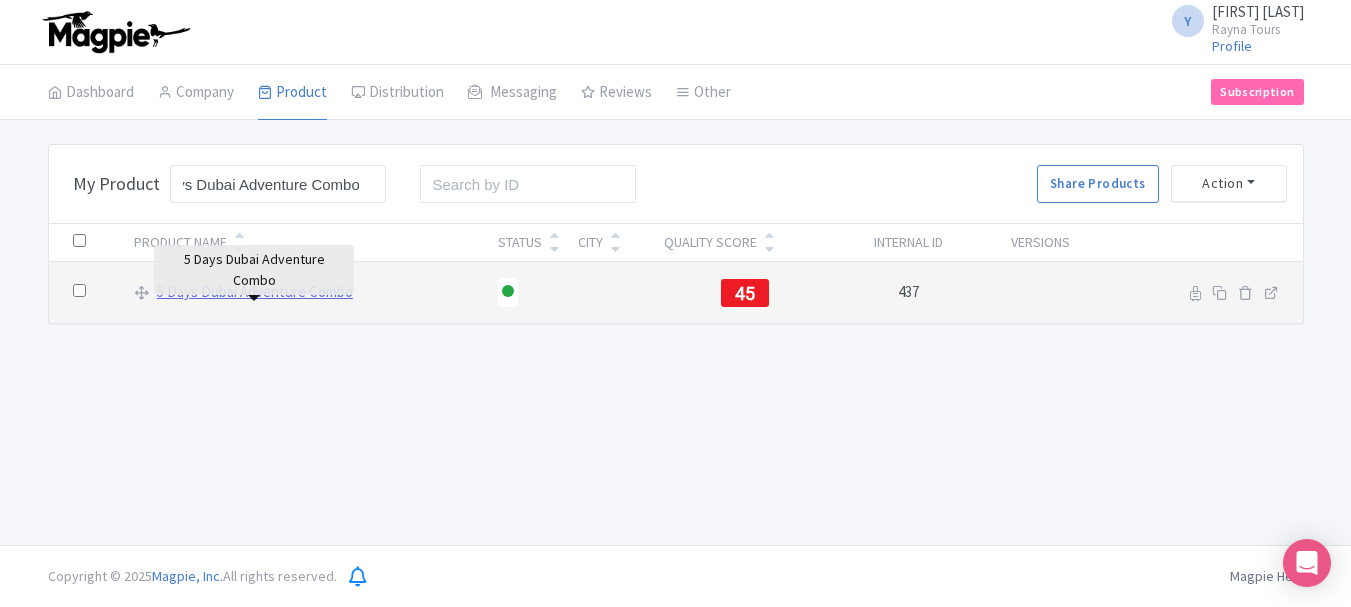 click on "5 Days Dubai Adventure Combo" at bounding box center (255, 292) 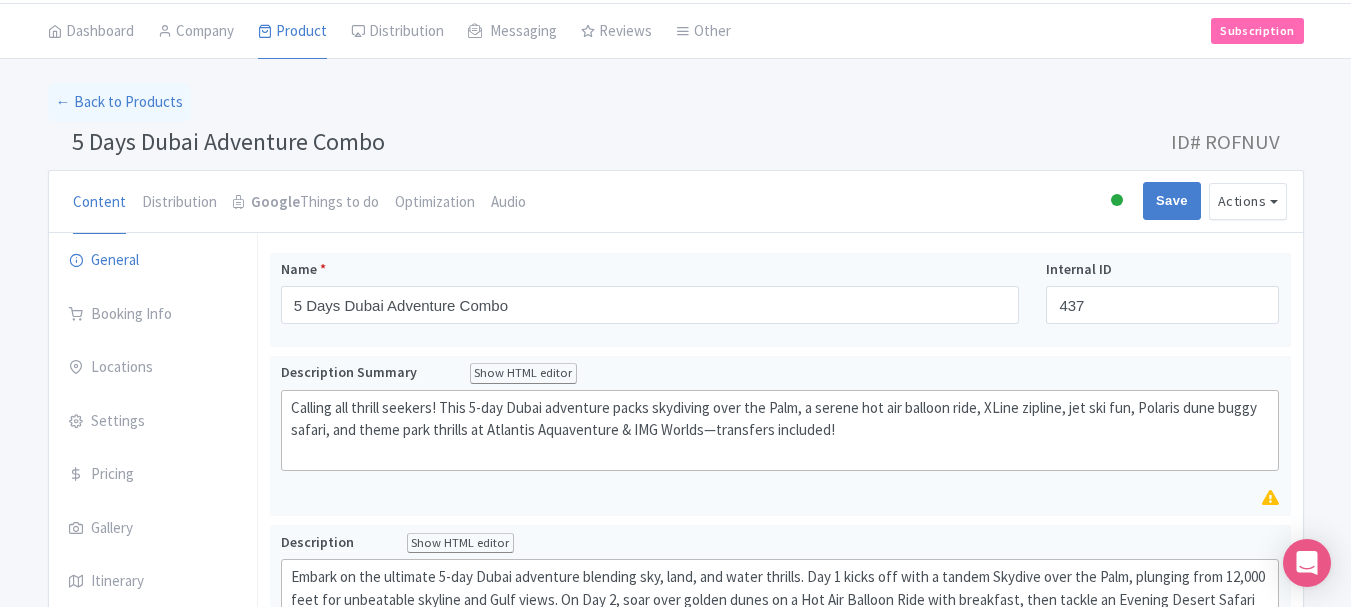 scroll, scrollTop: 0, scrollLeft: 0, axis: both 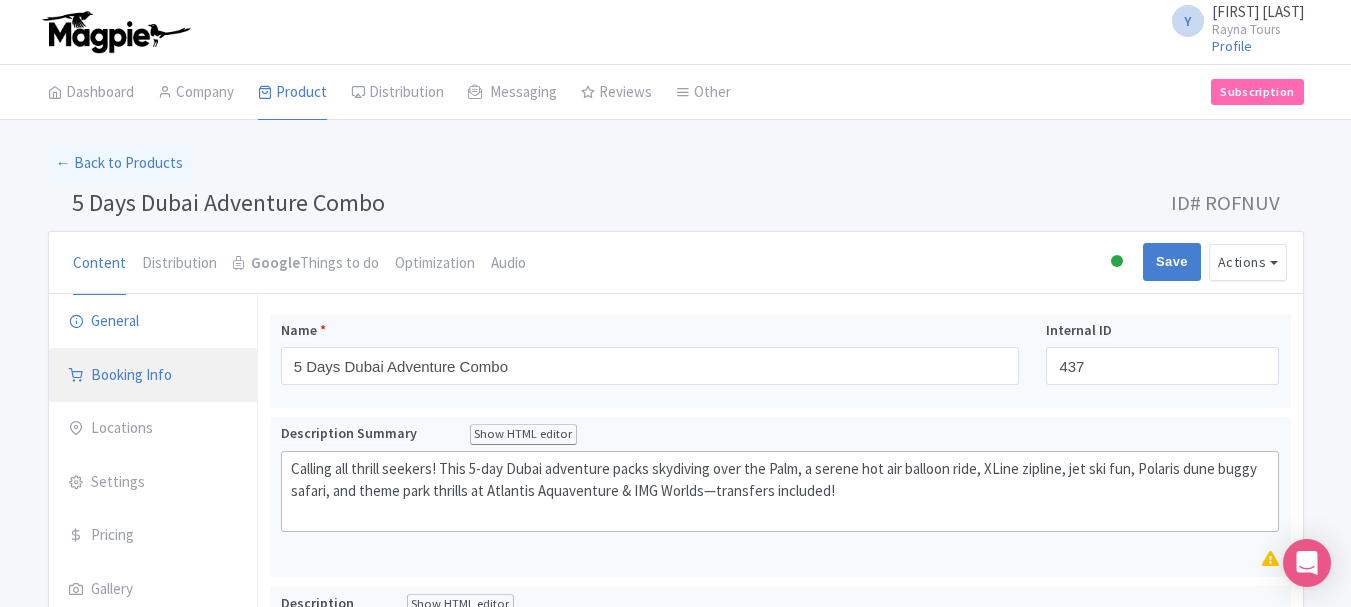 click on "Booking Info" at bounding box center [153, 376] 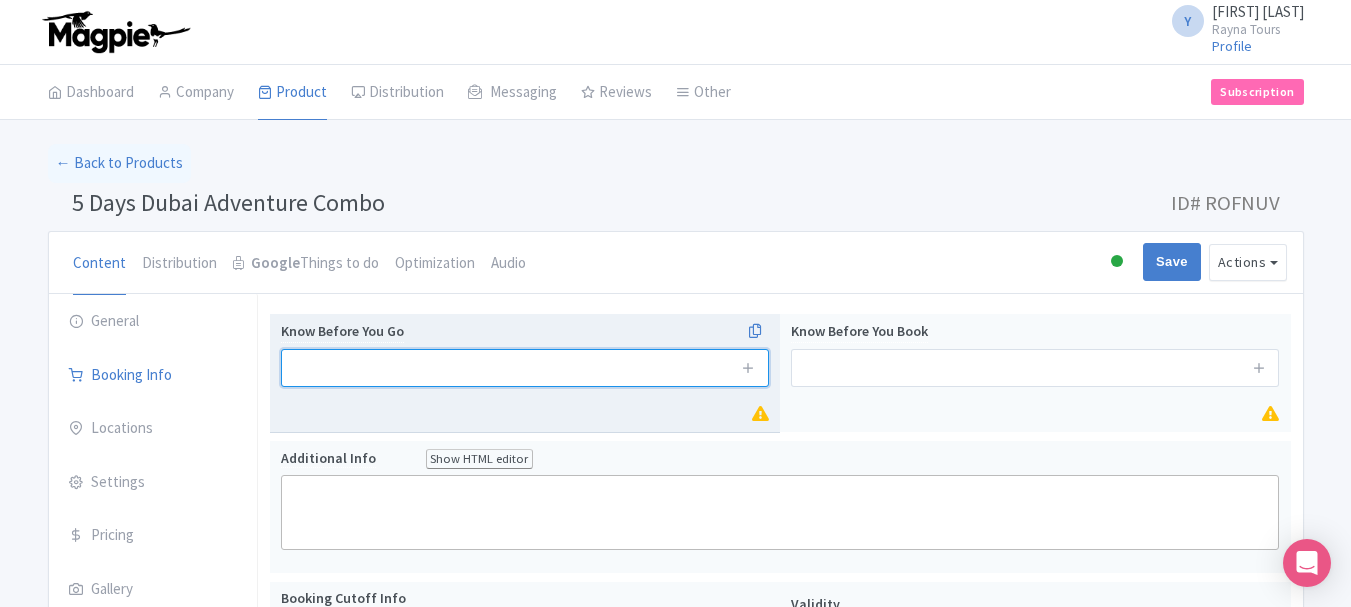 click at bounding box center (525, 368) 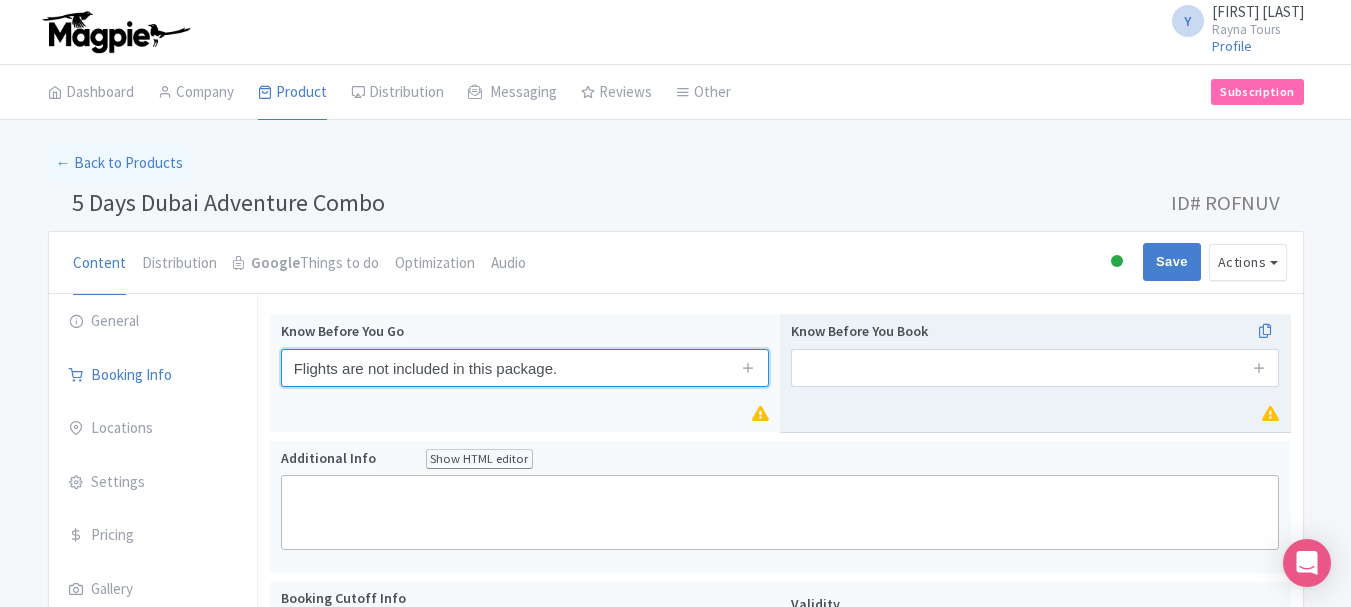 type on "Flights are not included in this package." 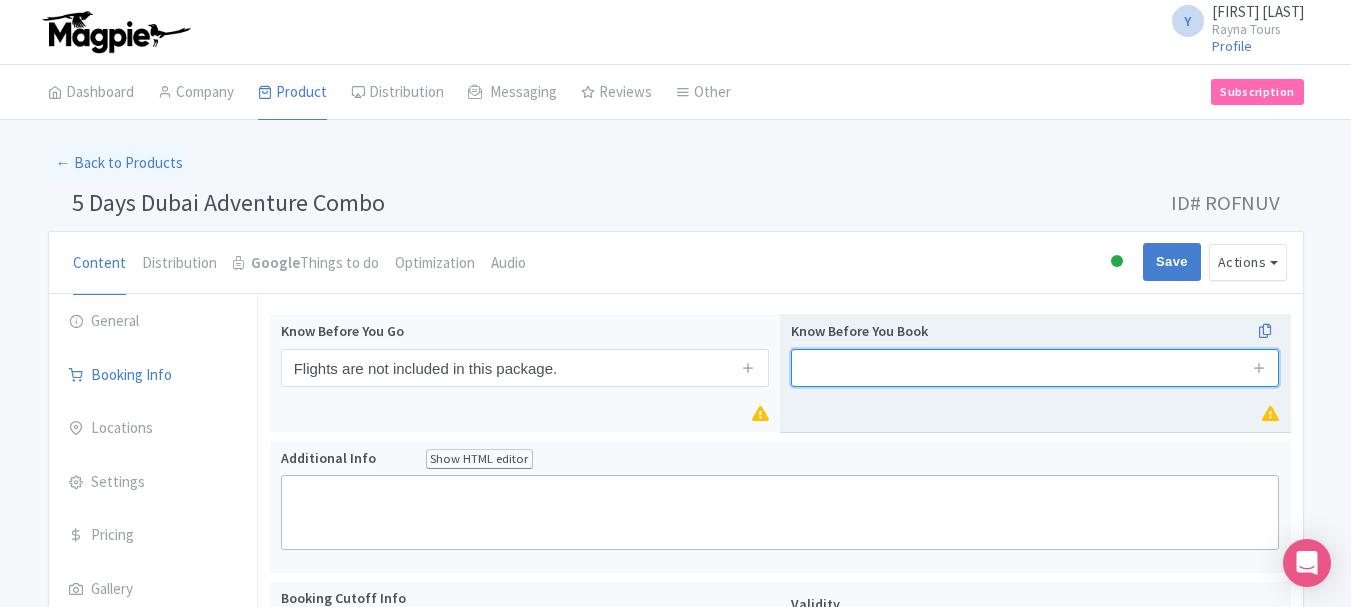 click at bounding box center [1035, 368] 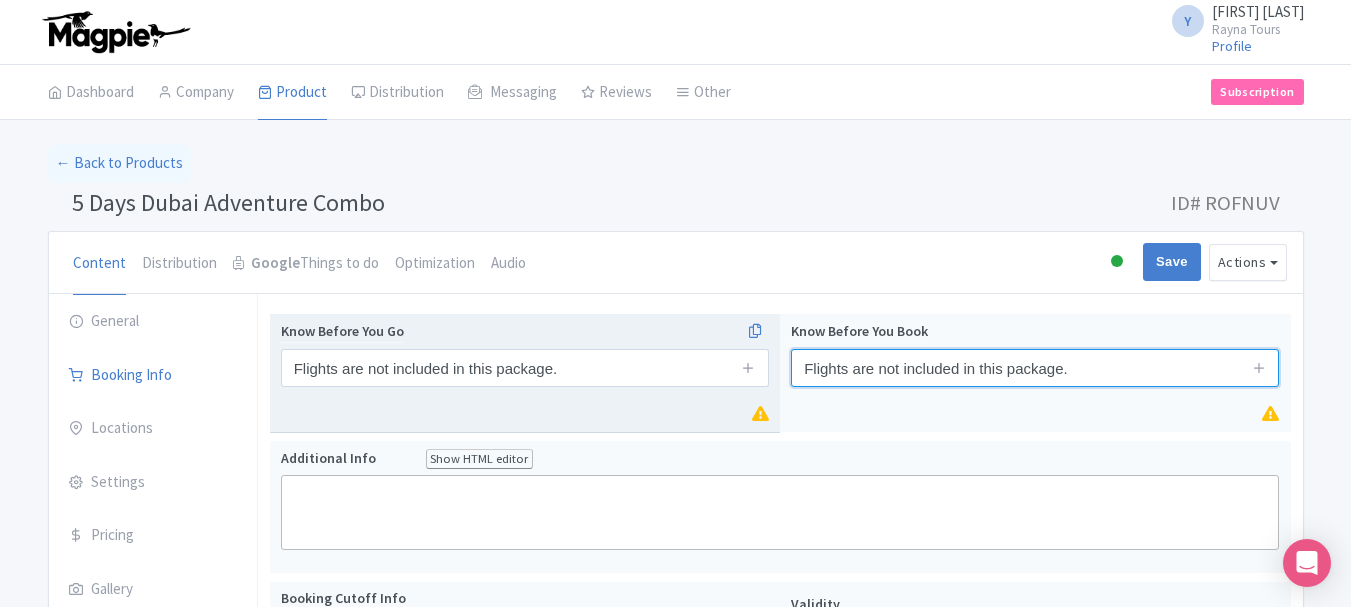 type on "Flights are not included in this package." 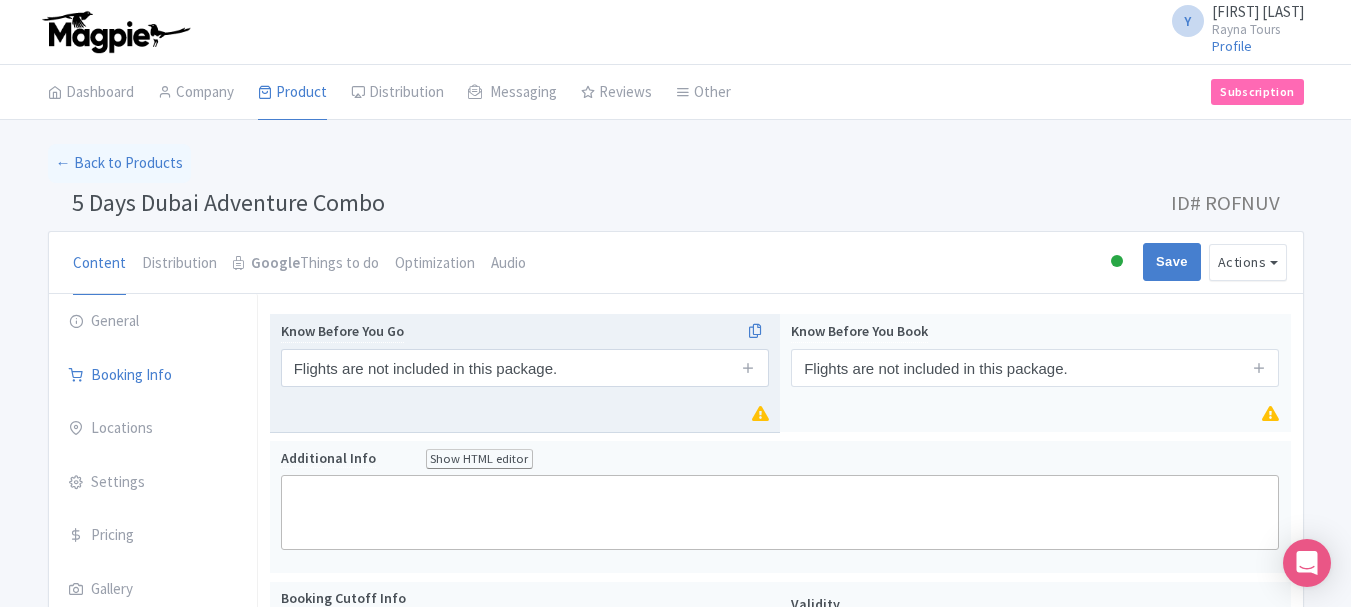 click at bounding box center [749, 368] 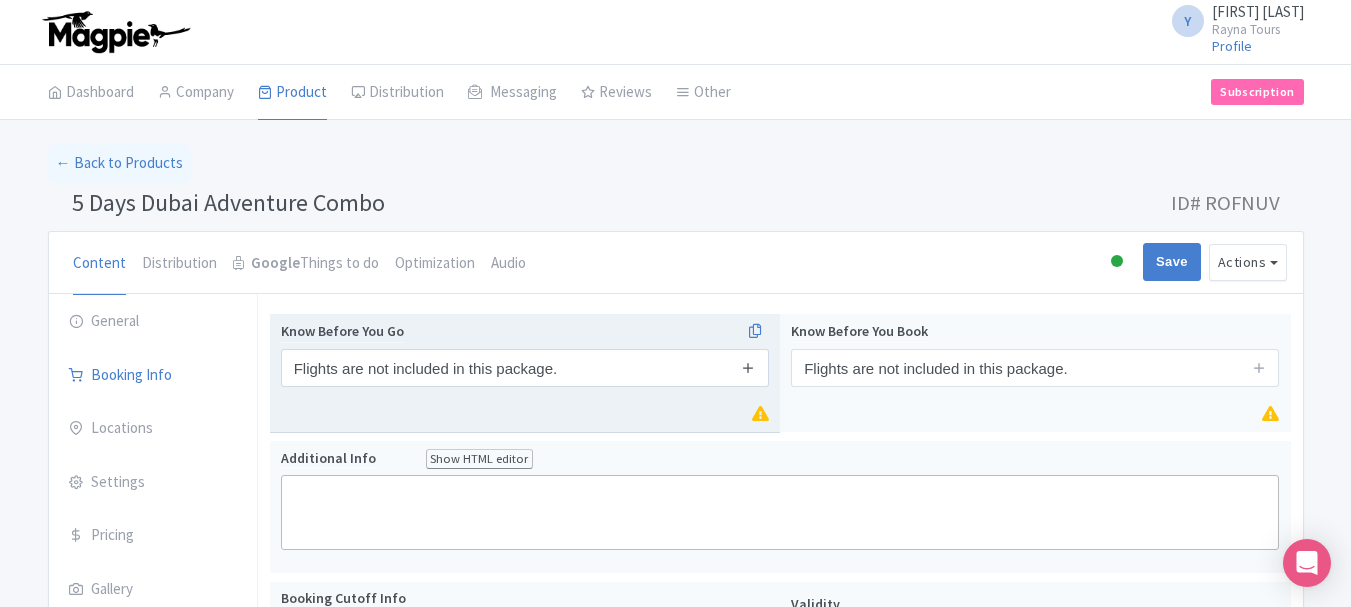 click at bounding box center (748, 367) 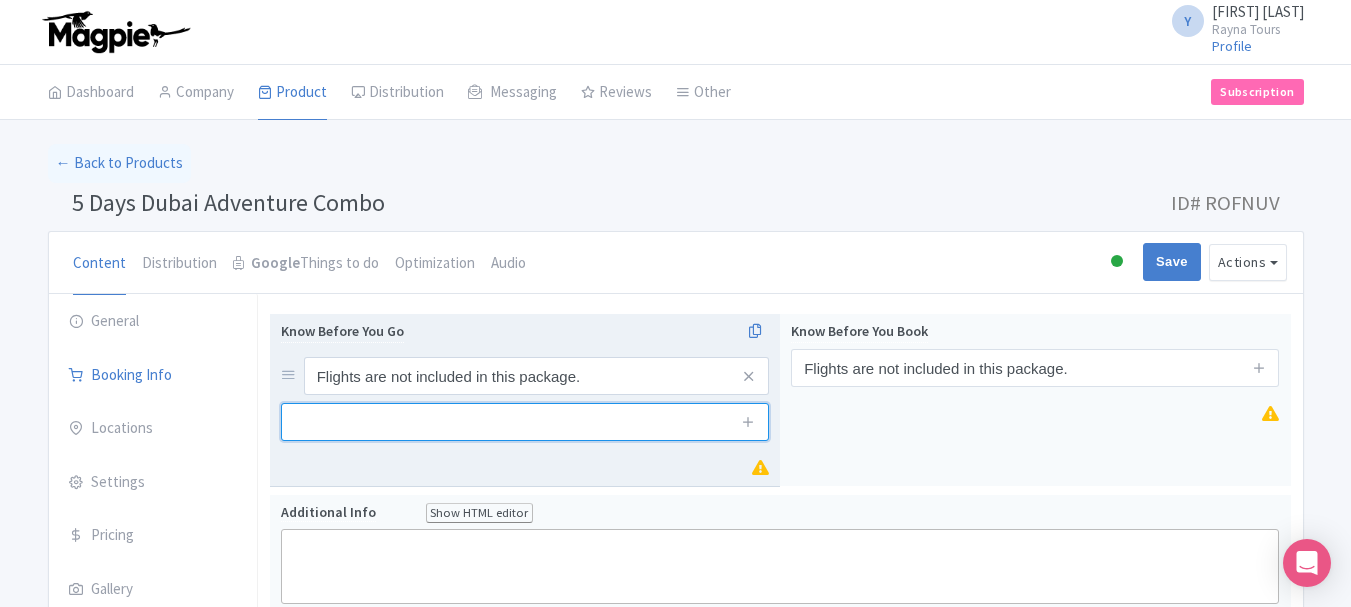 click at bounding box center [525, 422] 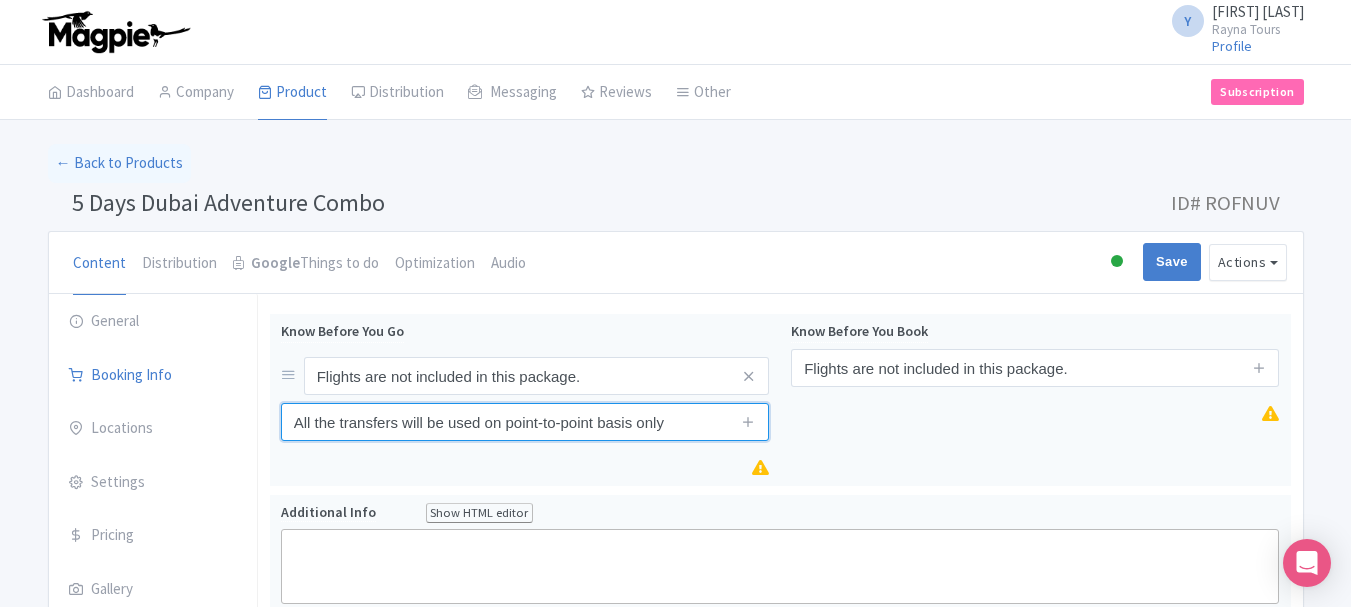 type on "All the transfers will be used on point-to-point basis only" 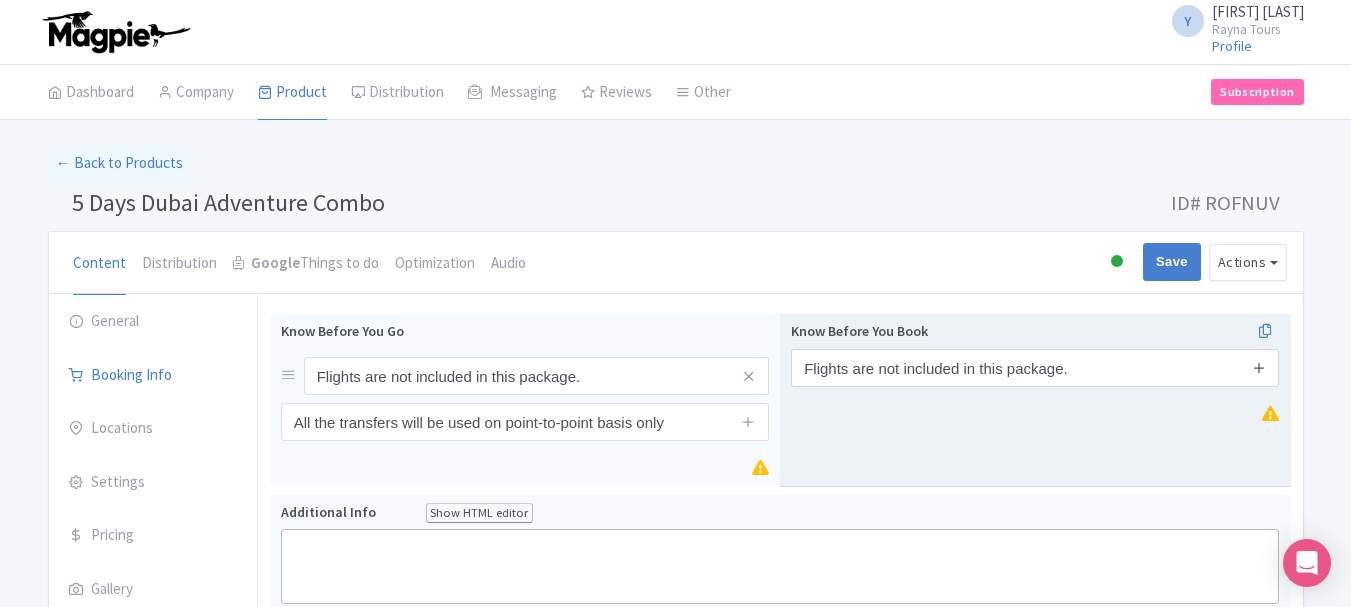 click at bounding box center (1259, 367) 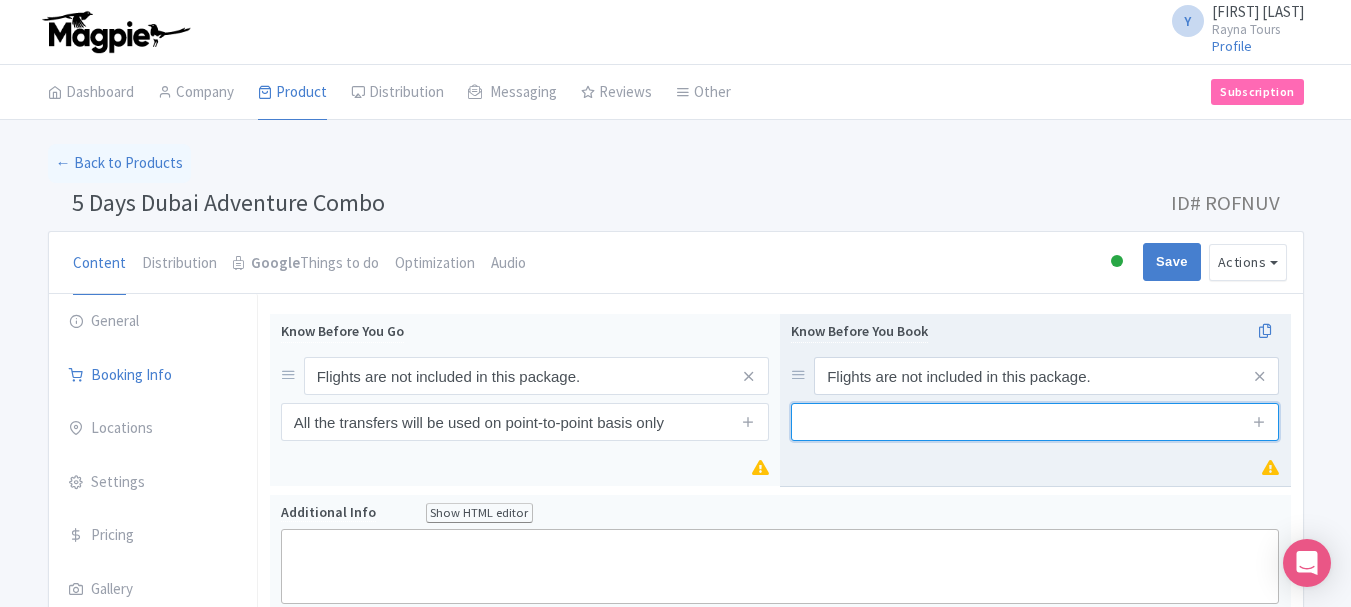 click at bounding box center (1035, 422) 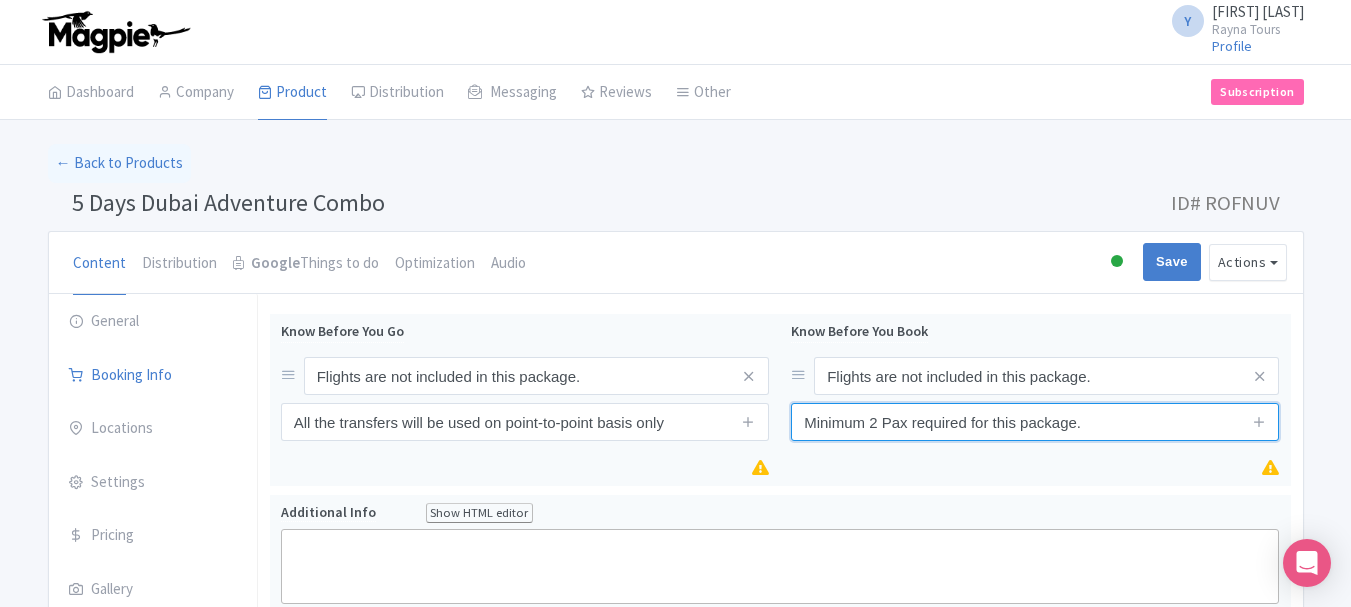 type on "Minimum 2 Pax required for this package." 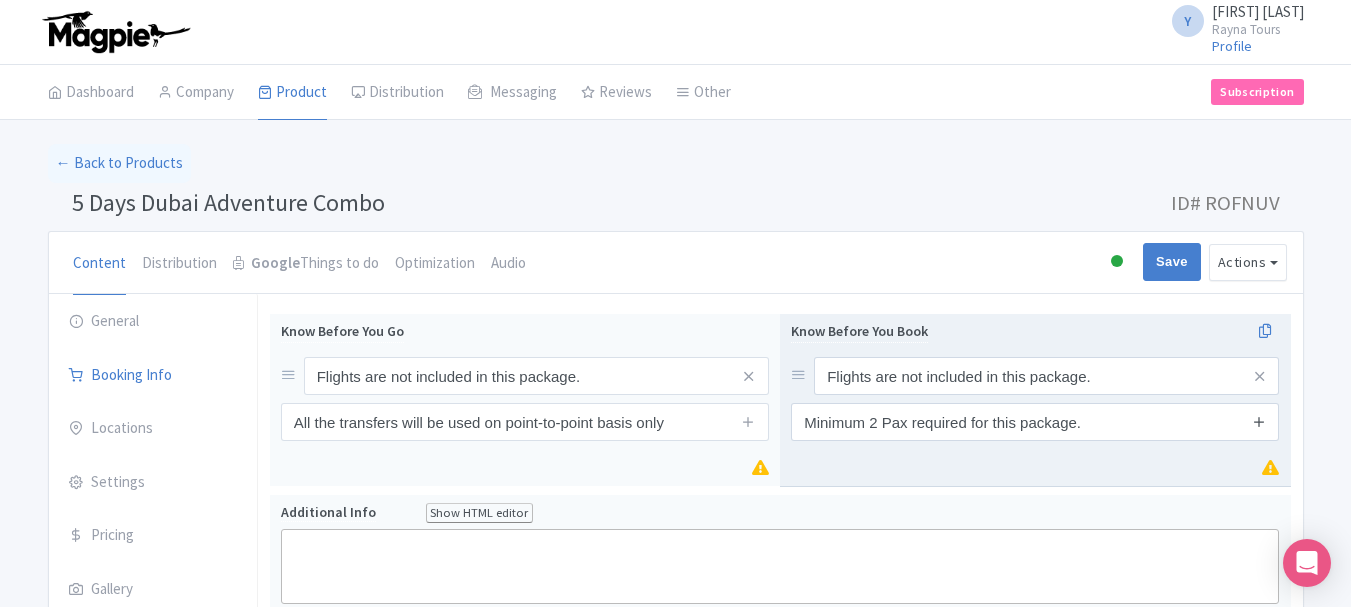 click at bounding box center [1259, 421] 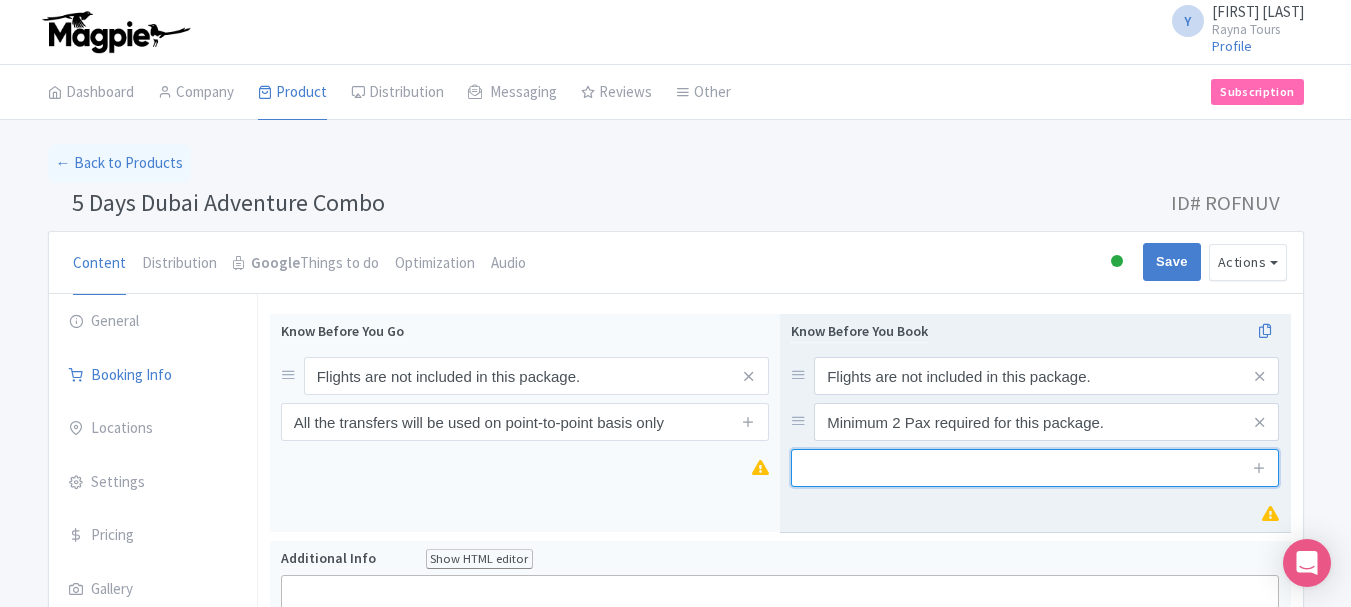 click at bounding box center [1035, 468] 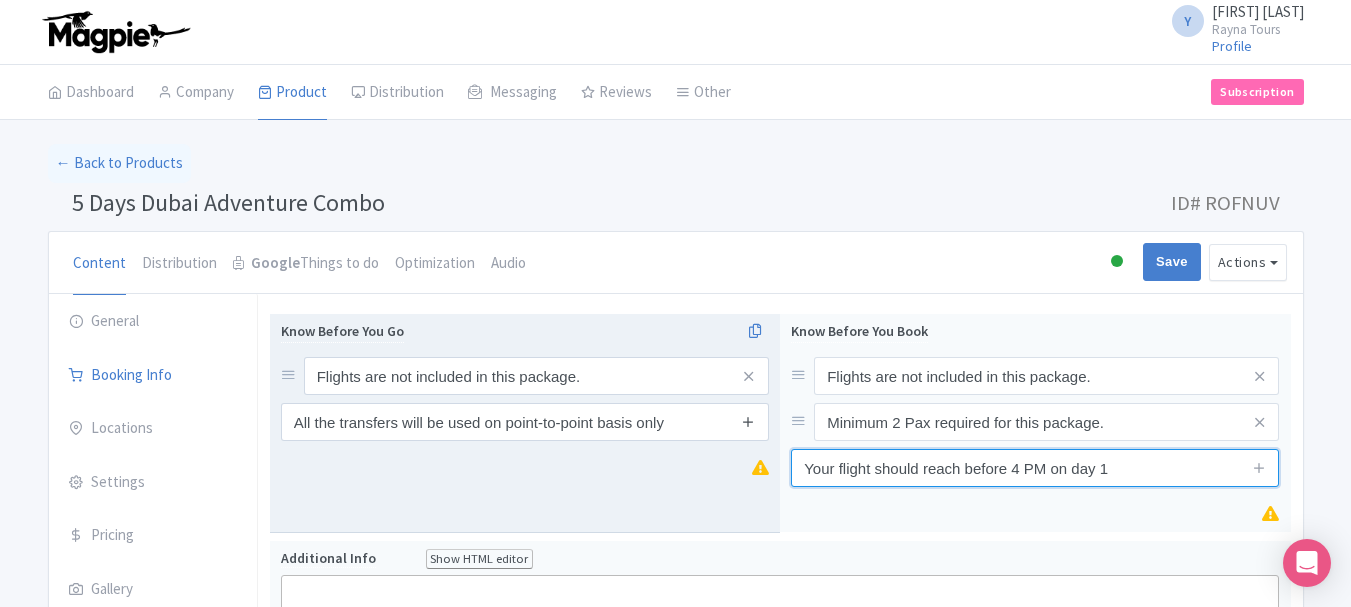 type on "Your flight should reach before 4 PM on day 1" 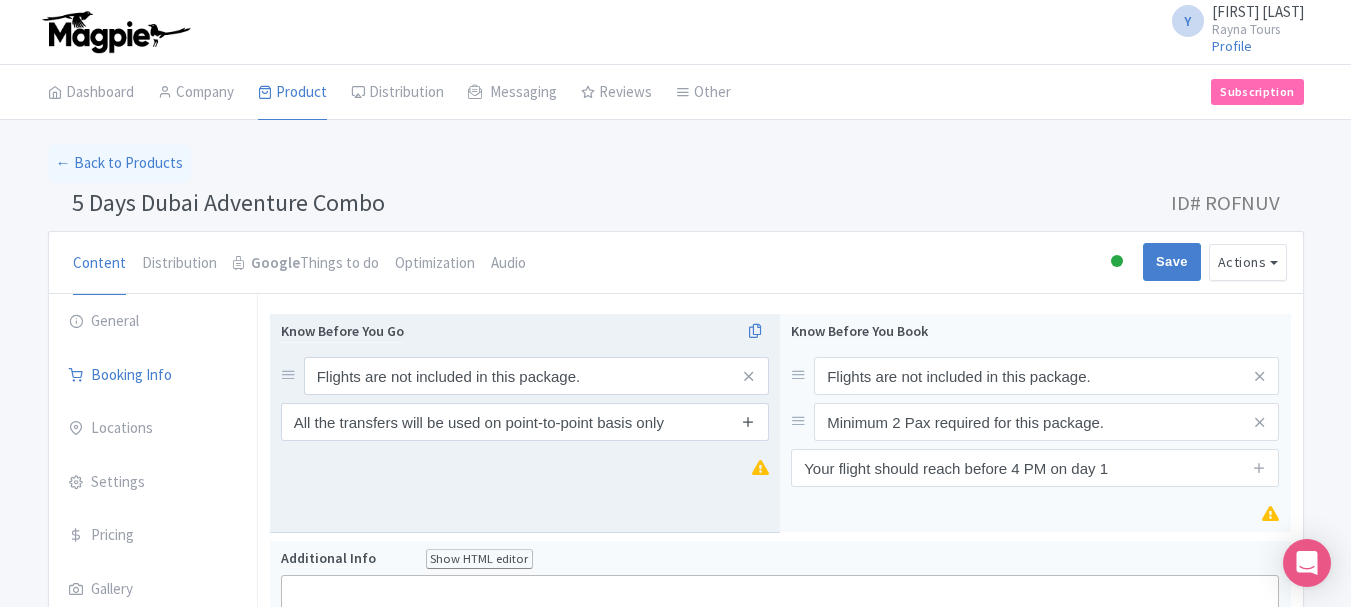 click at bounding box center (748, 421) 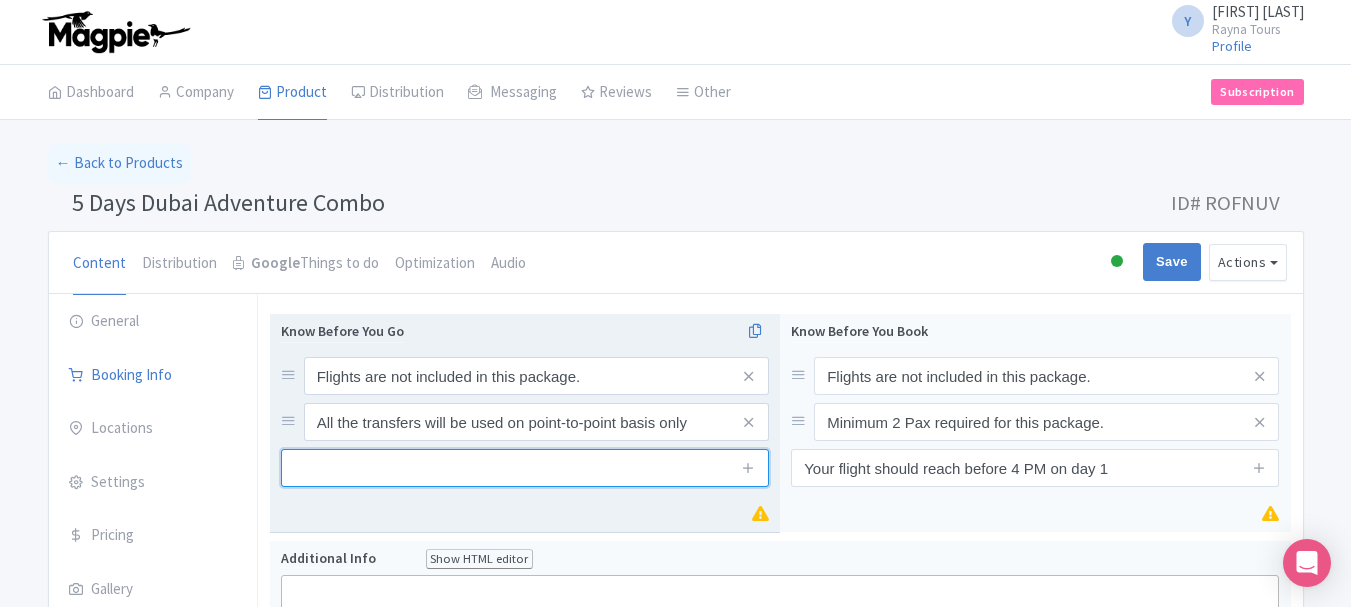 click at bounding box center (525, 468) 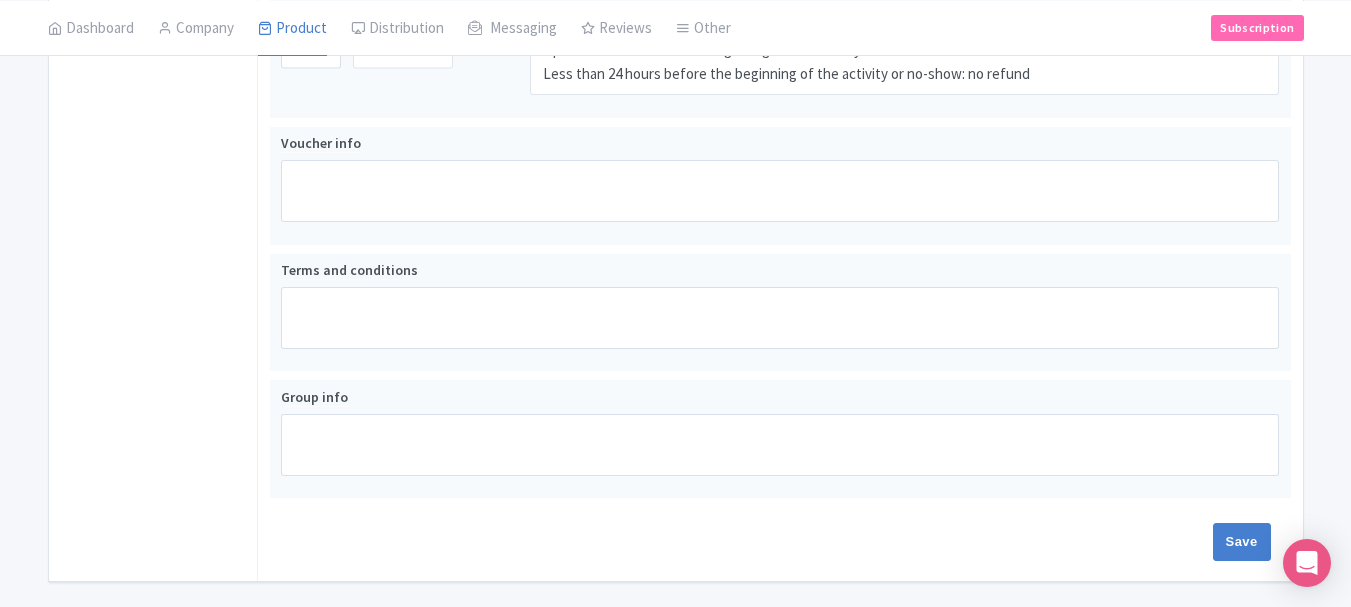 scroll, scrollTop: 1164, scrollLeft: 0, axis: vertical 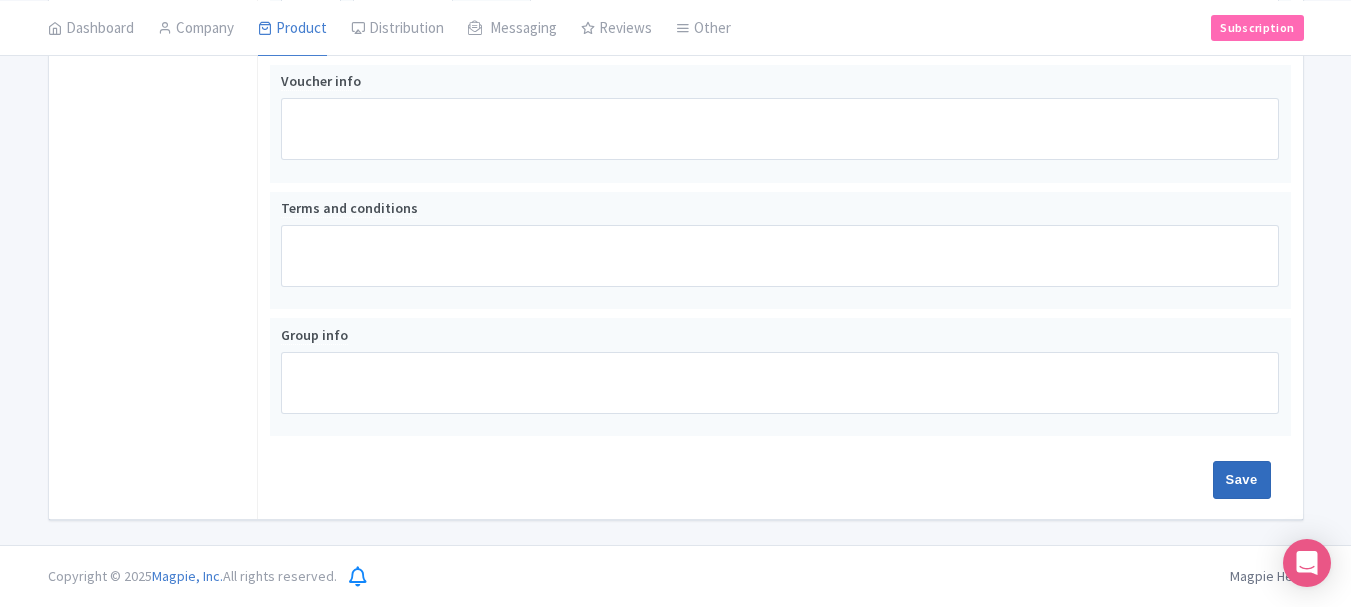 type on "Your flight should reach before 4 PM on day 1" 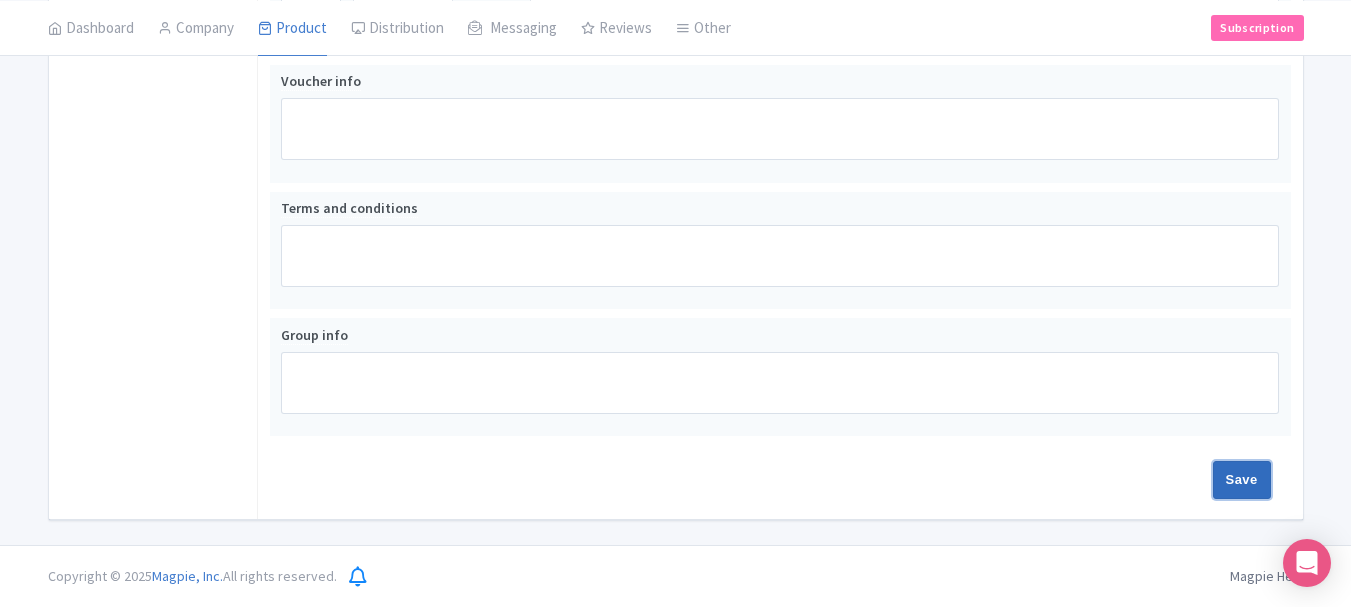 click on "Save" at bounding box center (1242, 480) 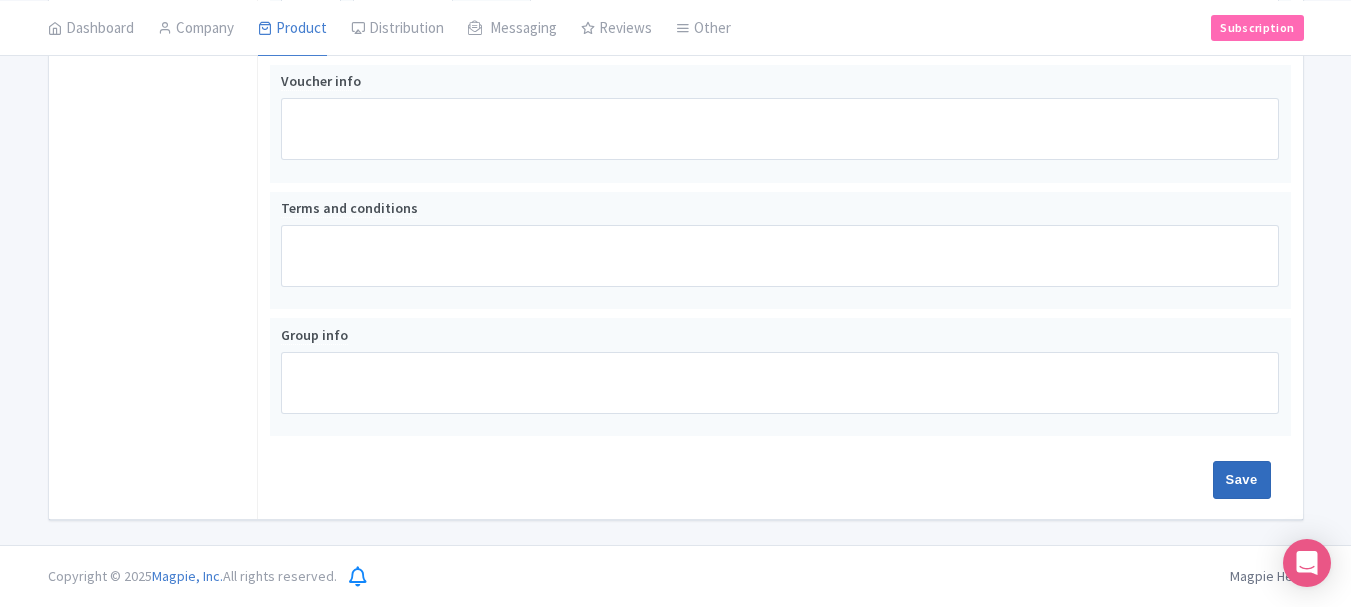 type on "Saving..." 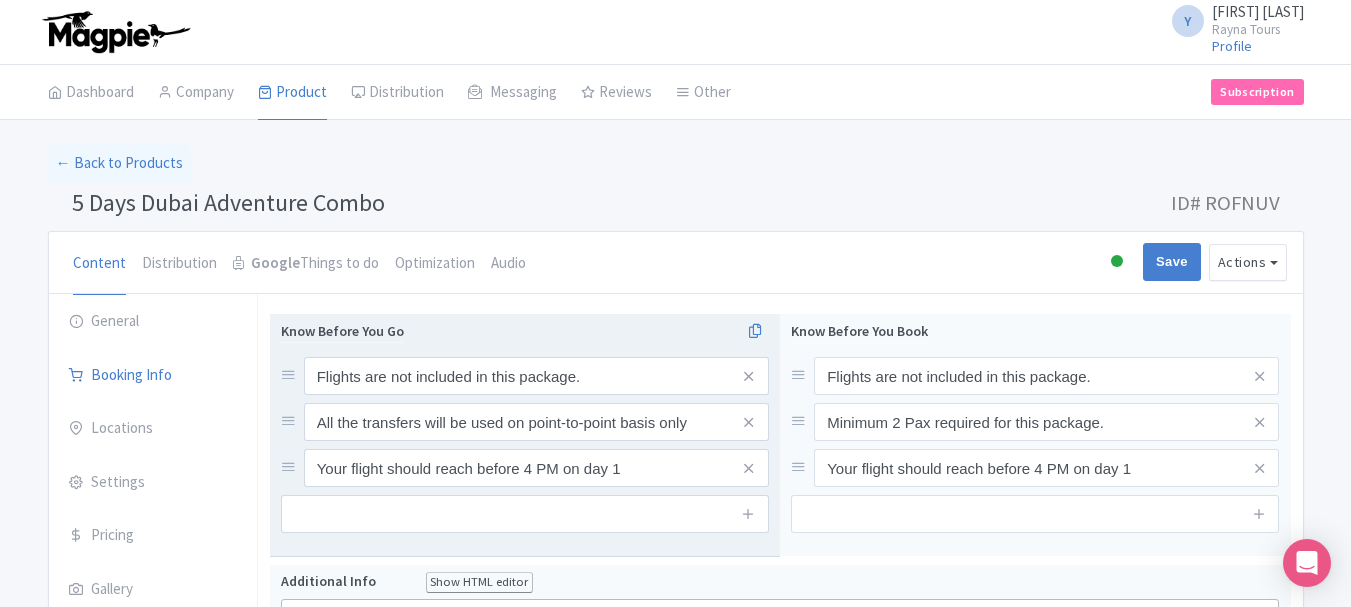 scroll, scrollTop: 100, scrollLeft: 0, axis: vertical 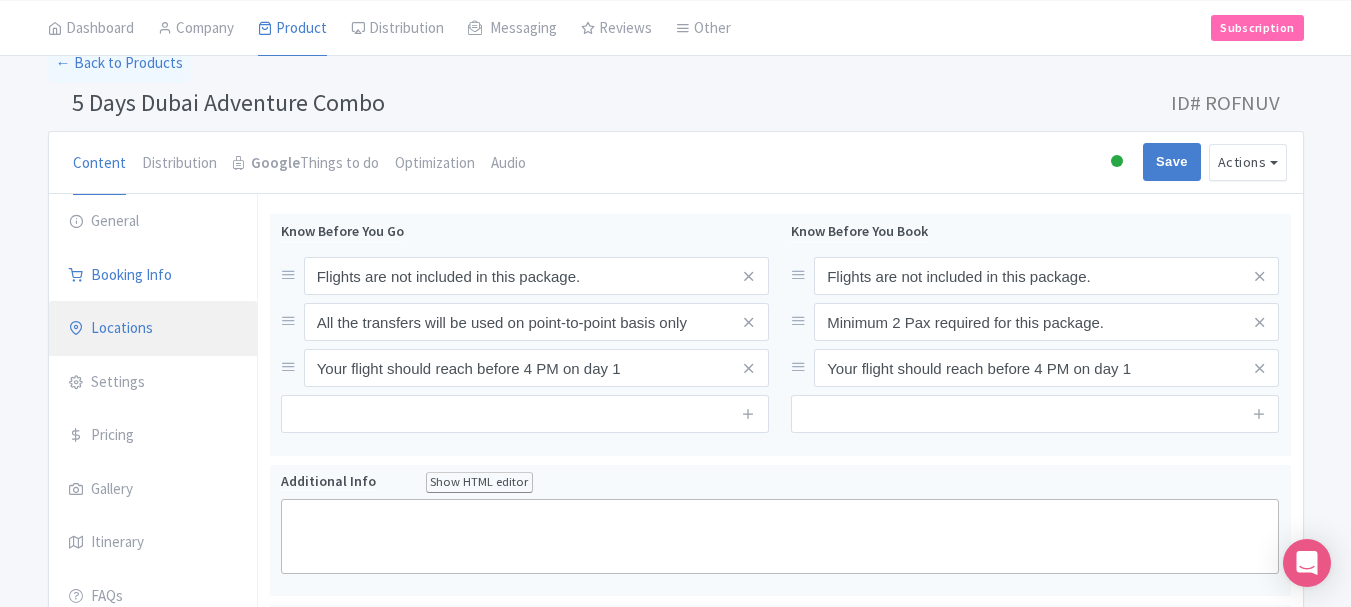 click on "Locations" at bounding box center (153, 329) 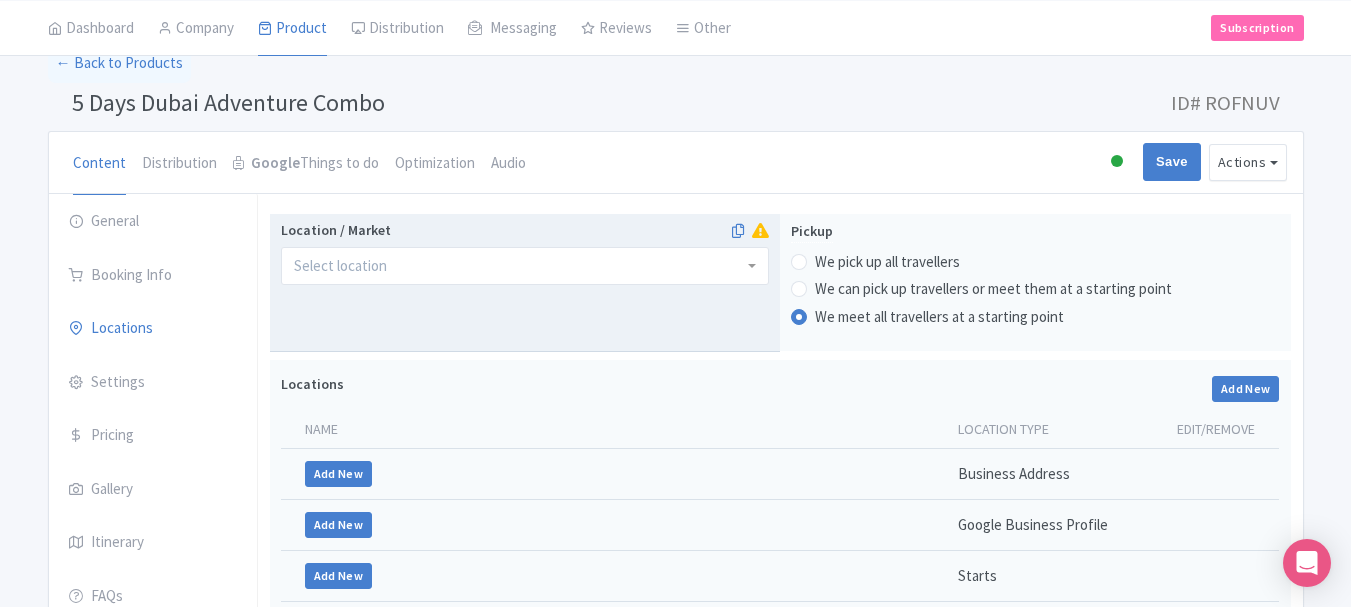 click at bounding box center (525, 266) 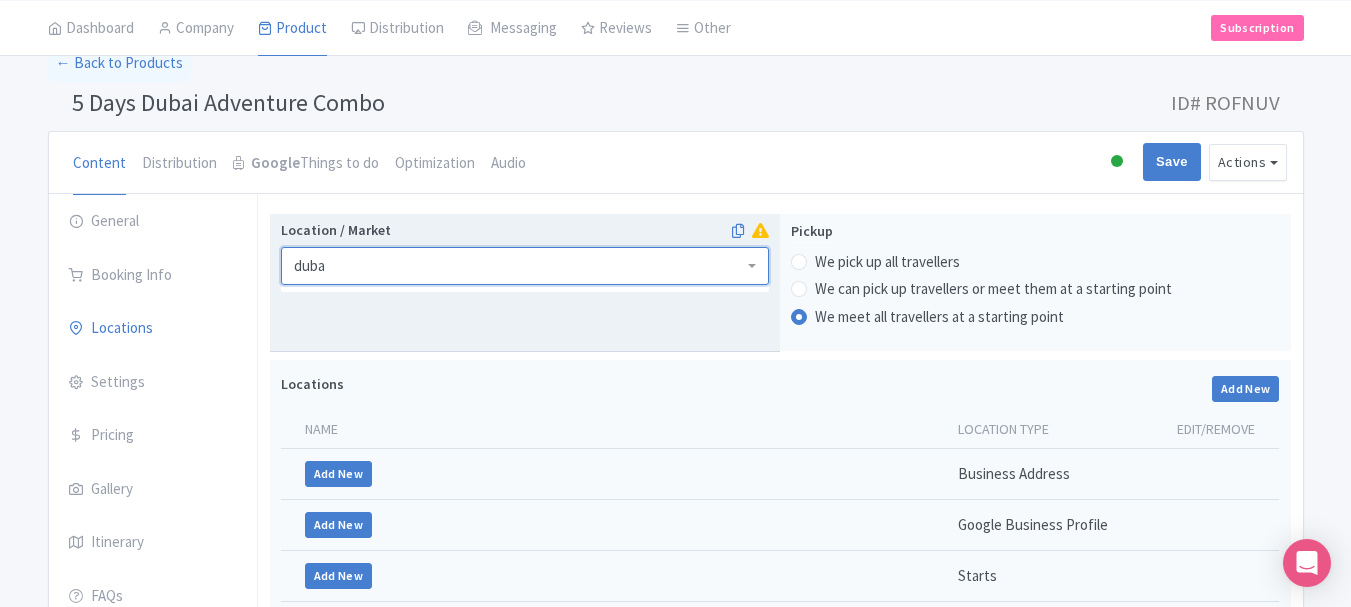 type on "dubai" 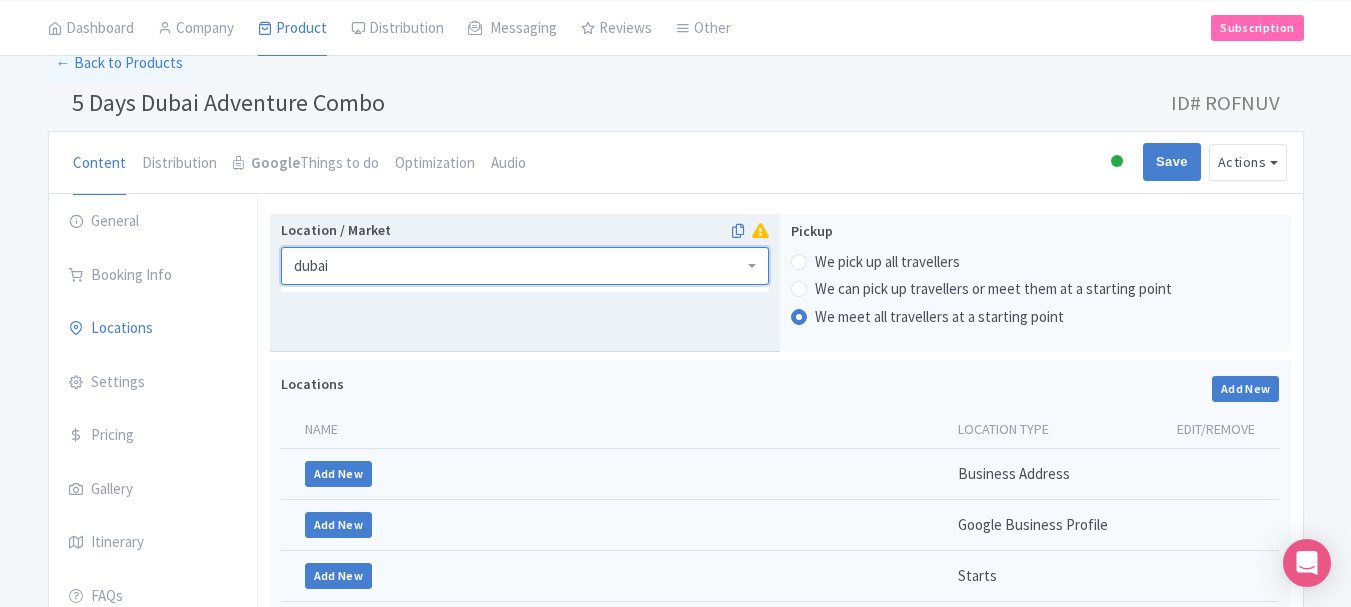scroll, scrollTop: 0, scrollLeft: 0, axis: both 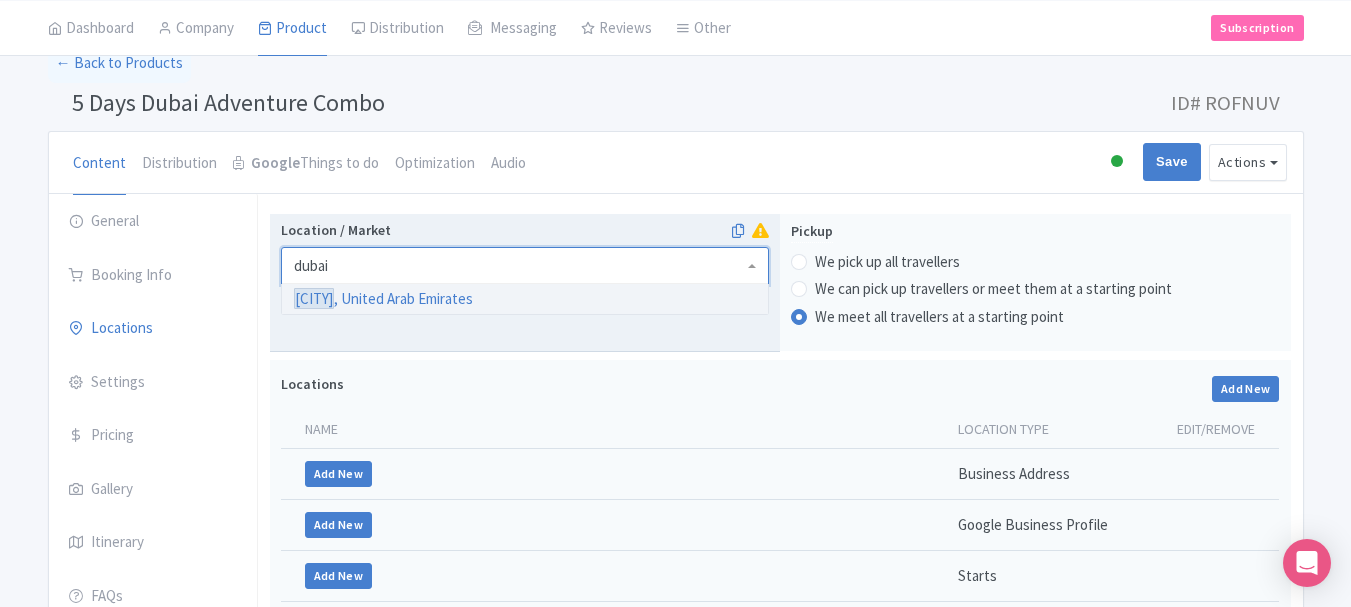type 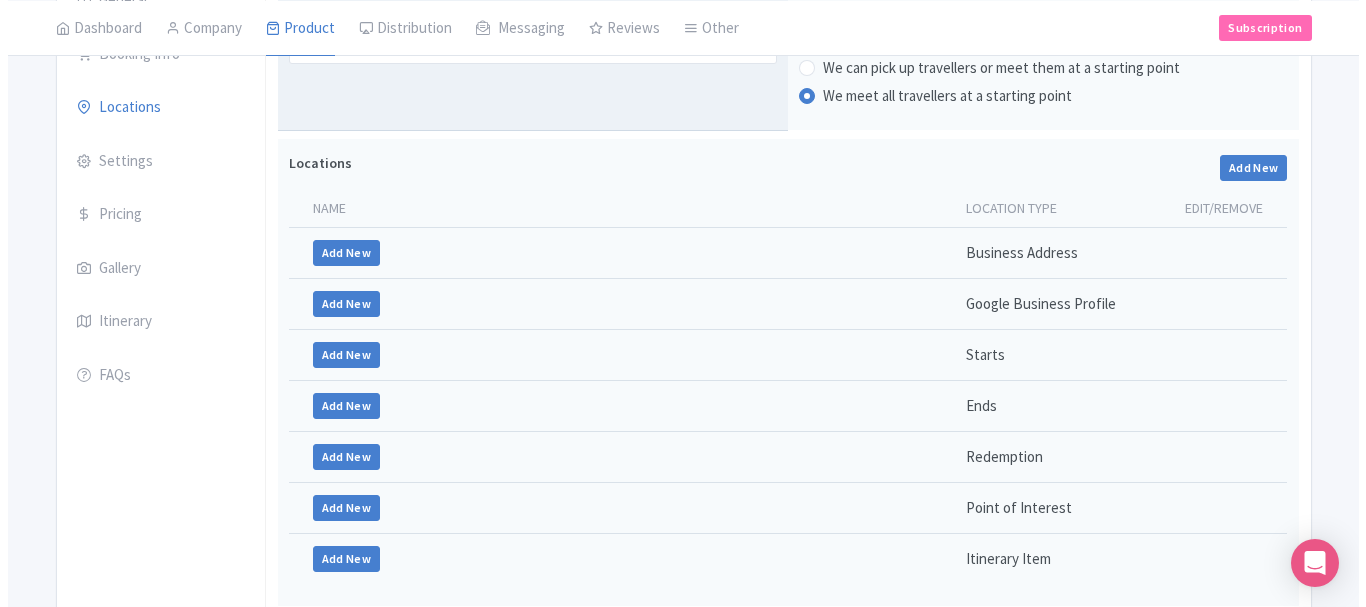 scroll, scrollTop: 400, scrollLeft: 0, axis: vertical 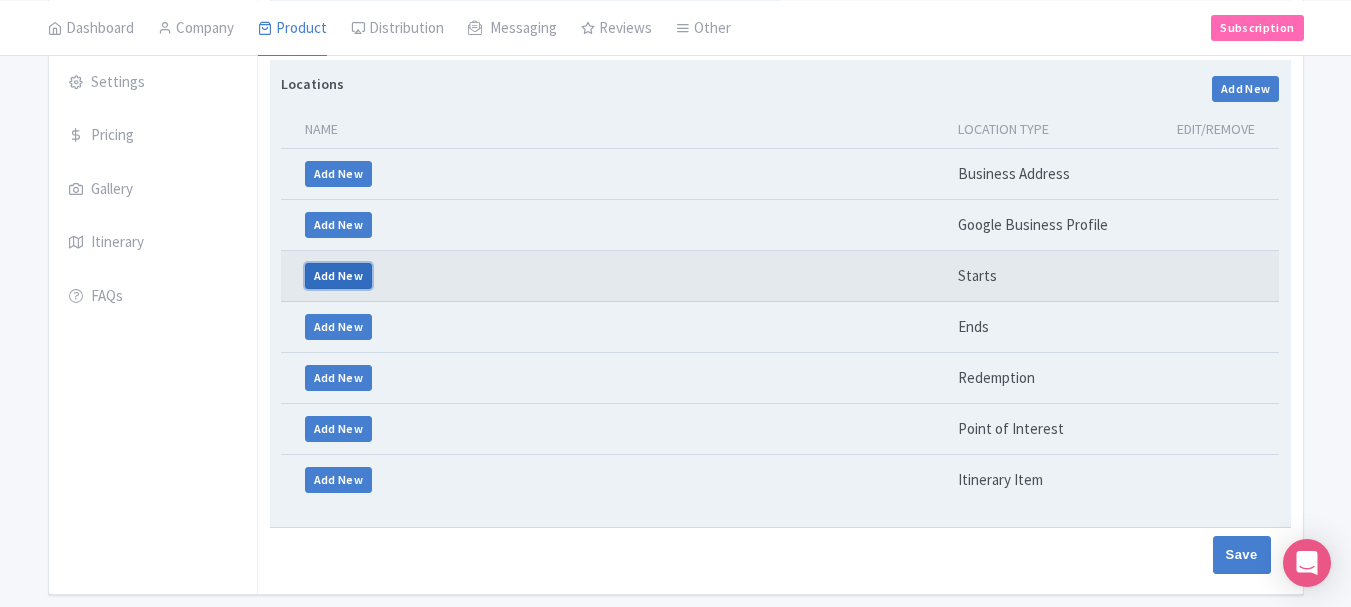 click on "Add New" at bounding box center (339, 276) 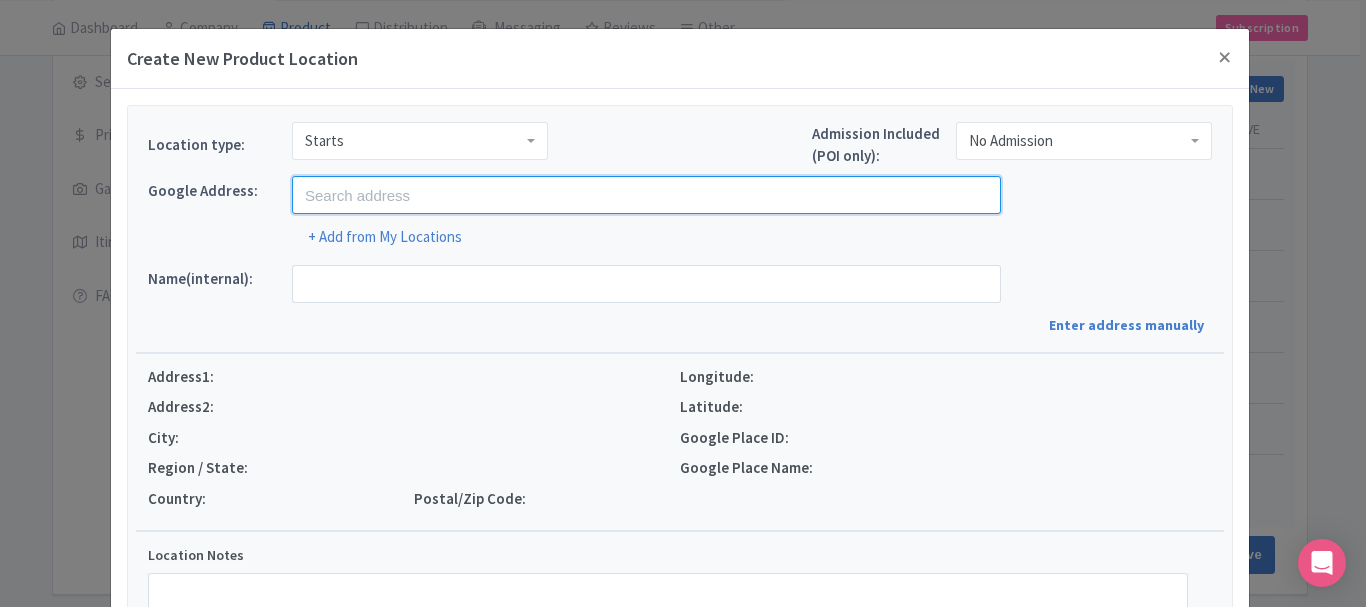 click at bounding box center [646, 195] 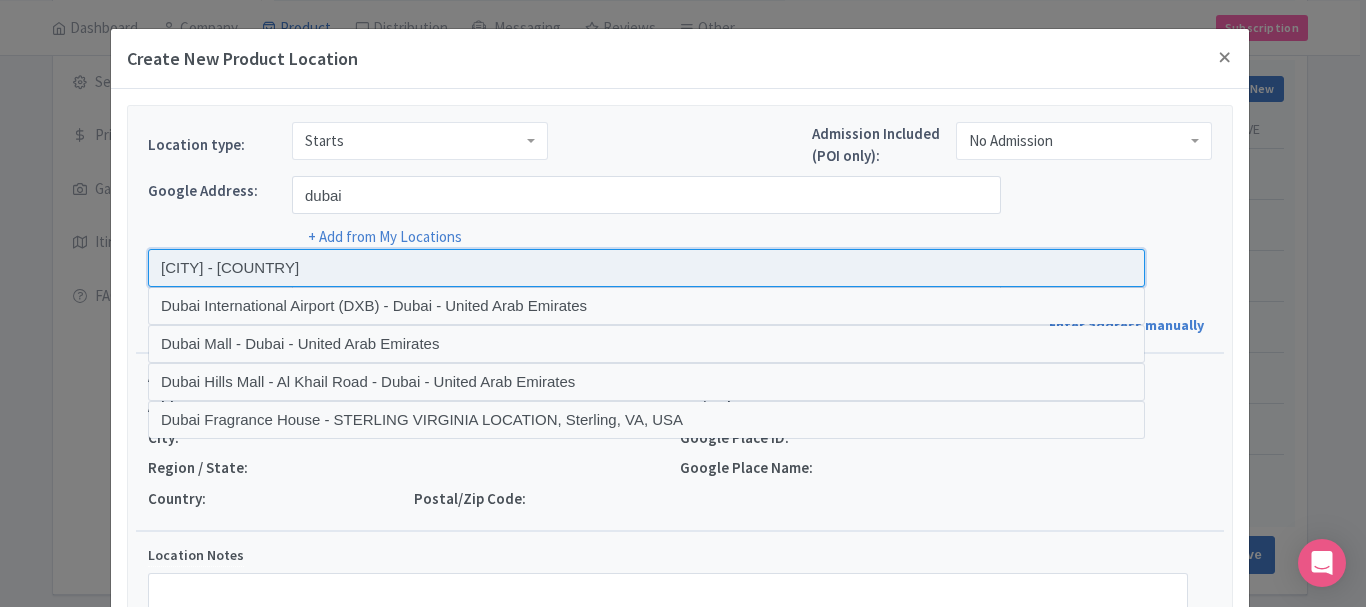 click at bounding box center (646, 268) 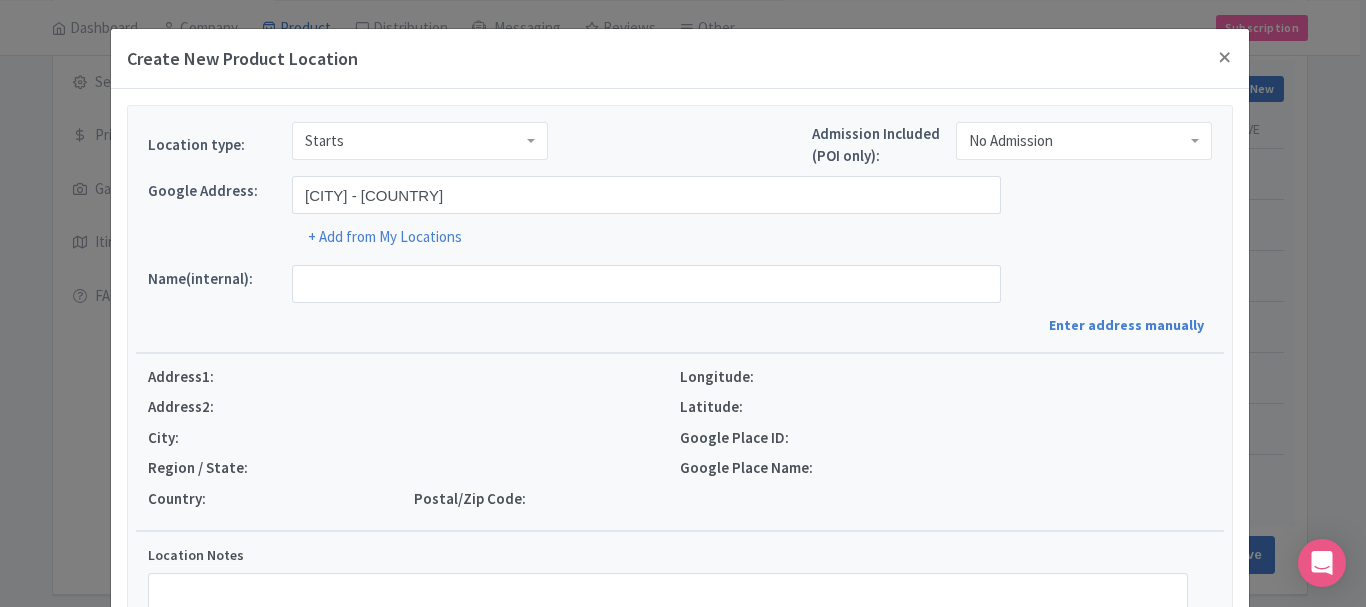 scroll, scrollTop: 280, scrollLeft: 0, axis: vertical 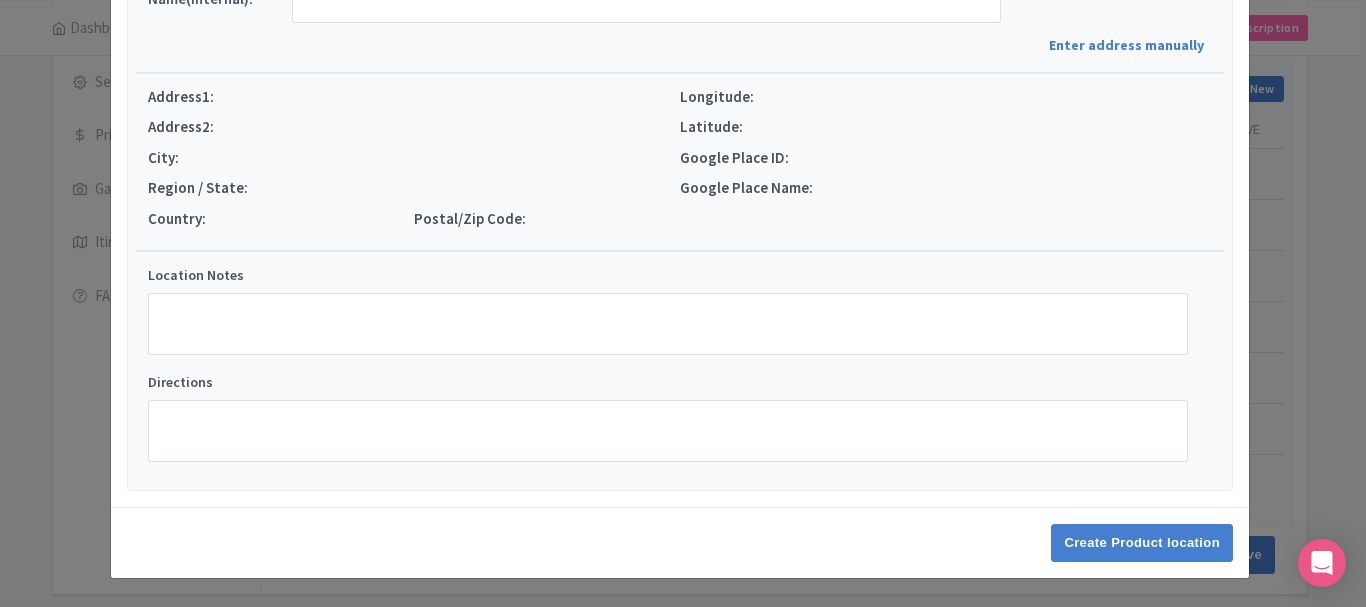 type on "[CITY], [STATE] - [COUNTRY]" 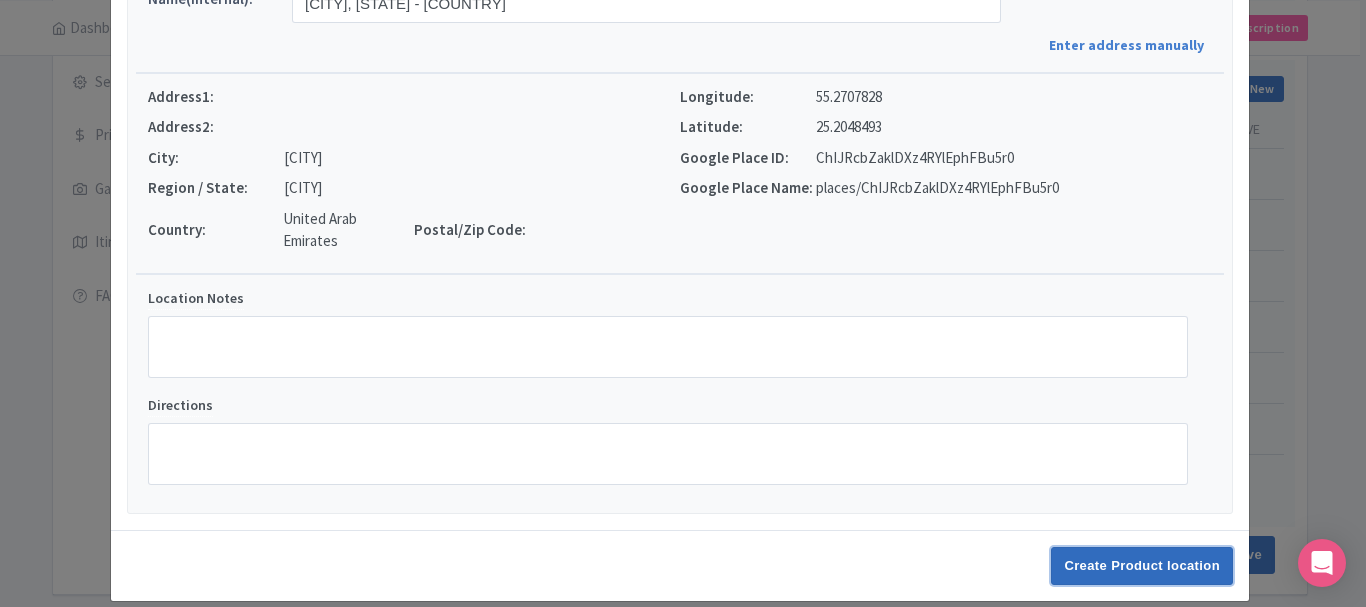 click on "Create Product location" at bounding box center (1142, 566) 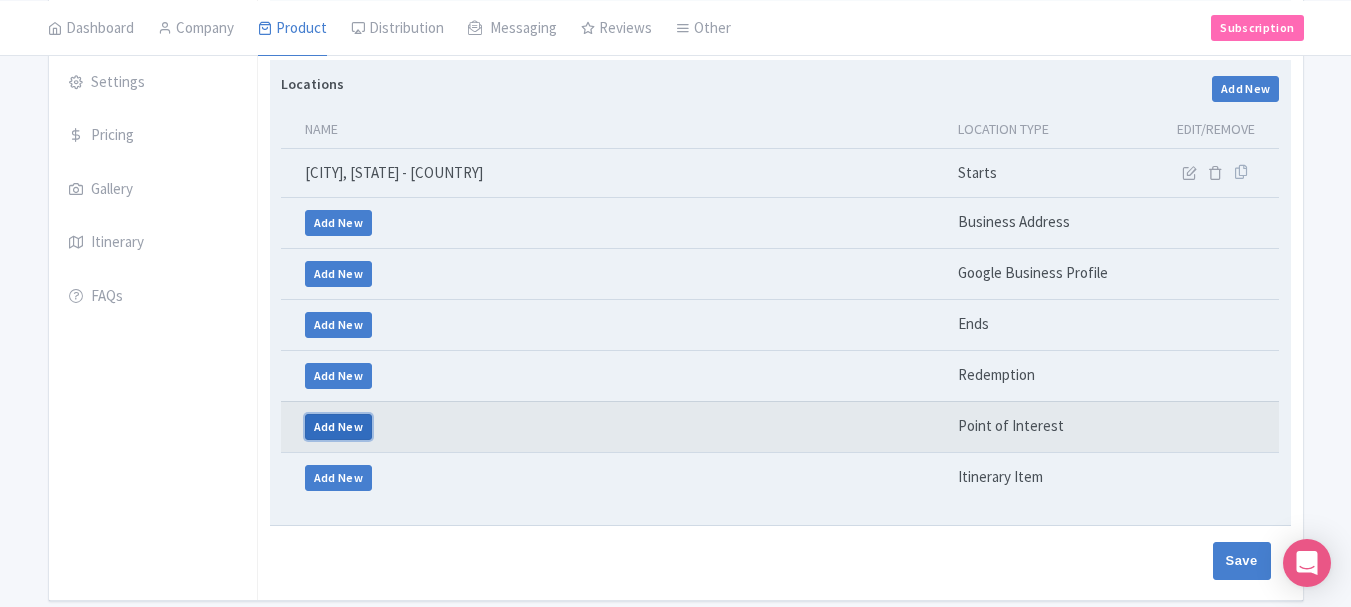 click on "Add New" at bounding box center (339, 427) 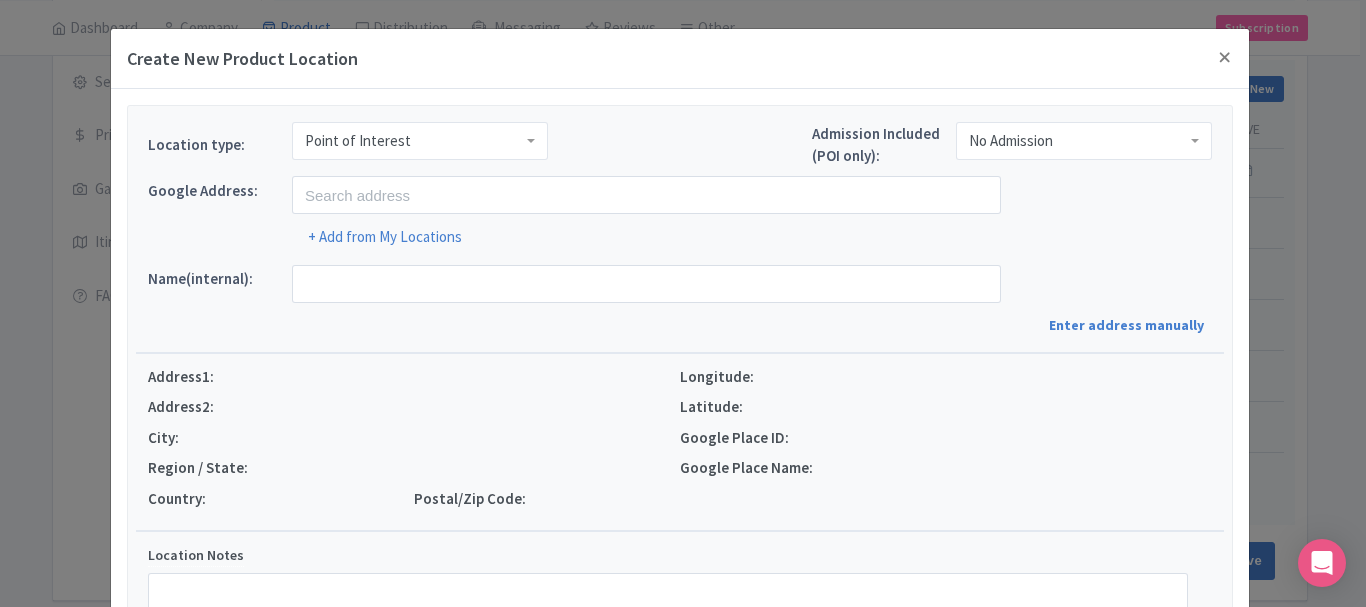 click on "Location type:
Point of Interest Point of Interest" at bounding box center (348, 149) 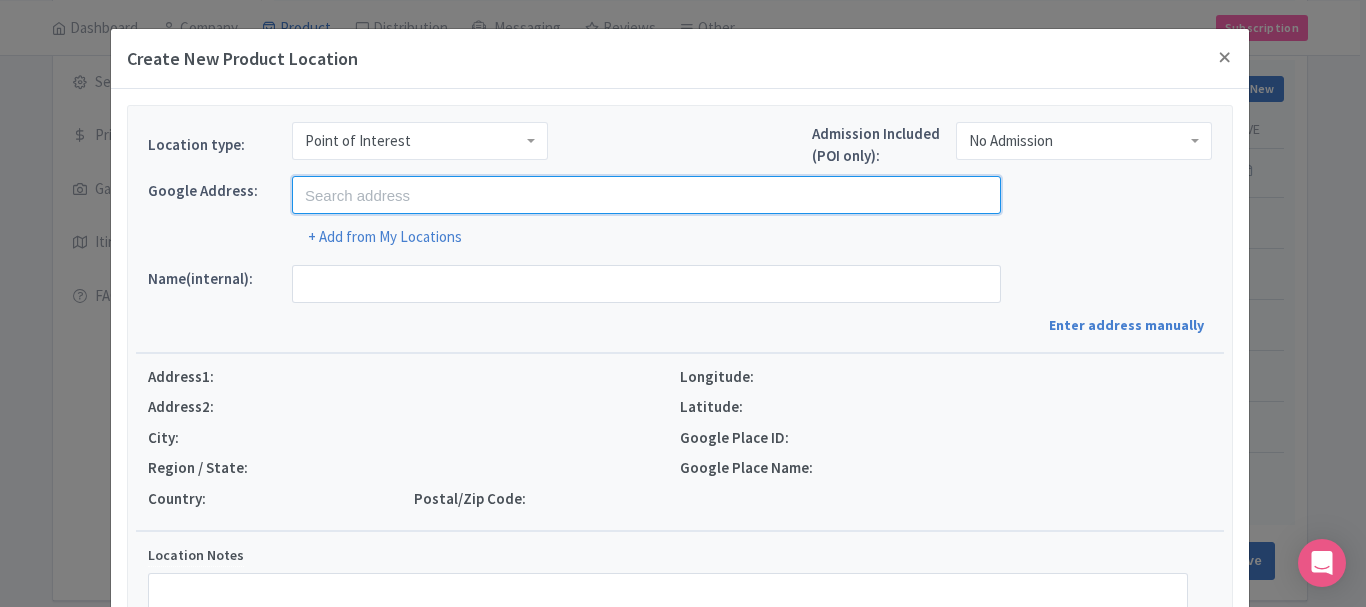 click at bounding box center (646, 195) 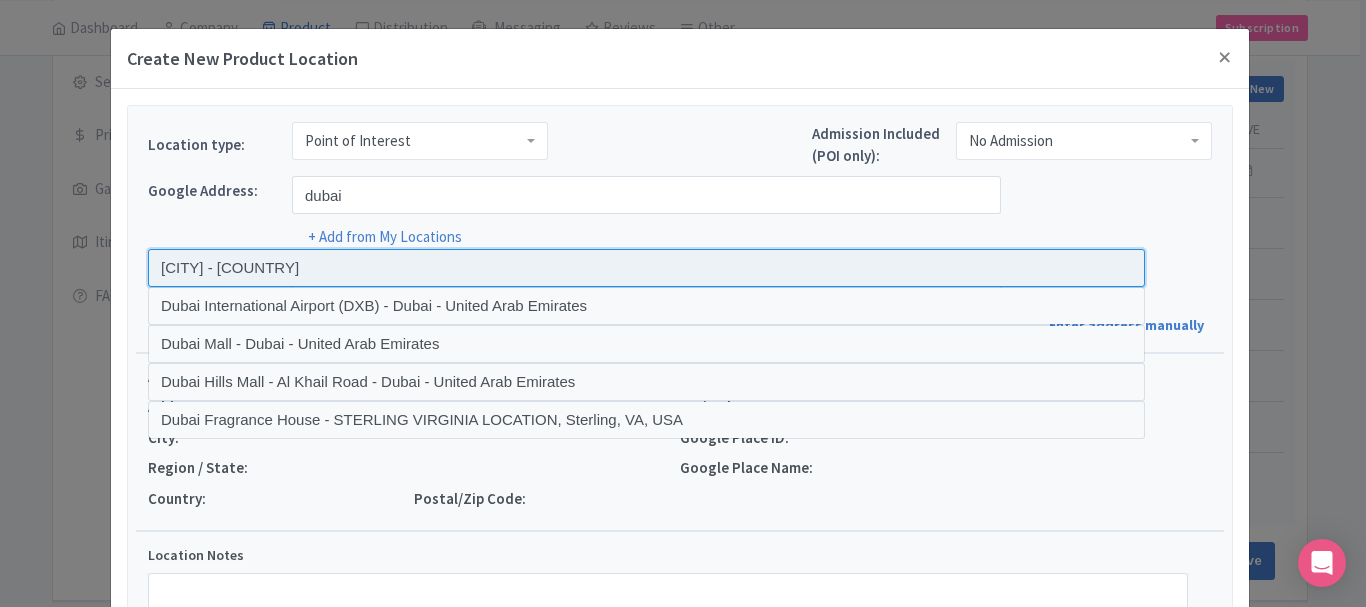 click at bounding box center [646, 268] 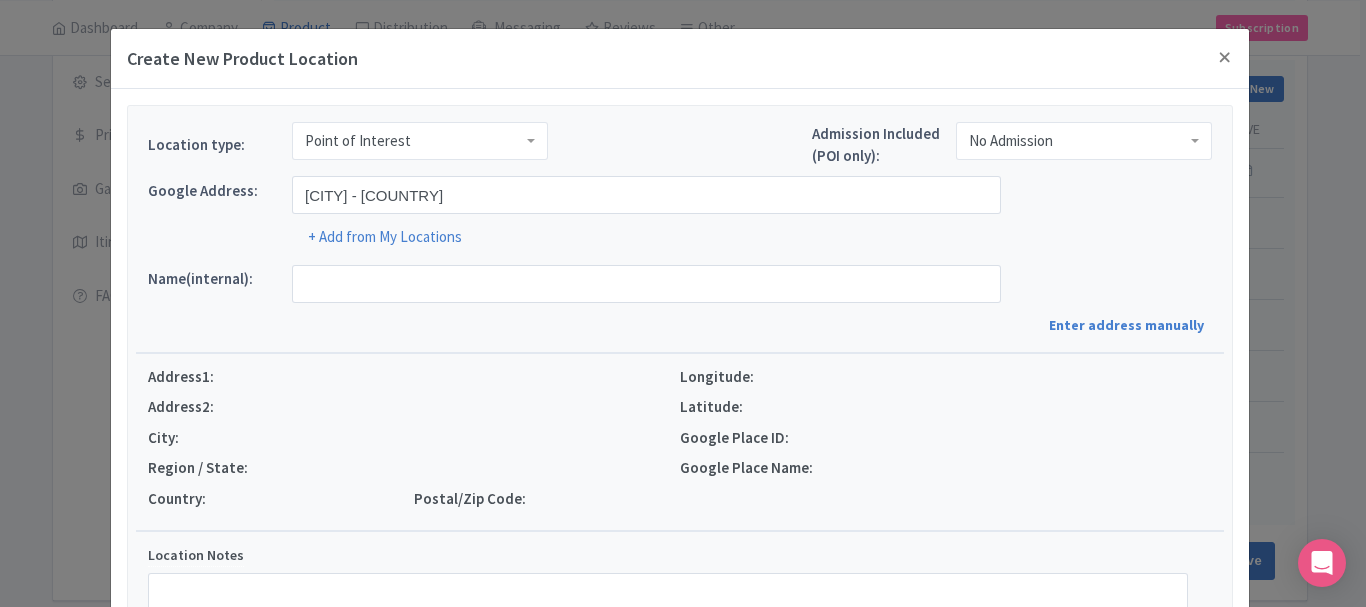 type on "[CITY], [STATE] - [COUNTRY]" 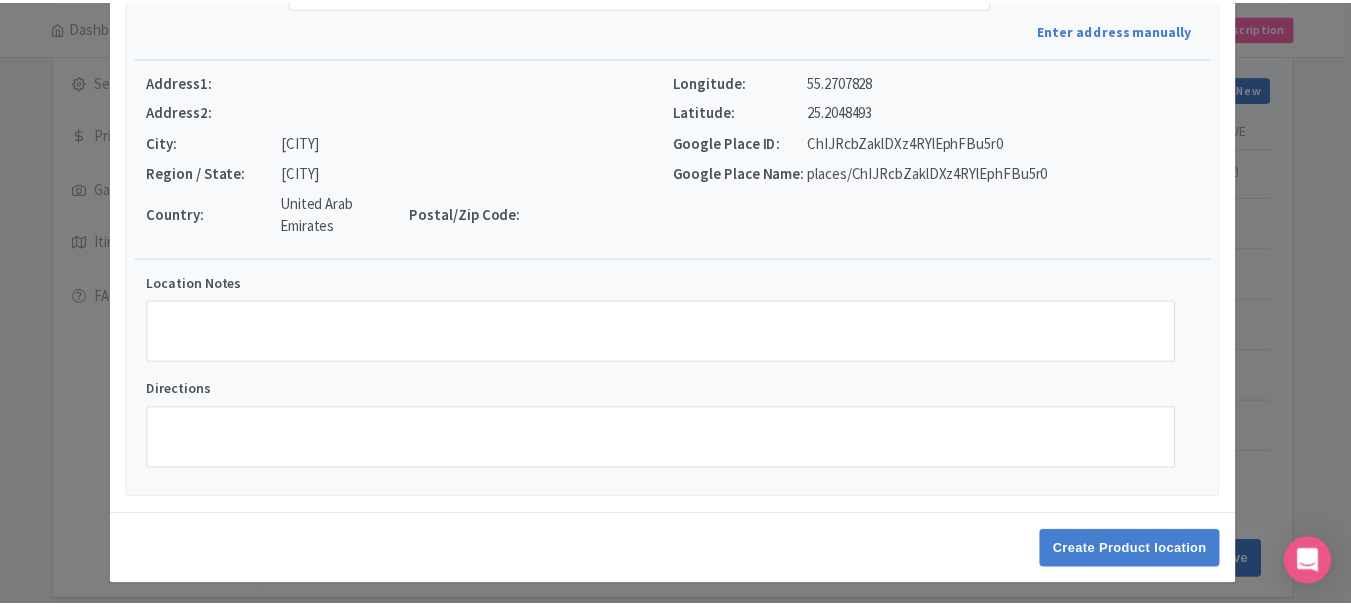 scroll, scrollTop: 303, scrollLeft: 0, axis: vertical 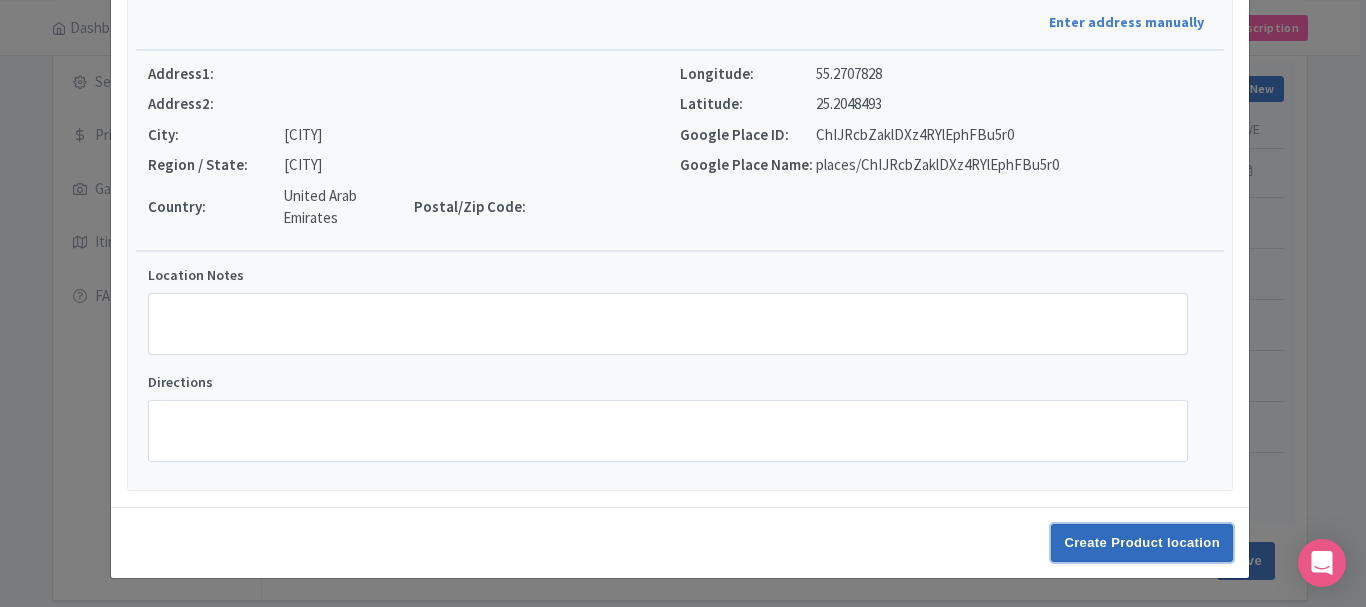 click on "Create Product location" at bounding box center (1142, 543) 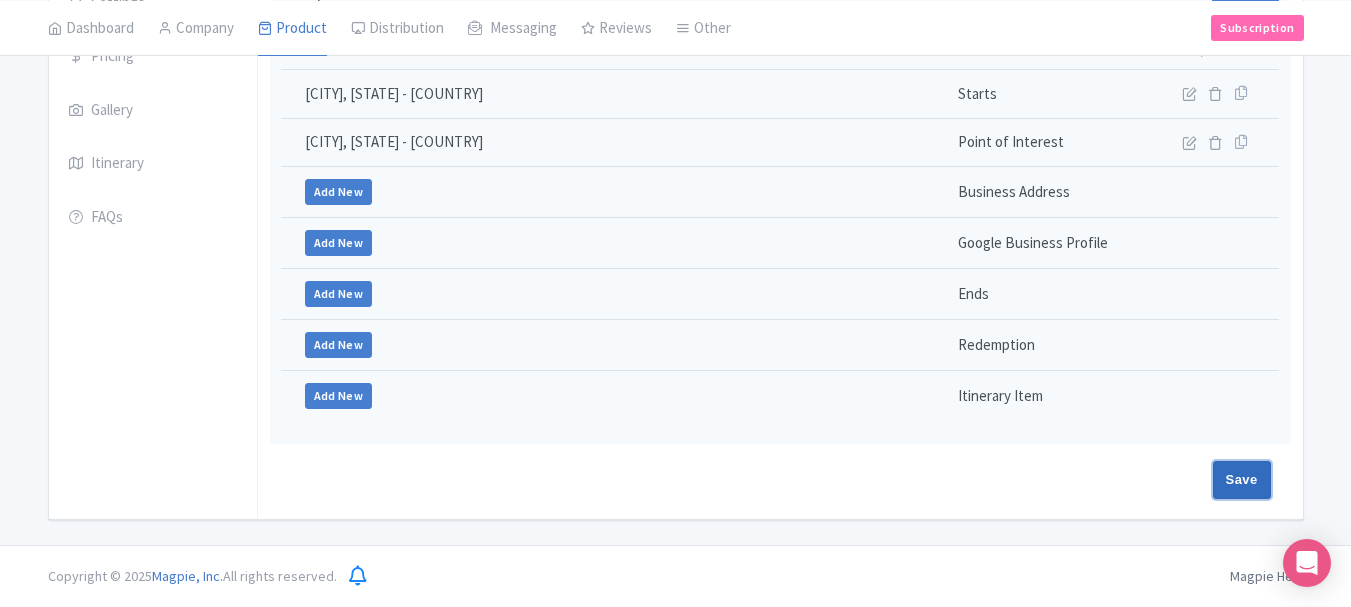 click on "Save" at bounding box center [1242, 480] 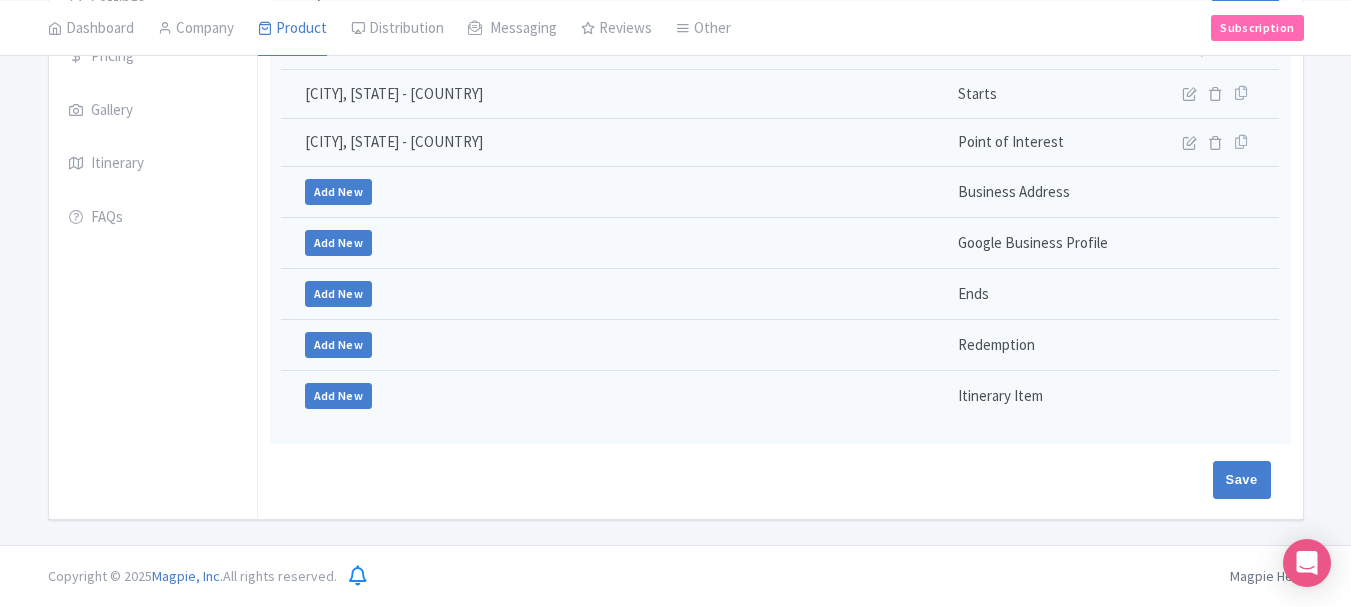 type on "Update Product" 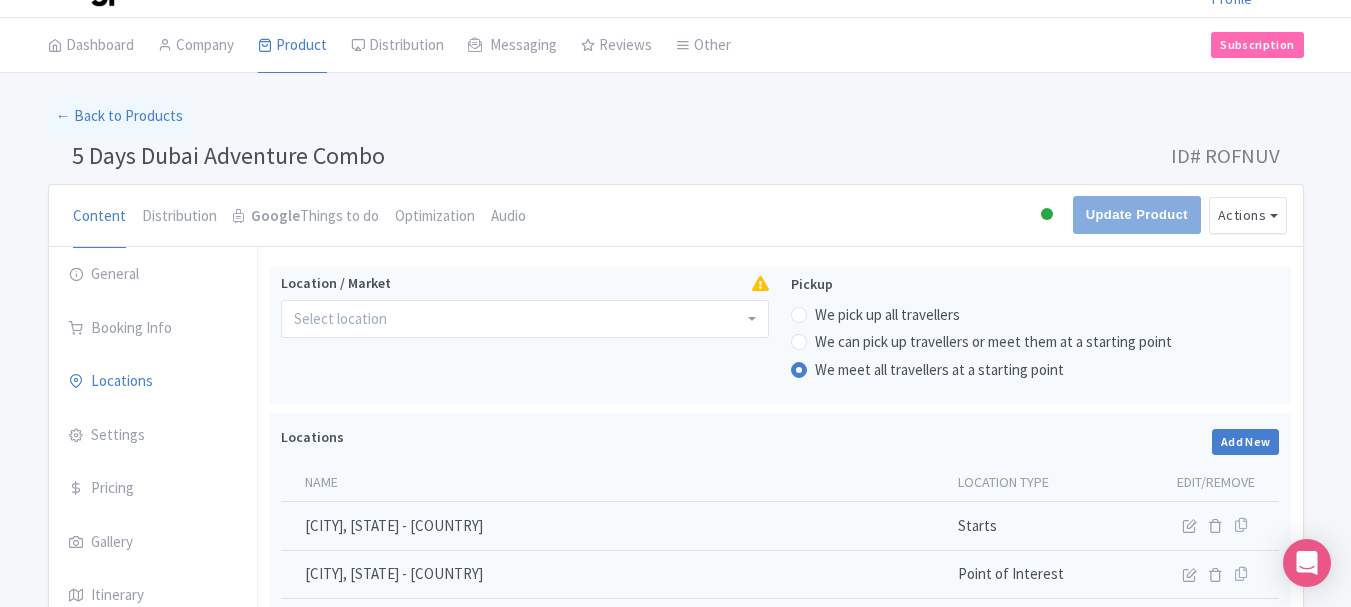 scroll, scrollTop: 0, scrollLeft: 0, axis: both 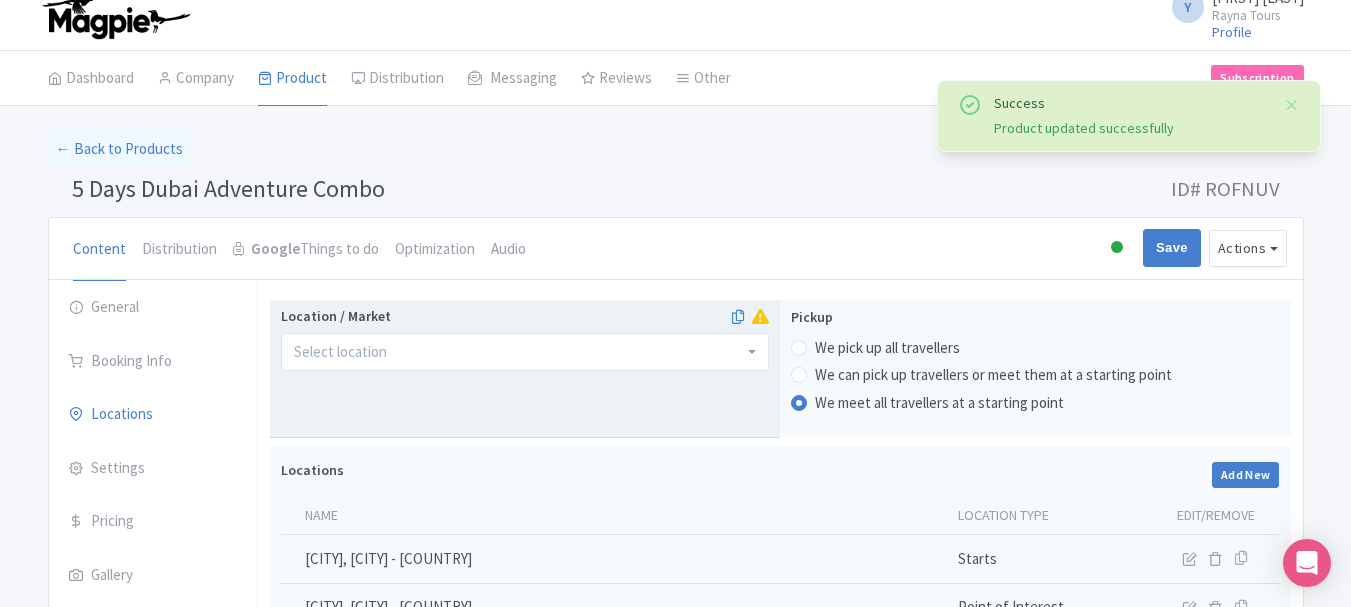 click on "Location / Market" at bounding box center [342, 352] 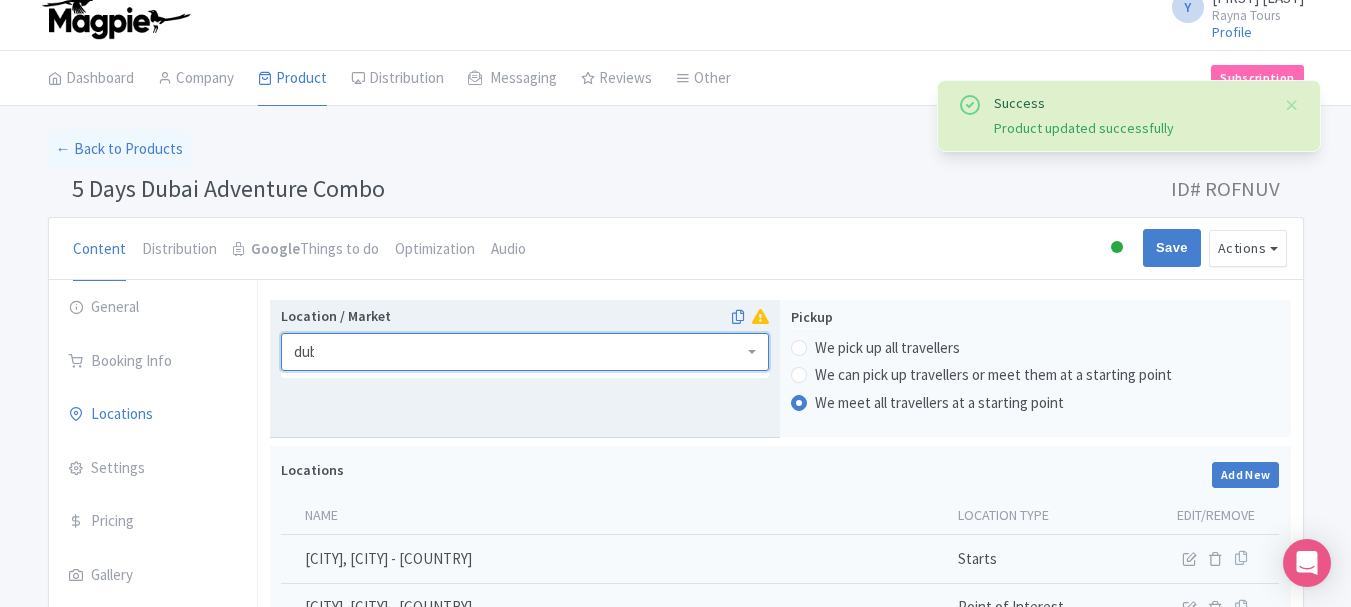 type on "dubai" 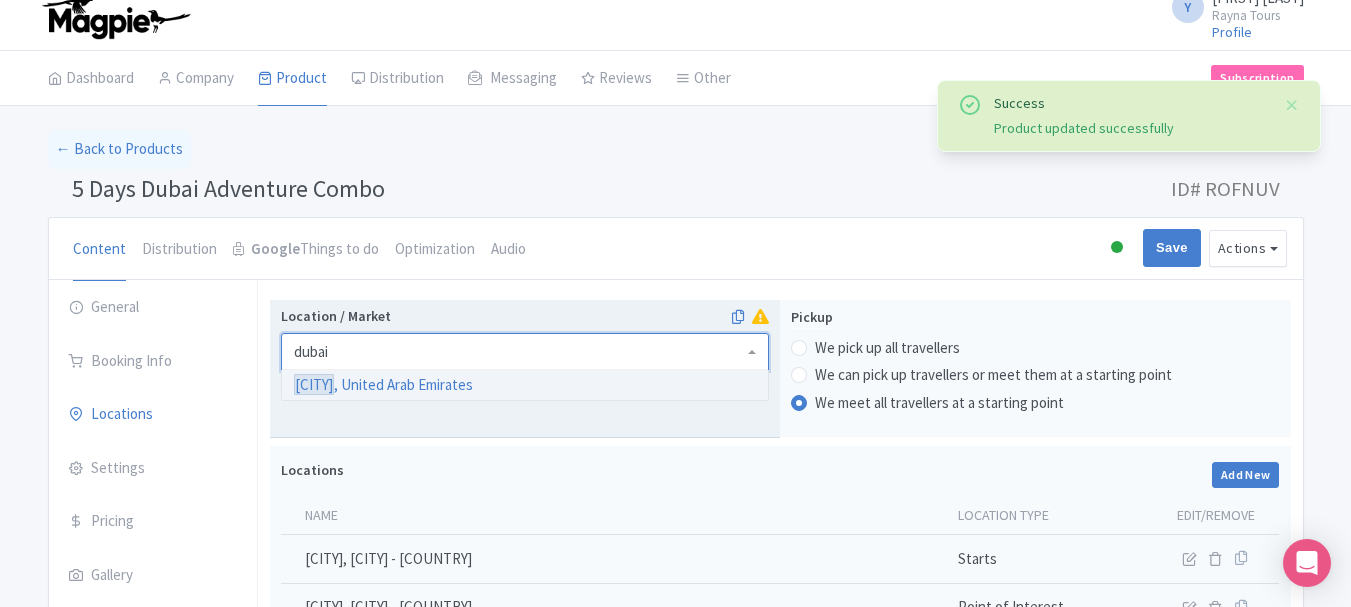 type 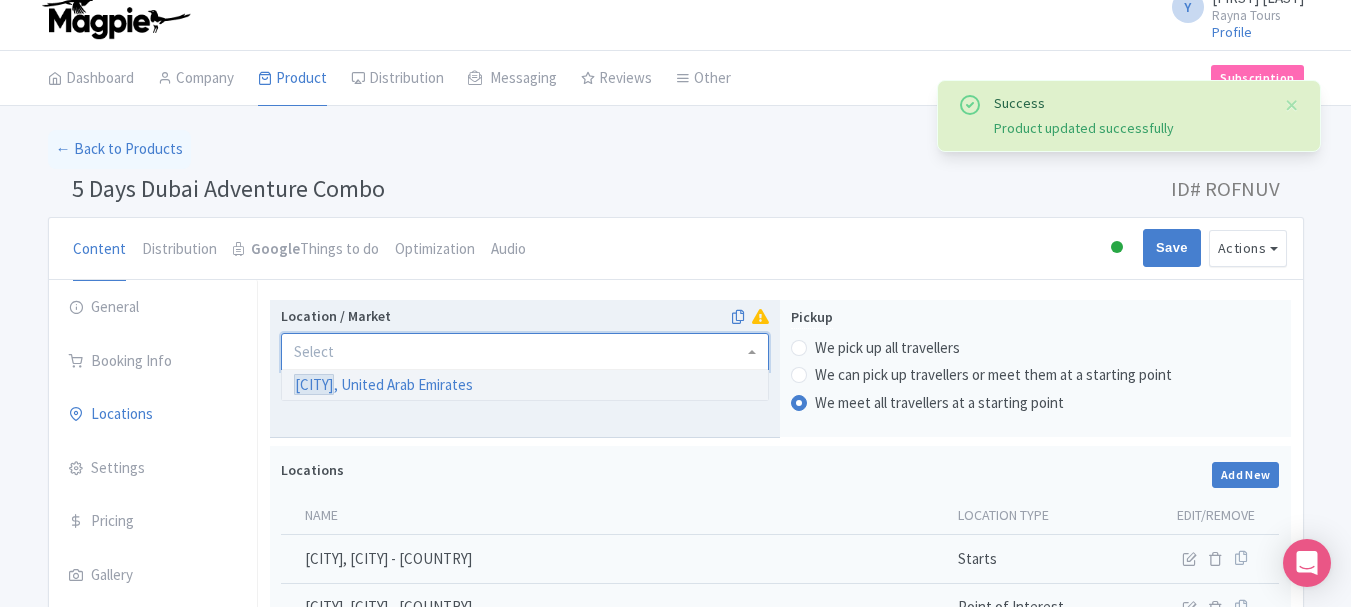 scroll, scrollTop: 0, scrollLeft: 0, axis: both 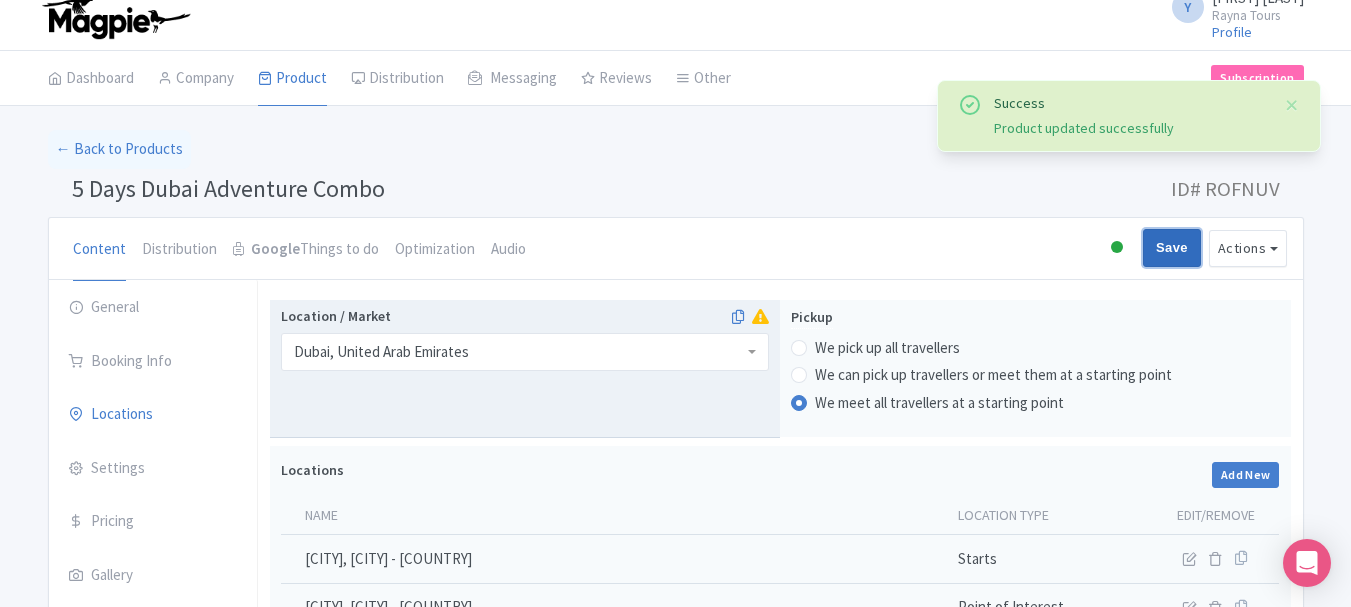 click on "Save" at bounding box center [1172, 248] 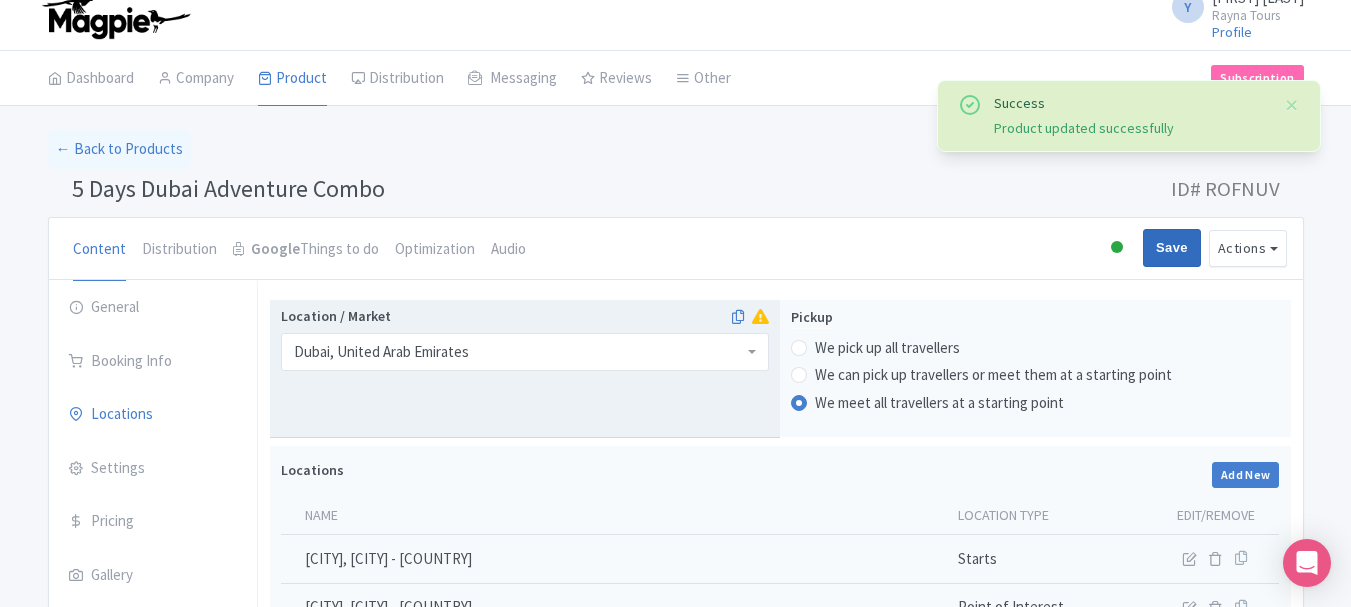 type on "Saving..." 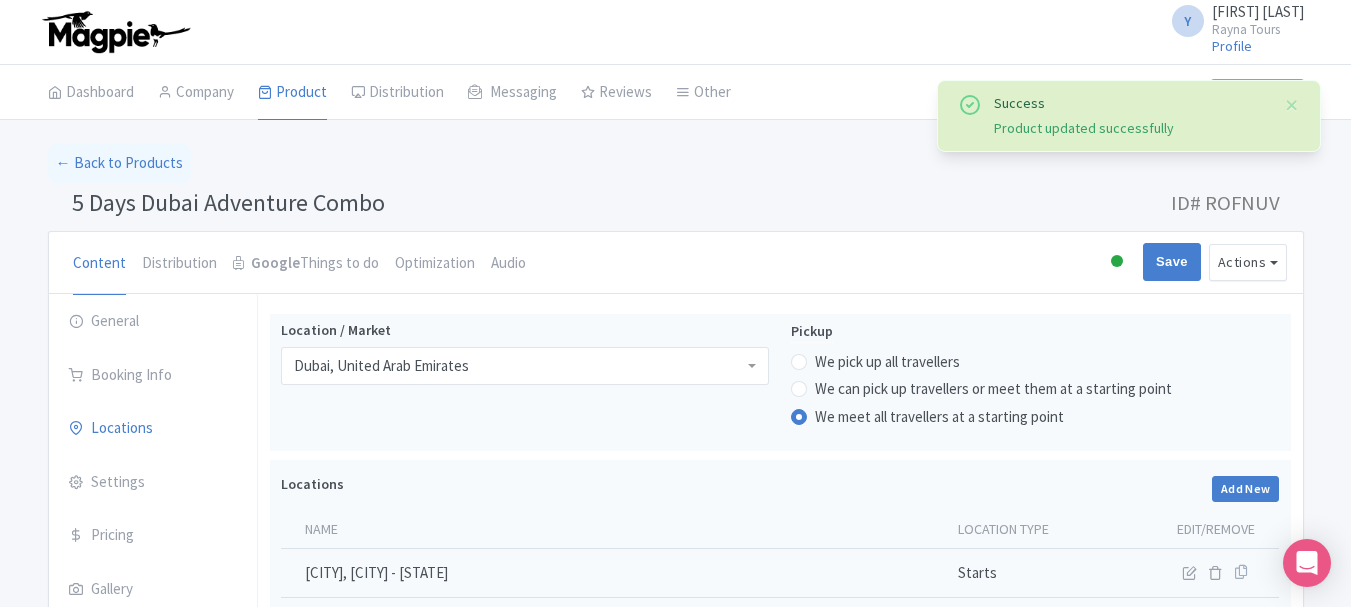 scroll, scrollTop: 314, scrollLeft: 0, axis: vertical 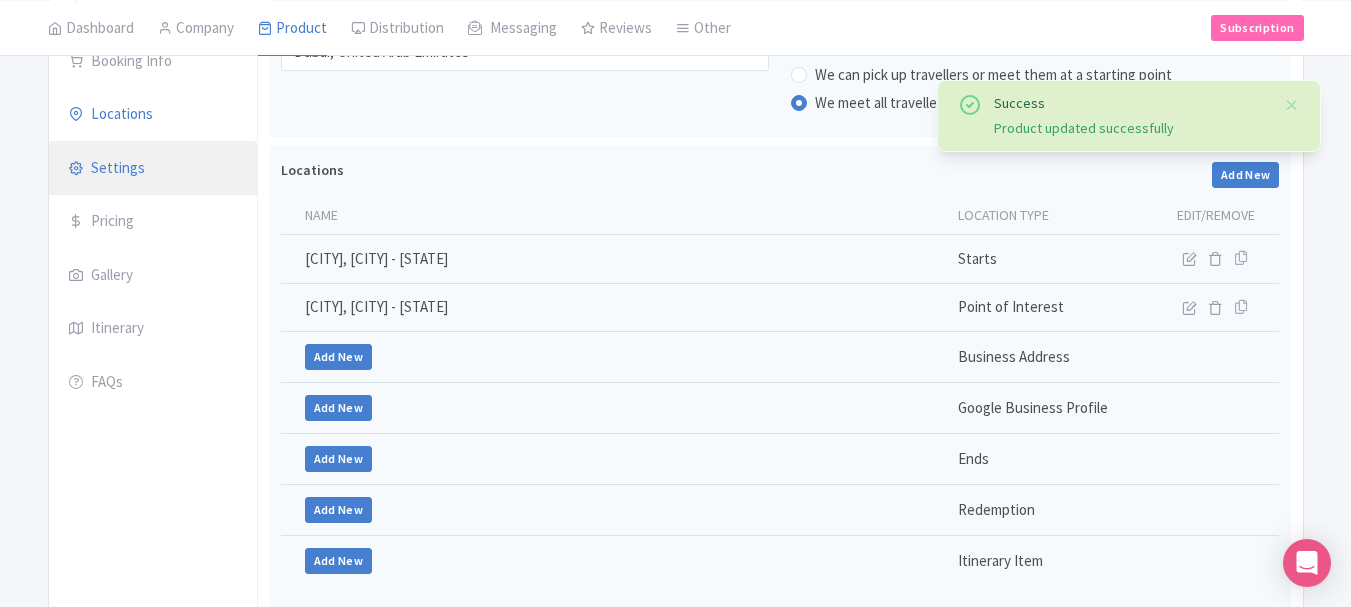 click on "Settings" at bounding box center (153, 169) 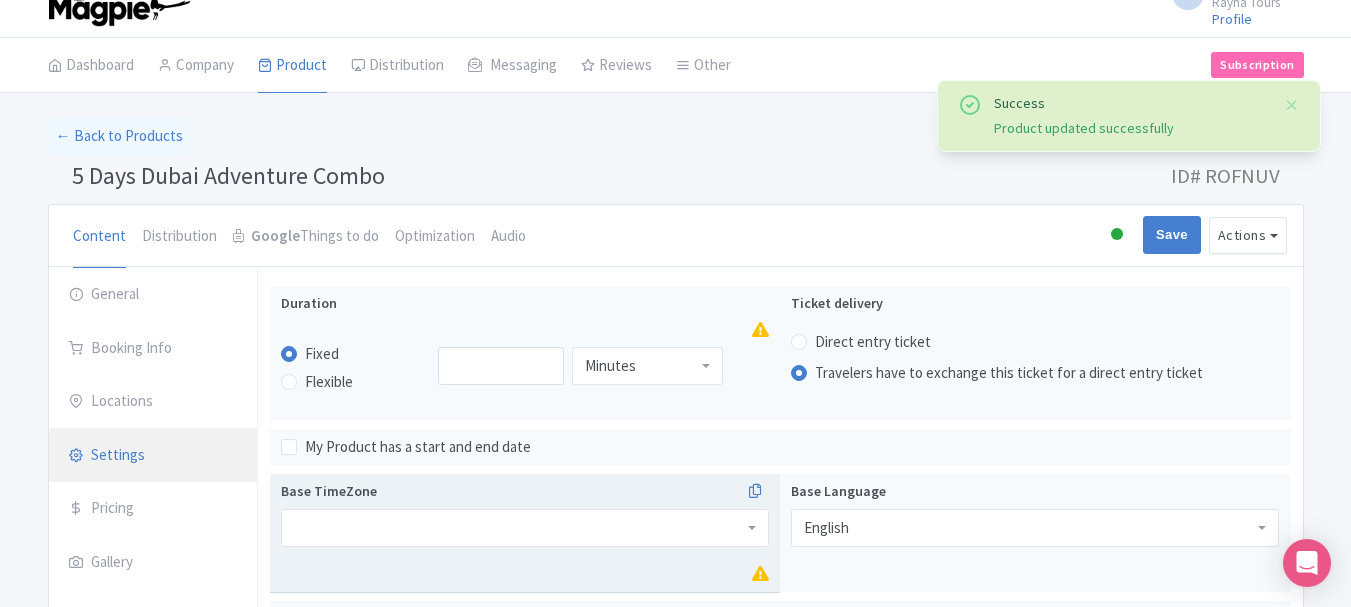 scroll, scrollTop: 14, scrollLeft: 0, axis: vertical 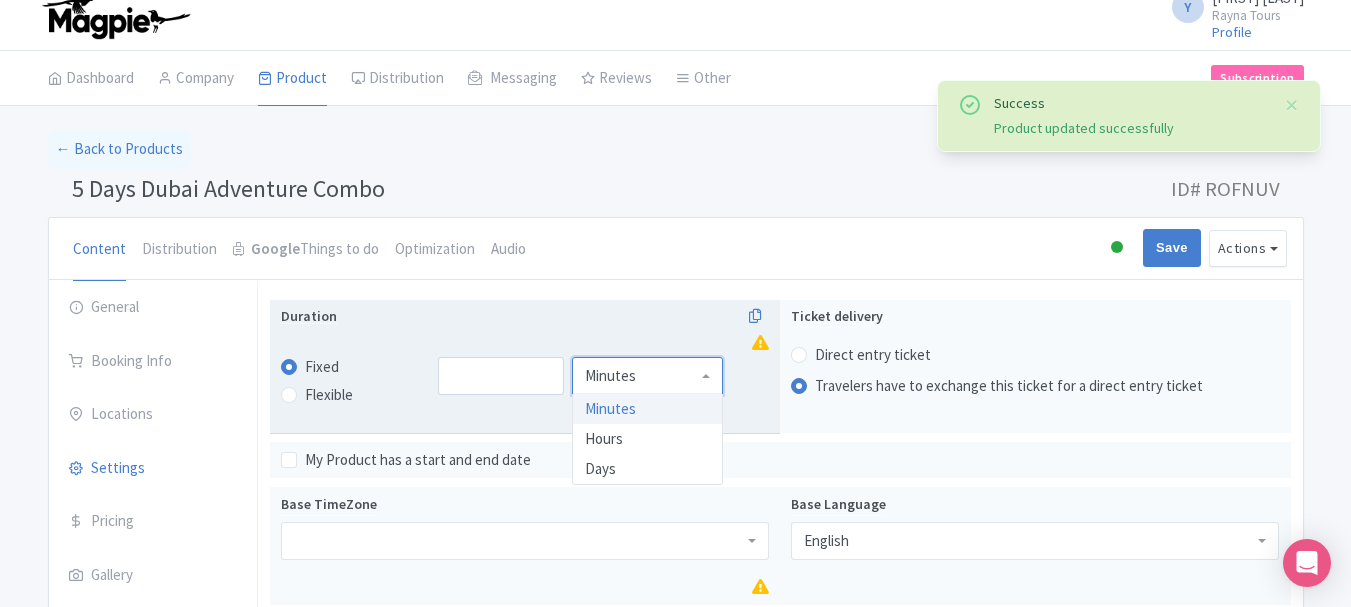 click on "Minutes" at bounding box center [647, 376] 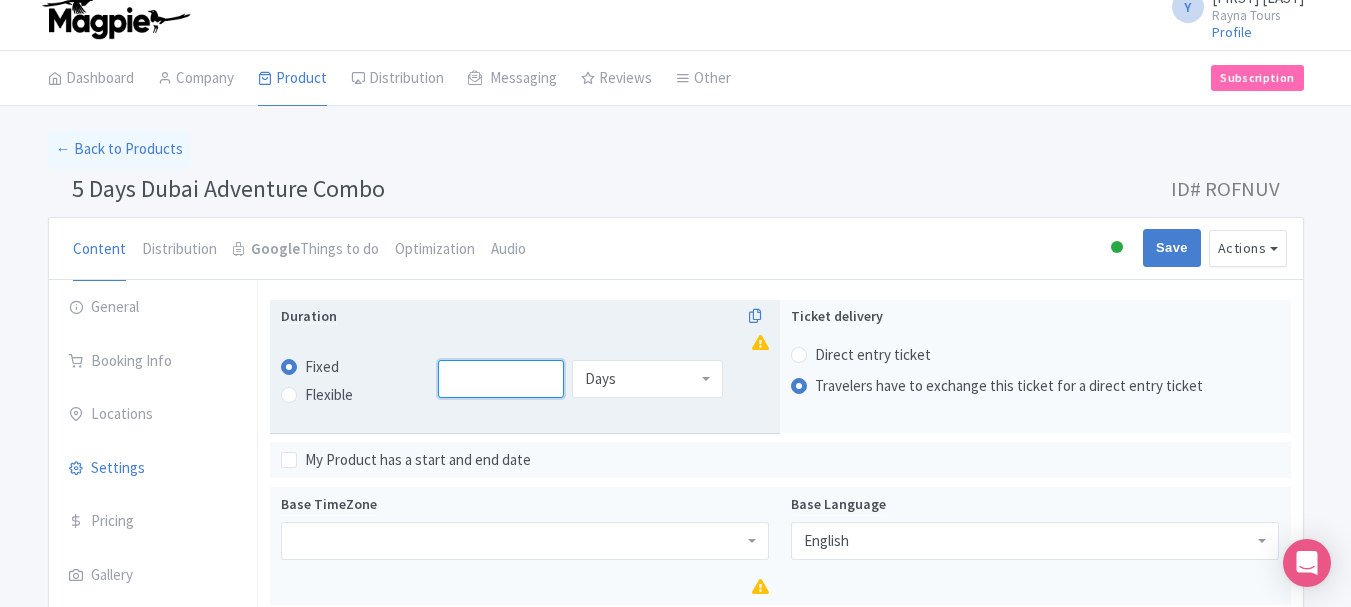 click at bounding box center (501, 379) 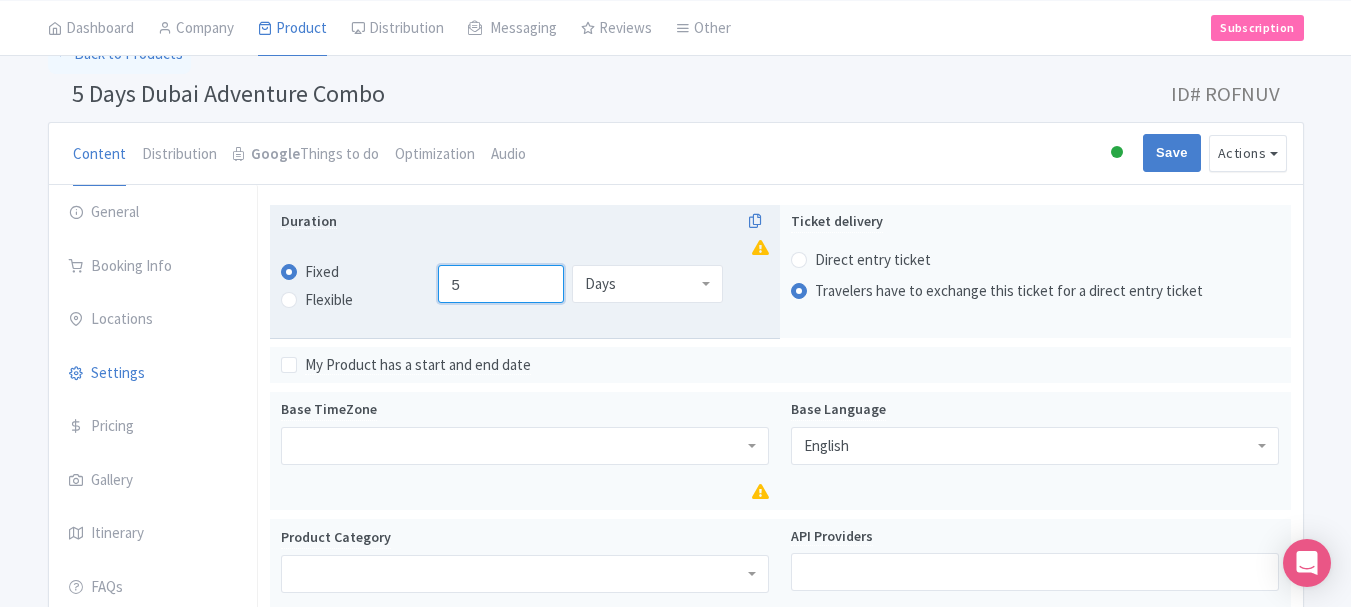 scroll, scrollTop: 214, scrollLeft: 0, axis: vertical 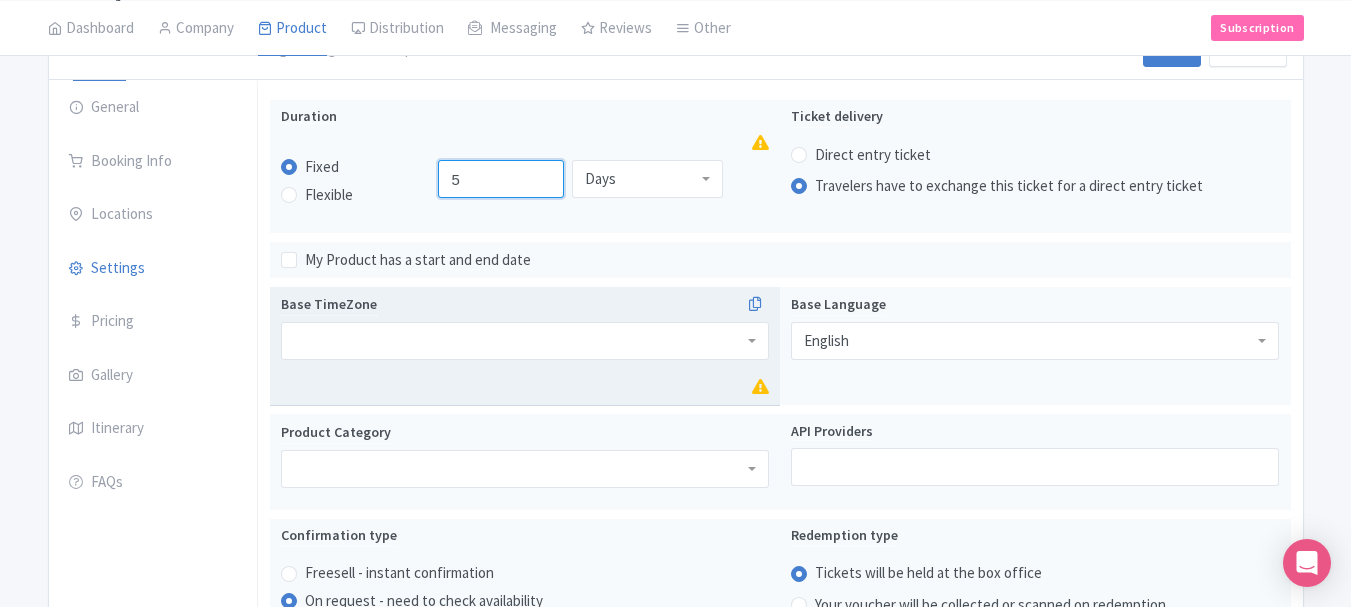 type on "5" 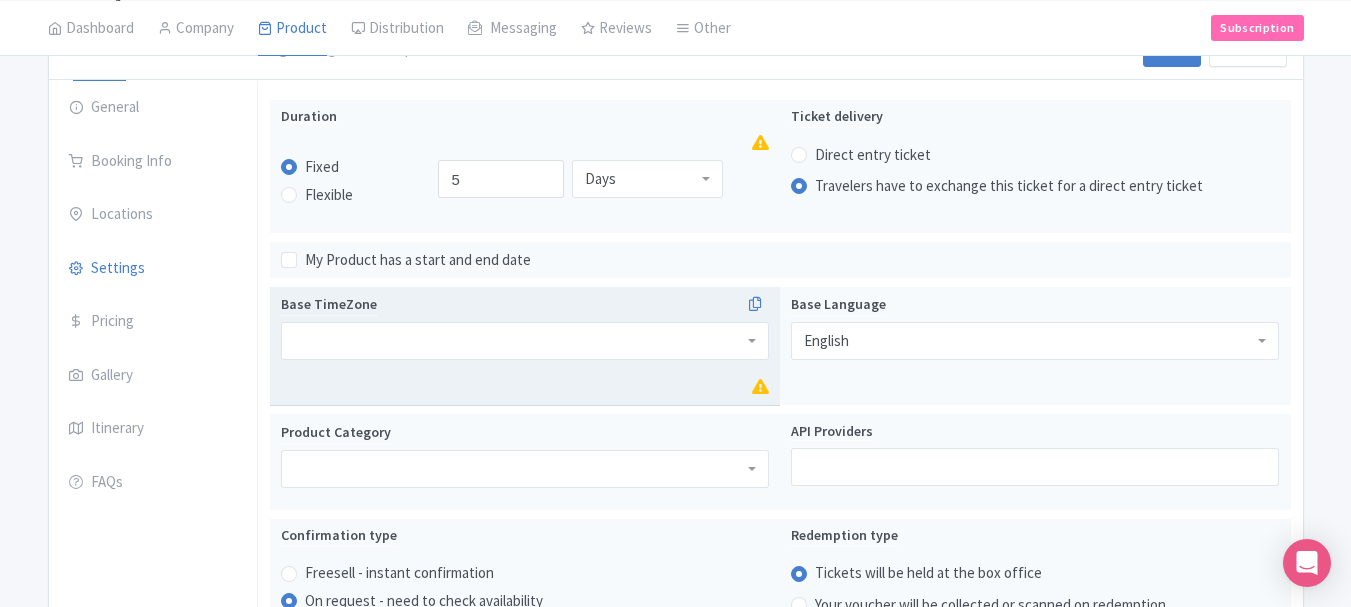 click at bounding box center (525, 341) 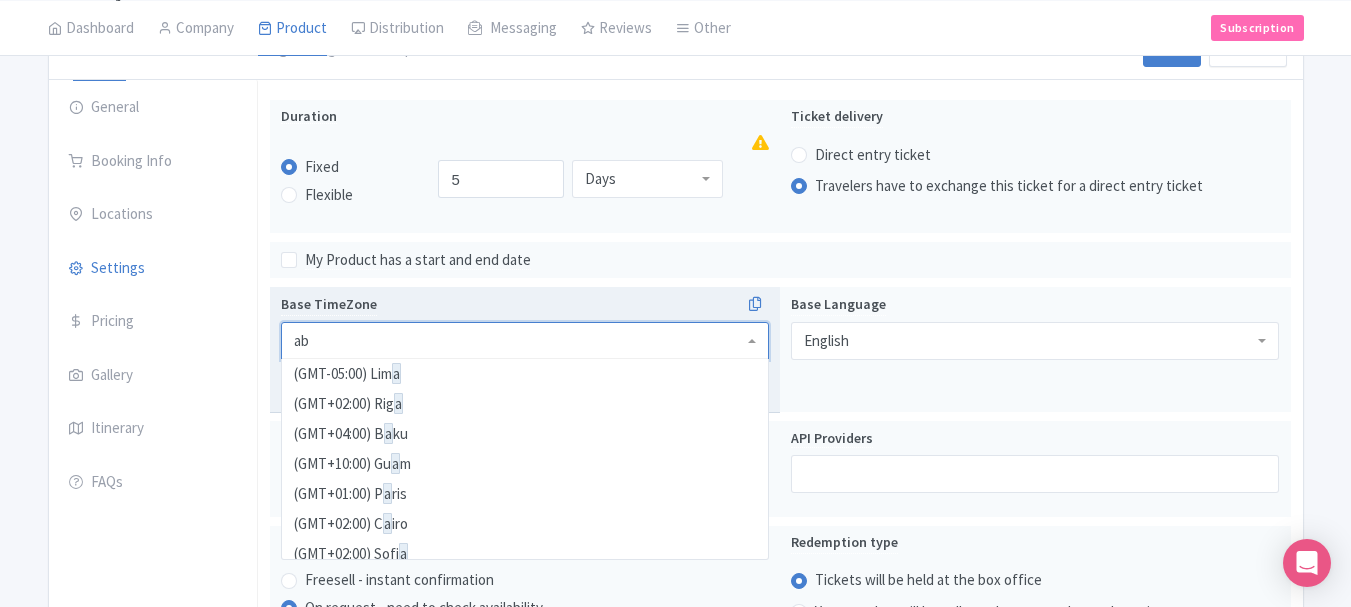 type on "abu" 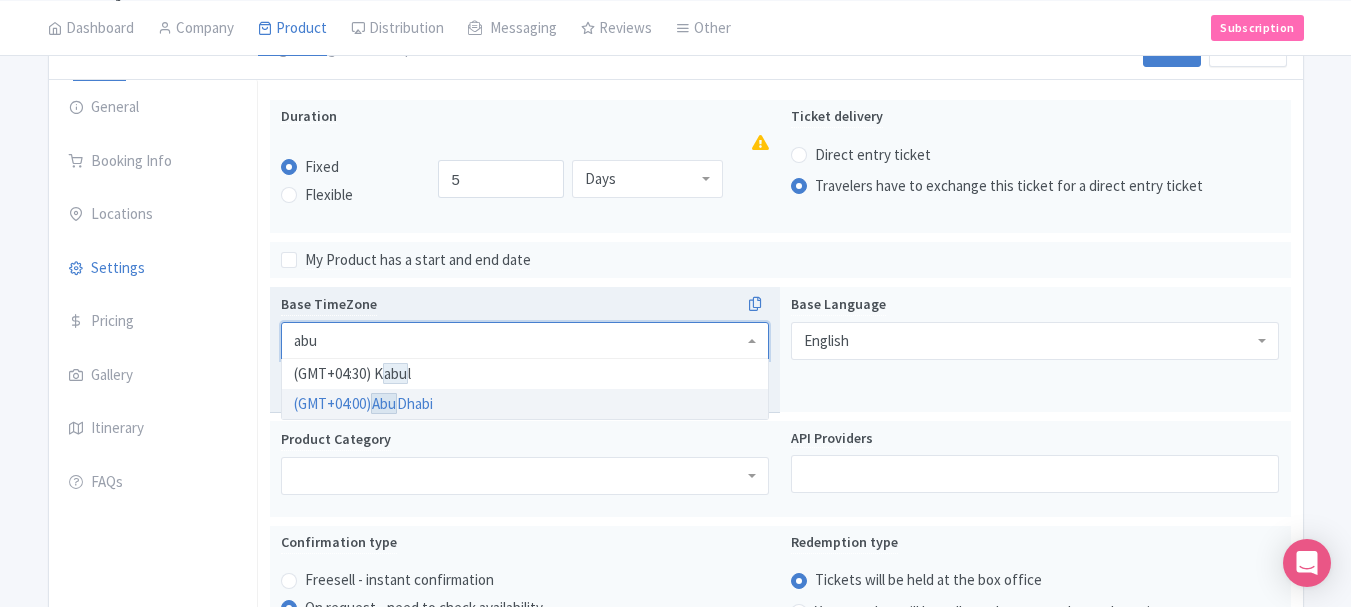 type 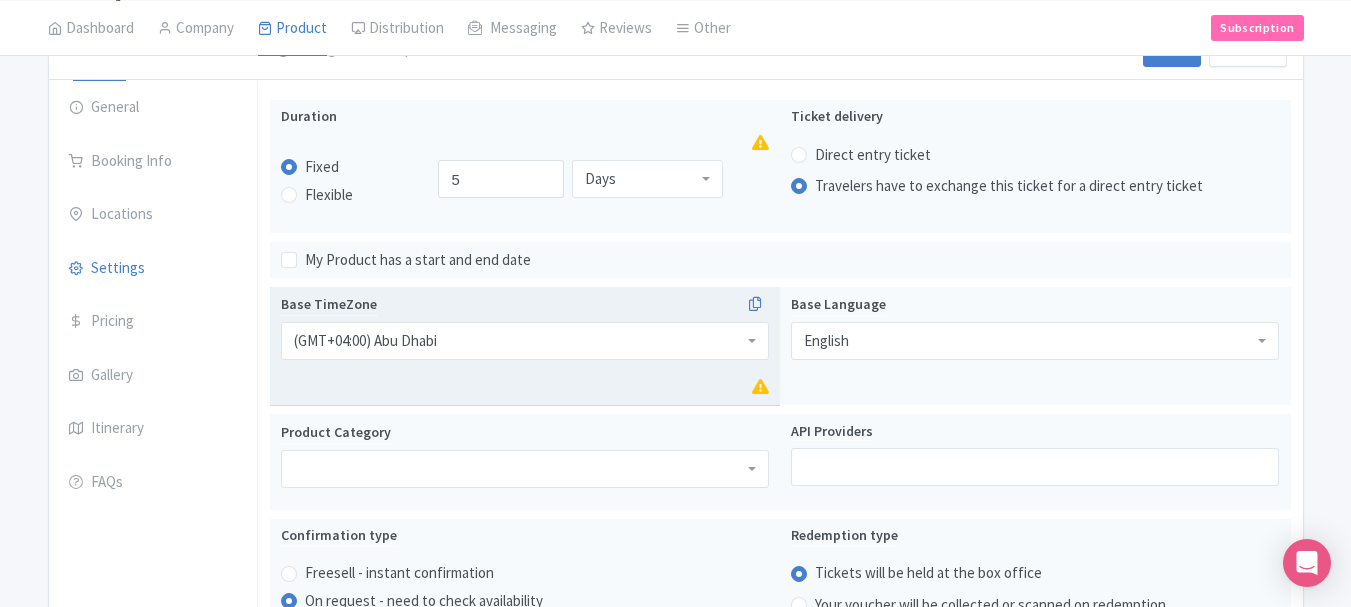 scroll, scrollTop: 0, scrollLeft: 0, axis: both 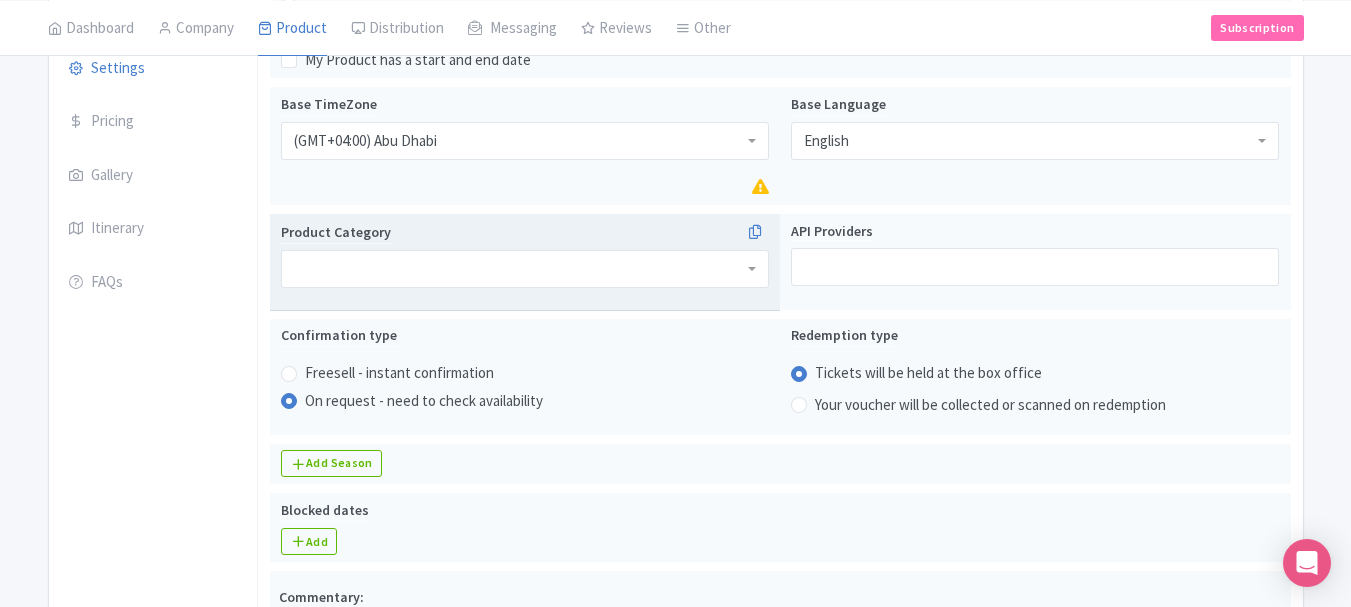 click at bounding box center (525, 269) 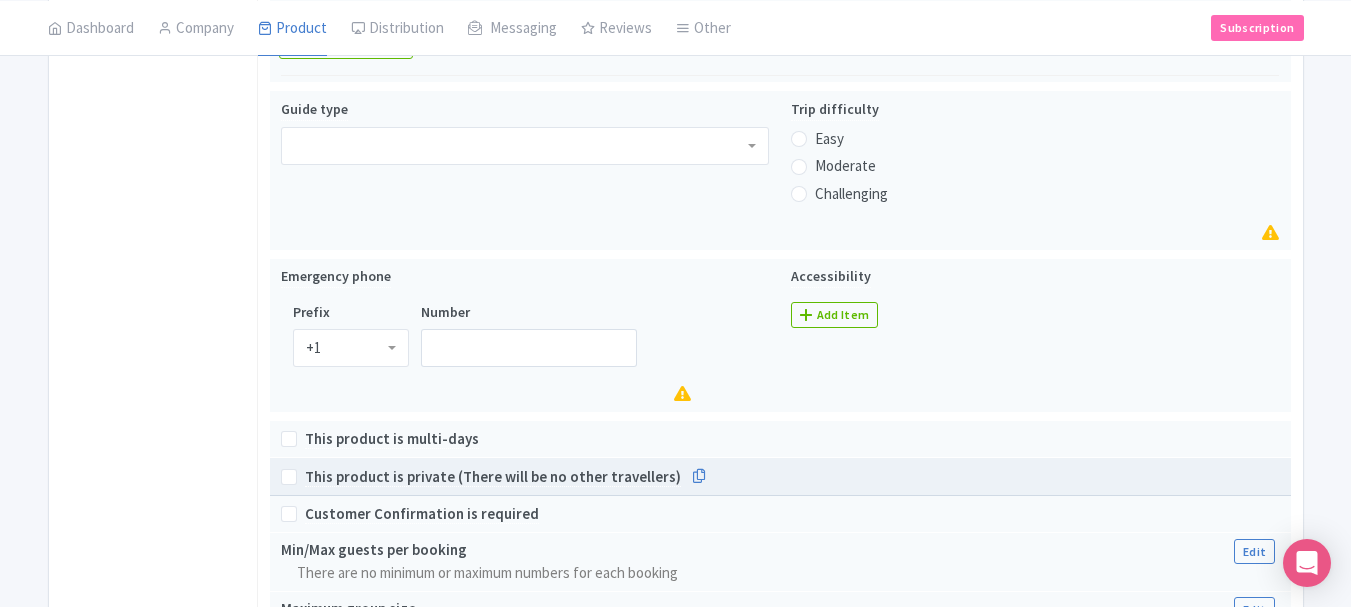 scroll, scrollTop: 1014, scrollLeft: 0, axis: vertical 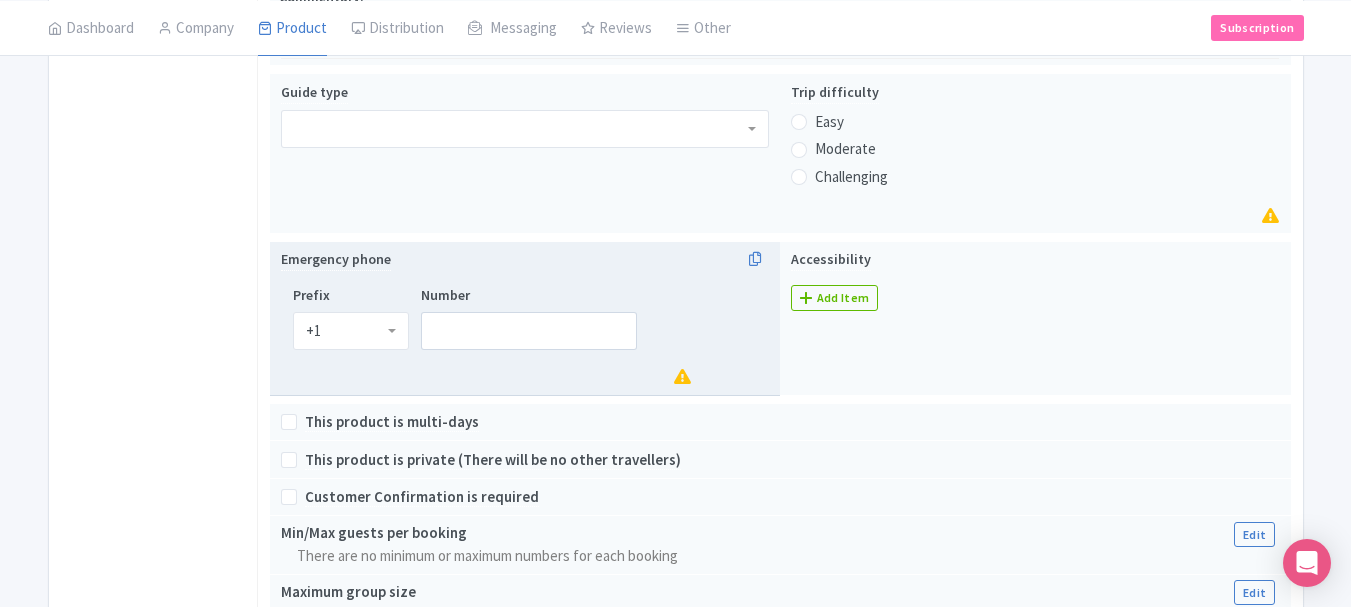 click on "+1" at bounding box center [351, 331] 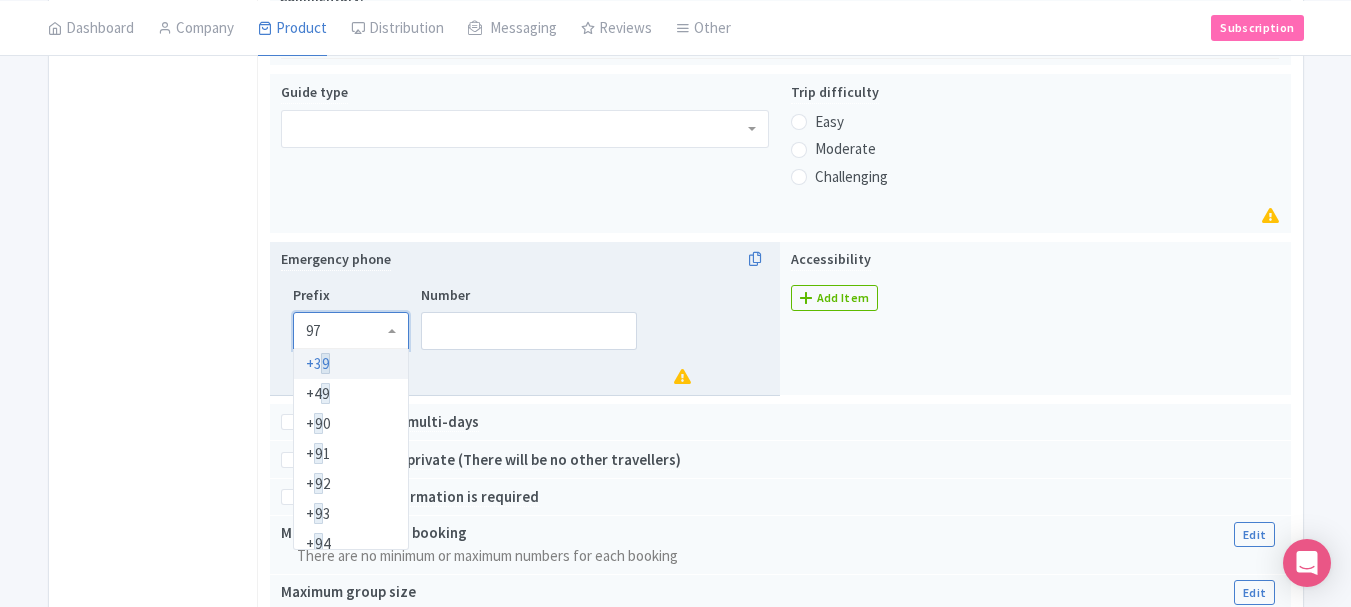 type on "971" 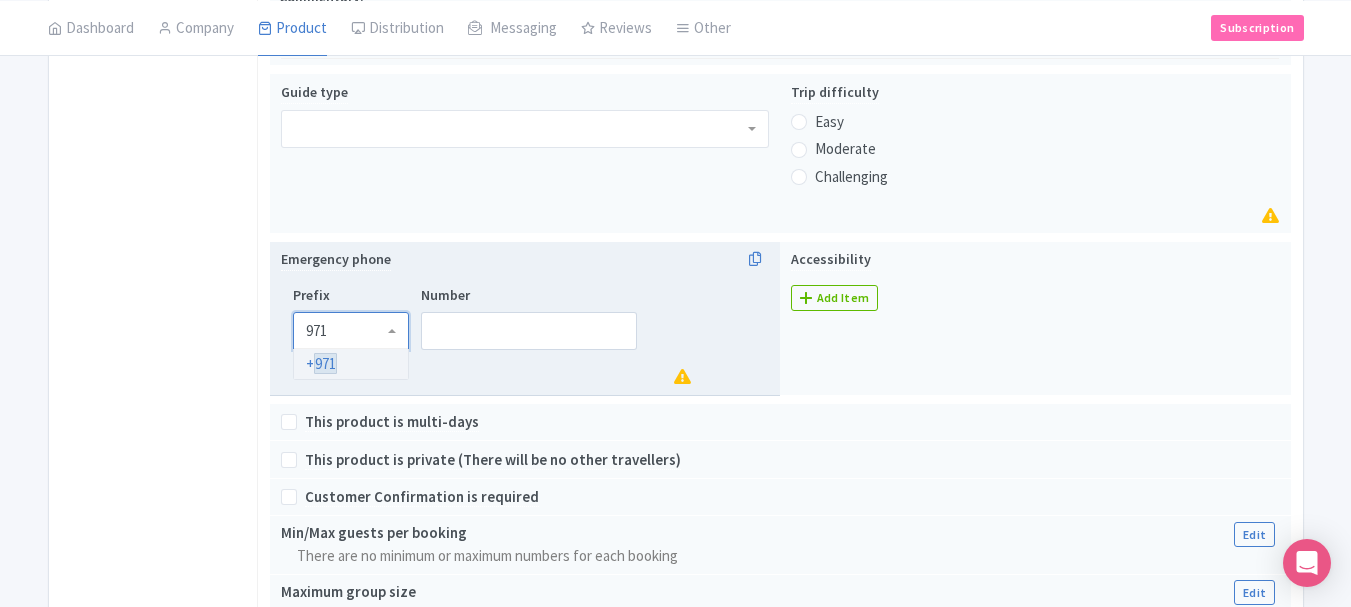 type 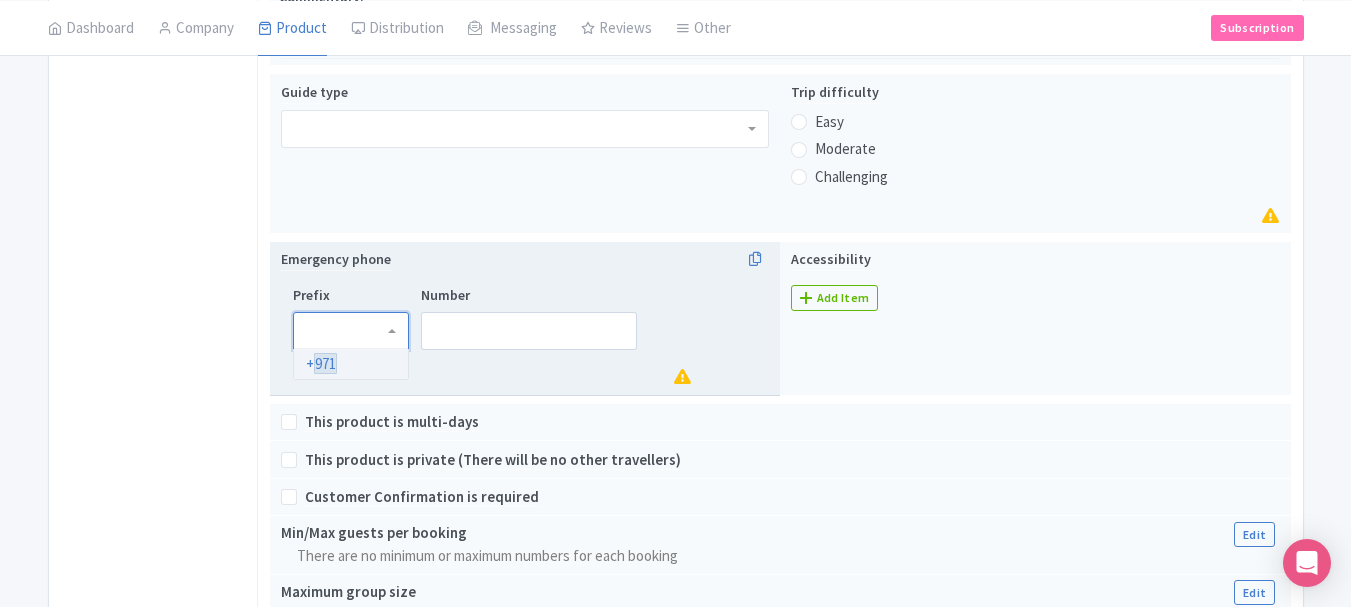 scroll, scrollTop: 0, scrollLeft: 0, axis: both 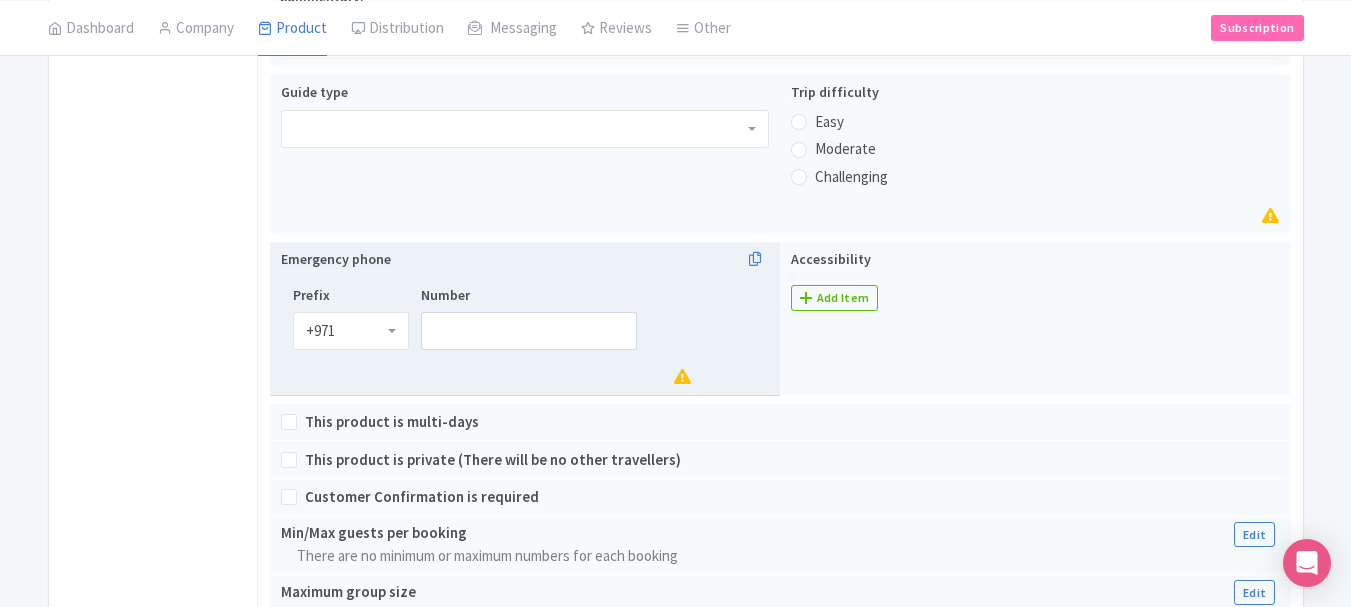 click on "Number" at bounding box center (556, 337) 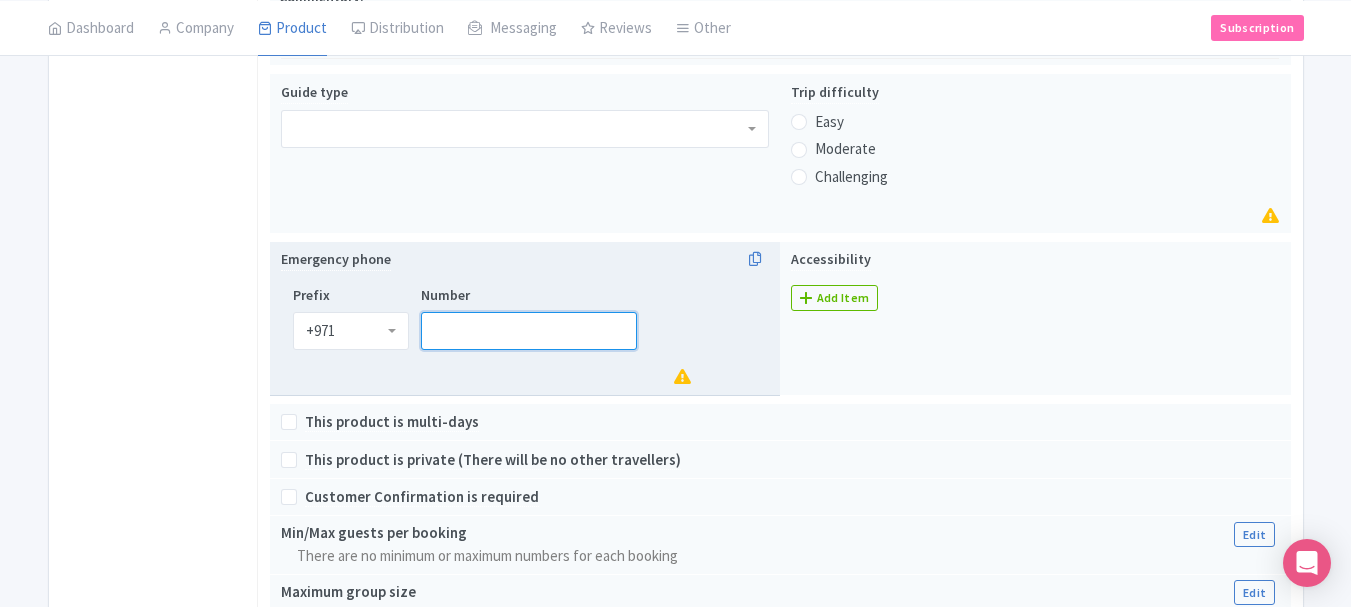 drag, startPoint x: 534, startPoint y: 342, endPoint x: 545, endPoint y: 350, distance: 13.601471 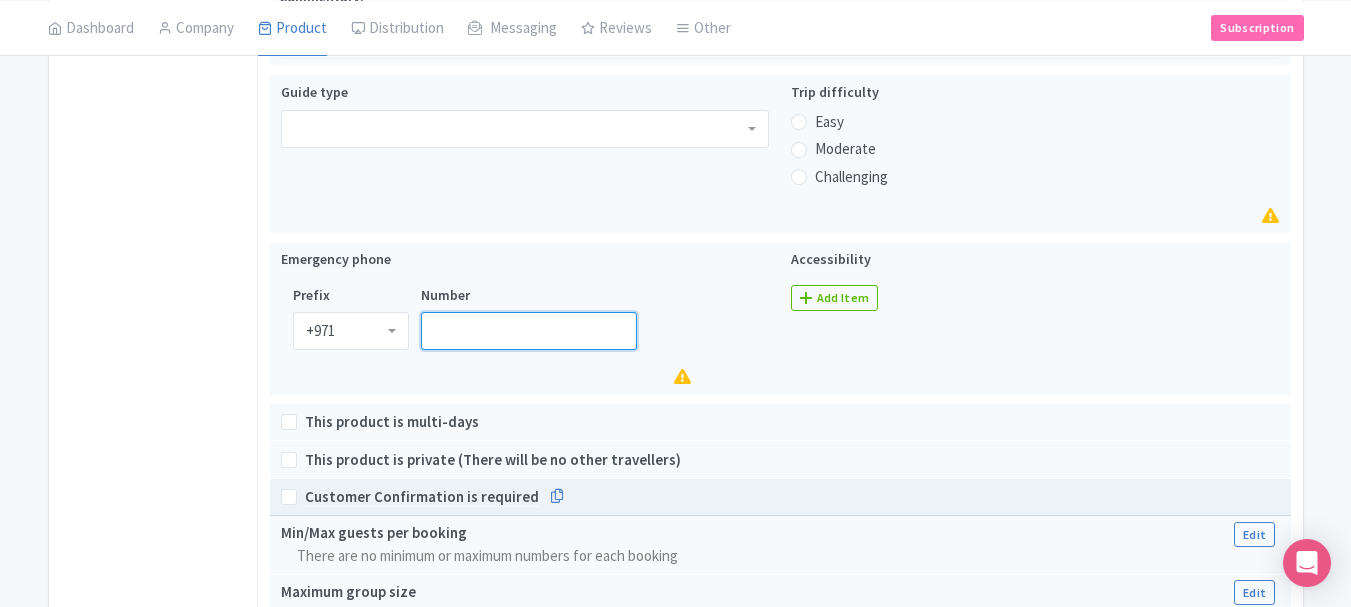 scroll, scrollTop: 914, scrollLeft: 0, axis: vertical 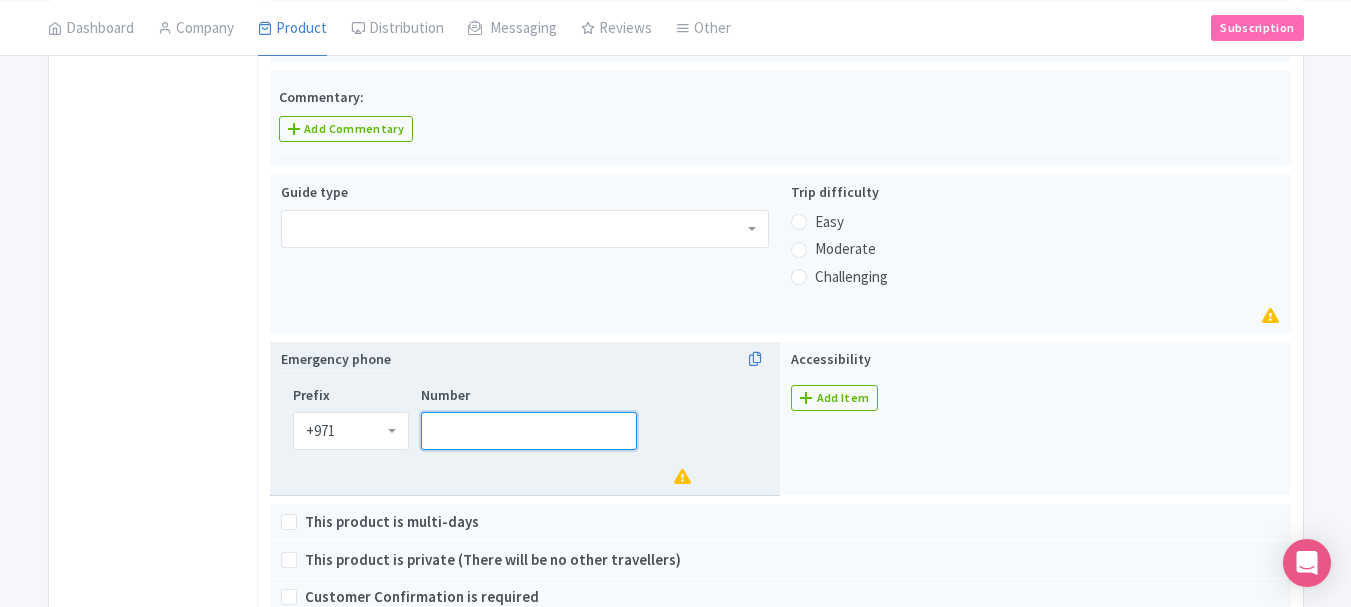 click on "Number" at bounding box center [529, 431] 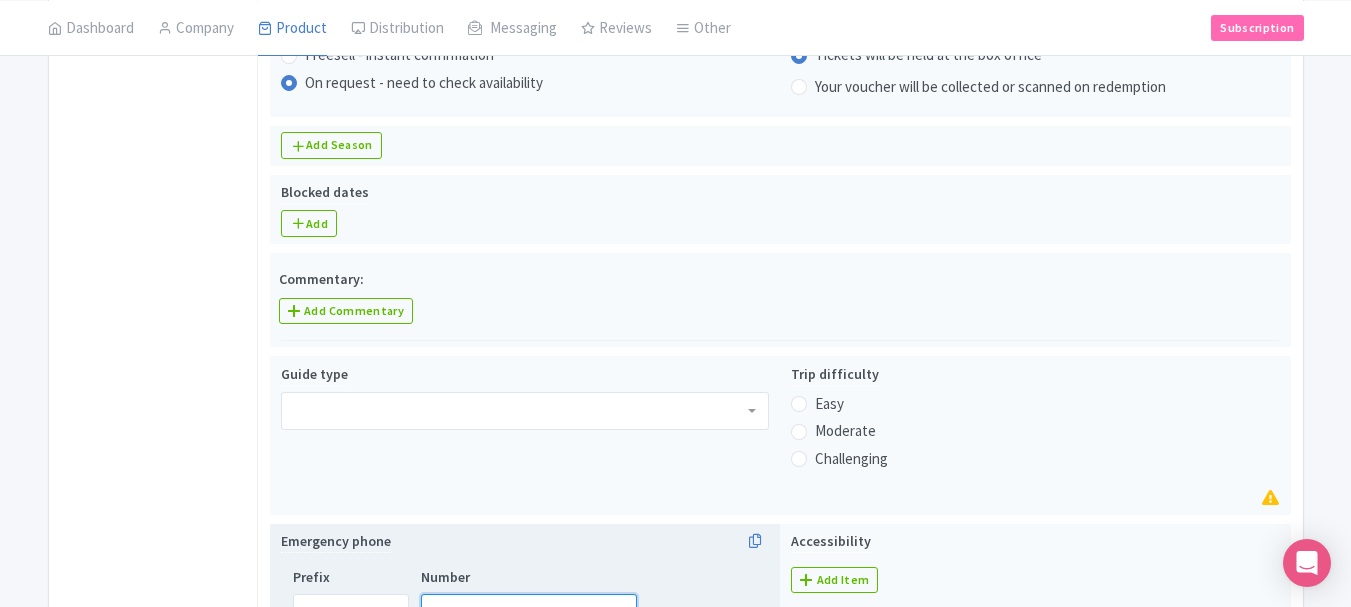 scroll, scrollTop: 714, scrollLeft: 0, axis: vertical 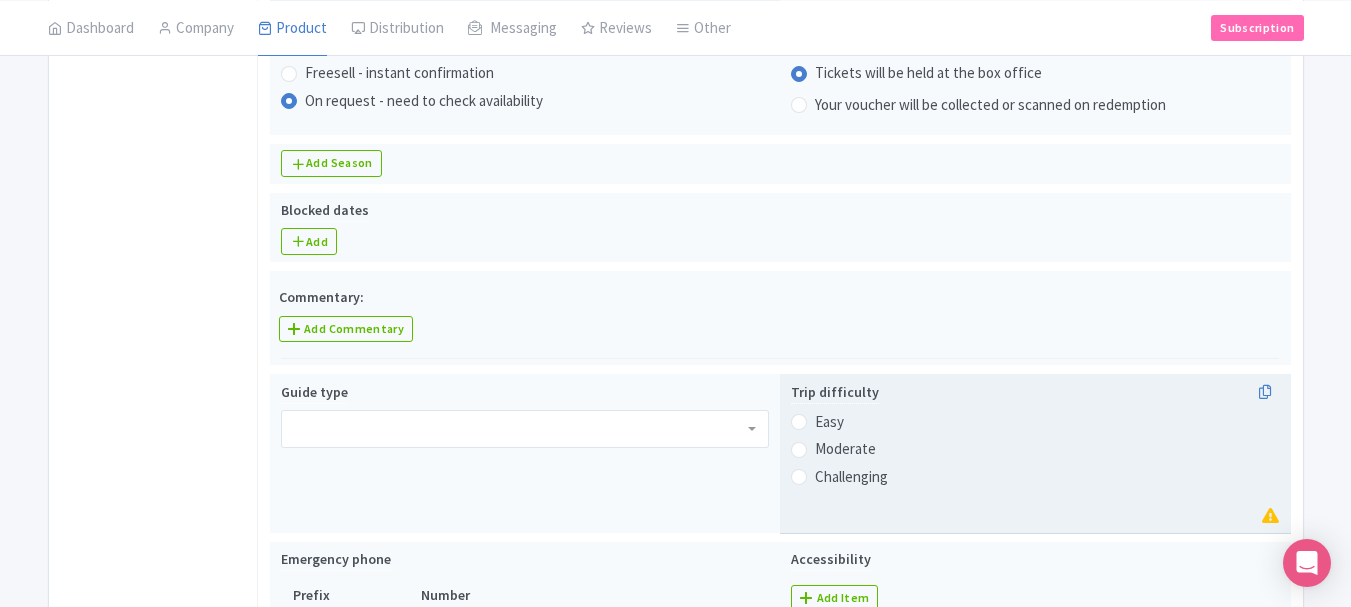 click on "Easy" at bounding box center (1035, 422) 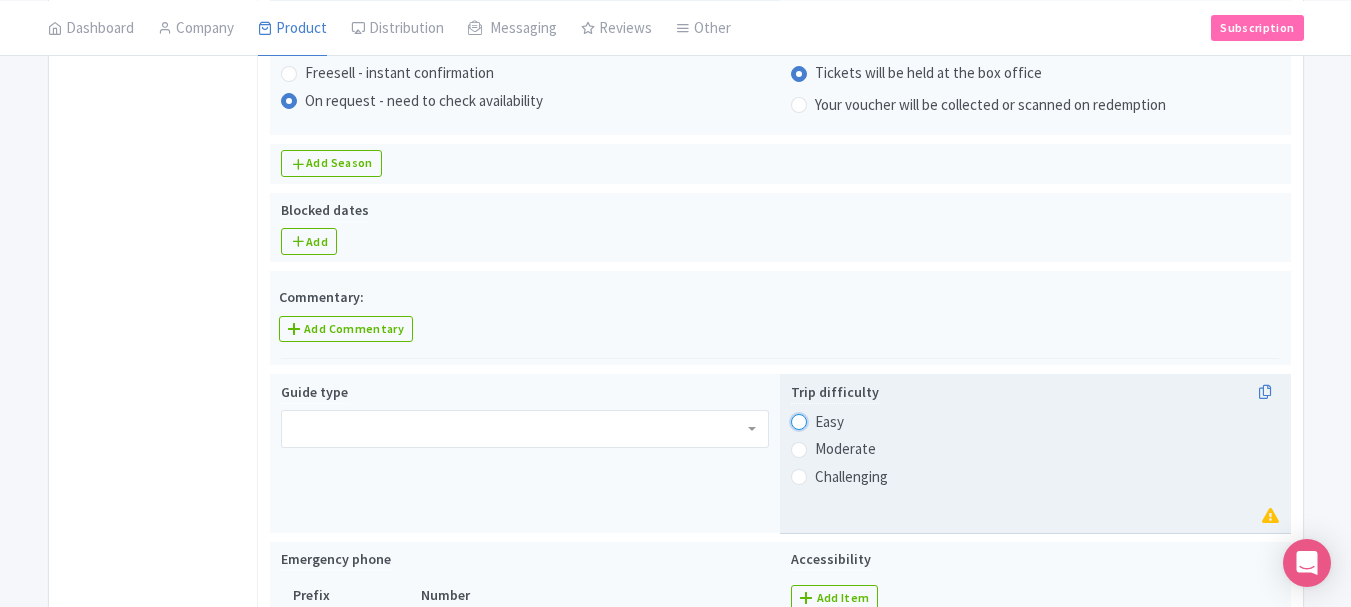 click on "Easy" at bounding box center (825, 420) 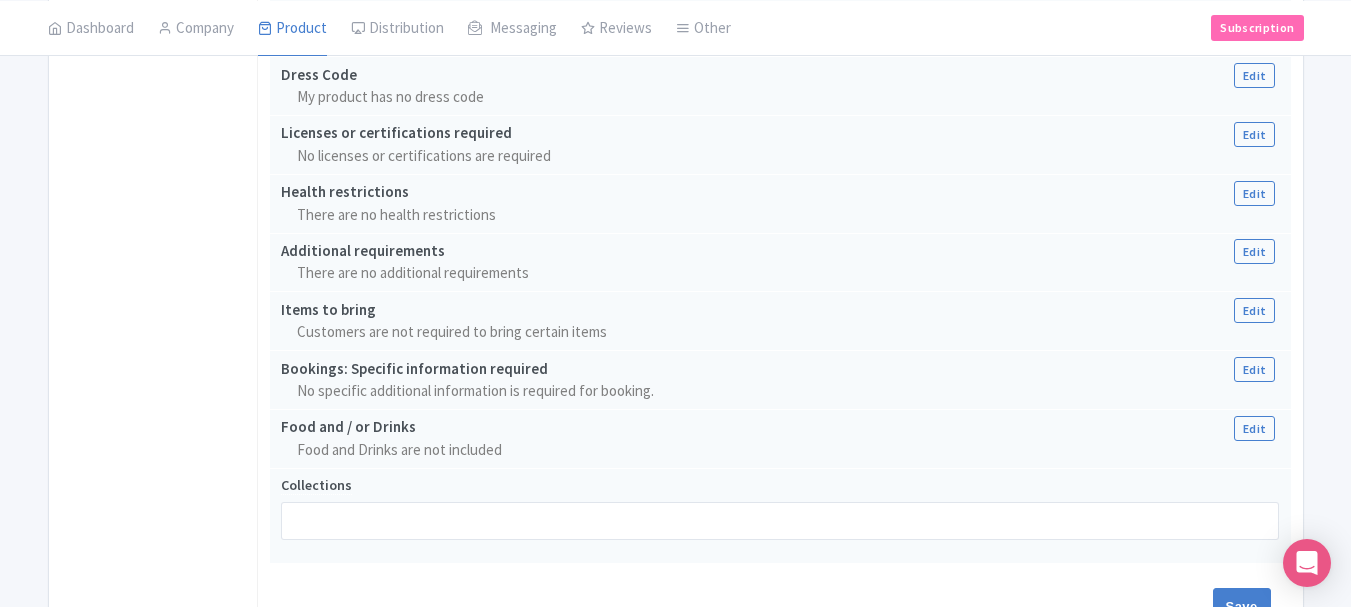 scroll, scrollTop: 1776, scrollLeft: 0, axis: vertical 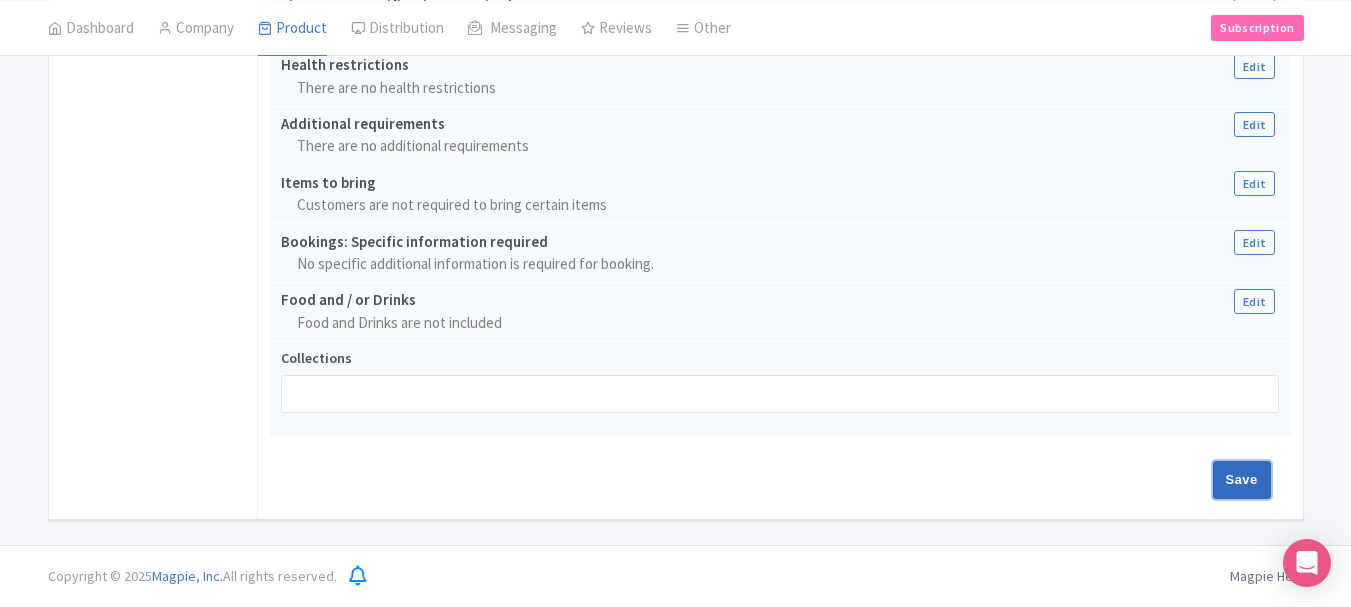 click on "Save" at bounding box center [1242, 480] 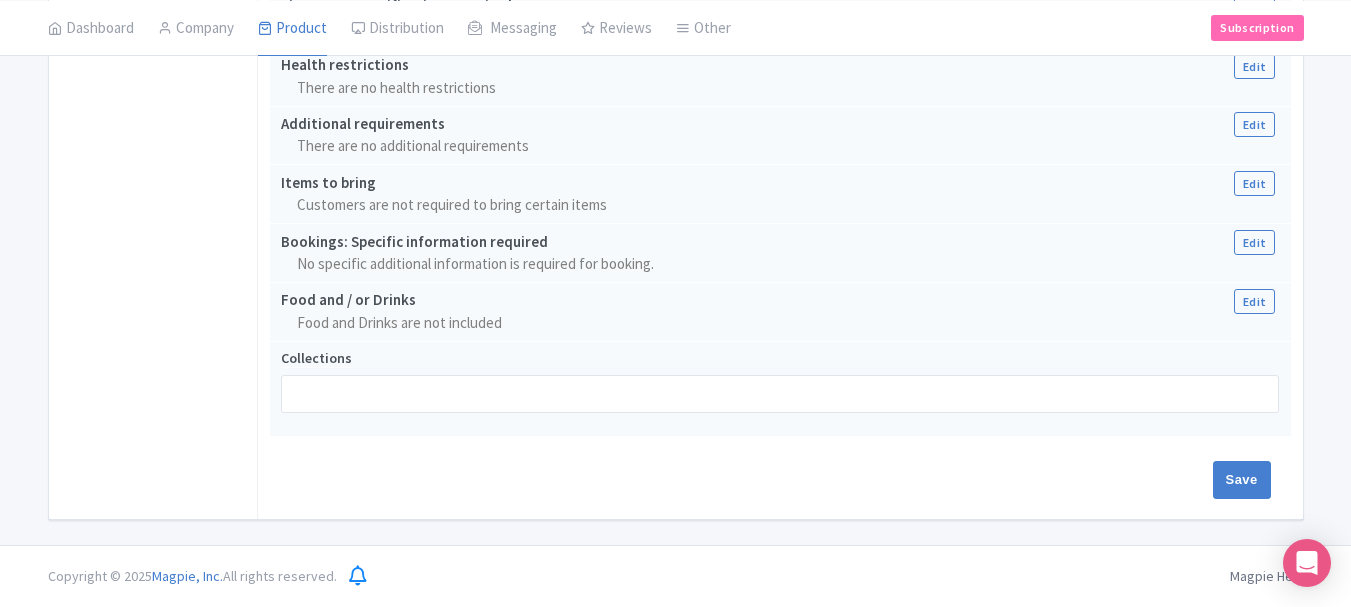 type on "Saving..." 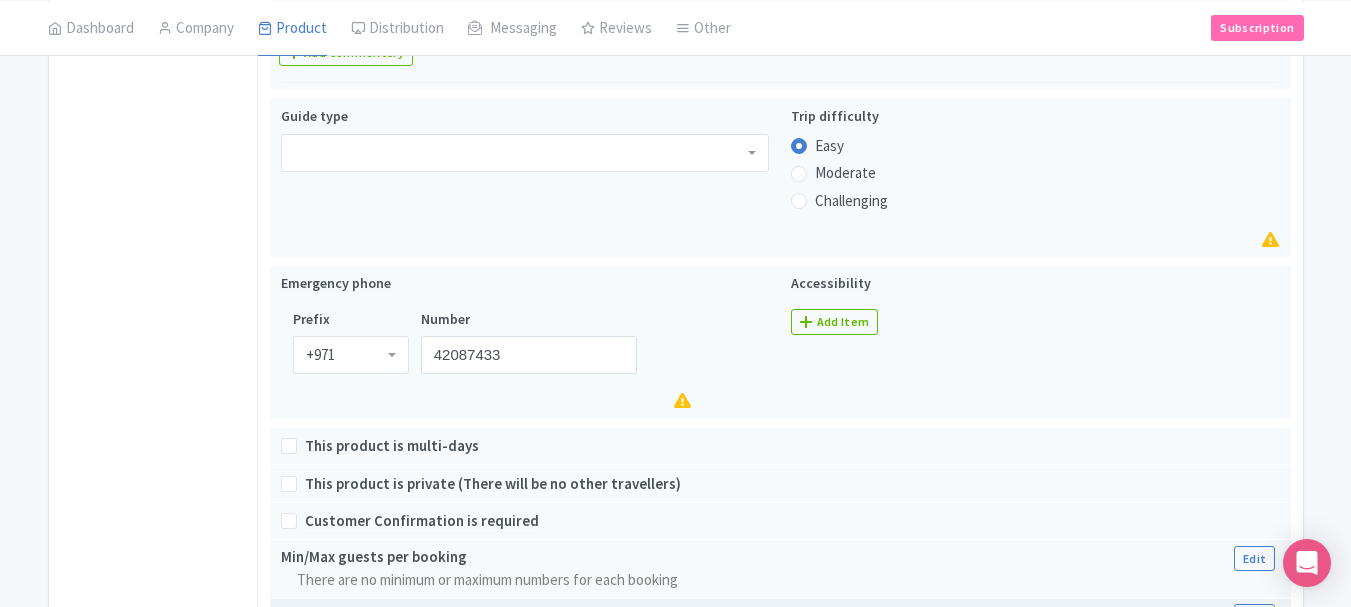scroll, scrollTop: 976, scrollLeft: 0, axis: vertical 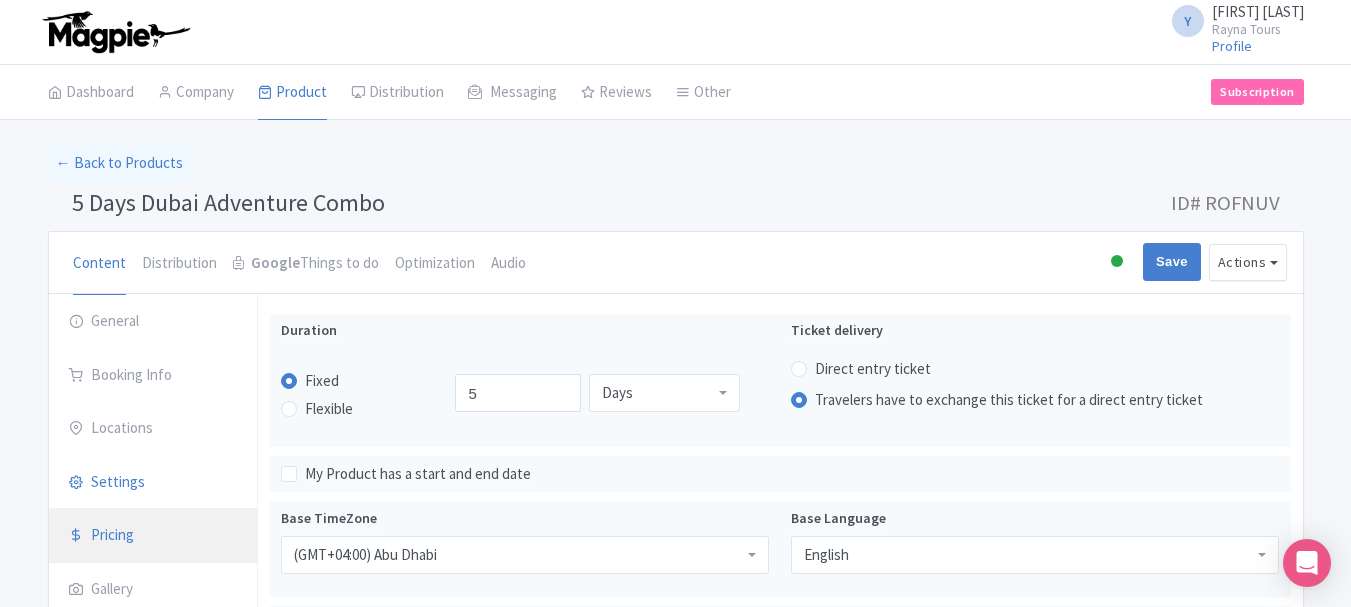 click on "Pricing" at bounding box center (153, 536) 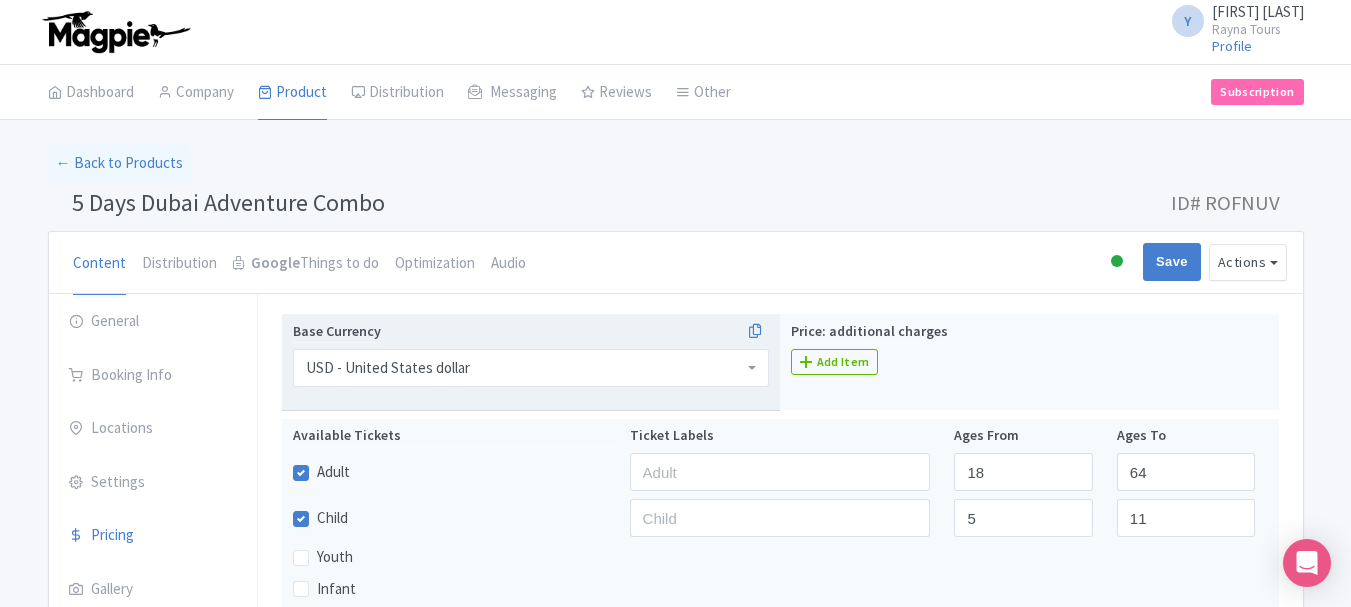 click on "USD - United States dollar" at bounding box center [388, 368] 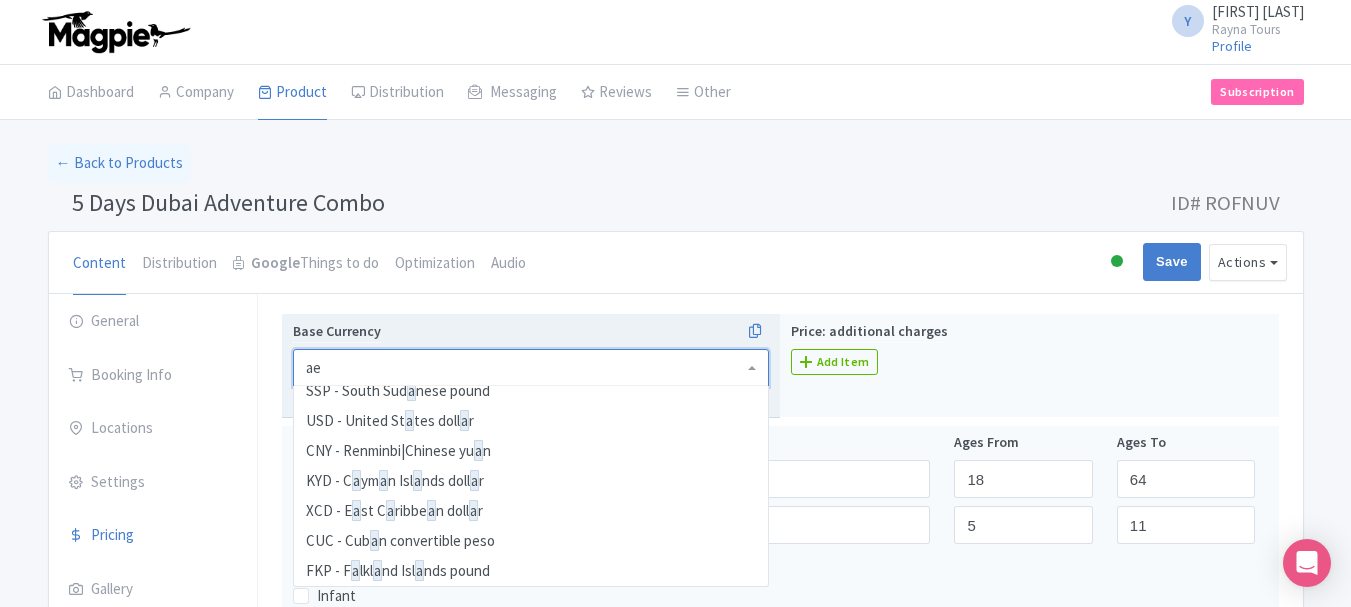 scroll, scrollTop: 3300, scrollLeft: 0, axis: vertical 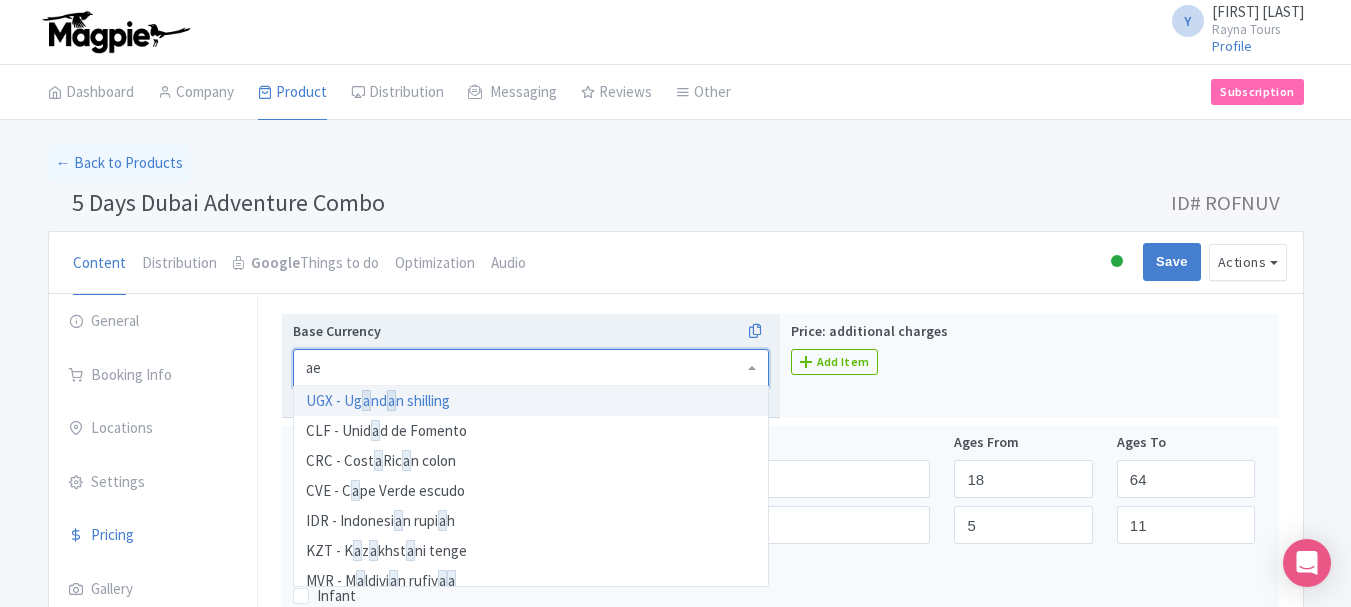 type on "aed" 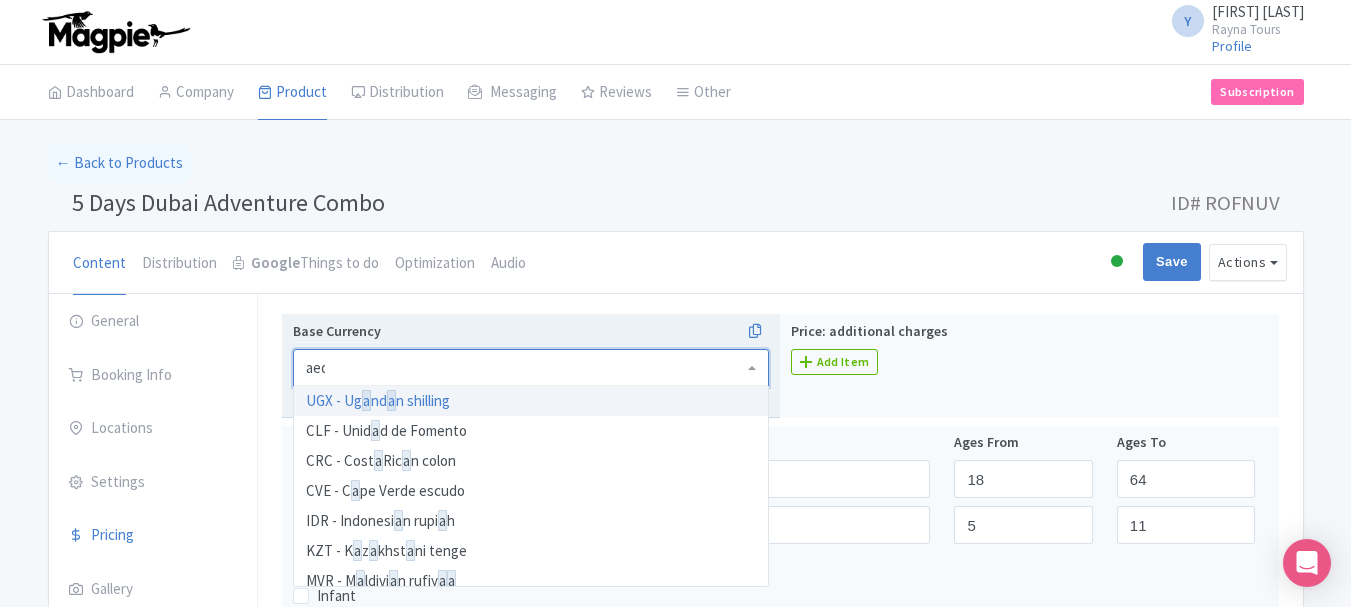 scroll, scrollTop: 0, scrollLeft: 0, axis: both 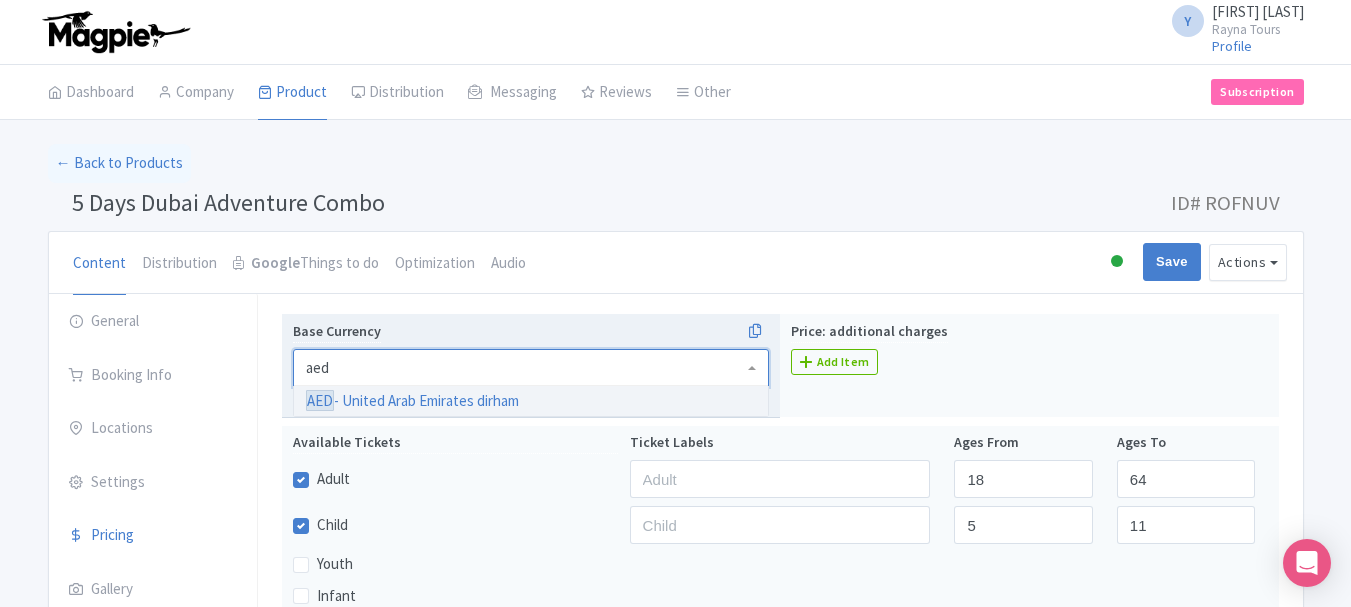 type 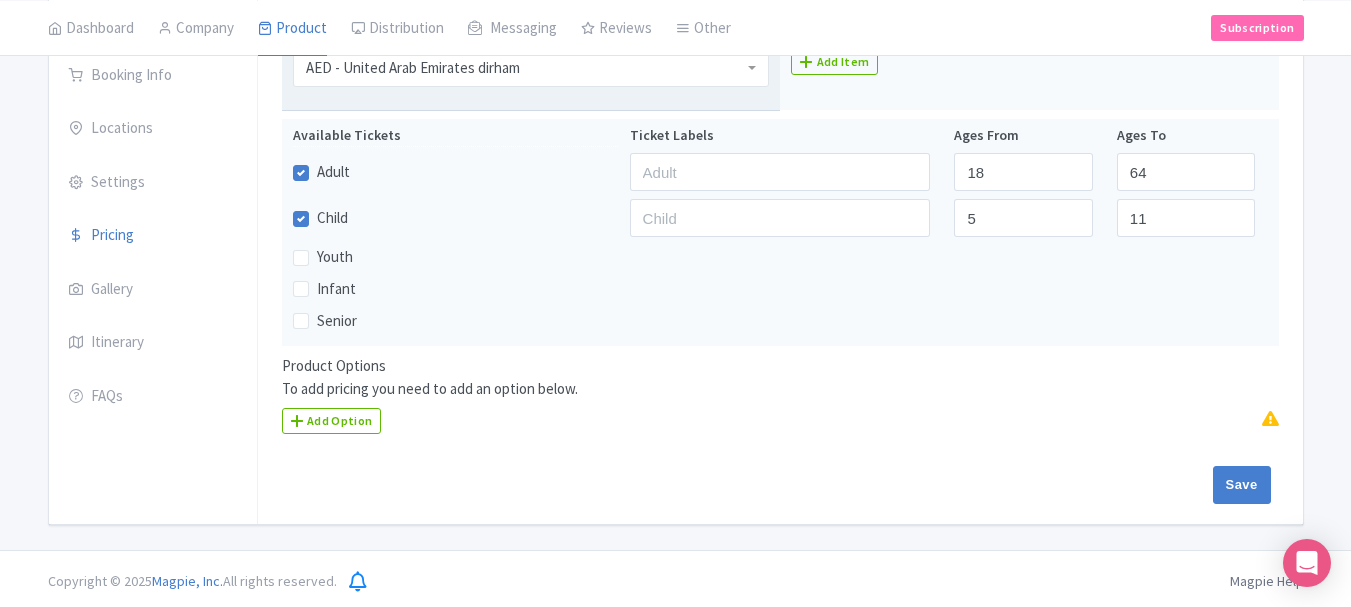 scroll, scrollTop: 305, scrollLeft: 0, axis: vertical 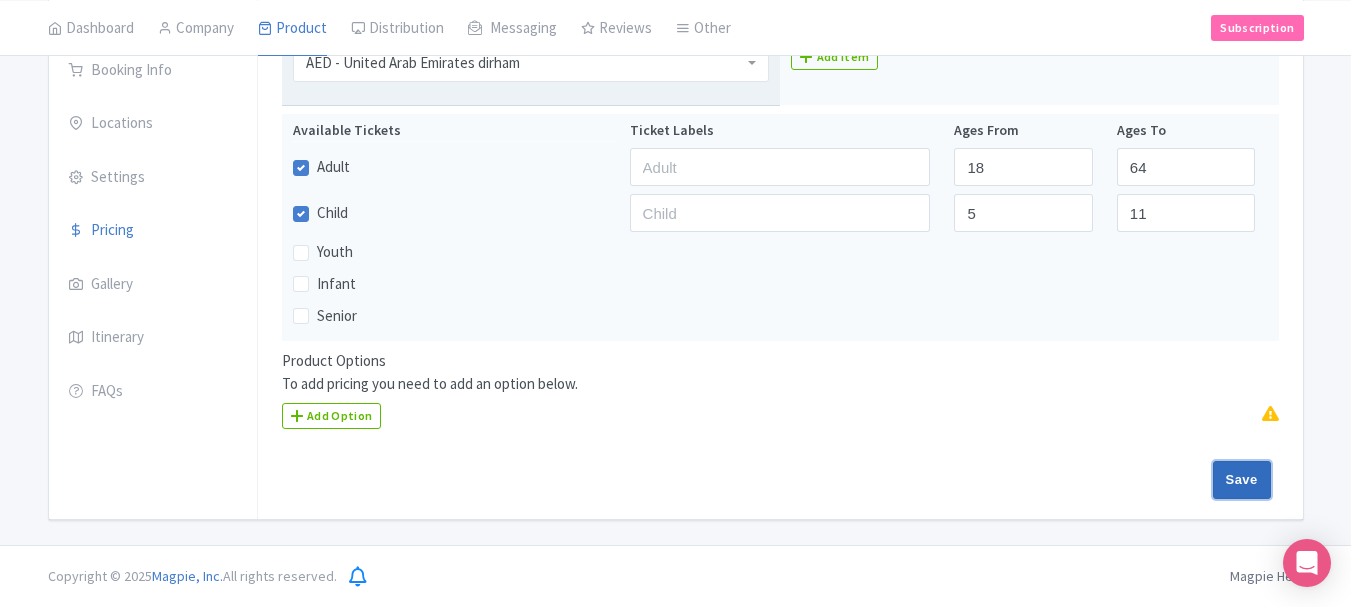 click on "Save" at bounding box center (1242, 480) 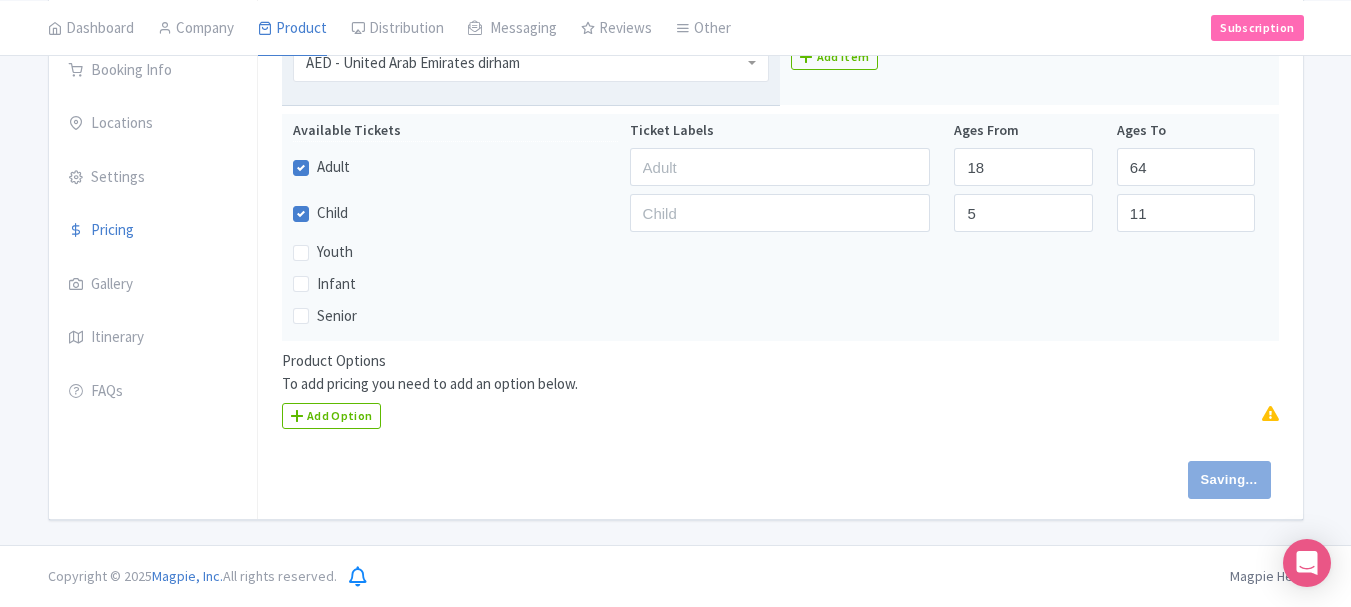 type on "Saving..." 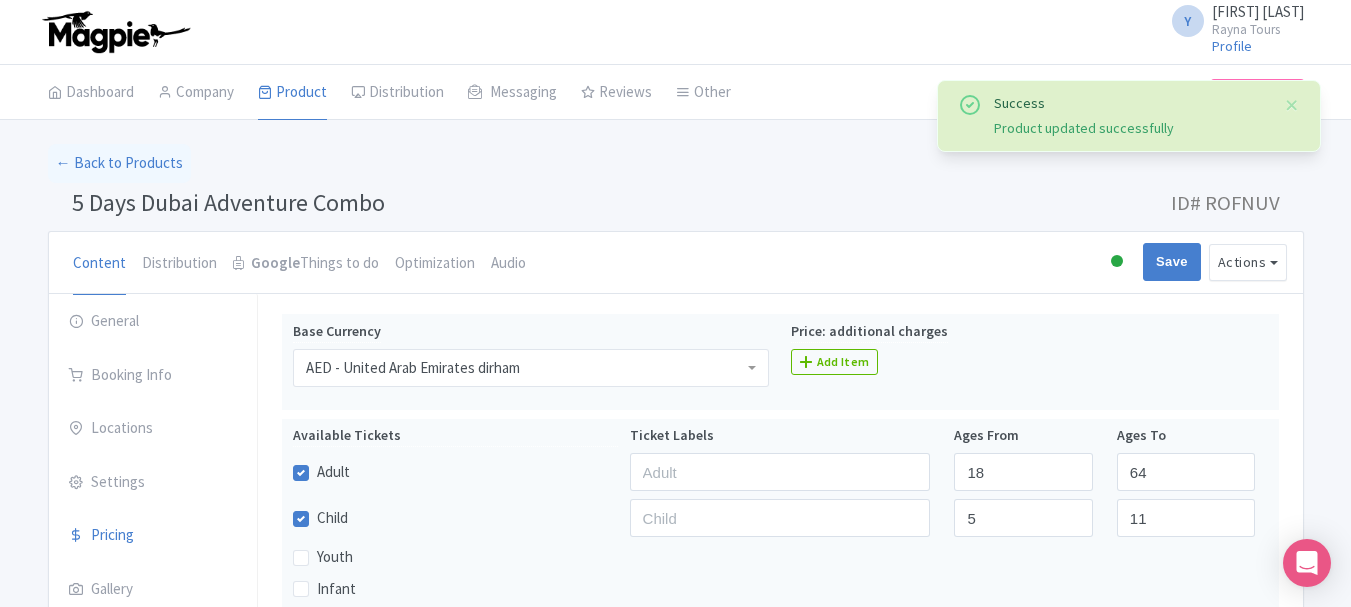 scroll, scrollTop: 305, scrollLeft: 0, axis: vertical 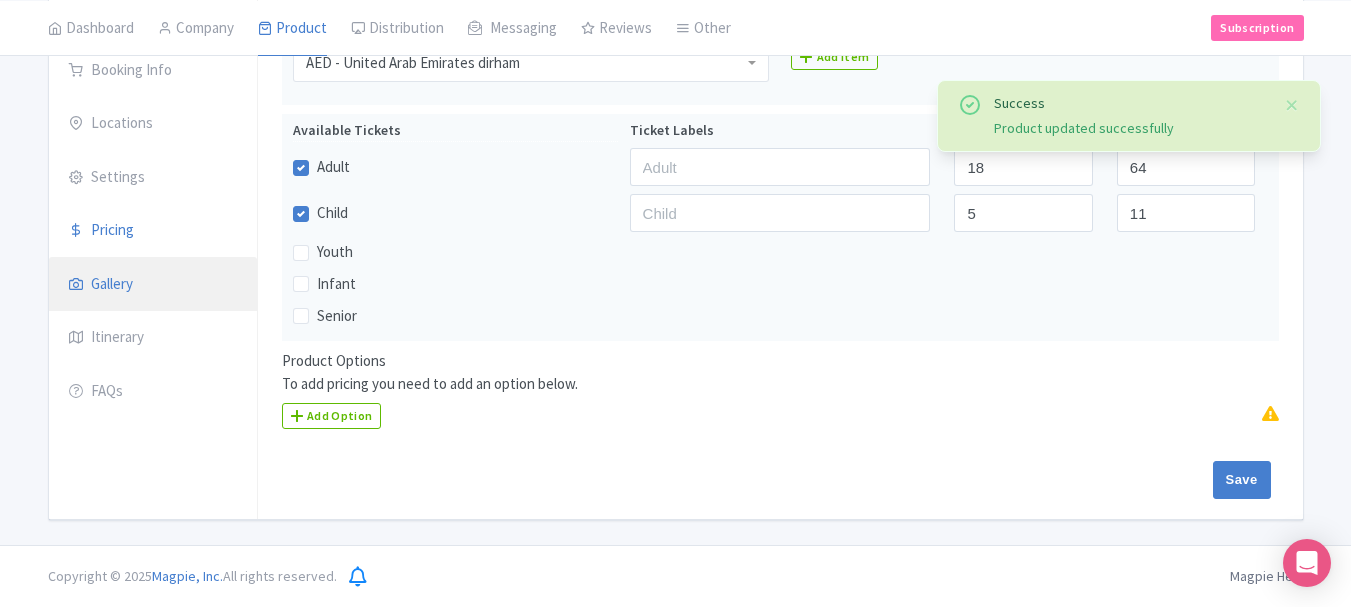 click on "Gallery" at bounding box center (153, 285) 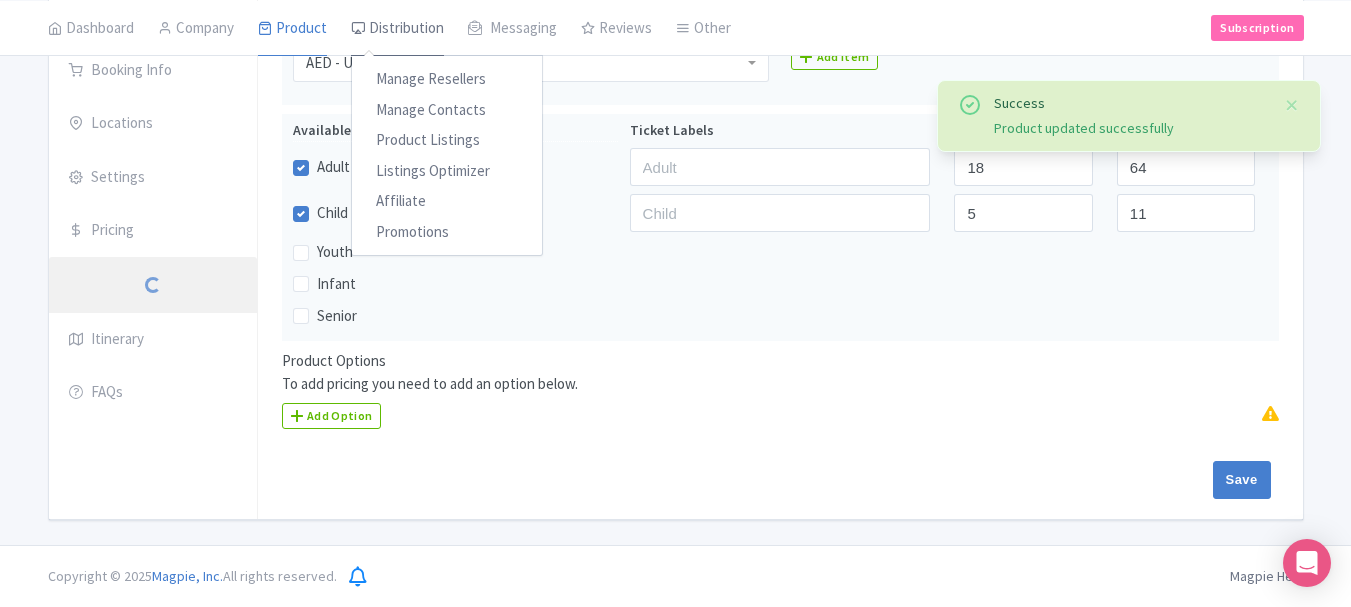 scroll, scrollTop: 211, scrollLeft: 0, axis: vertical 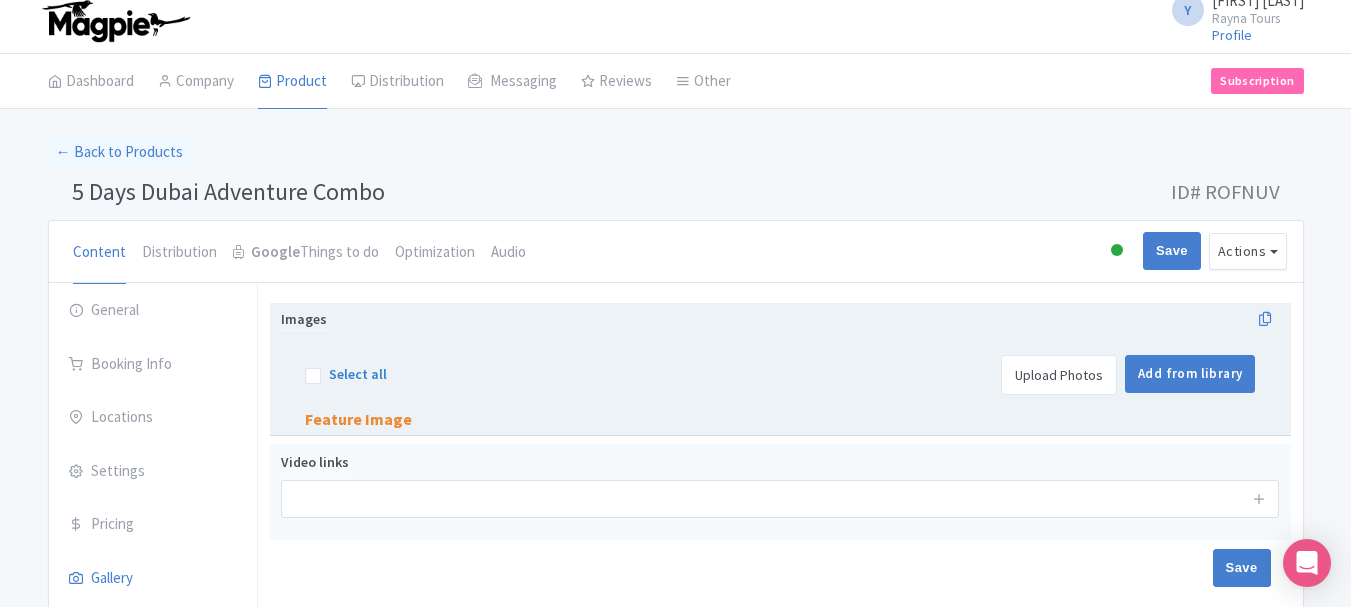 click on "Upload Photos" at bounding box center (1059, 375) 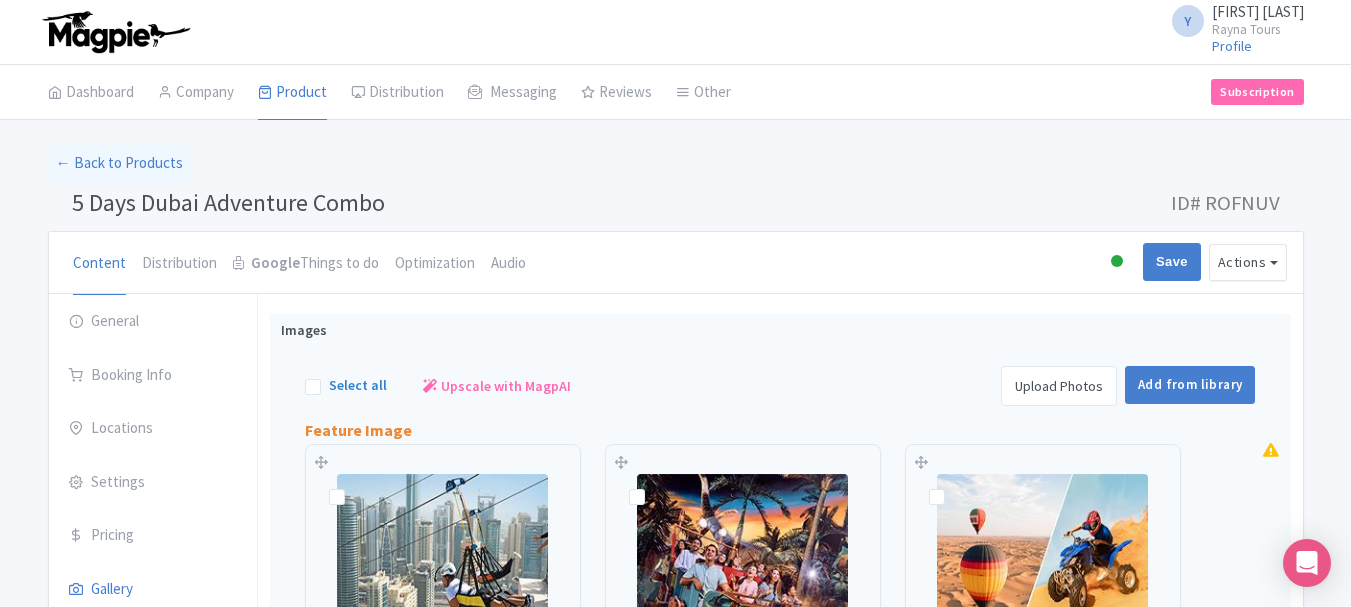 scroll, scrollTop: 213, scrollLeft: 0, axis: vertical 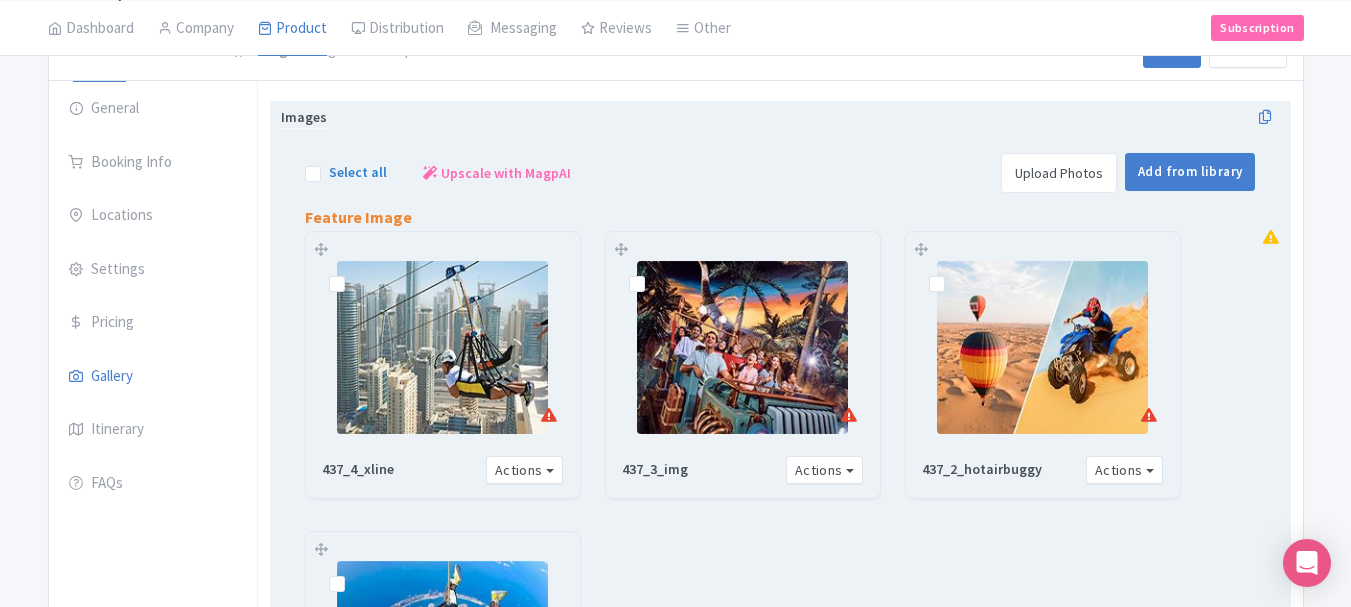click at bounding box center (353, 273) 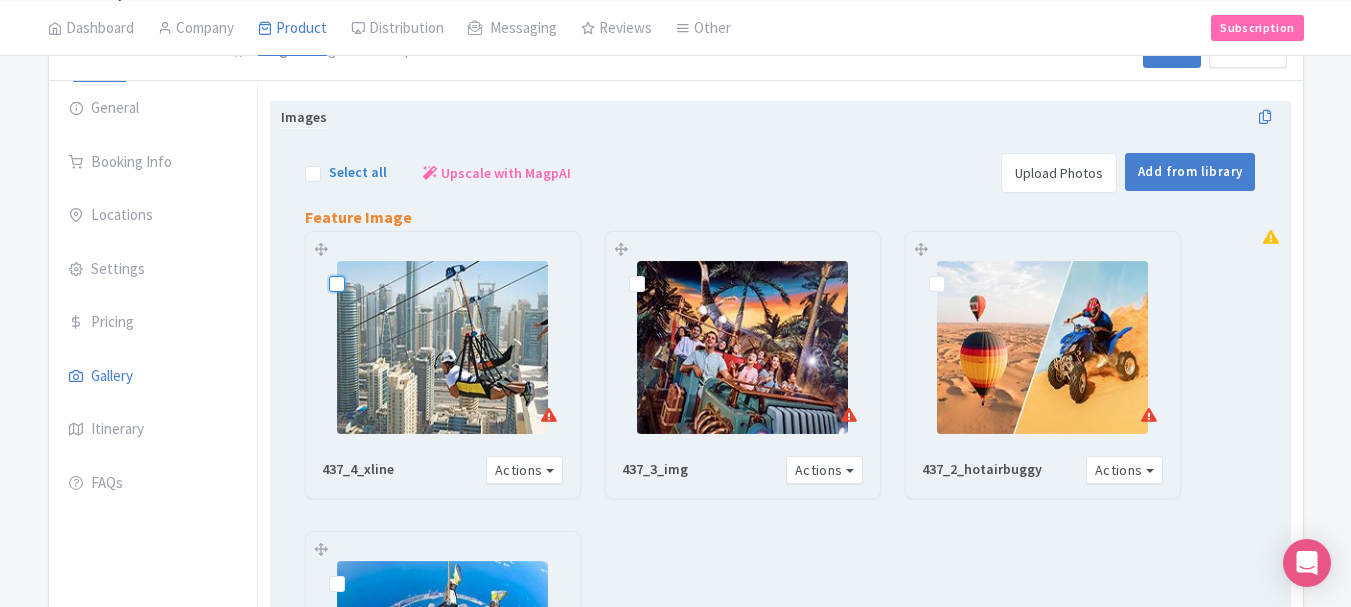 click at bounding box center (359, 267) 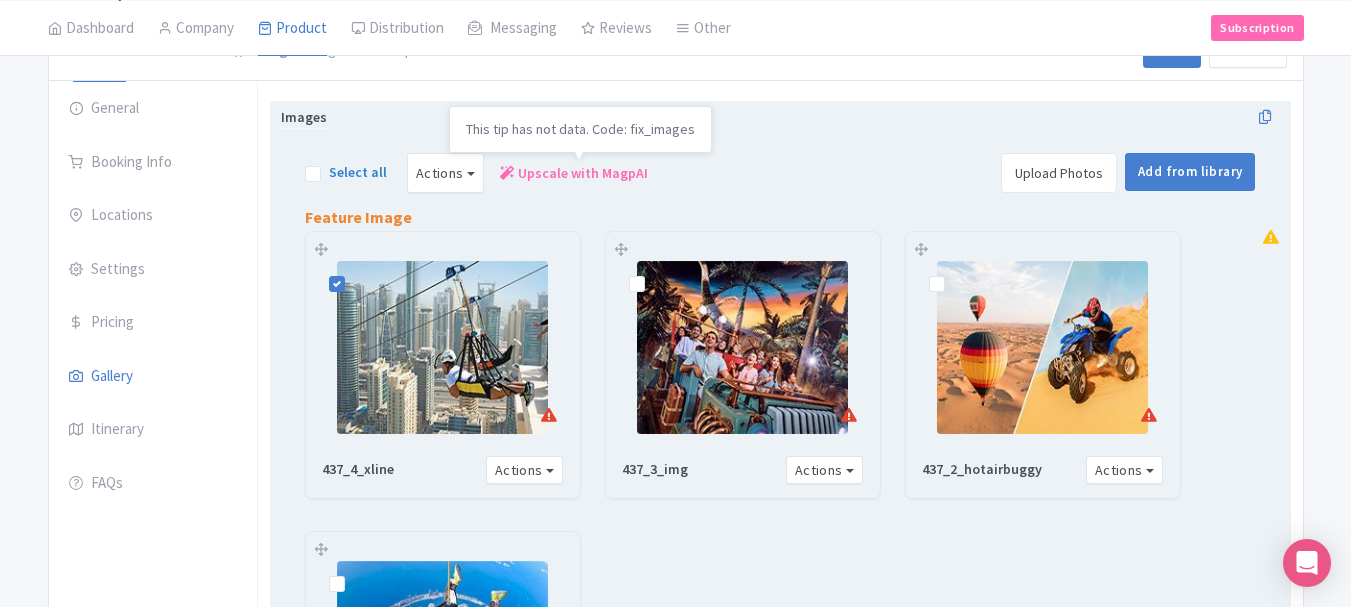 click on "Upscale with MagpAI" at bounding box center [583, 173] 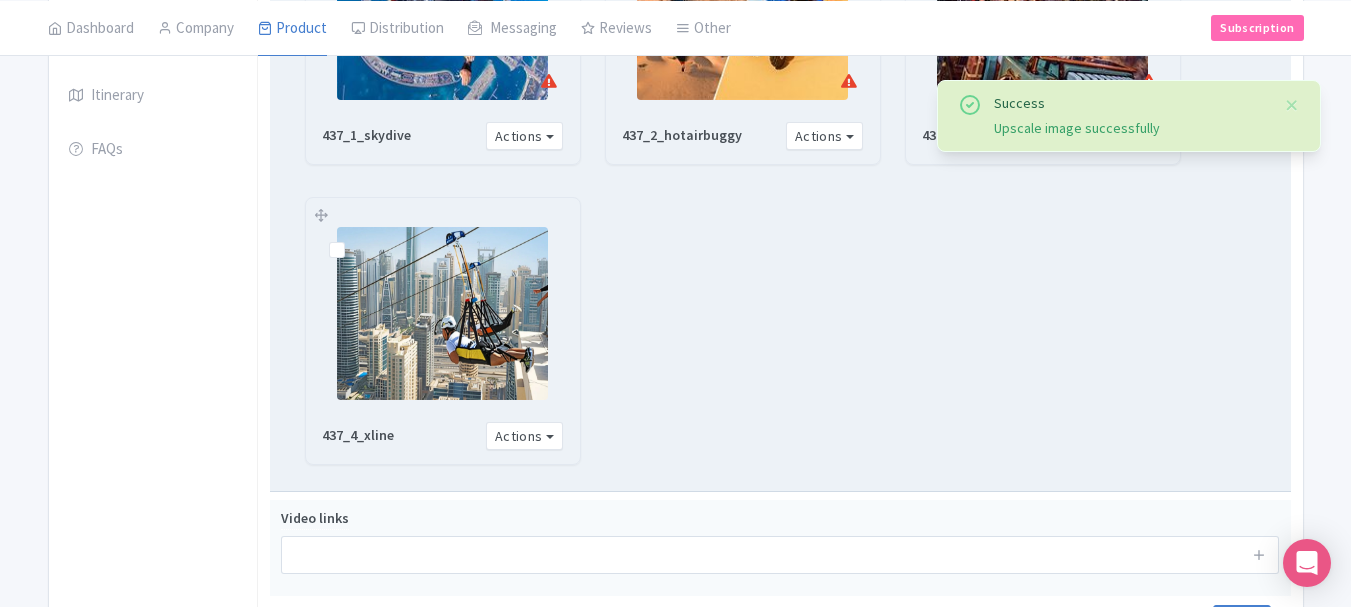 scroll, scrollTop: 691, scrollLeft: 0, axis: vertical 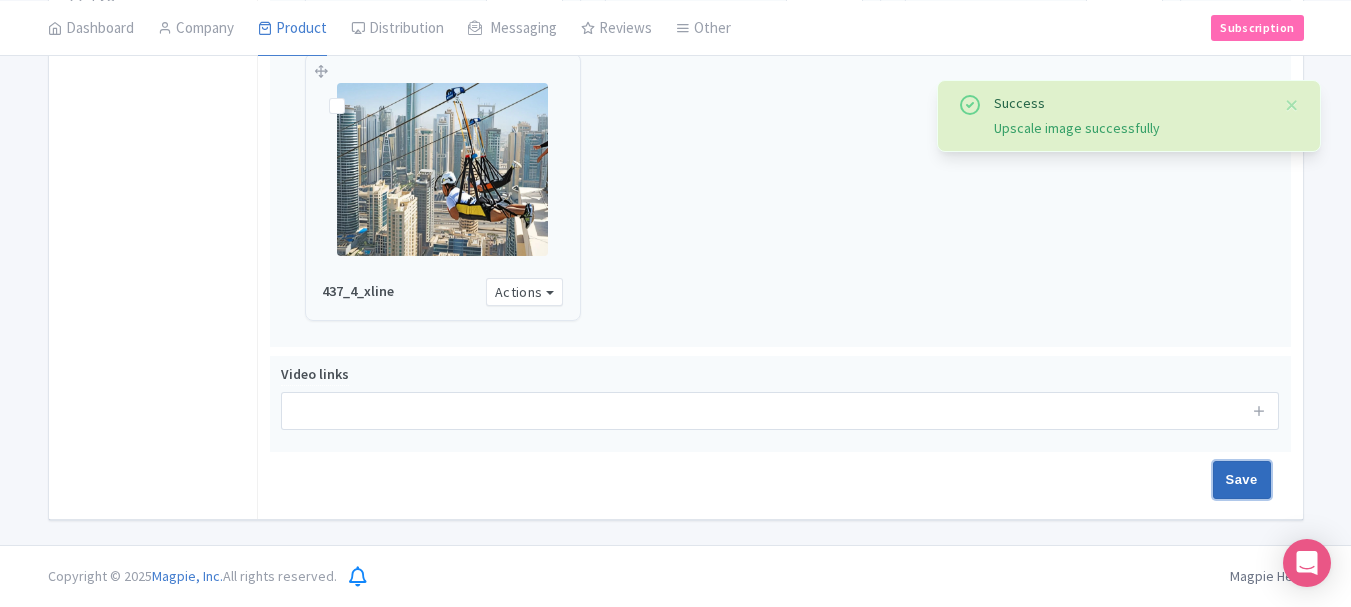 click on "Save" at bounding box center (1242, 480) 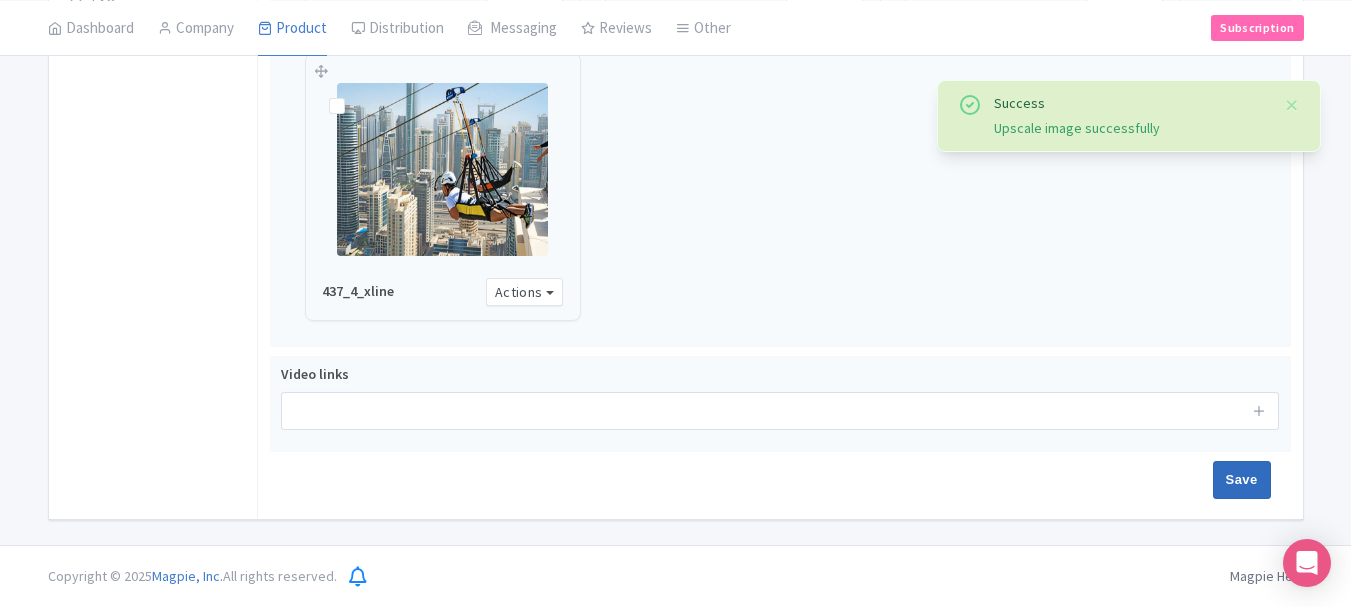 type on "Saving..." 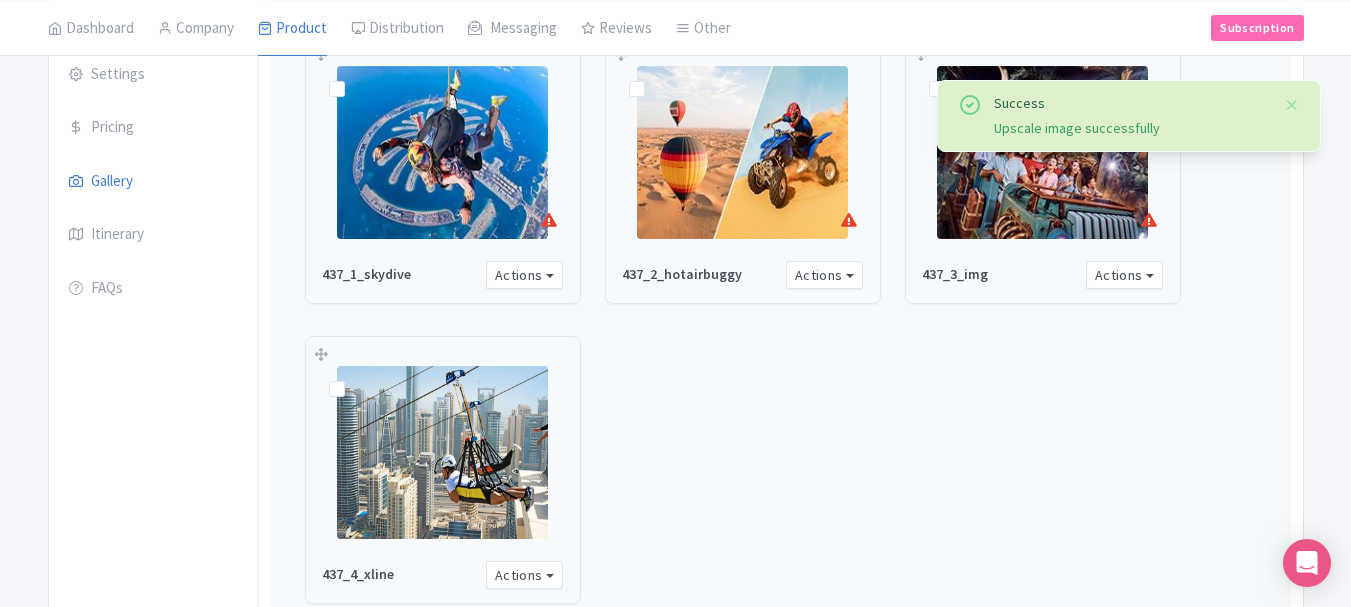 scroll, scrollTop: 391, scrollLeft: 0, axis: vertical 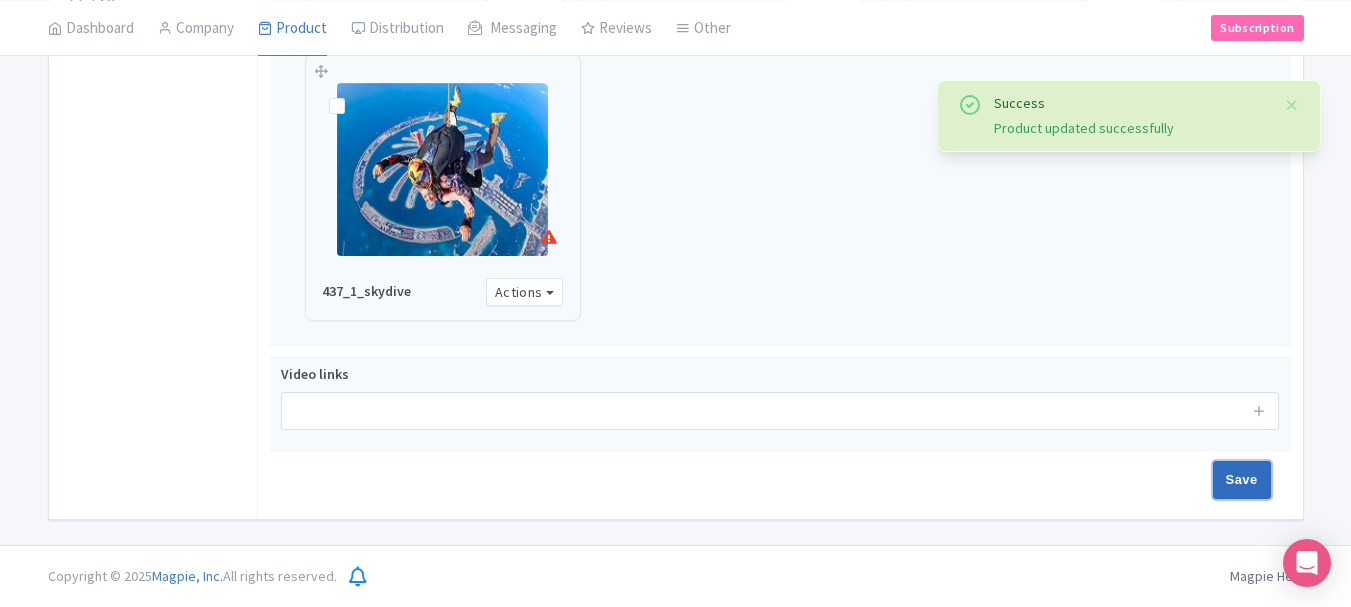 click on "Save" at bounding box center [1242, 480] 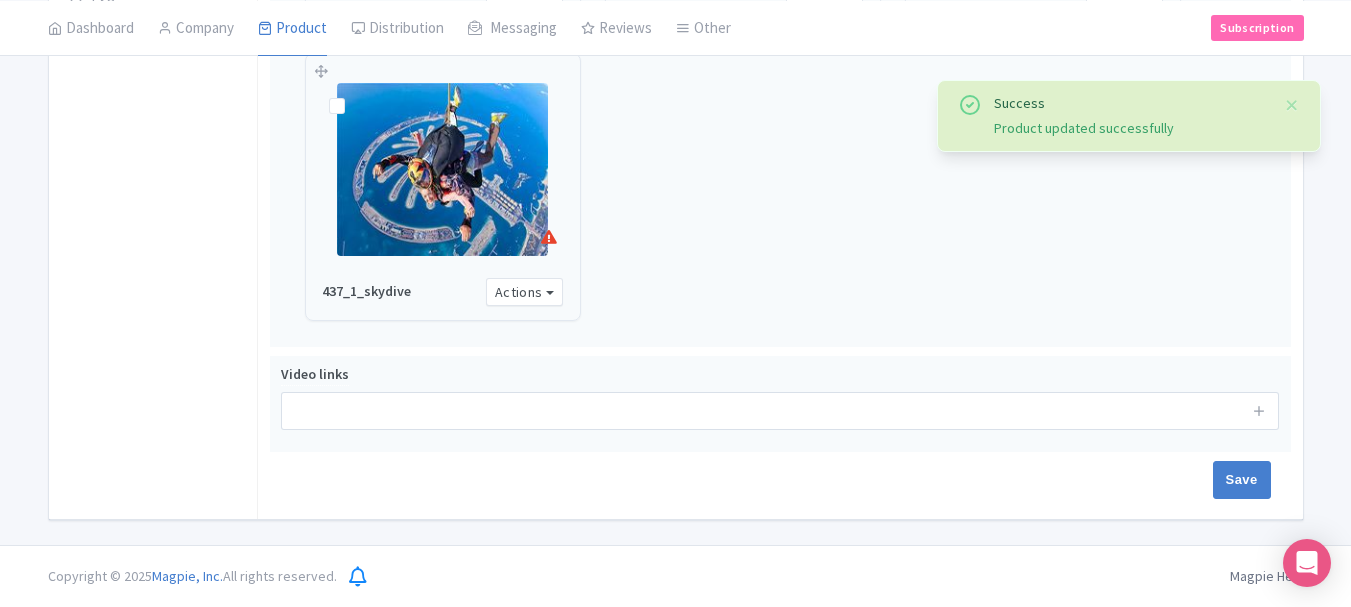 type on "Saving..." 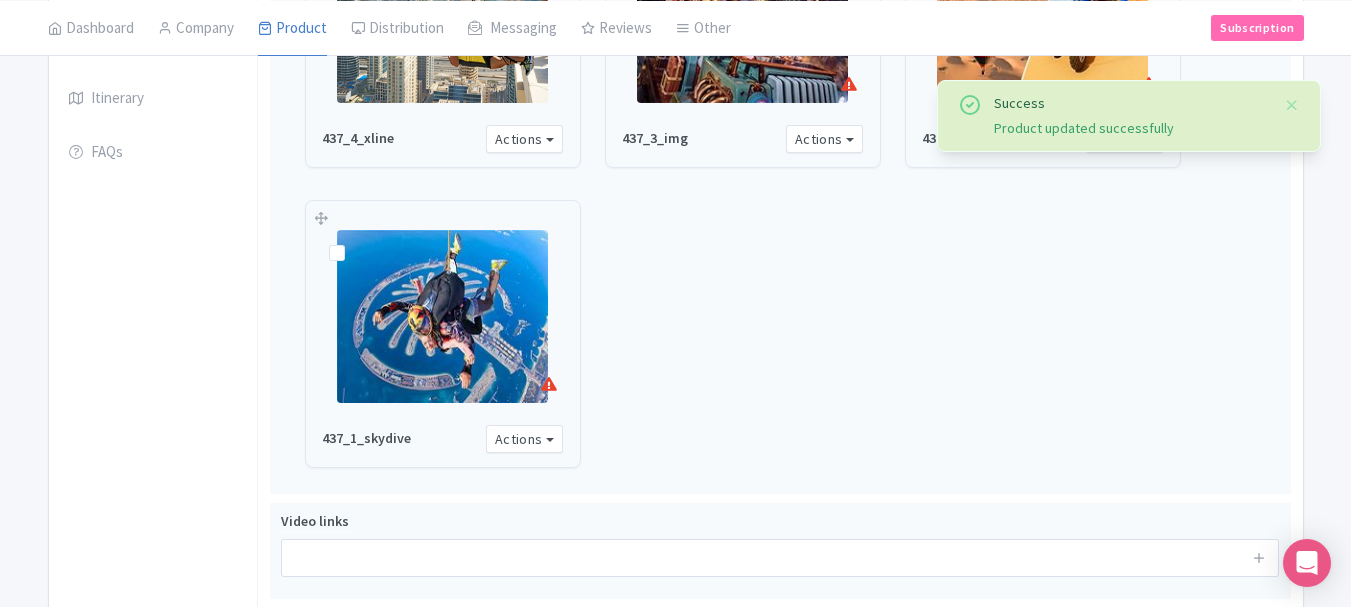 scroll, scrollTop: 291, scrollLeft: 0, axis: vertical 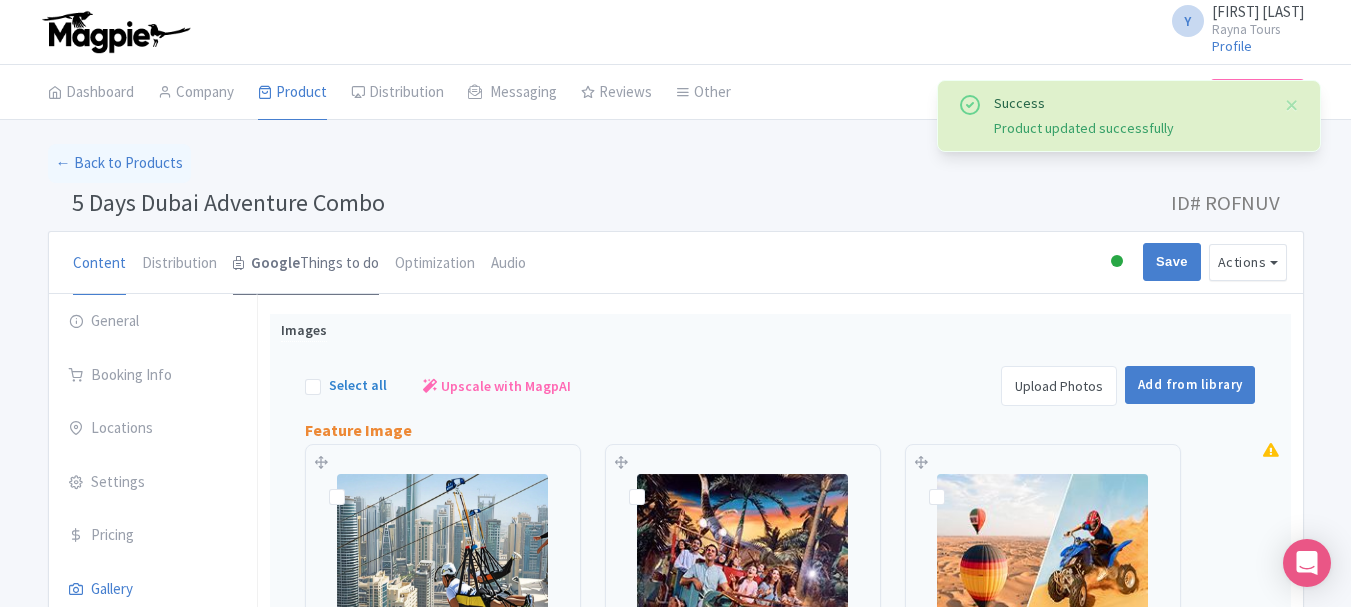 click on "Google" at bounding box center (275, 263) 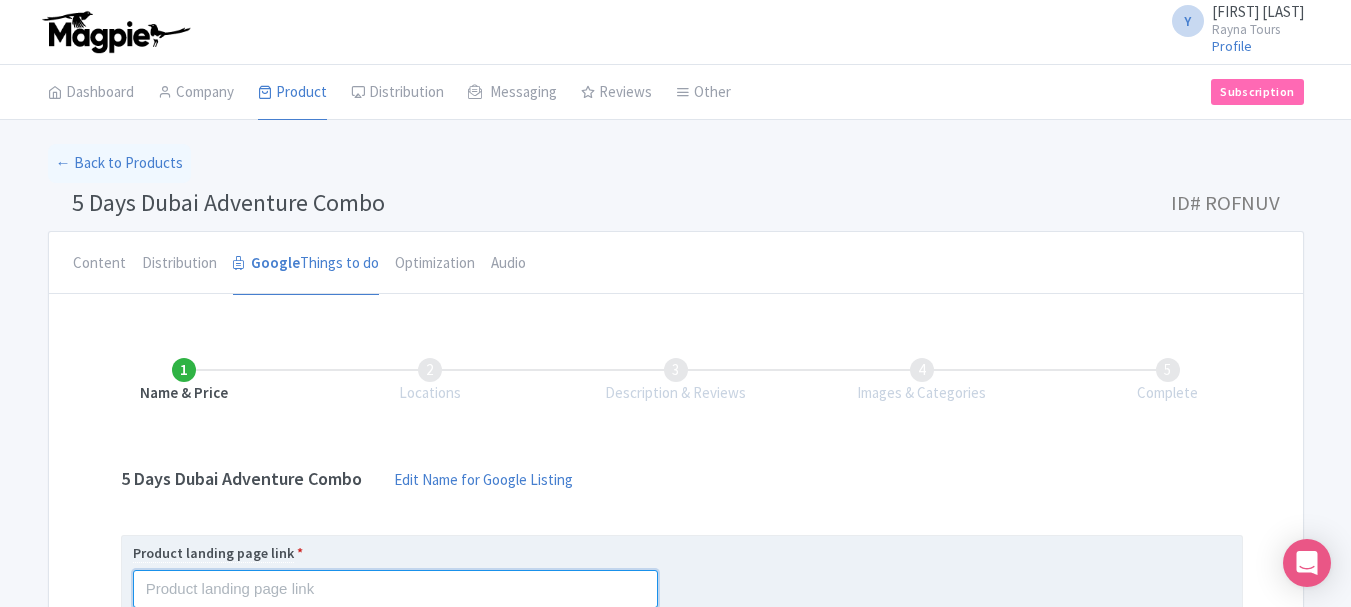 click at bounding box center [395, 589] 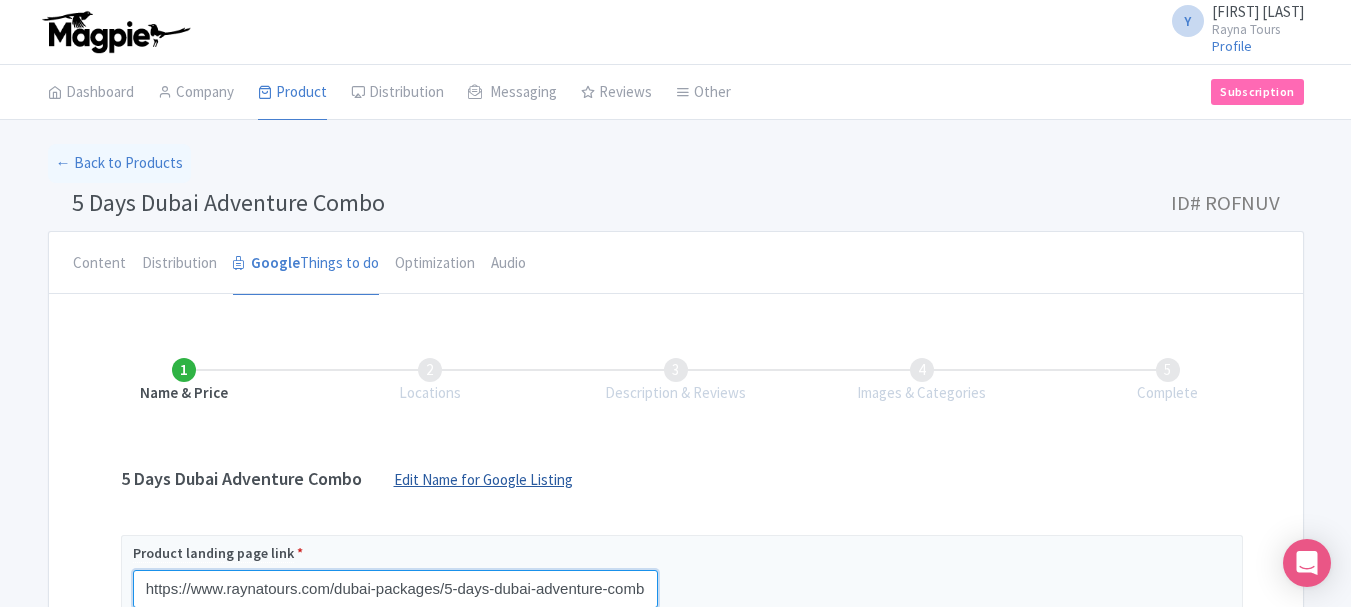 scroll, scrollTop: 0, scrollLeft: 38, axis: horizontal 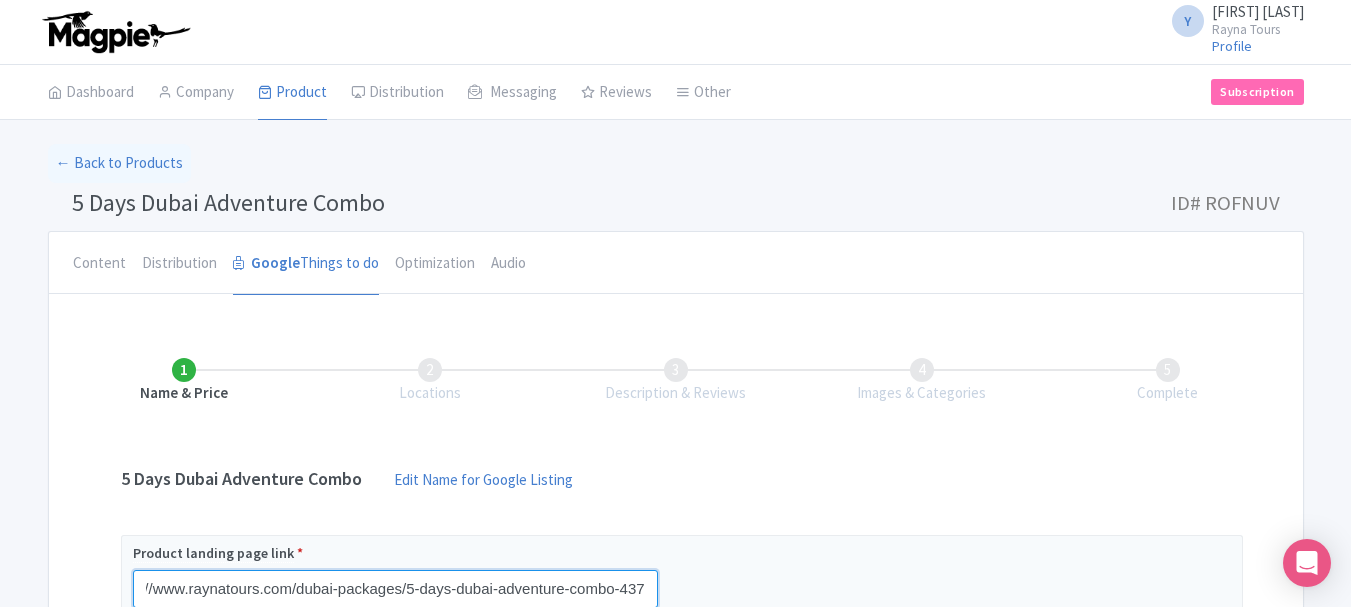 type on "https://www.raynatours.com/dubai-packages/5-days-dubai-adventure-combo-437" 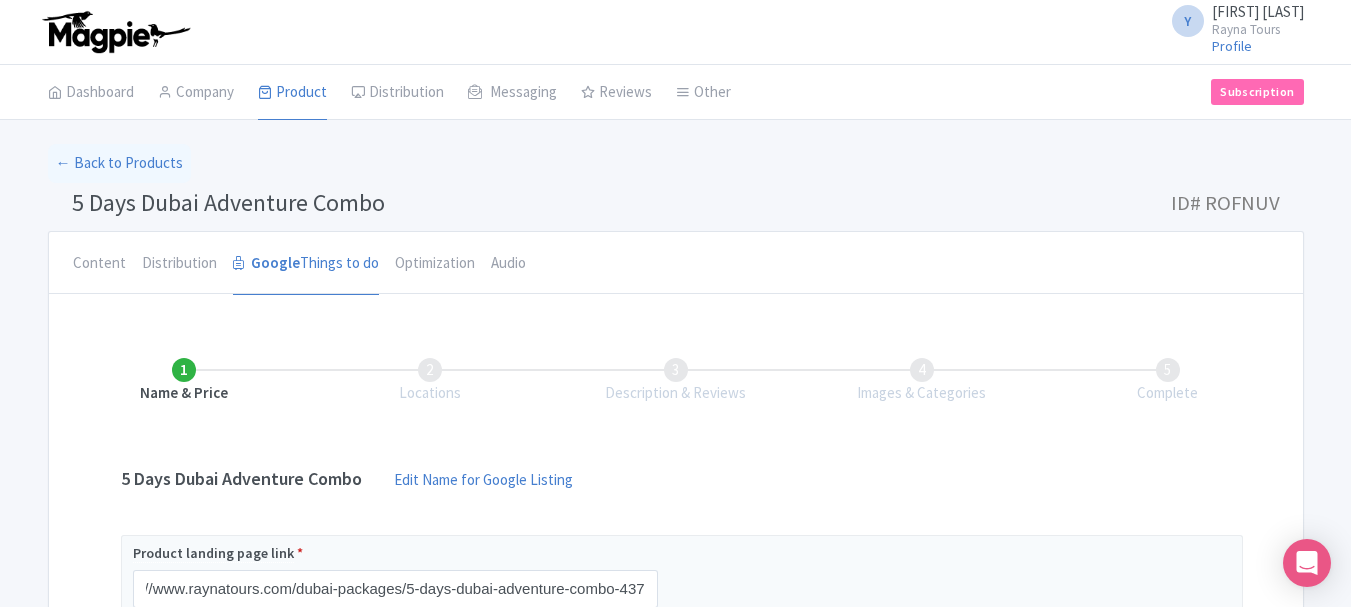 scroll, scrollTop: 0, scrollLeft: 0, axis: both 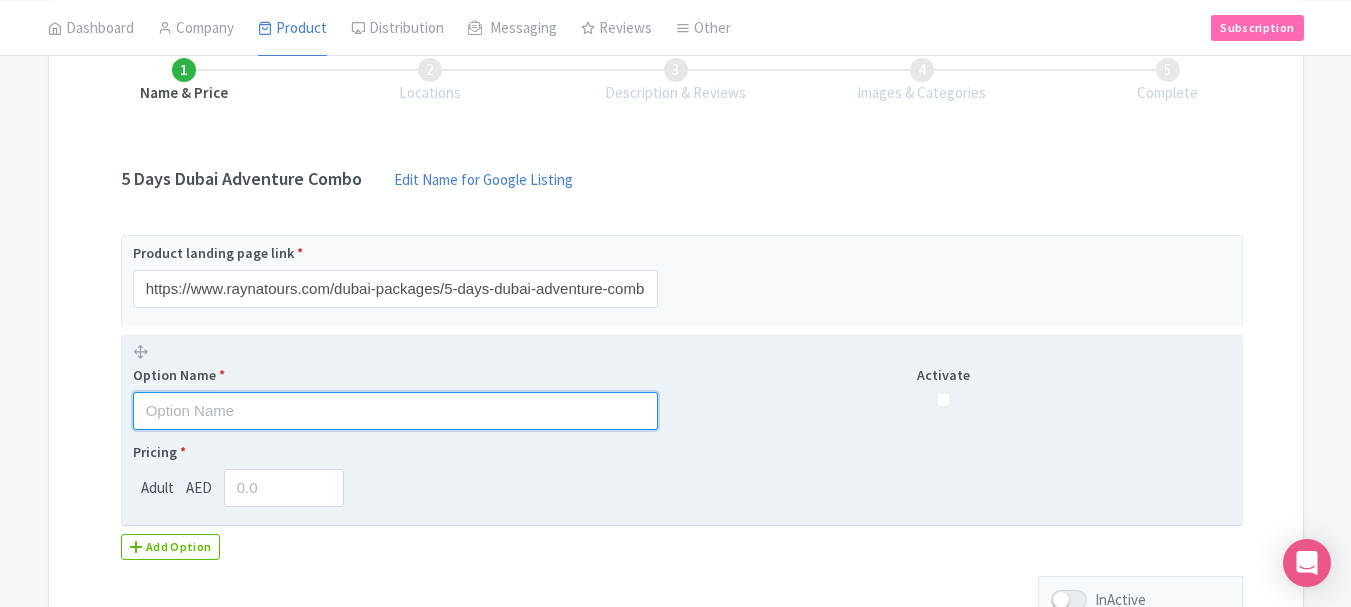 click at bounding box center (395, 411) 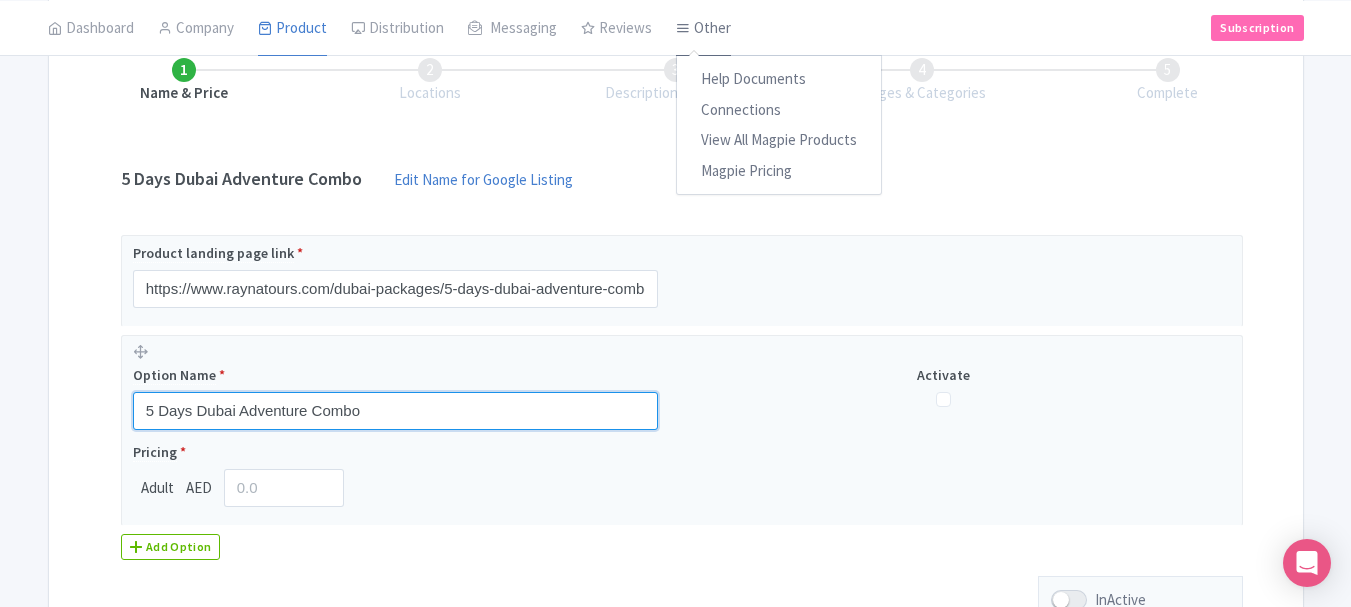 type on "5 Days Dubai Adventure Combo" 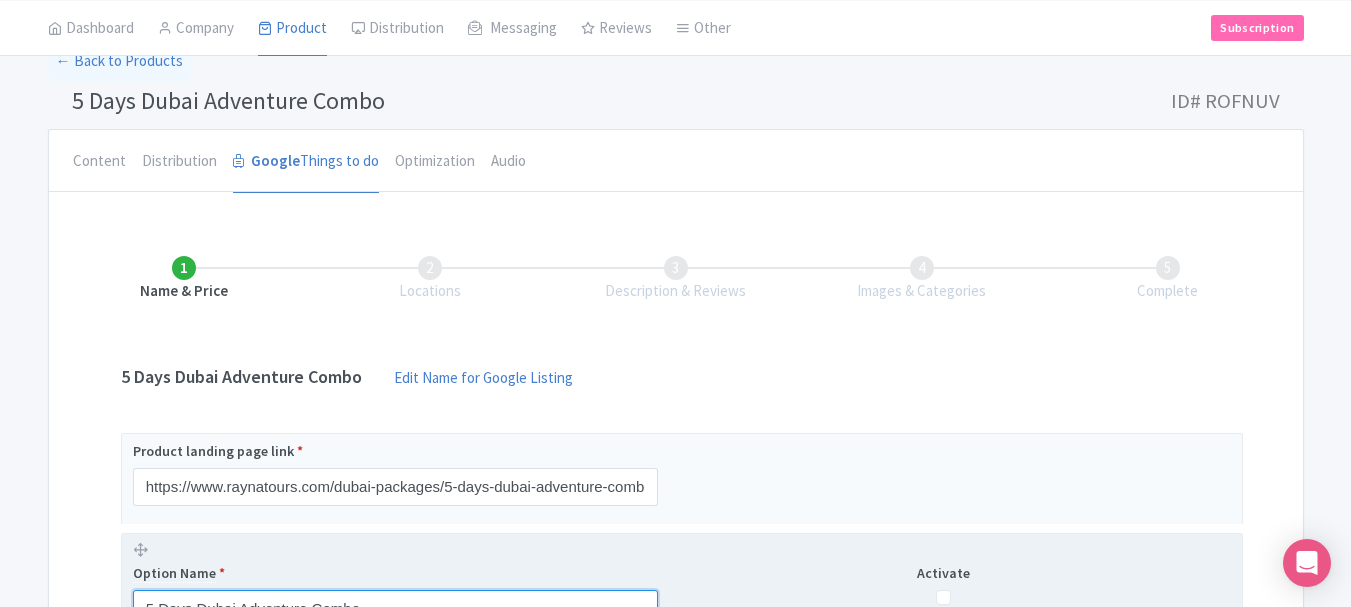 scroll, scrollTop: 100, scrollLeft: 0, axis: vertical 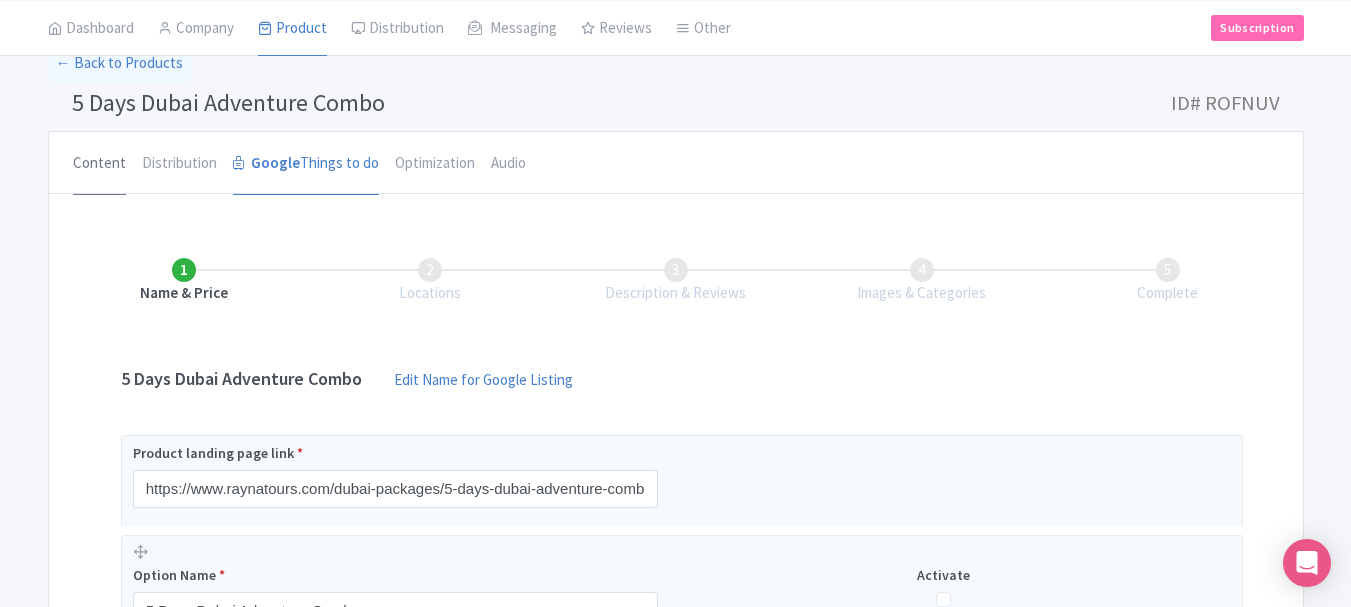 click on "Content" at bounding box center (99, 164) 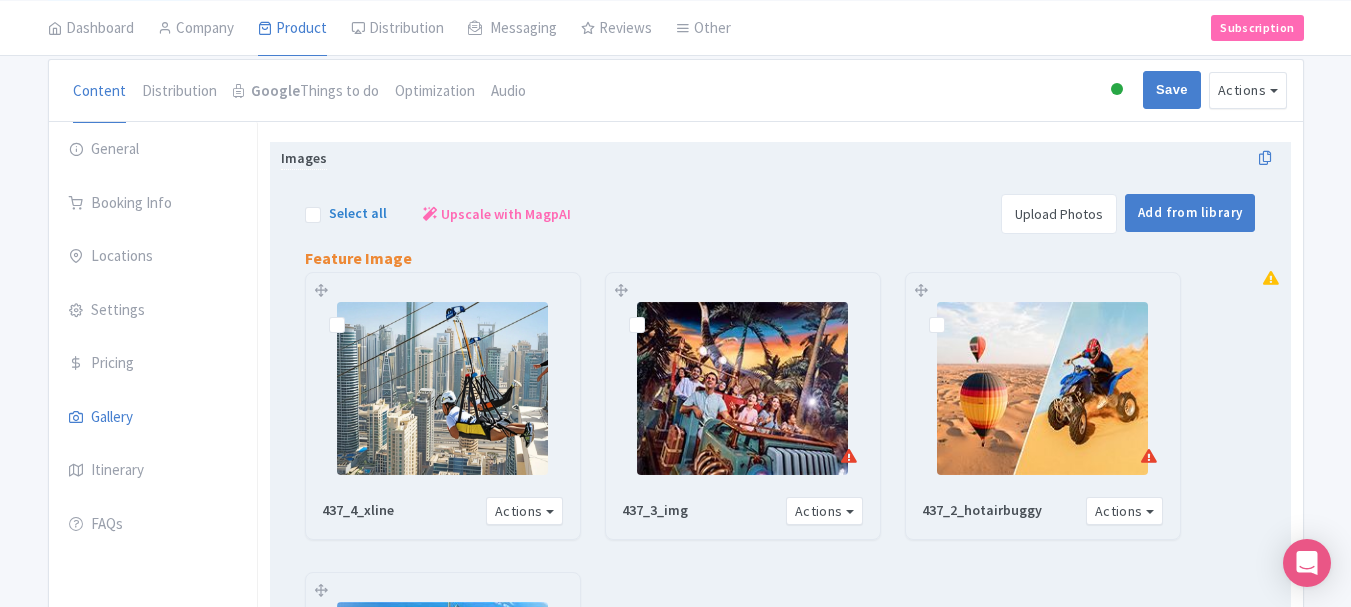scroll, scrollTop: 100, scrollLeft: 0, axis: vertical 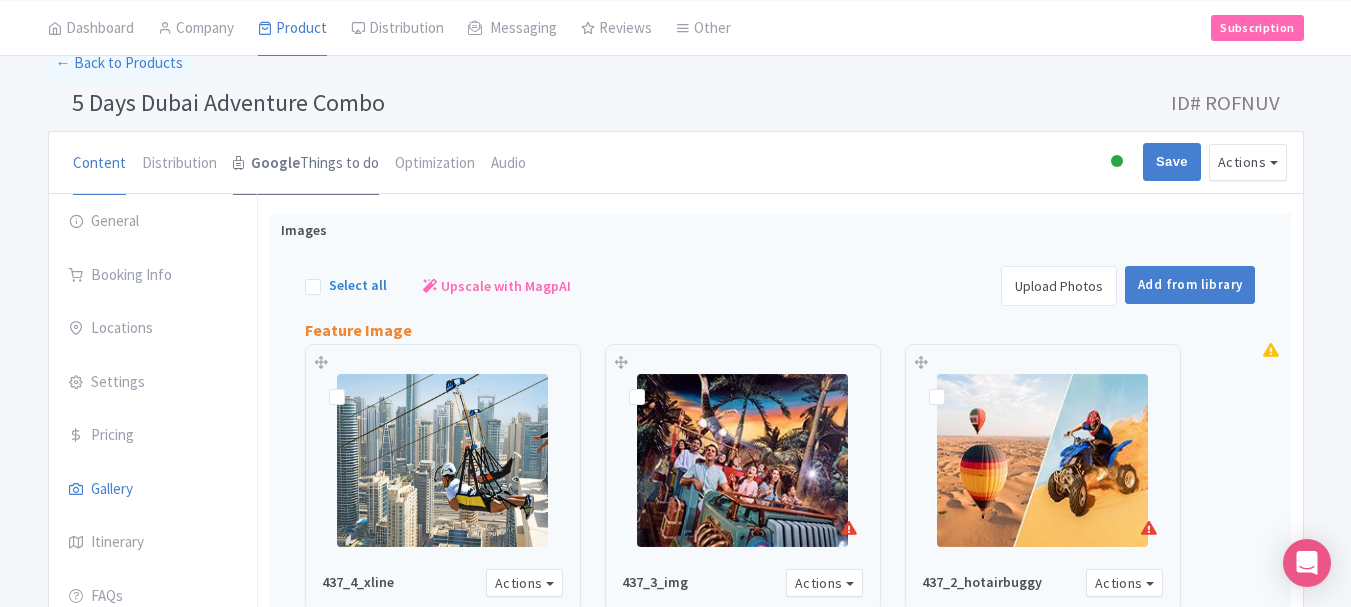 click on "Google" at bounding box center [275, 163] 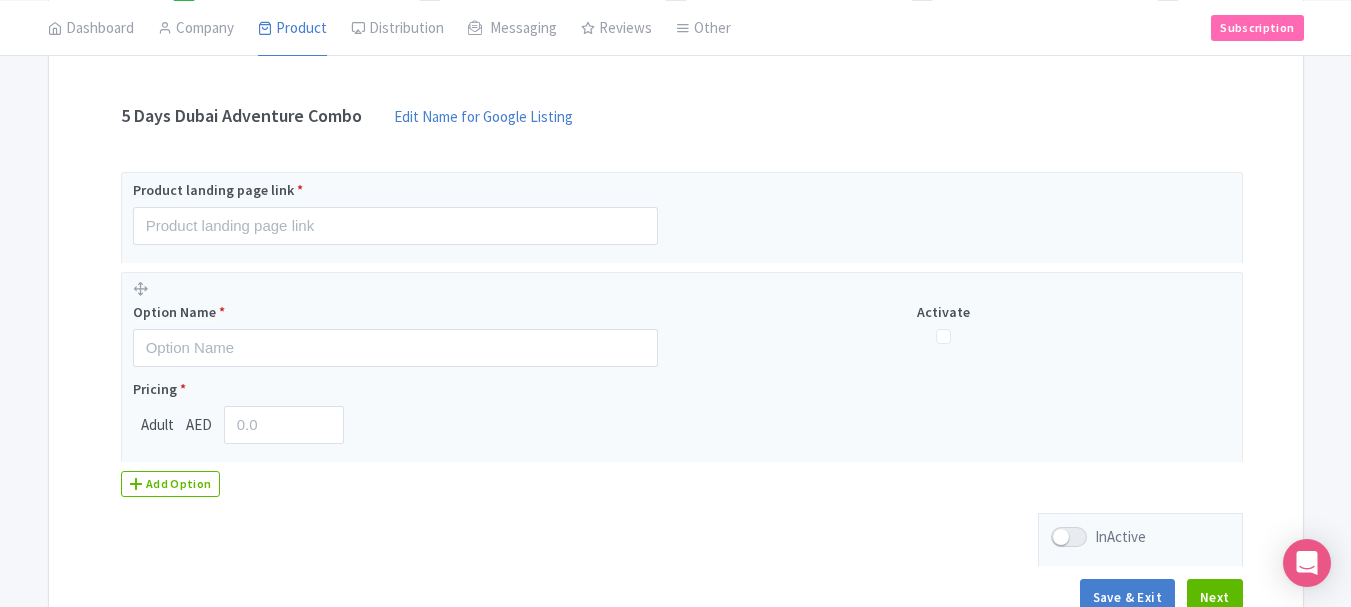 scroll, scrollTop: 400, scrollLeft: 0, axis: vertical 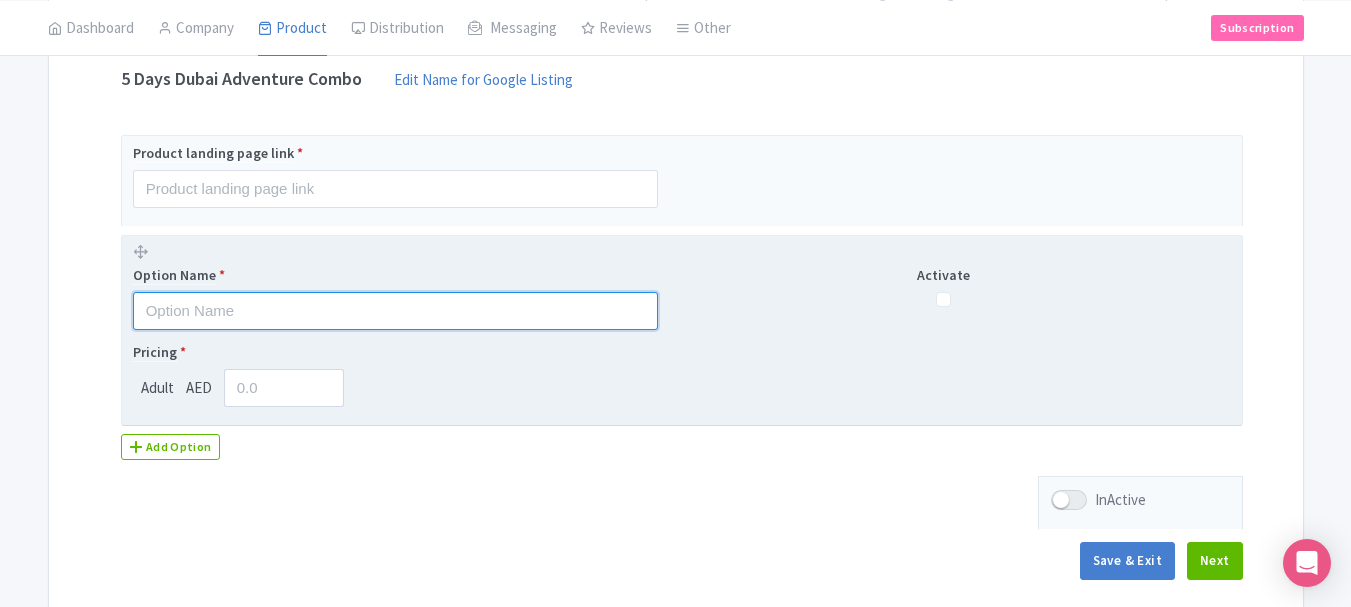 click at bounding box center (395, 311) 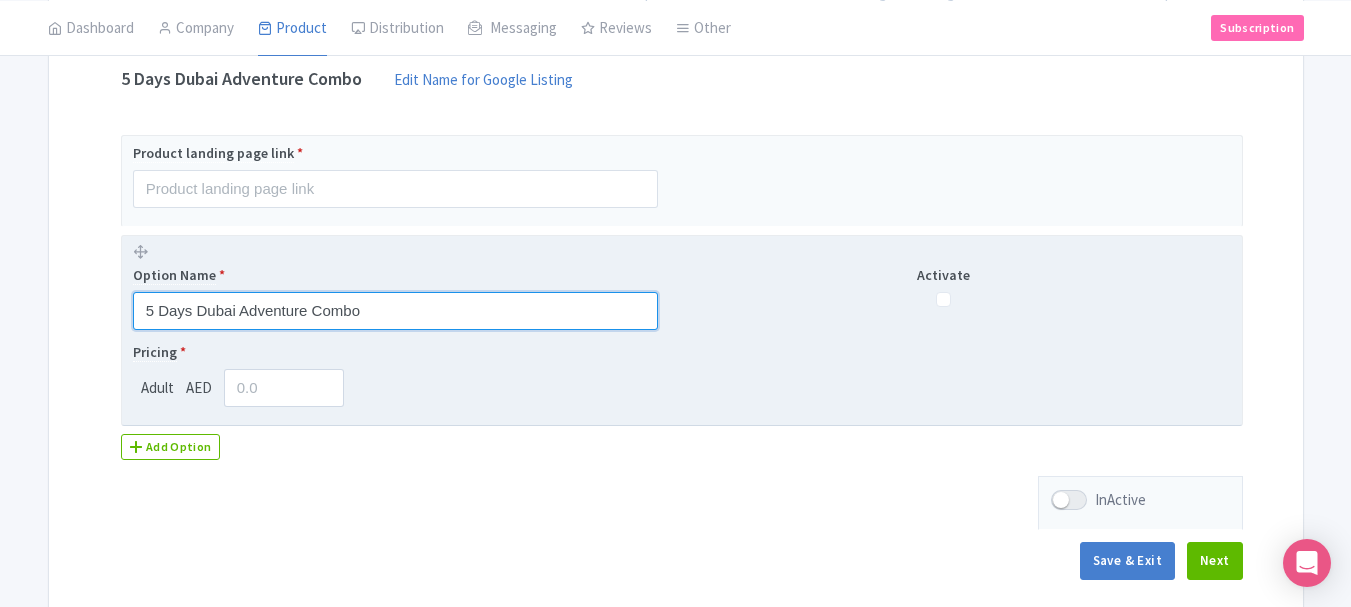type on "5 Days Dubai Adventure Combo" 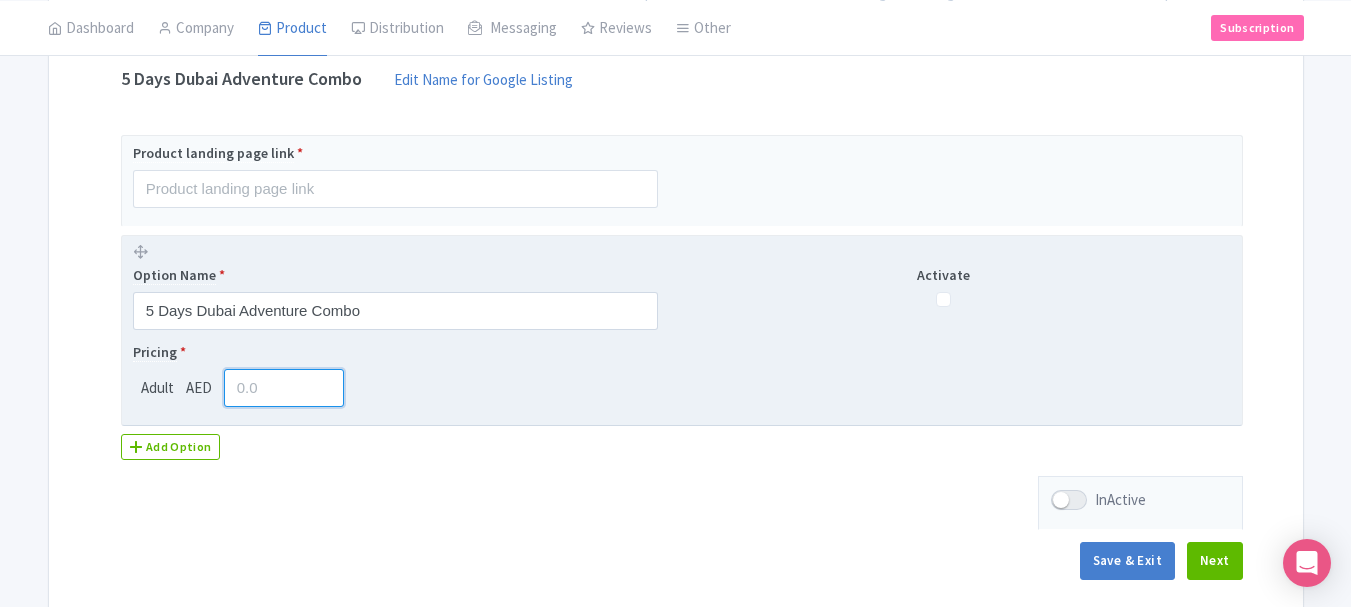 click at bounding box center (284, 388) 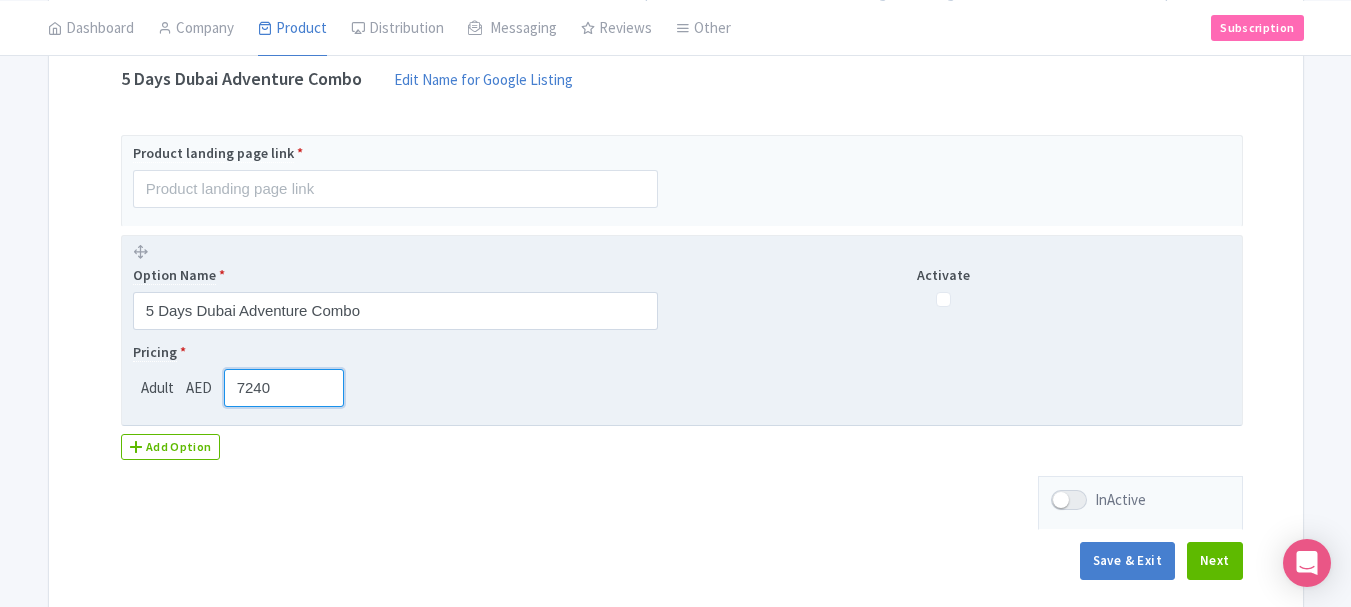 type on "7240" 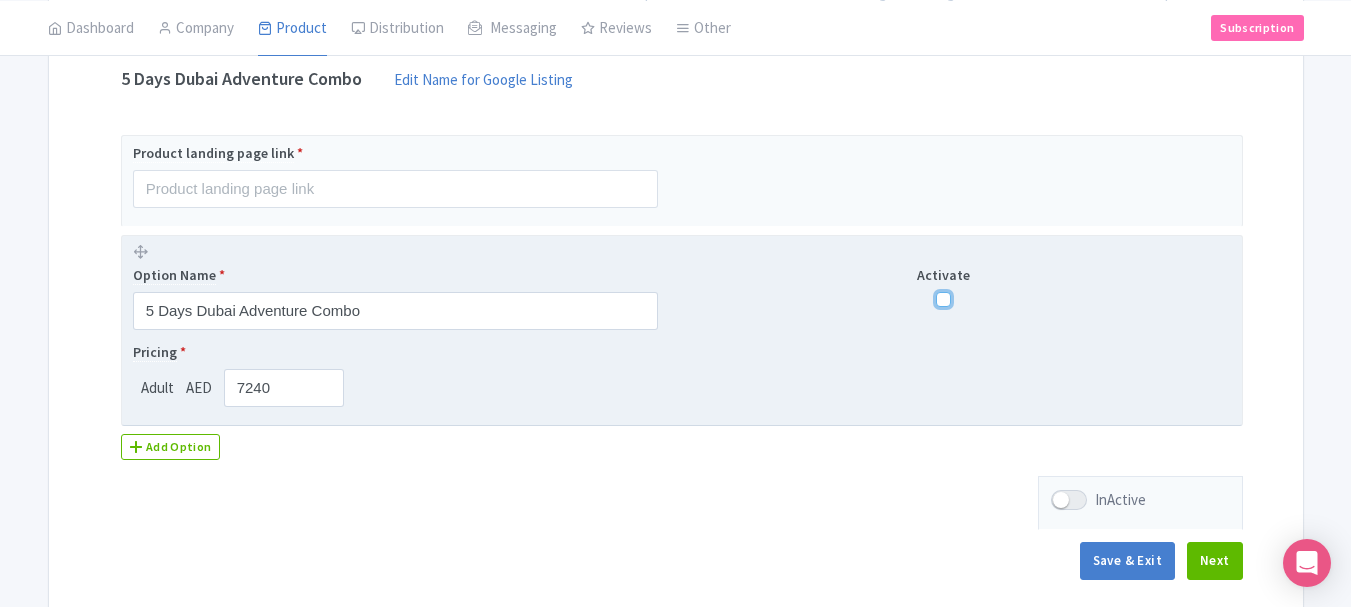 click at bounding box center (943, 299) 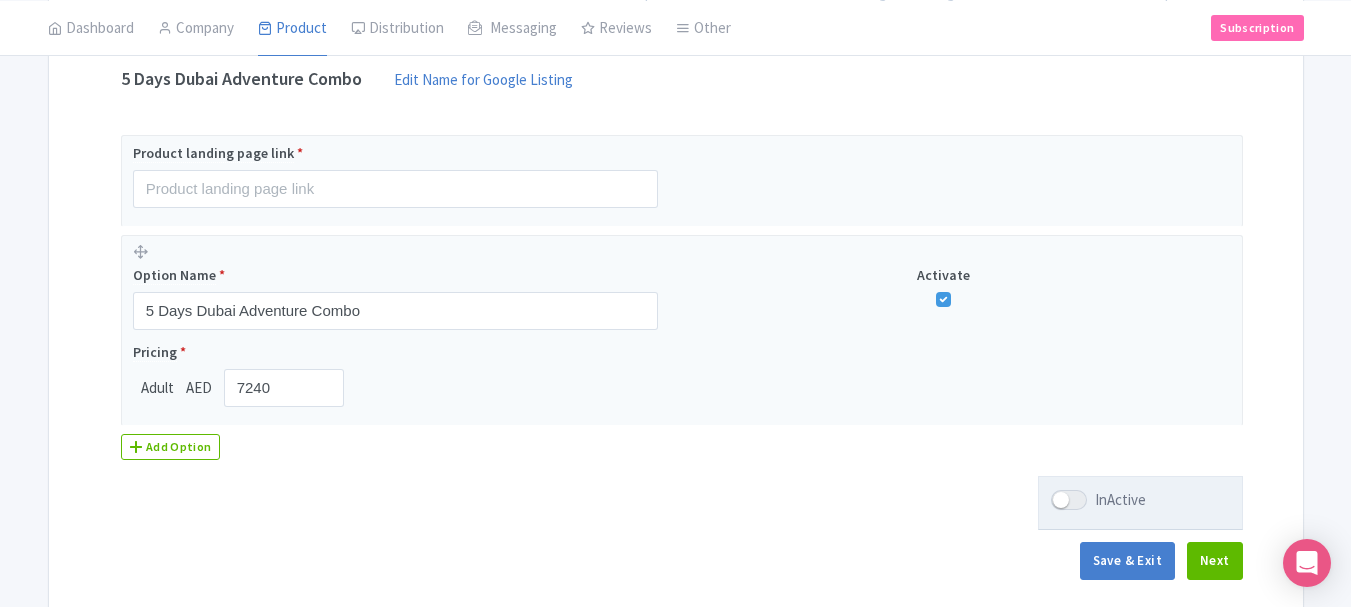 click at bounding box center [1069, 500] 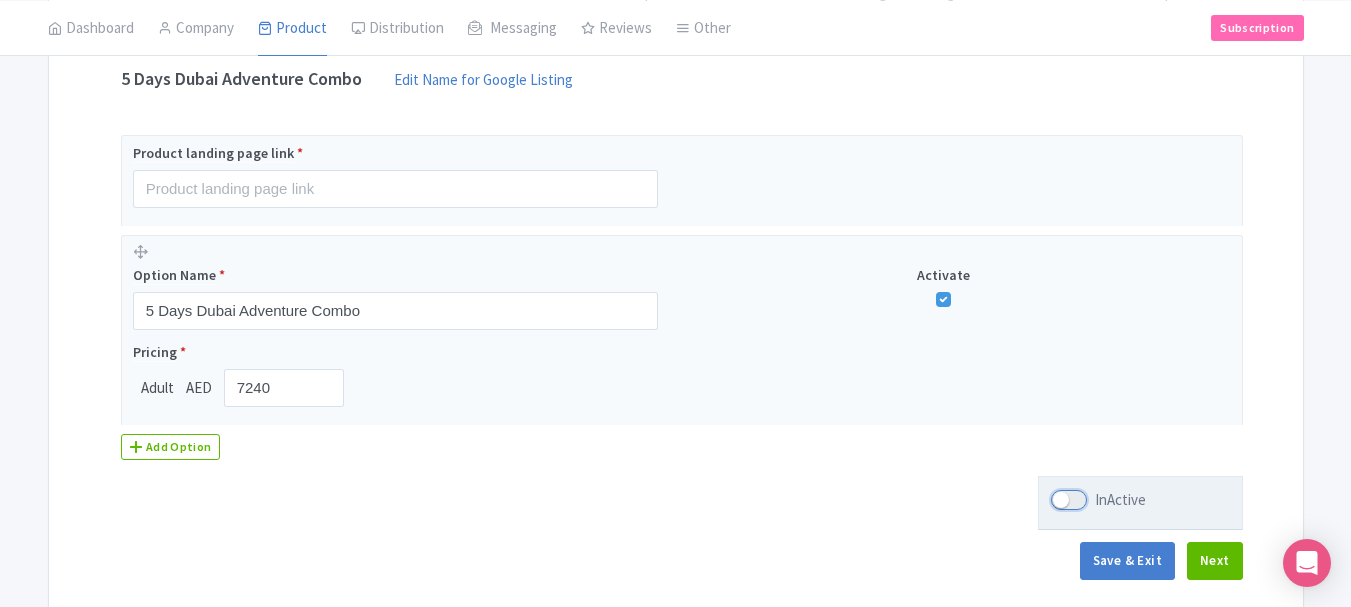 click on "InActive" at bounding box center [1057, 500] 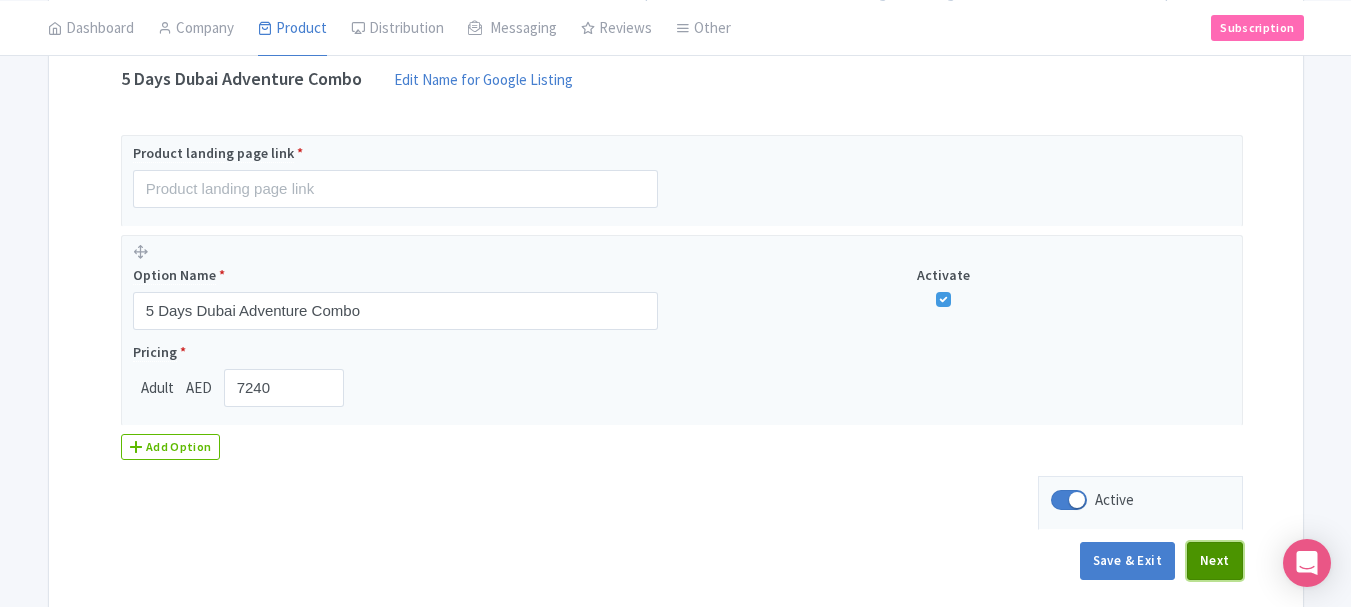 click on "Next" at bounding box center [1215, 561] 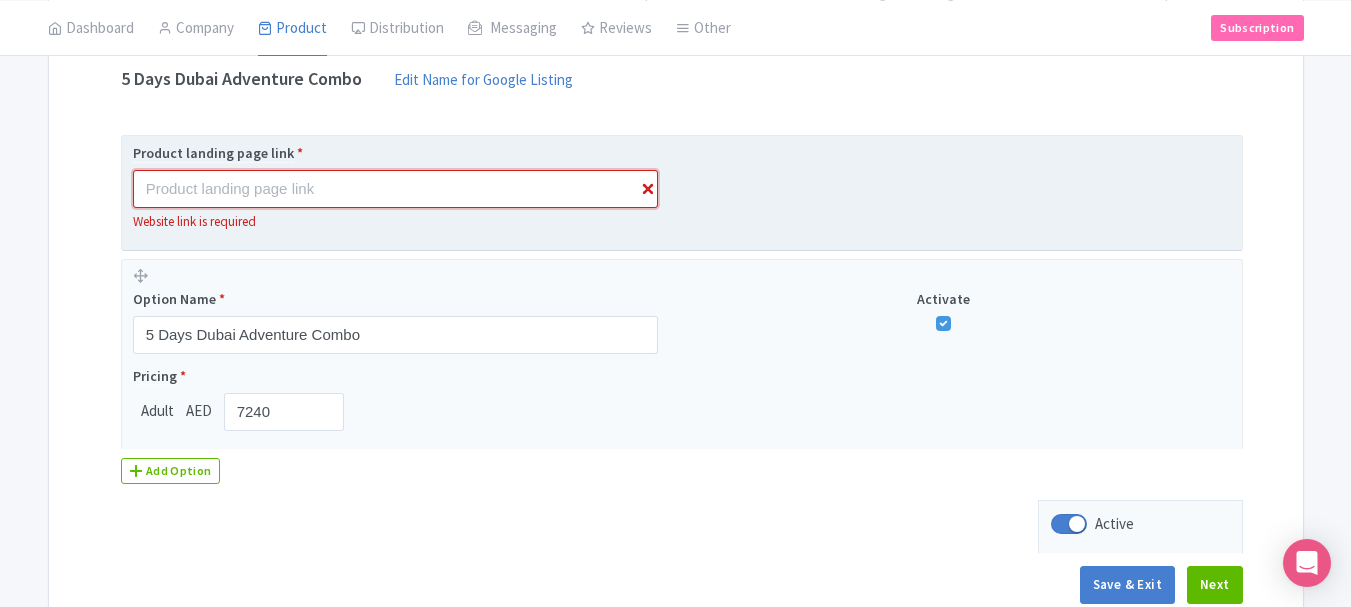 click at bounding box center (395, 189) 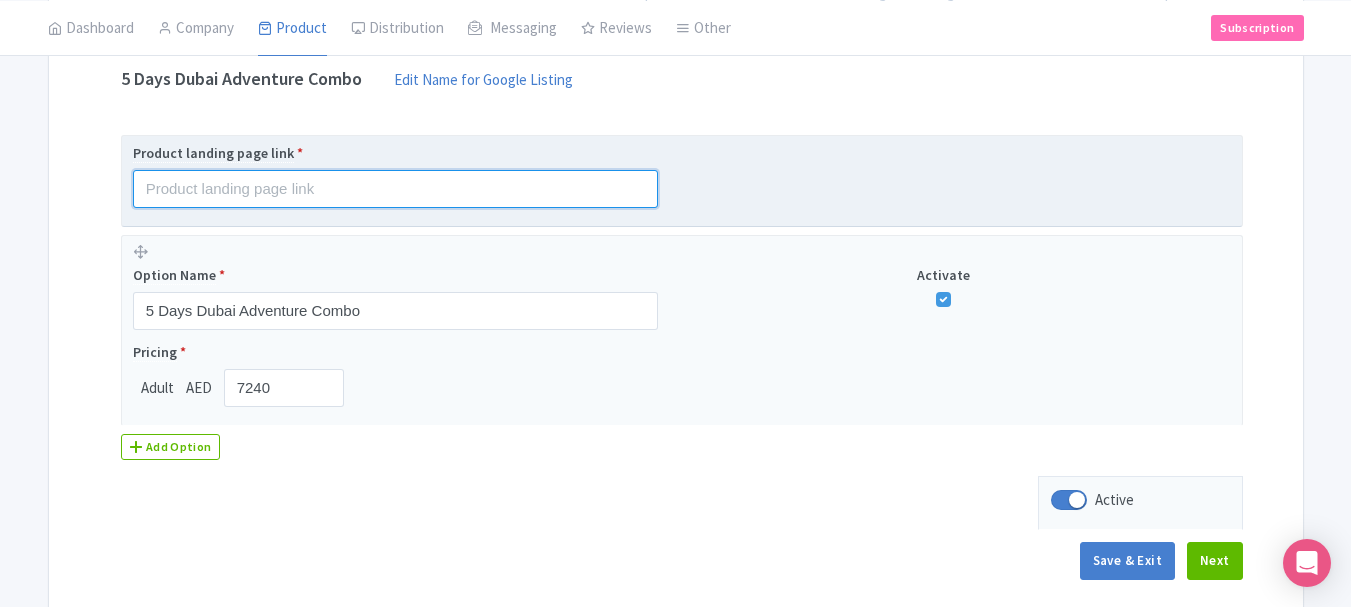 paste on "https://www.raynatours.com/dubai-packages/5-days-dubai-adventure-combo-437" 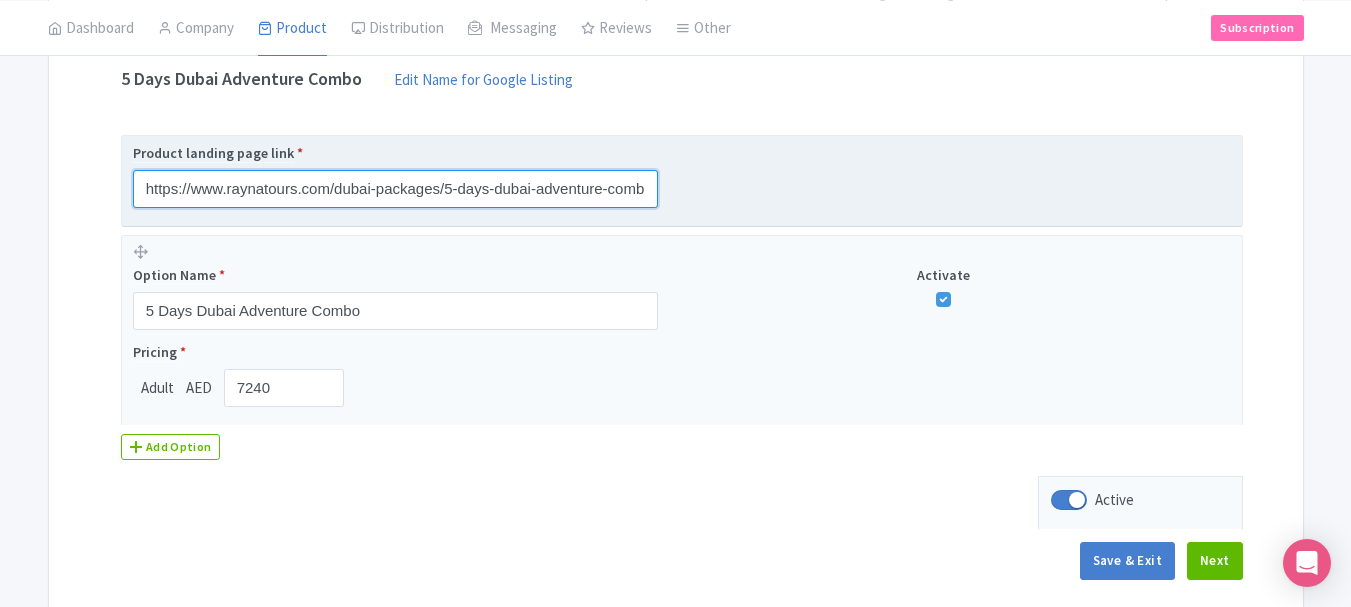 scroll, scrollTop: 0, scrollLeft: 38, axis: horizontal 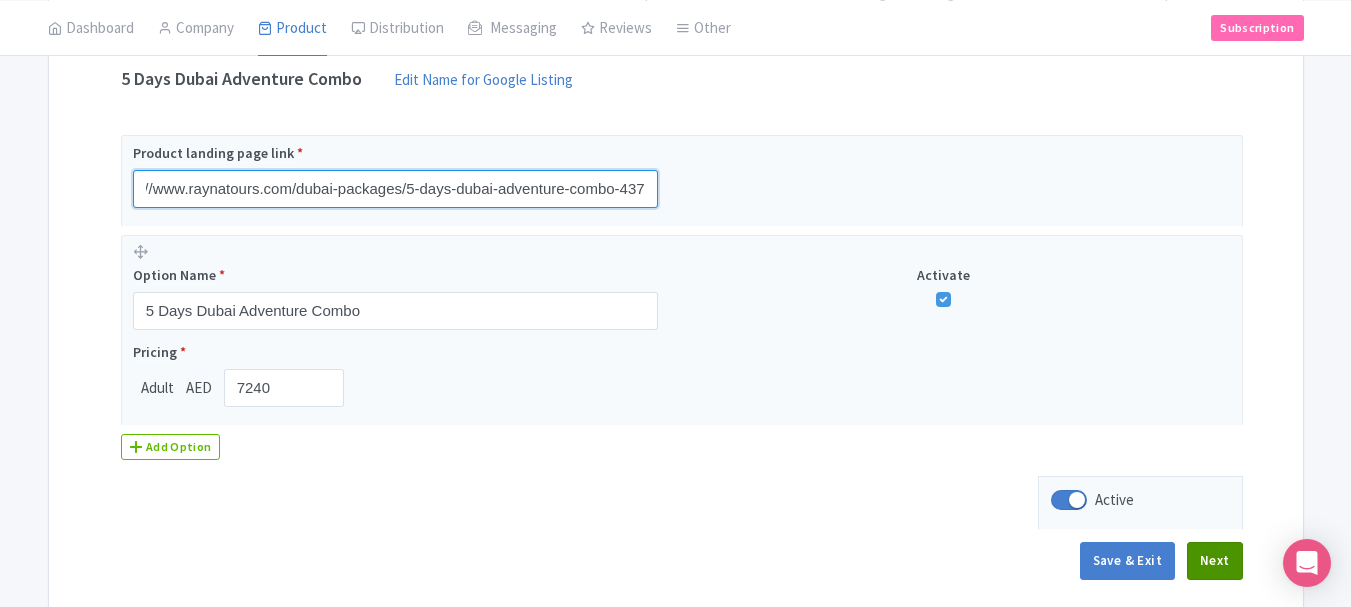 type on "https://www.raynatours.com/dubai-packages/5-days-dubai-adventure-combo-437" 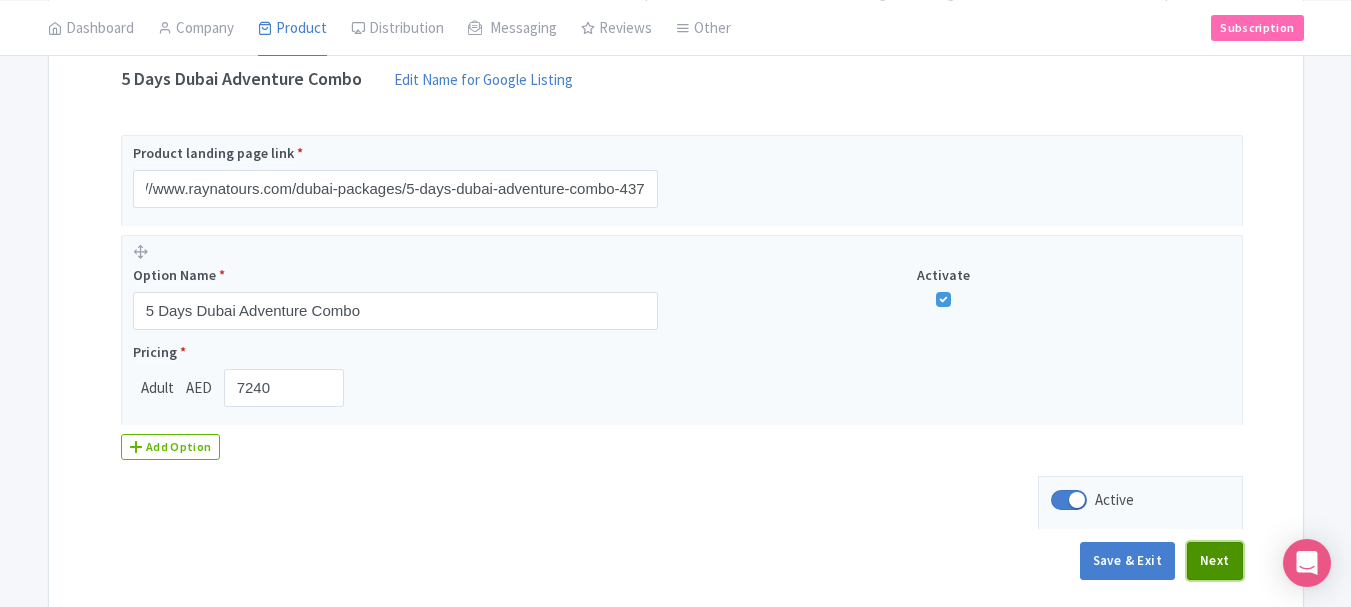 click on "Next" at bounding box center [1215, 561] 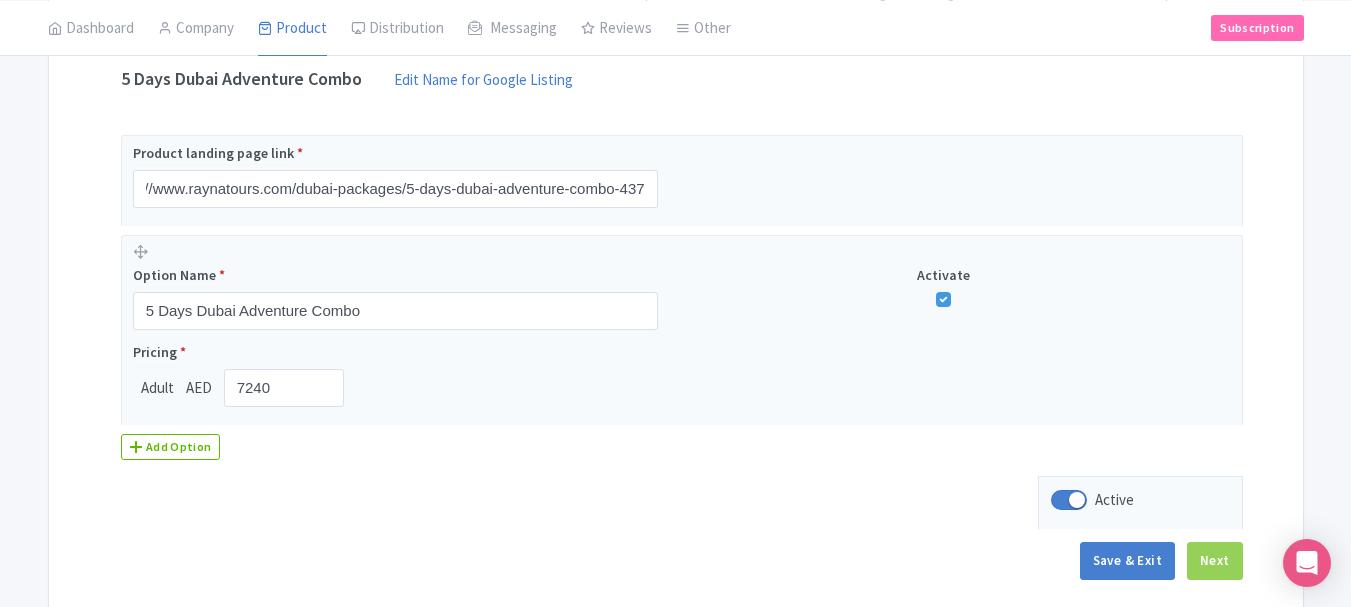 scroll, scrollTop: 0, scrollLeft: 0, axis: both 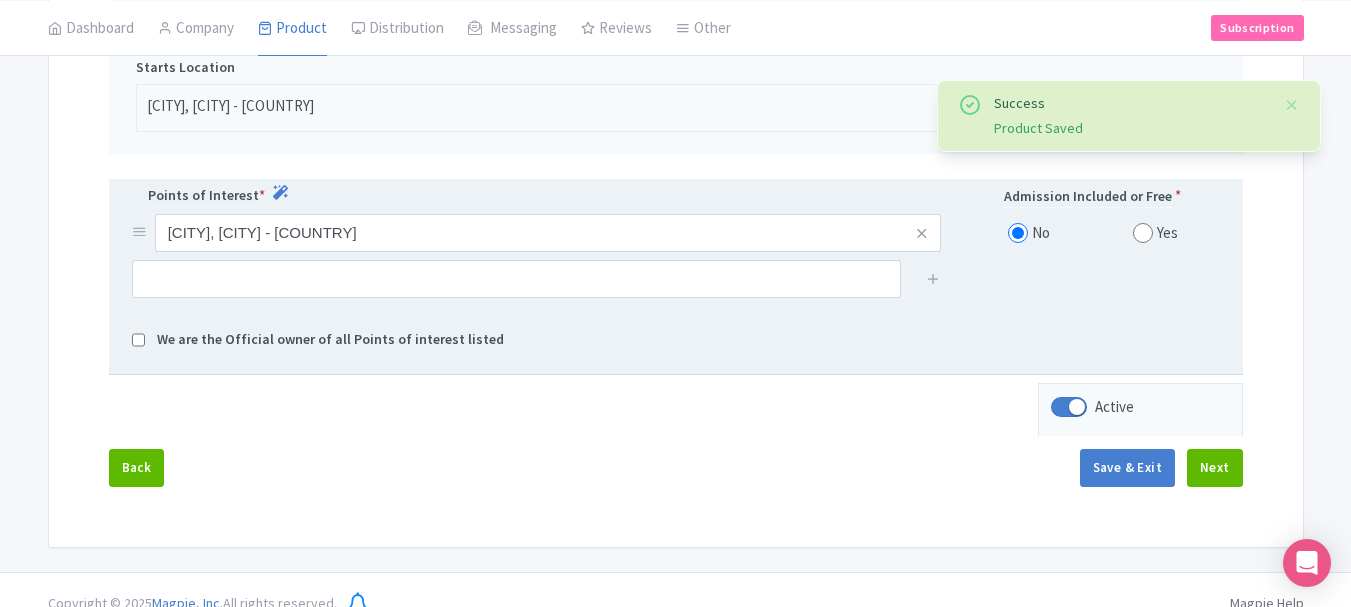 click at bounding box center (138, 340) 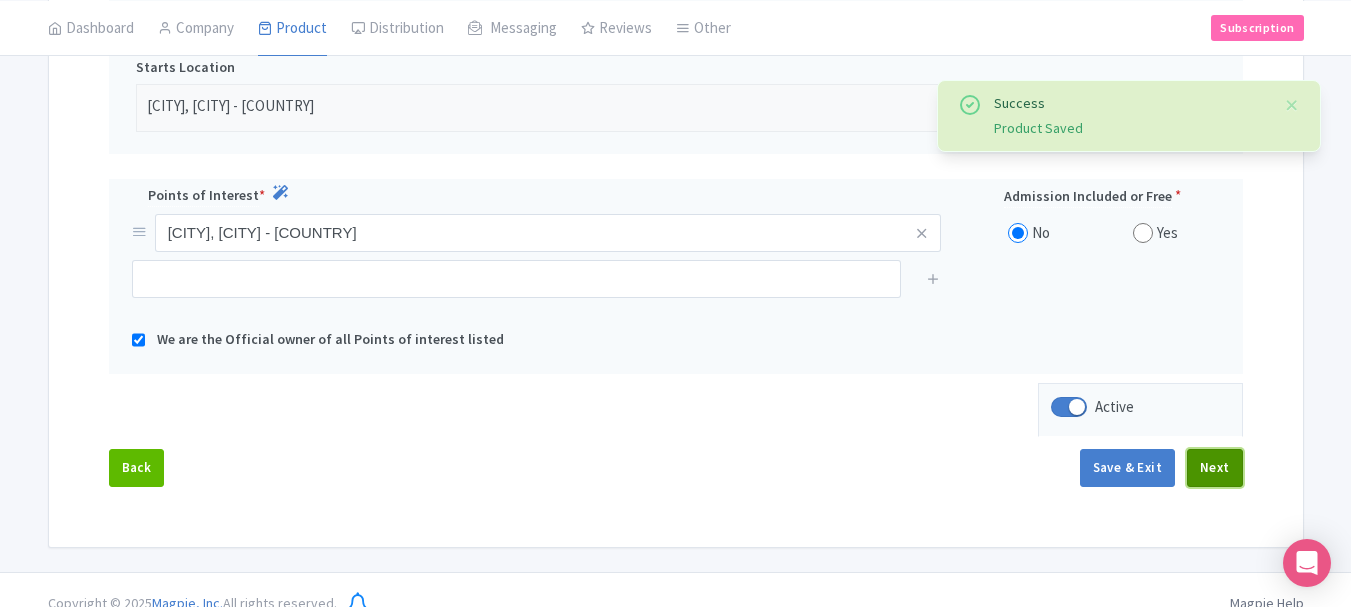click on "Next" at bounding box center [1215, 468] 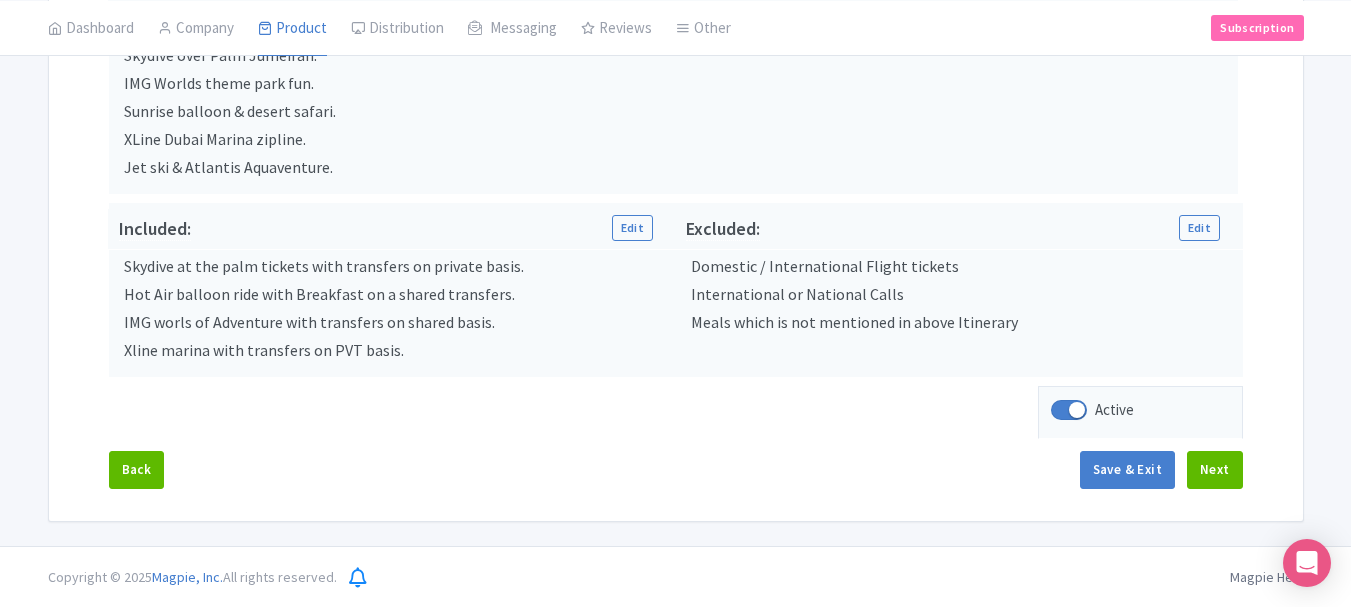 scroll, scrollTop: 807, scrollLeft: 0, axis: vertical 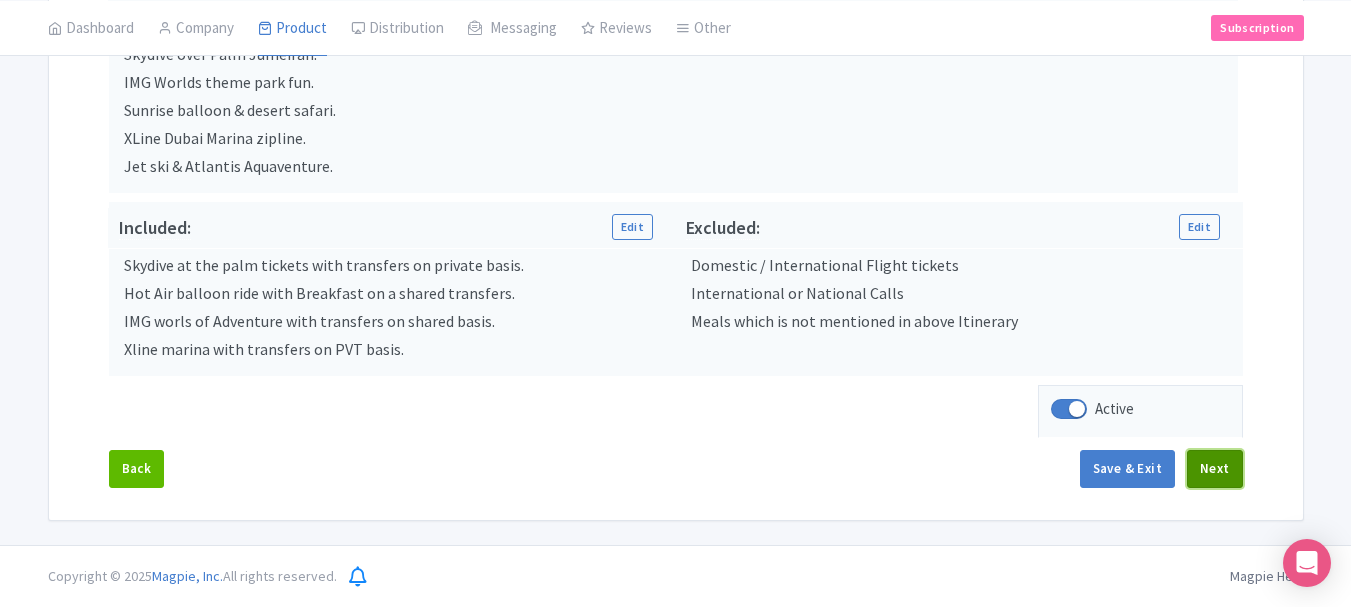 click on "Next" at bounding box center (1215, 469) 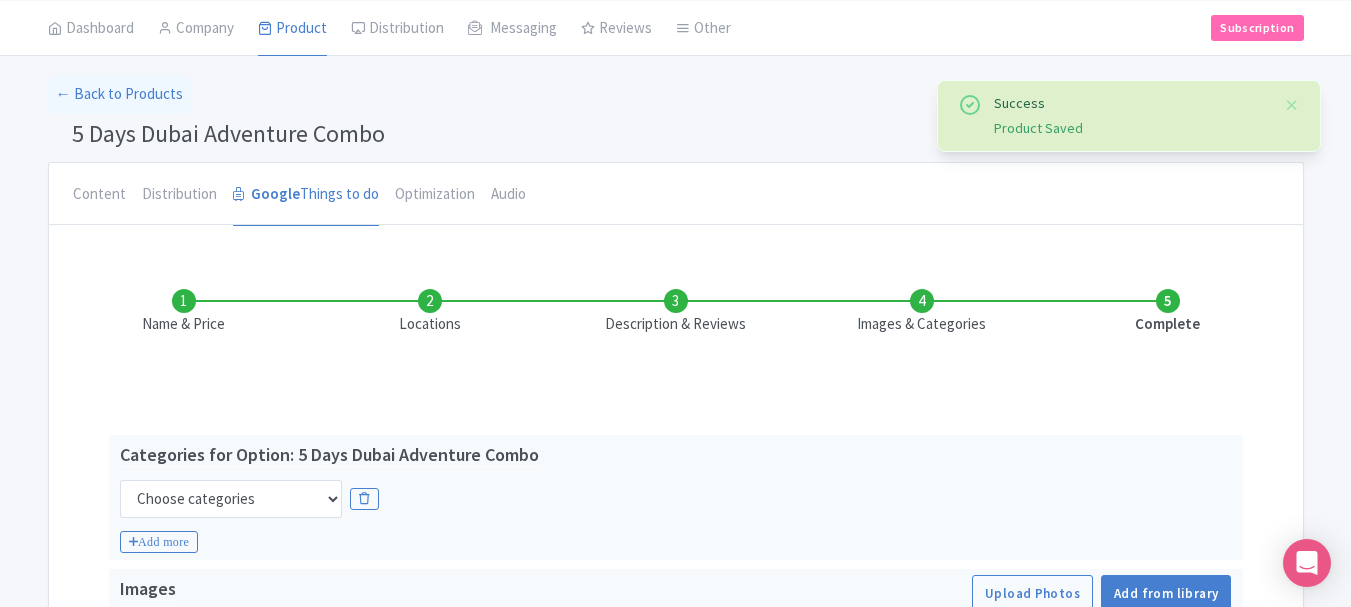 scroll, scrollTop: 100, scrollLeft: 0, axis: vertical 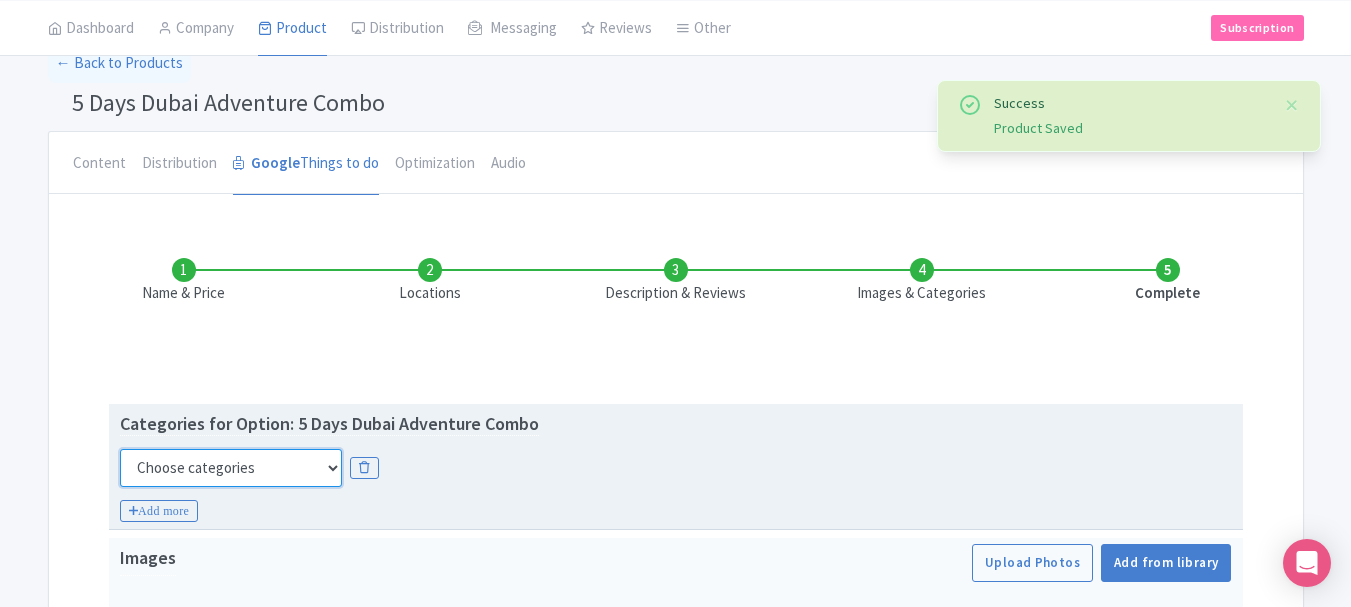 click on "Choose categories Adults Only
Animals
Audio Guide
Beaches
Bike Tours
Boat Tours
City Cards
Classes
Day Trips
Family Friendly
Fast Track
Food
Guided Tours
History
Hop On Hop Off
Literature
Live Music
Museums
Nightlife
Outdoors
Private Tours
Romantic
Self Guided
Small Group Tours
Sports
Theme Parks
Walking Tours
Wheelchair Accessible
Recurring Events" at bounding box center [231, 468] 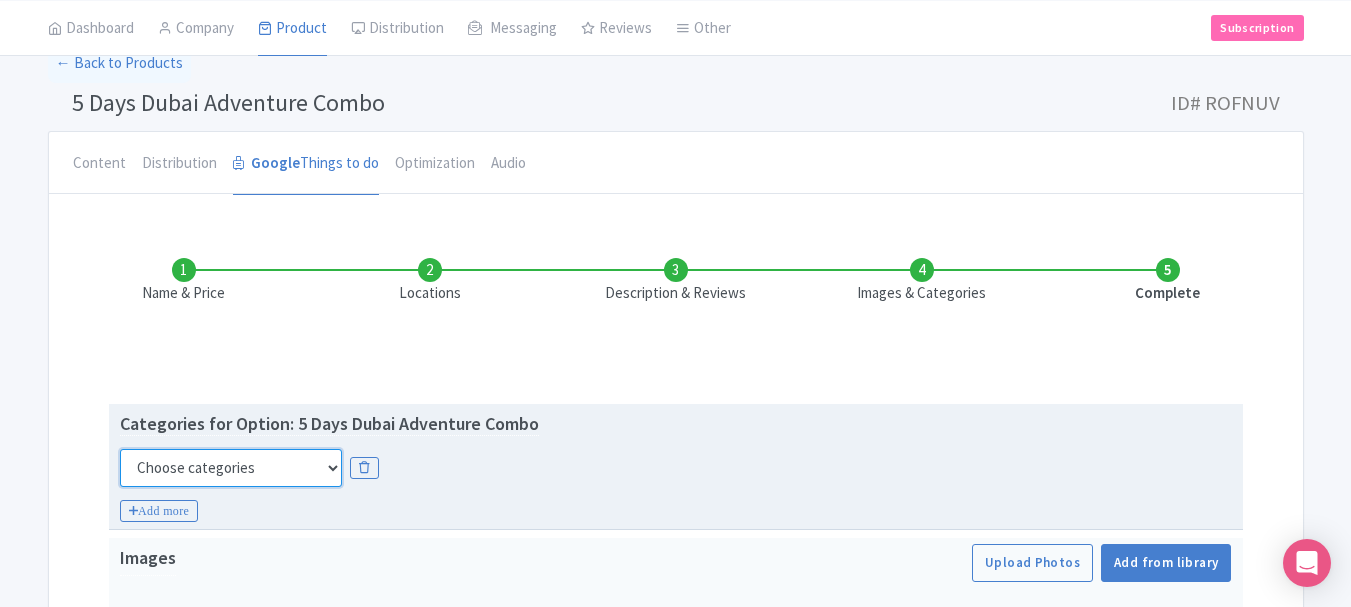 select on "family-friendly" 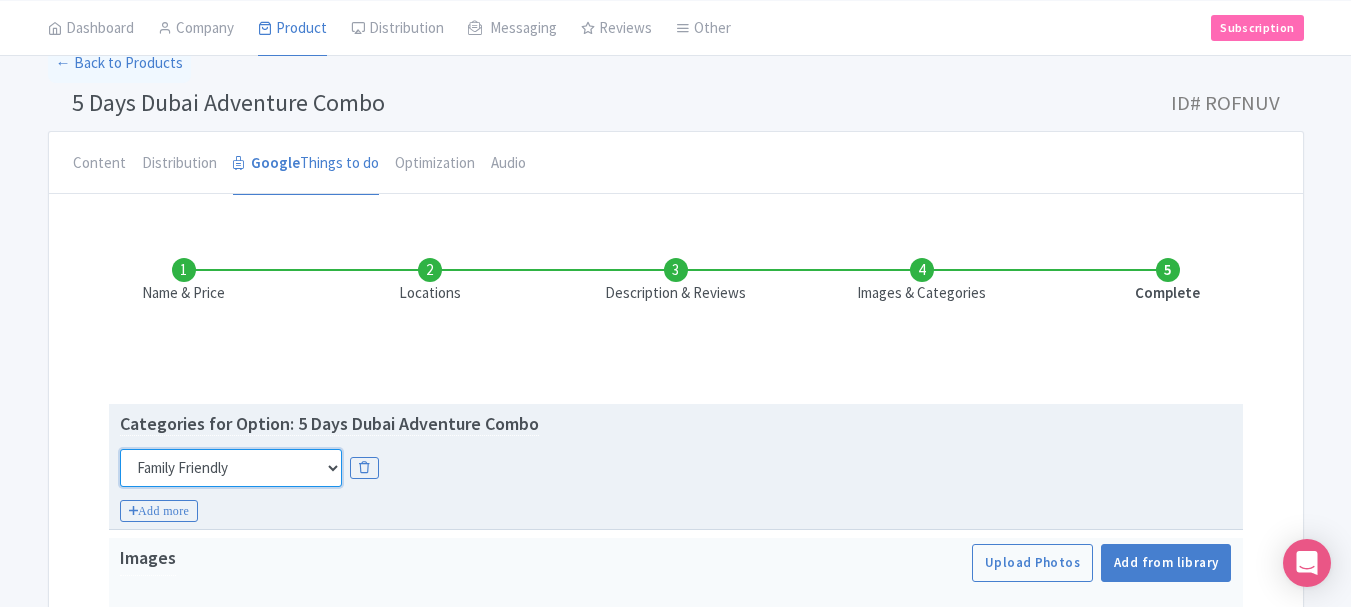 click on "Choose categories Adults Only
Animals
Audio Guide
Beaches
Bike Tours
Boat Tours
City Cards
Classes
Day Trips
Family Friendly
Fast Track
Food
Guided Tours
History
Hop On Hop Off
Literature
Live Music
Museums
Nightlife
Outdoors
Private Tours
Romantic
Self Guided
Small Group Tours
Sports
Theme Parks
Walking Tours
Wheelchair Accessible
Recurring Events" at bounding box center (231, 468) 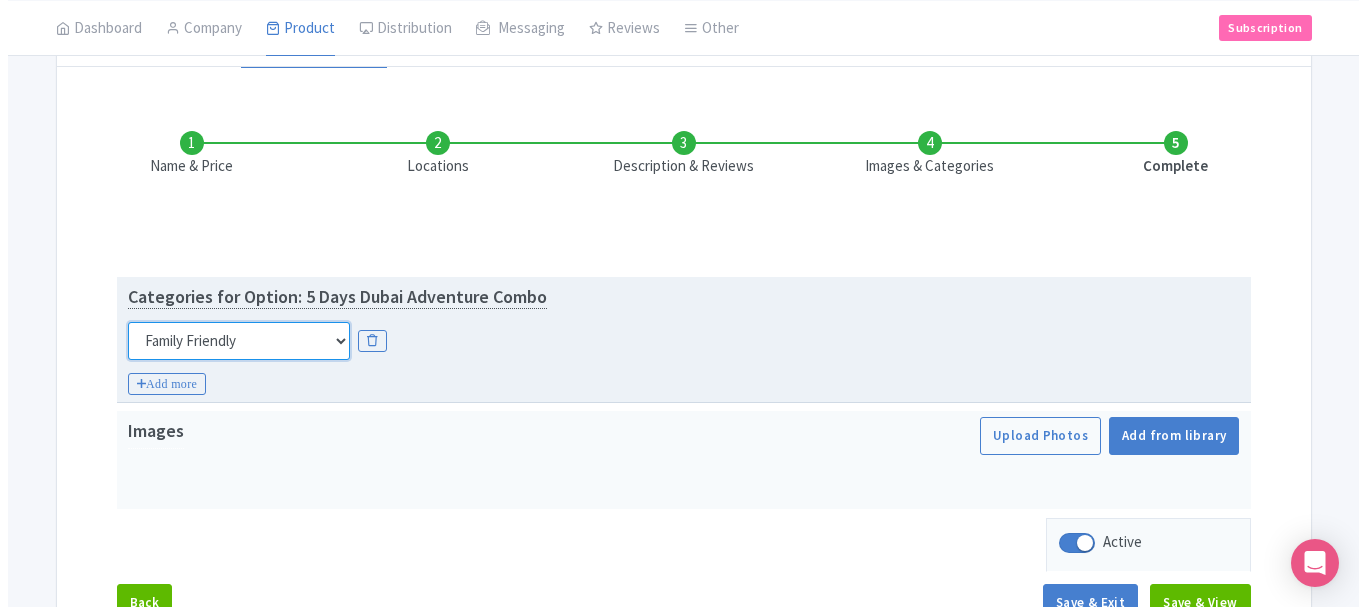 scroll, scrollTop: 361, scrollLeft: 0, axis: vertical 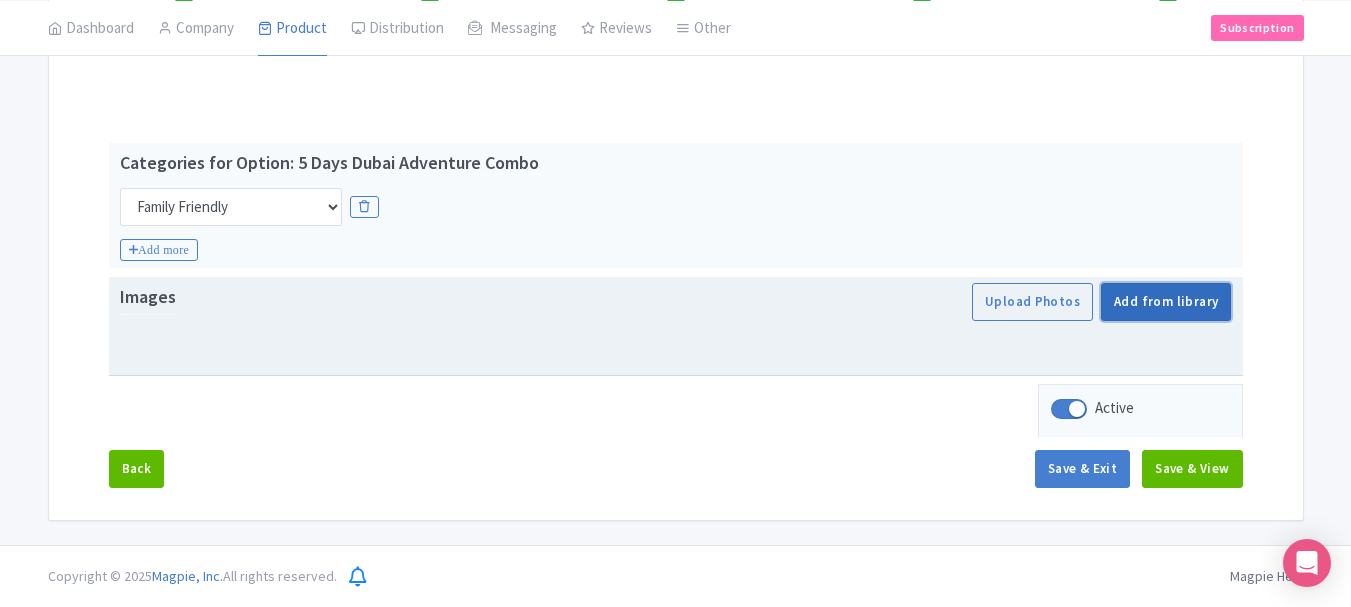 click on "Add from library" at bounding box center [1166, 302] 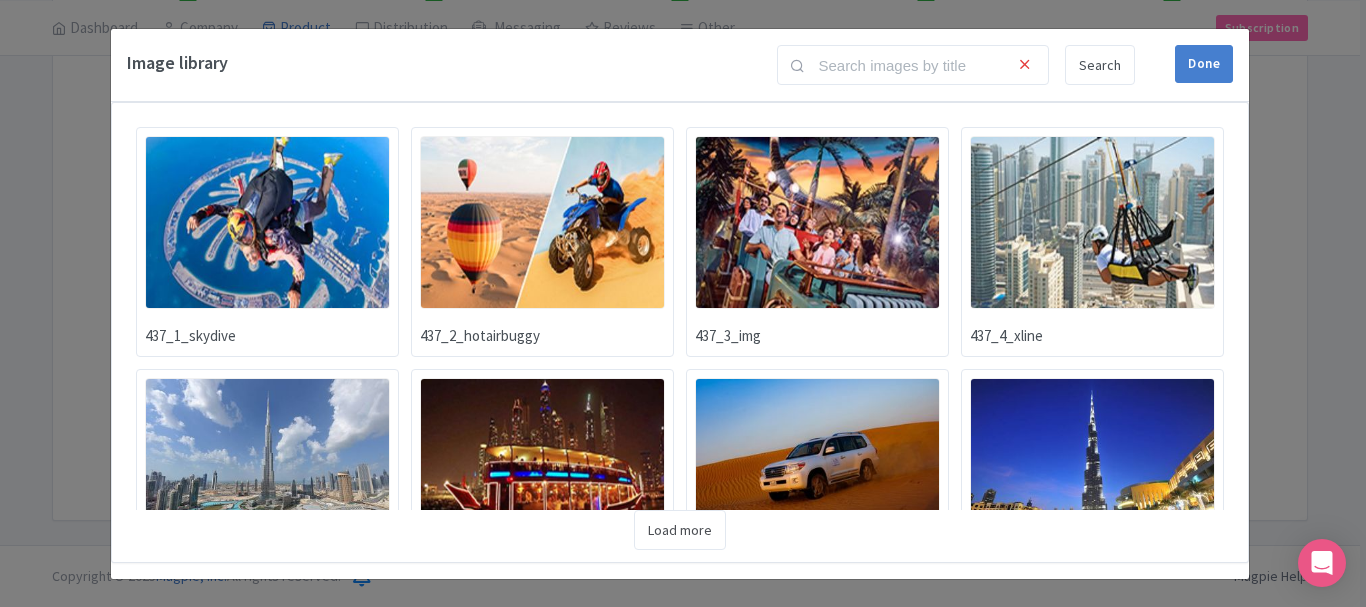 click at bounding box center (267, 222) 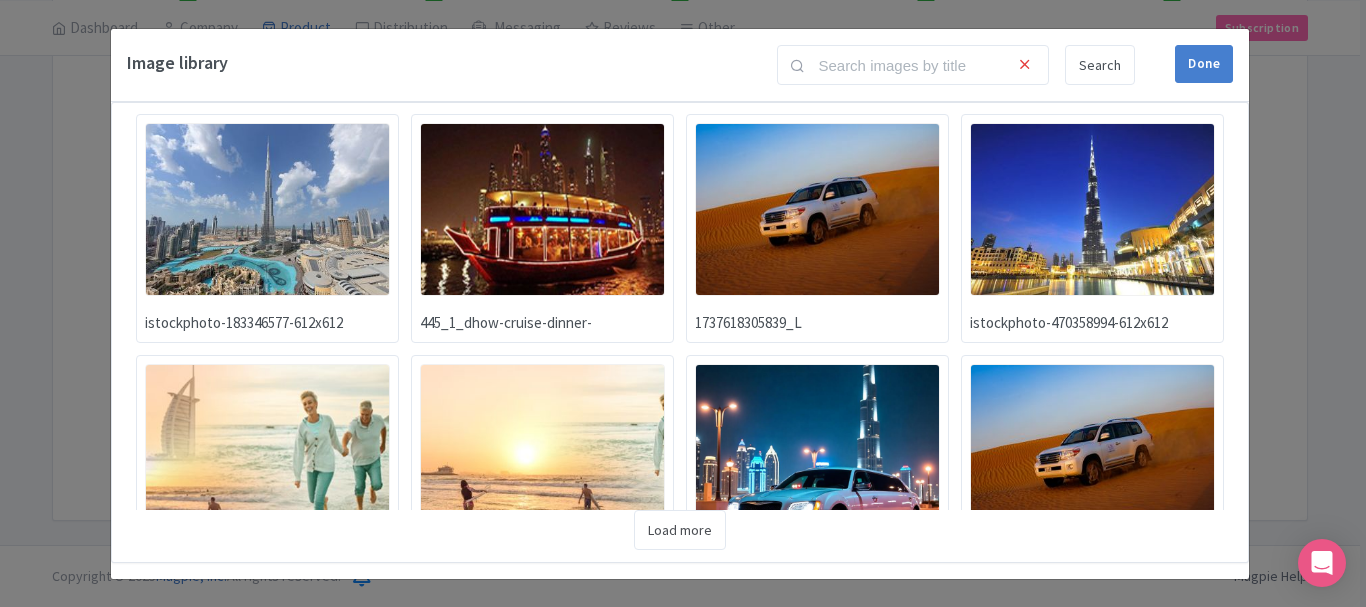 scroll, scrollTop: 362, scrollLeft: 0, axis: vertical 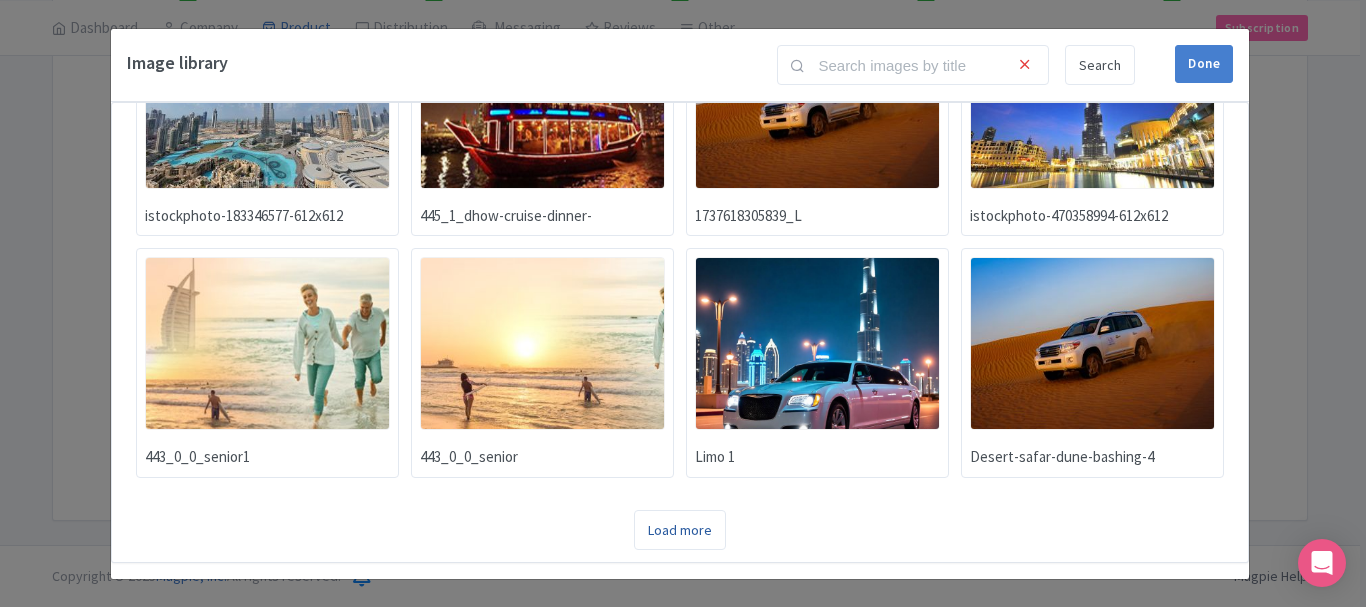 click on "Load more" at bounding box center (680, 530) 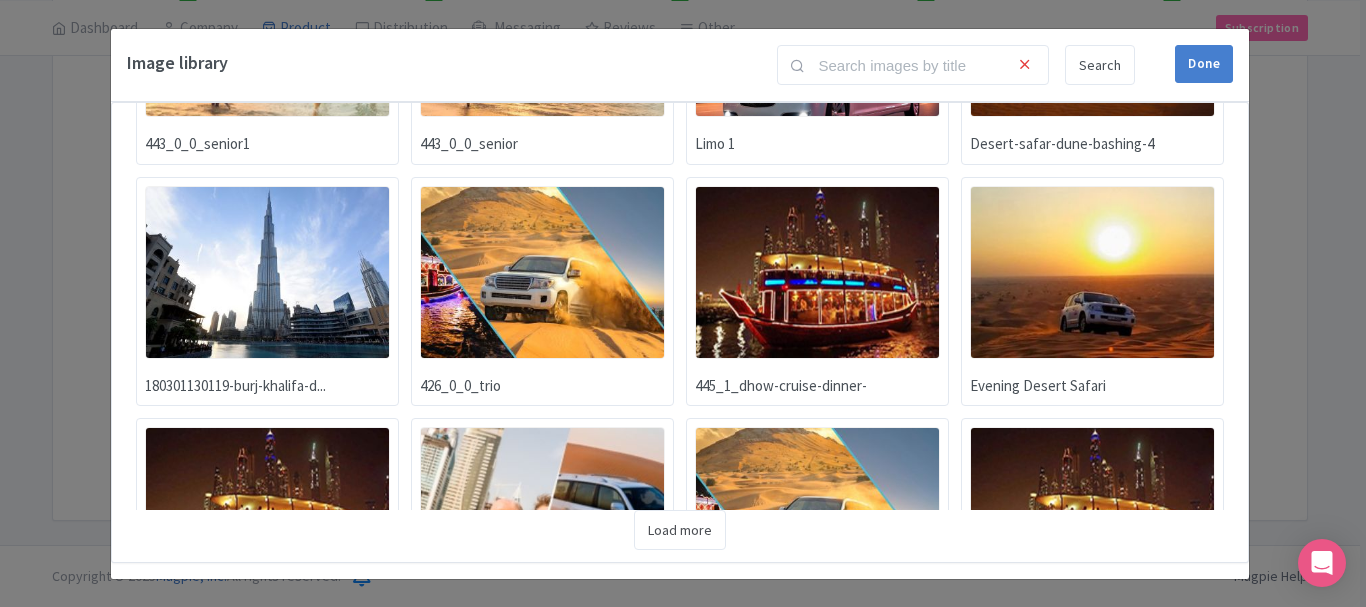 scroll, scrollTop: 662, scrollLeft: 0, axis: vertical 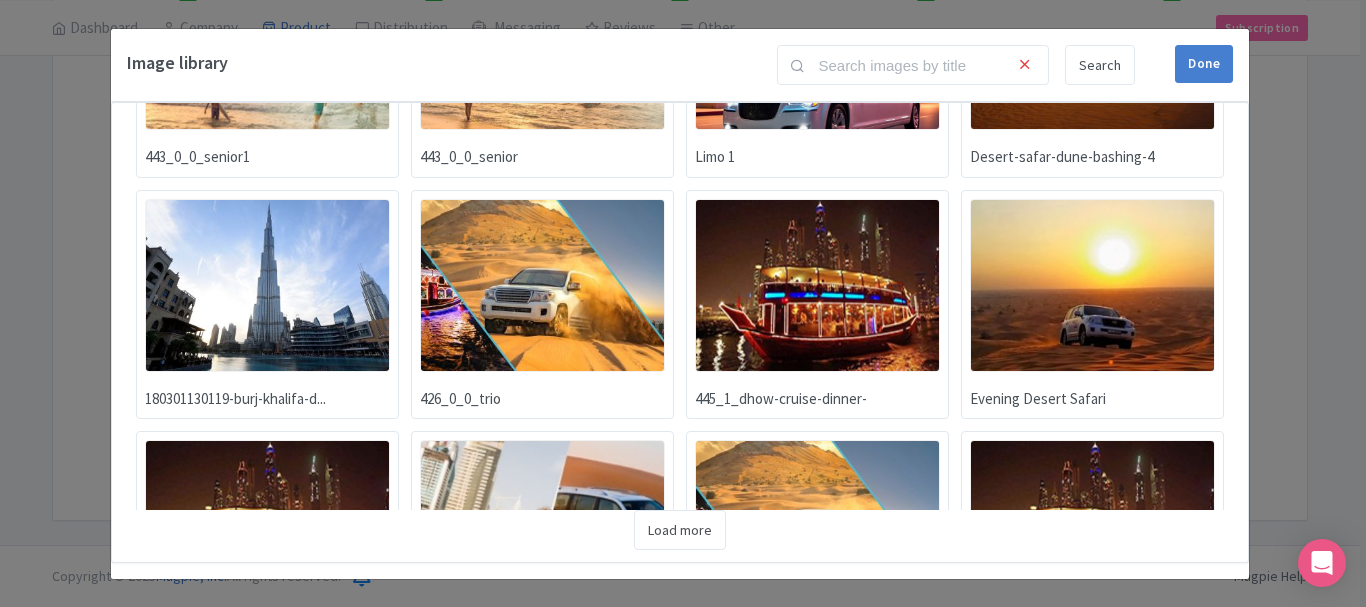 click at bounding box center [267, 285] 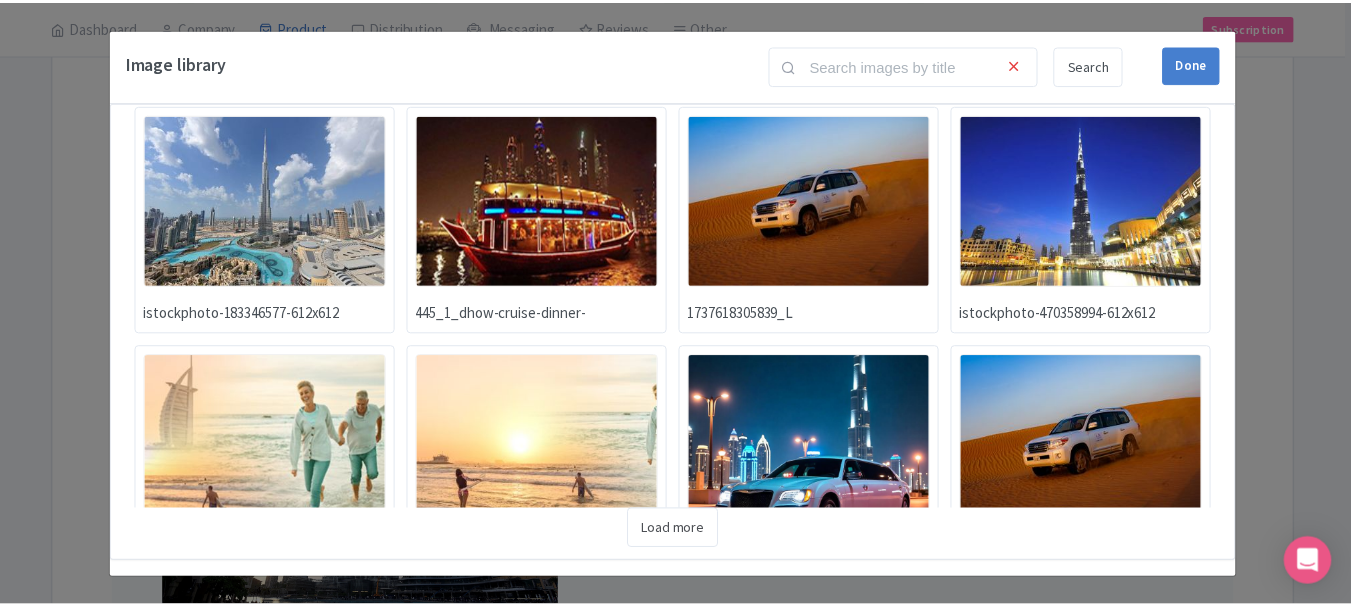 scroll, scrollTop: 262, scrollLeft: 0, axis: vertical 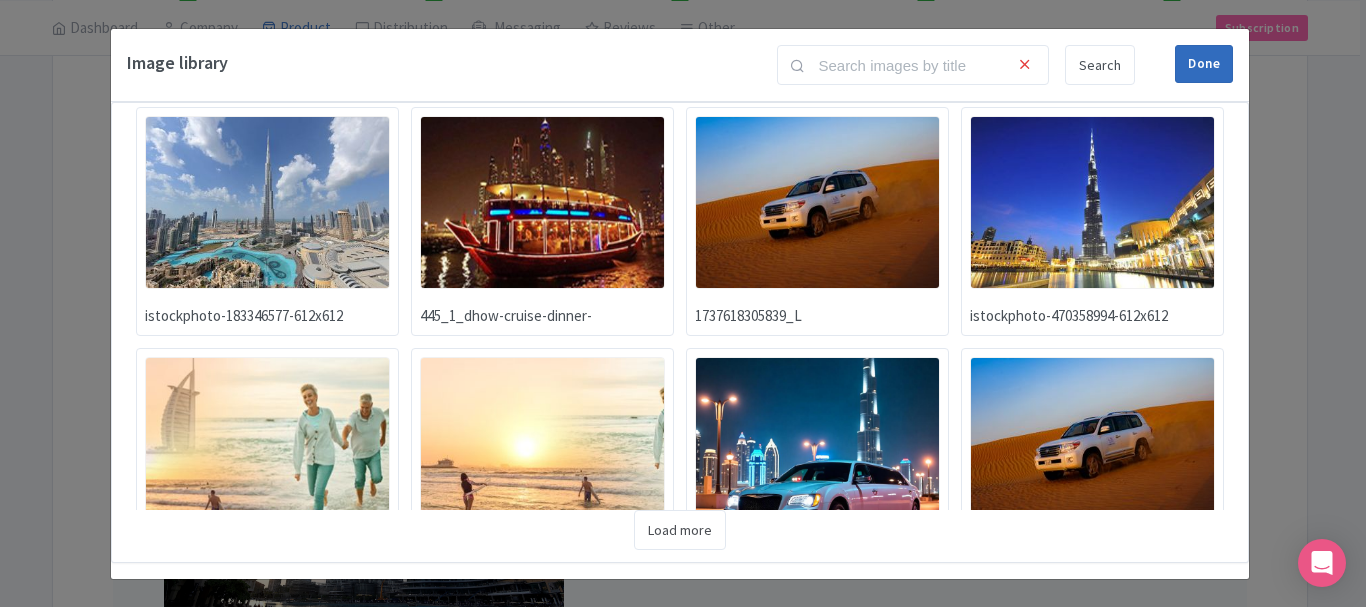 click on "Done" at bounding box center (1204, 64) 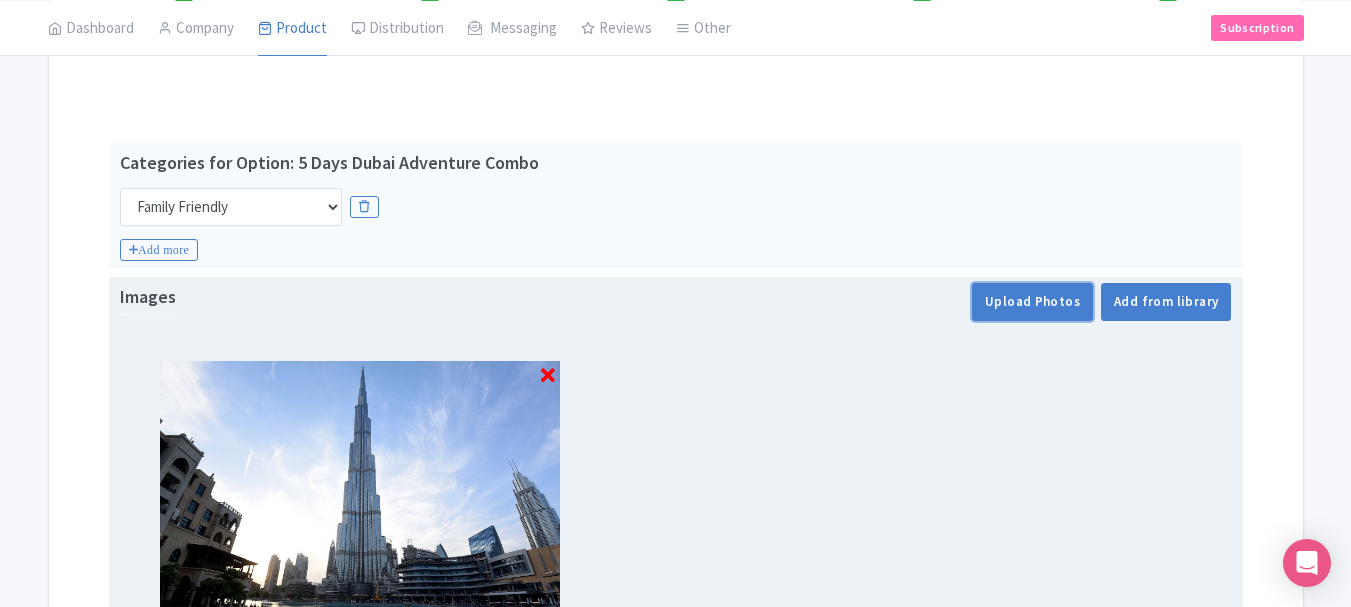 click on "Upload Photos" at bounding box center (1032, 302) 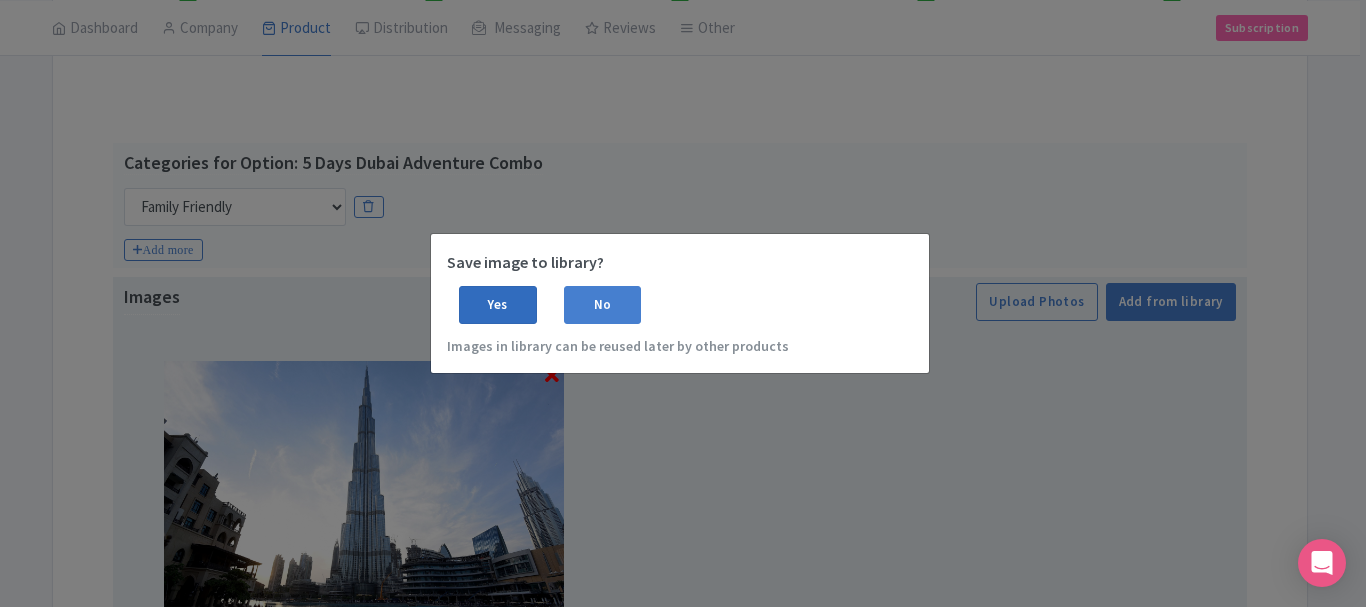 click on "Yes" at bounding box center [498, 305] 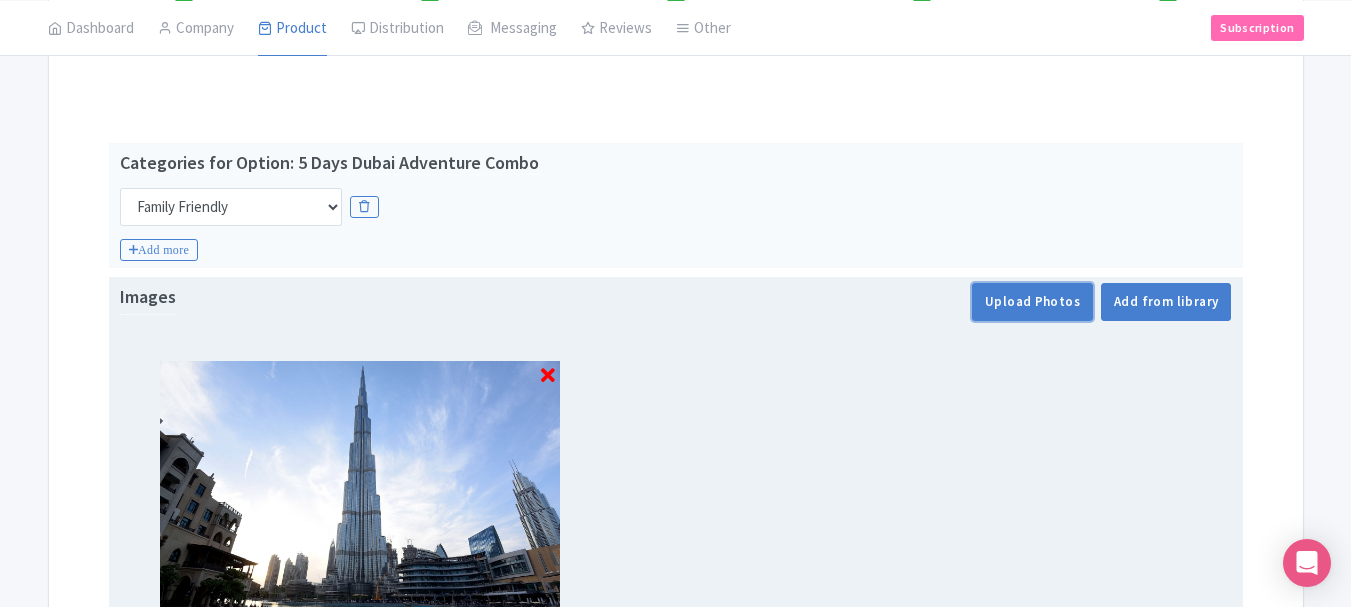 click on "Upload Photos" at bounding box center (1032, 302) 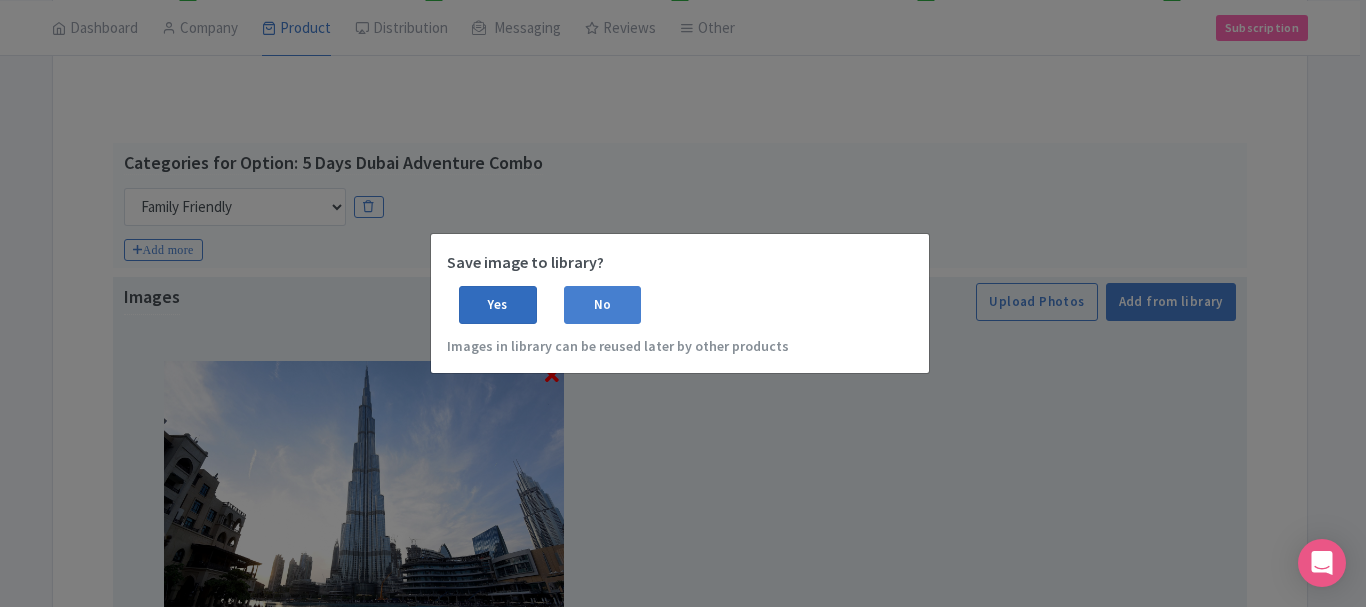 click on "Yes" at bounding box center (498, 305) 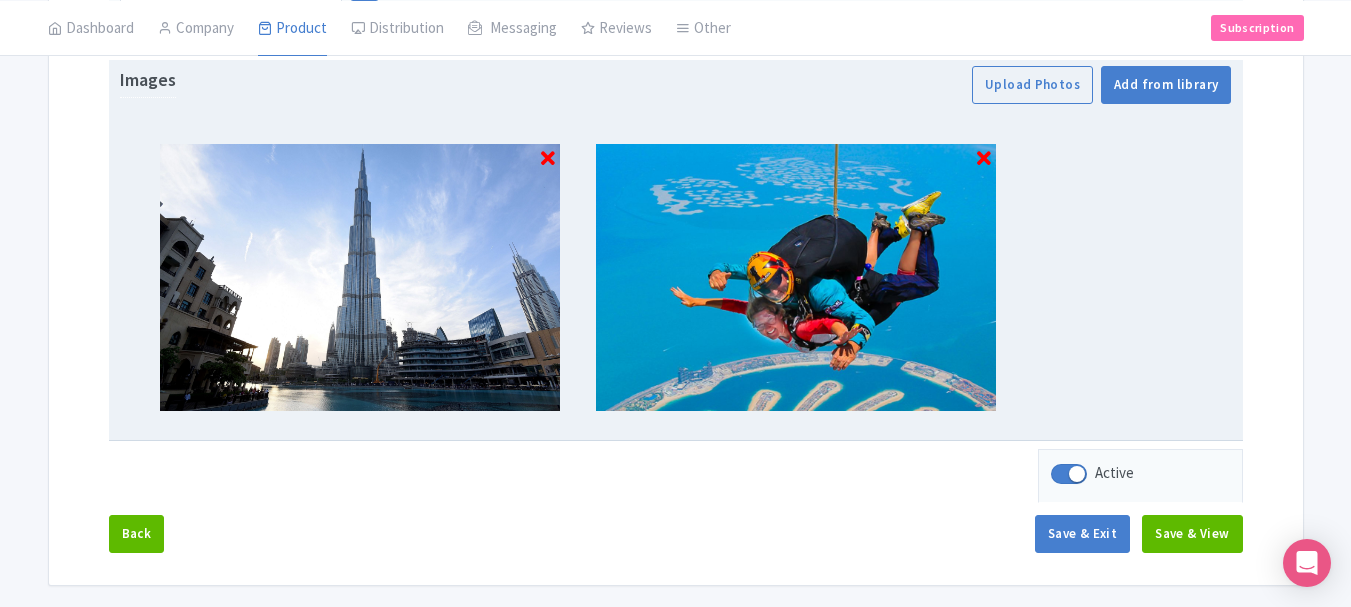 scroll, scrollTop: 543, scrollLeft: 0, axis: vertical 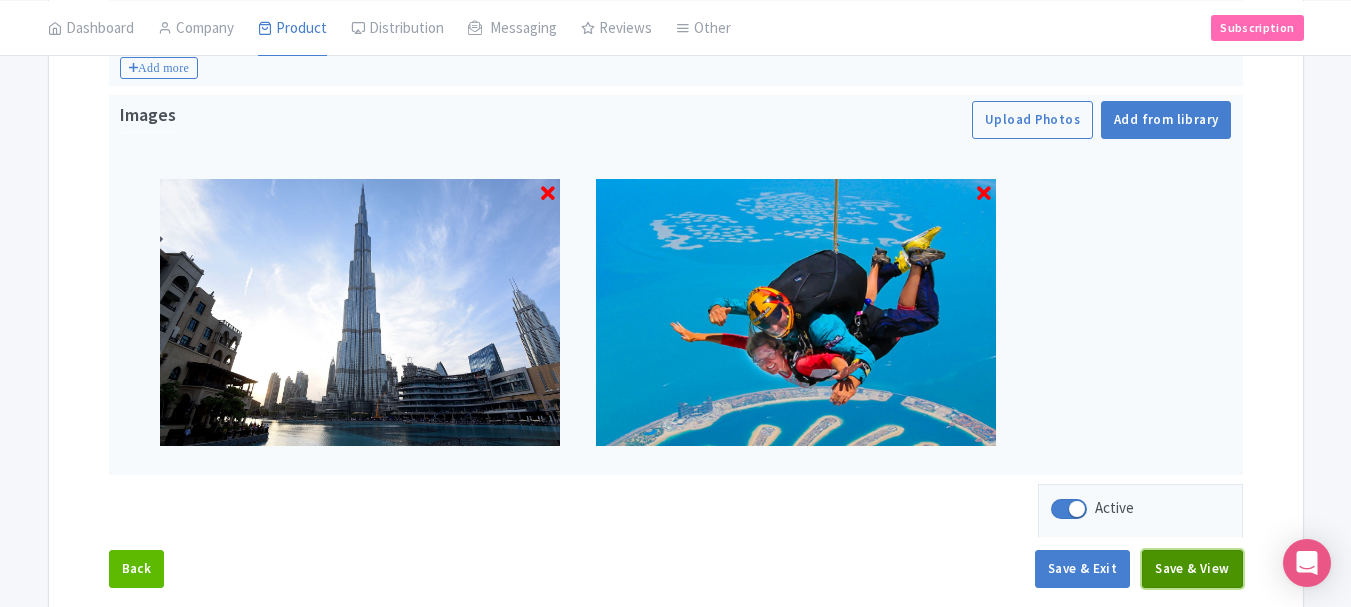 click on "Save & View" at bounding box center [1192, 569] 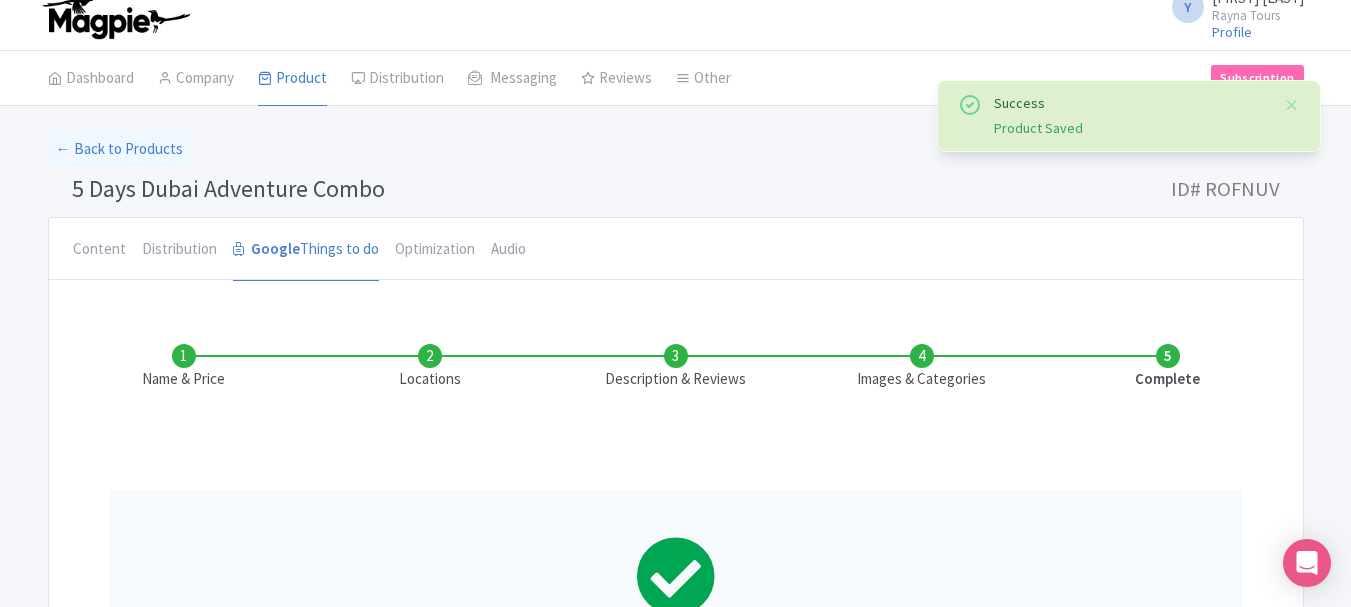 scroll, scrollTop: 0, scrollLeft: 0, axis: both 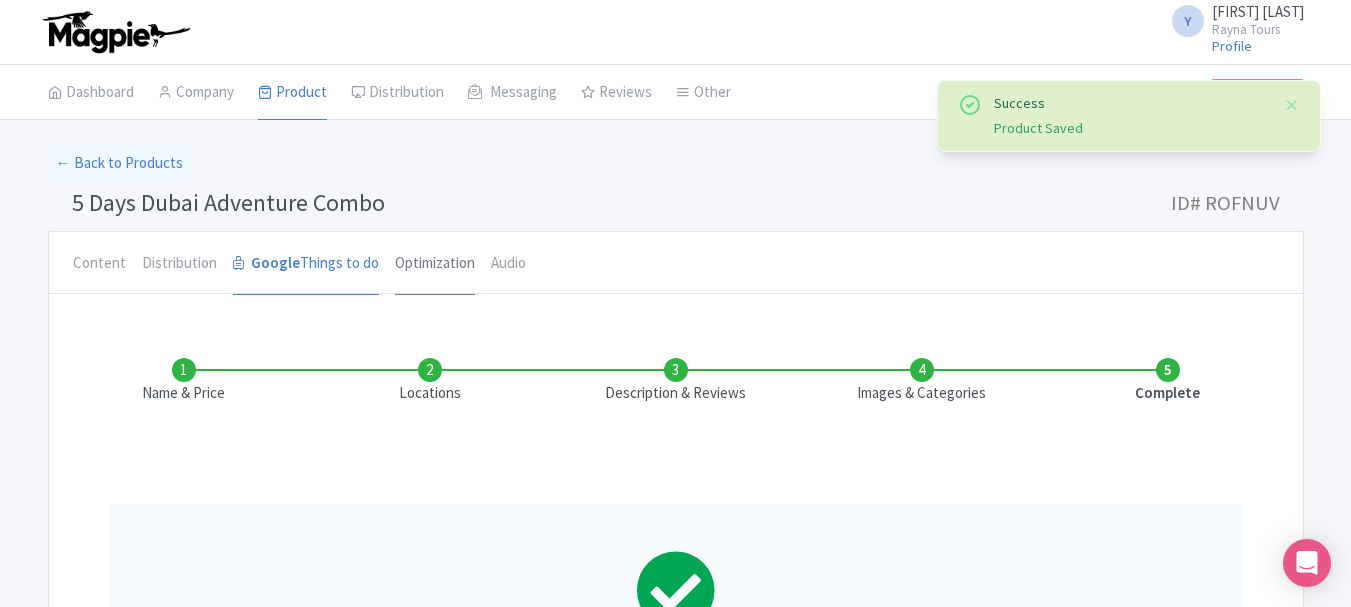 click on "Optimization" at bounding box center (435, 264) 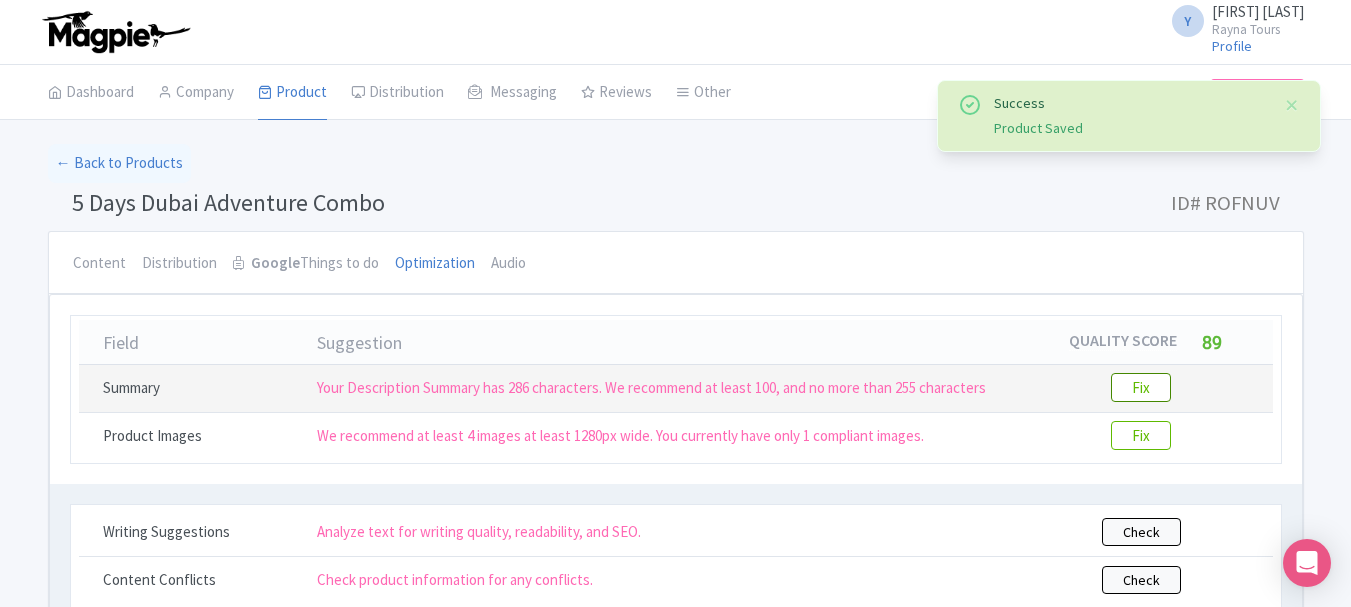 click on "Fix" at bounding box center [1141, 387] 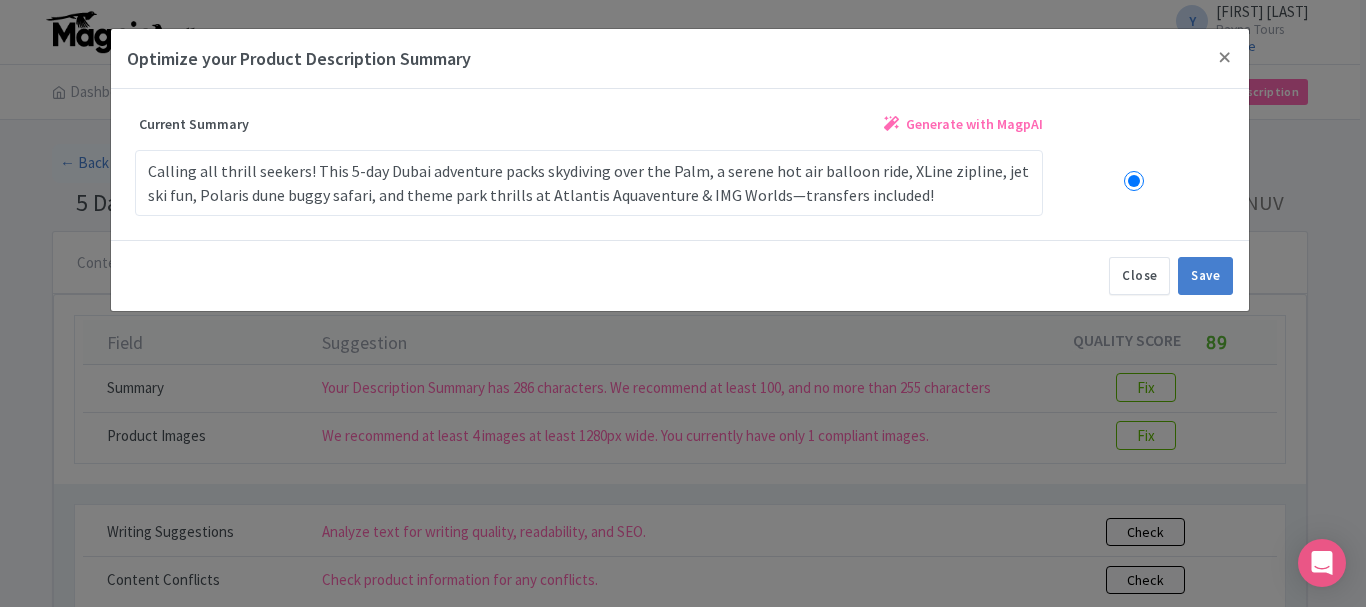 click on "Generate with MagpAI" at bounding box center [974, 124] 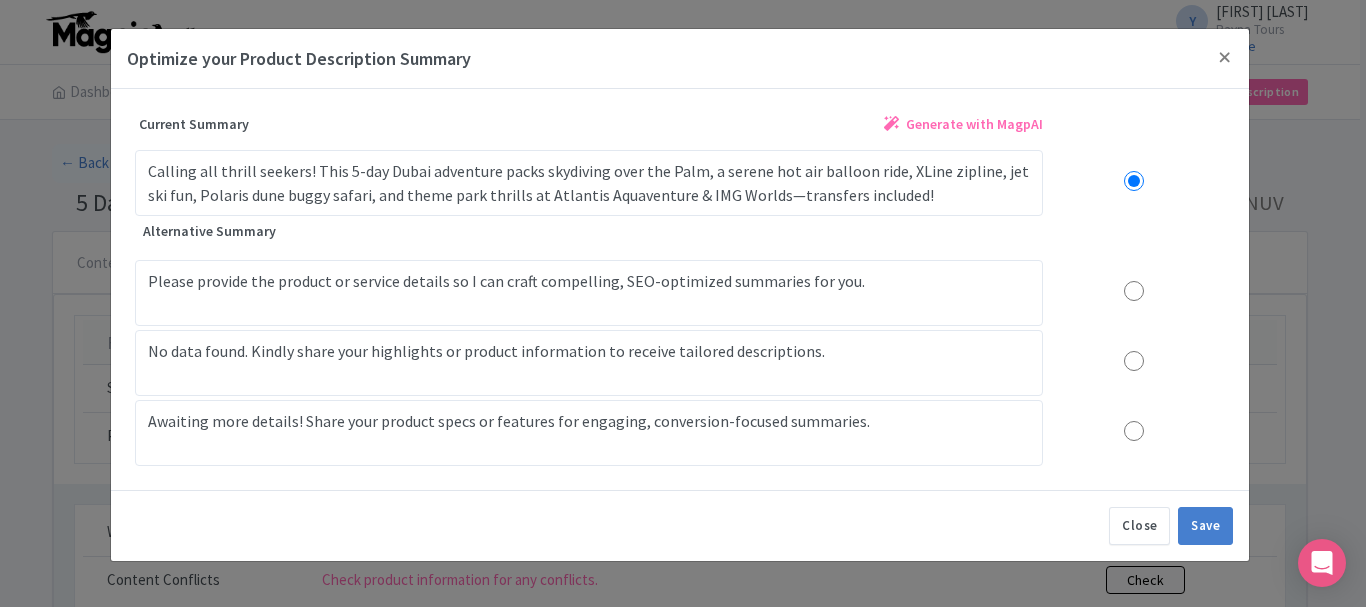 click at bounding box center (1134, 291) 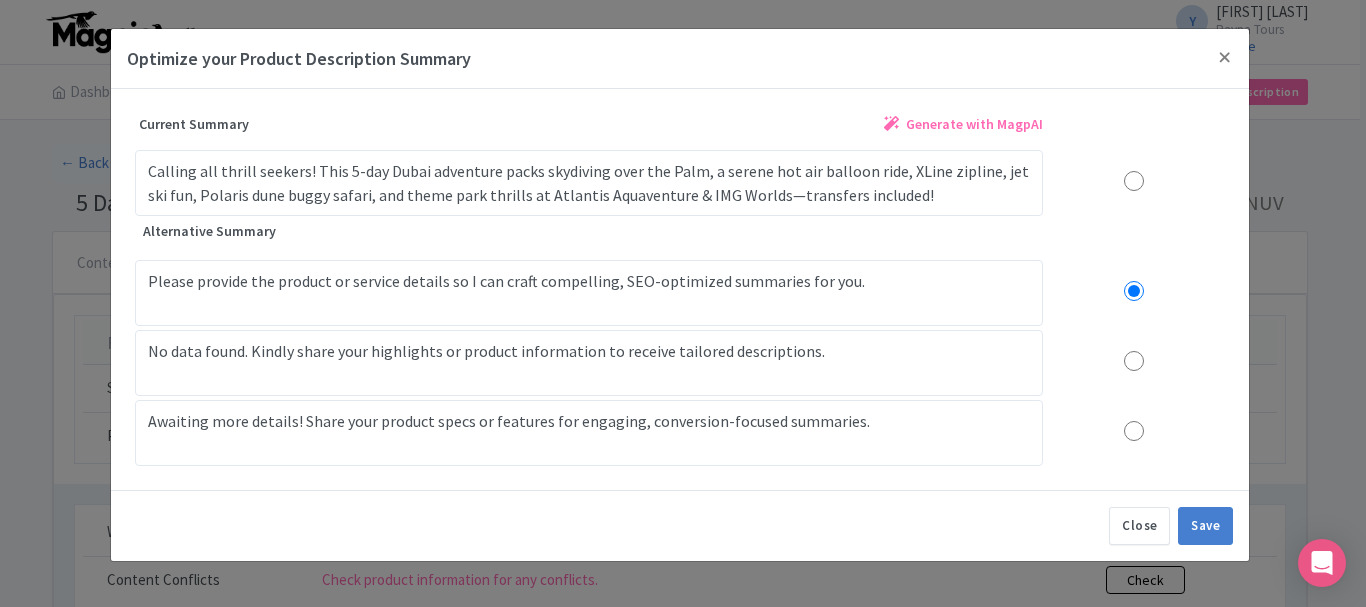 click at bounding box center [1134, 291] 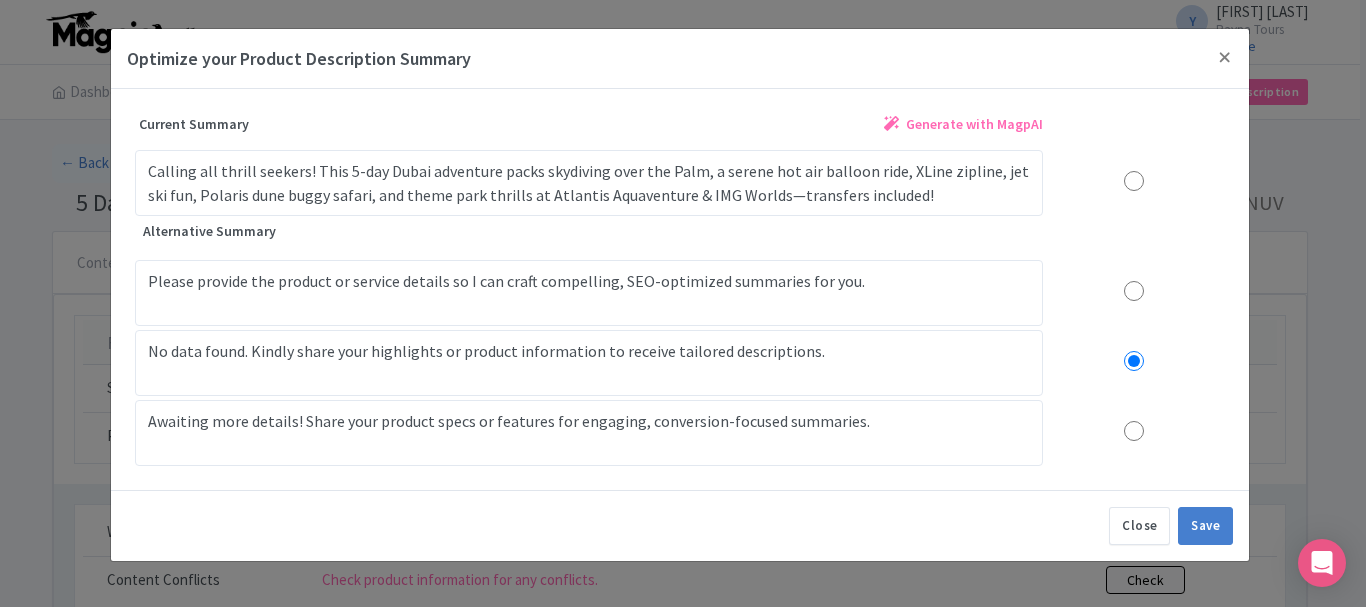 click at bounding box center (1134, 181) 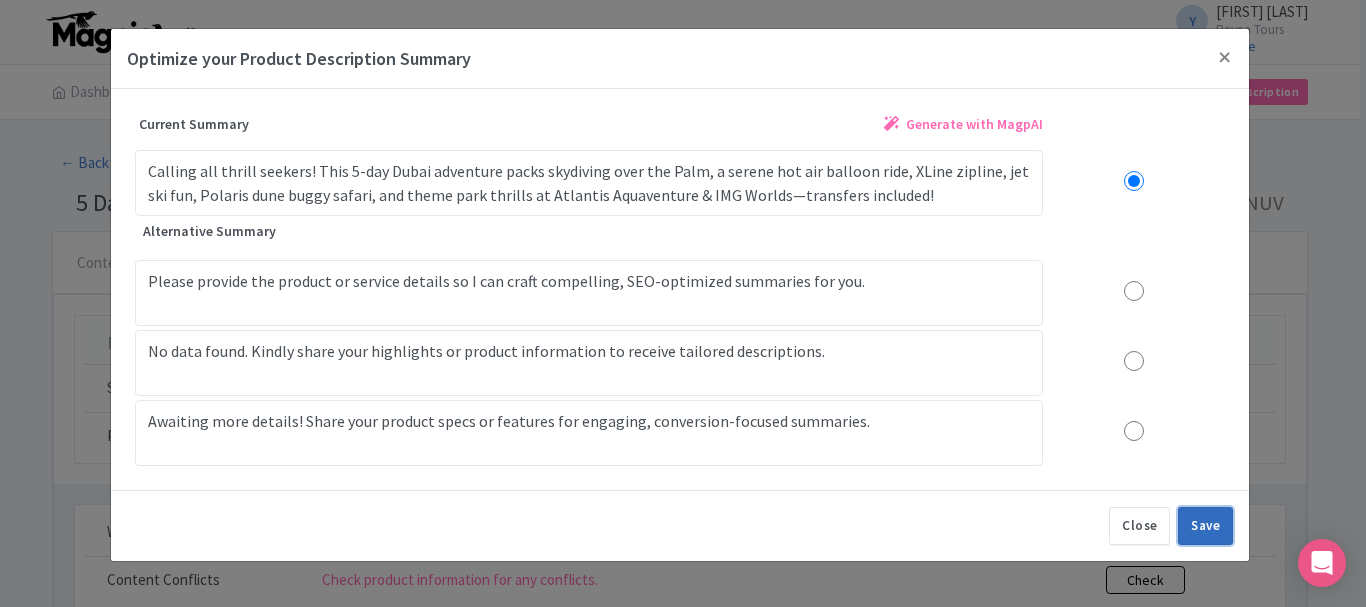 click on "Save" at bounding box center (1205, 526) 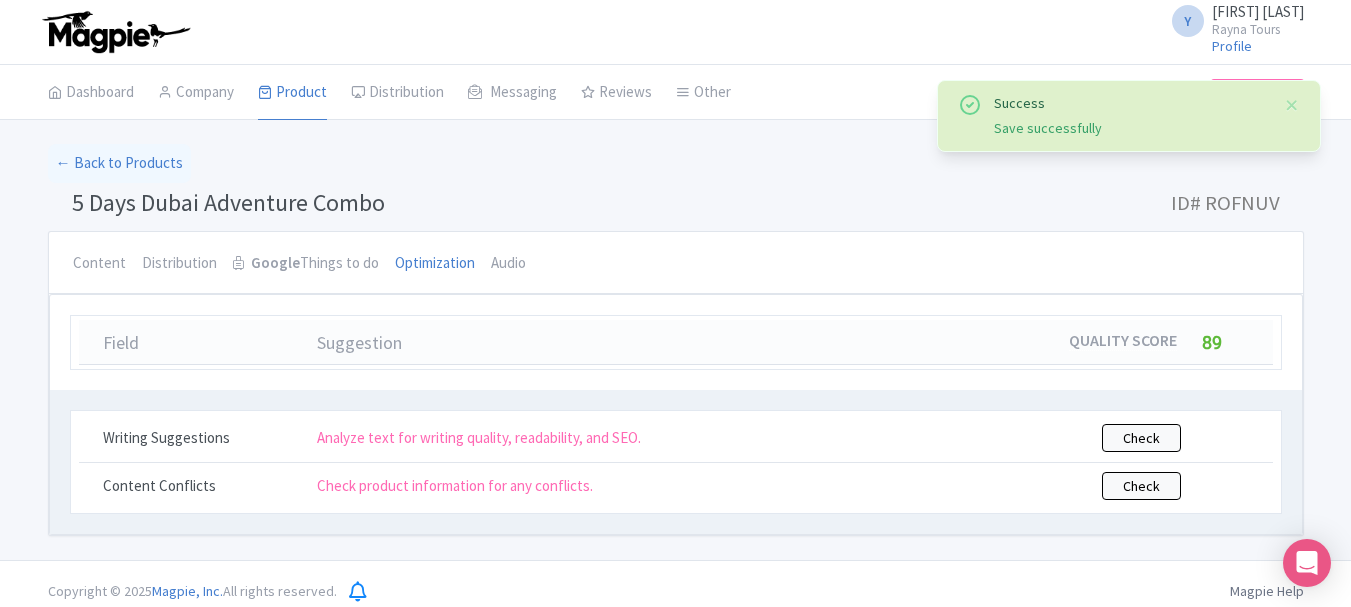 click on "ID# ROFNUV" at bounding box center [1225, 203] 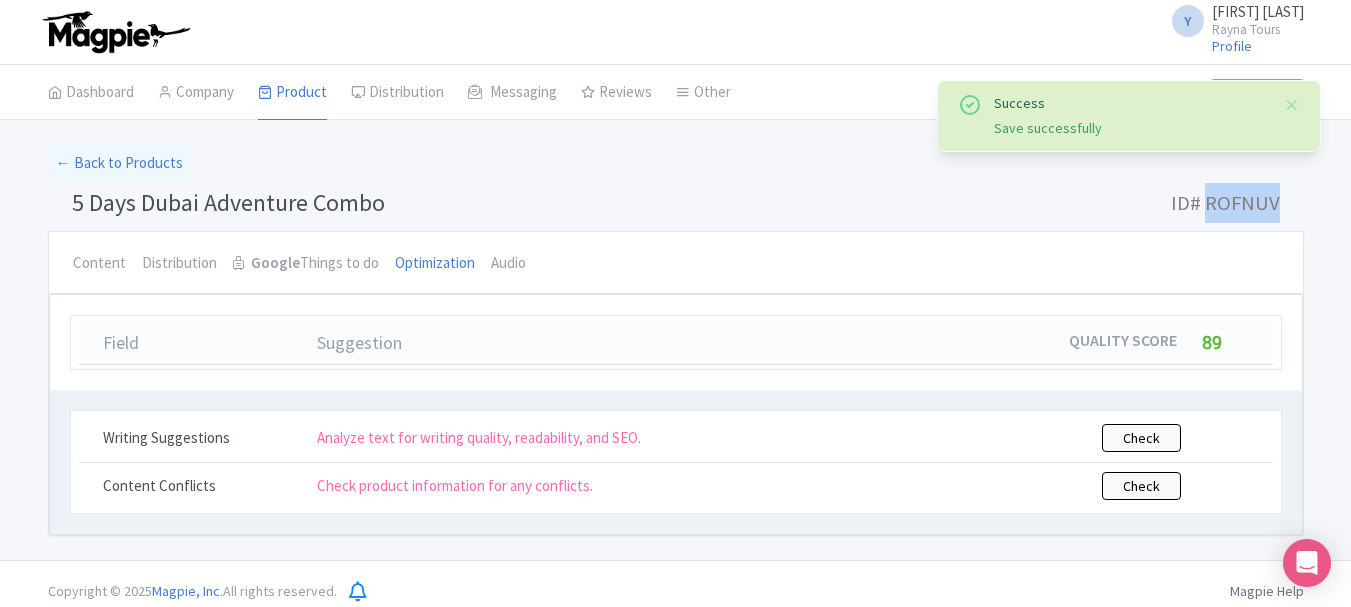 click on "ID# ROFNUV" at bounding box center [1225, 203] 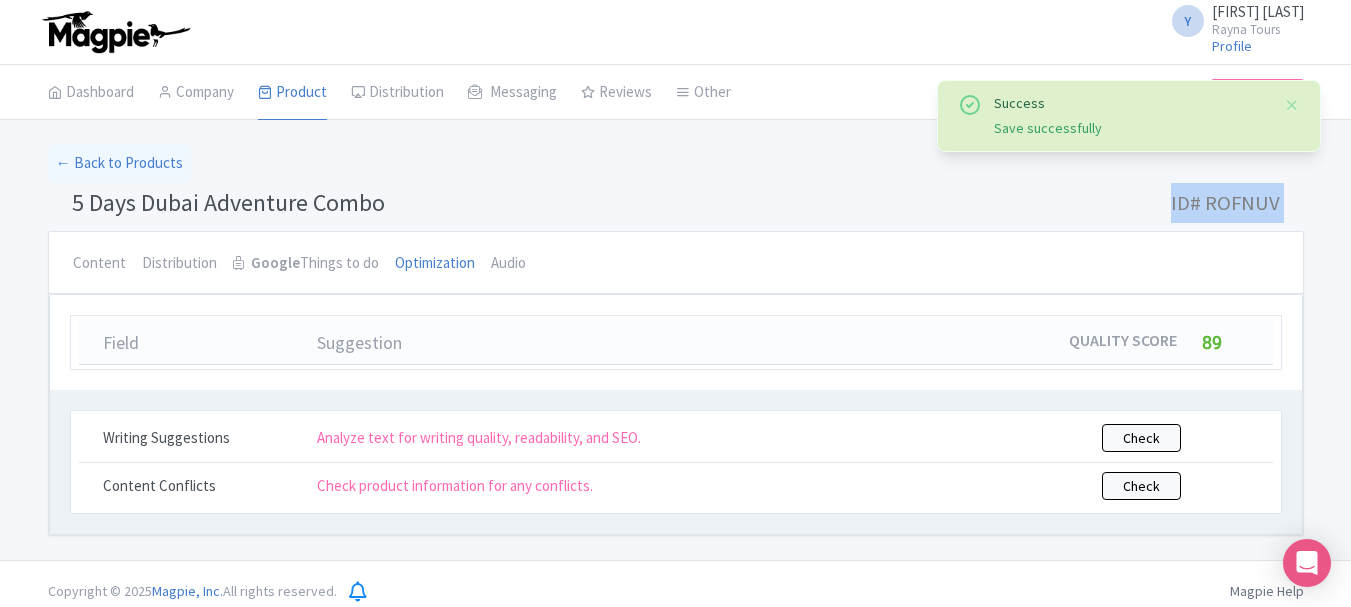 click on "ID# ROFNUV" at bounding box center (1225, 203) 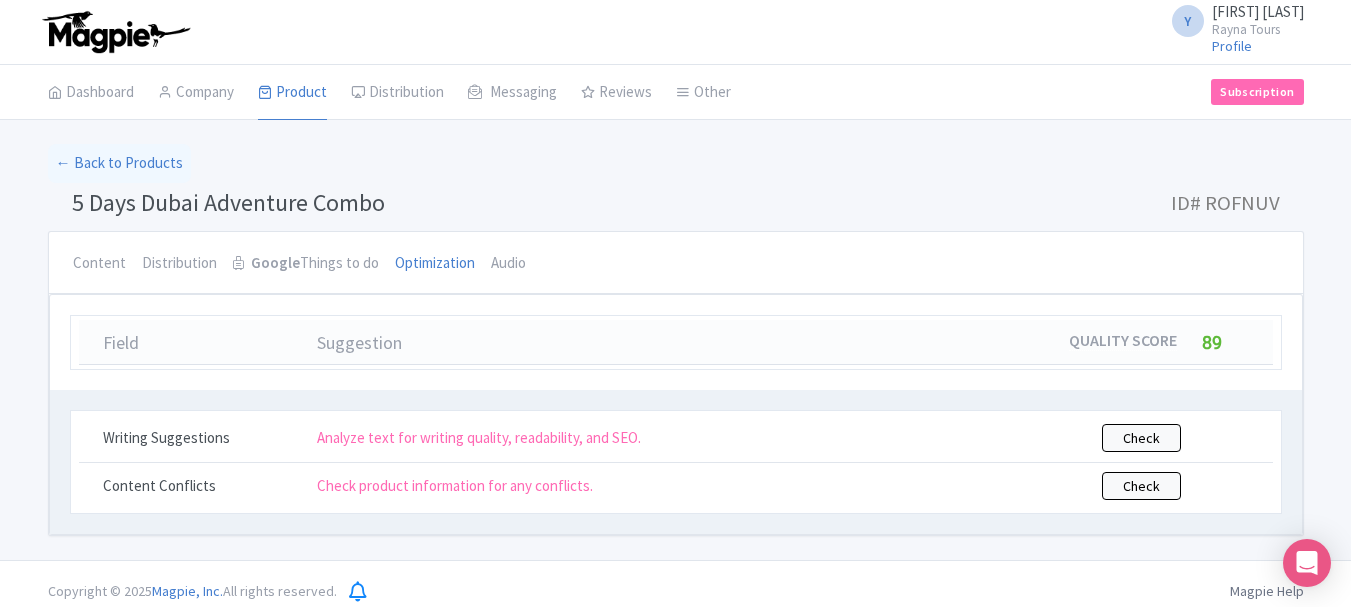 click on "5 Days Dubai Adventure Combo" at bounding box center [228, 202] 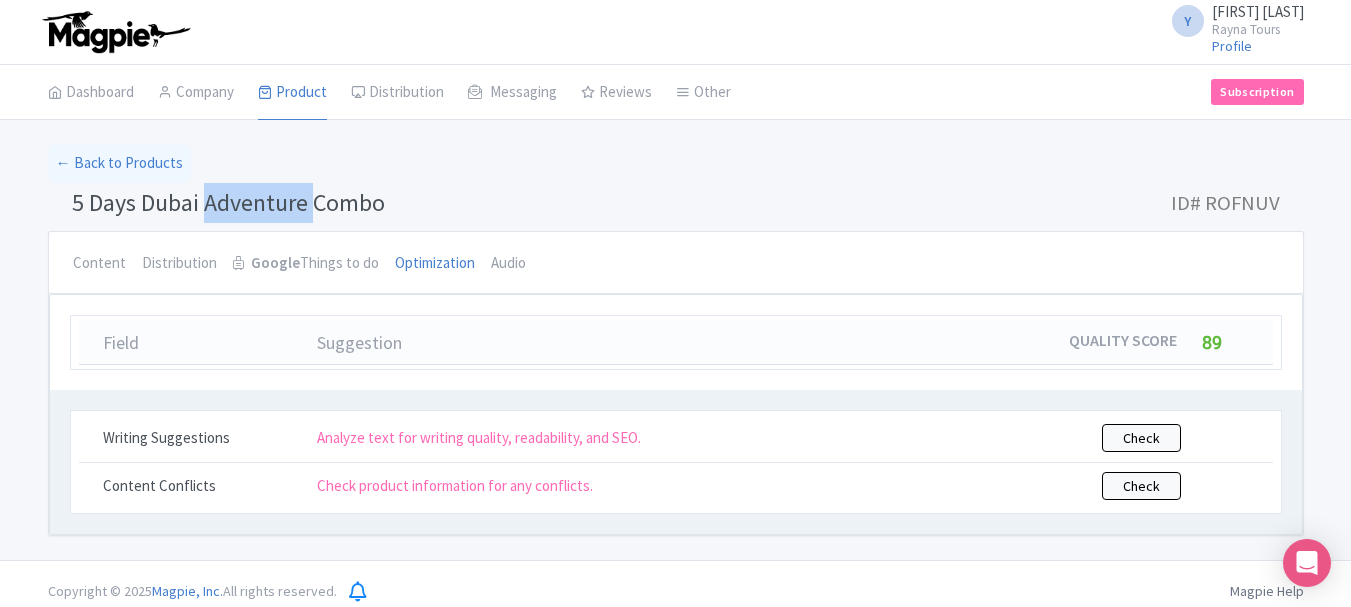 click on "5 Days Dubai Adventure Combo" at bounding box center [228, 202] 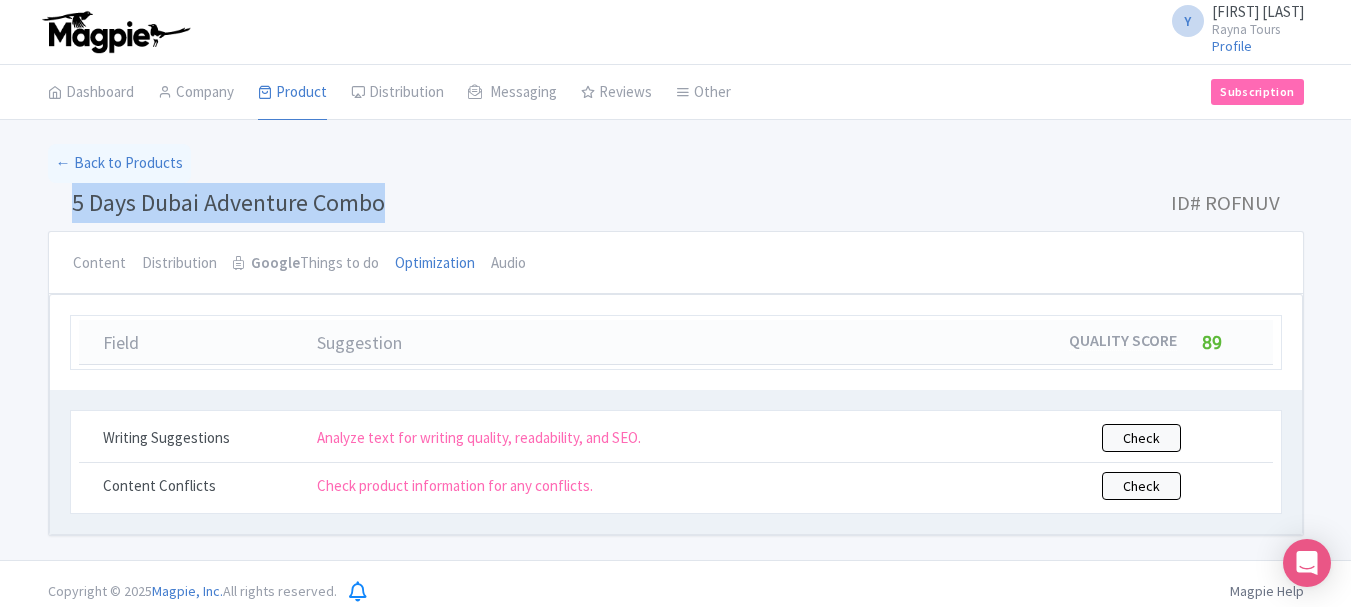 click on "5 Days Dubai Adventure Combo" at bounding box center [228, 202] 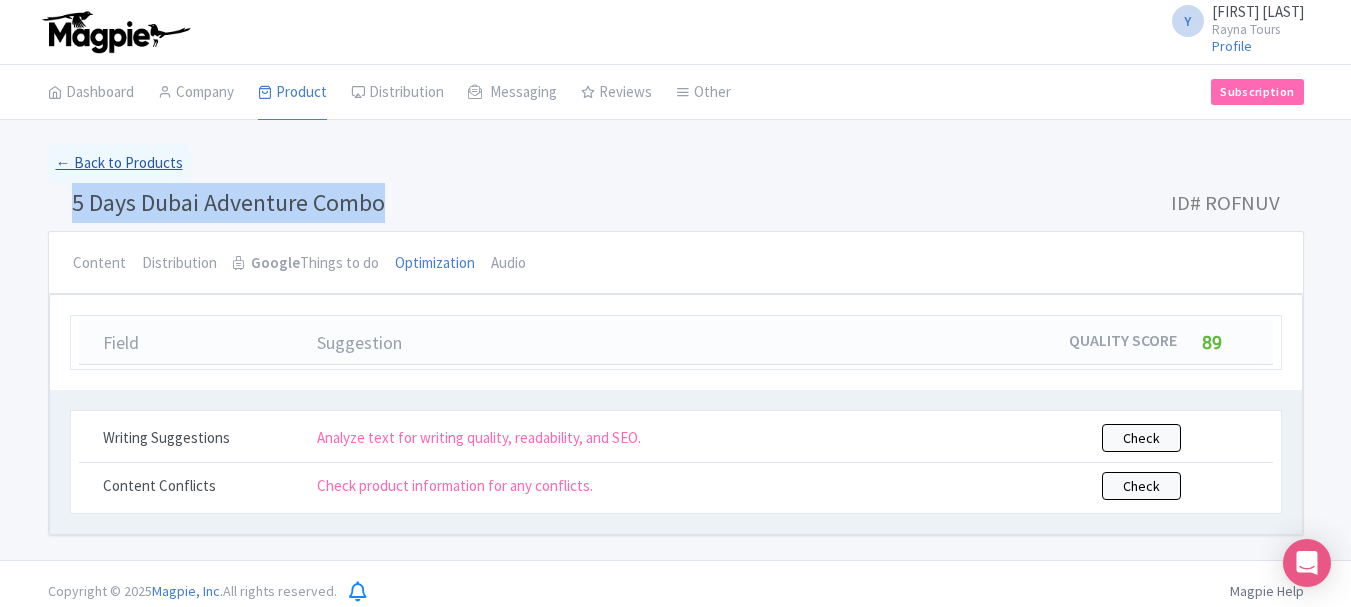 click on "← Back to Products" at bounding box center [119, 163] 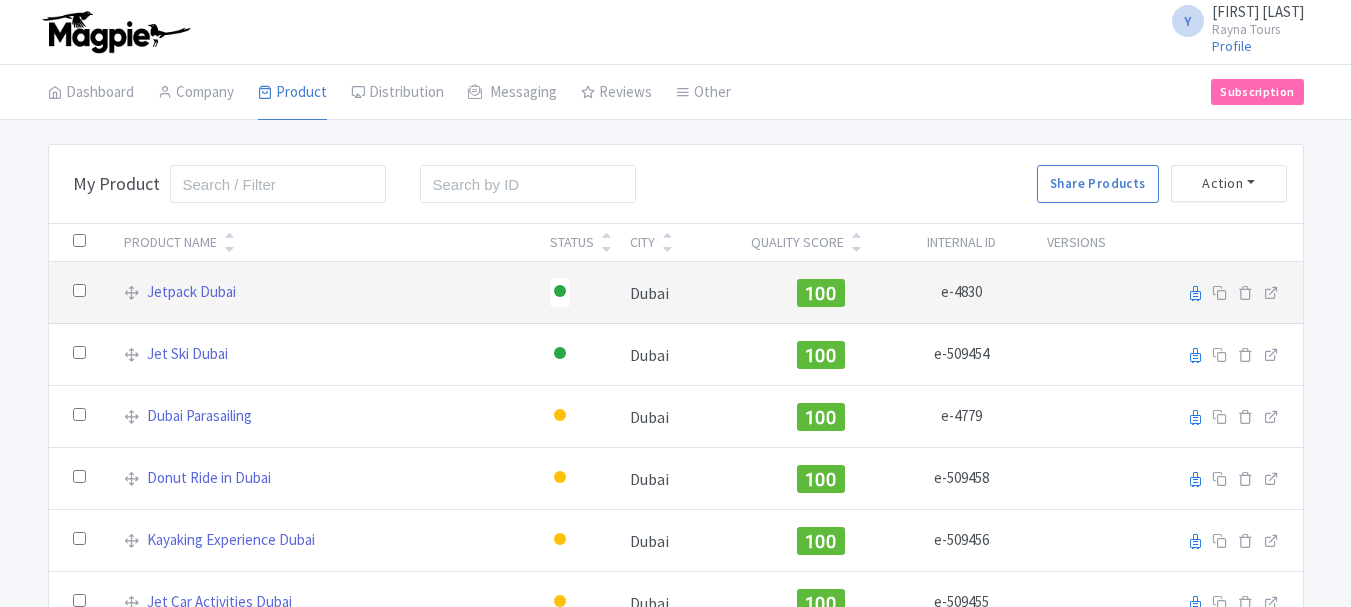 scroll, scrollTop: 0, scrollLeft: 0, axis: both 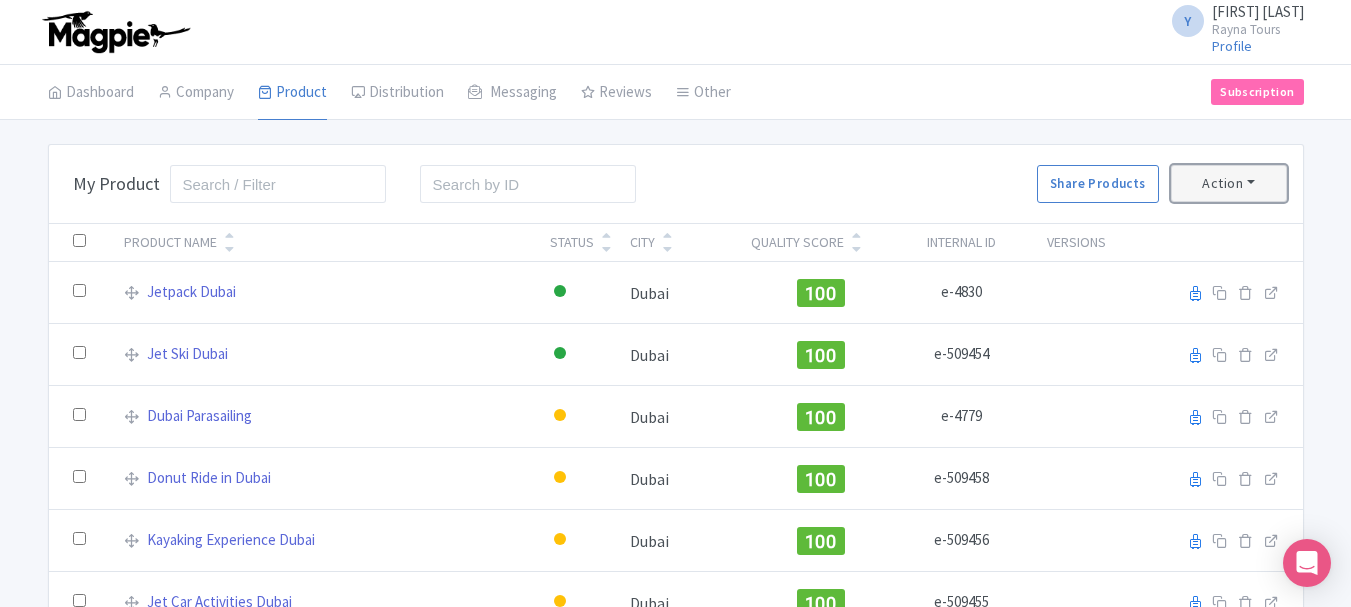 click on "Action" at bounding box center (1229, 183) 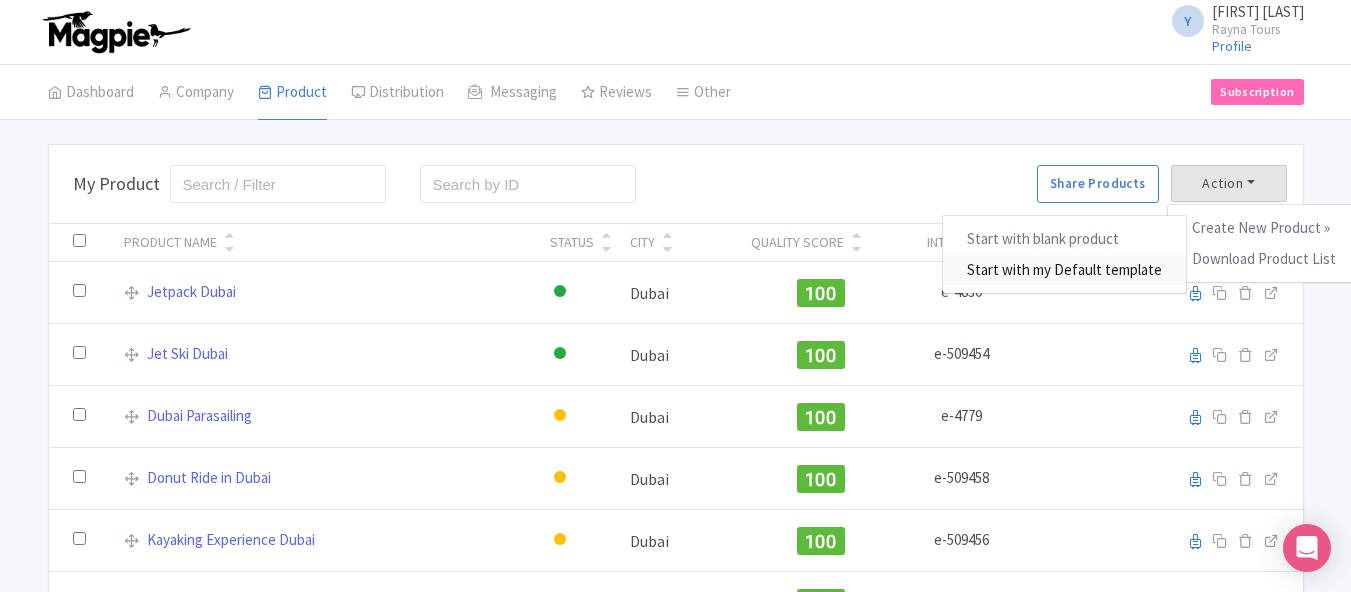 click on "Start with my Default template" at bounding box center [1064, 270] 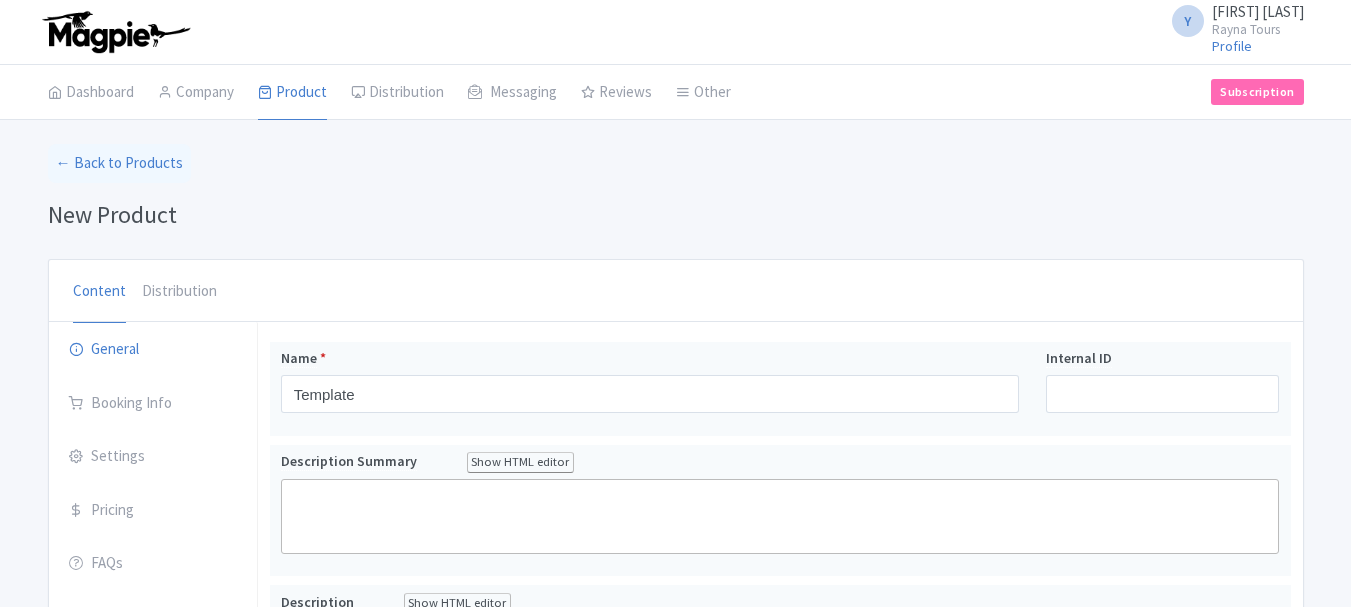 scroll, scrollTop: 0, scrollLeft: 0, axis: both 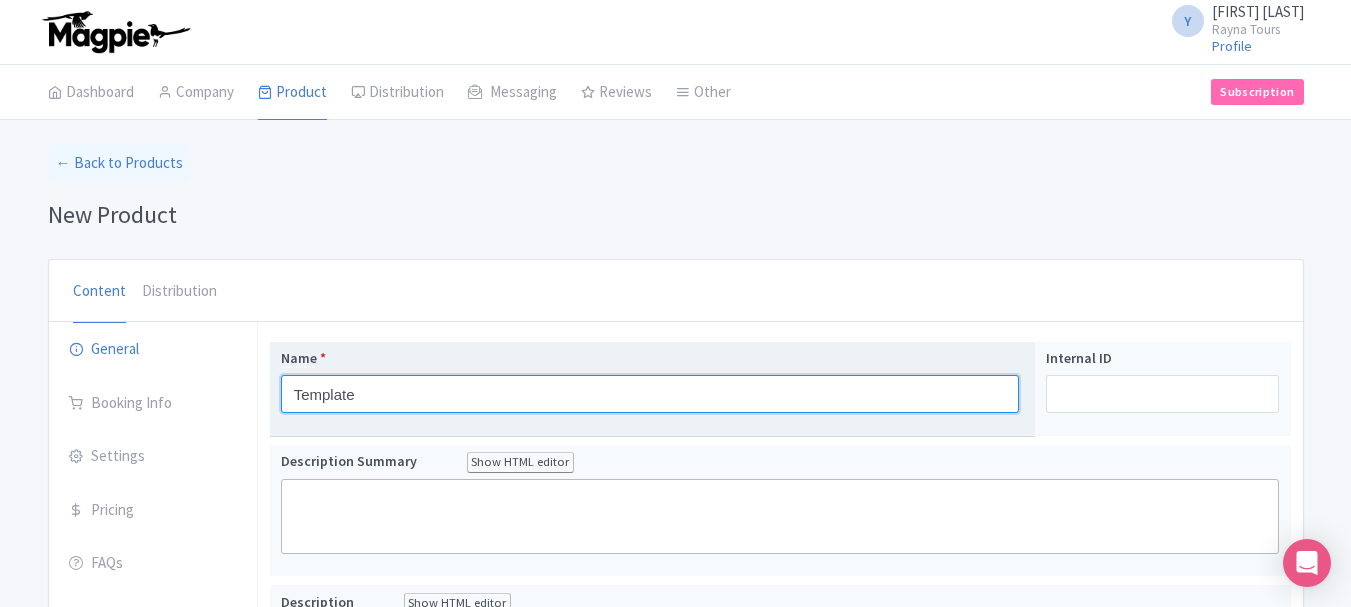 click on "Template" at bounding box center (650, 394) 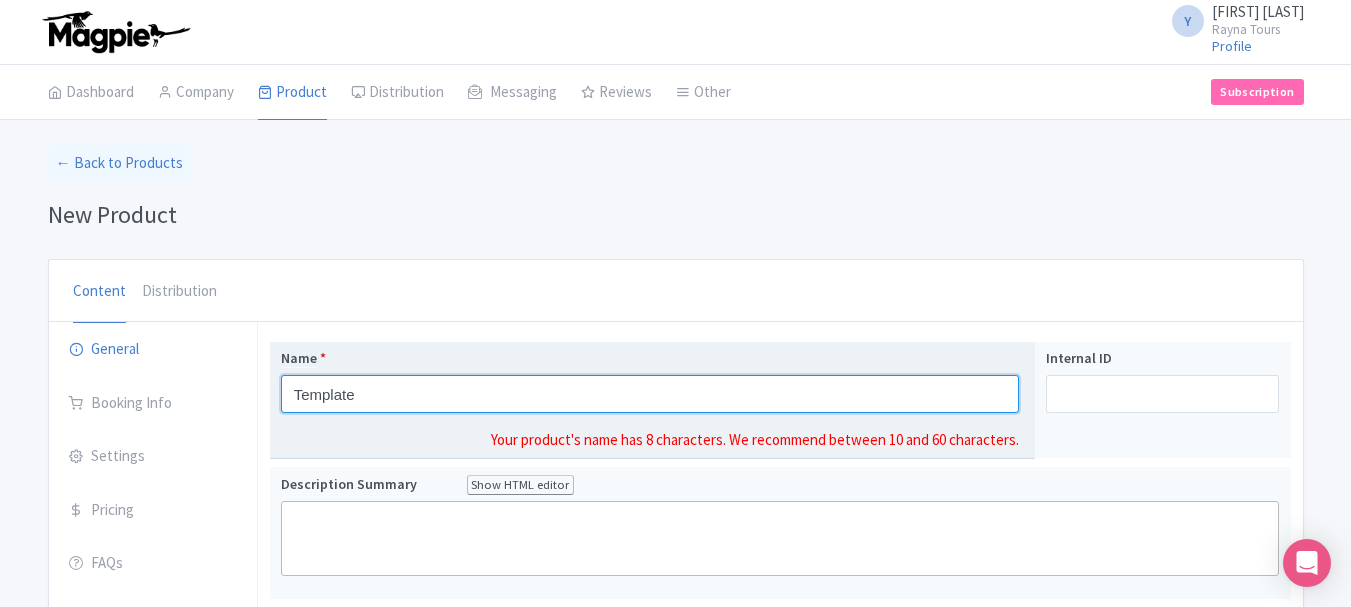 click on "Template" at bounding box center (650, 394) 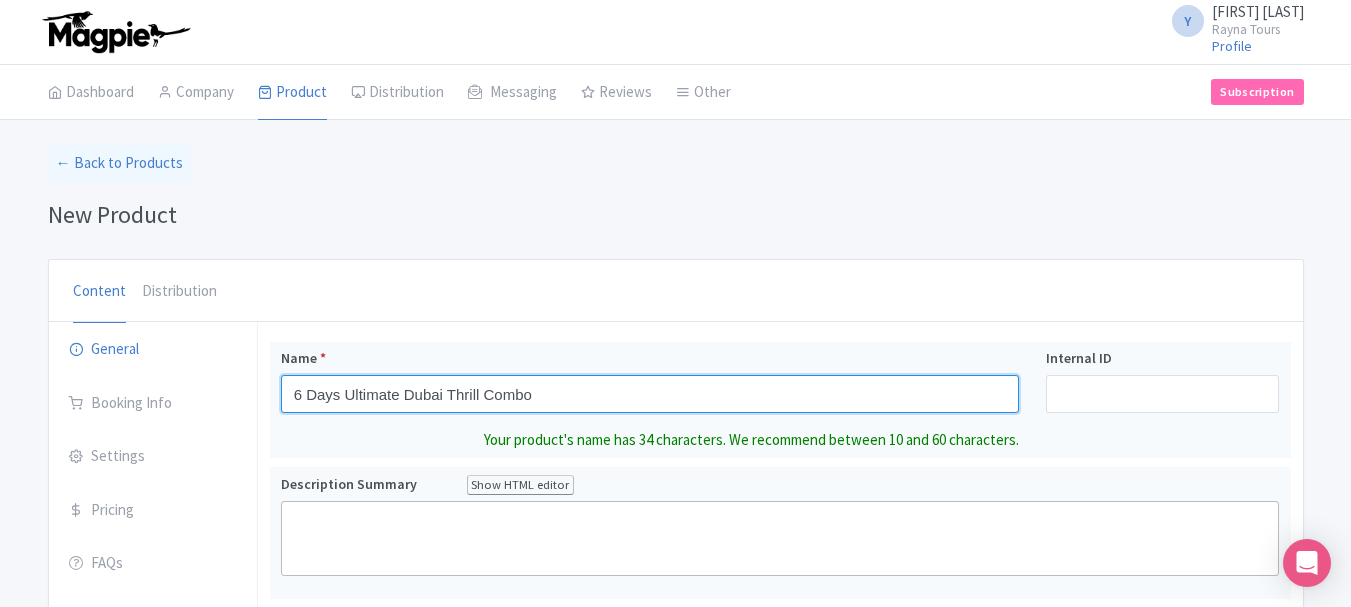 type on "6 Days Ultimate Dubai Thrill Combo" 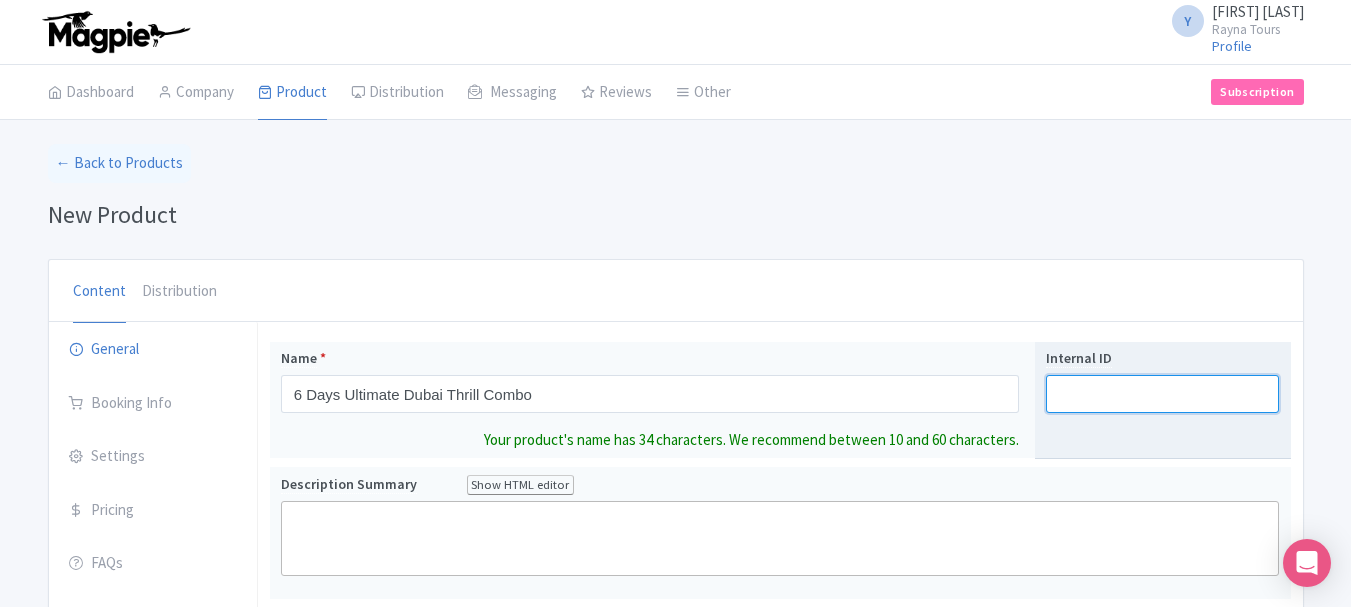 click on "Internal ID" at bounding box center [1162, 394] 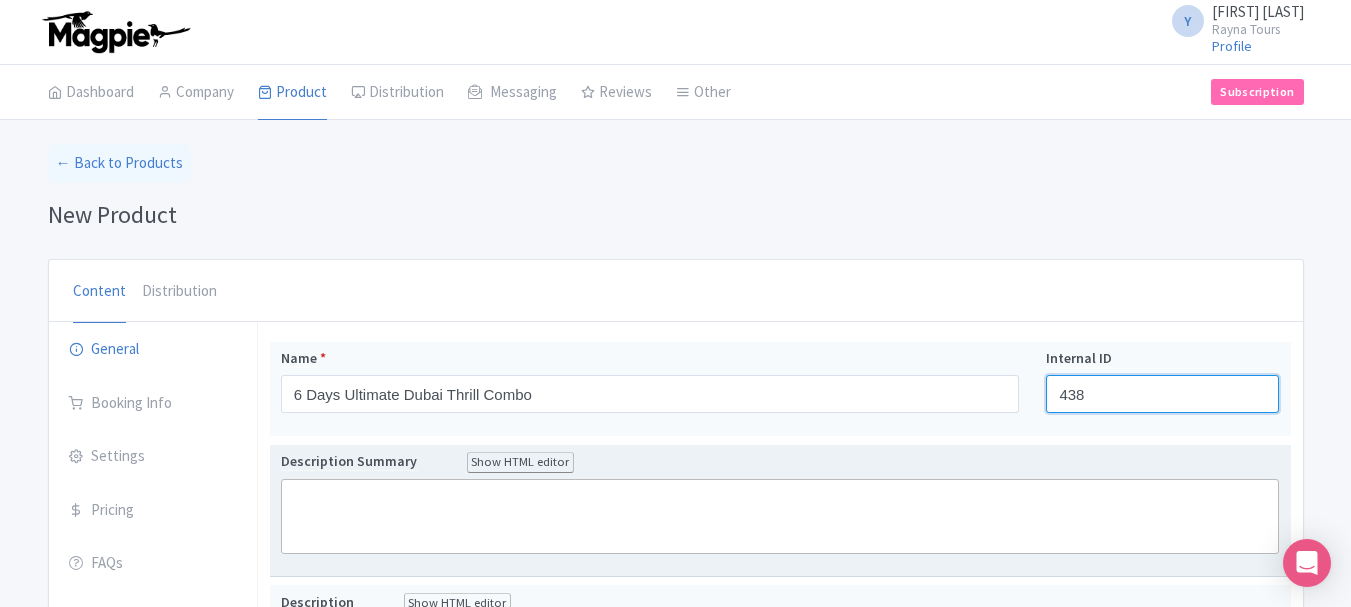 type on "438" 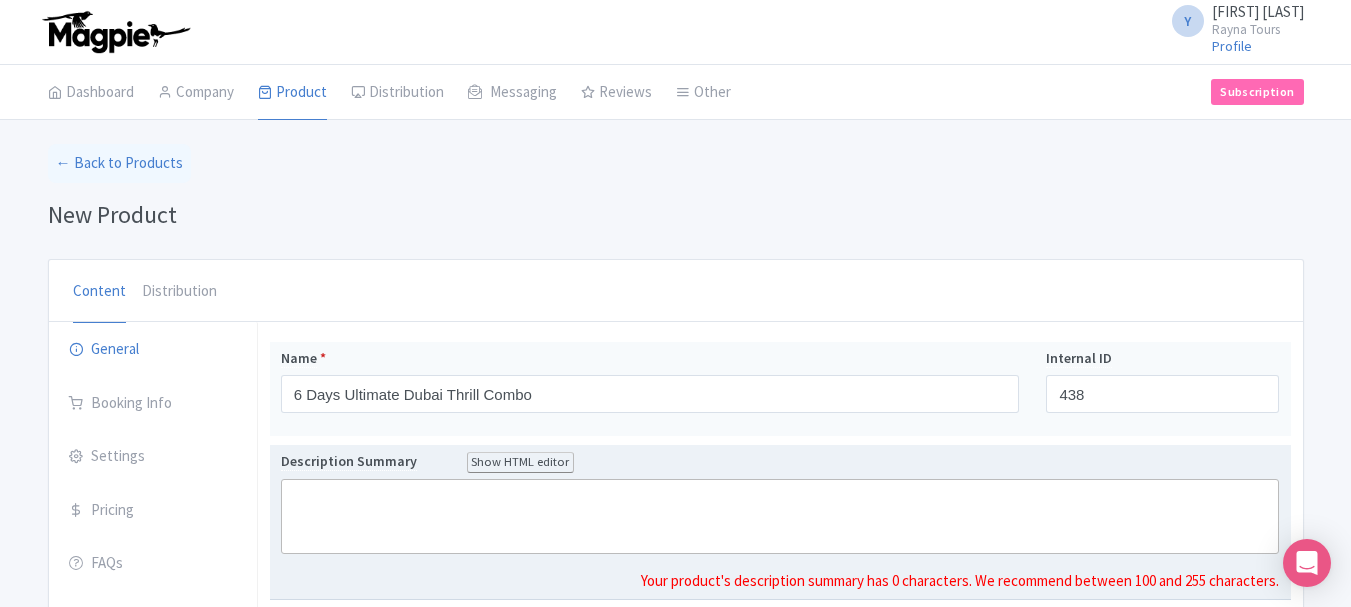 click 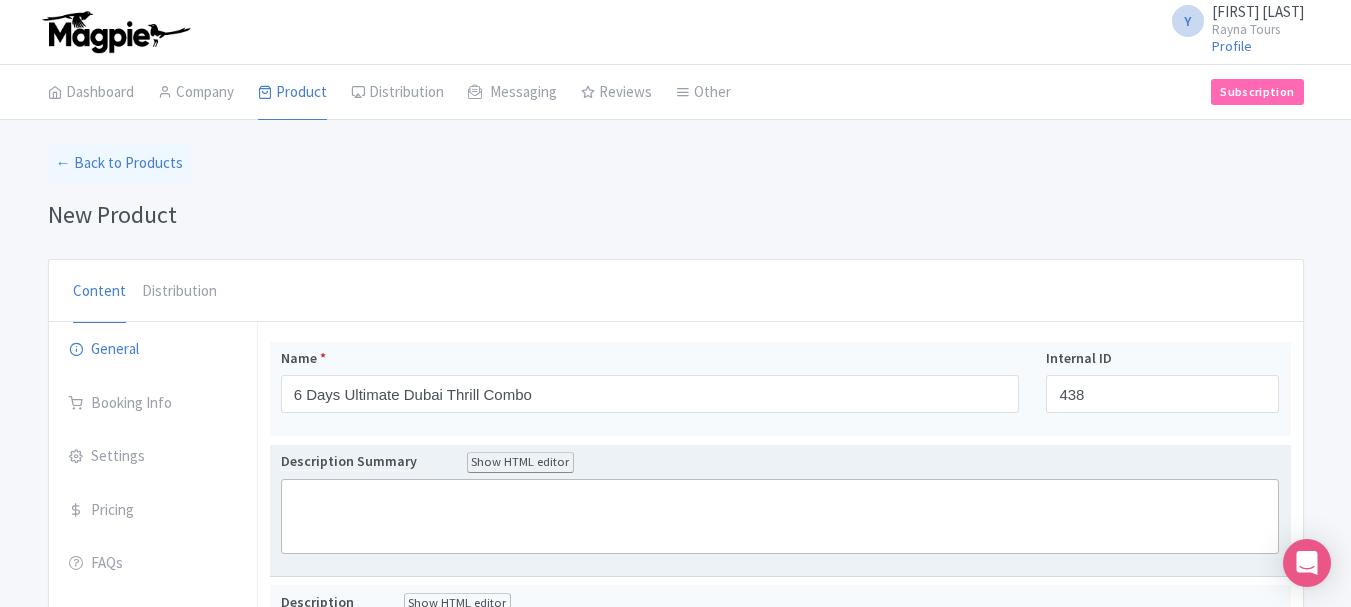 click on "Description Summary Show HTML editor
Bold
Italic
Strikethrough
Link
Heading
Quote
Code
Bullets
Numbers
Decrease Level
Increase Level
Attach Files
Undo
Redo
Link
Unlink" at bounding box center [780, 502] 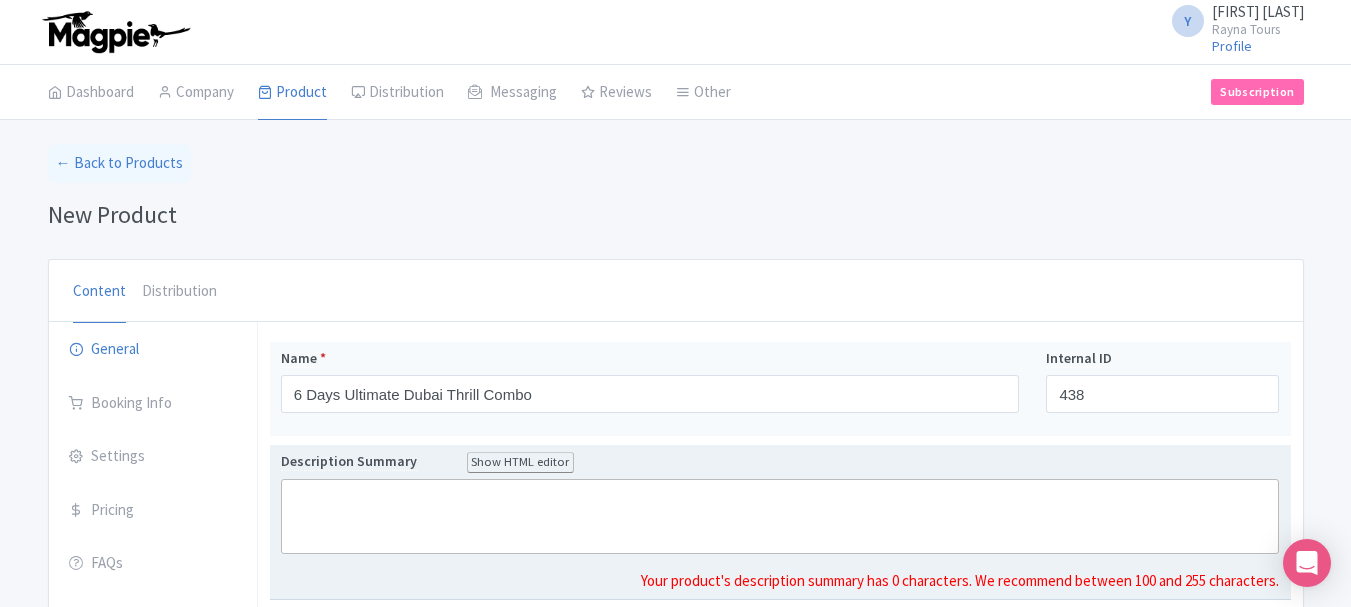 paste on "<div>Looking for a Dubai retreat that ticks all your adventure bucket list? Look no further; this six-day retreat offers it all - air, water, land, and even snow activities. Experience the Arabian Desert’s majesty on a desert safari with a 30-minute quad biking session</div>" 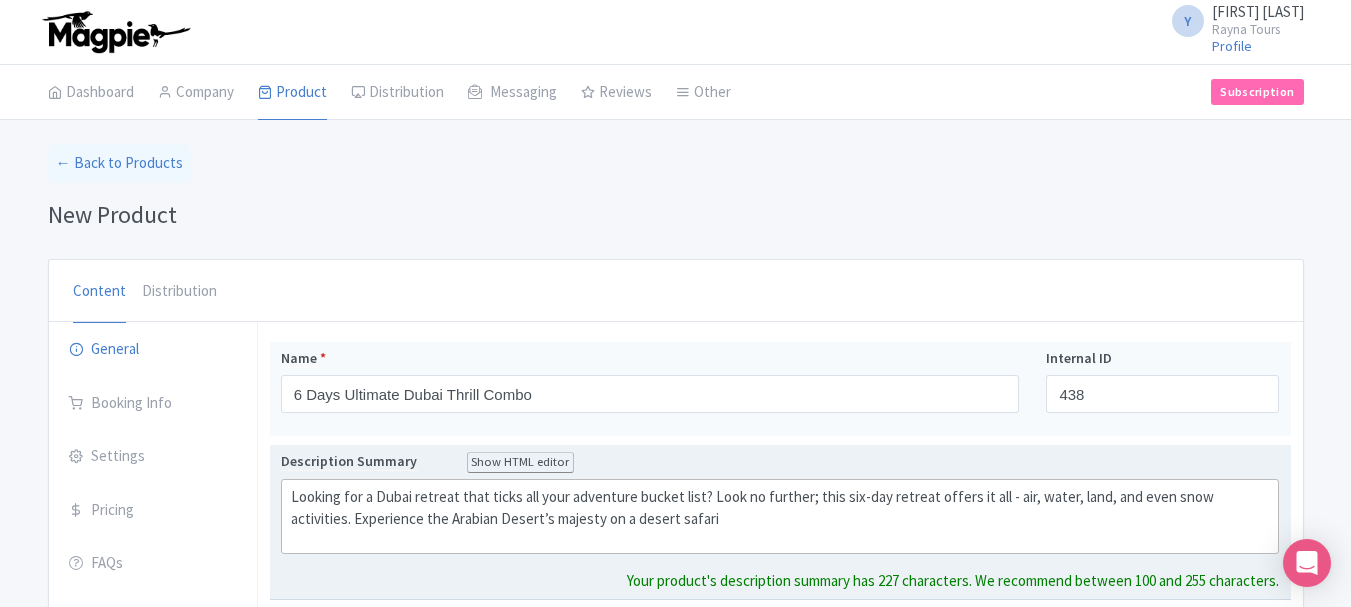 type on "<div>Looking for a Dubai retreat that ticks all your adventure bucket list? Look no further; this six-day retreat offers it all - air, water, land, and even snow activities. Experience the Arabian Desert’s majesty on a desert safari.</div>" 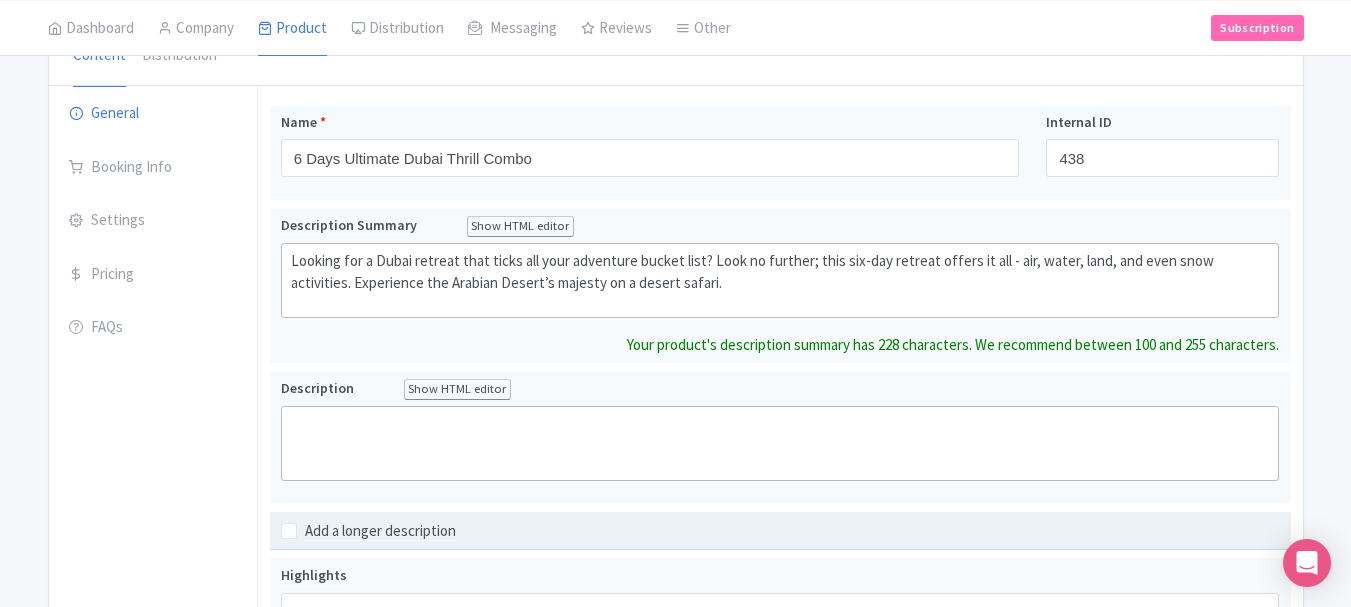 scroll, scrollTop: 300, scrollLeft: 0, axis: vertical 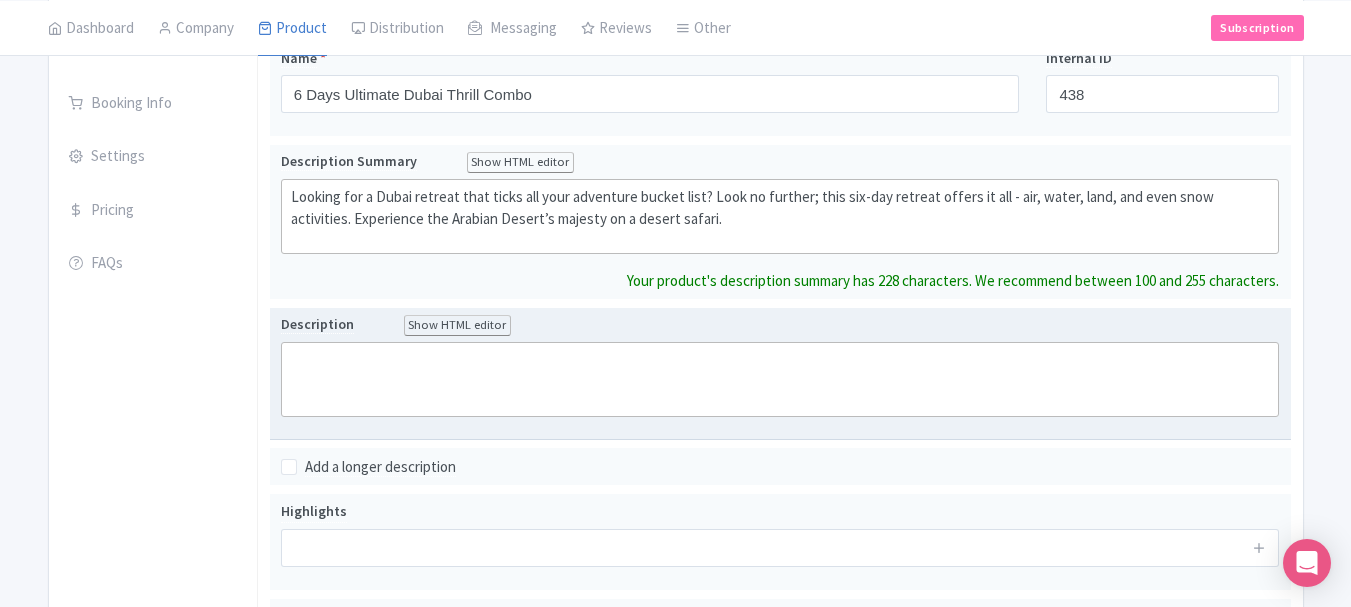 click on "Description Show HTML editor
Bold
Italic
Strikethrough
Link
Heading
Quote
Code
Bullets
Numbers
Decrease Level
Increase Level
Attach Files
Undo
Redo
Link
Unlink
Your product's description has 0 characters. We recommend between 500 and 1000 characters." at bounding box center [780, 373] 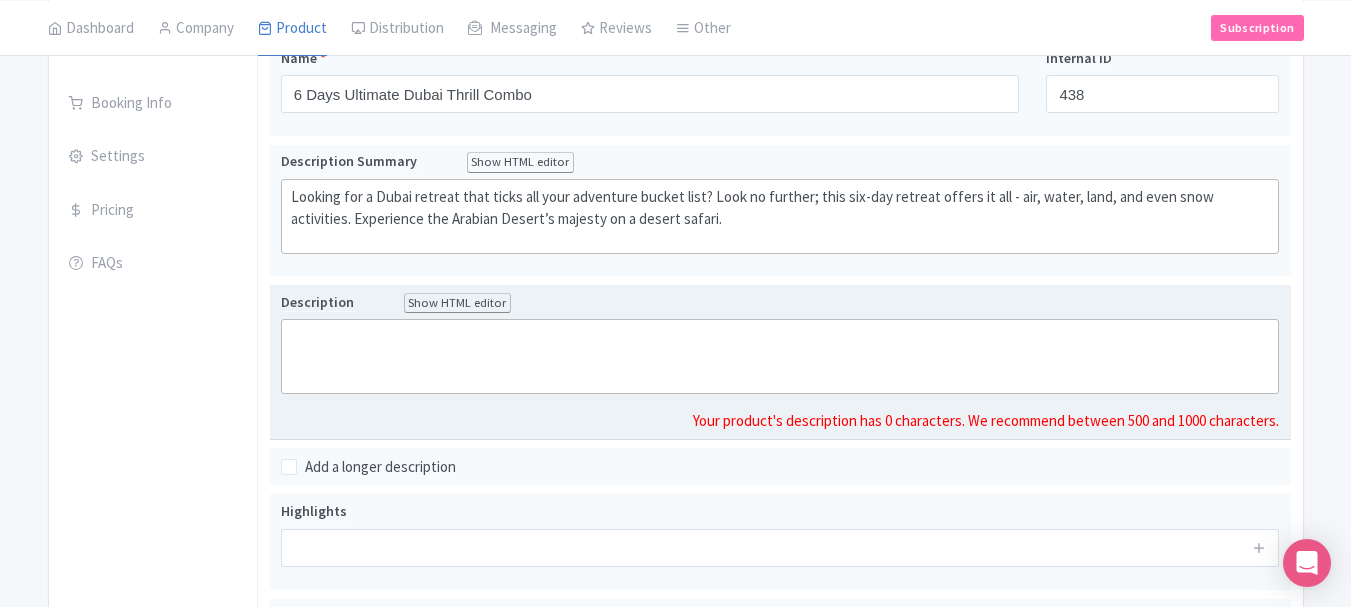 click 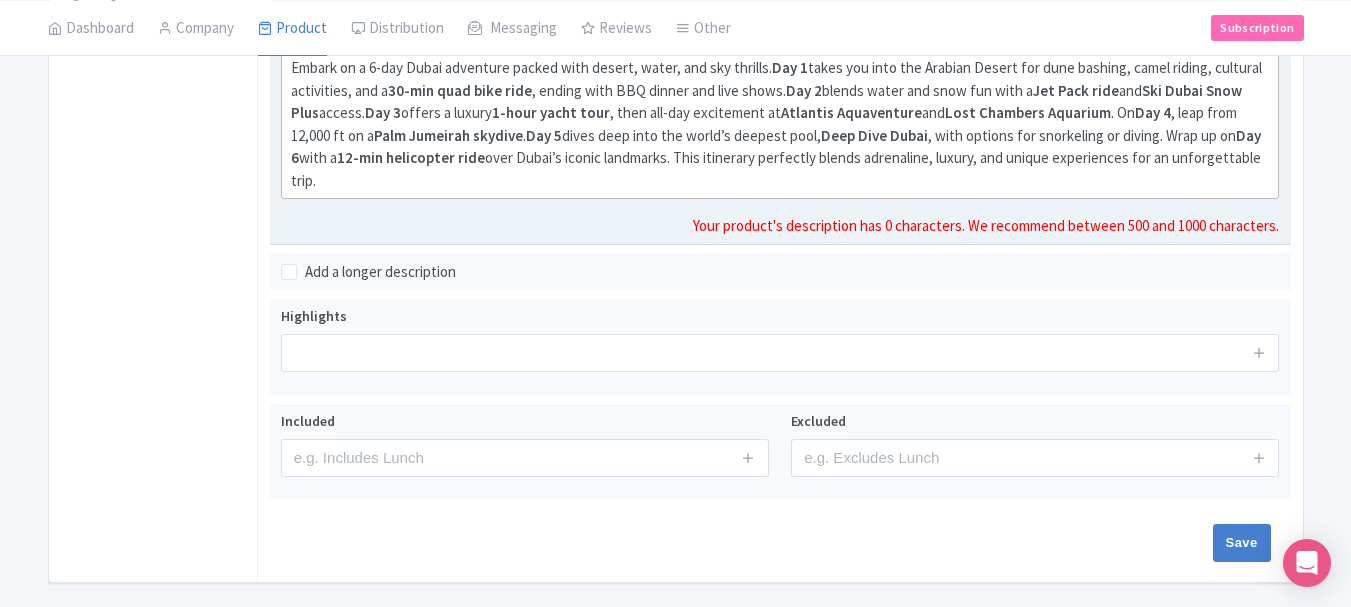 scroll, scrollTop: 600, scrollLeft: 0, axis: vertical 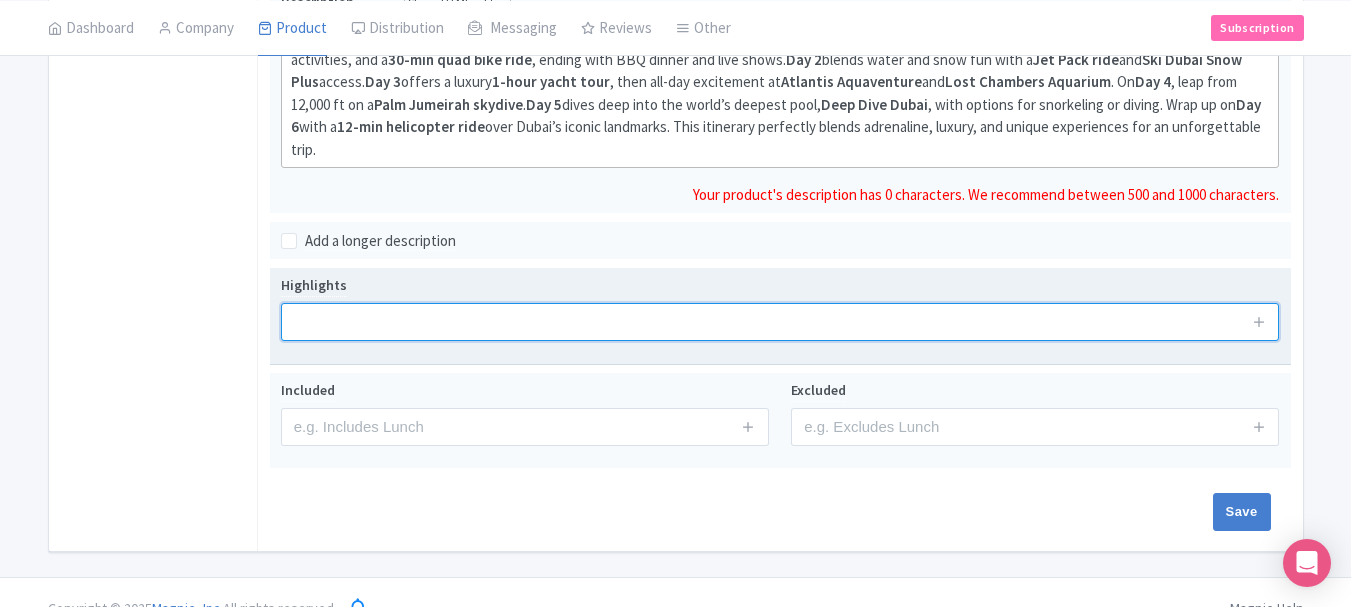 click at bounding box center [780, 322] 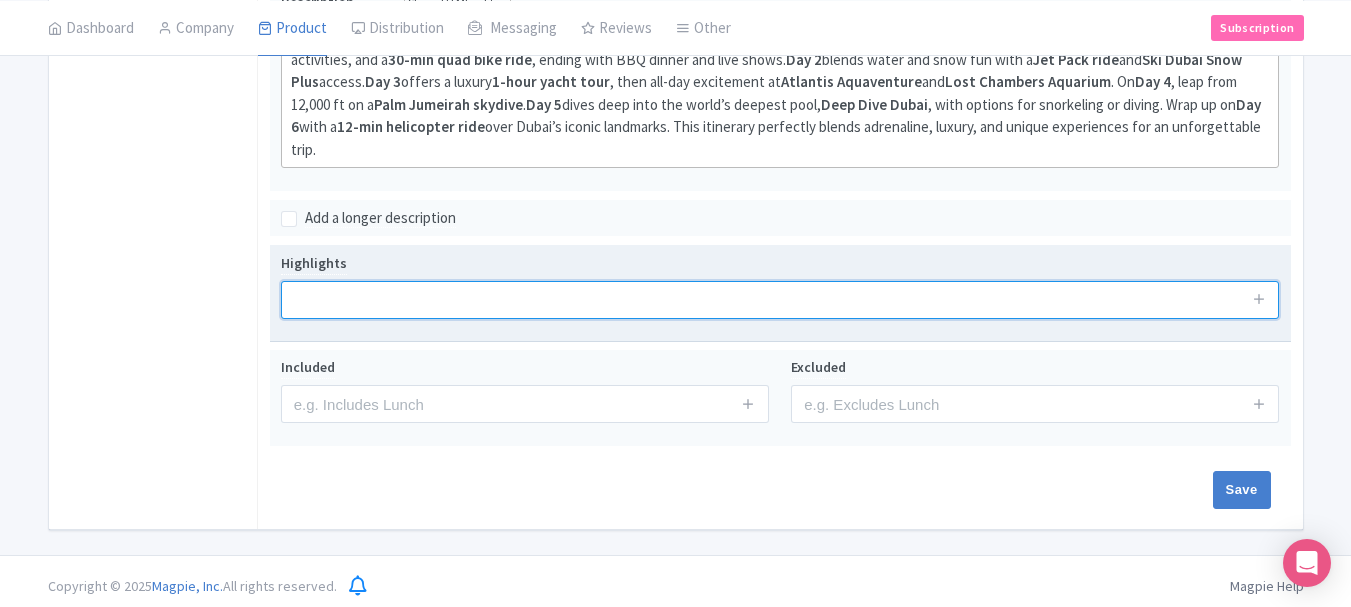 paste on "Dubai Evening Desert Safari with 30 Min Quad bike" 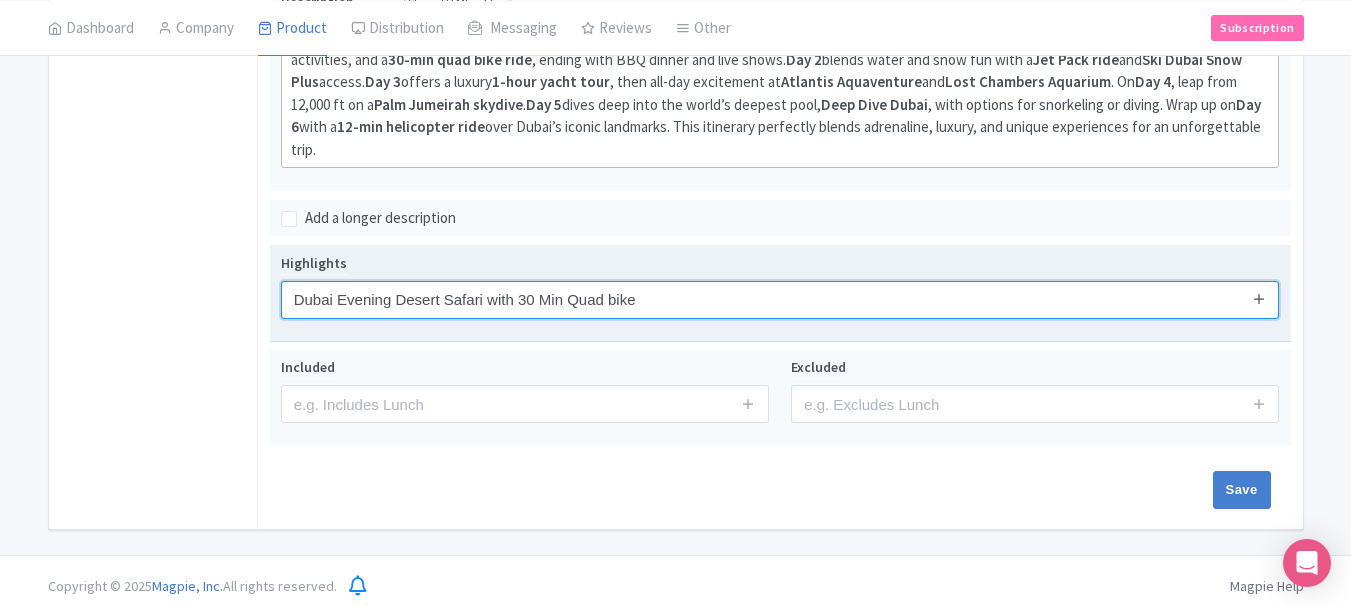 type on "Dubai Evening Desert Safari with 30 Min Quad bike" 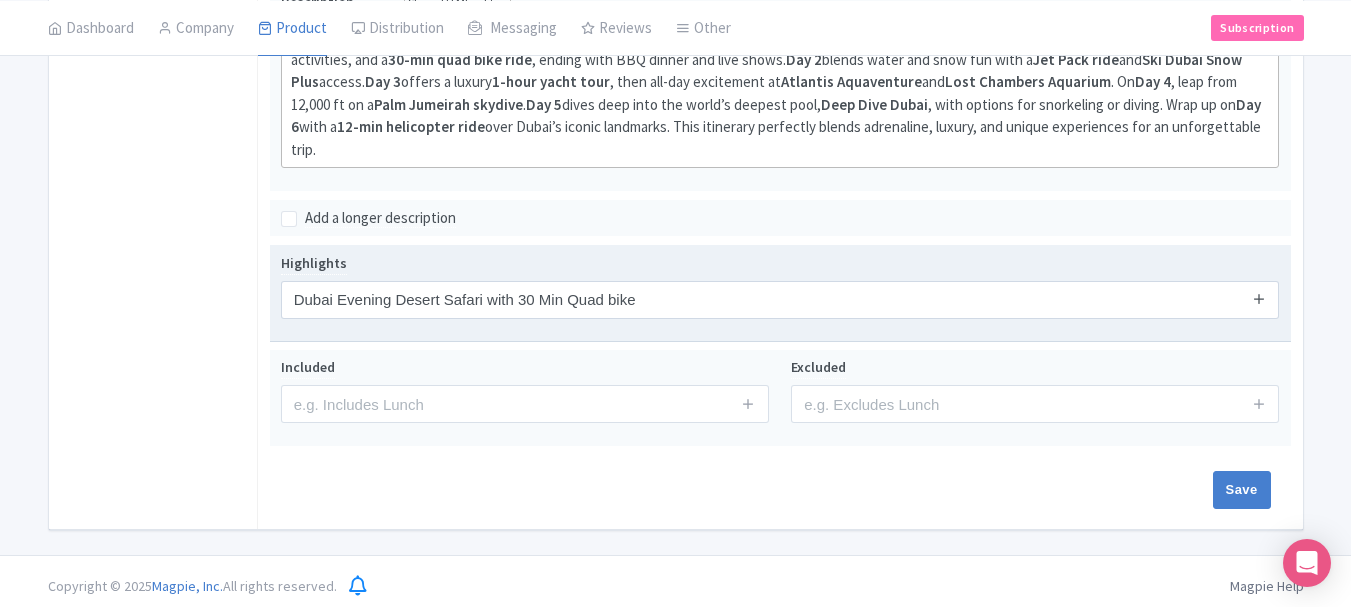 click at bounding box center [1259, 298] 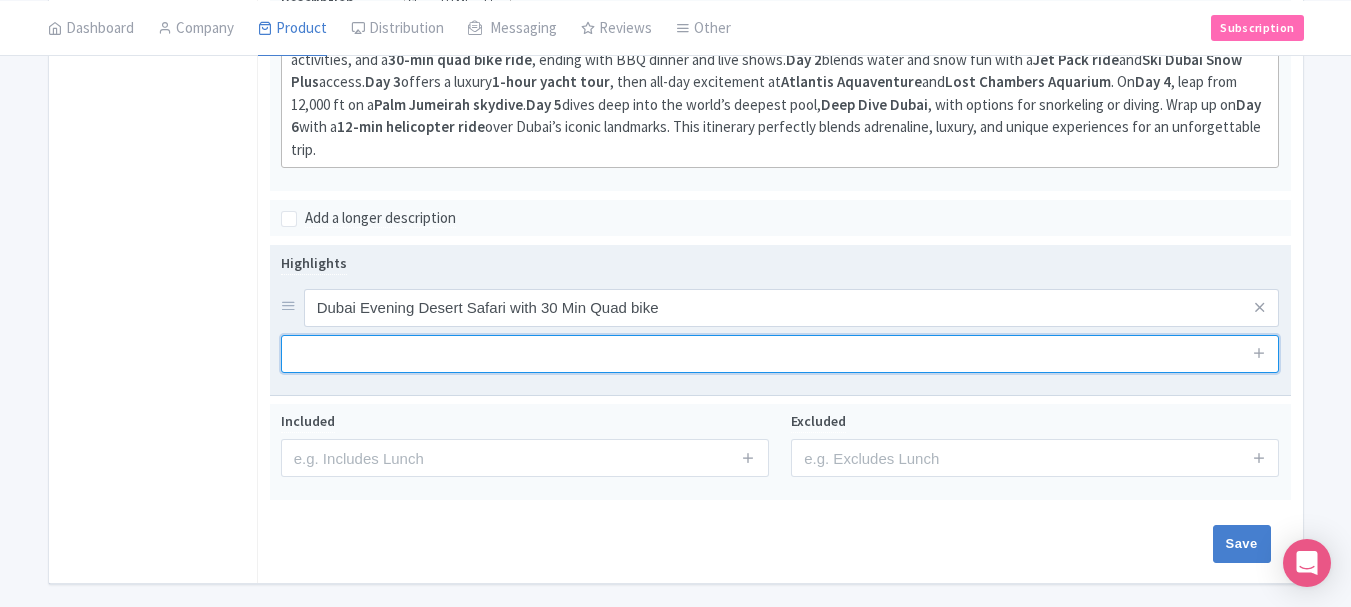 drag, startPoint x: 672, startPoint y: 368, endPoint x: 681, endPoint y: 361, distance: 11.401754 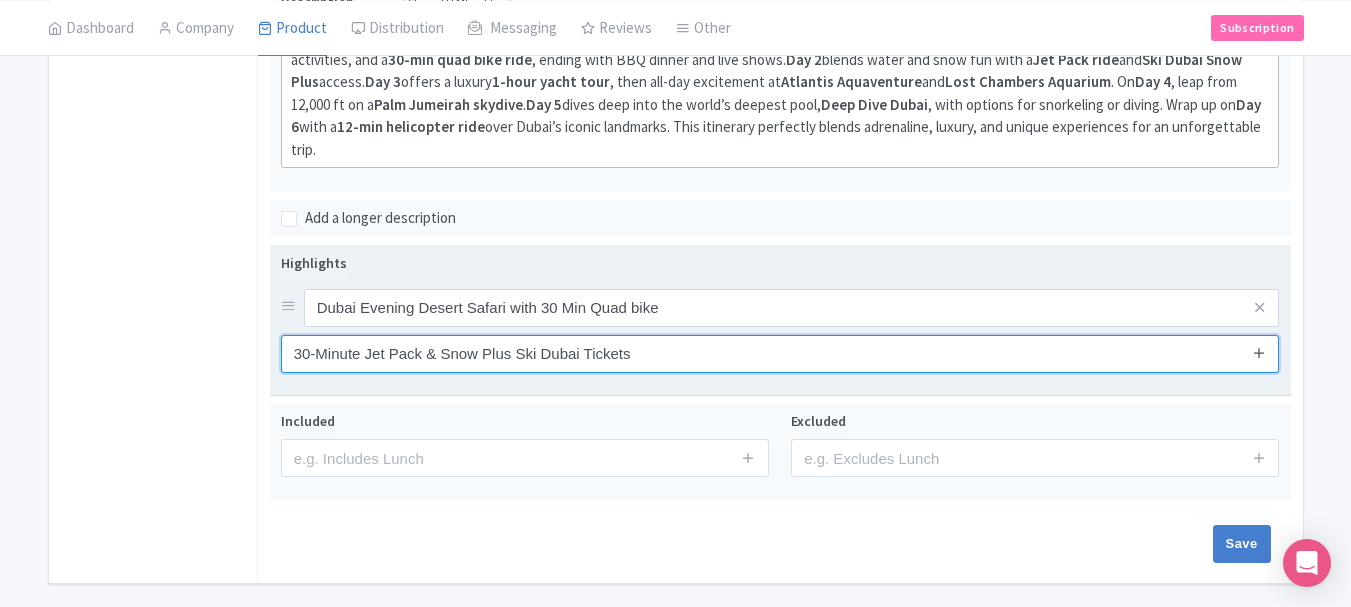 type on "30-Minute Jet Pack & Snow Plus Ski Dubai Tickets" 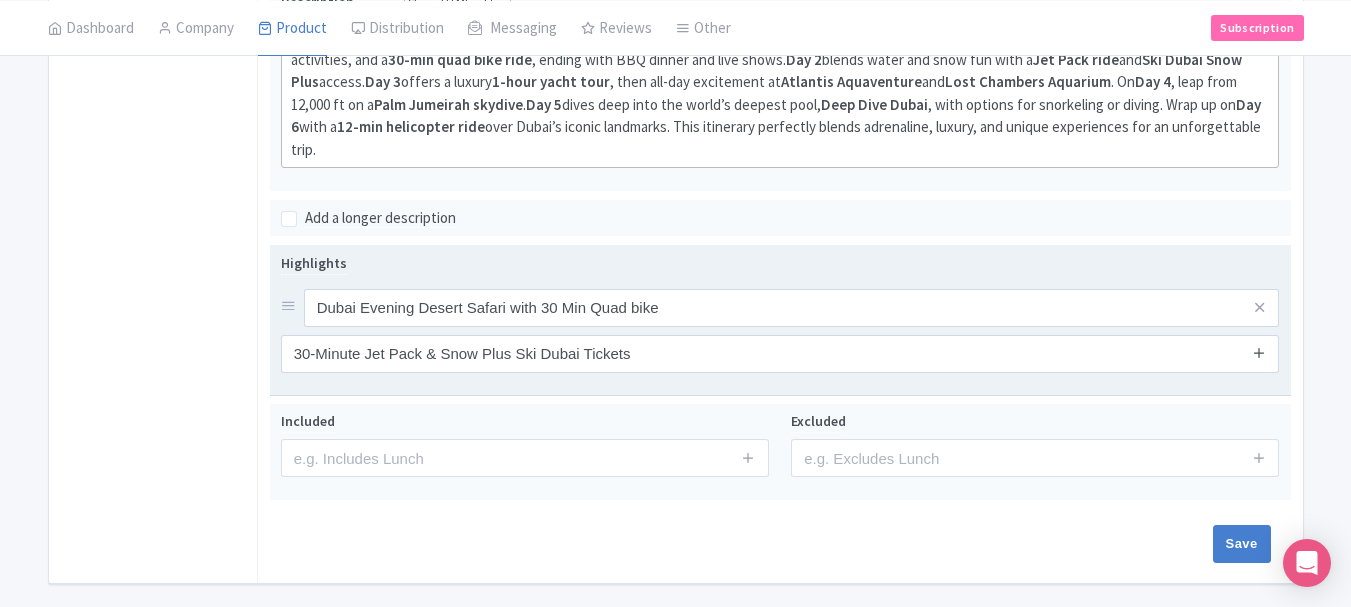 click at bounding box center (1259, 352) 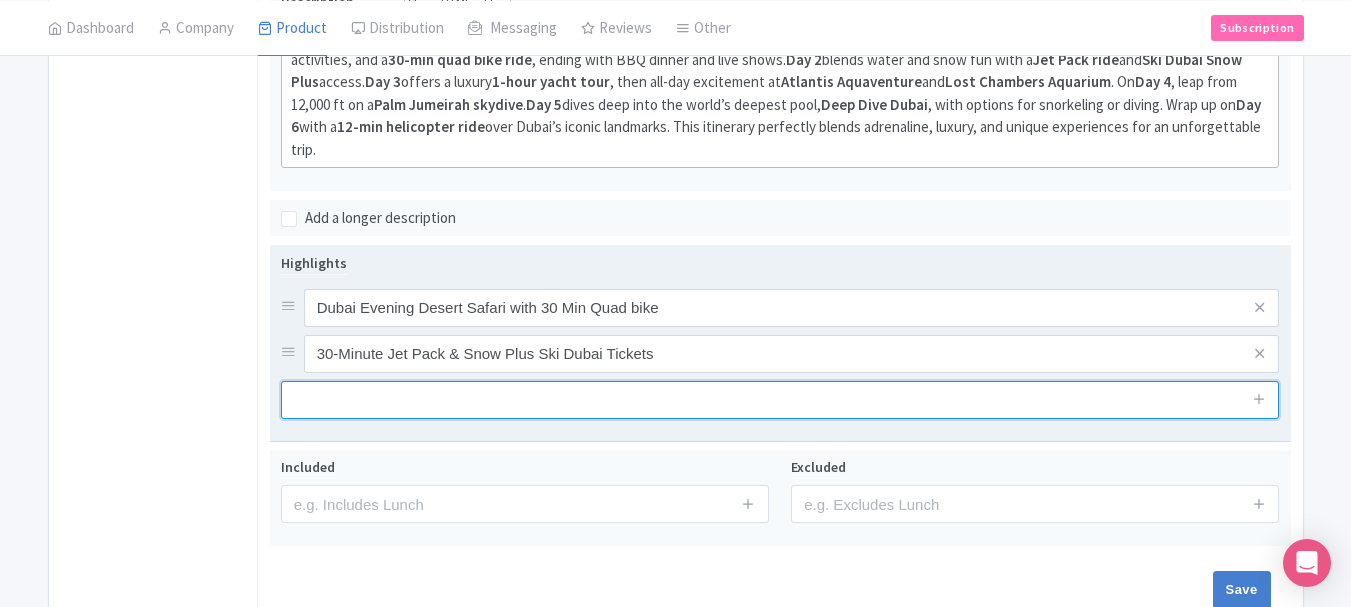 click at bounding box center [780, 400] 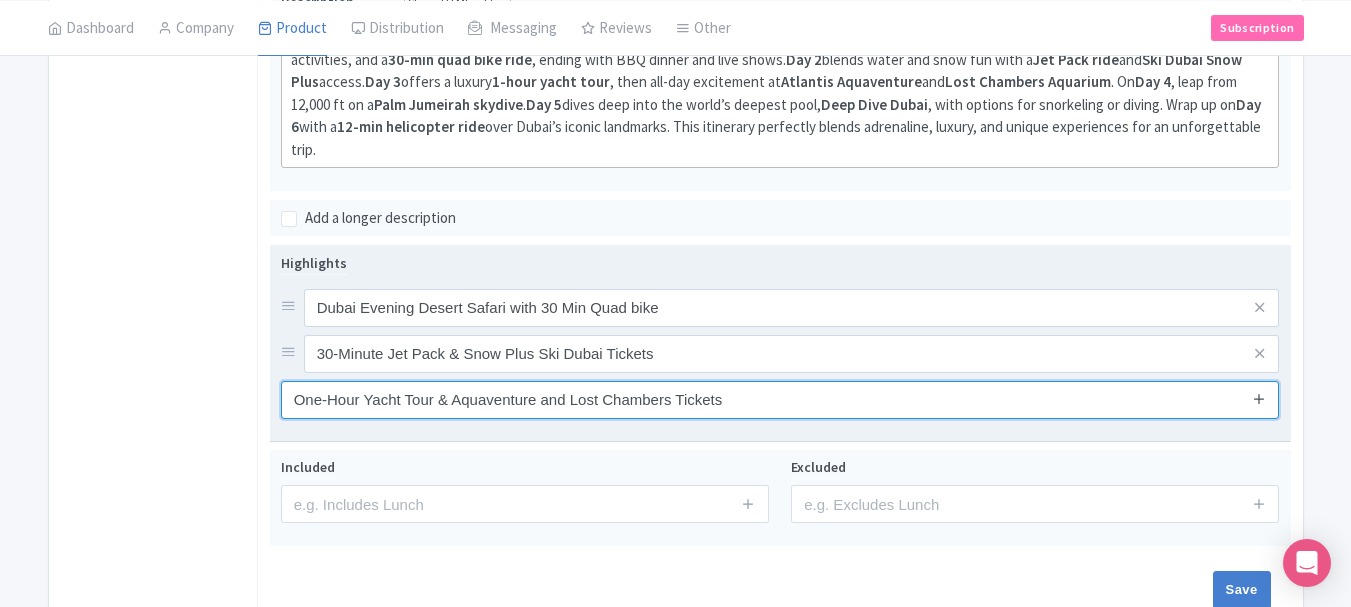 type on "One-Hour Yacht Tour & Aquaventure and Lost Chambers Tickets" 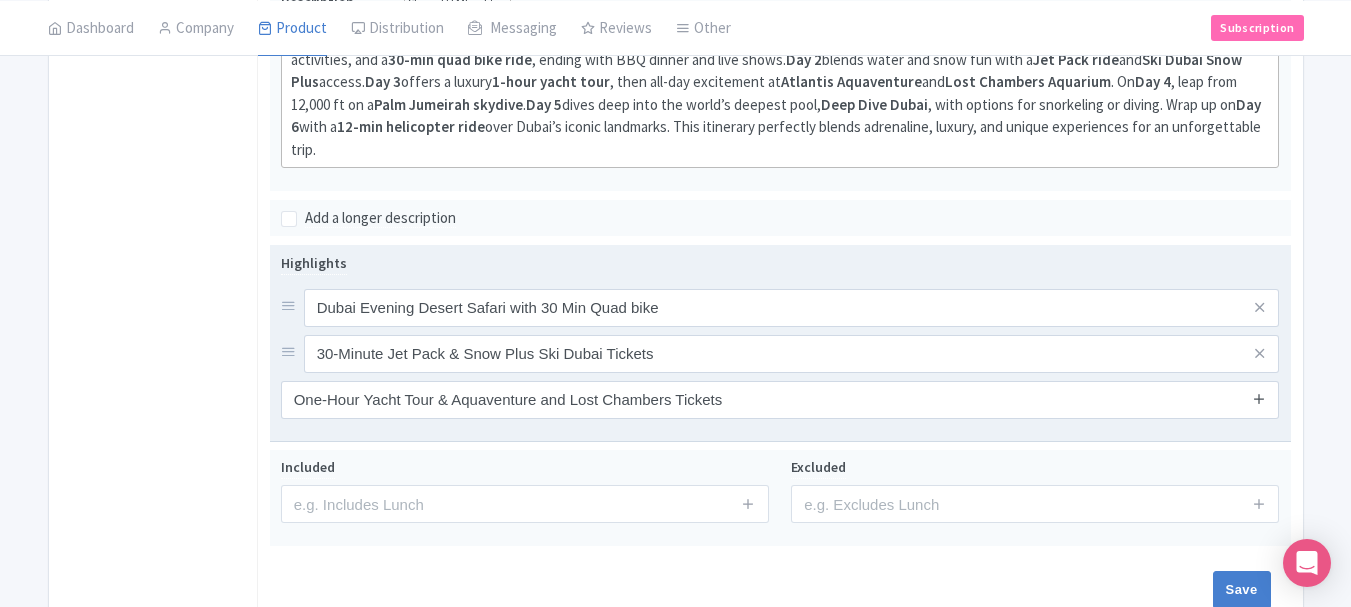 click at bounding box center [1259, 398] 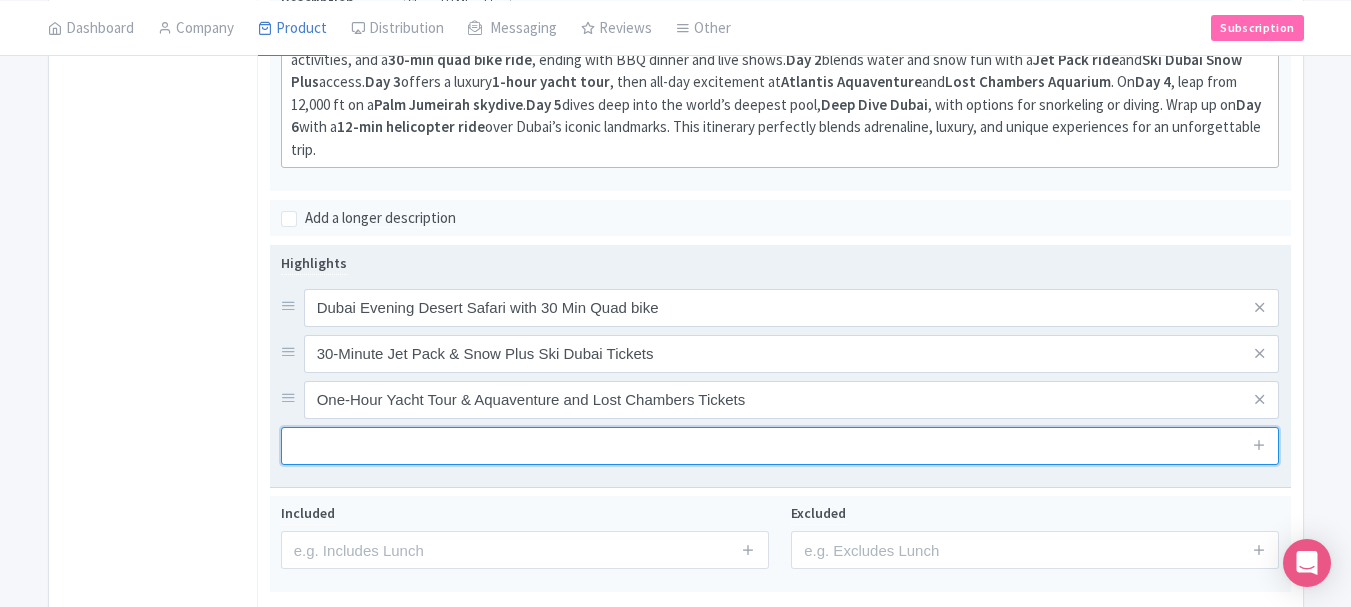 click at bounding box center [780, 446] 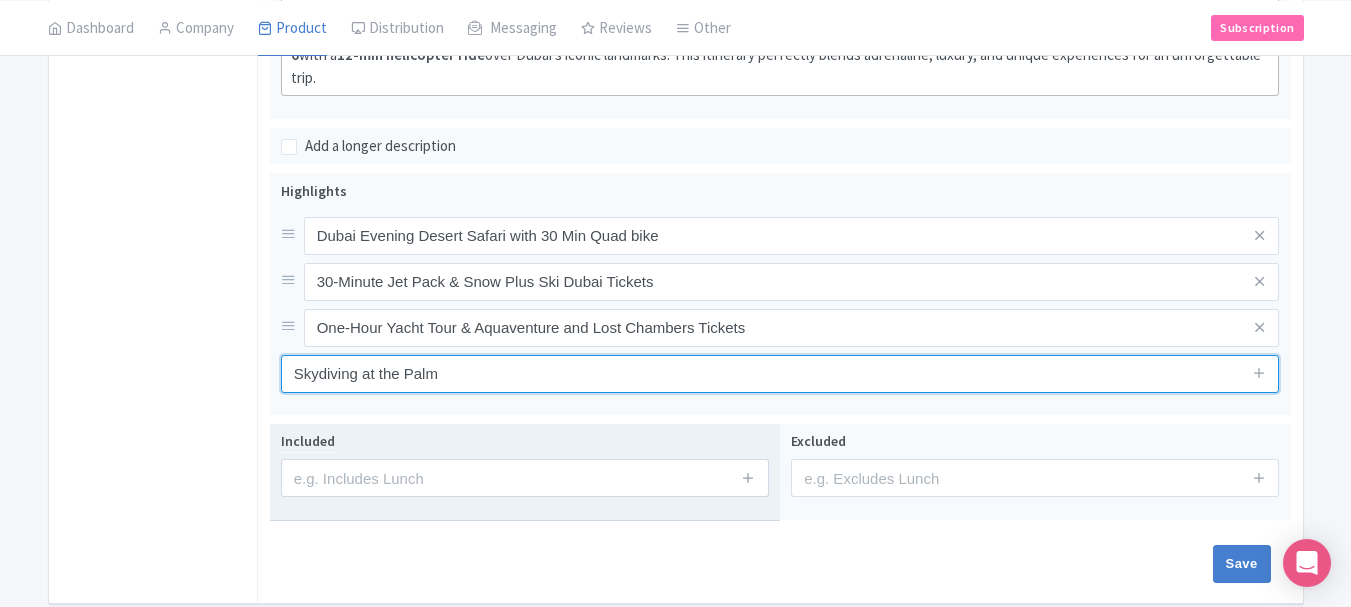 scroll, scrollTop: 756, scrollLeft: 0, axis: vertical 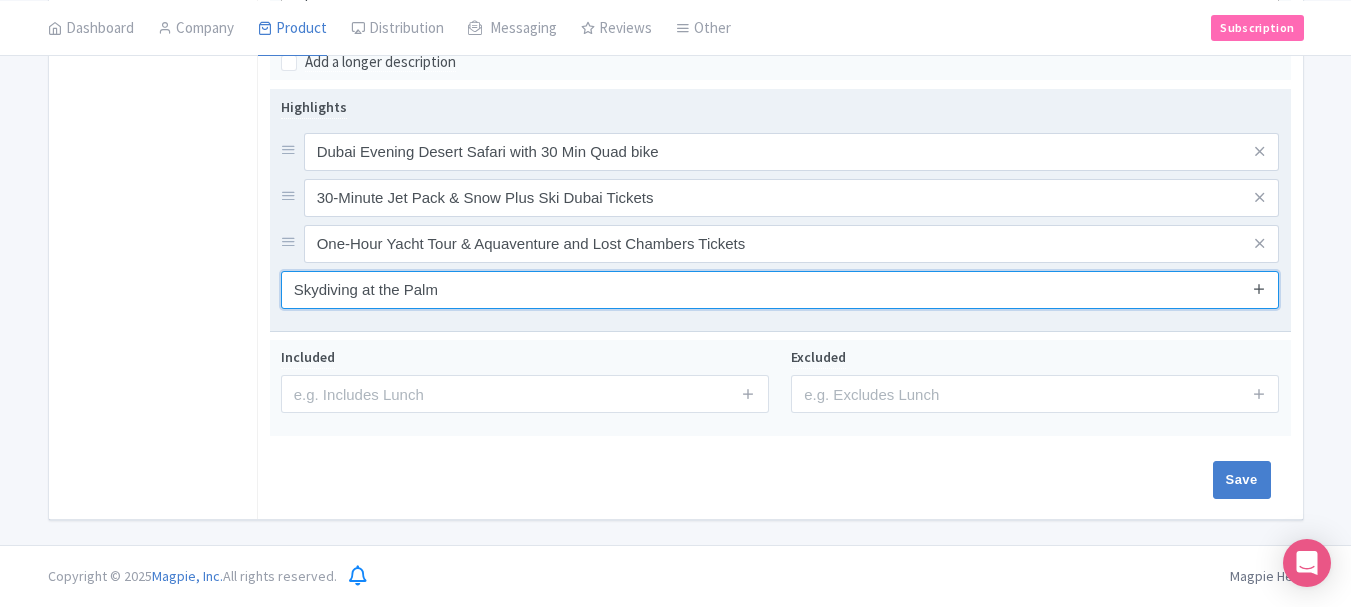 type on "Skydiving at the Palm" 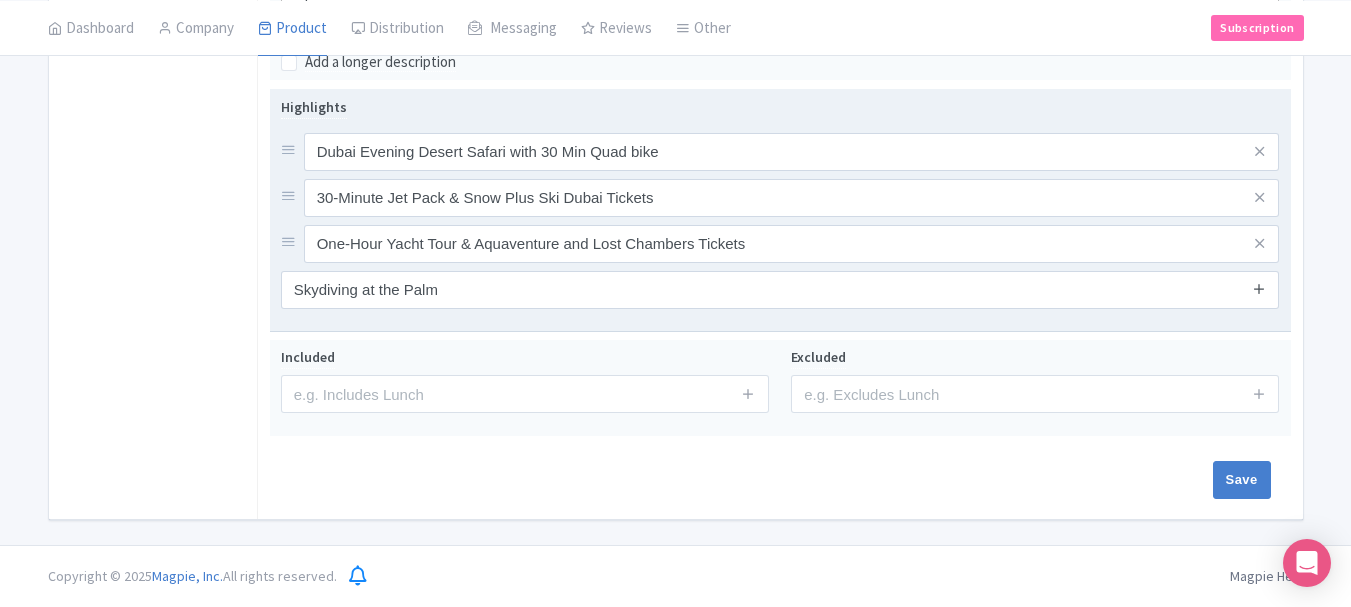 click at bounding box center [1259, 288] 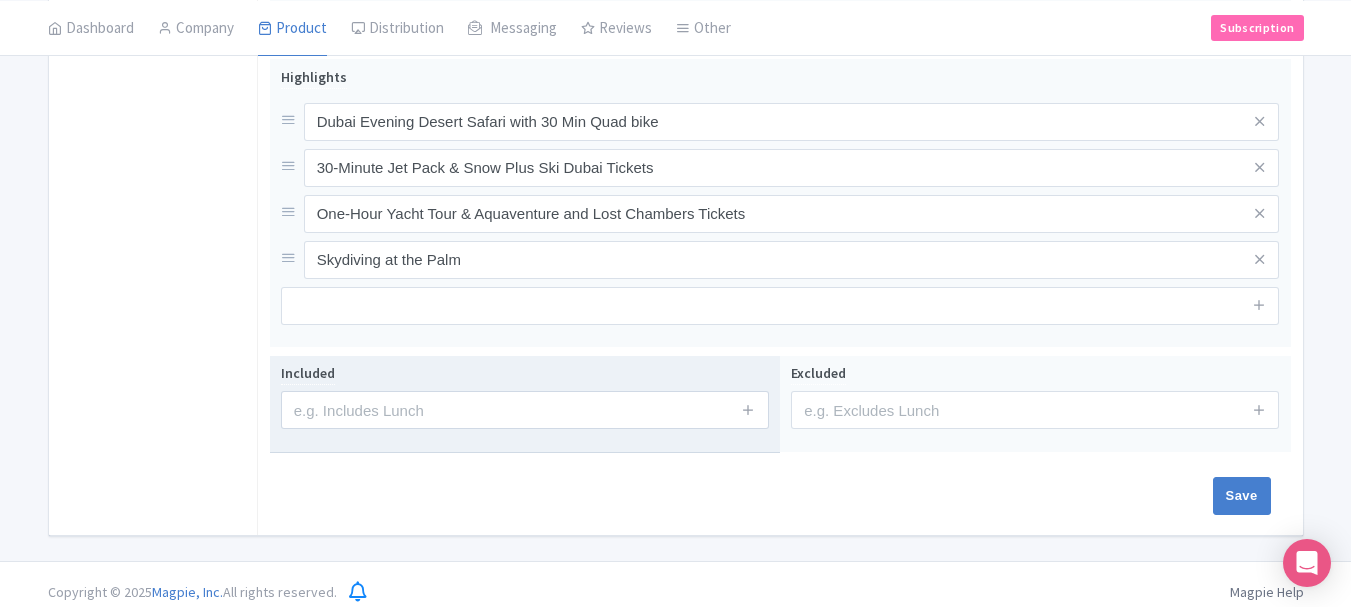 scroll, scrollTop: 802, scrollLeft: 0, axis: vertical 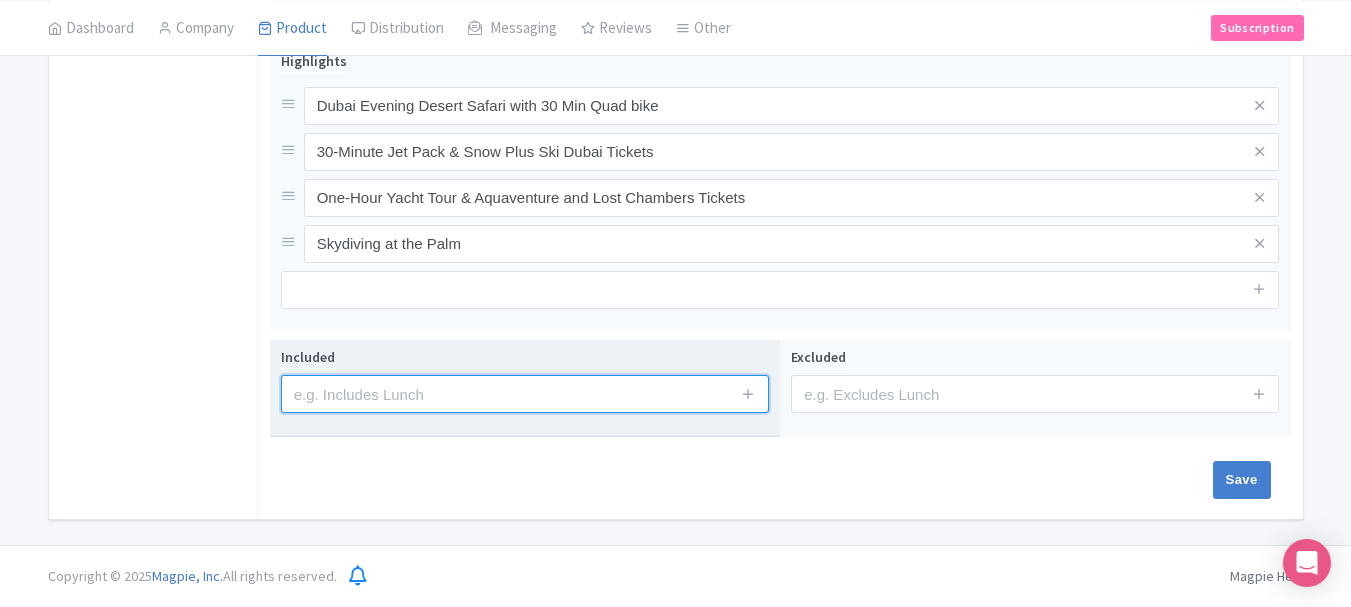 click at bounding box center (525, 394) 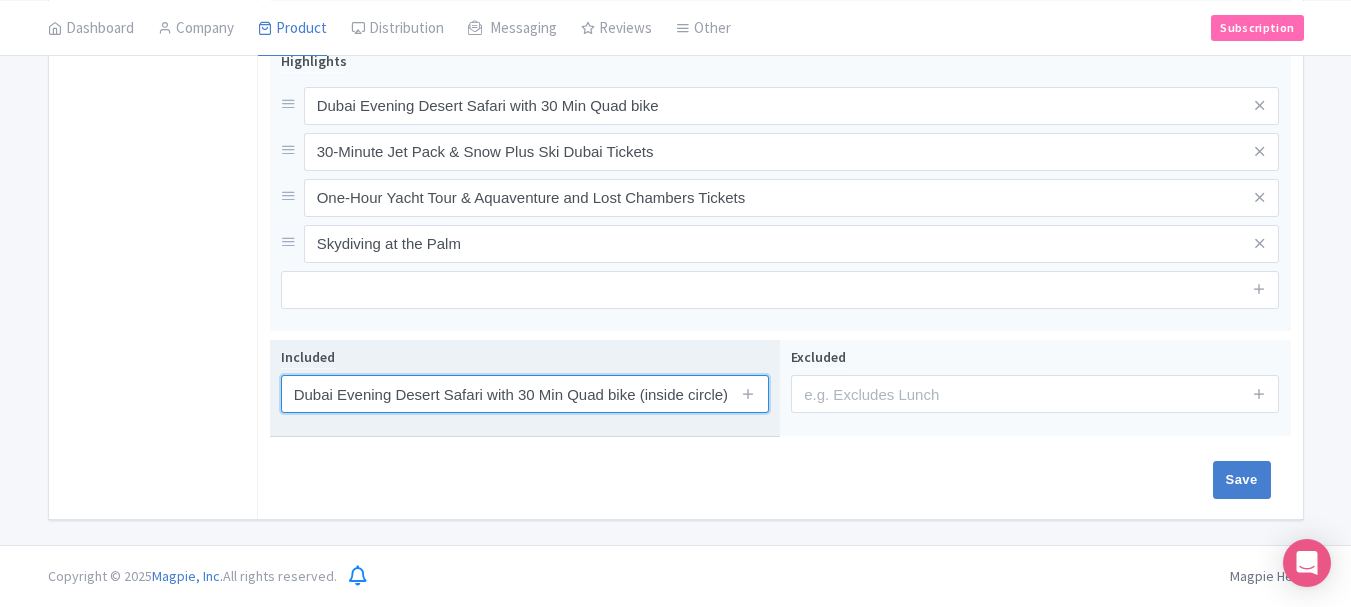 scroll, scrollTop: 0, scrollLeft: 207, axis: horizontal 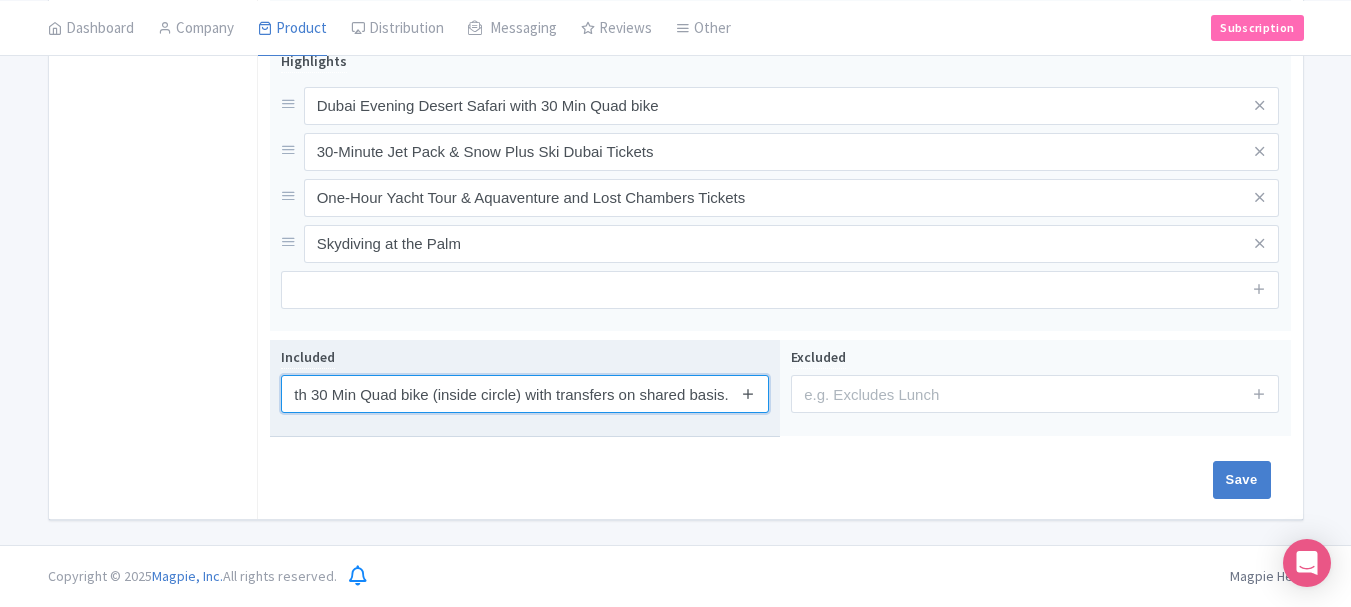 type on "Dubai Evening Desert Safari with 30 Min Quad bike (inside circle) with transfers on shared basis." 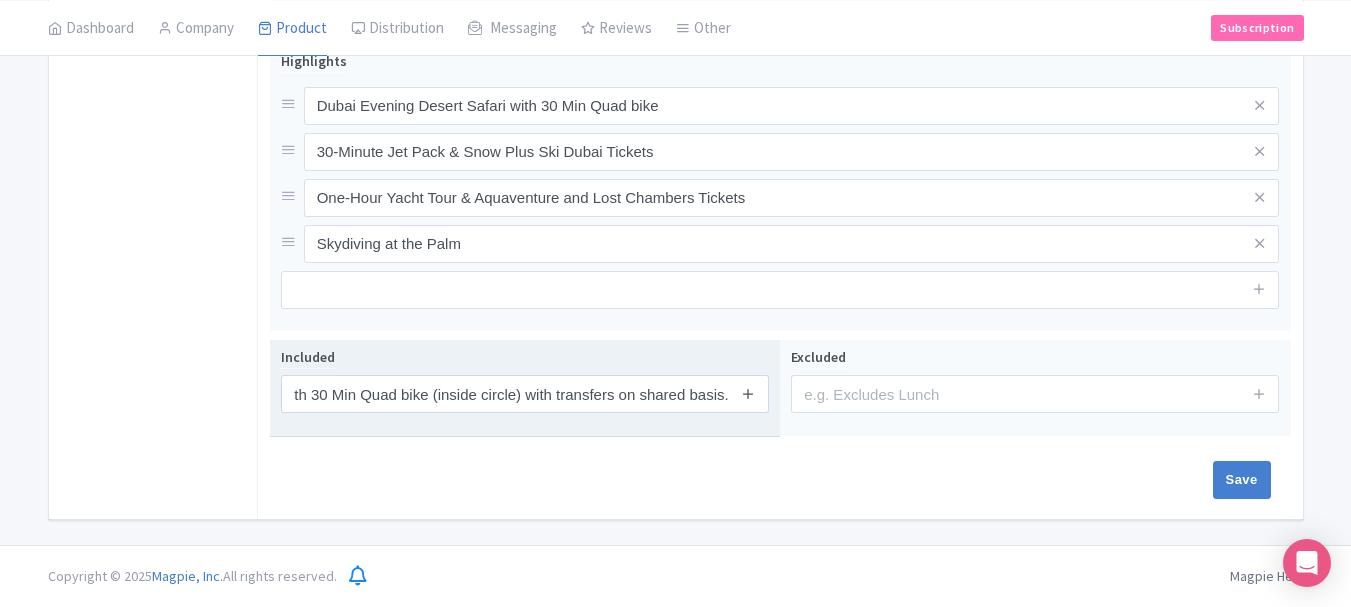 click at bounding box center (748, 393) 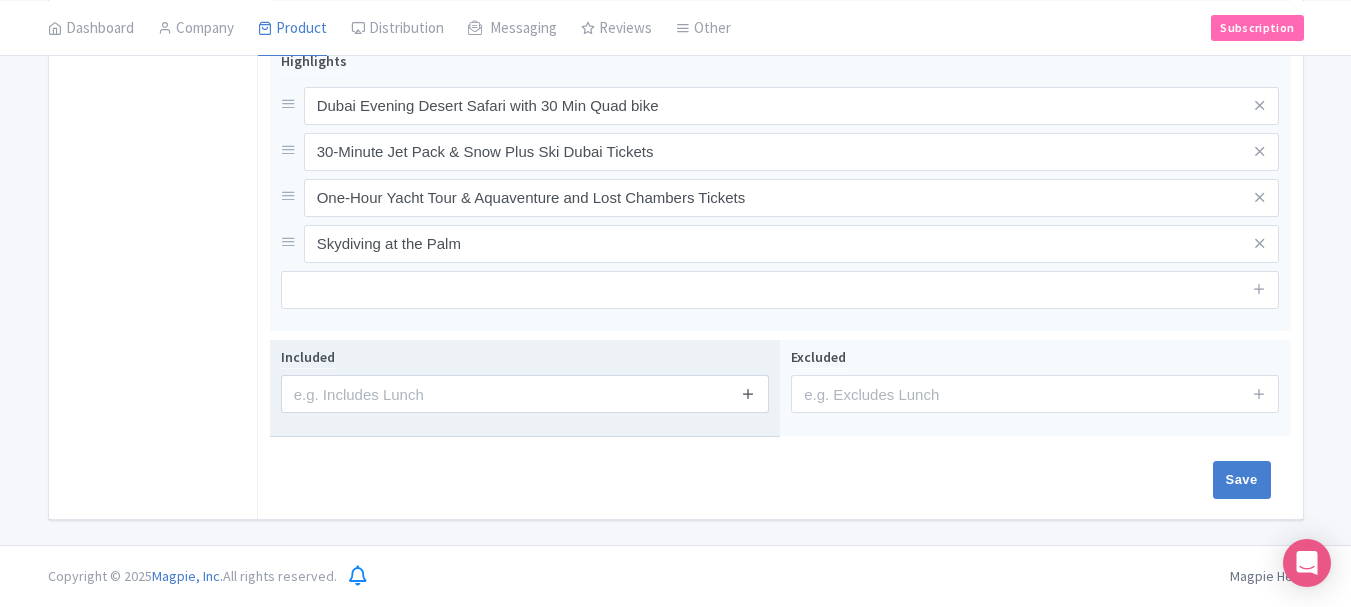 scroll, scrollTop: 0, scrollLeft: 0, axis: both 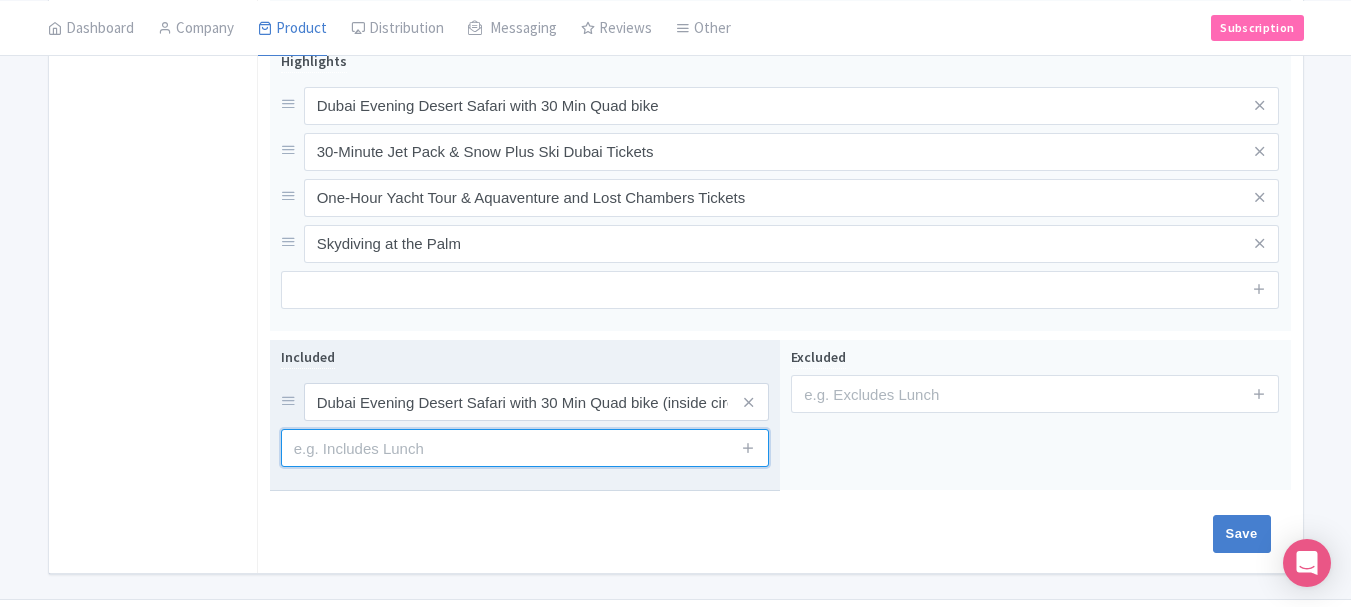 click at bounding box center (525, 448) 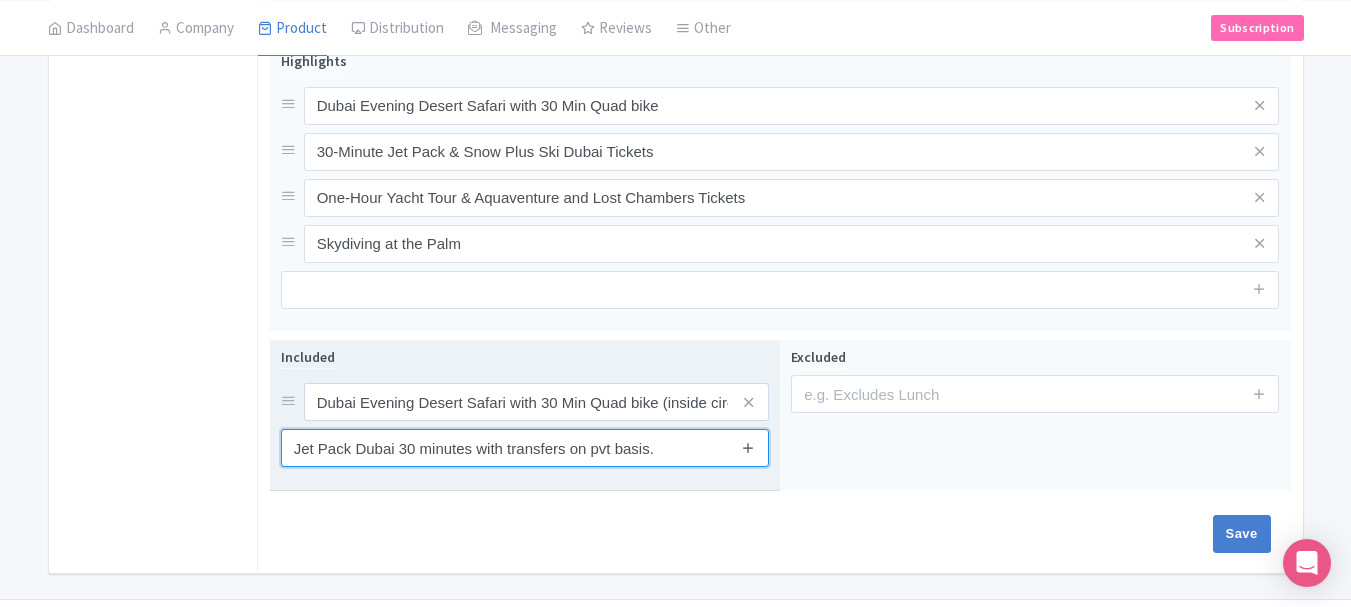 type on "Jet Pack Dubai 30 minutes with transfers on pvt basis." 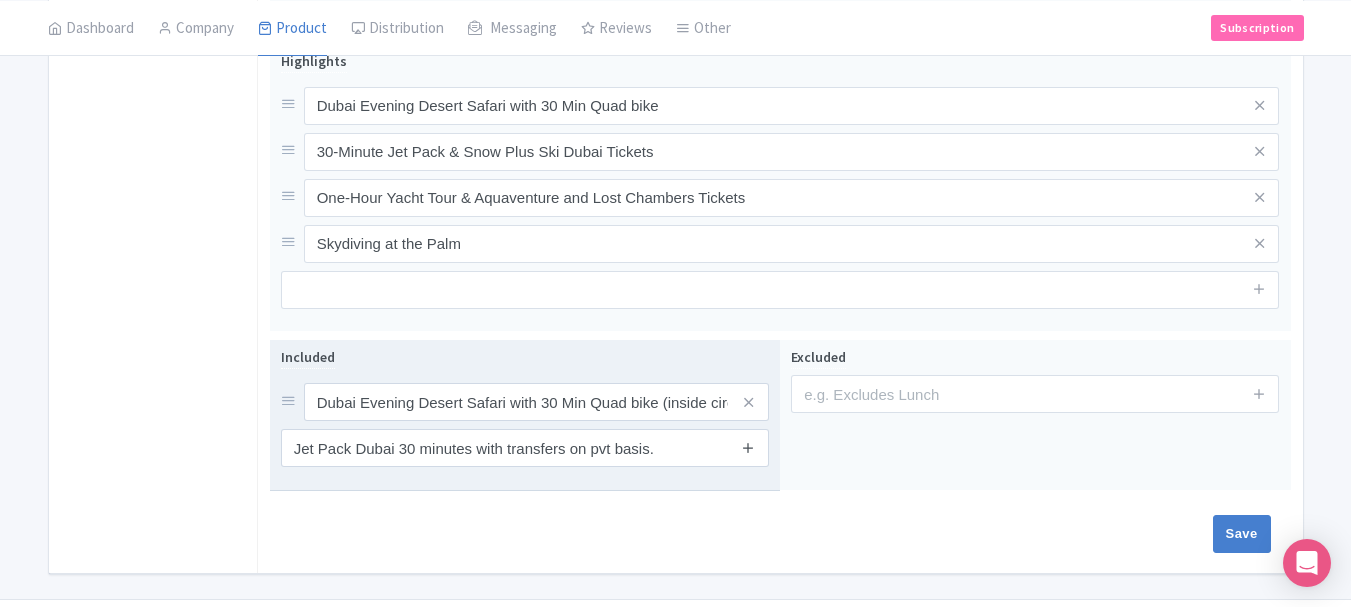 click at bounding box center [748, 447] 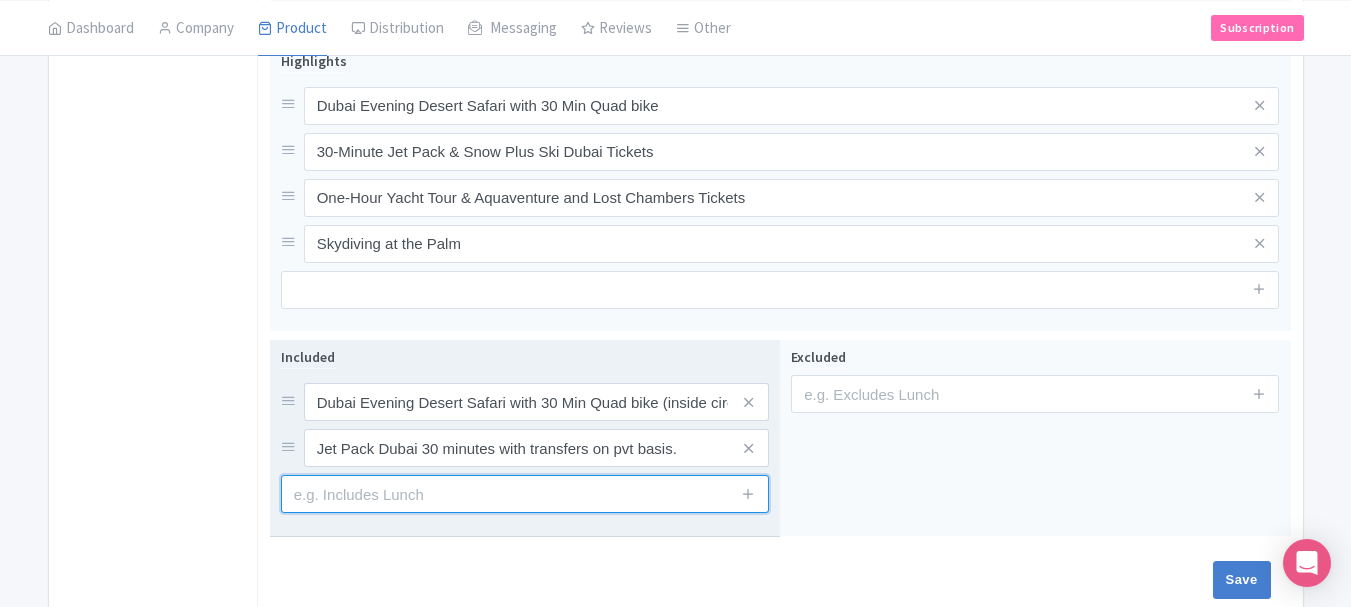 click at bounding box center (525, 494) 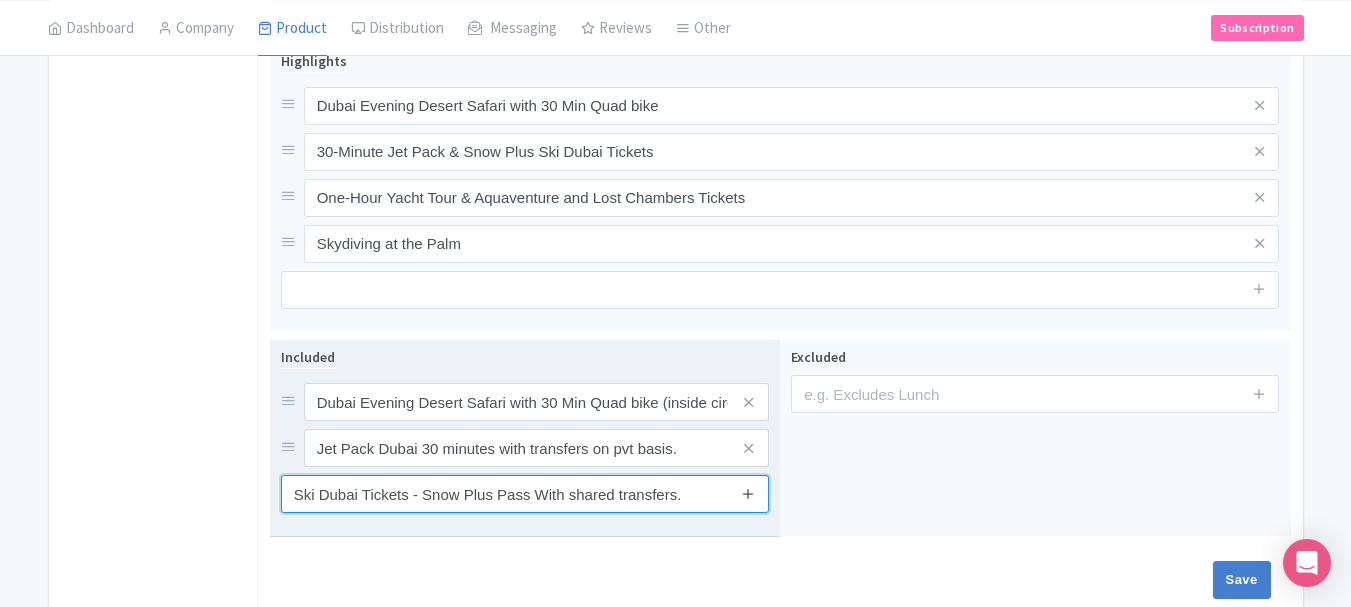 type on "Ski Dubai Tickets - Snow Plus Pass With shared transfers." 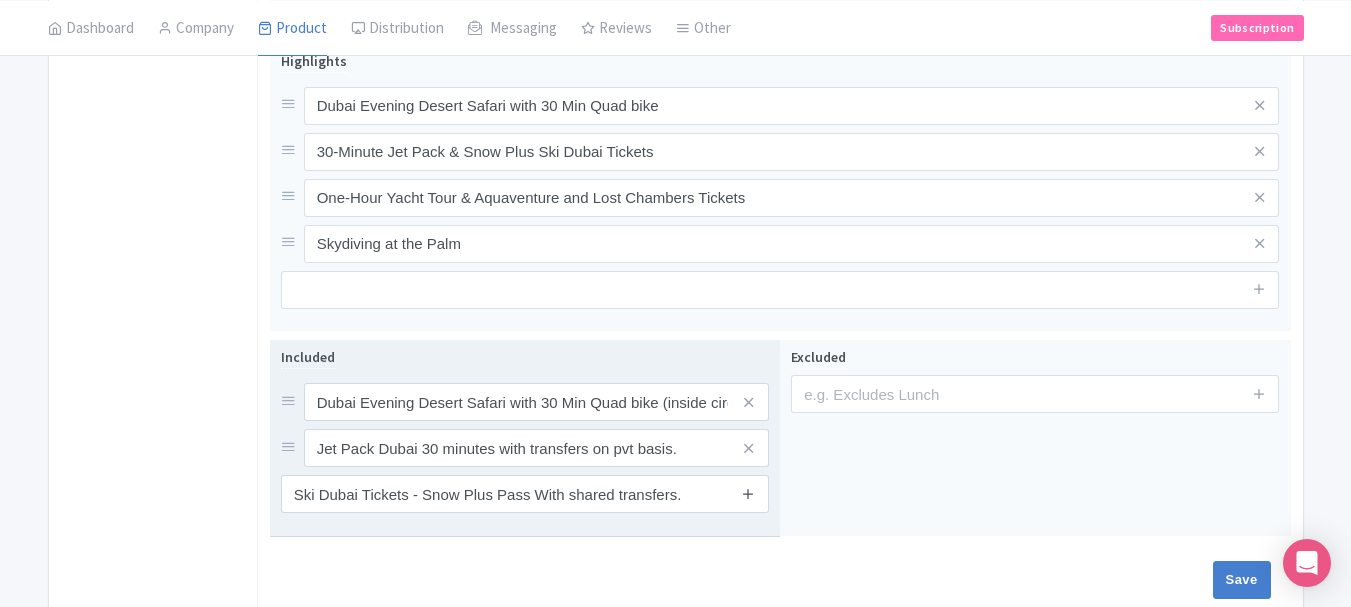 click at bounding box center [748, 493] 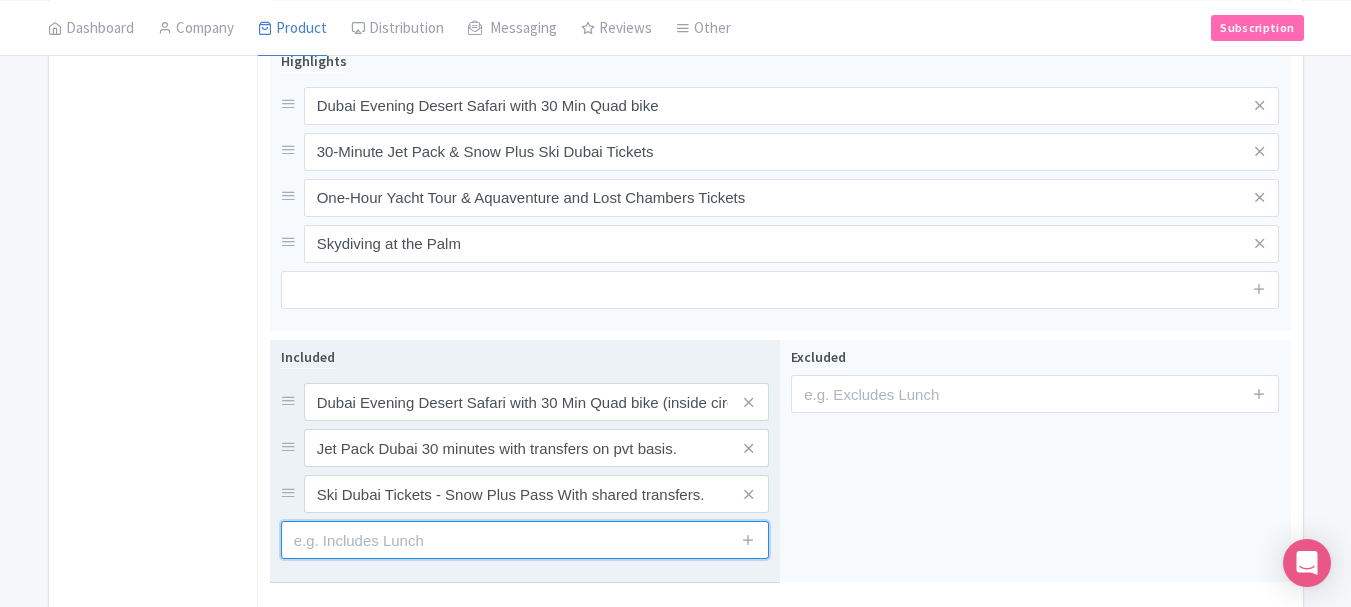 click at bounding box center (525, 540) 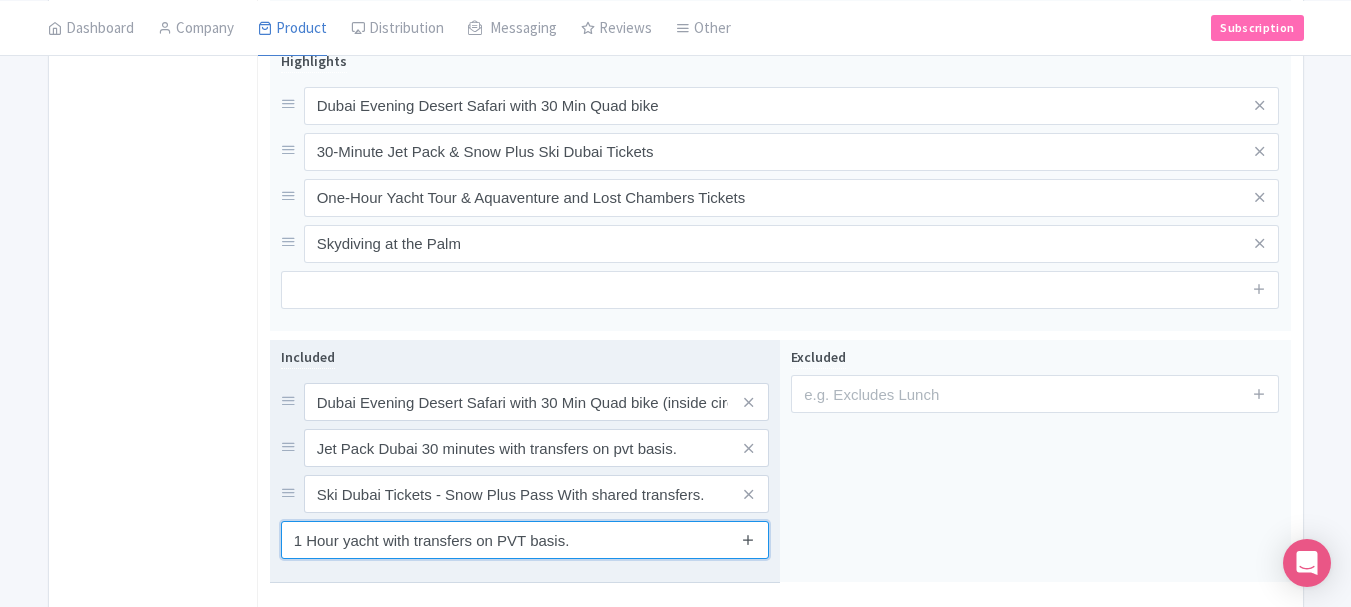 type on "1 Hour yacht with transfers on PVT basis." 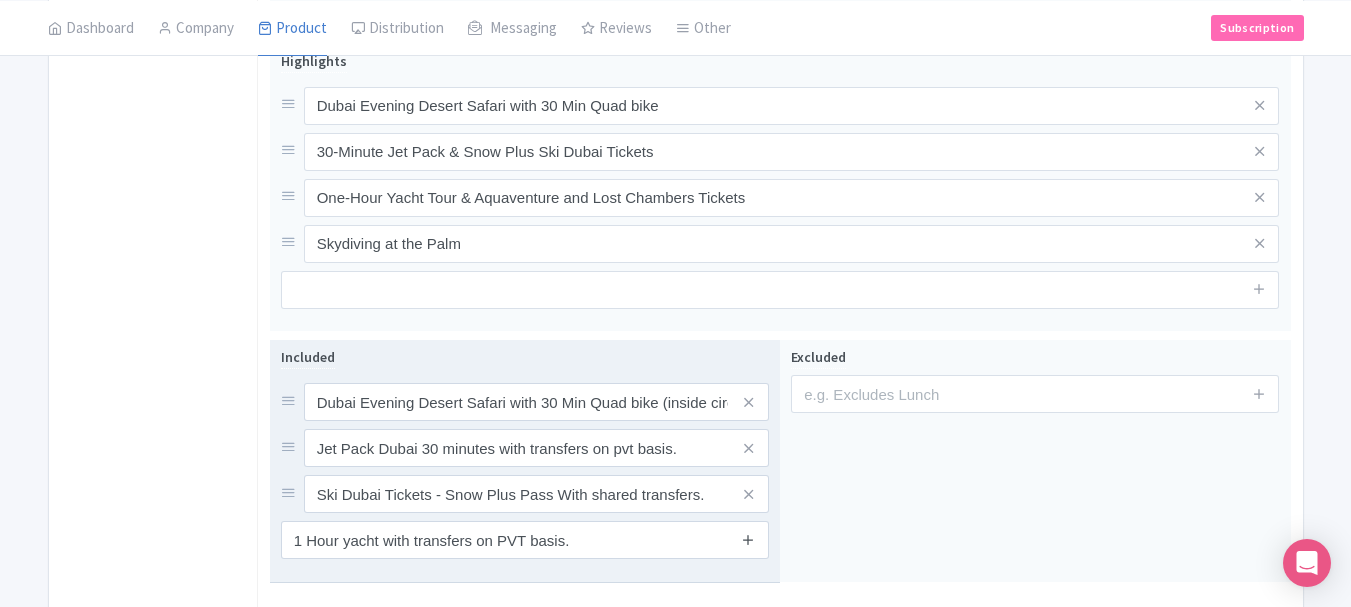 click at bounding box center (748, 539) 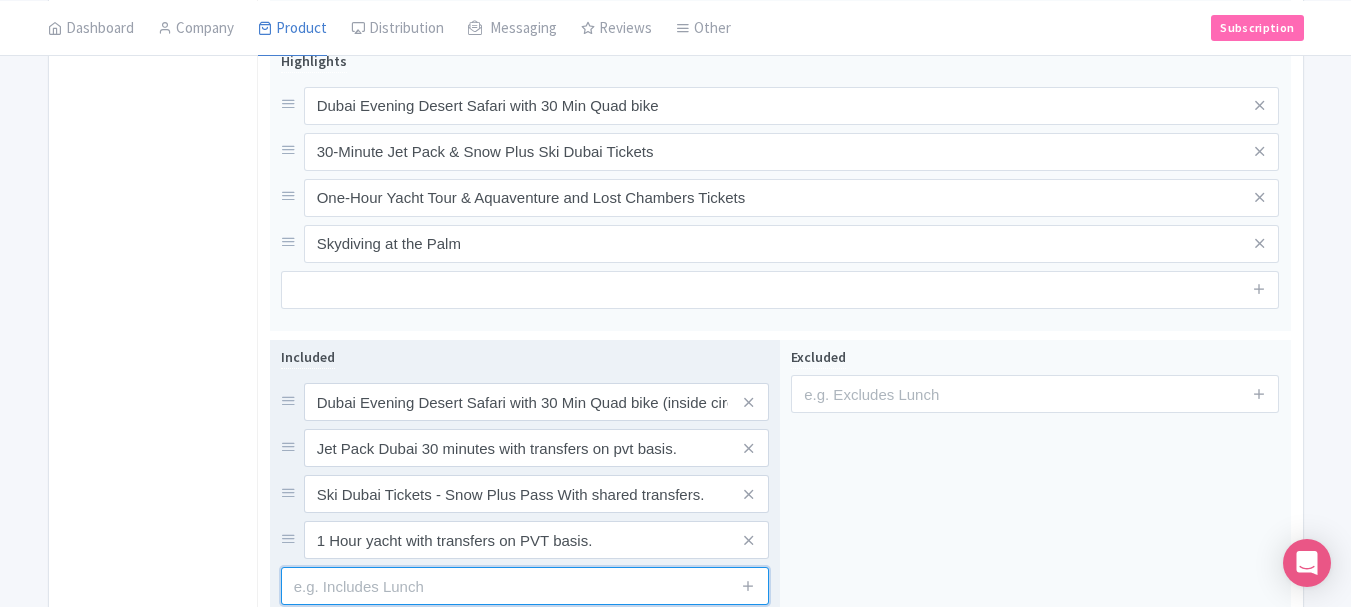 click at bounding box center [525, 586] 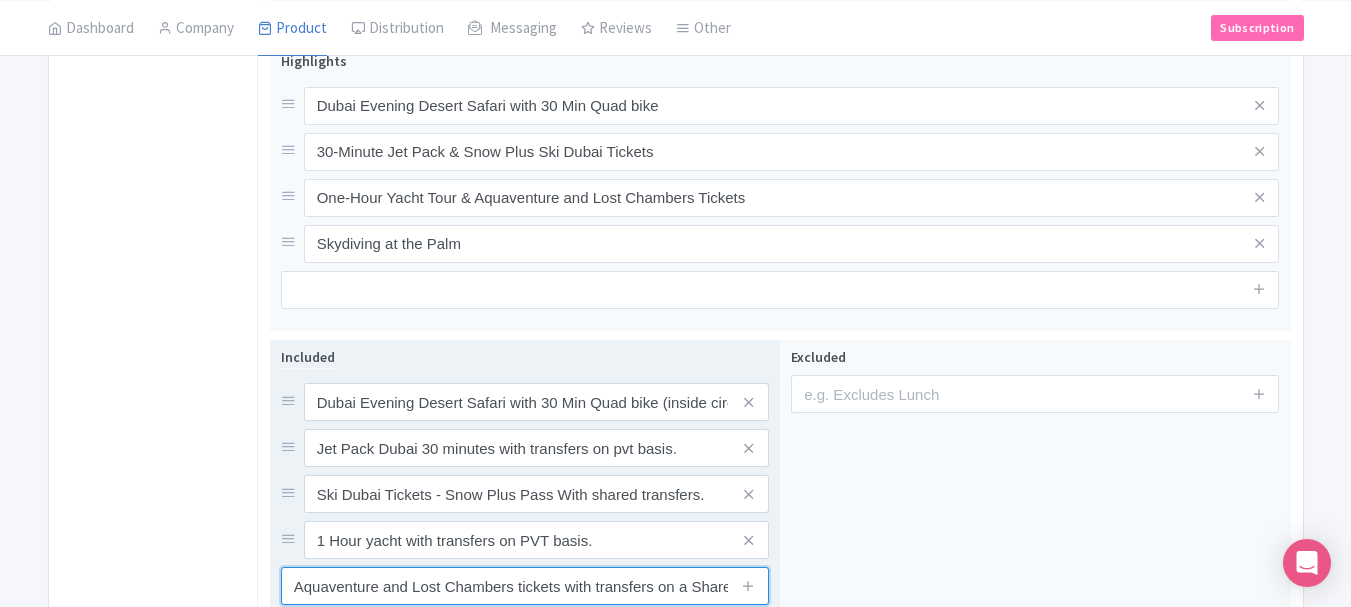 scroll, scrollTop: 0, scrollLeft: 55, axis: horizontal 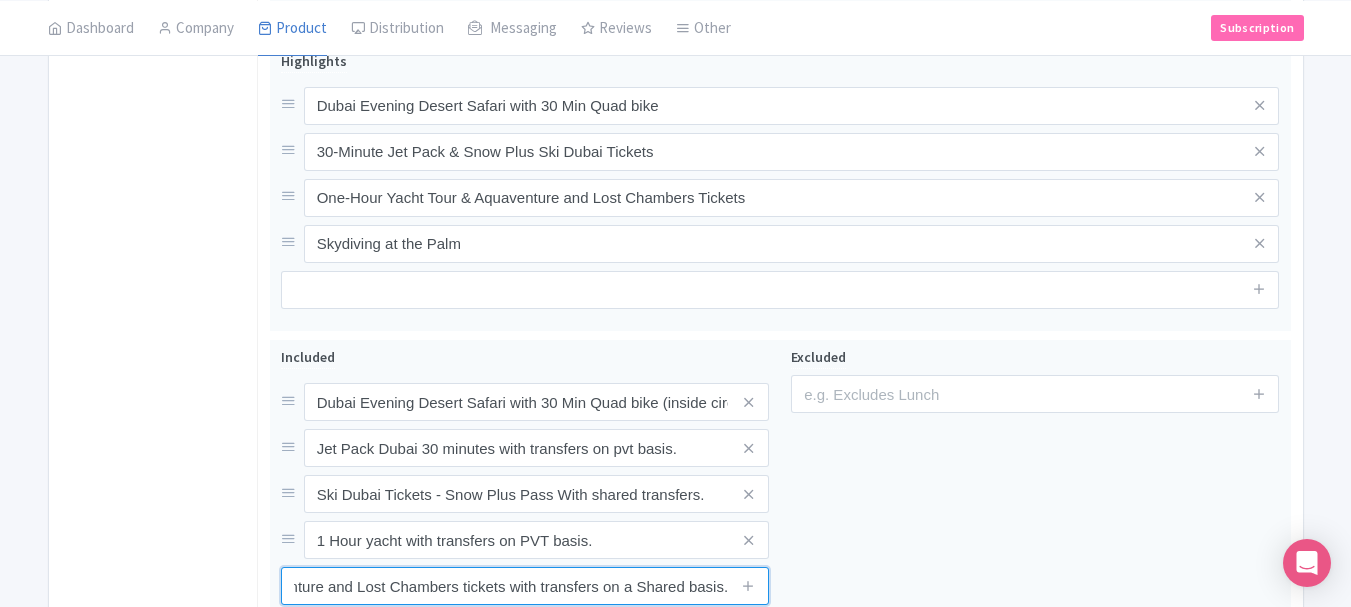 type on "Aquaventure and Lost Chambers tickets with transfers on a Shared basis." 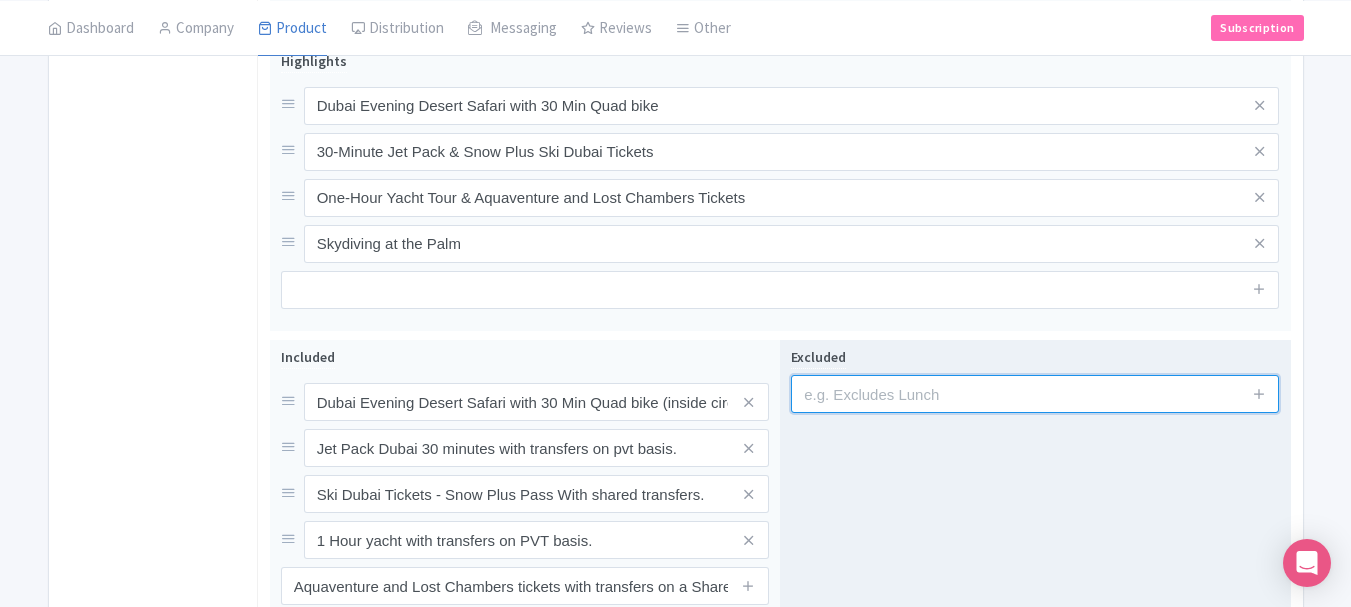 click at bounding box center [1035, 394] 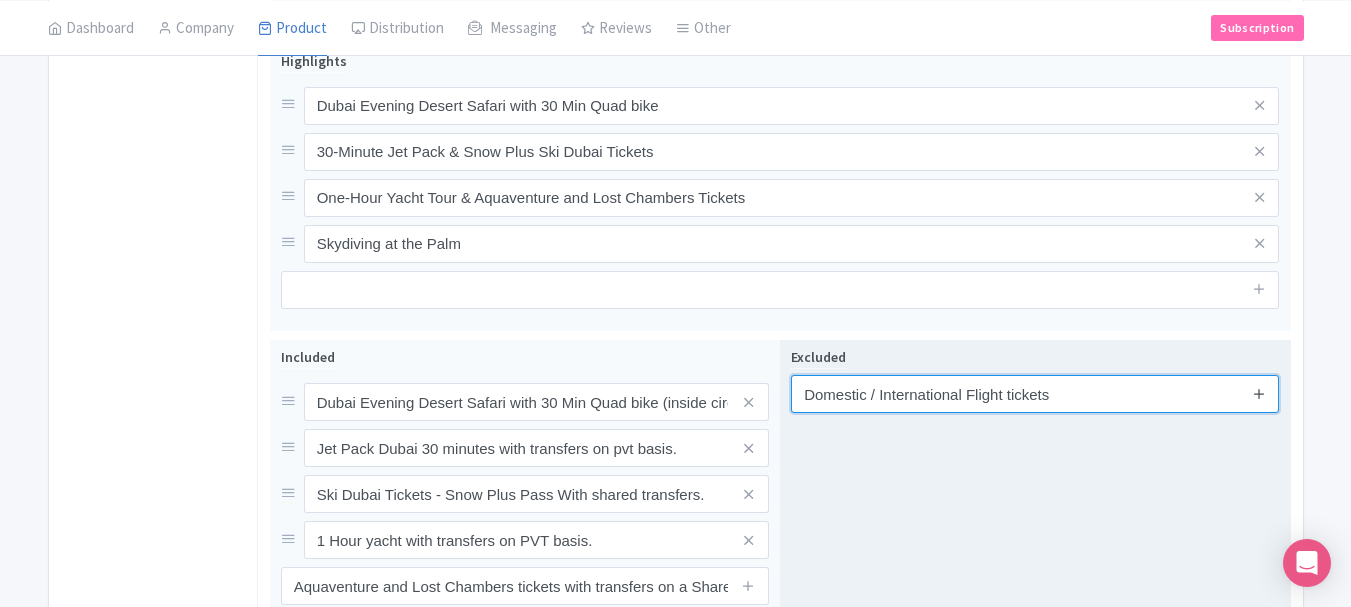 type on "Domestic / International Flight tickets" 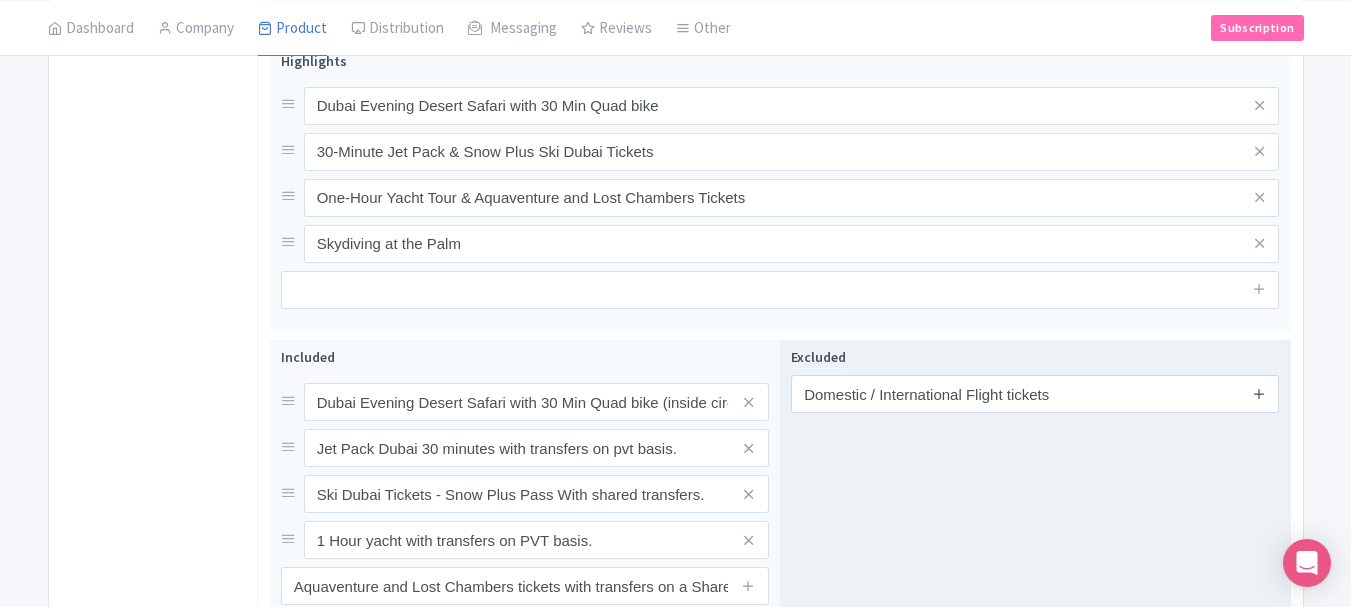 click at bounding box center (1259, 393) 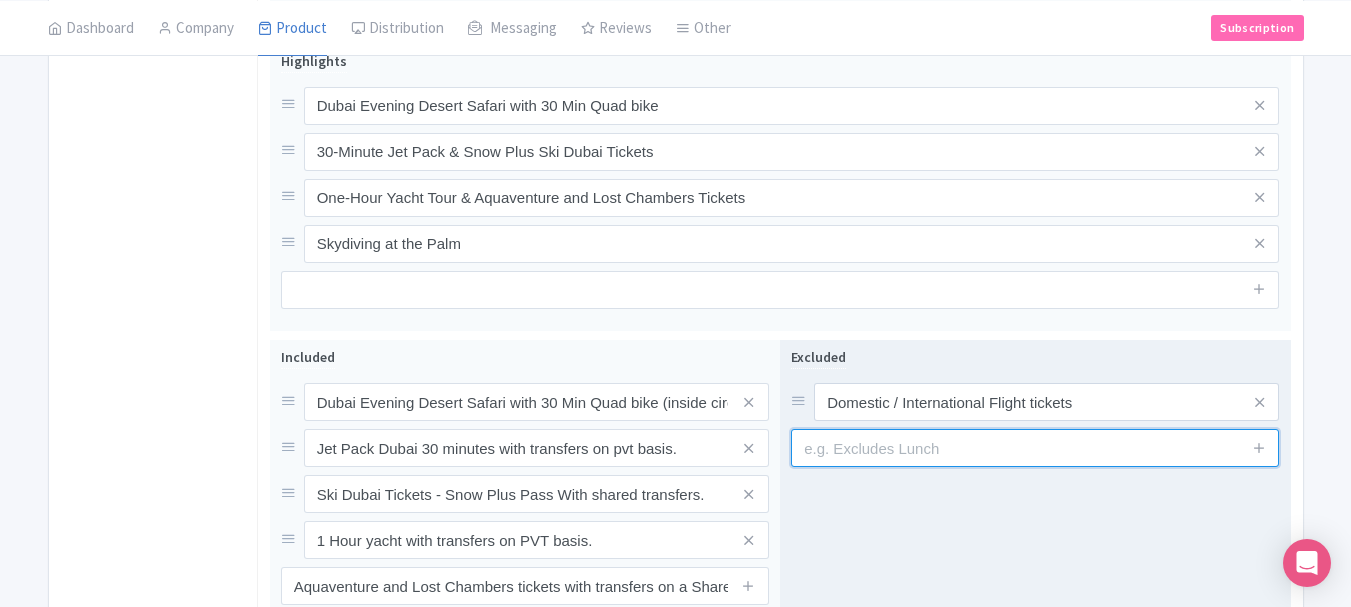 click at bounding box center (1035, 448) 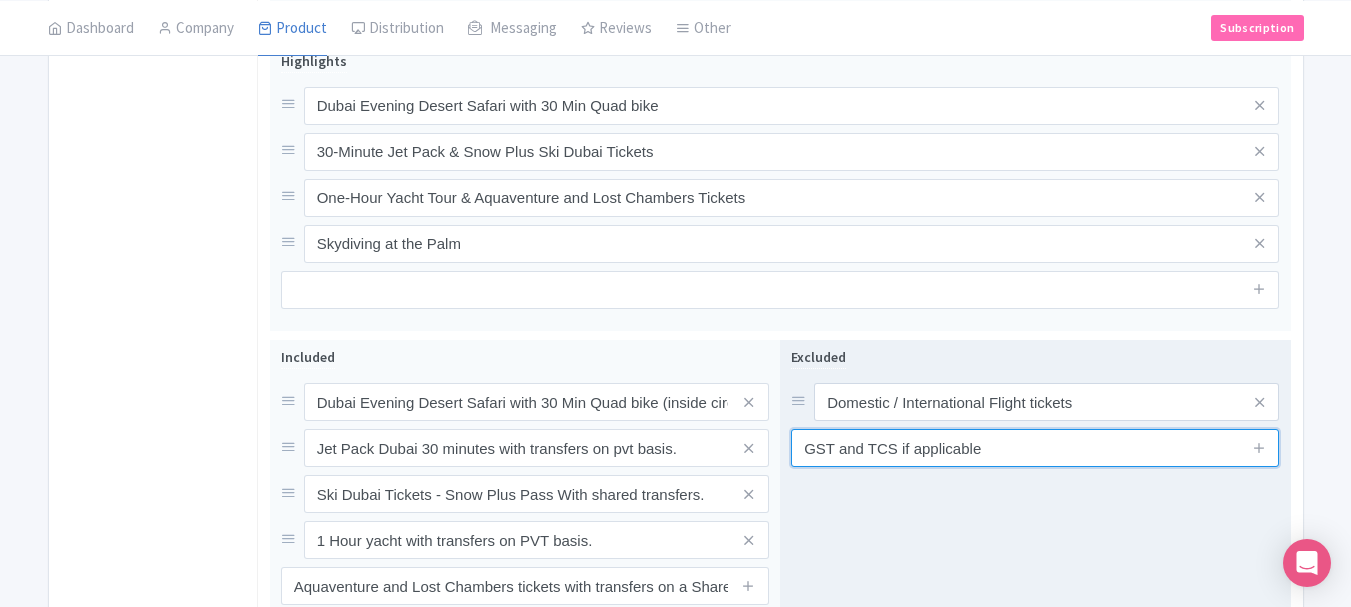 type on "GST and TCS if applicable" 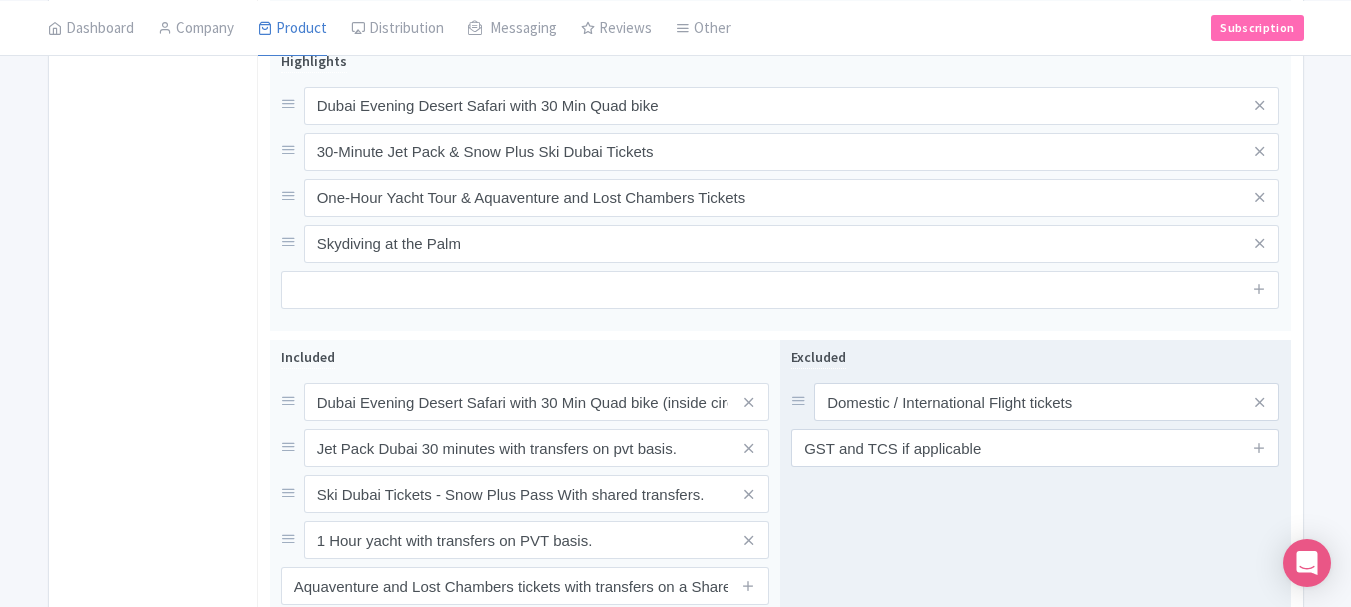 click at bounding box center [1259, 448] 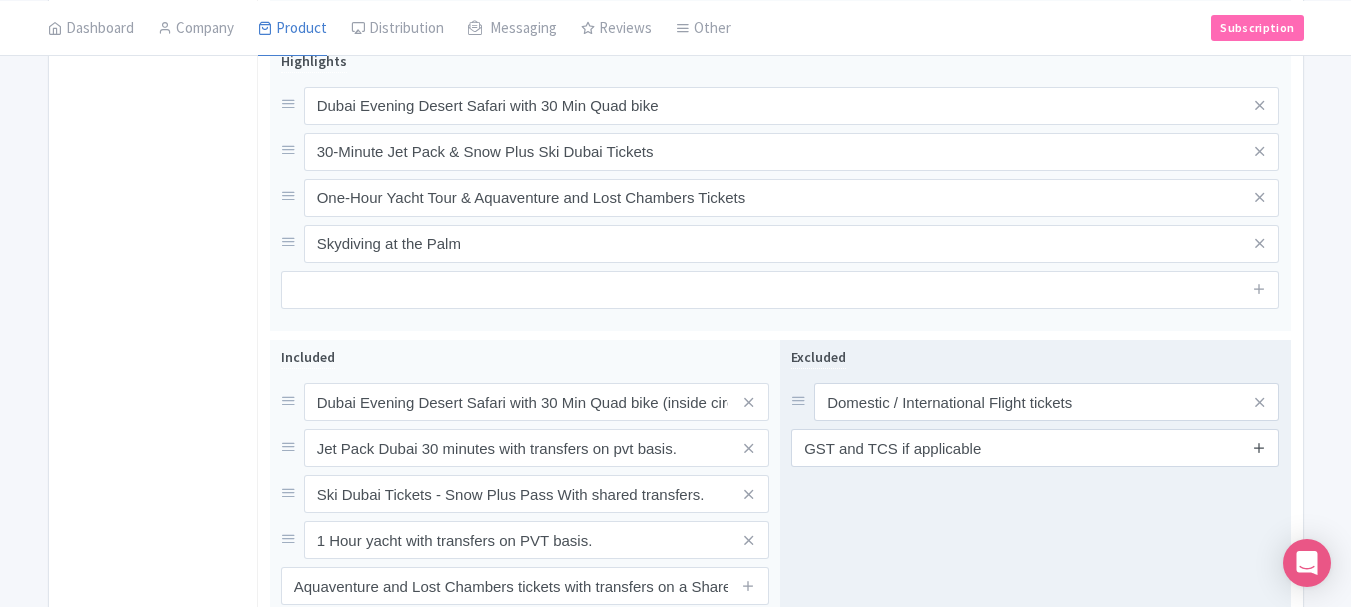 click at bounding box center (1259, 447) 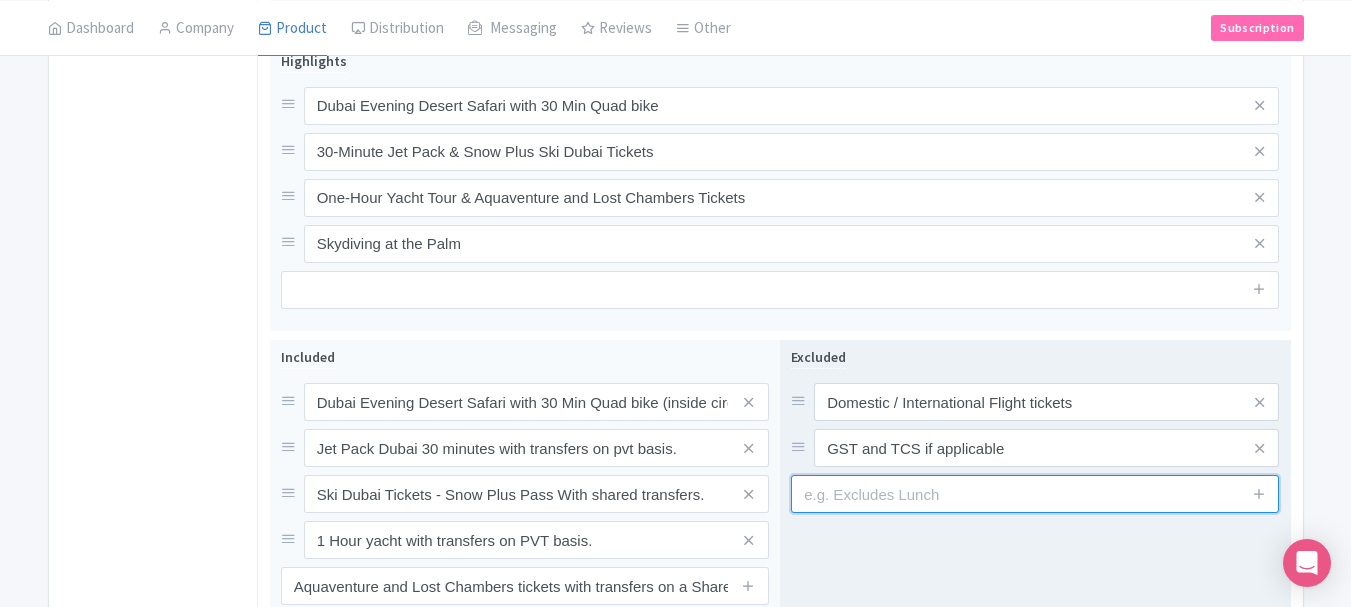 drag, startPoint x: 905, startPoint y: 500, endPoint x: 931, endPoint y: 497, distance: 26.172504 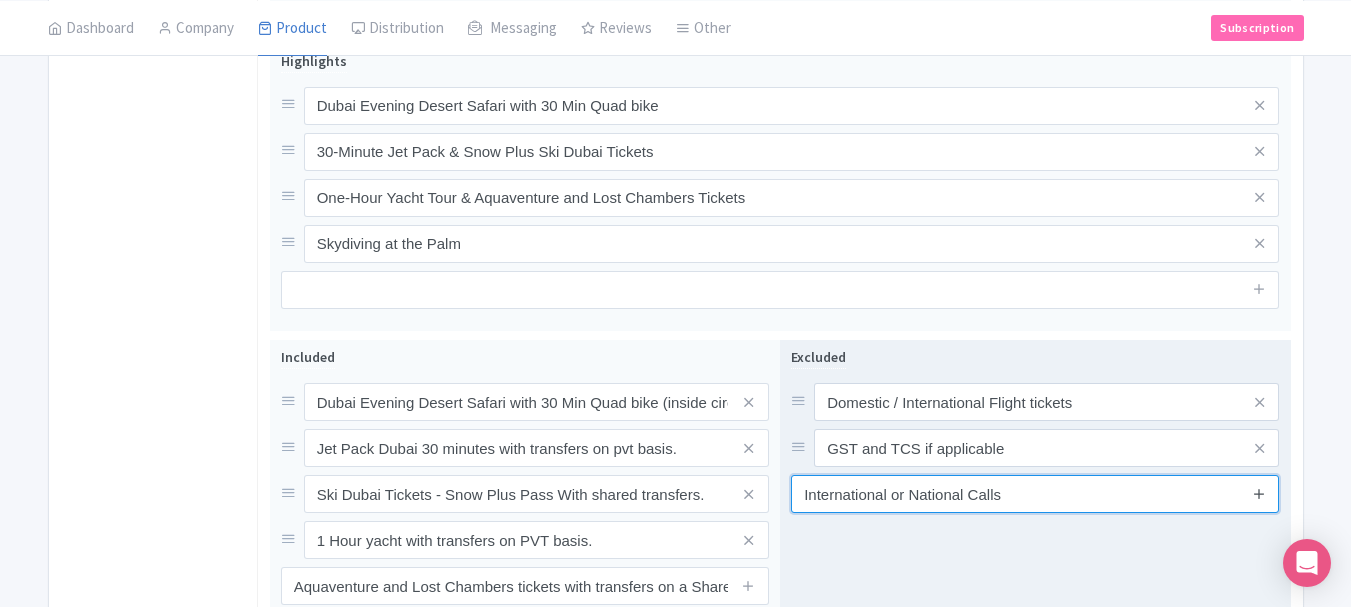 type on "International or National Calls" 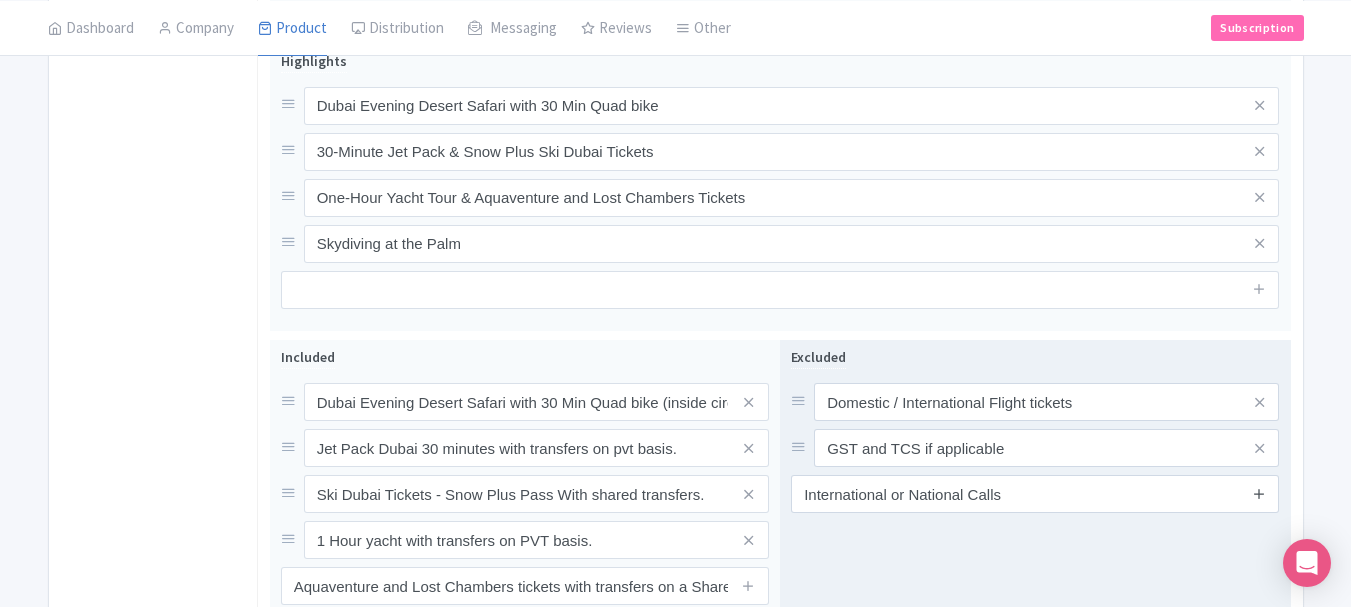 click at bounding box center [1259, 493] 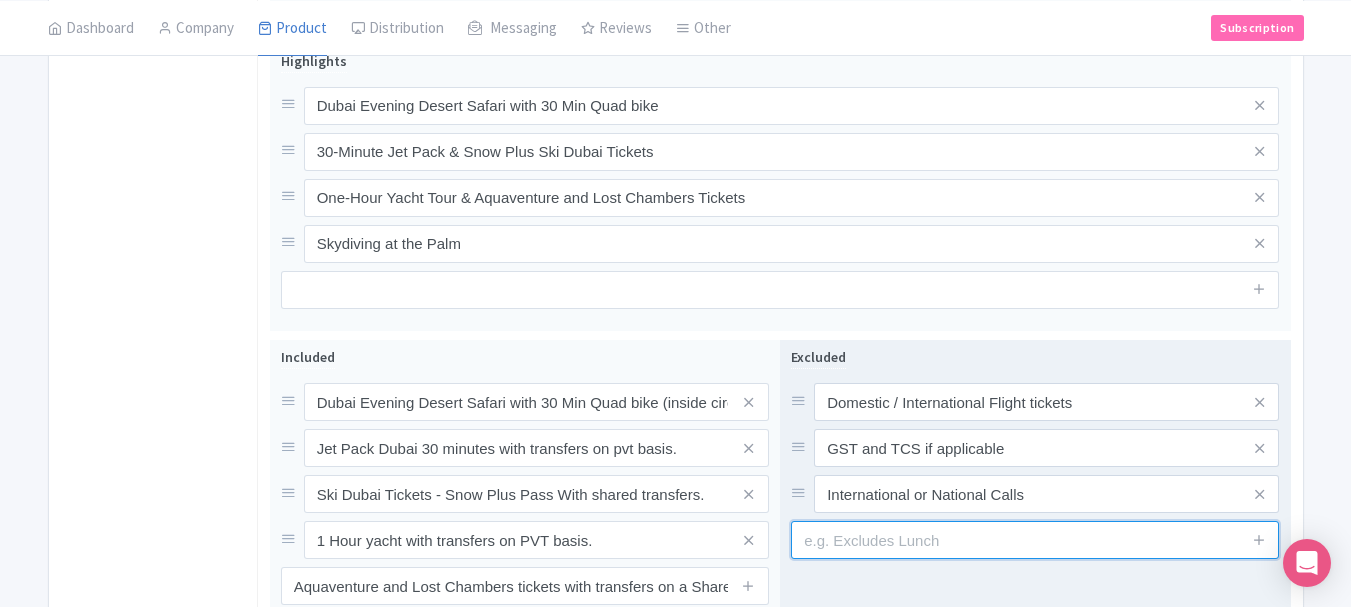 click at bounding box center [1035, 540] 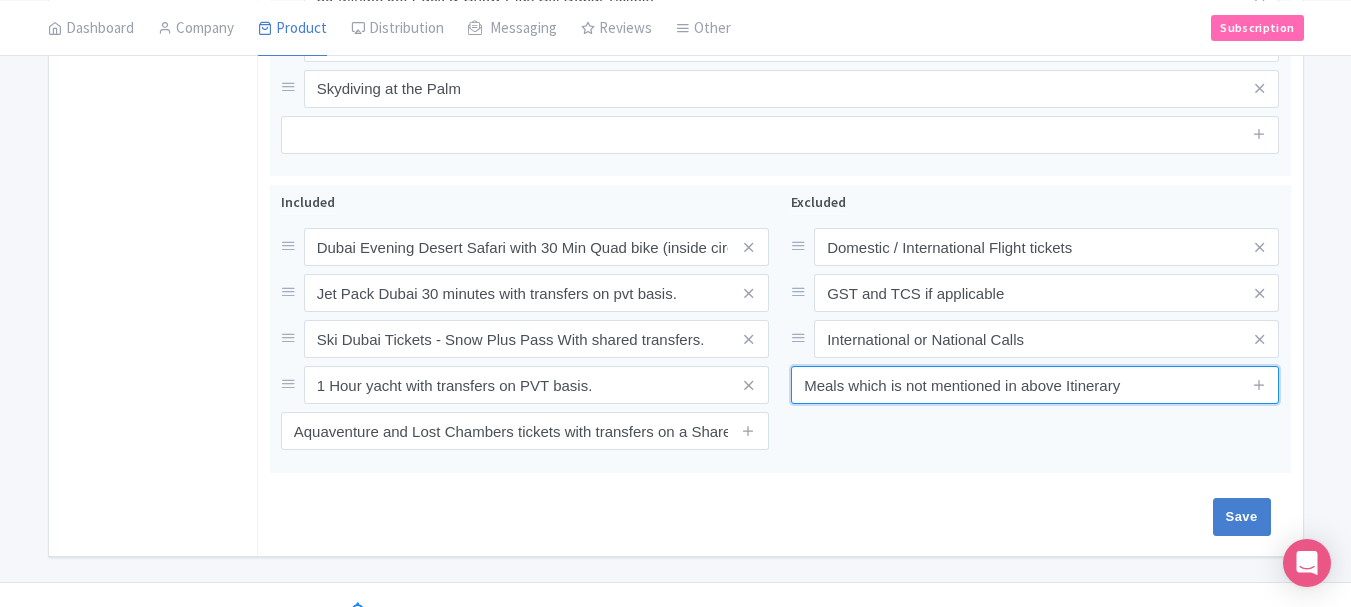 scroll, scrollTop: 994, scrollLeft: 0, axis: vertical 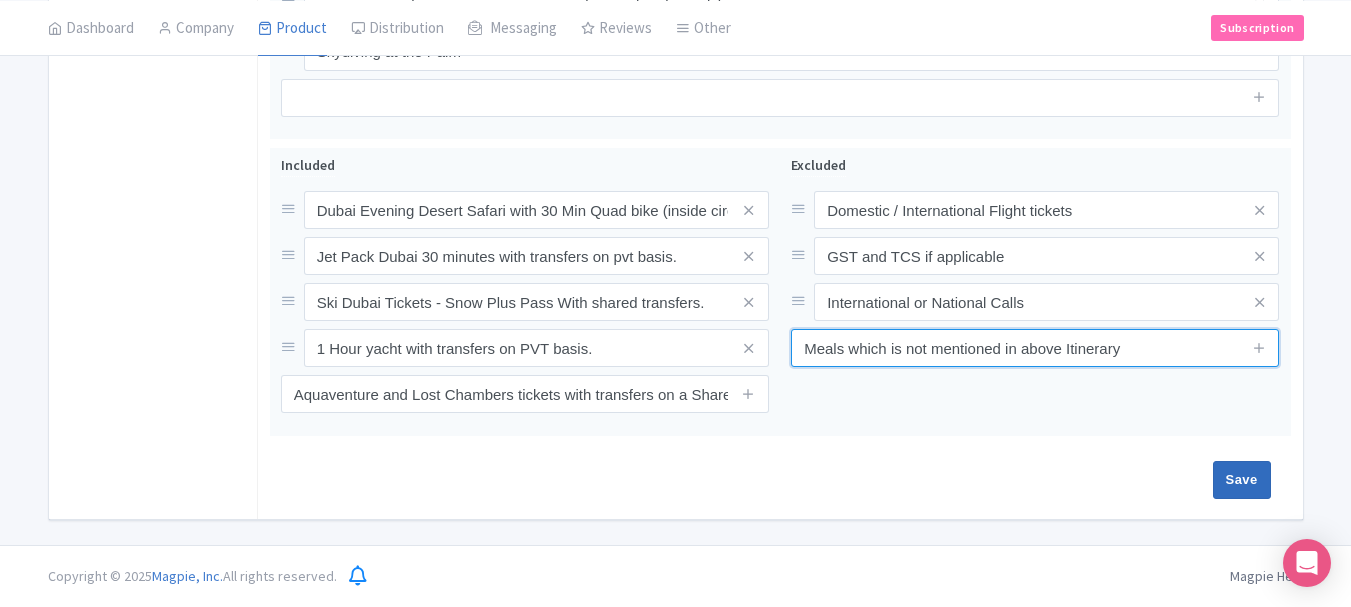 type on "Meals which is not mentioned in above Itinerary" 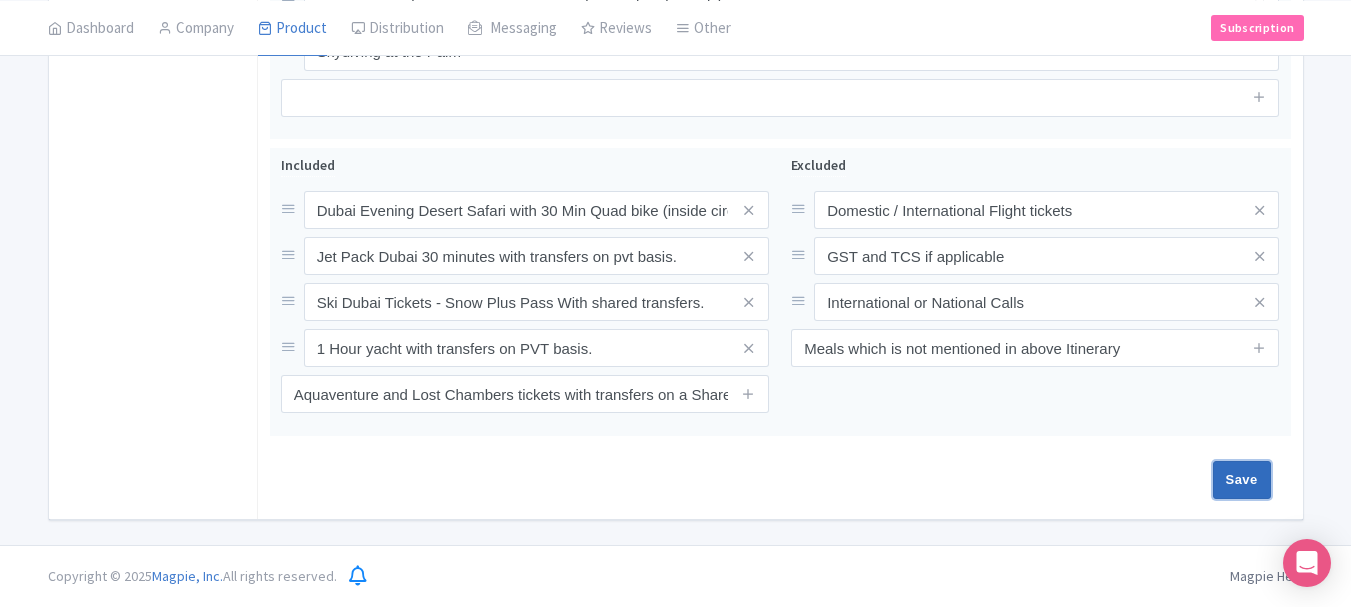 click on "Save" at bounding box center [1242, 480] 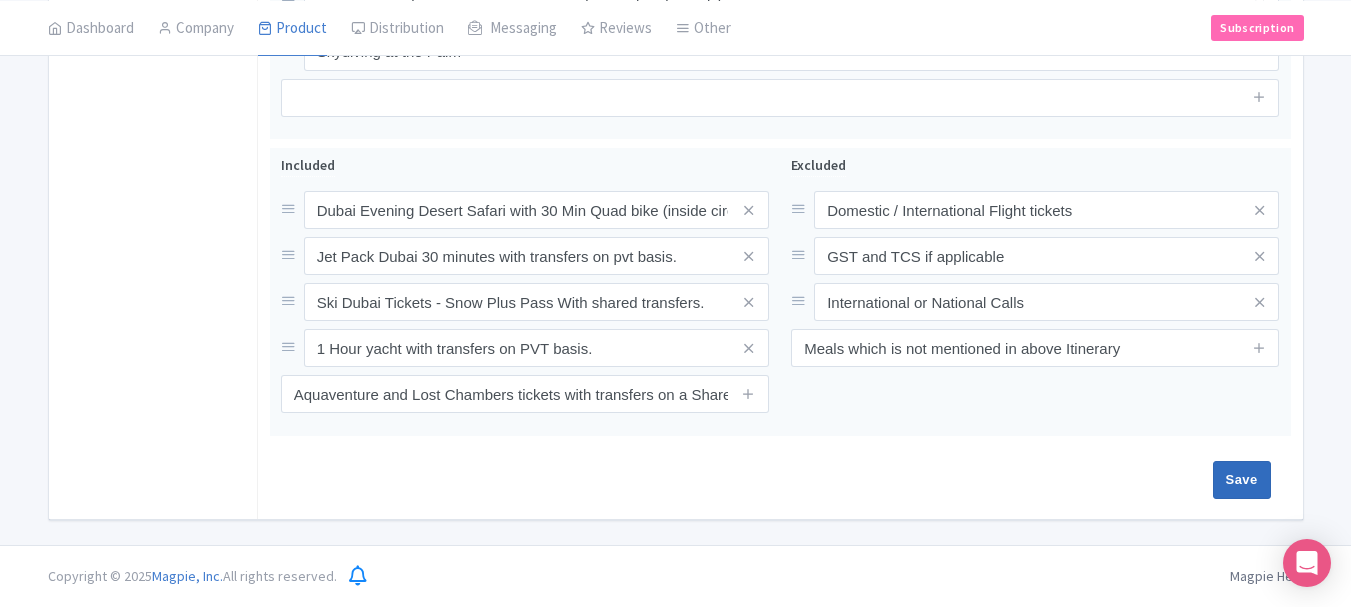 type on "Saving..." 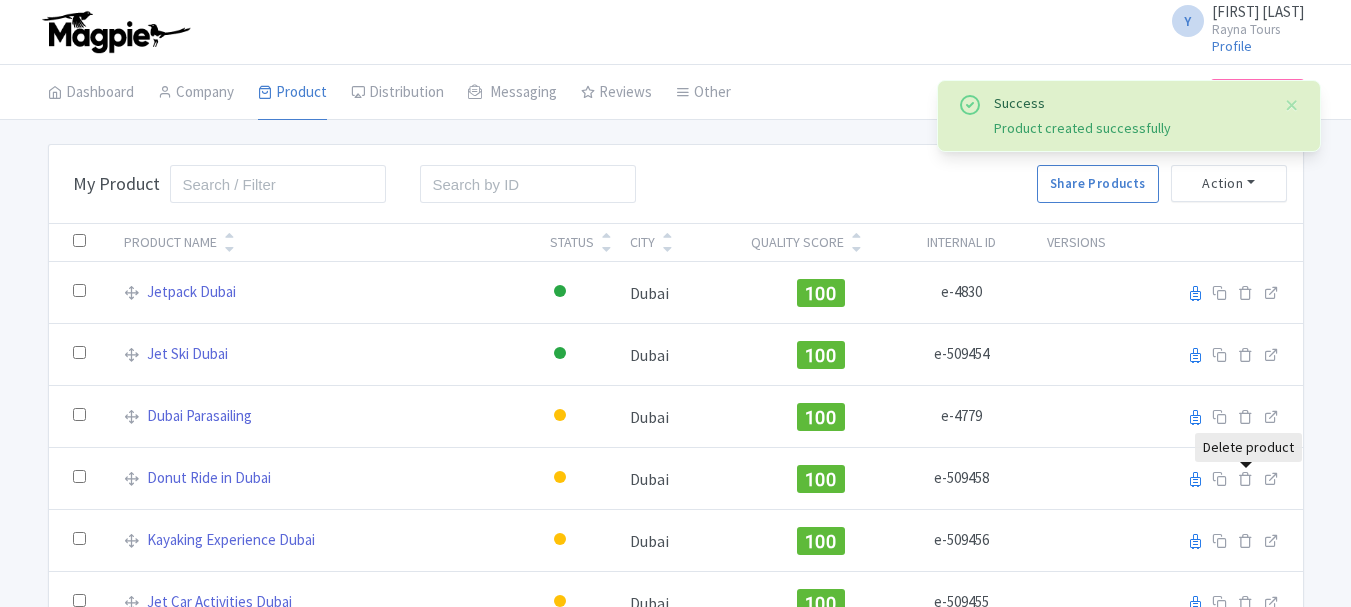 scroll, scrollTop: 0, scrollLeft: 0, axis: both 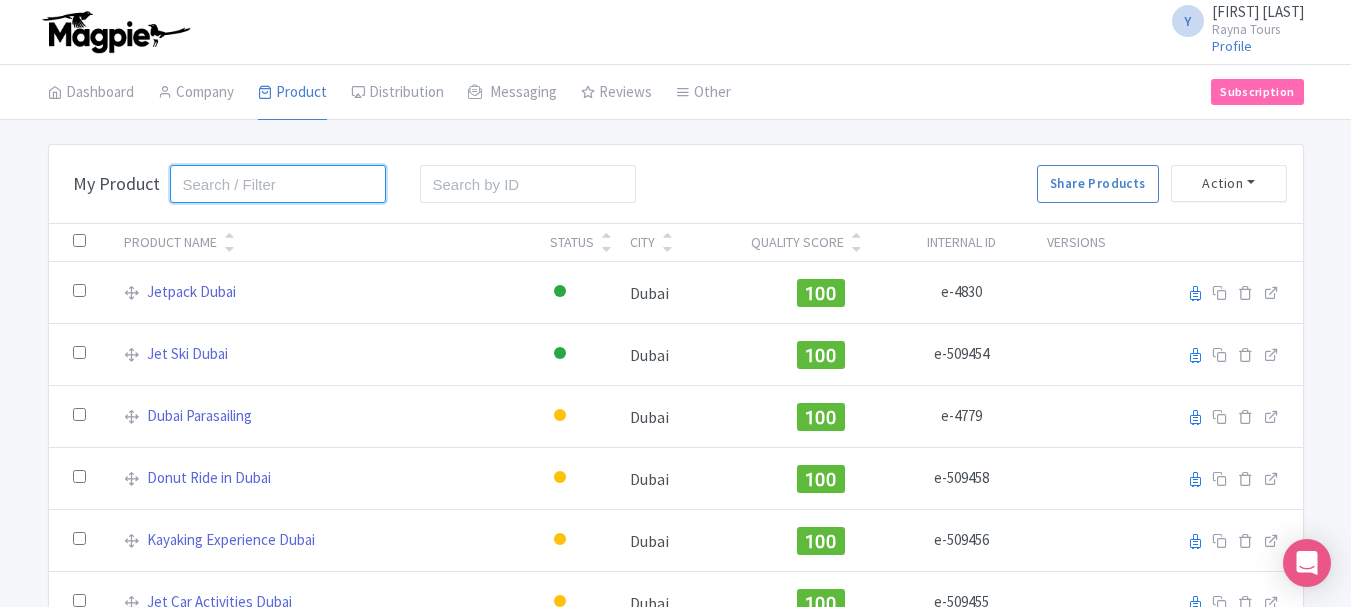 click at bounding box center [278, 184] 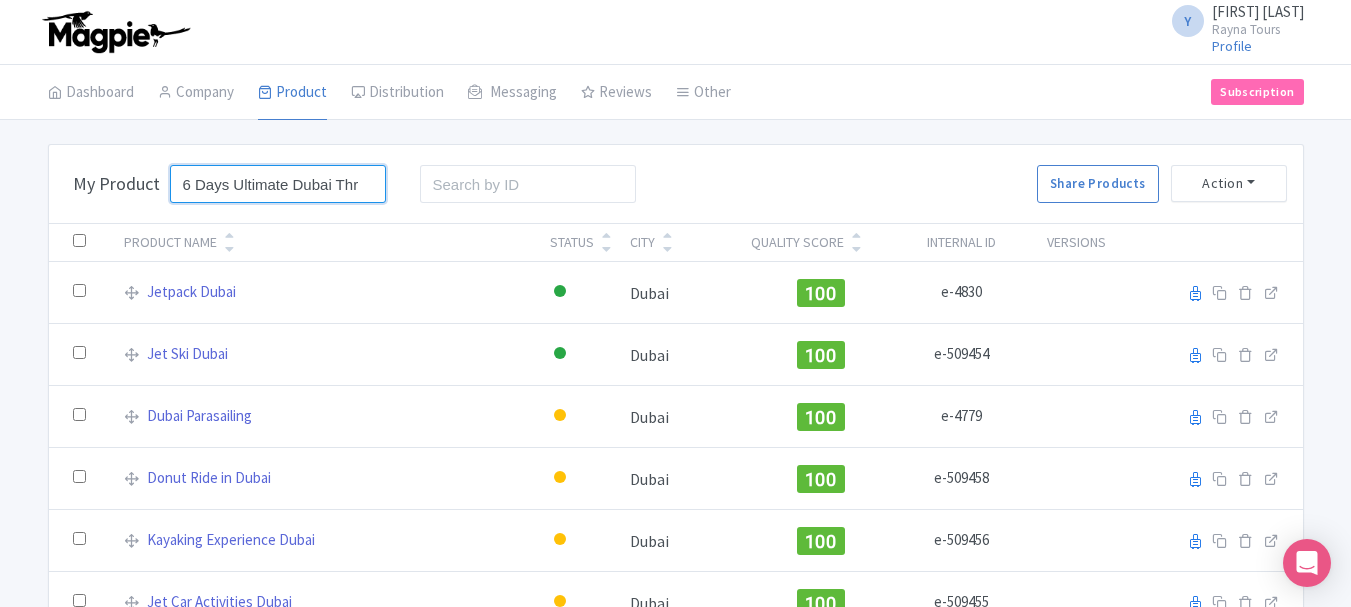scroll, scrollTop: 0, scrollLeft: 61, axis: horizontal 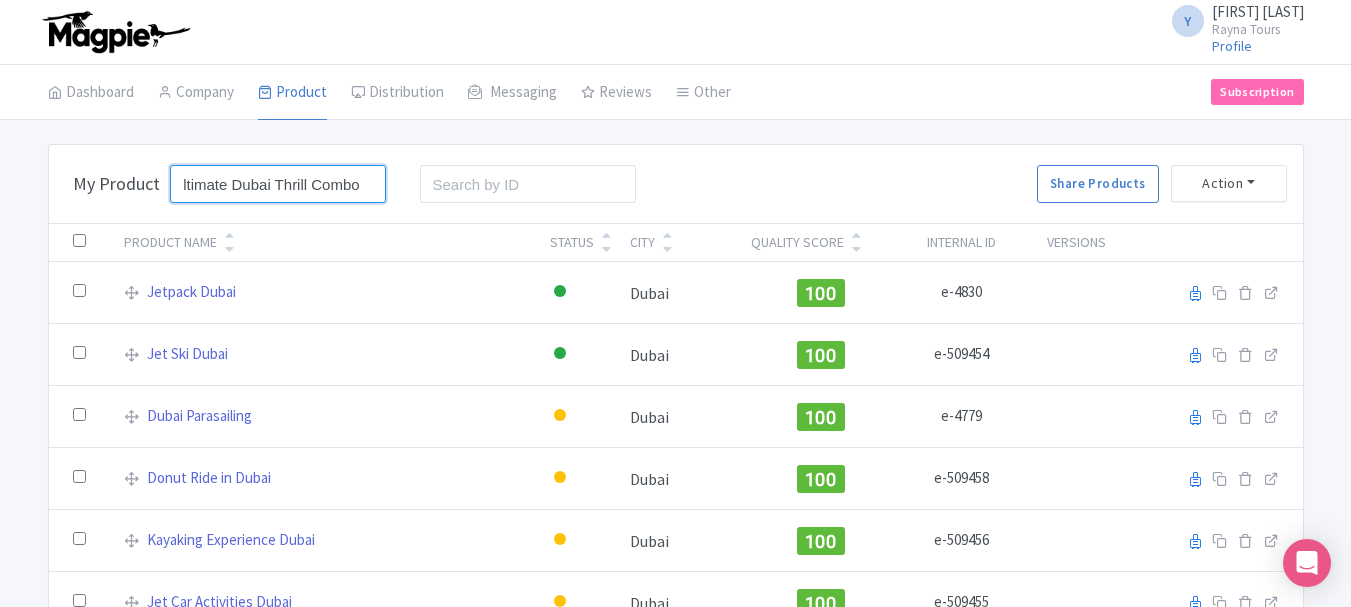 type on "6 Days Ultimate Dubai Thrill Combo" 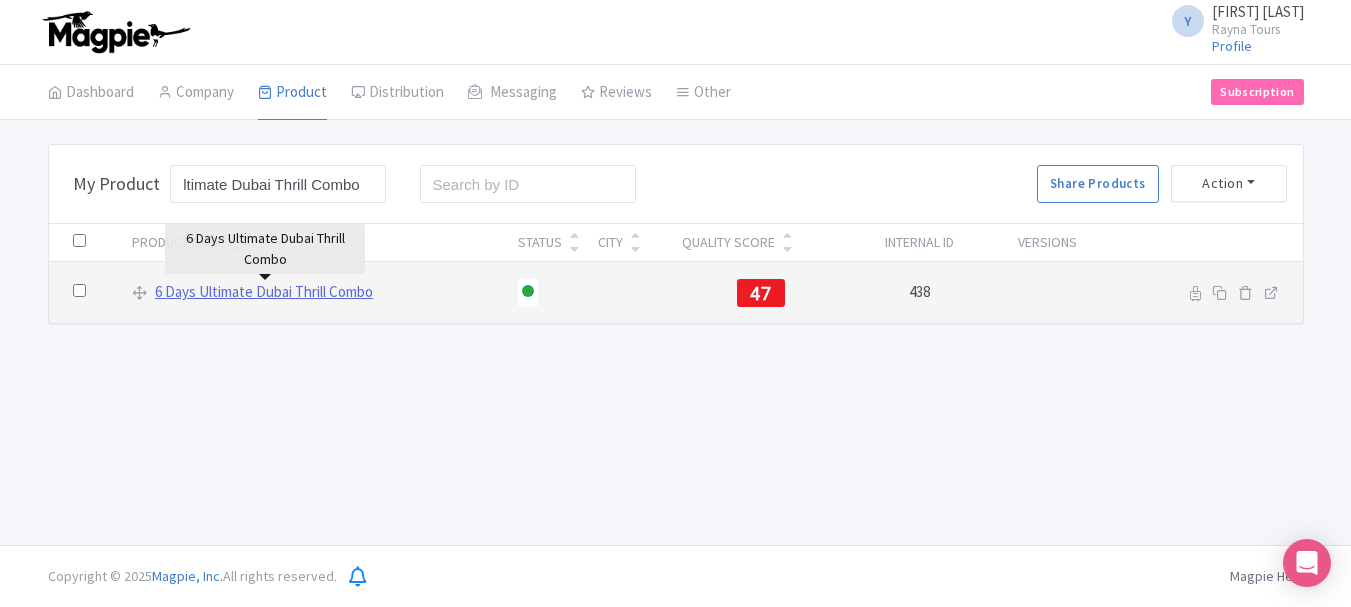 click on "6 Days Ultimate Dubai Thrill Combo" at bounding box center [264, 292] 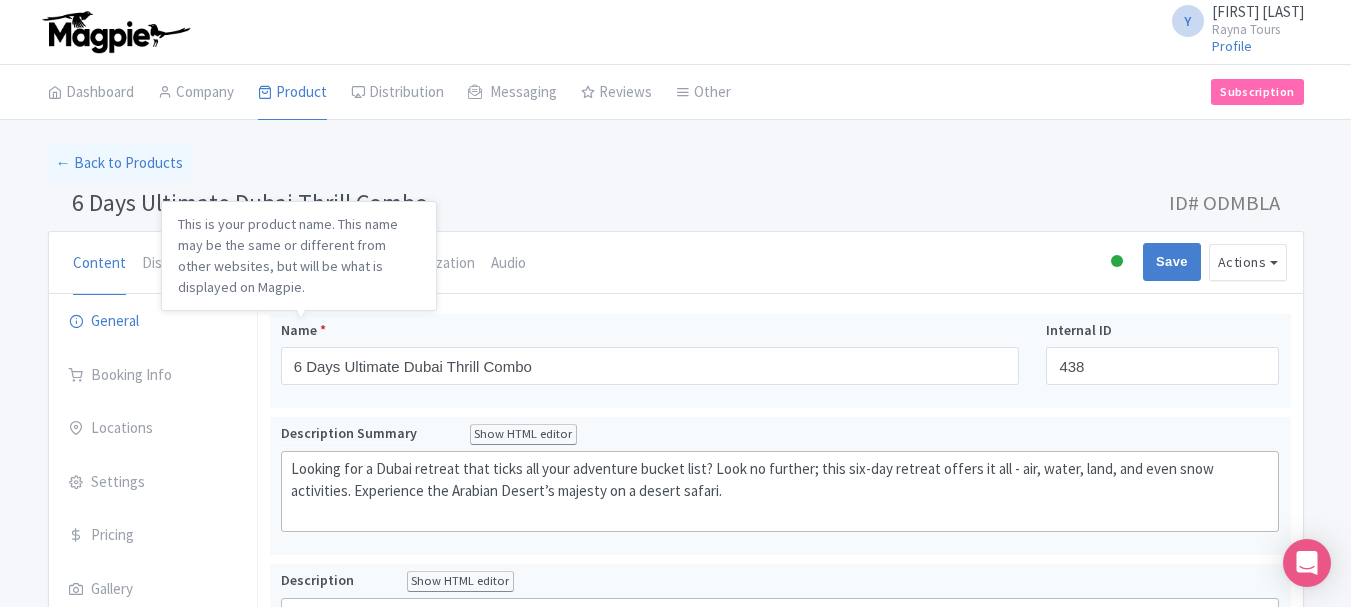 scroll, scrollTop: 0, scrollLeft: 0, axis: both 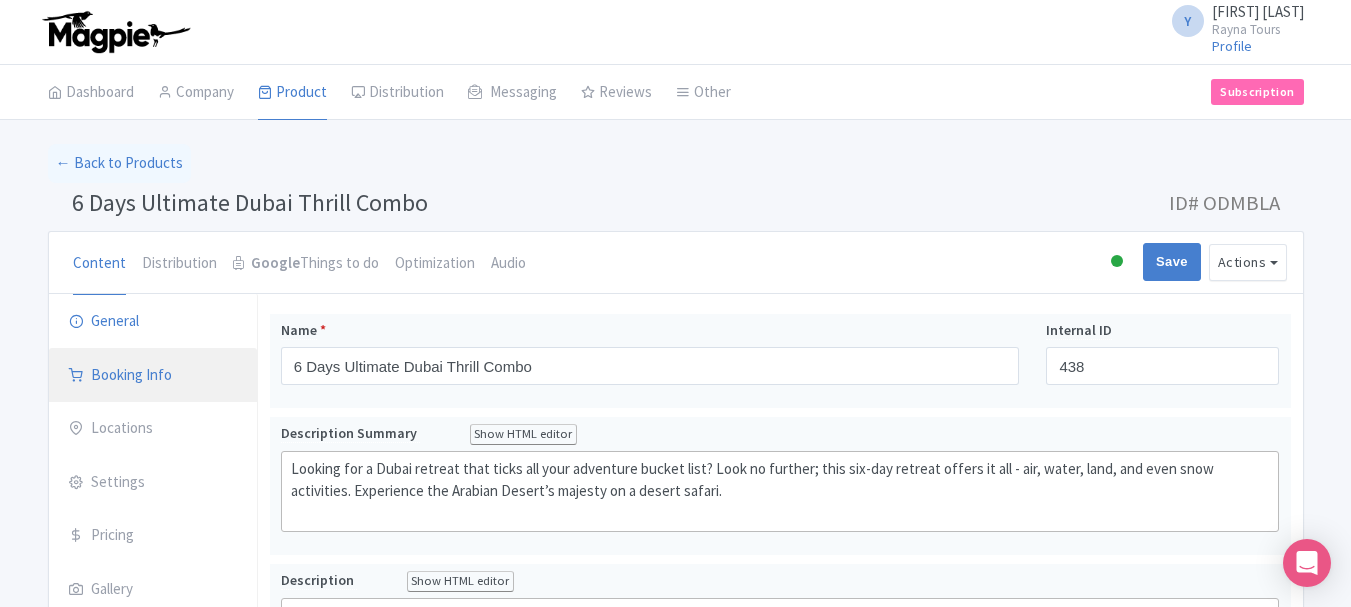 click on "Booking Info" at bounding box center [153, 376] 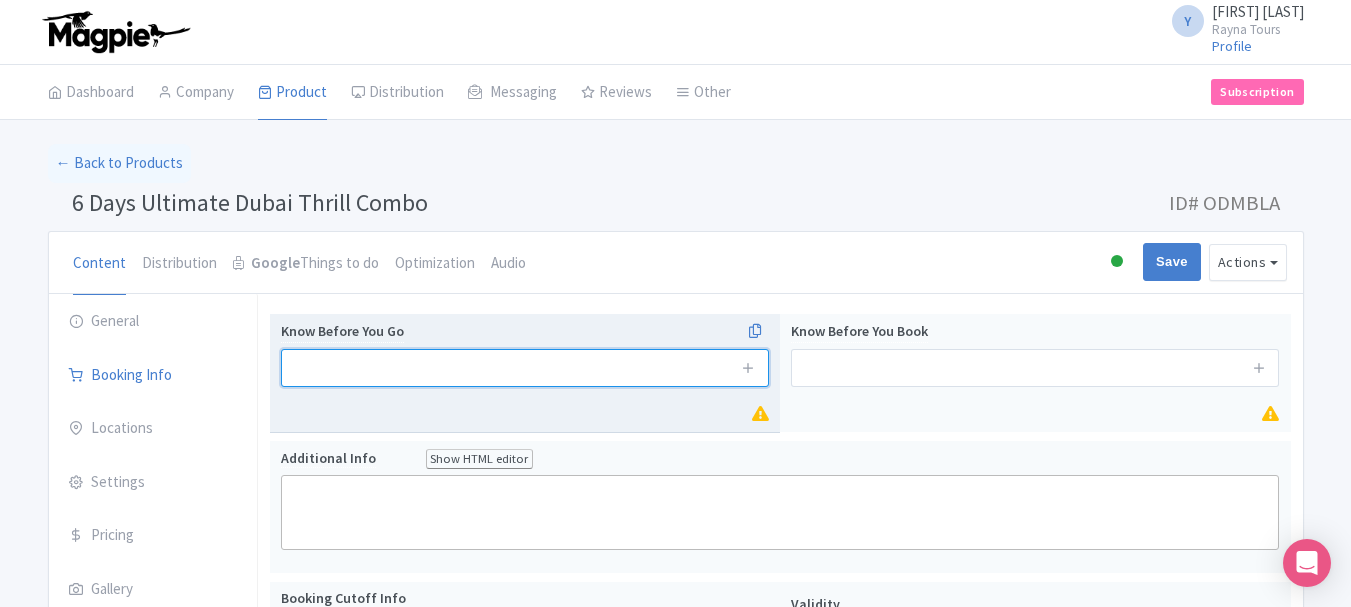 click at bounding box center (525, 368) 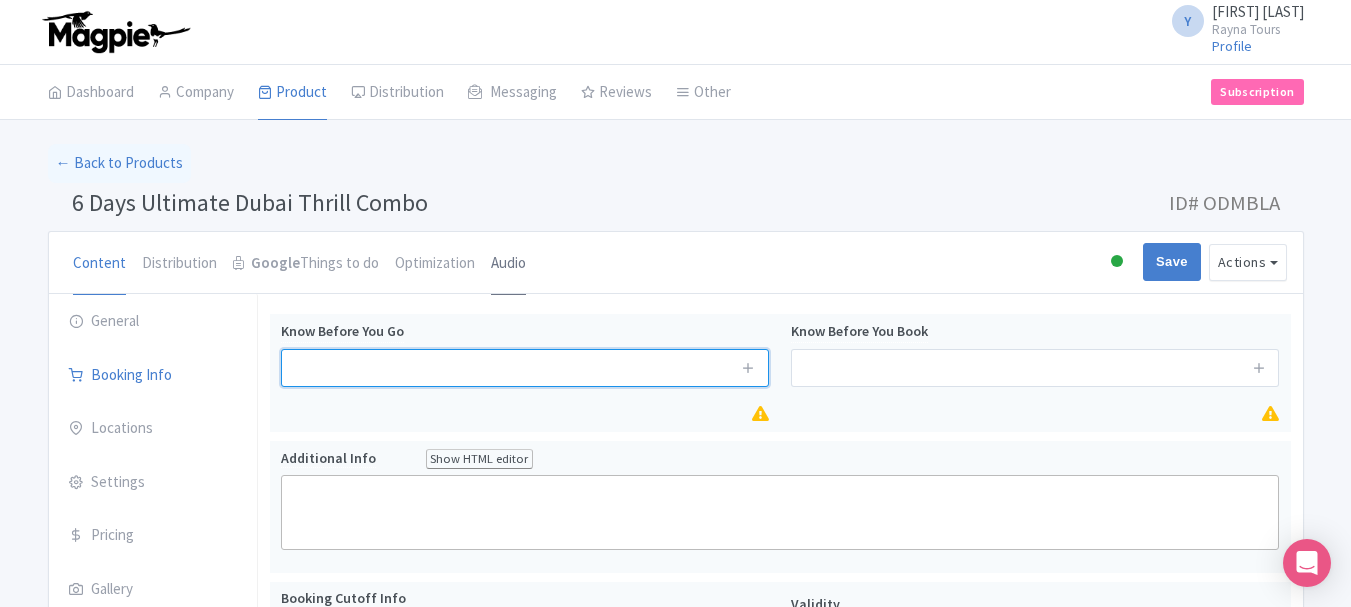 paste on "Rayna reserve the rights to change / amend the itinerary" 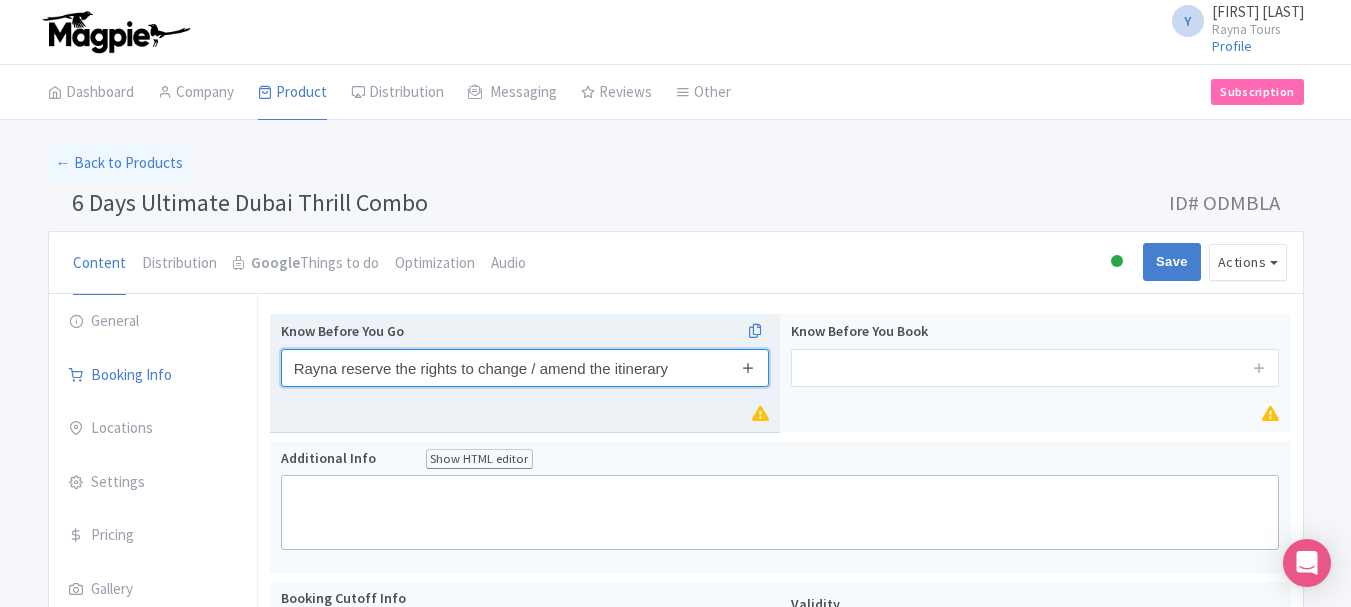 type on "Rayna reserve the rights to change / amend the itinerary" 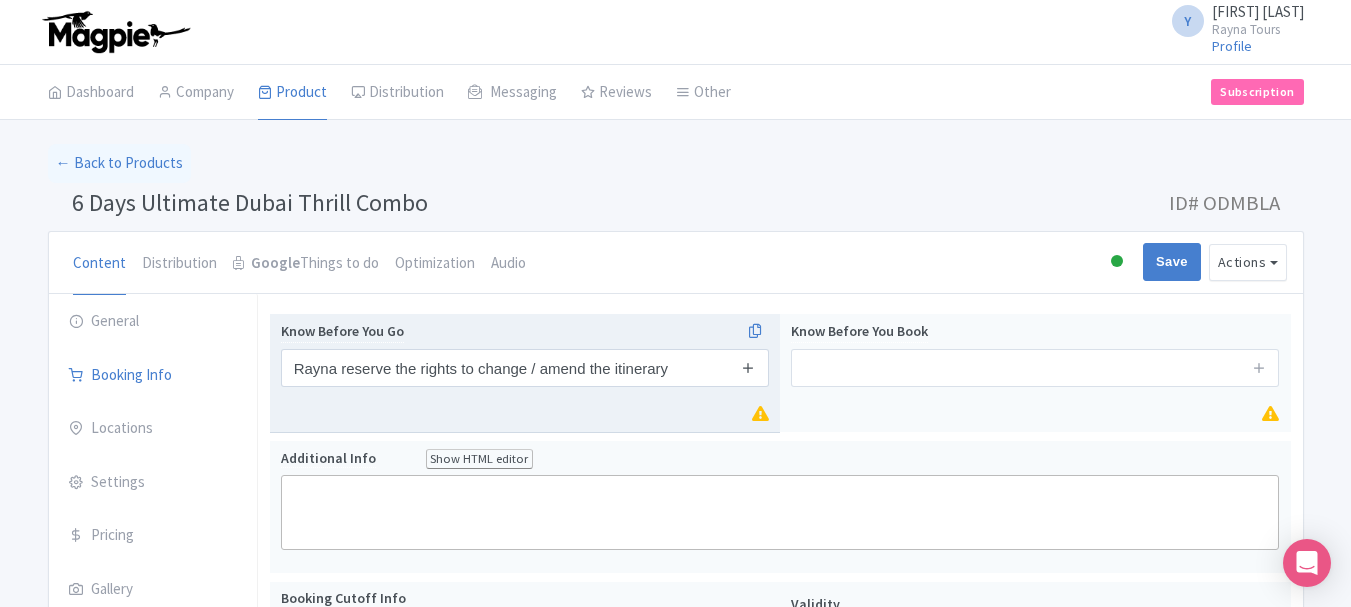 click at bounding box center [748, 367] 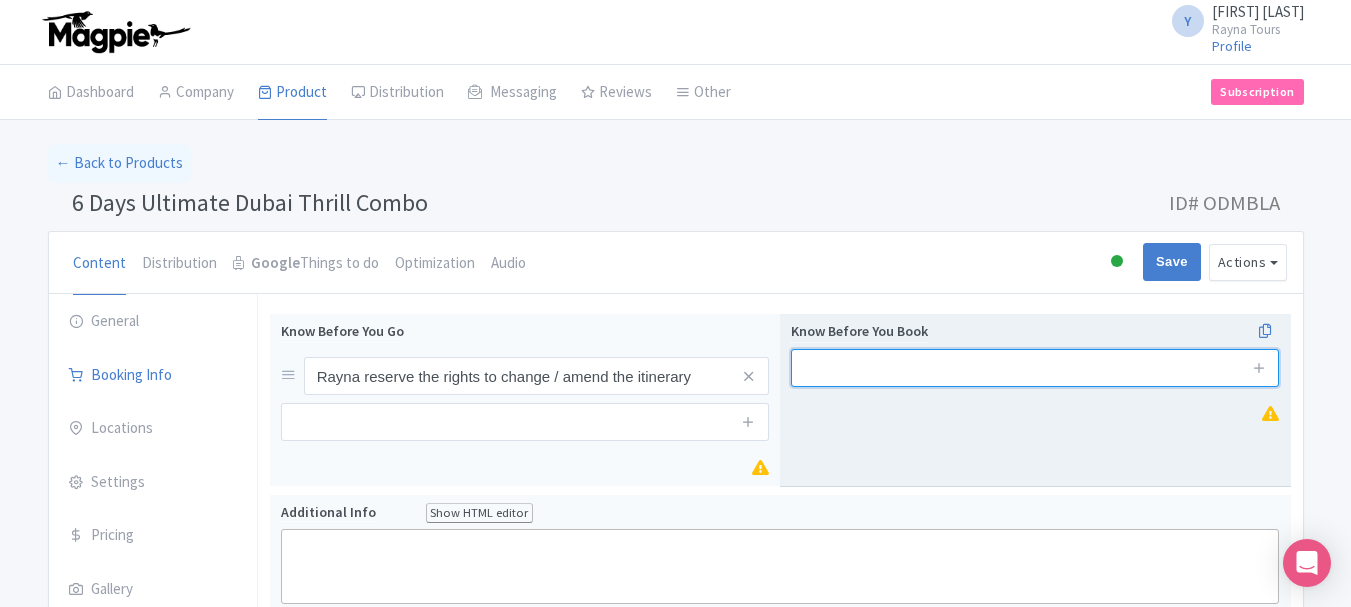 click at bounding box center (1035, 368) 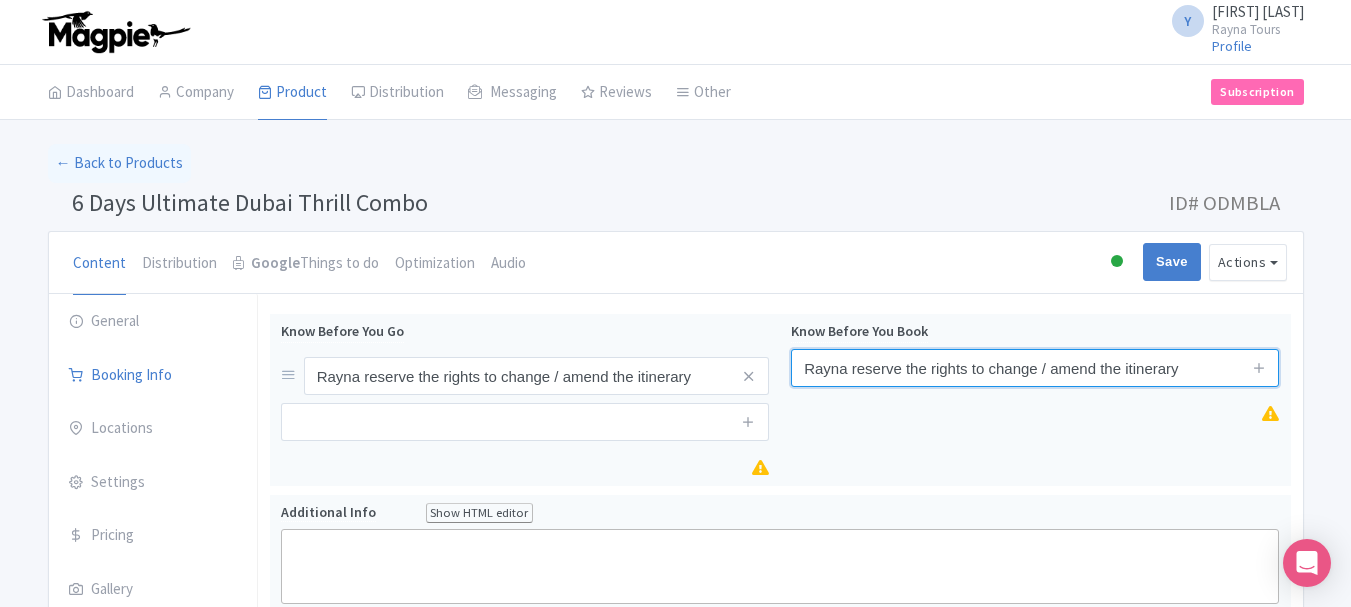 type on "Rayna reserve the rights to change / amend the itinerary" 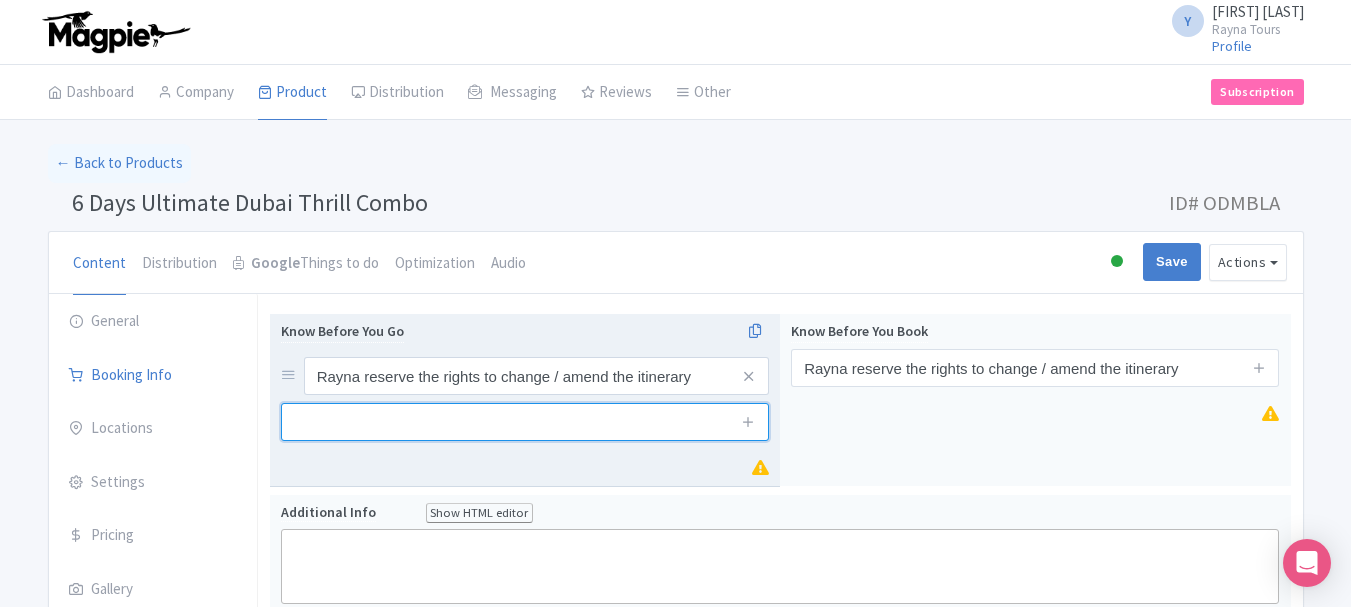 click at bounding box center [525, 422] 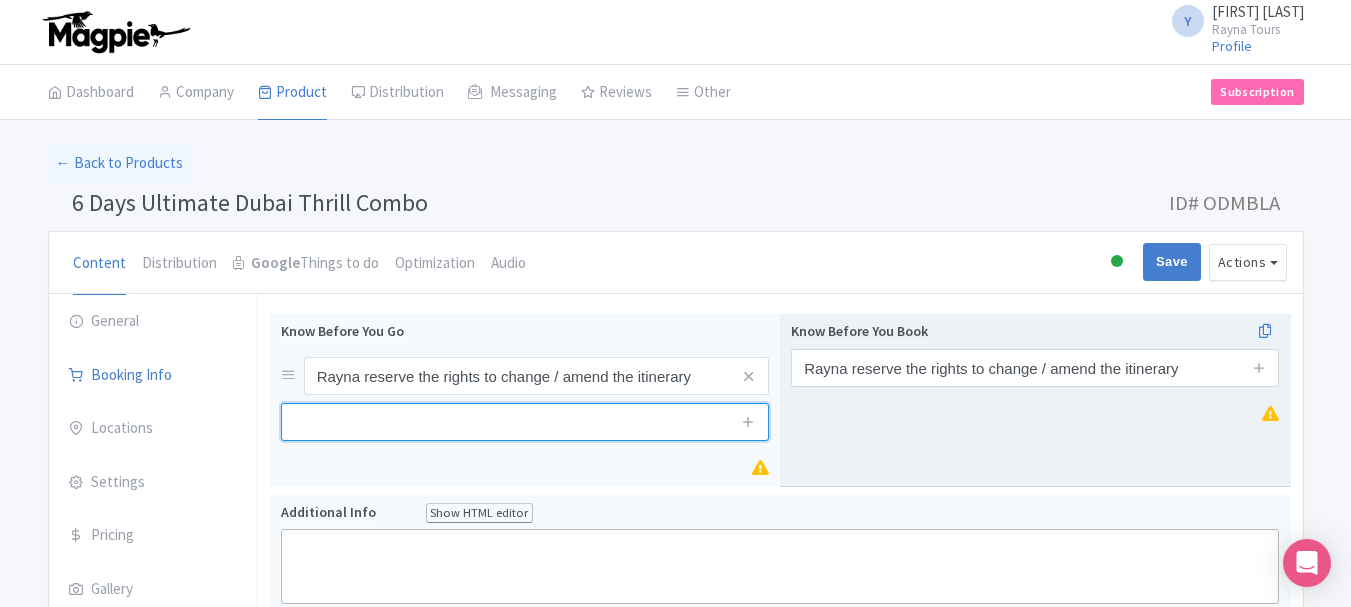 paste on "All the transfers will be used on point-to-point basis only" 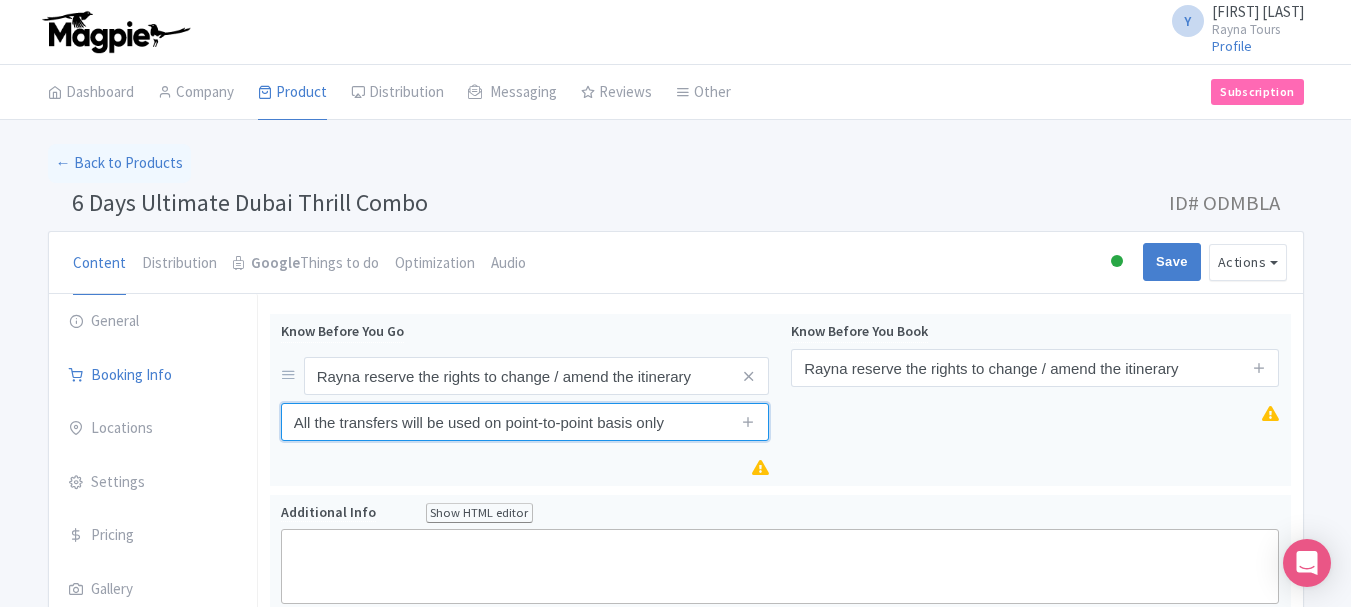 type on "All the transfers will be used on point-to-point basis only" 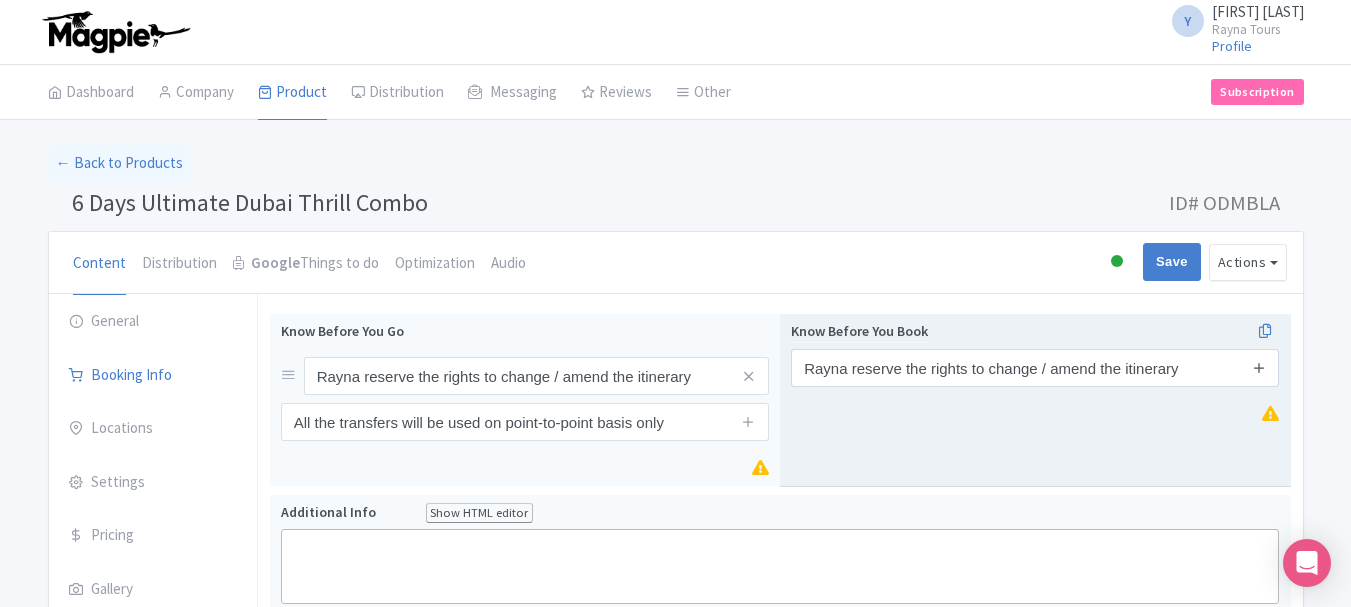 click at bounding box center [1259, 367] 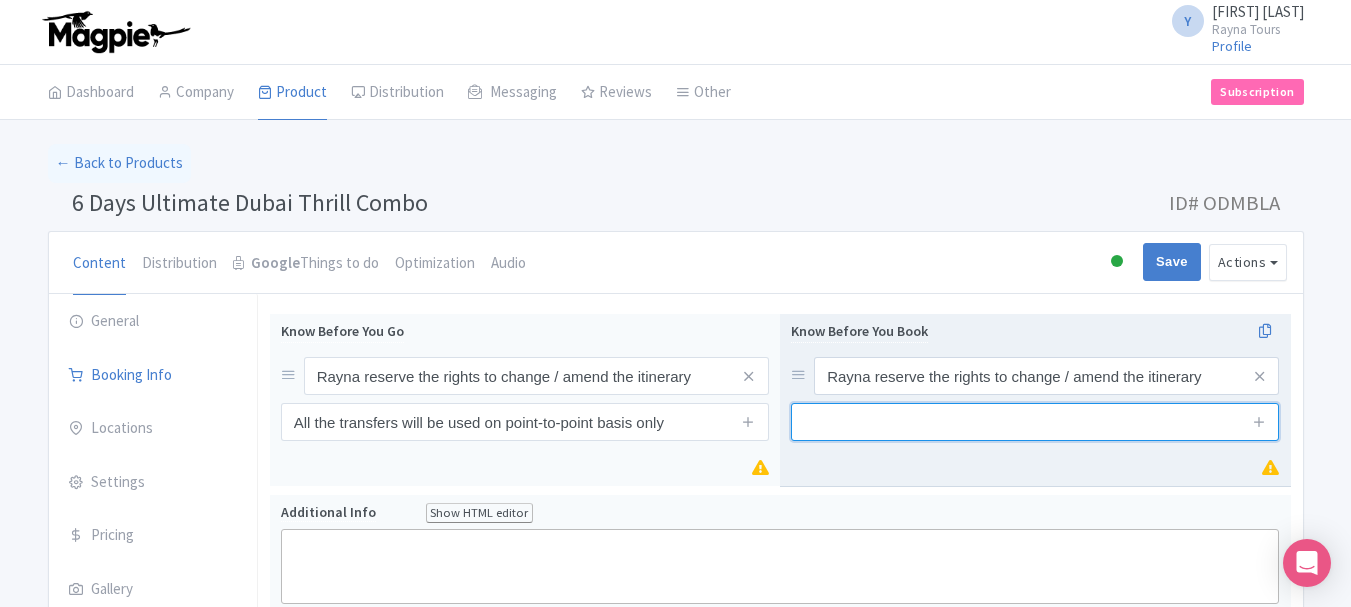 click at bounding box center (1035, 422) 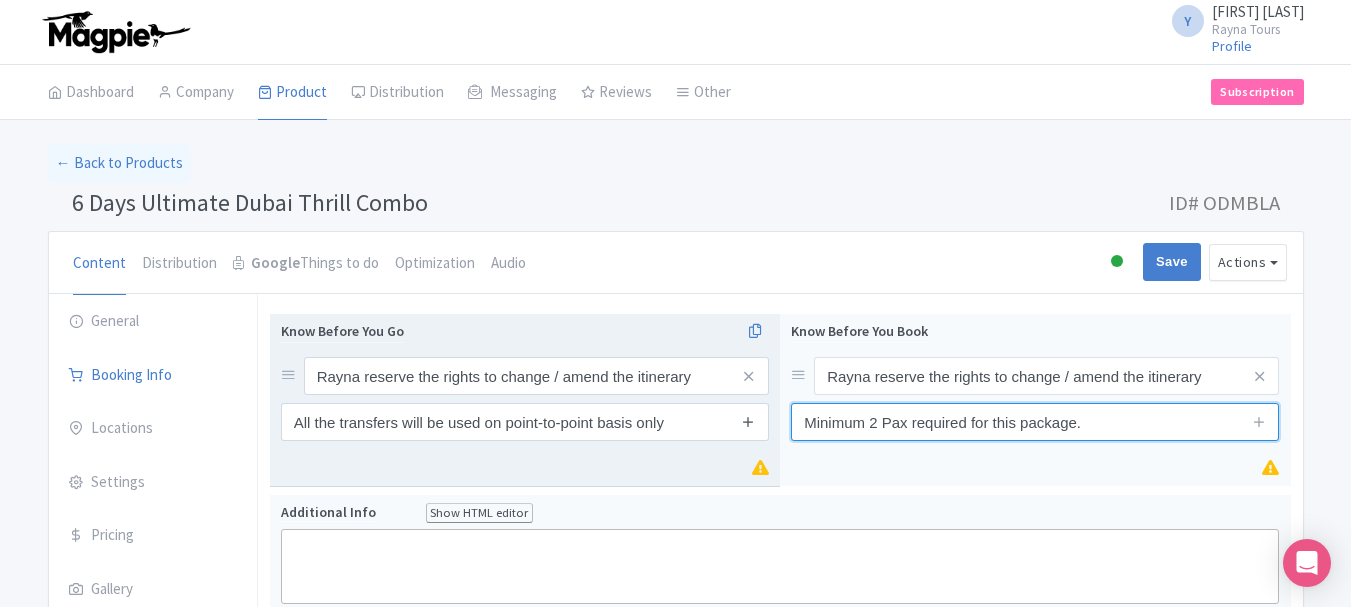 type on "Minimum 2 Pax required for this package." 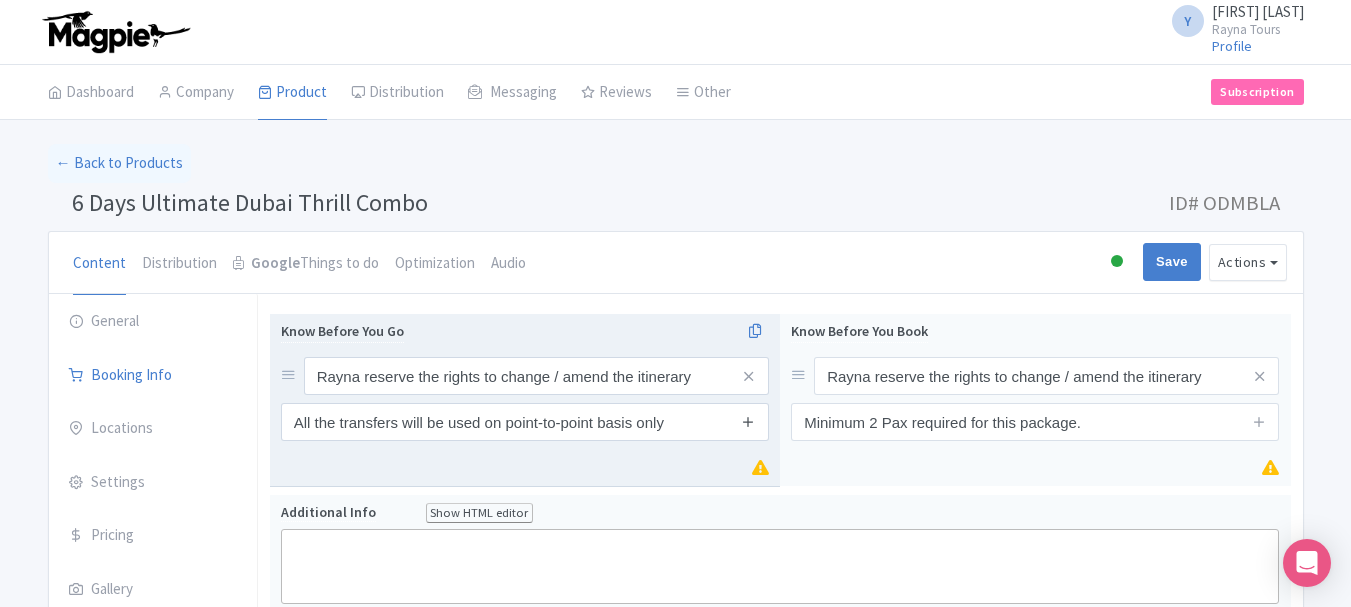 click at bounding box center (748, 421) 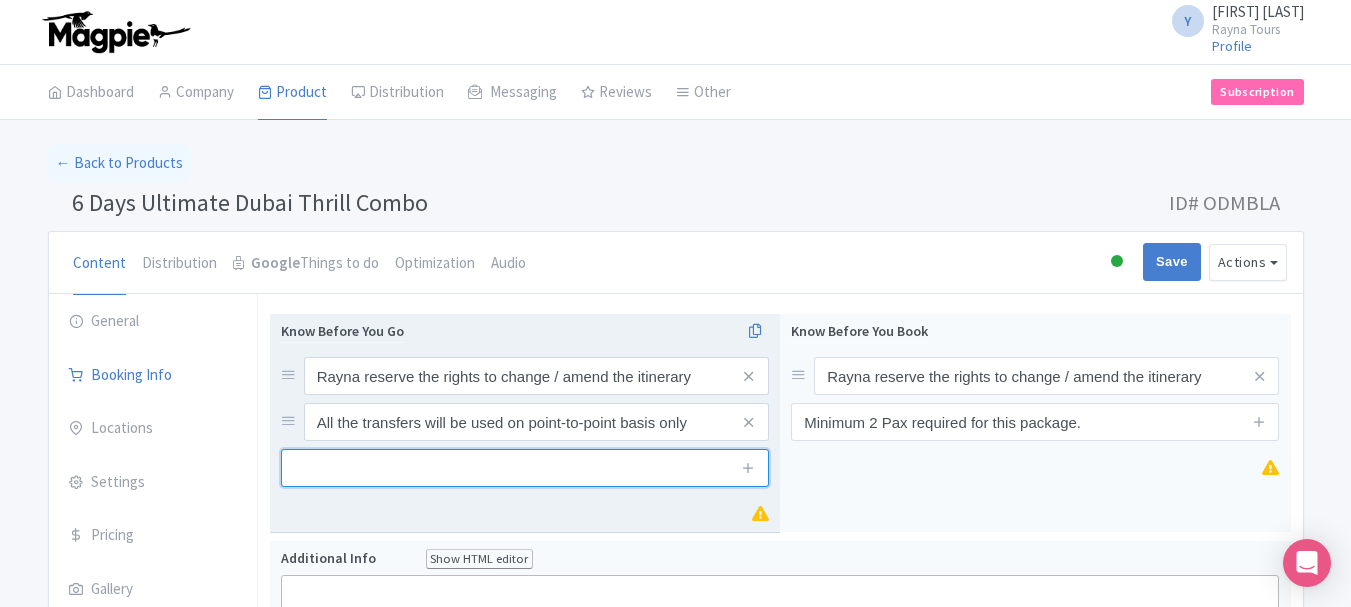 click at bounding box center [525, 468] 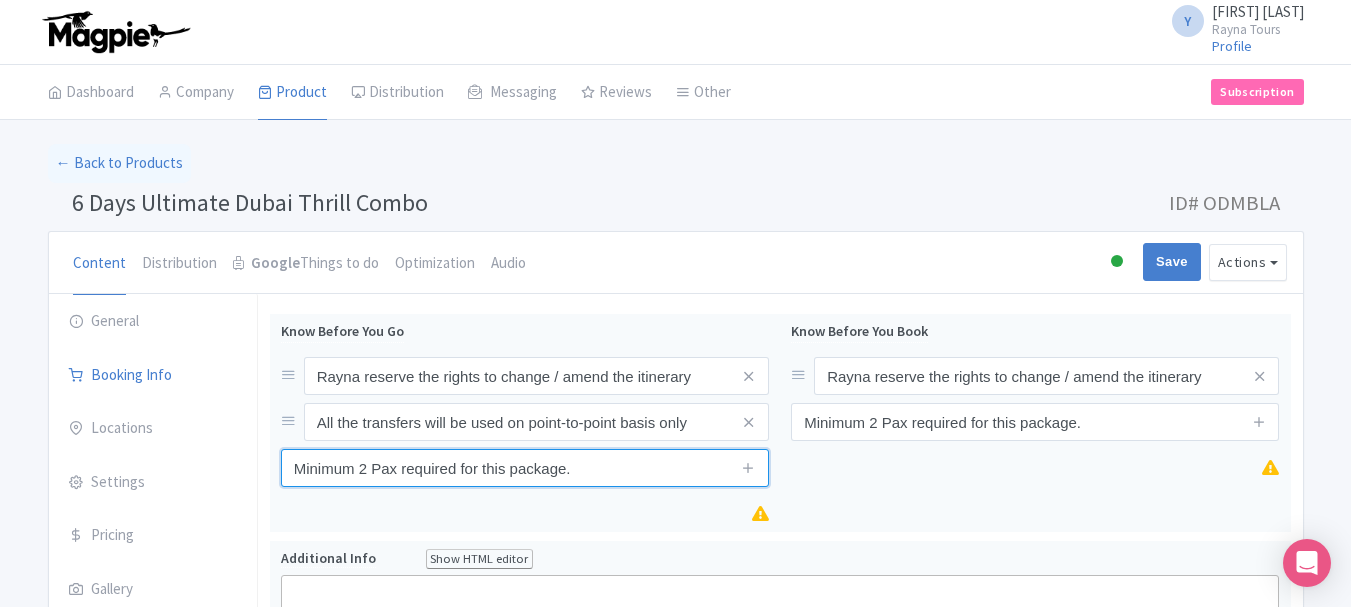 type on "Minimum 2 Pax required for this package." 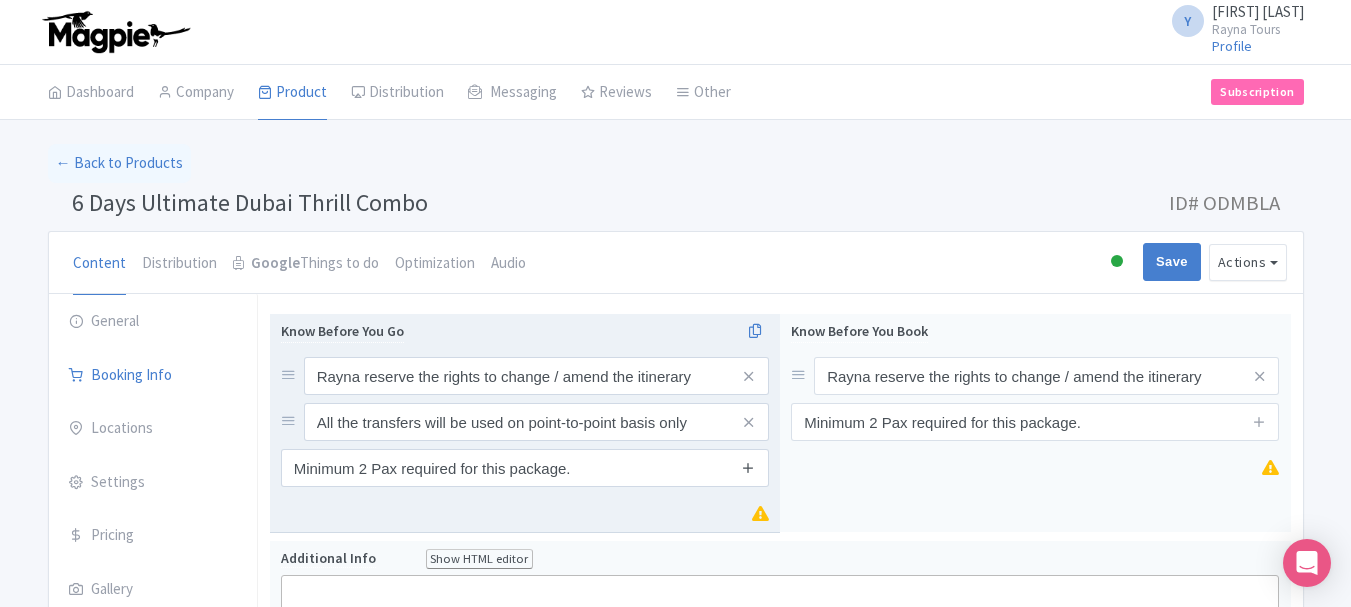 click at bounding box center (748, 467) 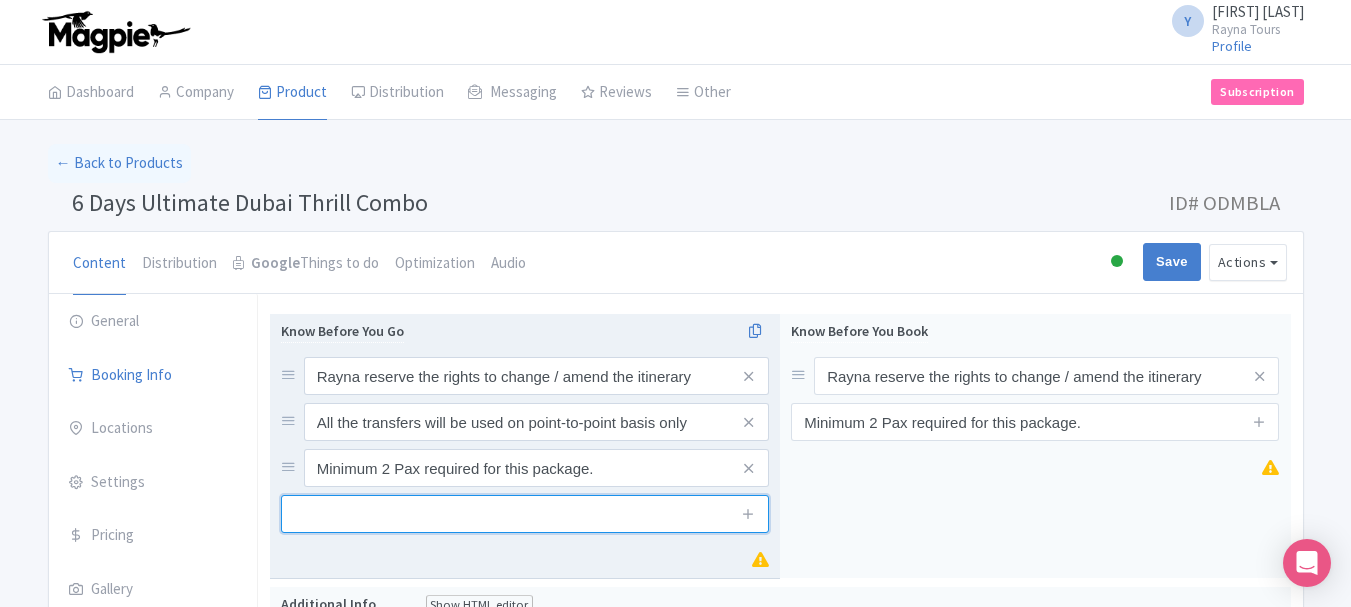 click at bounding box center [525, 514] 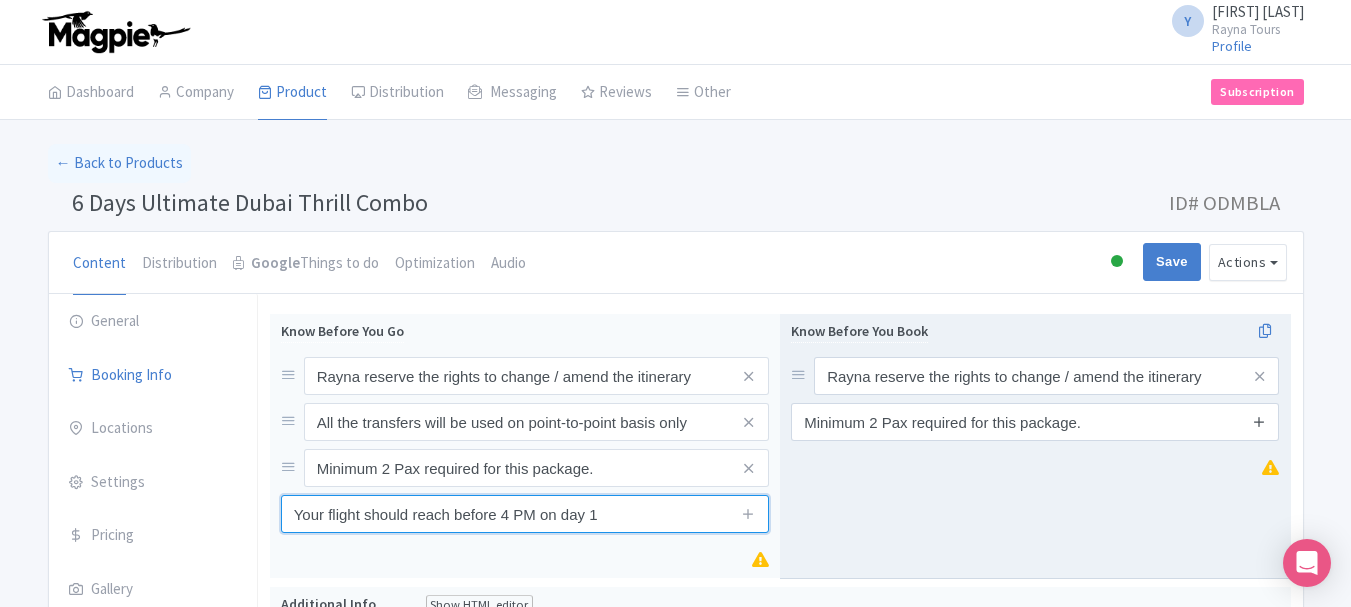 type on "Your flight should reach before 4 PM on day 1" 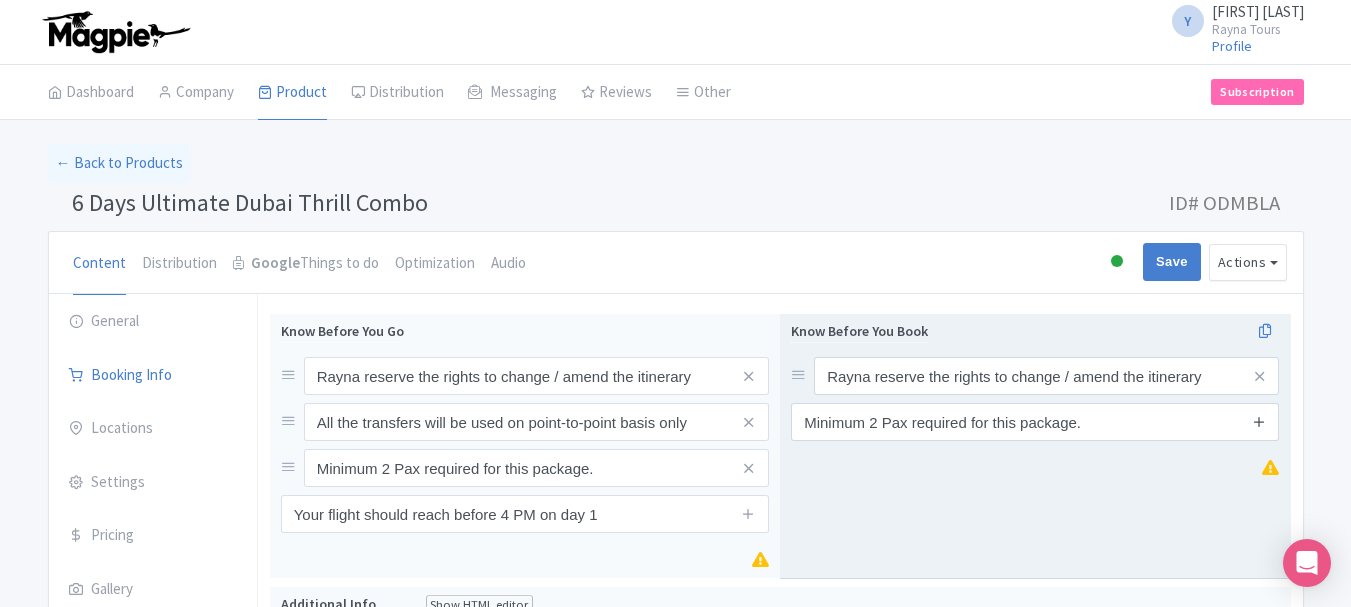 click at bounding box center (1259, 421) 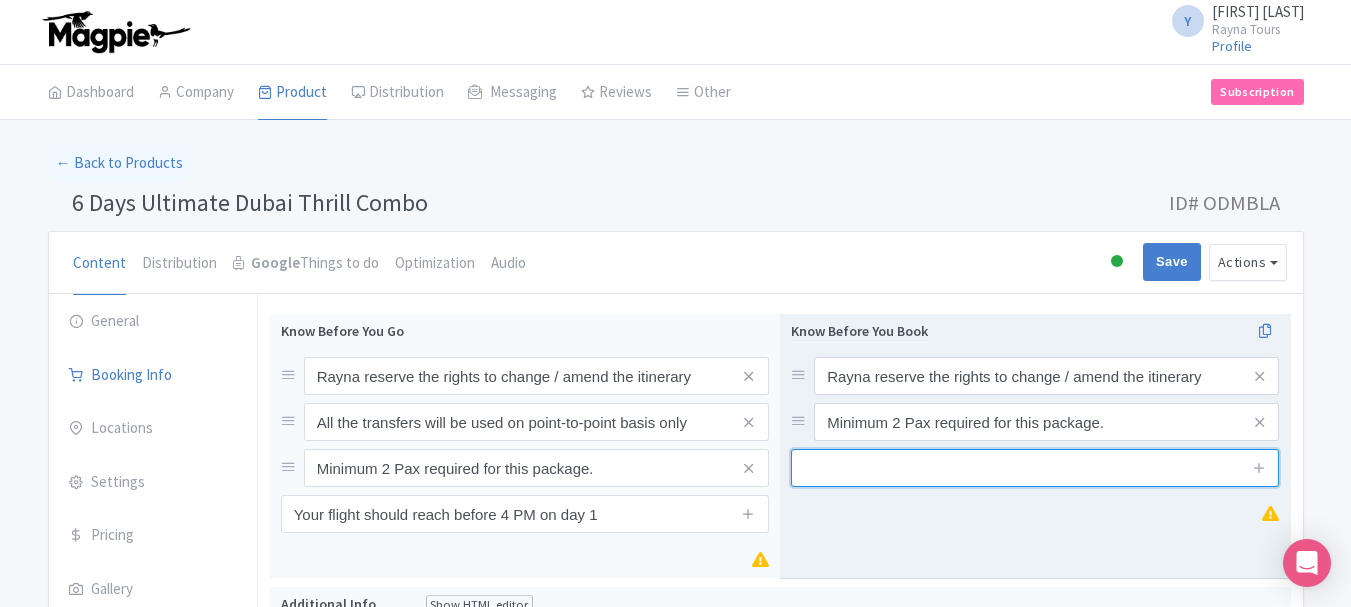 click at bounding box center (1035, 468) 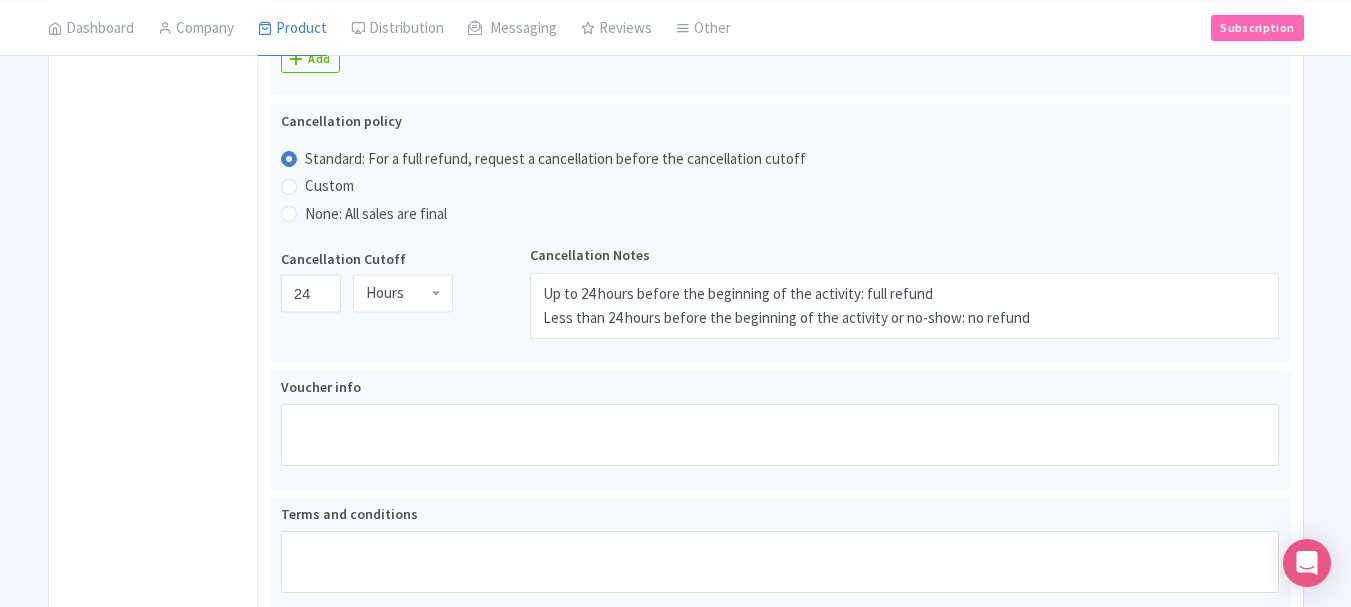 scroll, scrollTop: 1210, scrollLeft: 0, axis: vertical 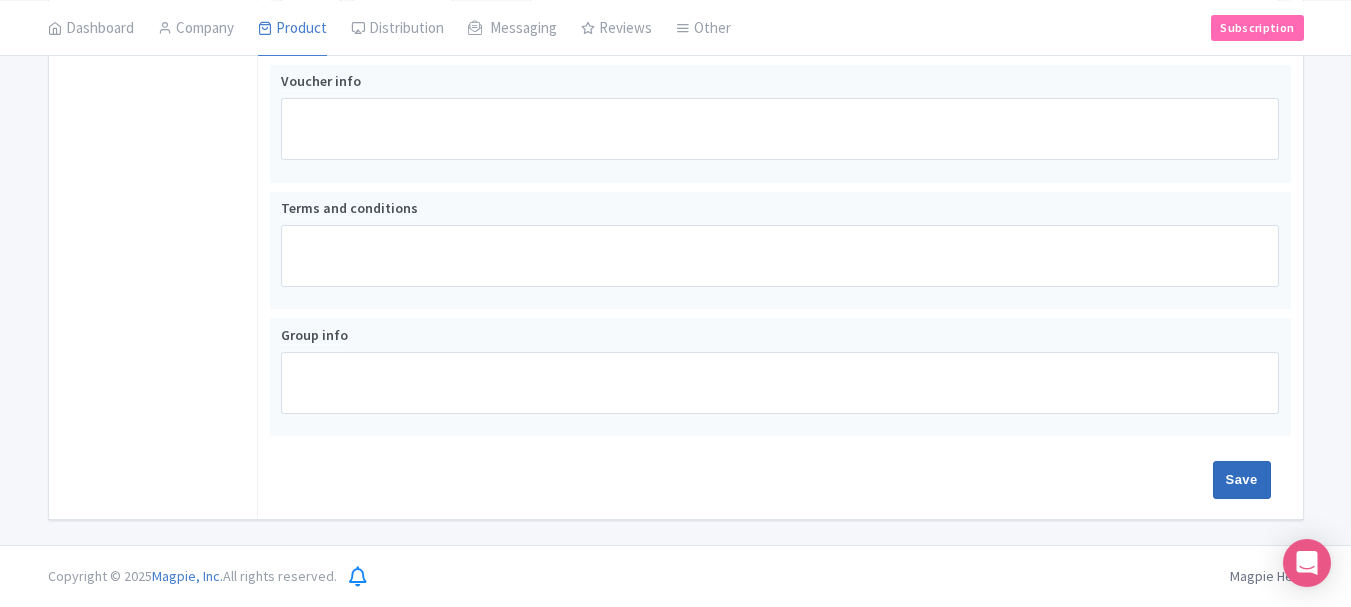 type on "Your flight should reach before 4 PM on day 1" 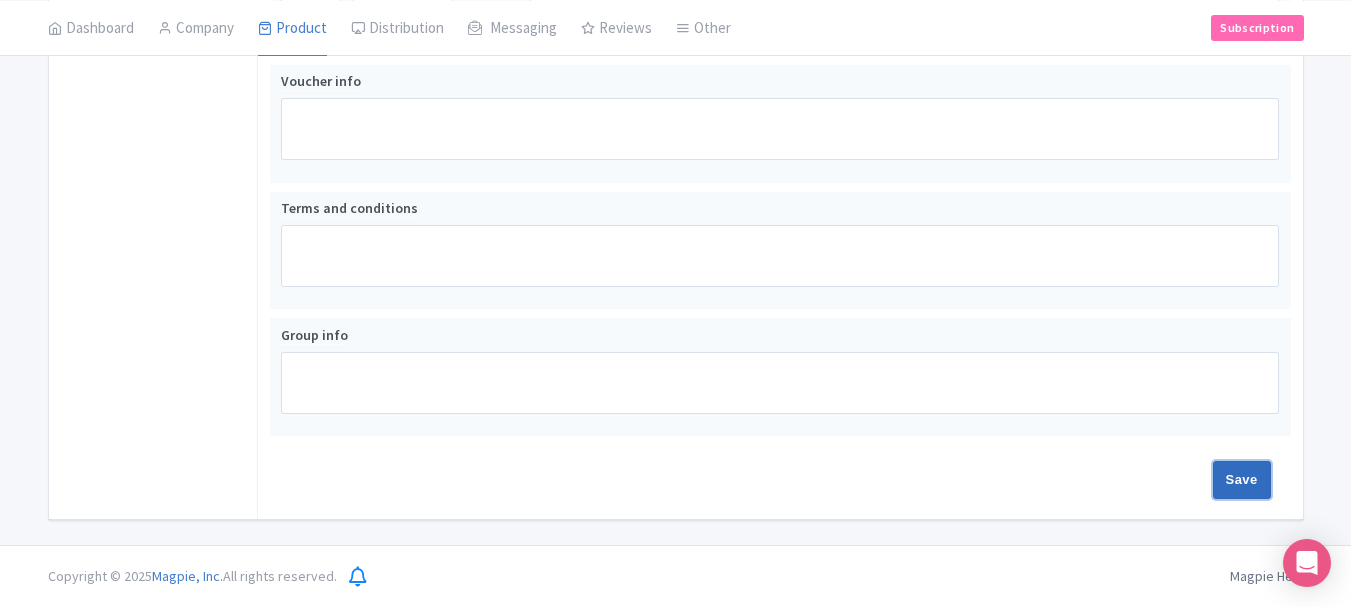 click on "Save" at bounding box center (1242, 480) 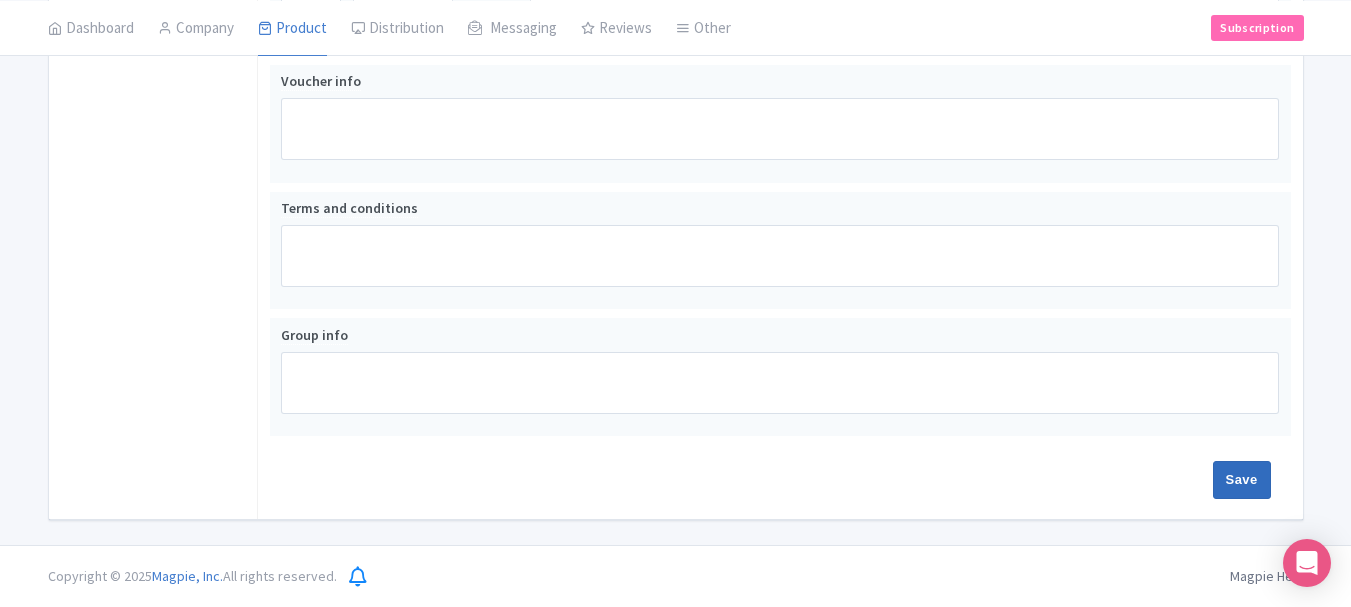 type on "Saving..." 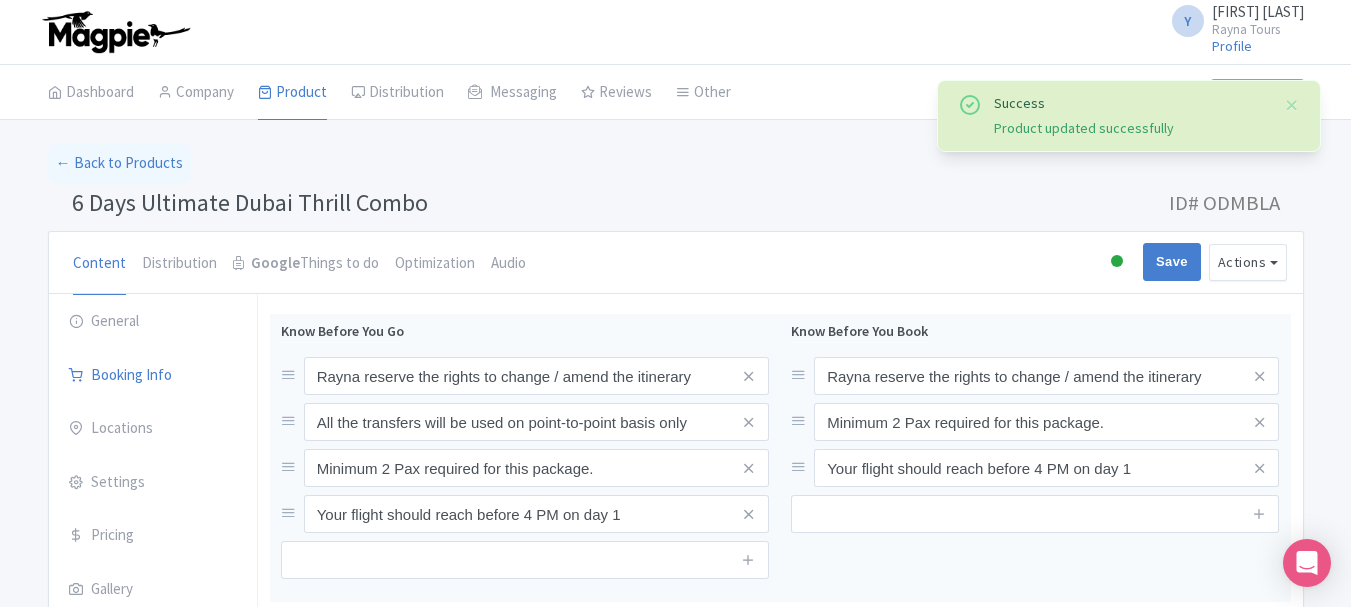 scroll, scrollTop: 214, scrollLeft: 0, axis: vertical 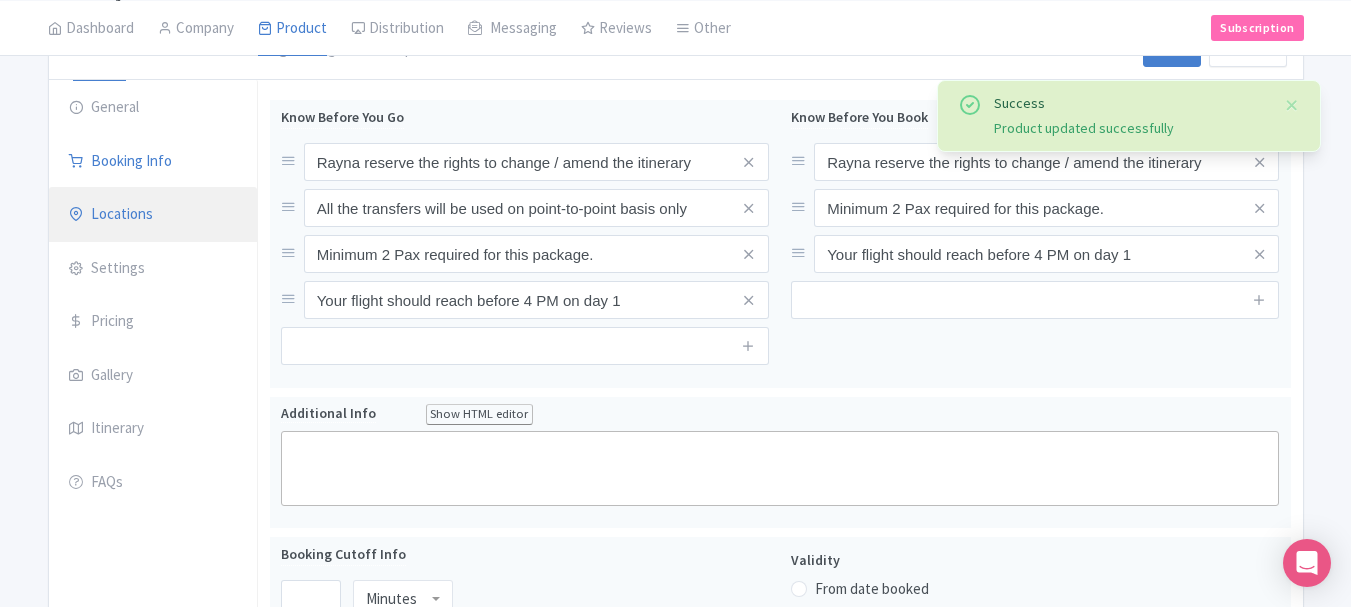 click on "Locations" at bounding box center [153, 215] 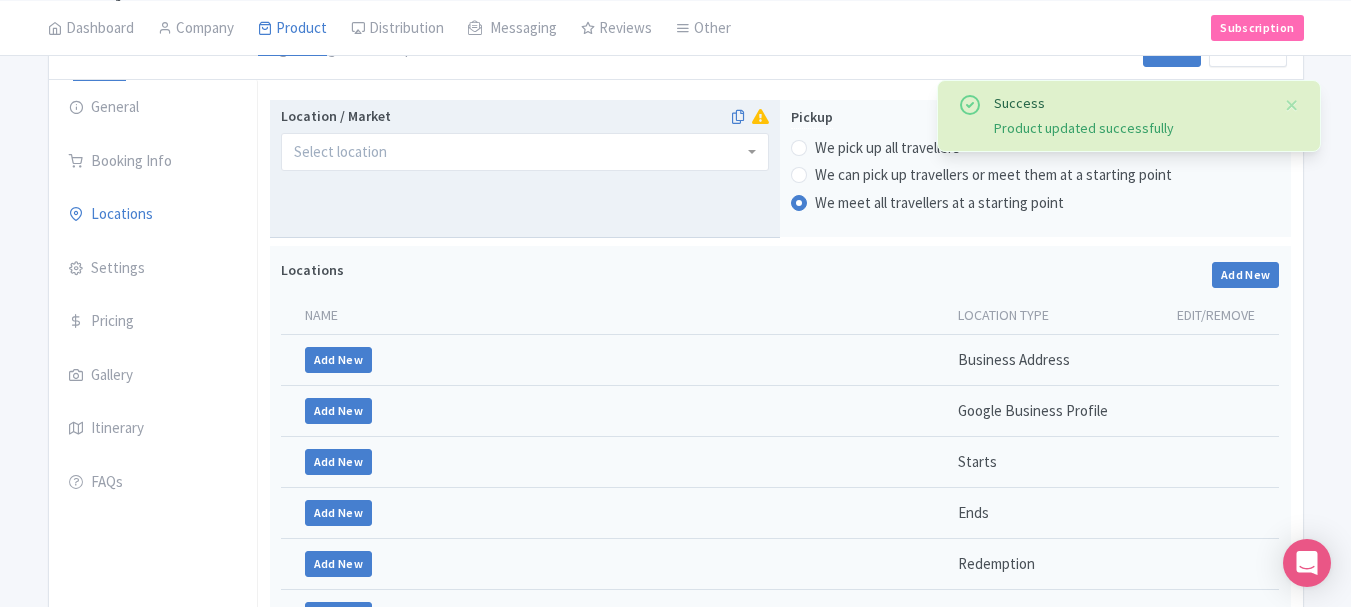 click at bounding box center (525, 152) 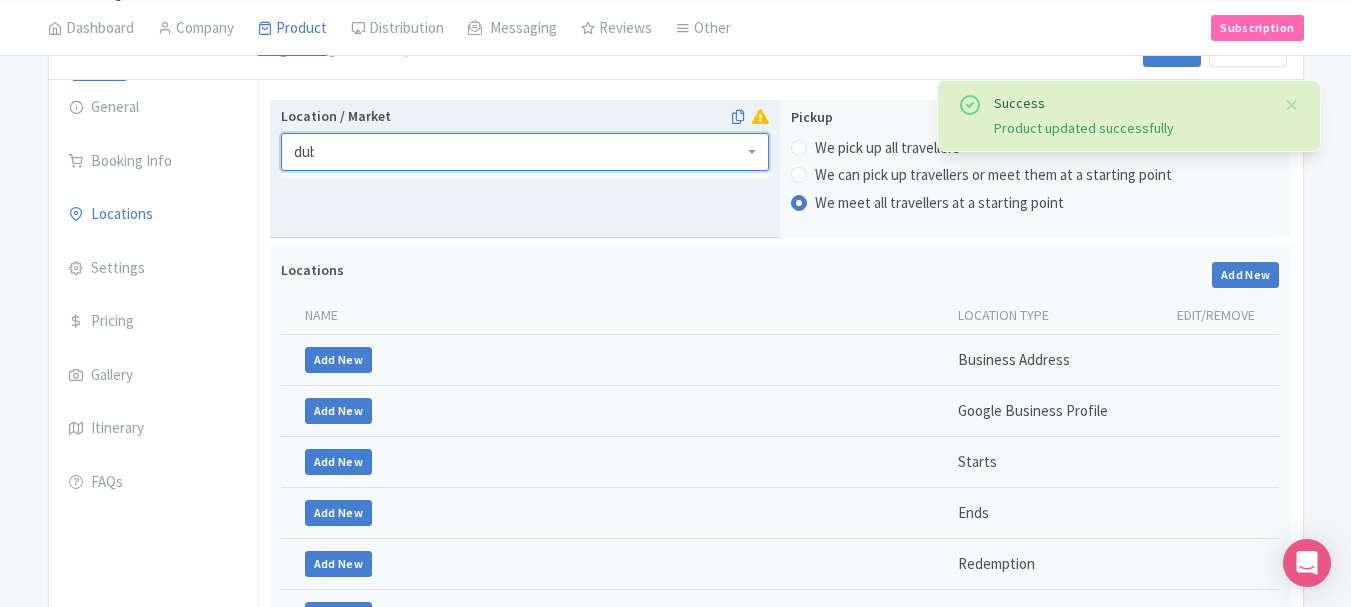 type on "dubai" 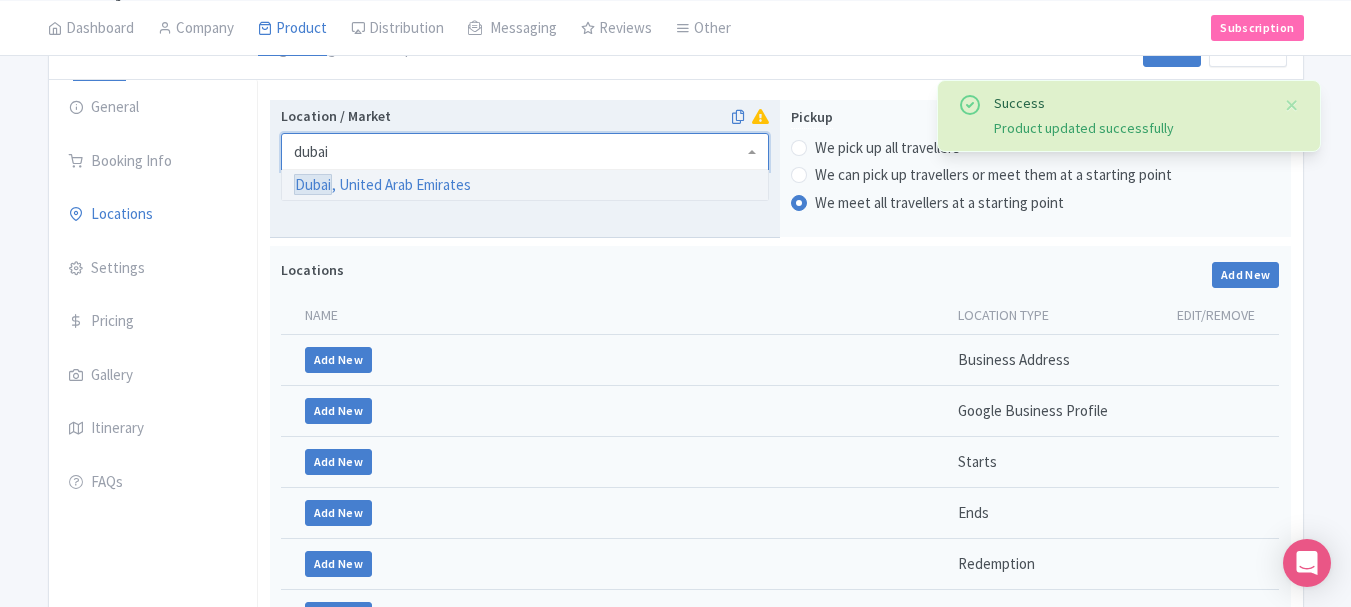 scroll, scrollTop: 0, scrollLeft: 0, axis: both 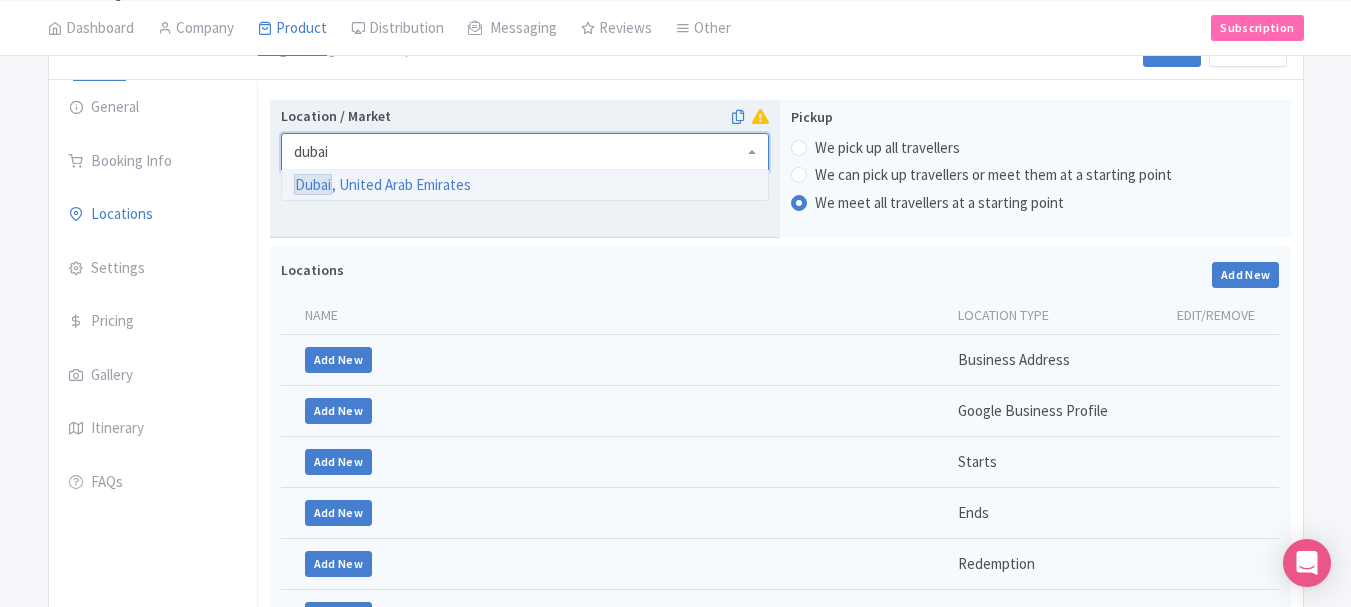 type 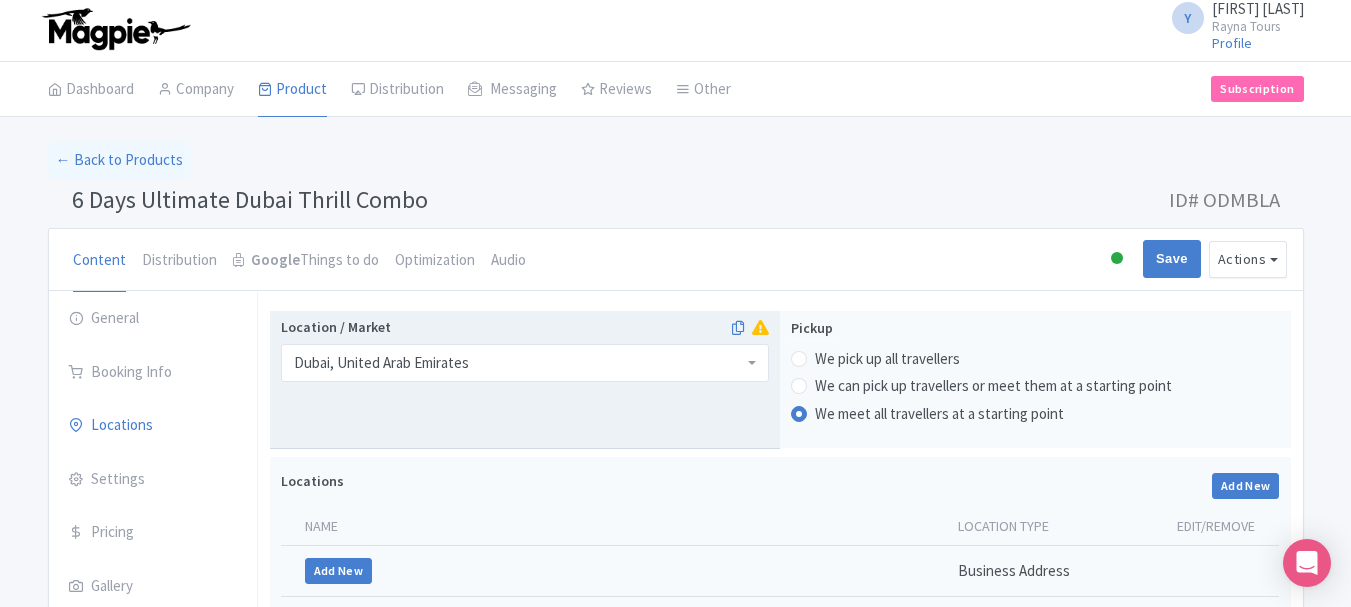 scroll, scrollTop: 0, scrollLeft: 0, axis: both 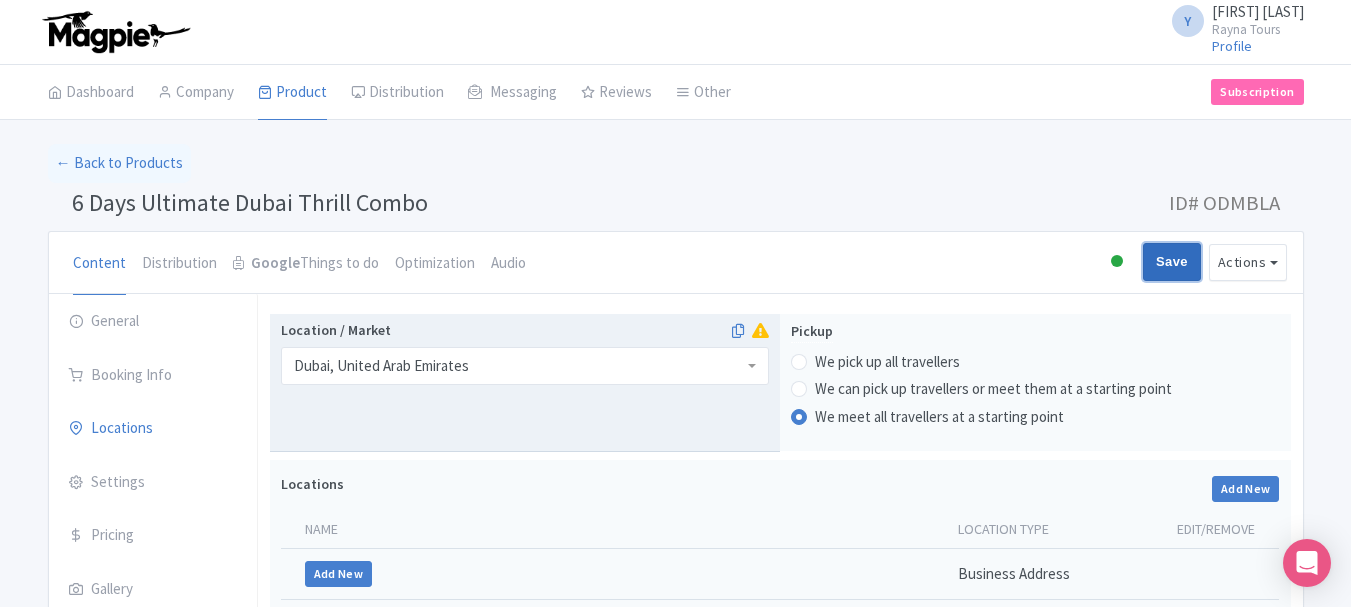 click on "Save" at bounding box center [1172, 262] 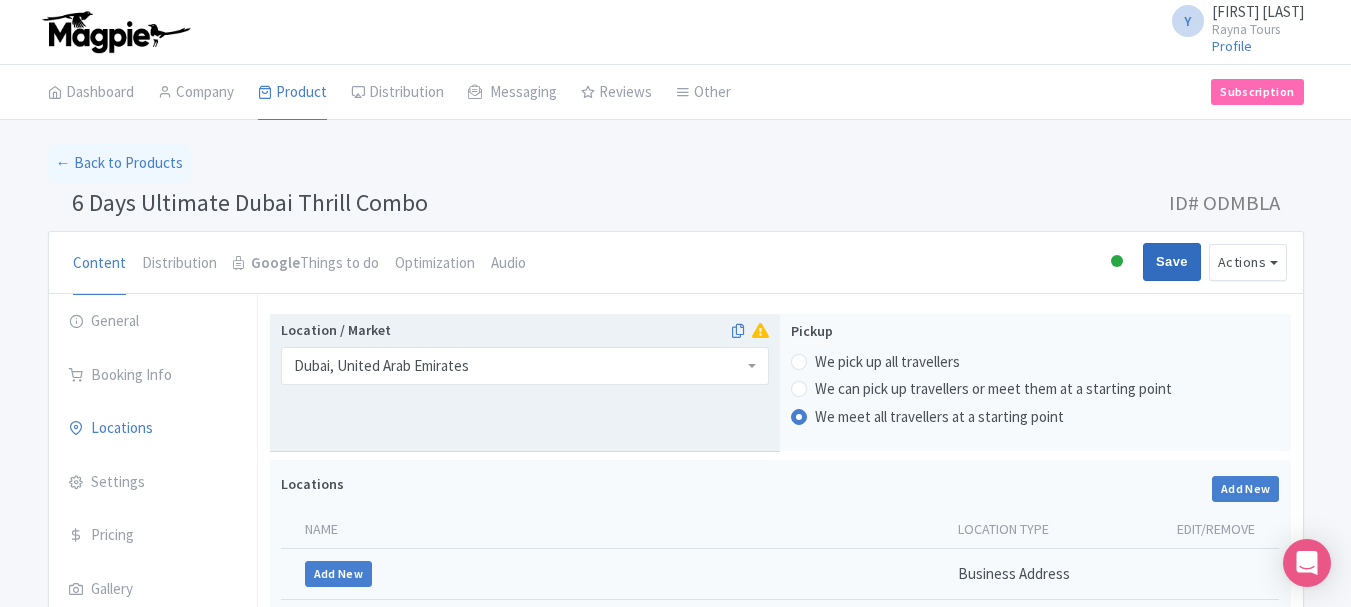 type on "Saving..." 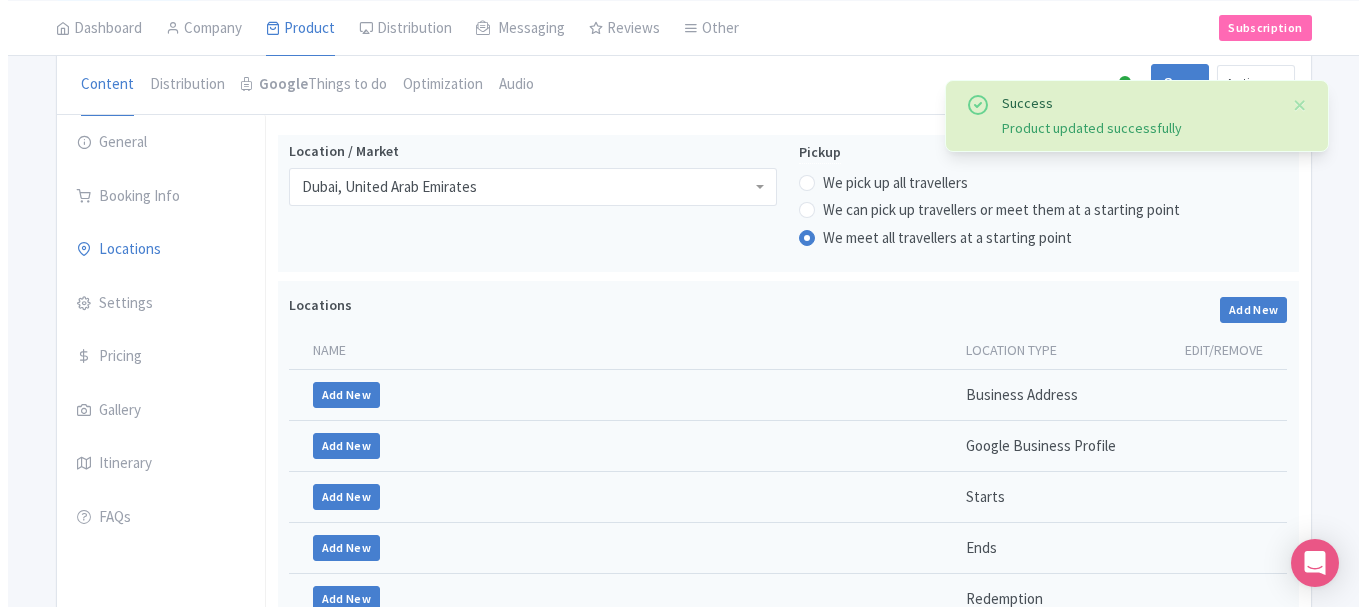 scroll, scrollTop: 475, scrollLeft: 0, axis: vertical 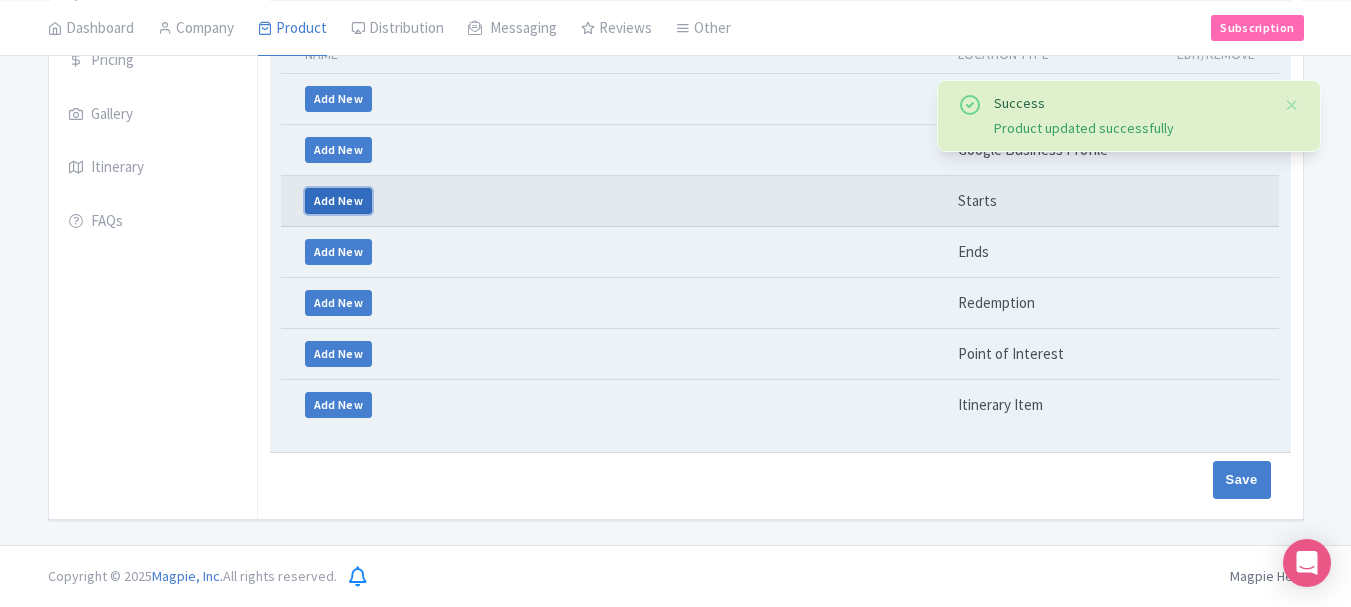 click on "Add New" at bounding box center [339, 201] 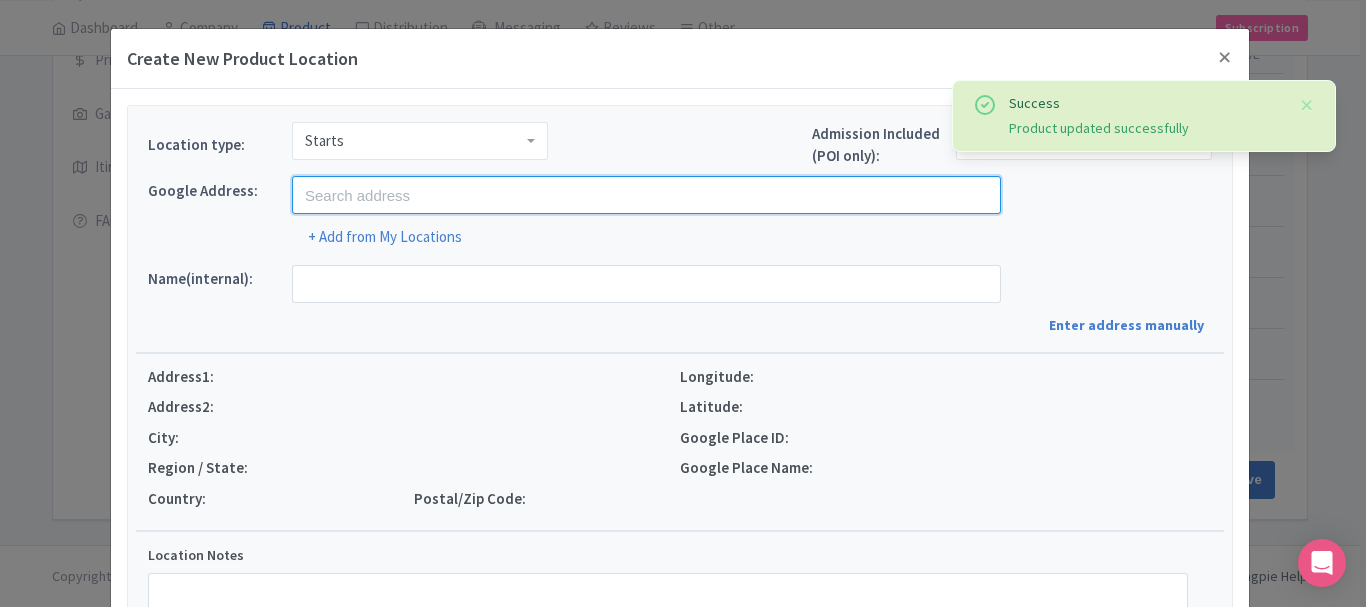 click at bounding box center (646, 195) 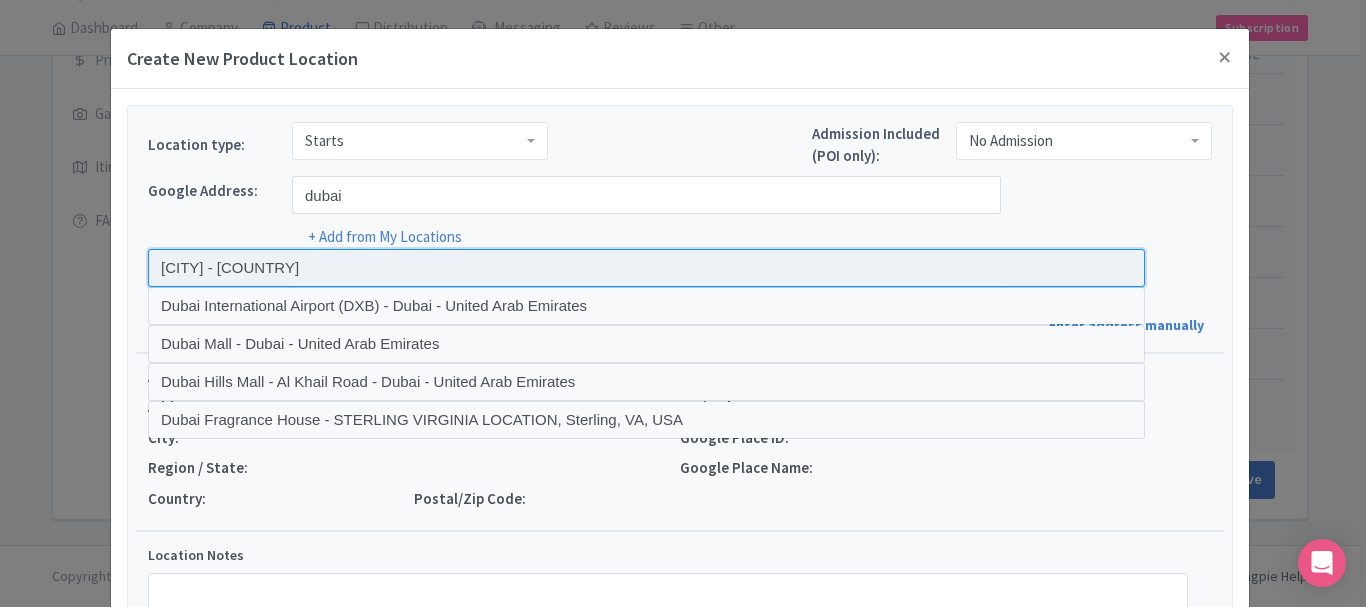 click at bounding box center [646, 268] 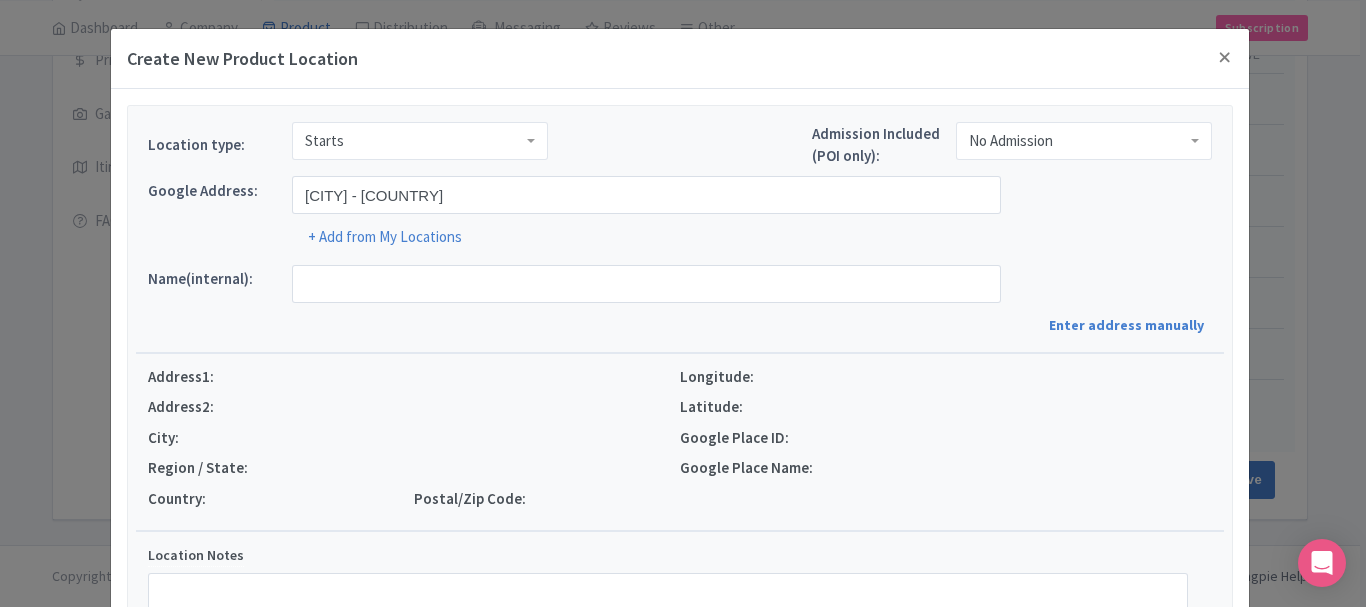 type on "[CITY], [CITY] - [COUNTRY]" 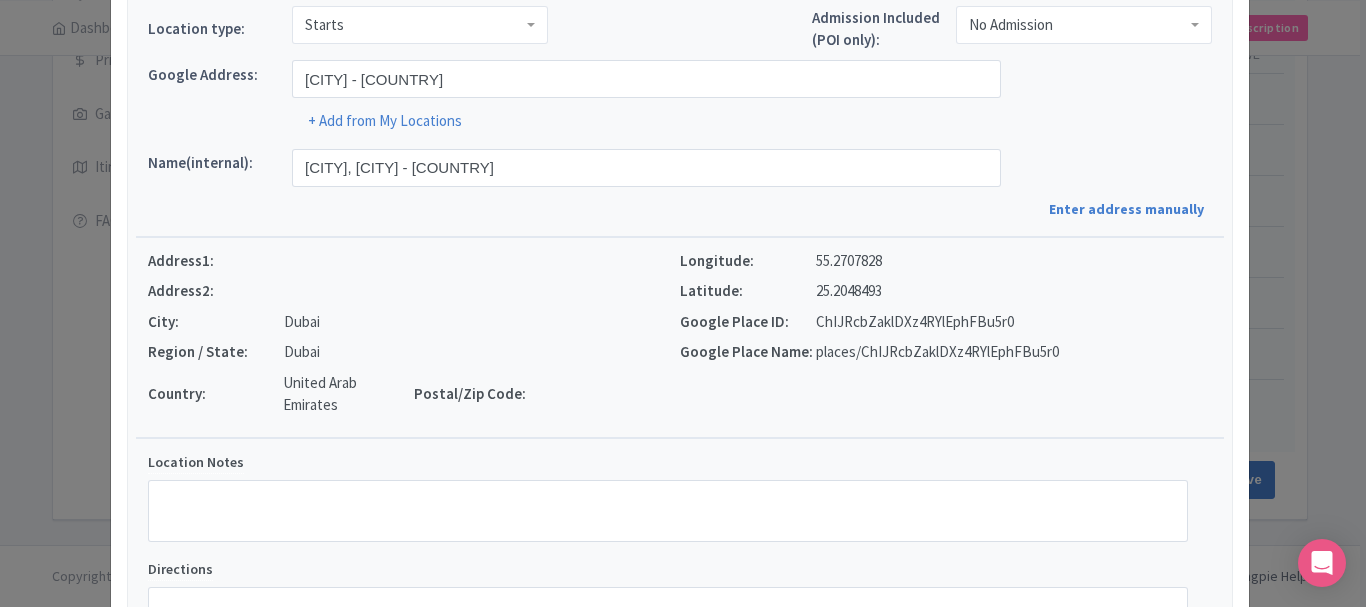 scroll, scrollTop: 303, scrollLeft: 0, axis: vertical 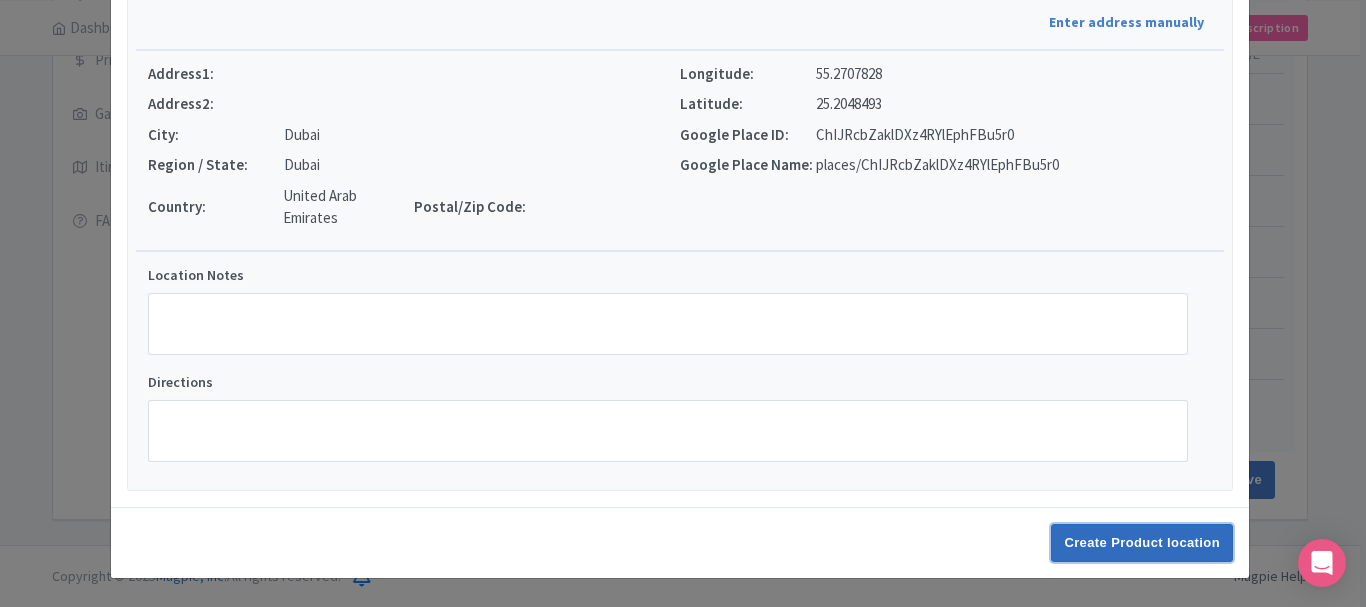 click on "Create Product location" at bounding box center (1142, 543) 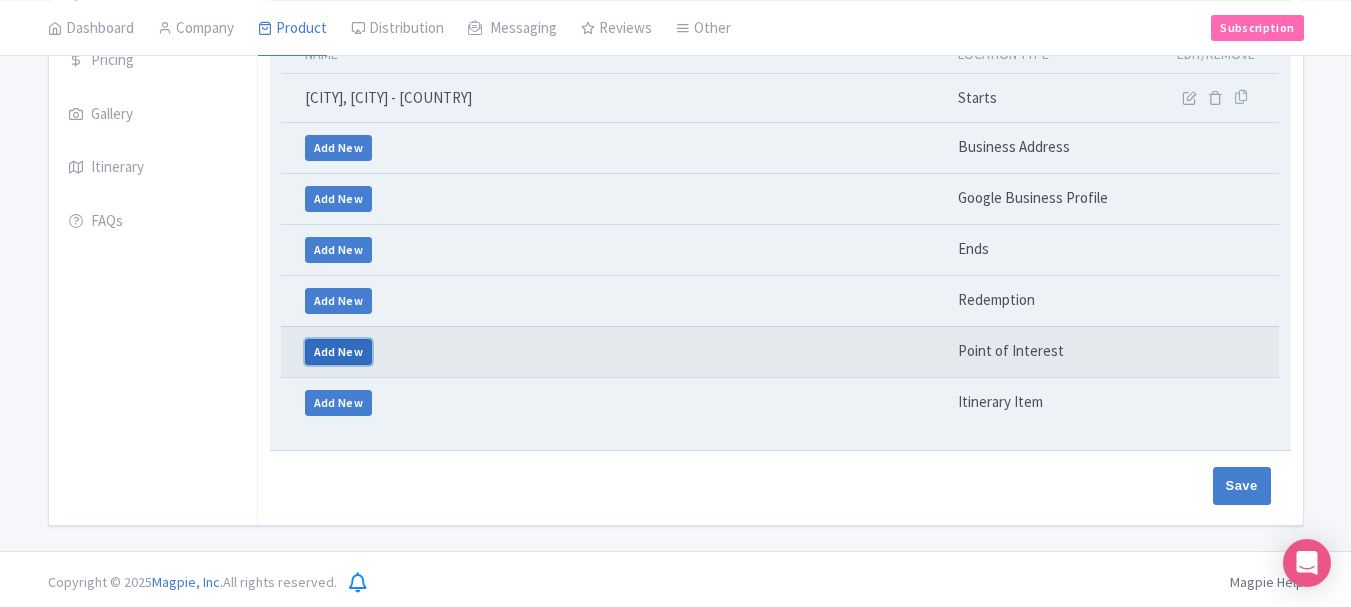click on "Add New" at bounding box center [339, 352] 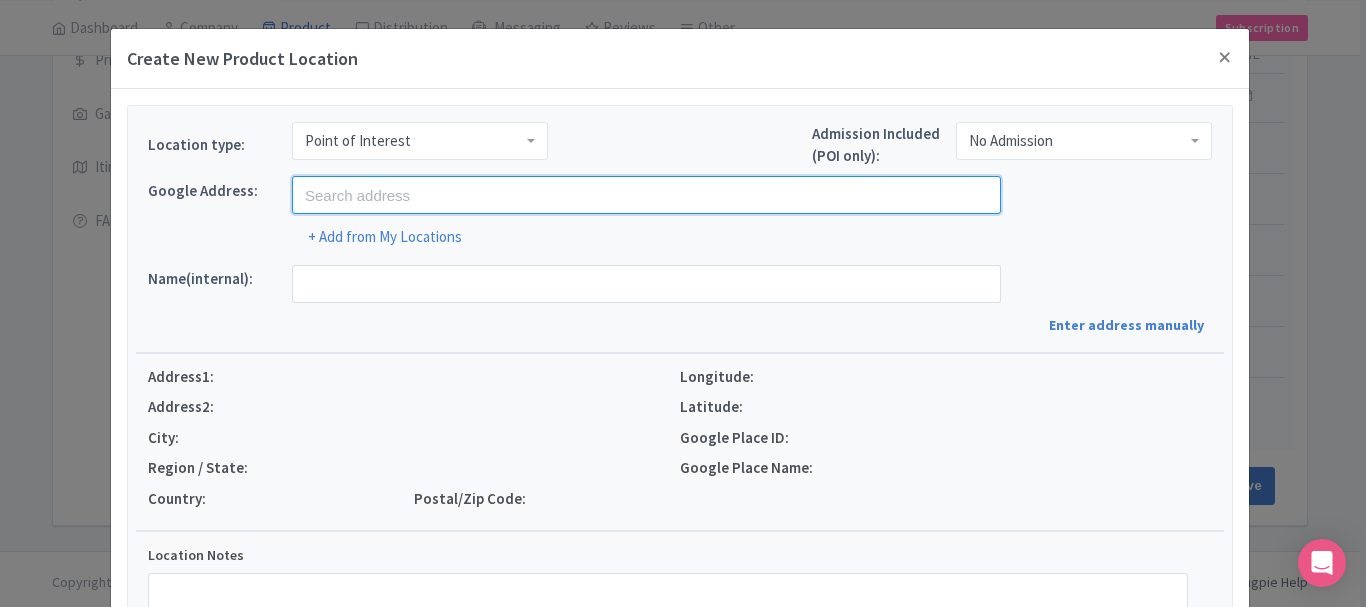 click at bounding box center (646, 195) 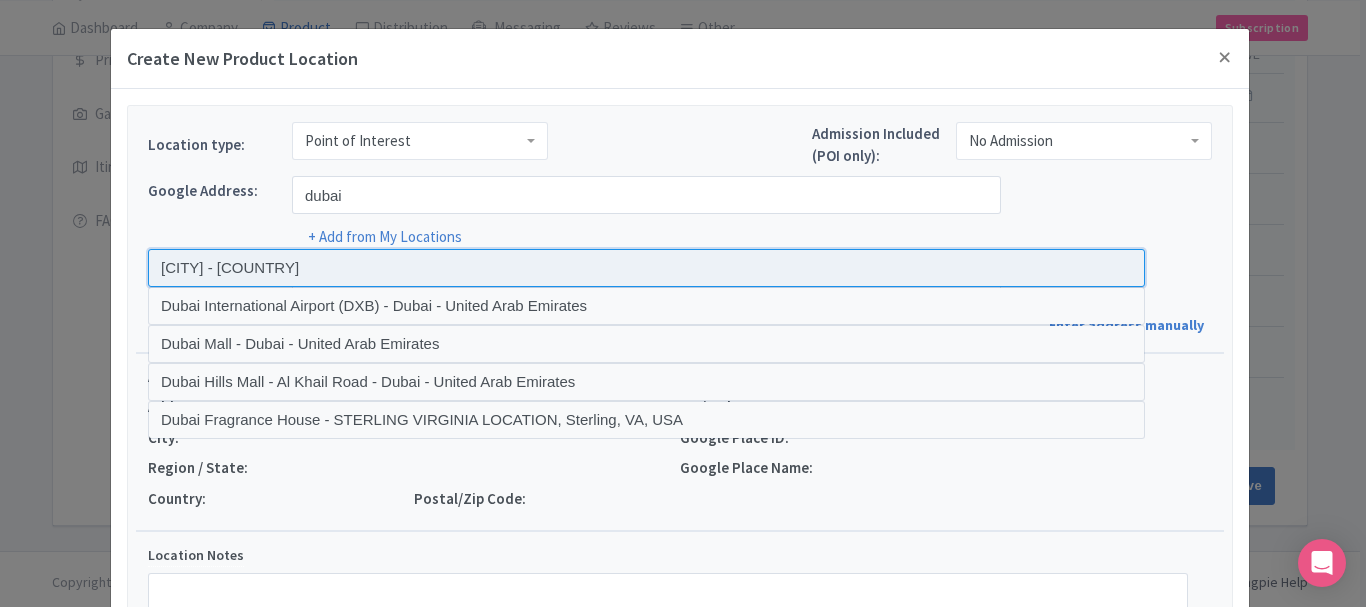 click at bounding box center (646, 268) 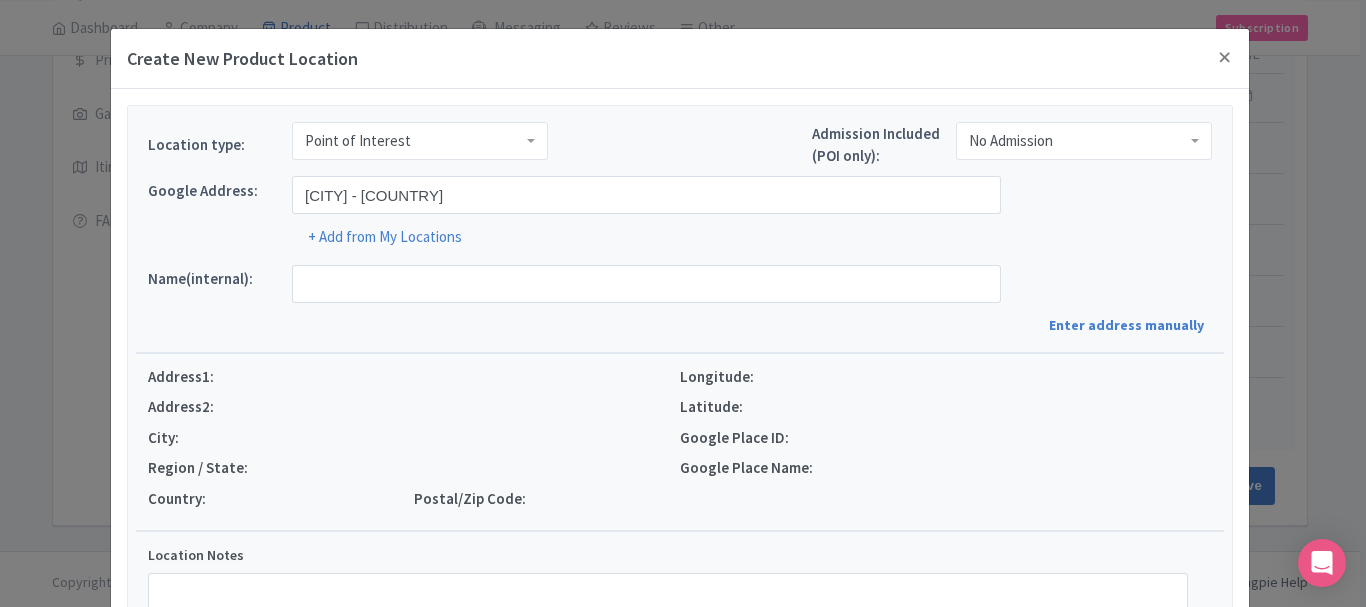 type on "Dubai, Dubai - United Arab Emirates" 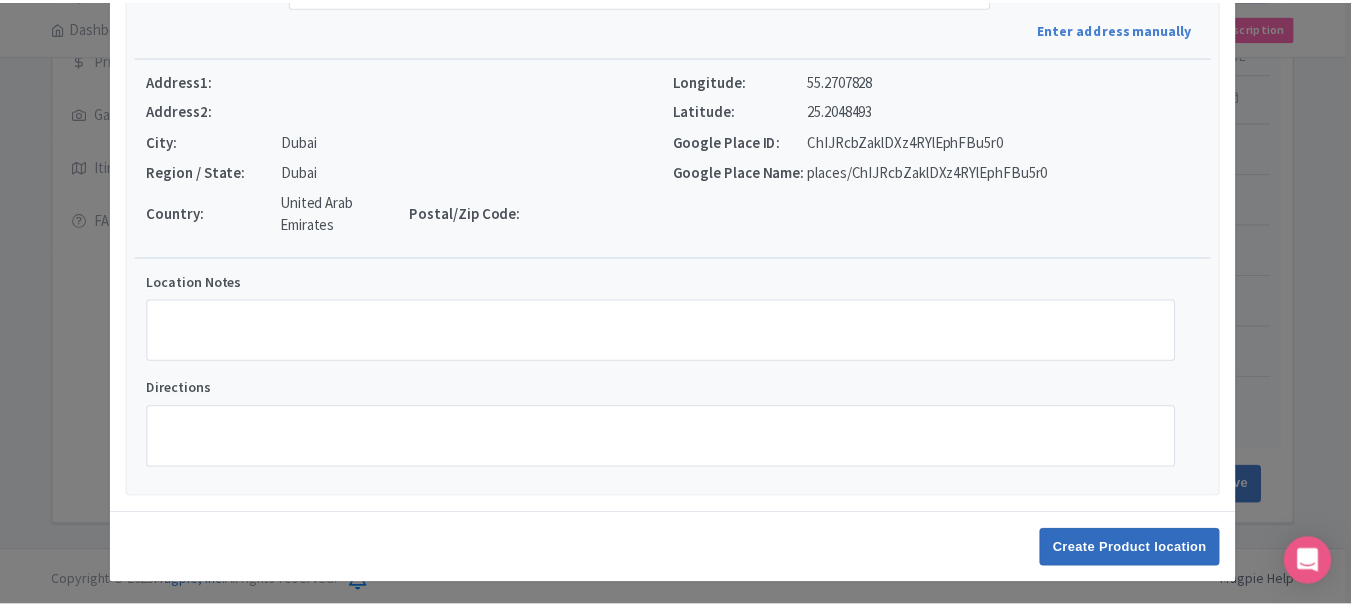 scroll, scrollTop: 303, scrollLeft: 0, axis: vertical 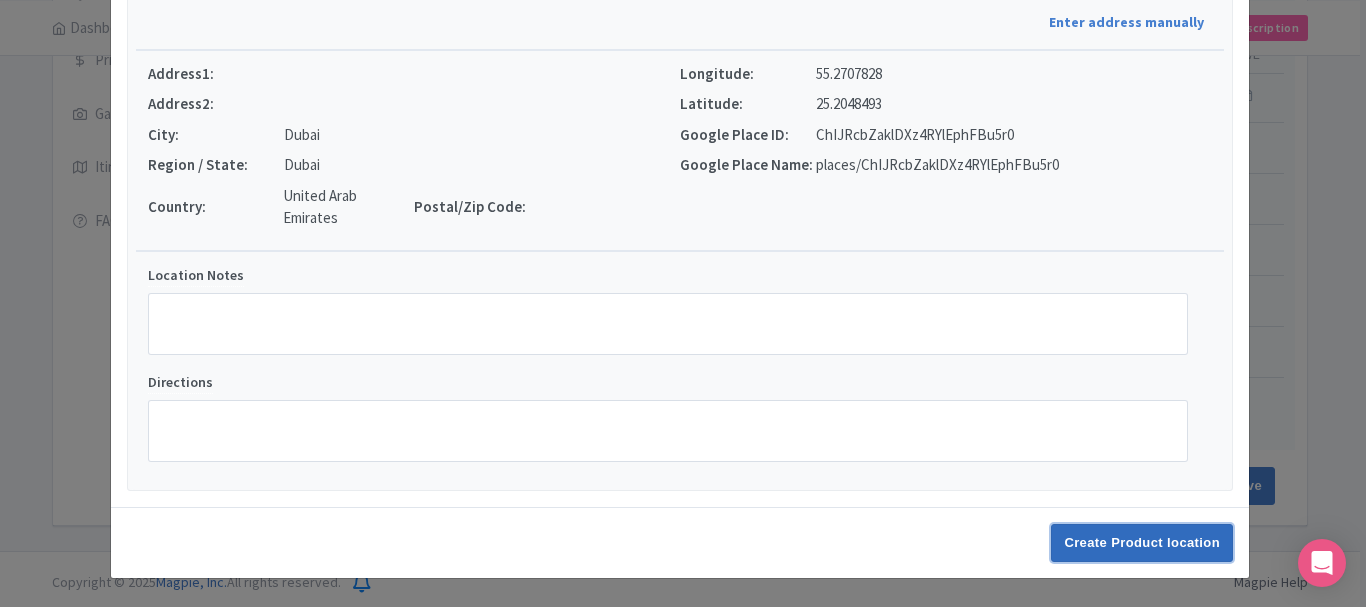 click on "Create Product location" at bounding box center (1142, 543) 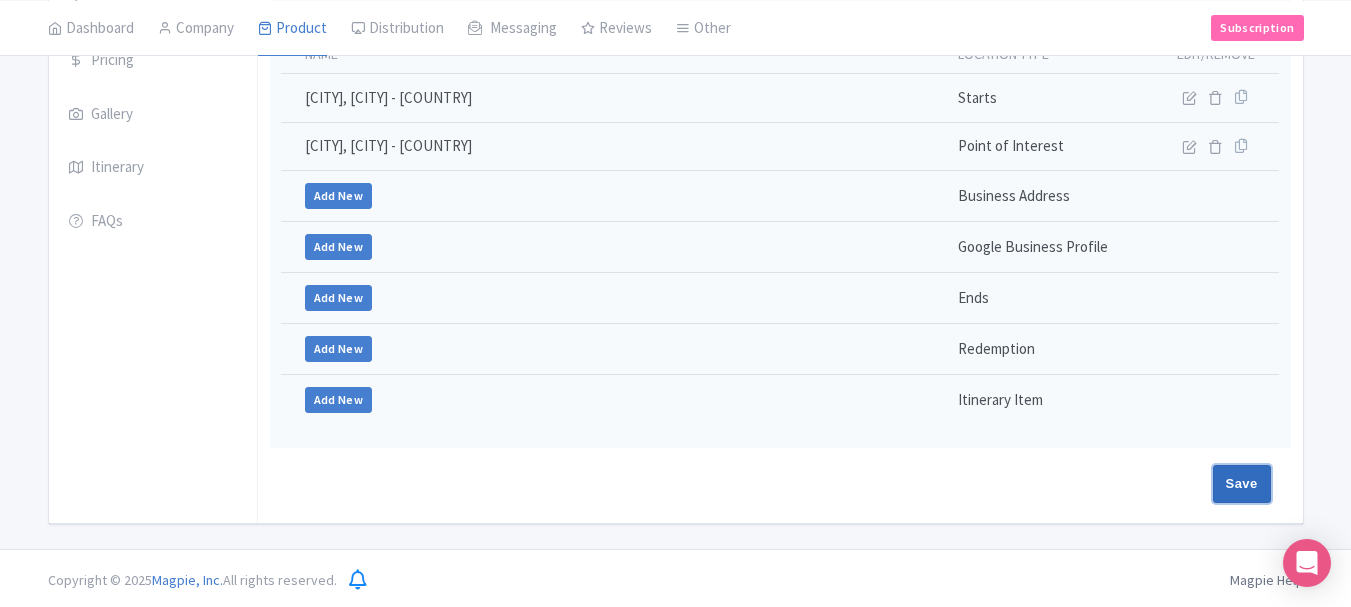 click on "Save" at bounding box center [1242, 484] 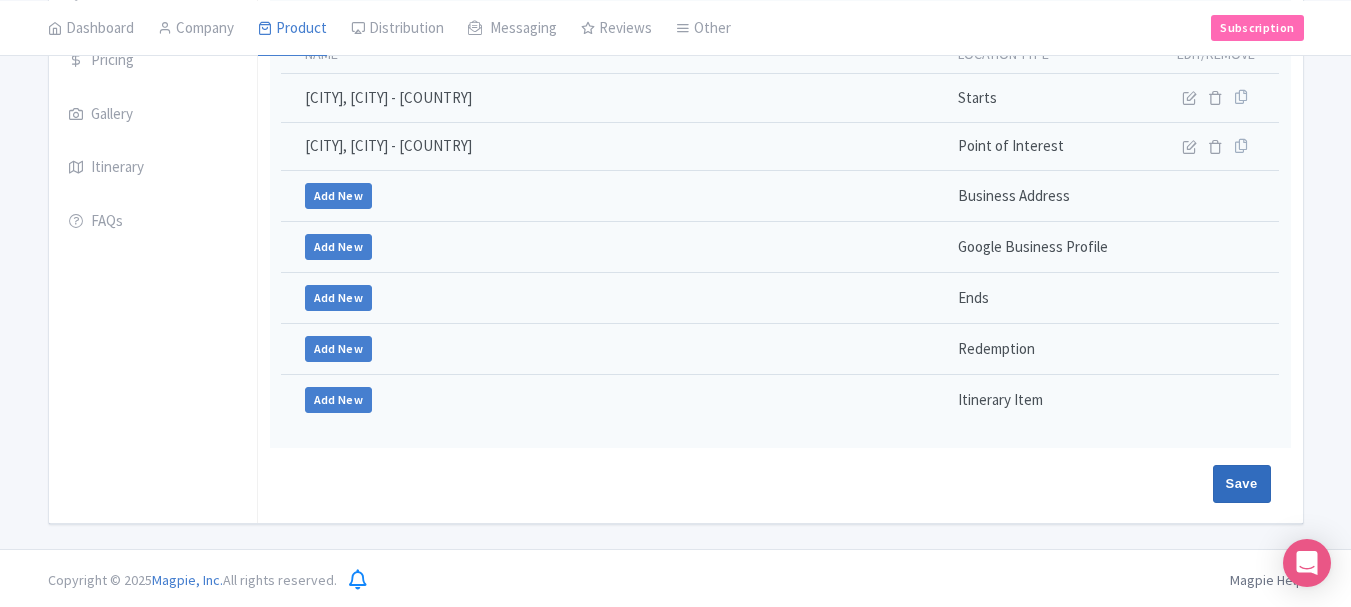 type on "Update Product" 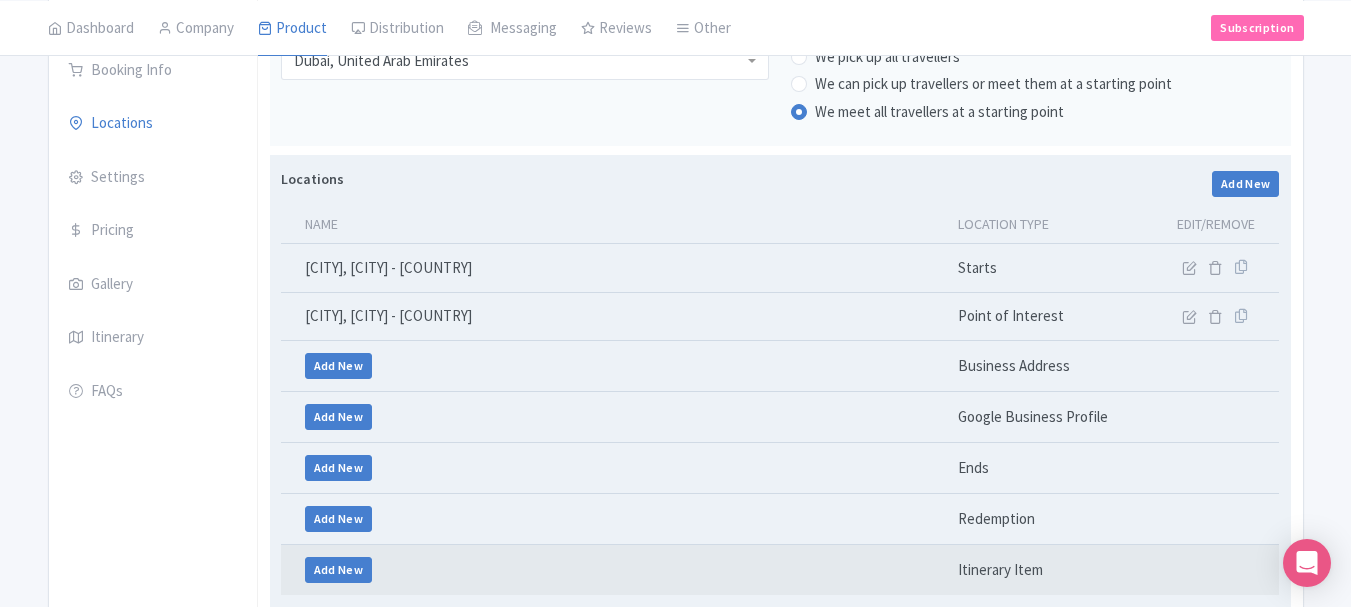 scroll, scrollTop: 75, scrollLeft: 0, axis: vertical 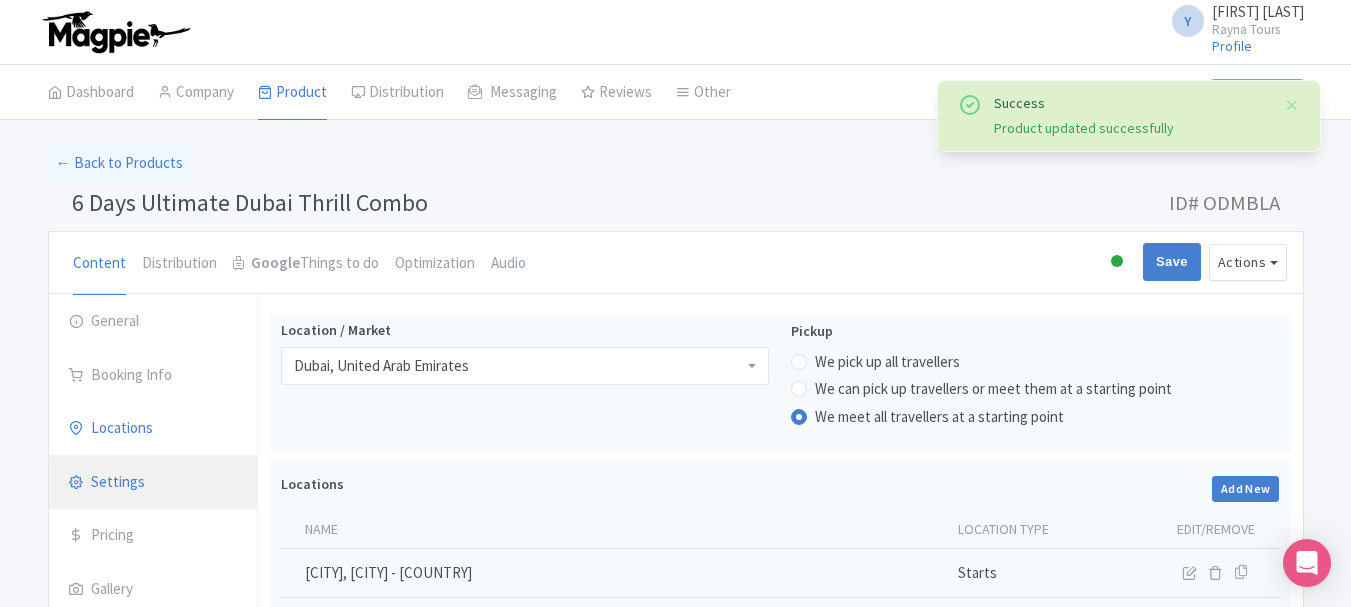 click on "Settings" at bounding box center [153, 483] 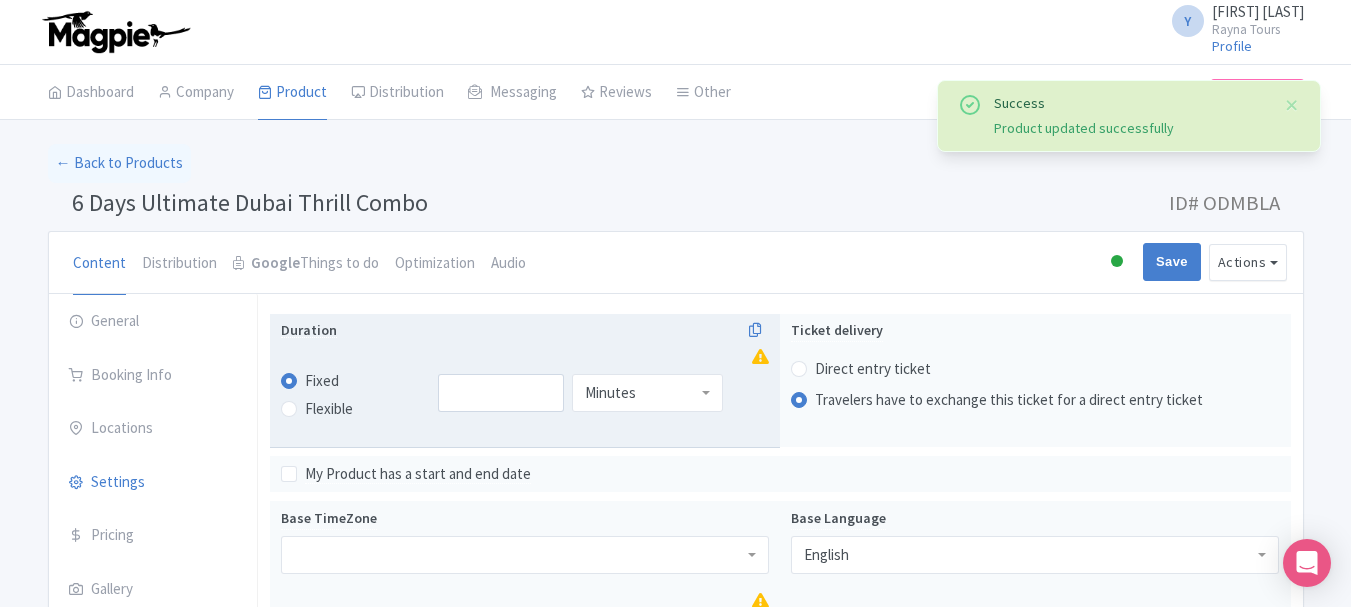 click at bounding box center [638, 393] 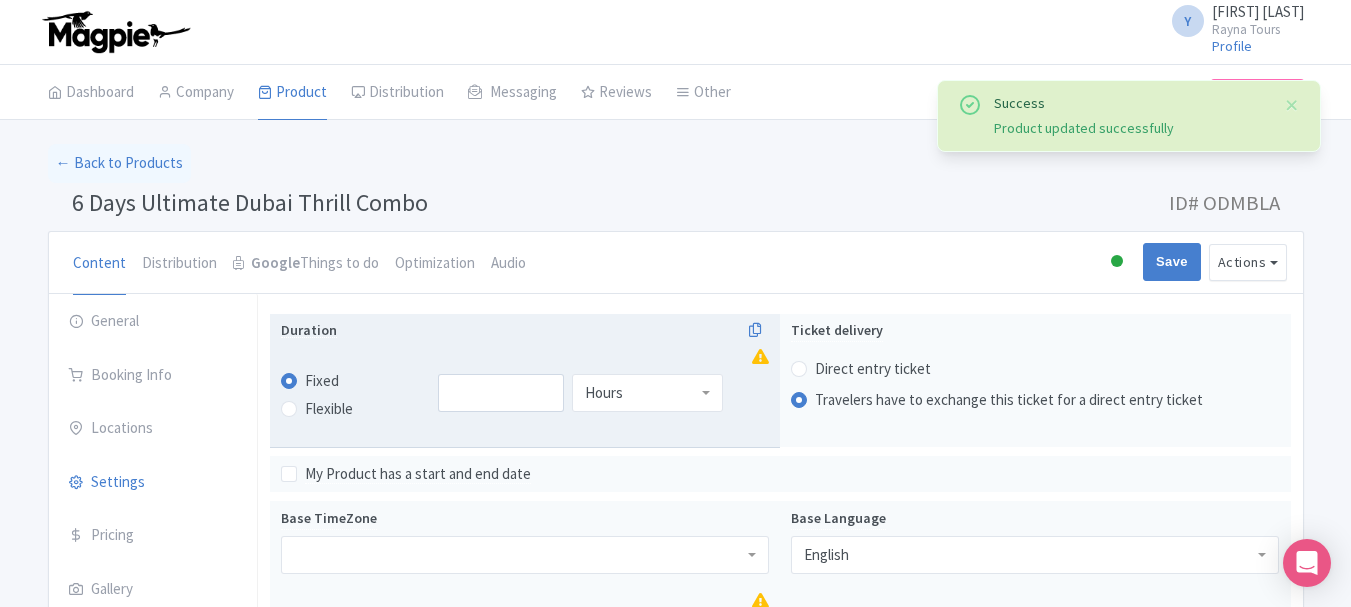 click on "Hours" at bounding box center [647, 393] 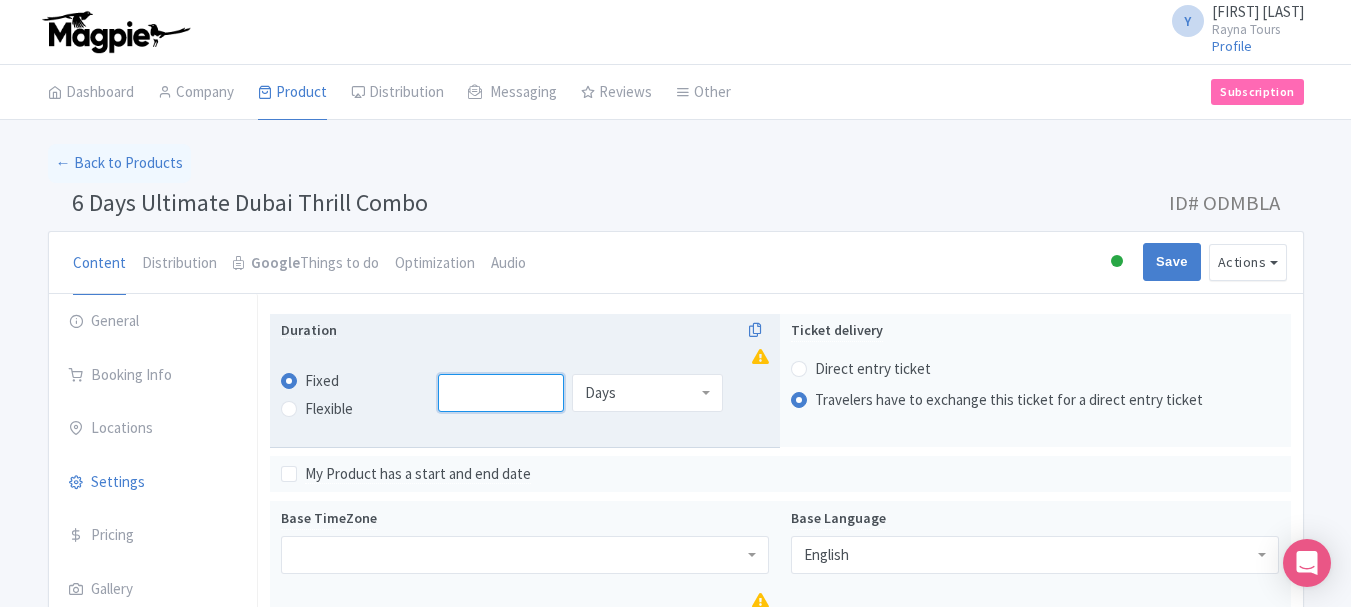 click at bounding box center (501, 393) 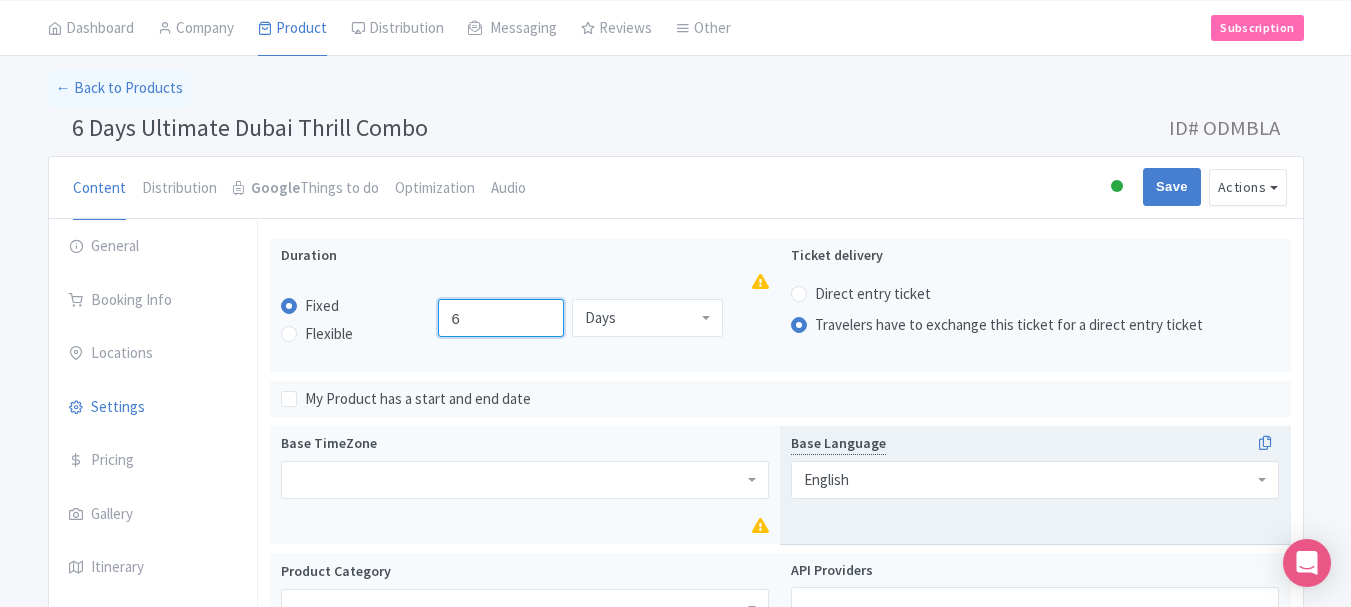 scroll, scrollTop: 200, scrollLeft: 0, axis: vertical 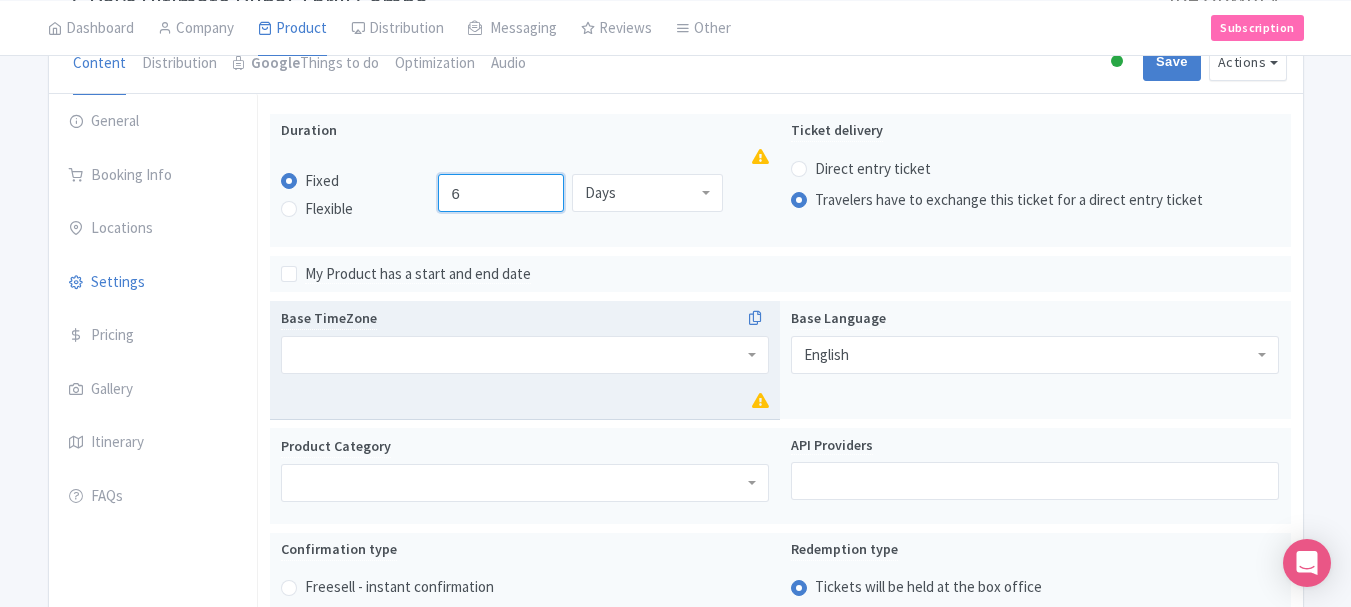 type on "6" 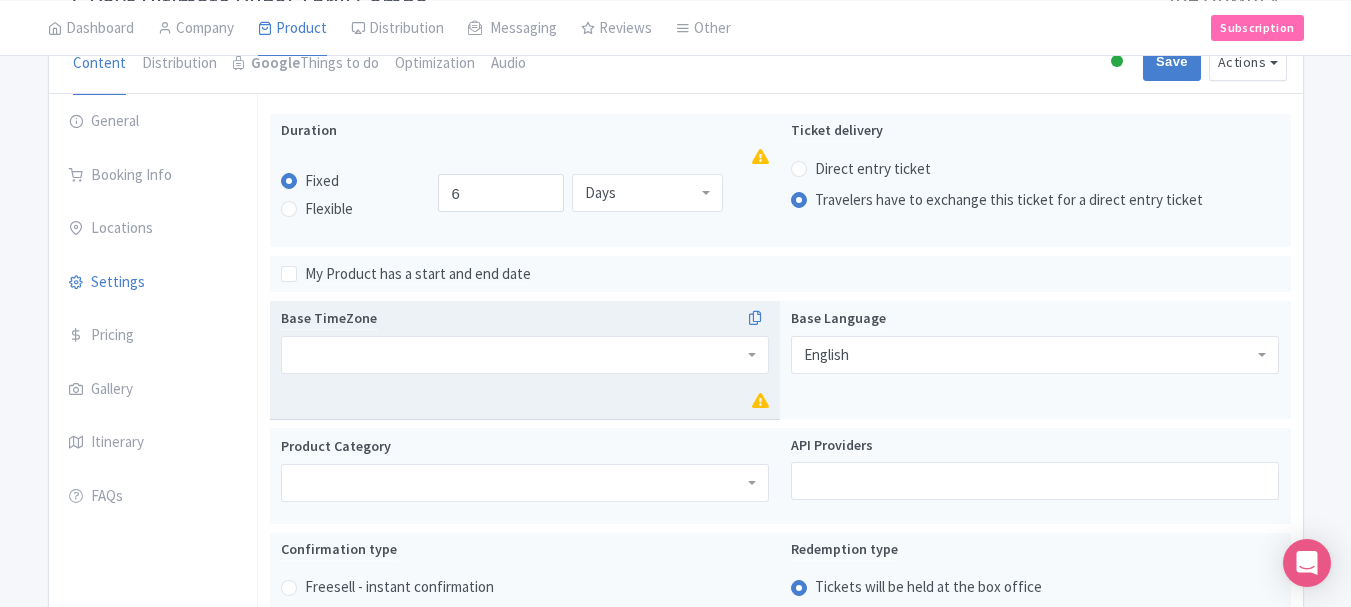 click at bounding box center (525, 355) 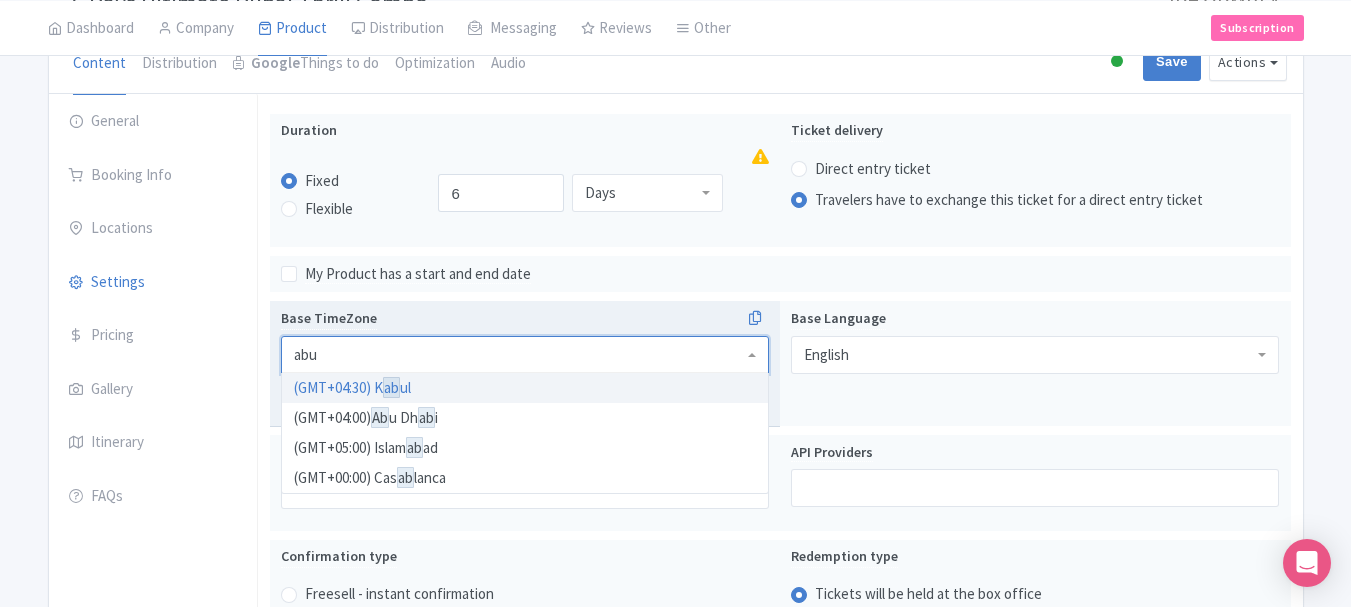 scroll, scrollTop: 0, scrollLeft: 0, axis: both 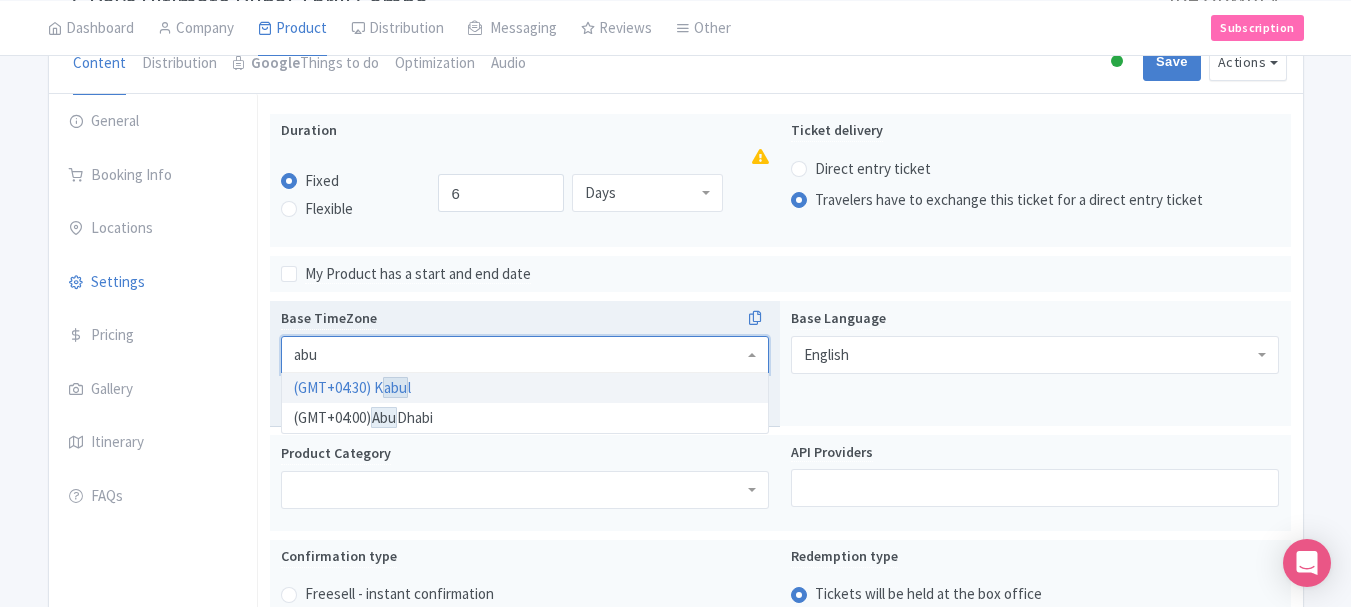 type on "abu" 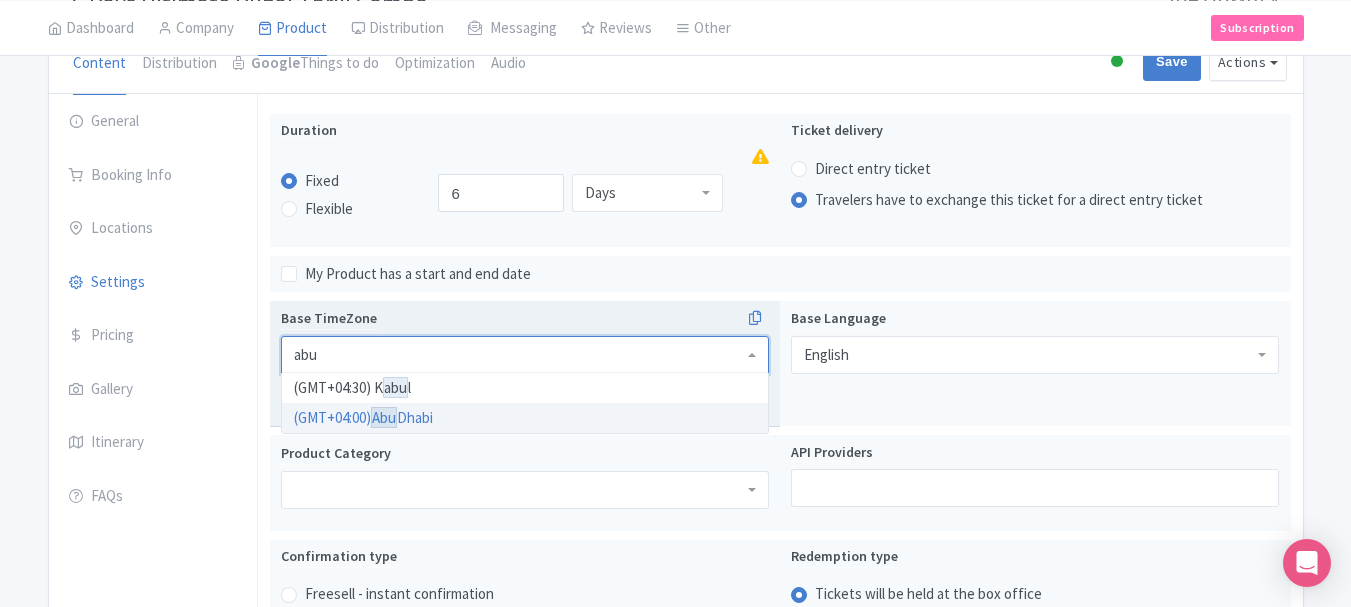 type 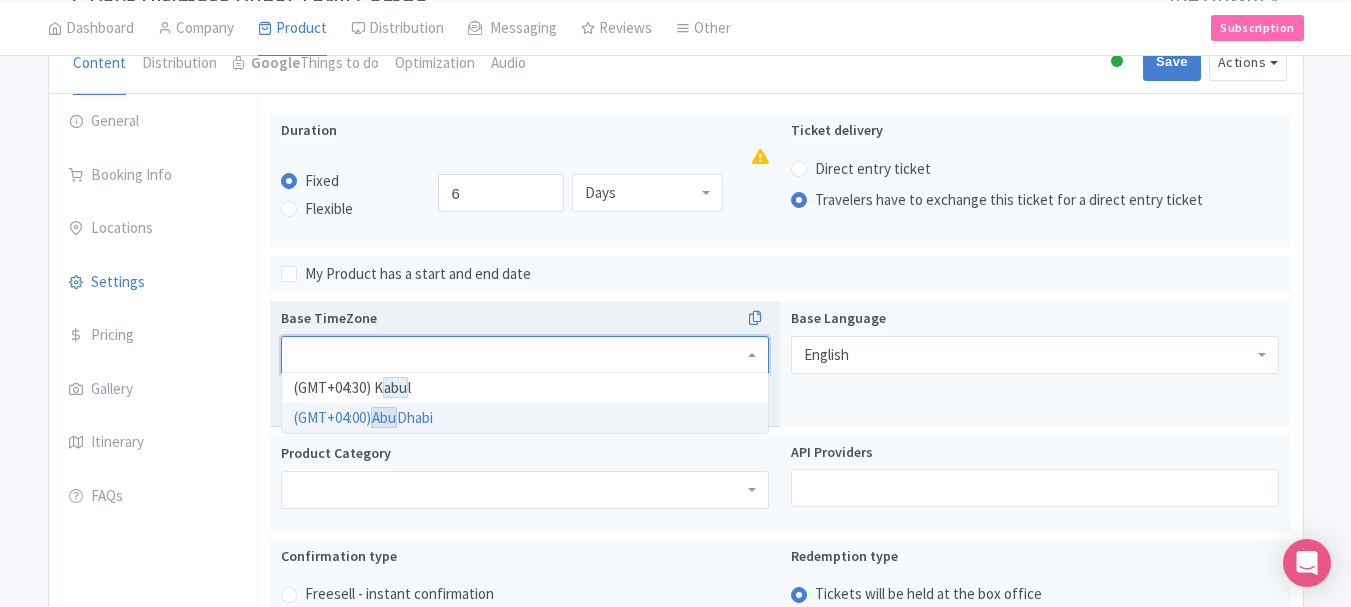 scroll, scrollTop: 0, scrollLeft: 0, axis: both 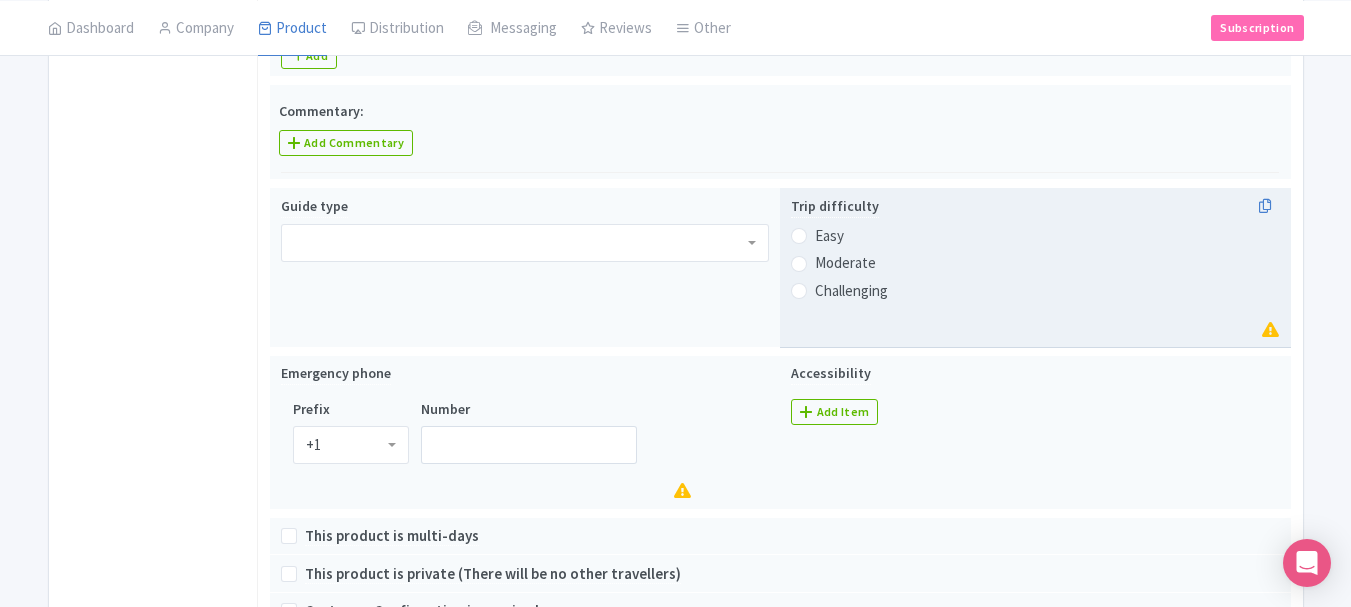 click on "Easy" at bounding box center (829, 236) 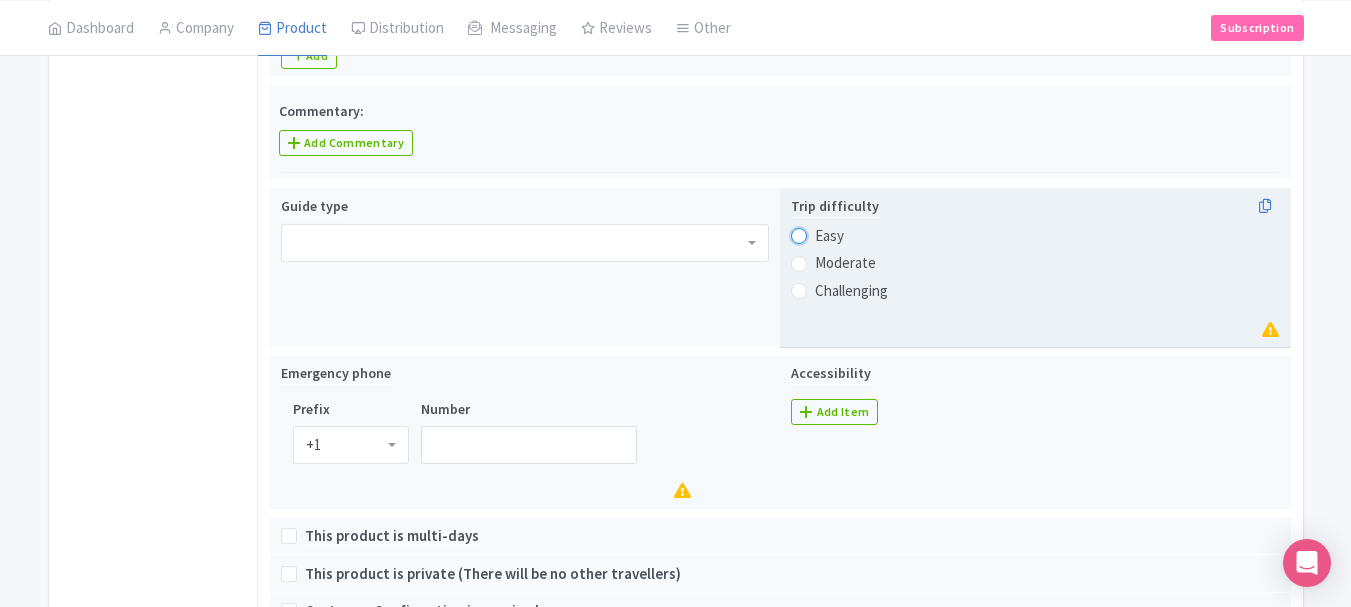 click on "Easy" at bounding box center (825, 234) 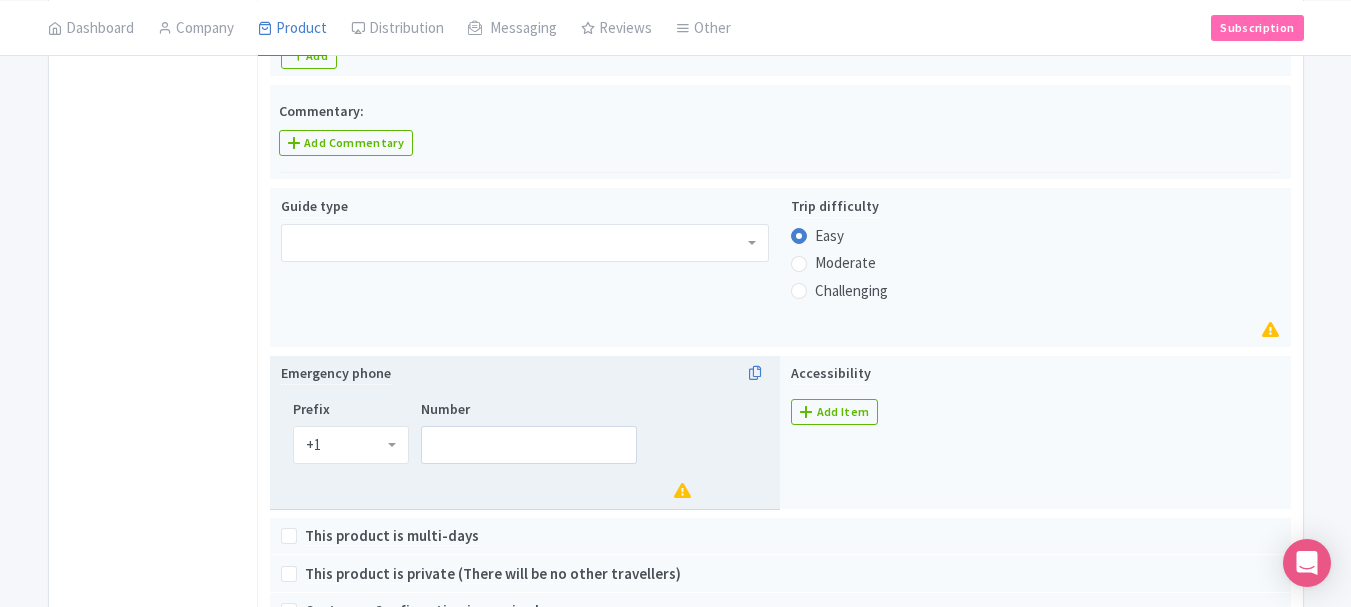 click on "+1" at bounding box center (351, 445) 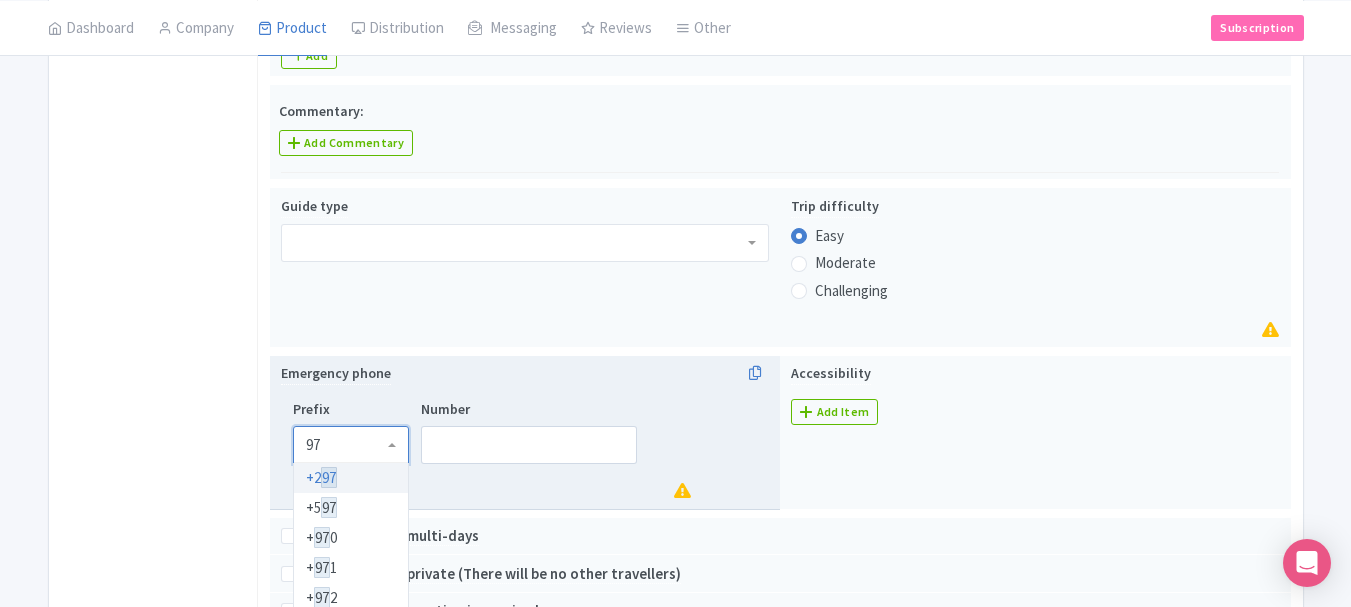 type on "971" 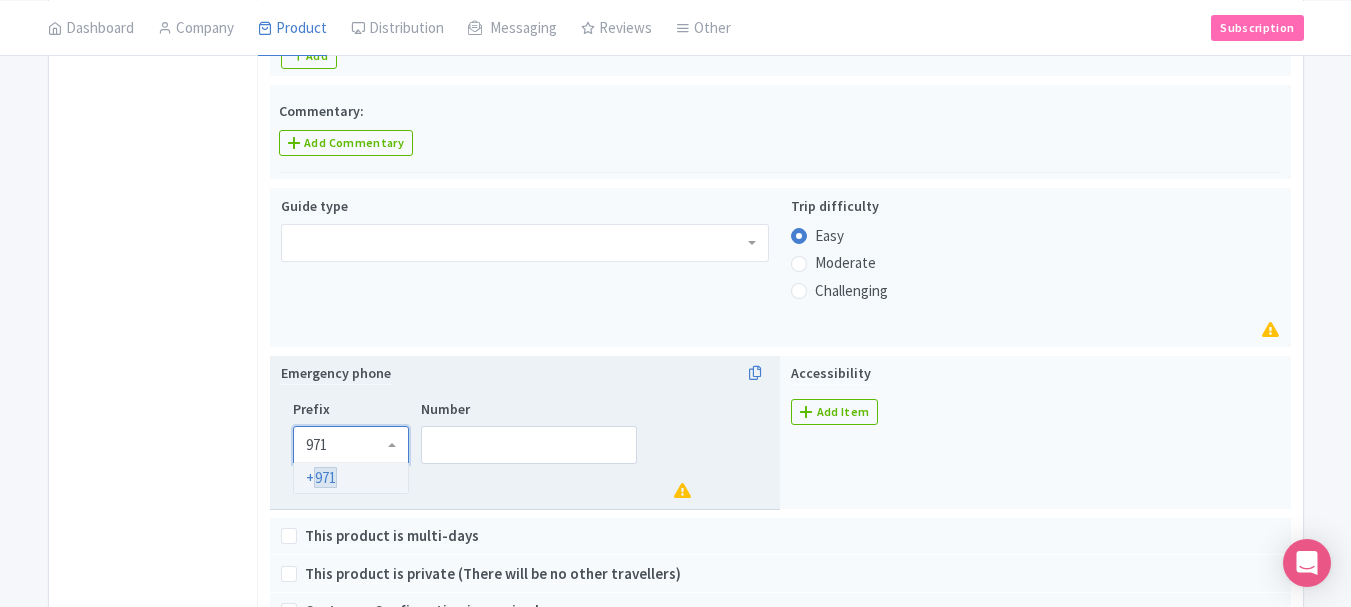 type 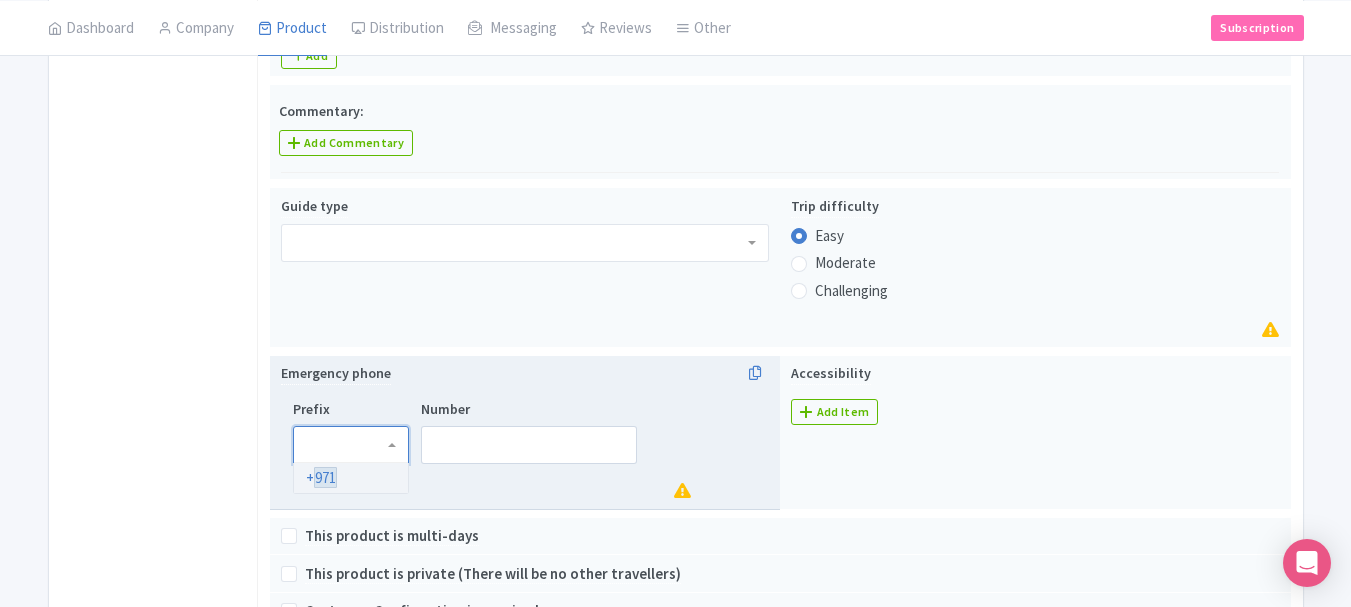 scroll, scrollTop: 0, scrollLeft: 0, axis: both 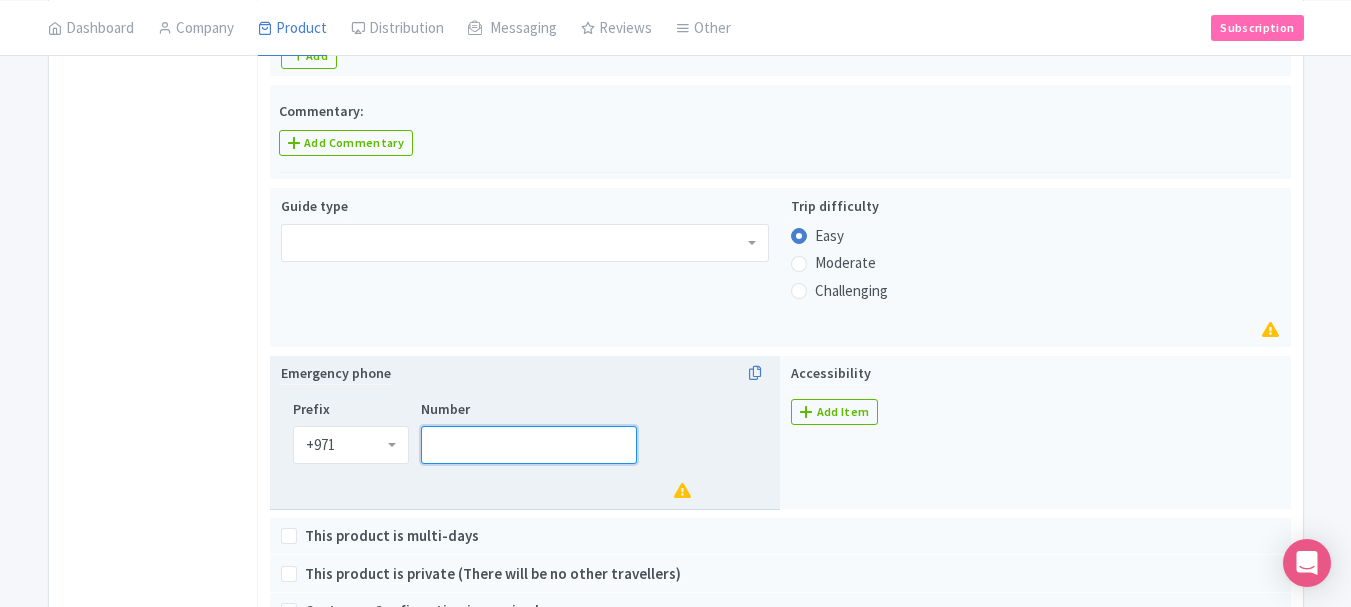 click on "Number" at bounding box center (529, 445) 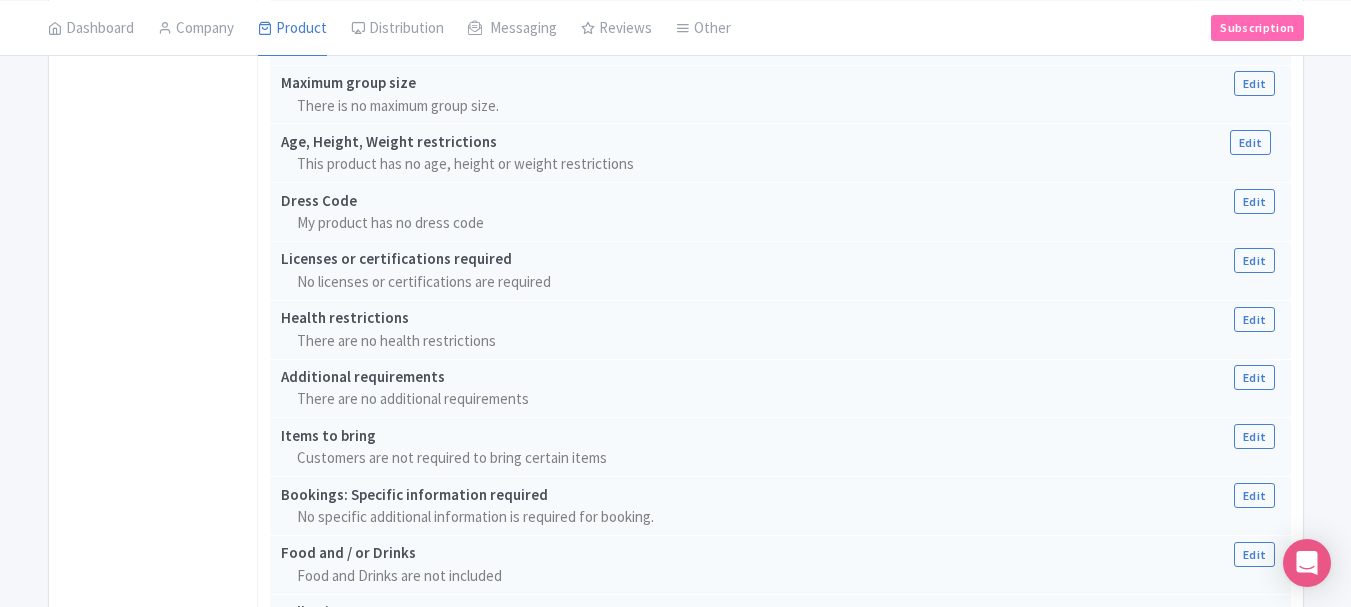 scroll, scrollTop: 1776, scrollLeft: 0, axis: vertical 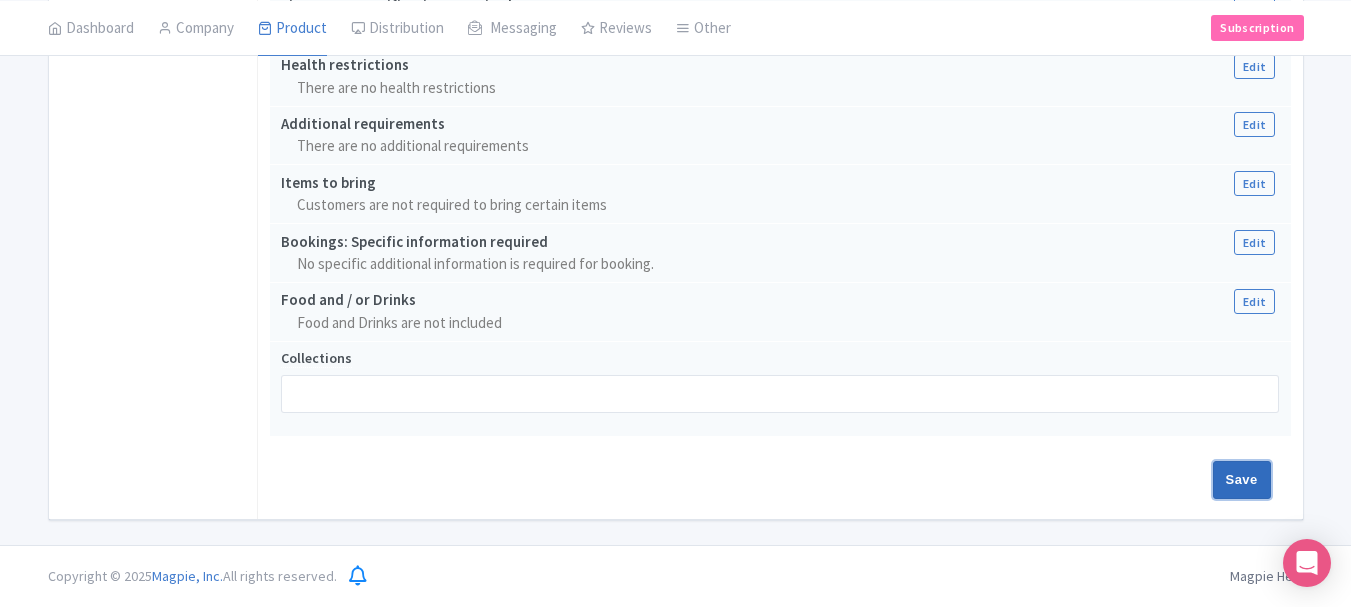 click on "Save" at bounding box center [1242, 480] 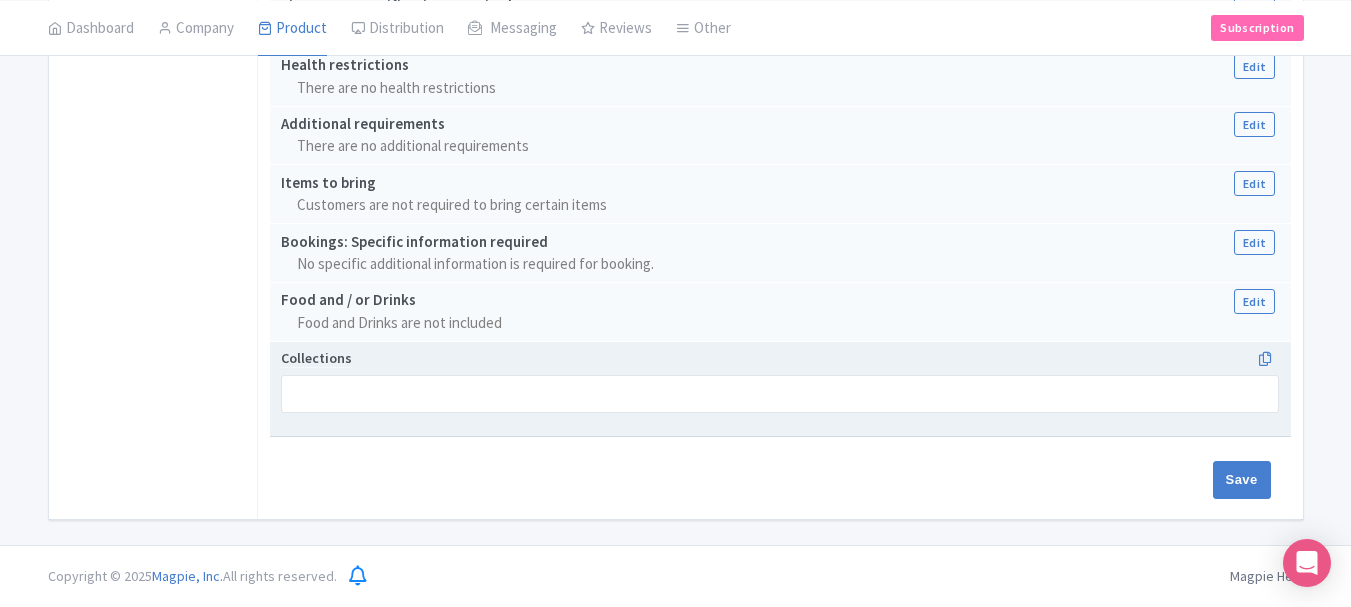 type on "Saving..." 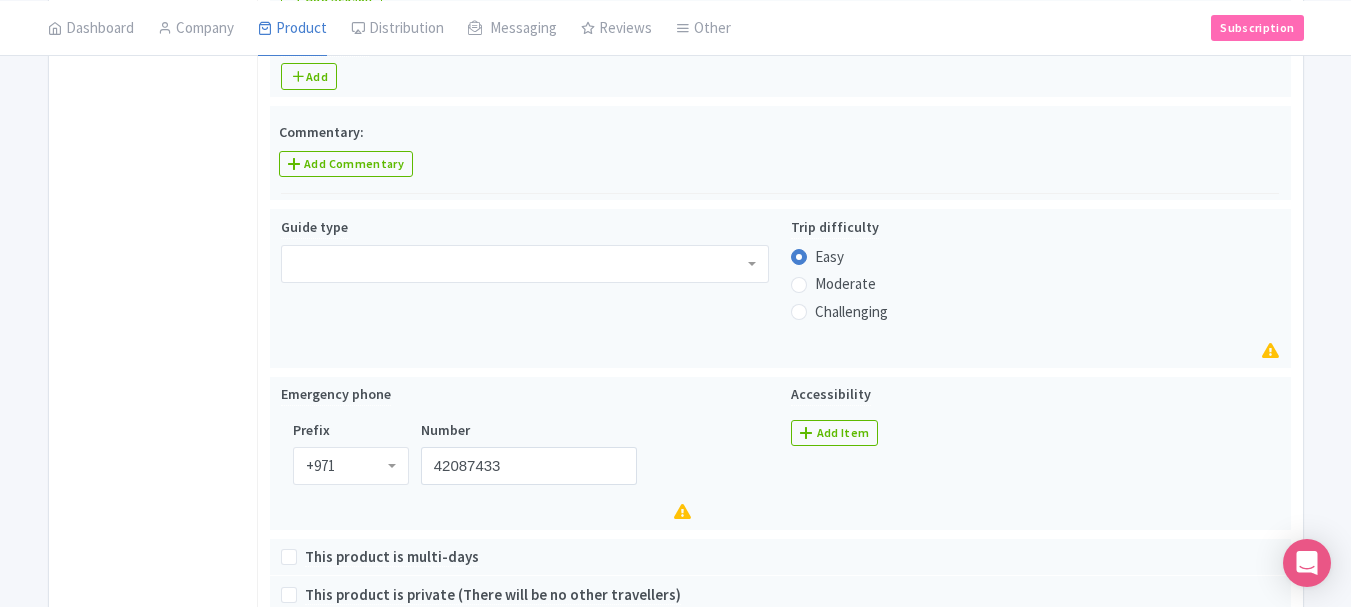 scroll, scrollTop: 876, scrollLeft: 0, axis: vertical 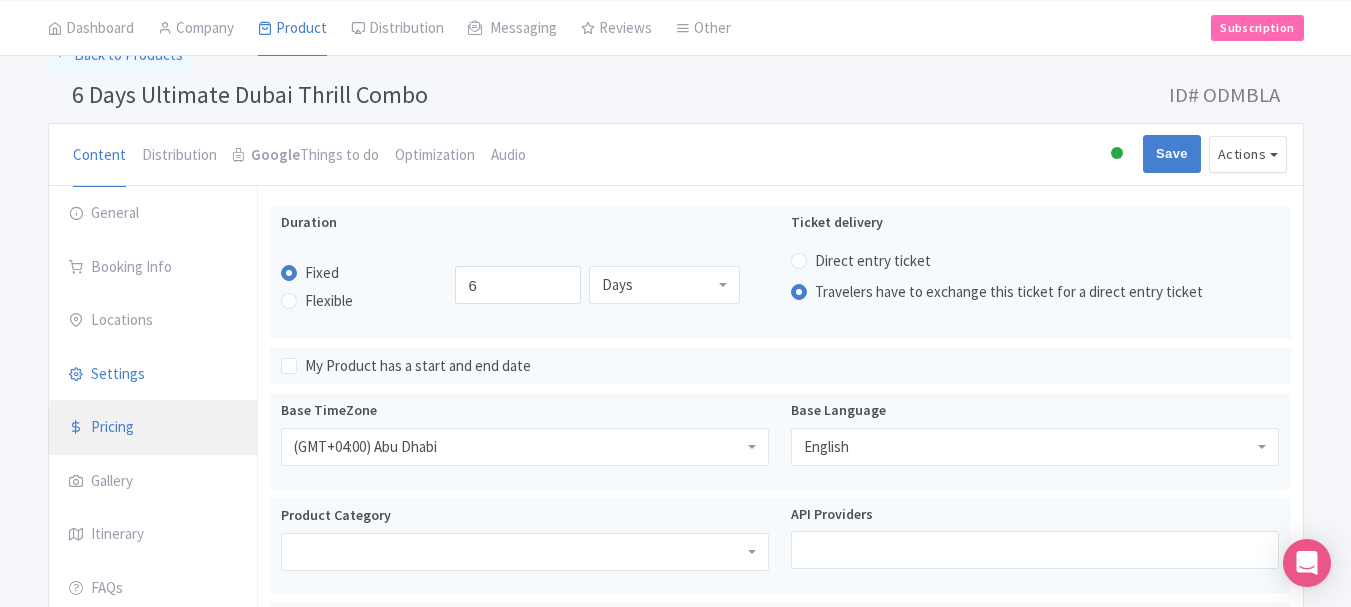 click on "Pricing" at bounding box center (153, 428) 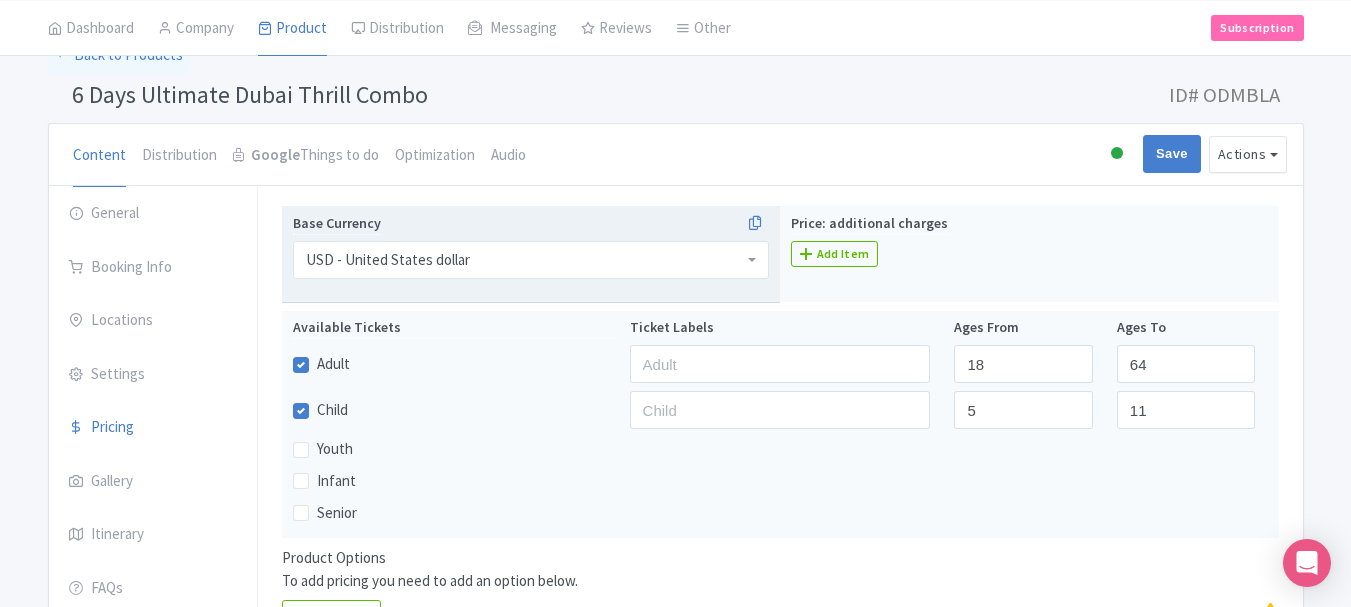 click on "USD - United States dollar" at bounding box center [531, 260] 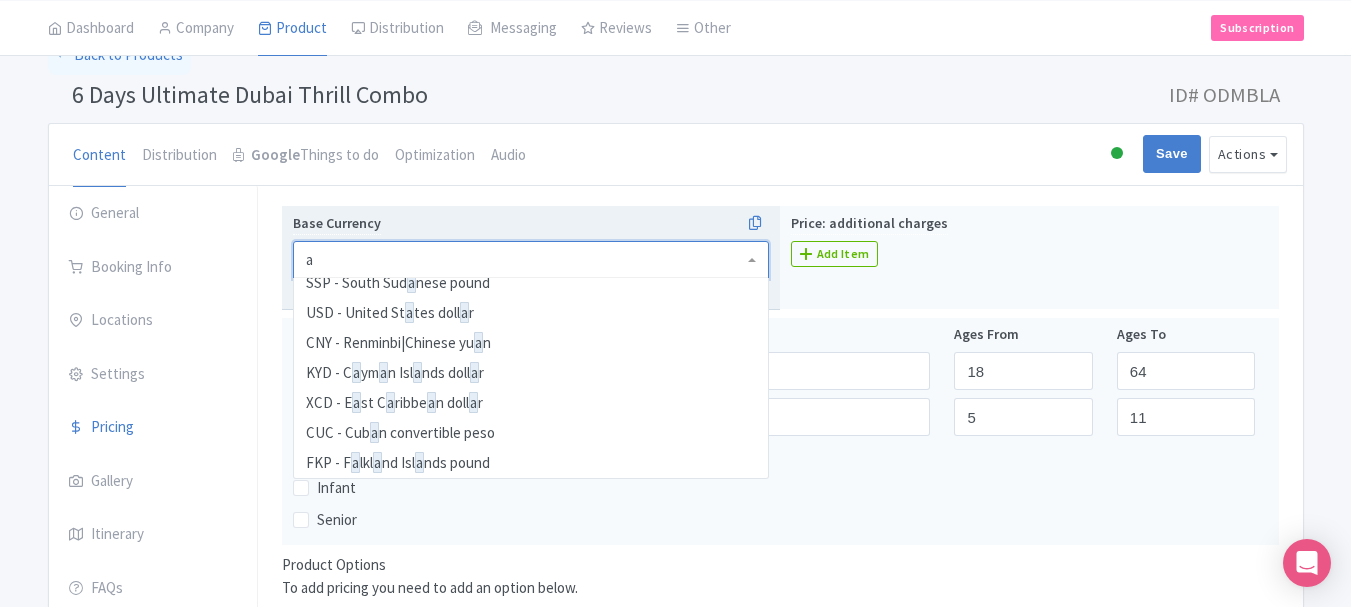 scroll, scrollTop: 3300, scrollLeft: 0, axis: vertical 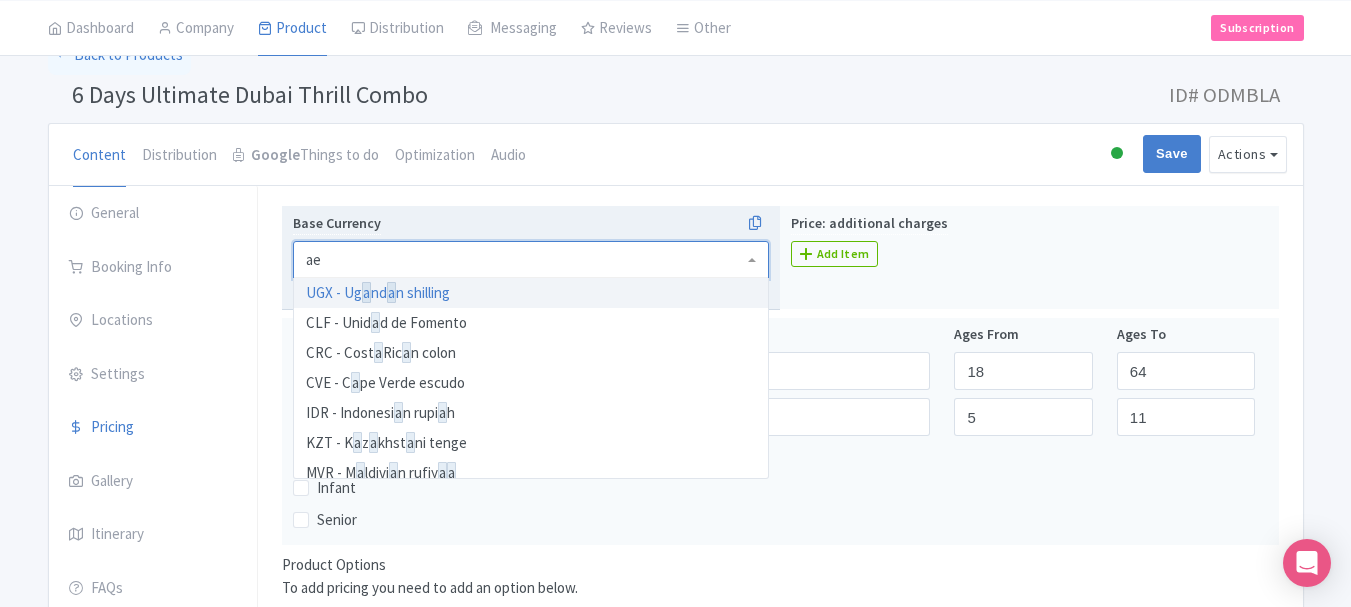 type on "aed" 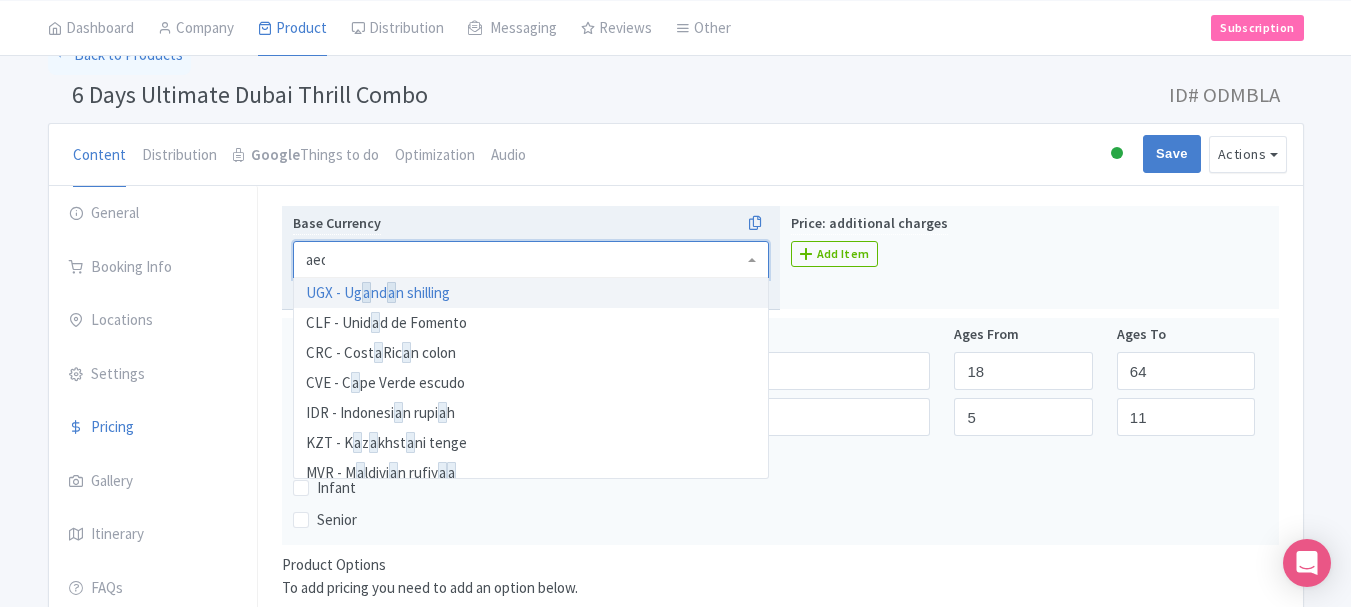 scroll, scrollTop: 0, scrollLeft: 0, axis: both 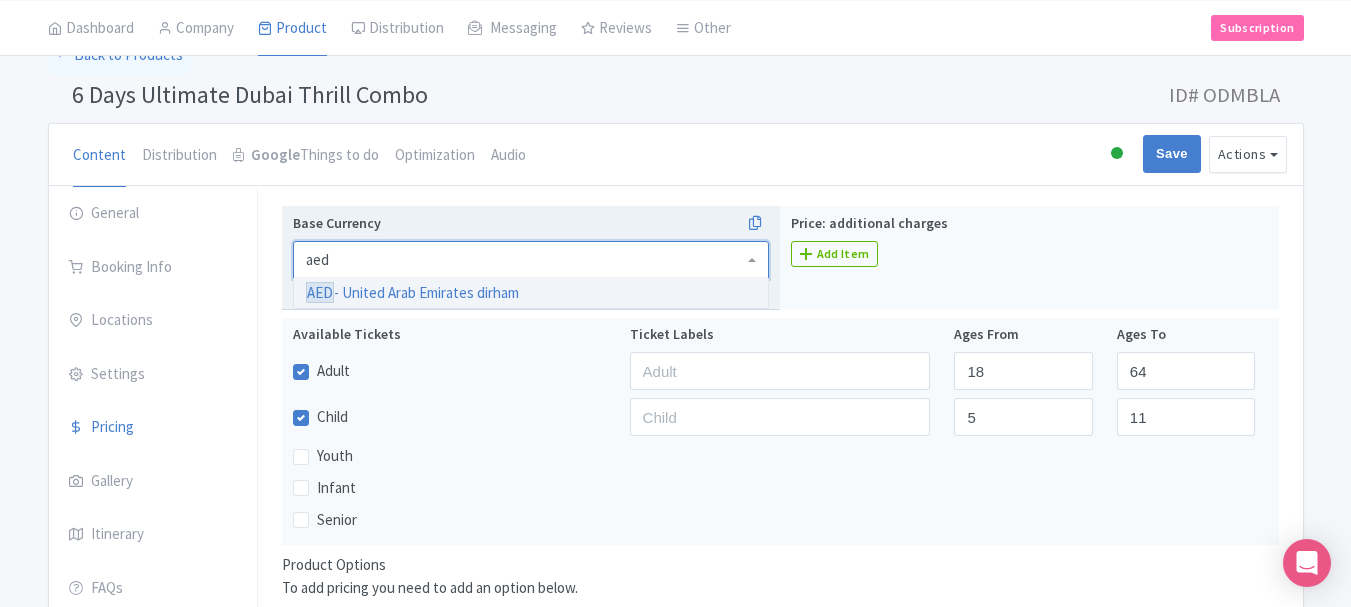 type 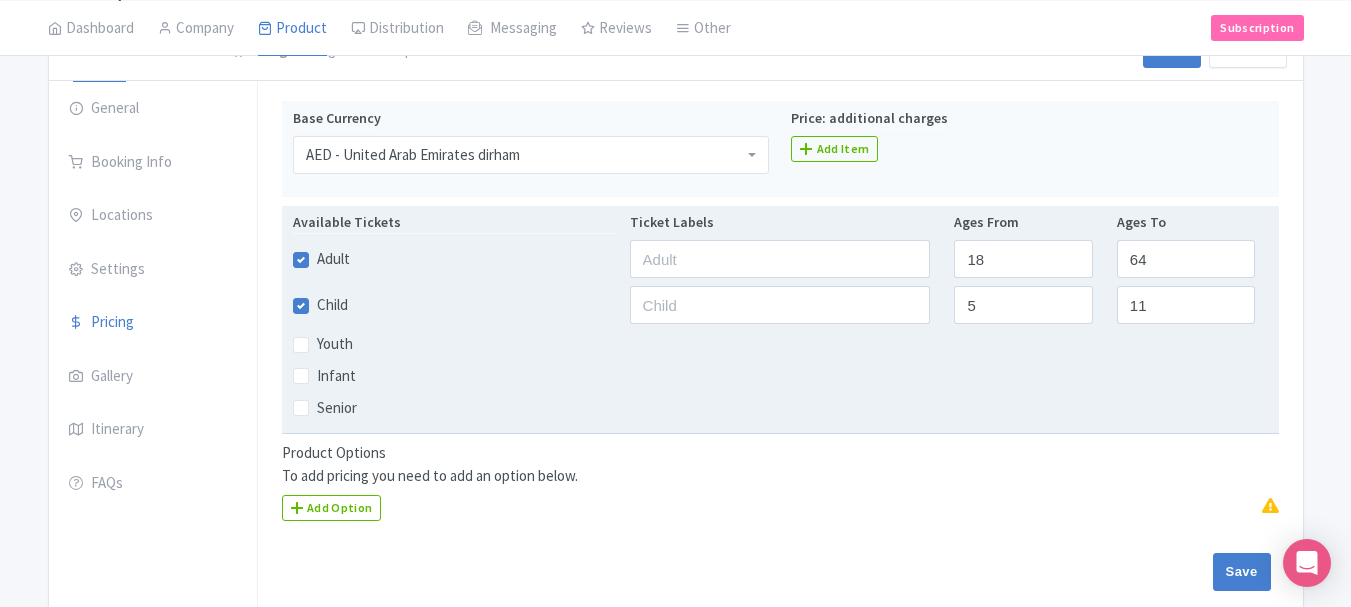 scroll, scrollTop: 305, scrollLeft: 0, axis: vertical 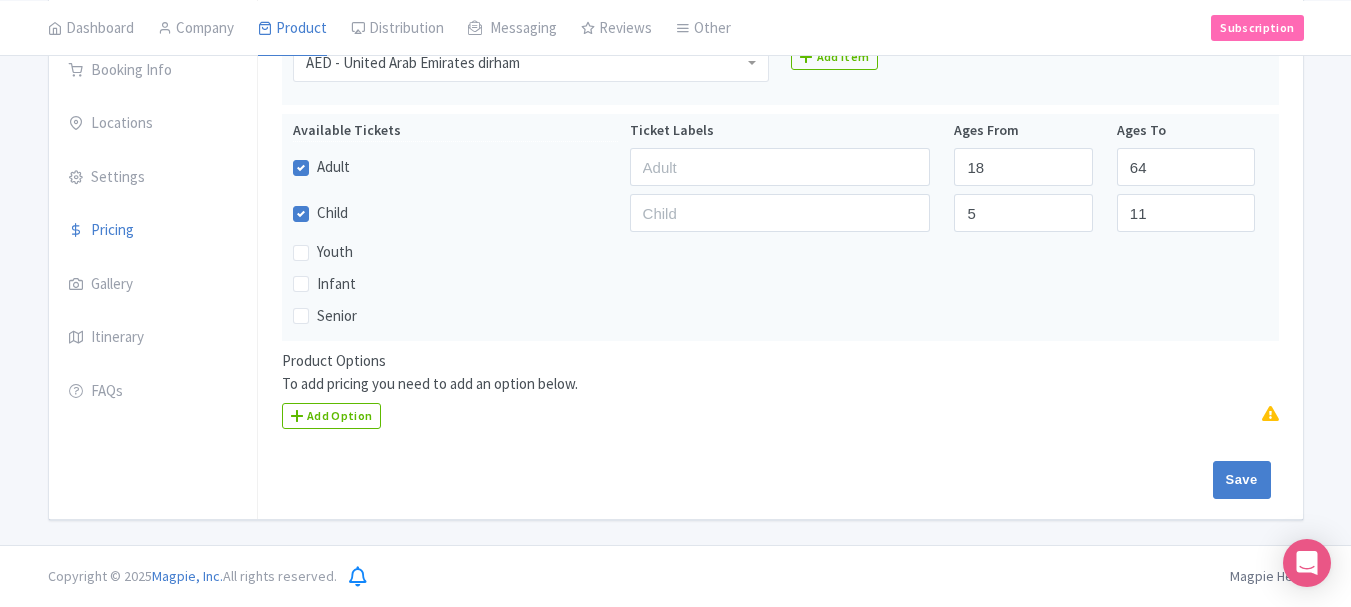 click on "Product Options
To add pricing you need to add an option below.
Add Option" at bounding box center (780, 389) 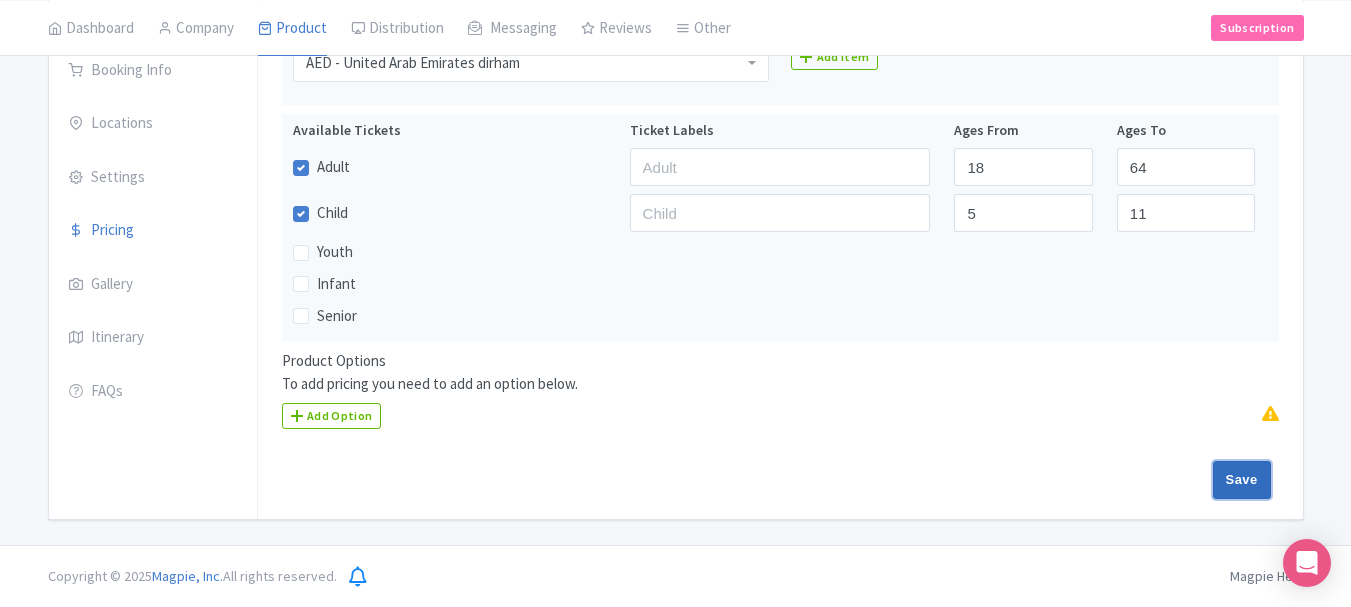 click on "Save" at bounding box center [1242, 480] 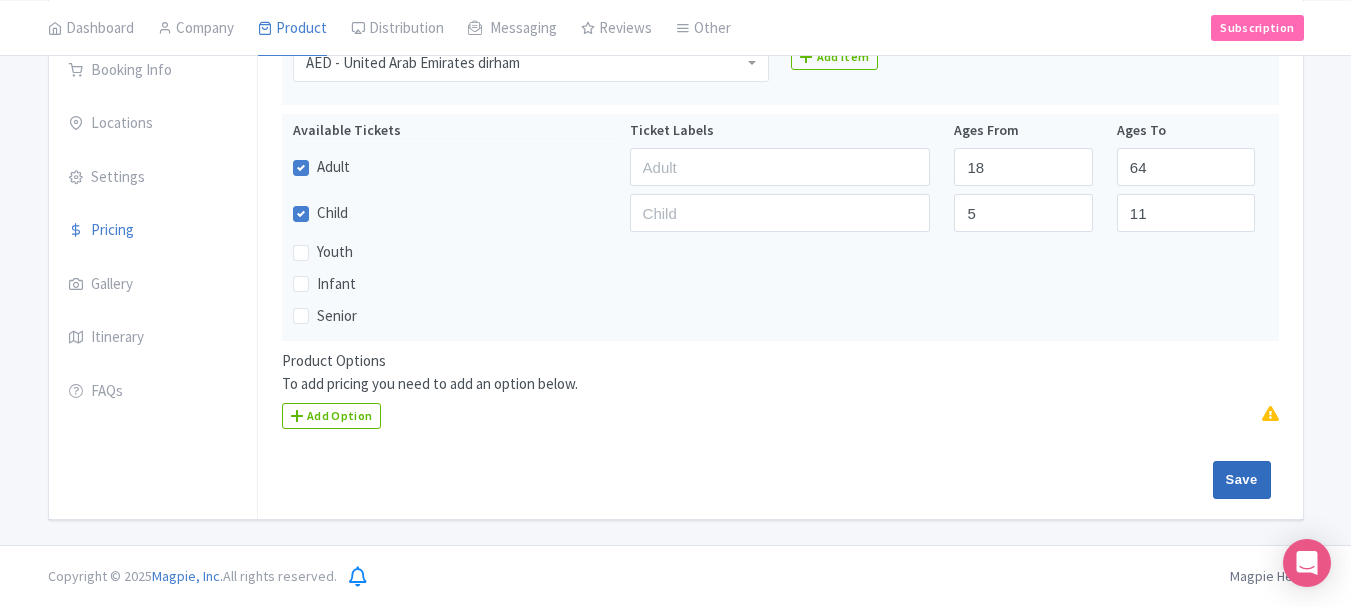 type on "Saving..." 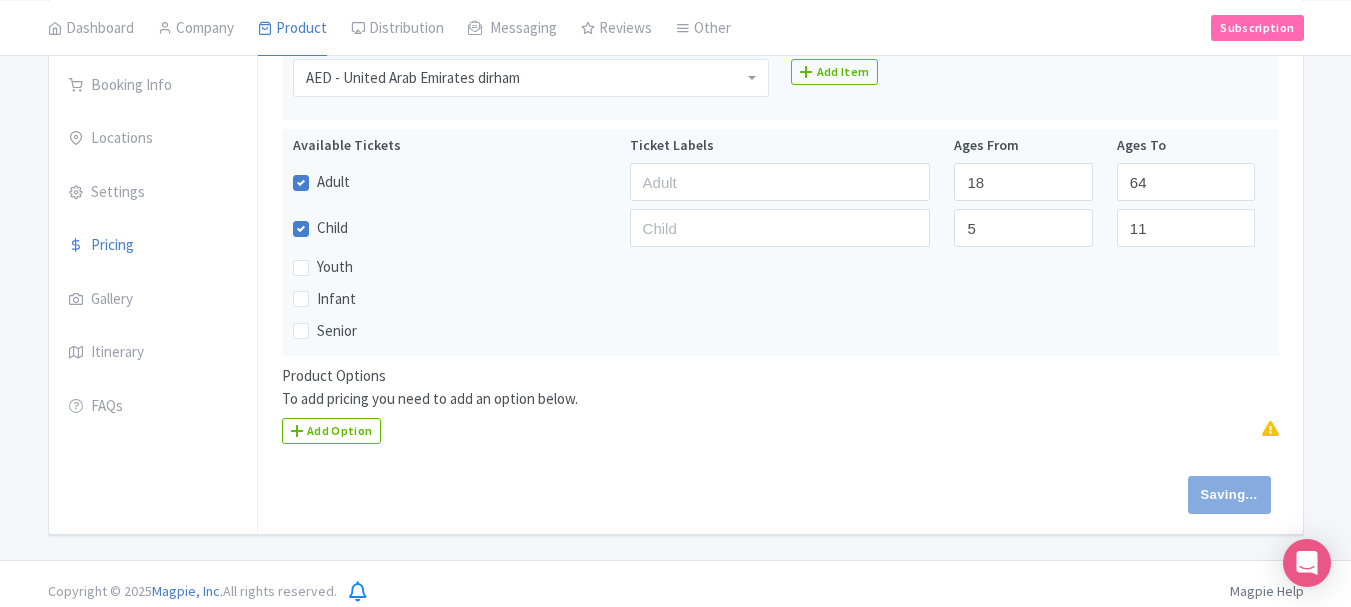 scroll, scrollTop: 305, scrollLeft: 0, axis: vertical 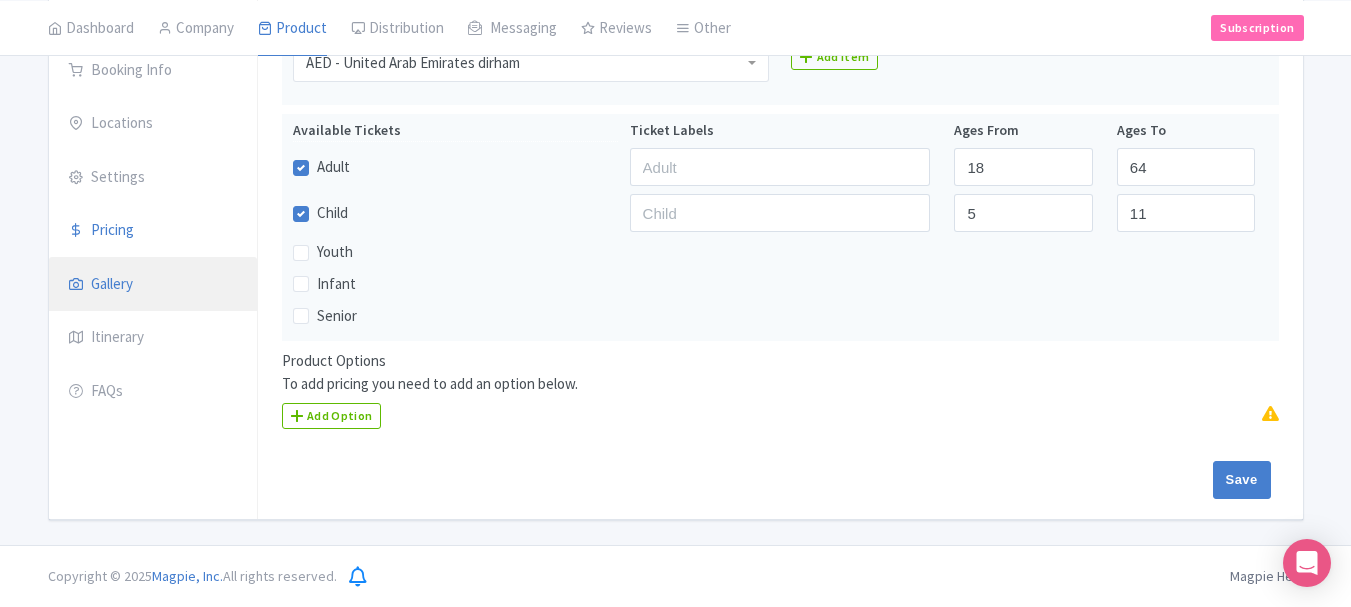 click on "Gallery" at bounding box center (153, 285) 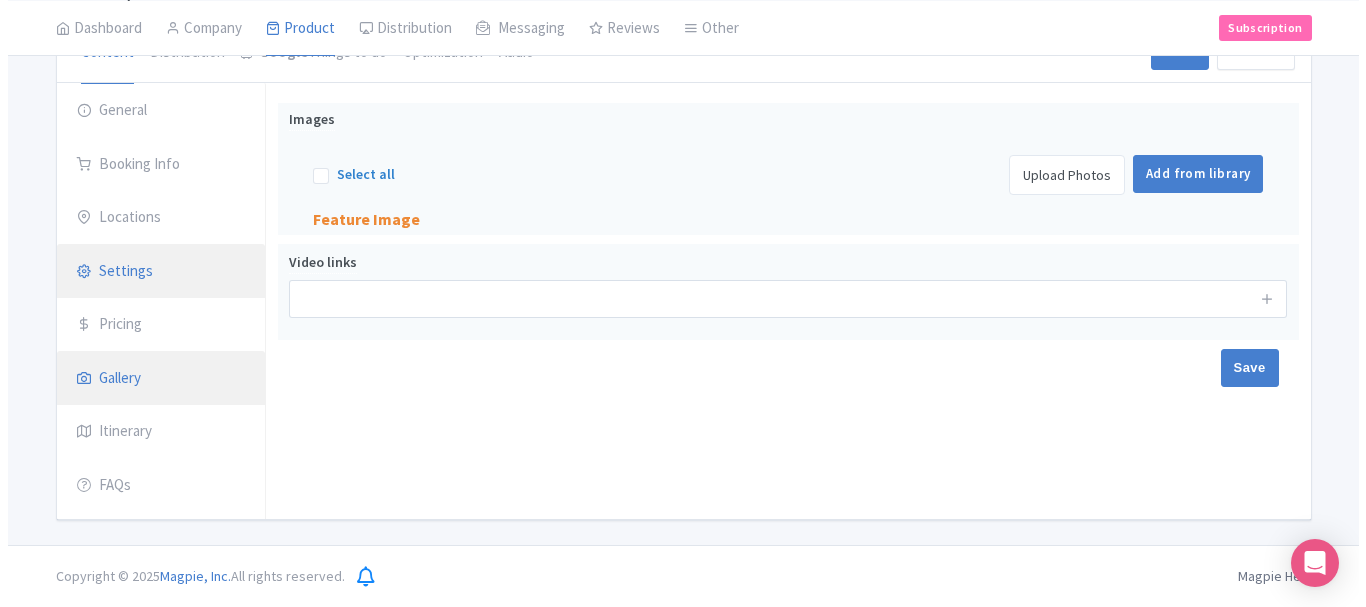 scroll, scrollTop: 211, scrollLeft: 0, axis: vertical 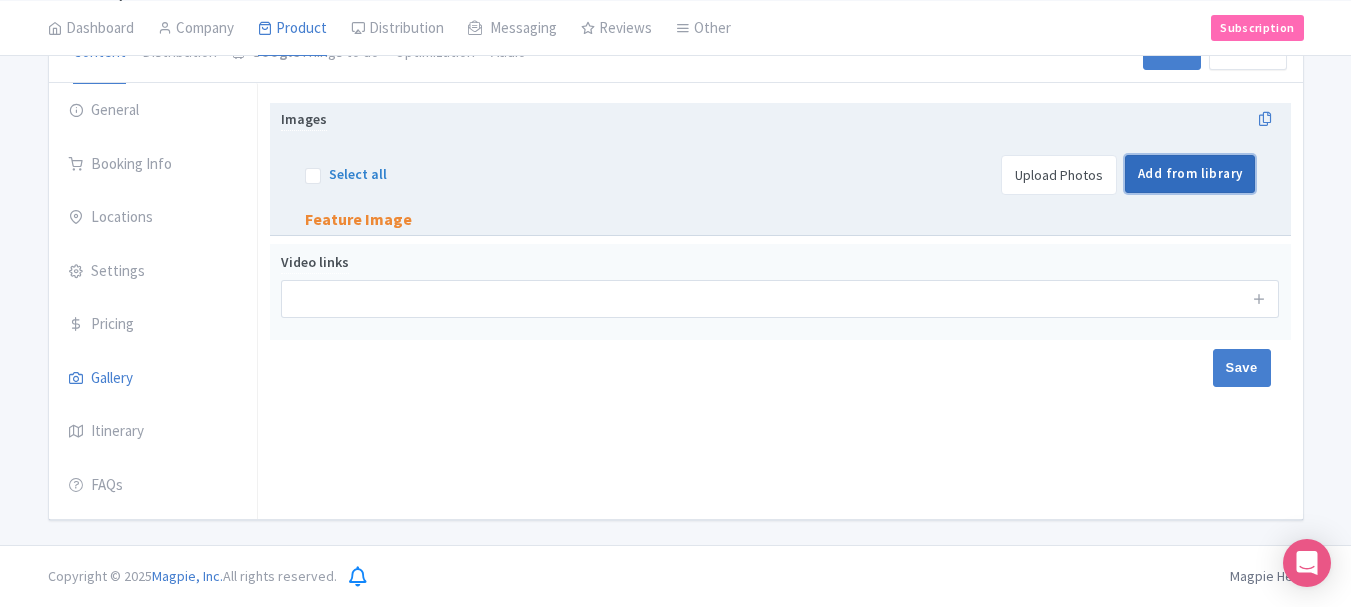 click on "Add from library" at bounding box center (1190, 174) 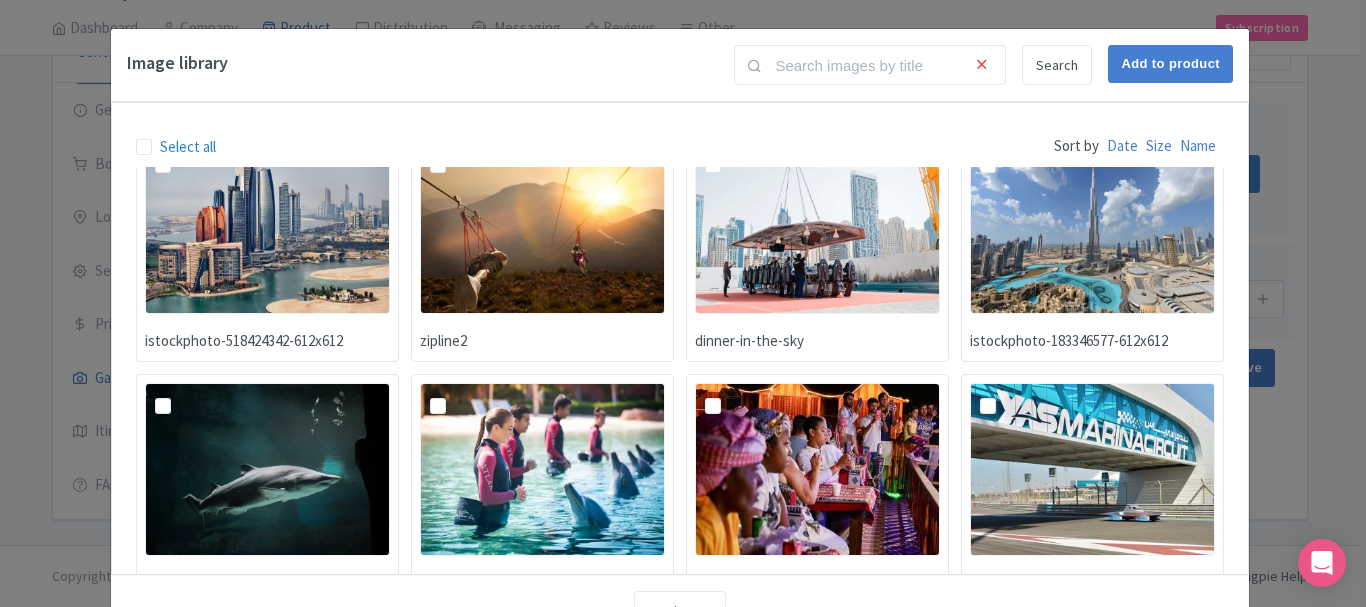 scroll, scrollTop: 361, scrollLeft: 0, axis: vertical 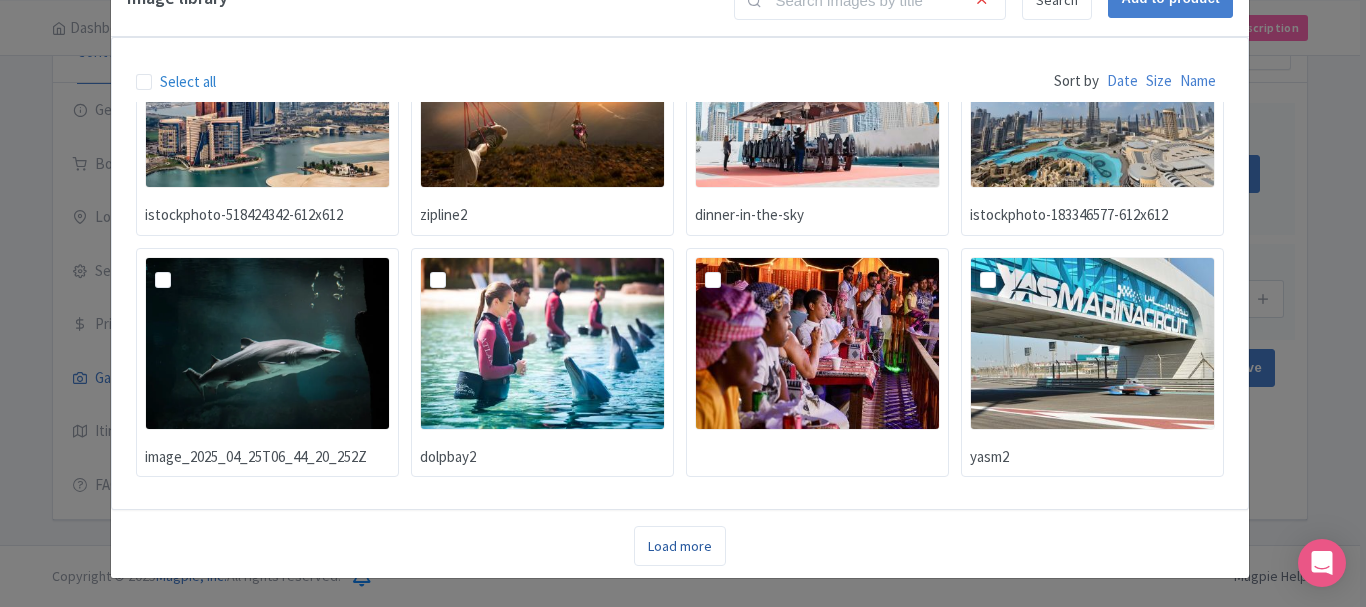 click on "Load more" at bounding box center [680, 546] 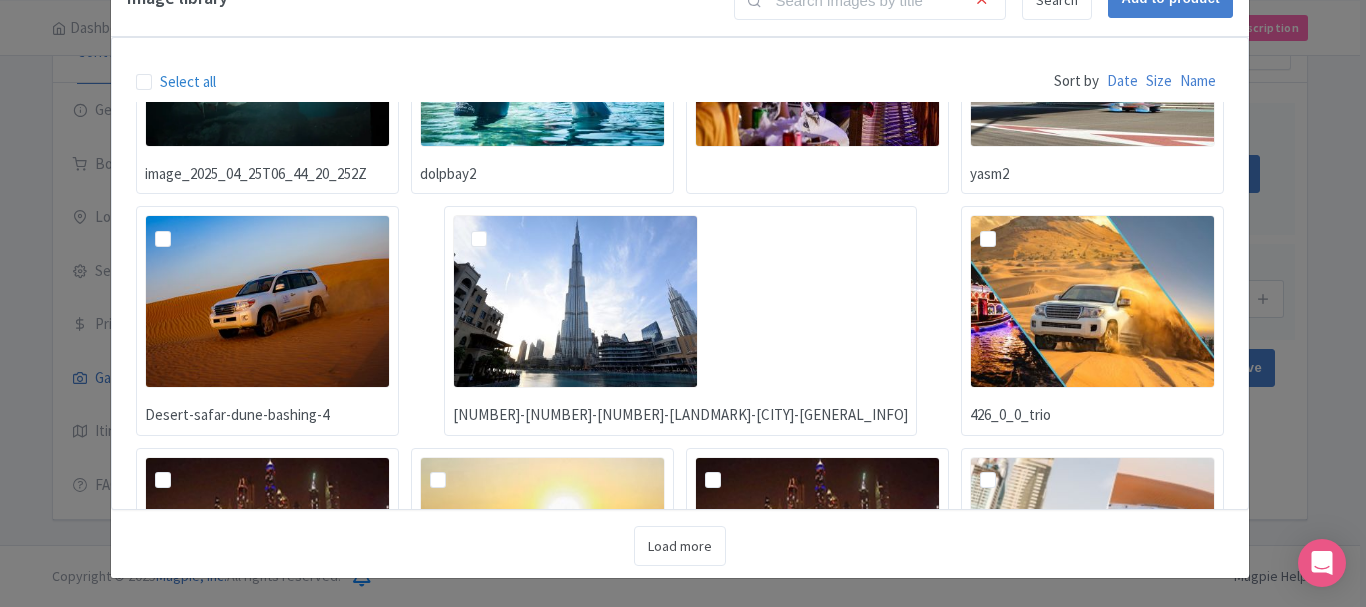 scroll, scrollTop: 761, scrollLeft: 0, axis: vertical 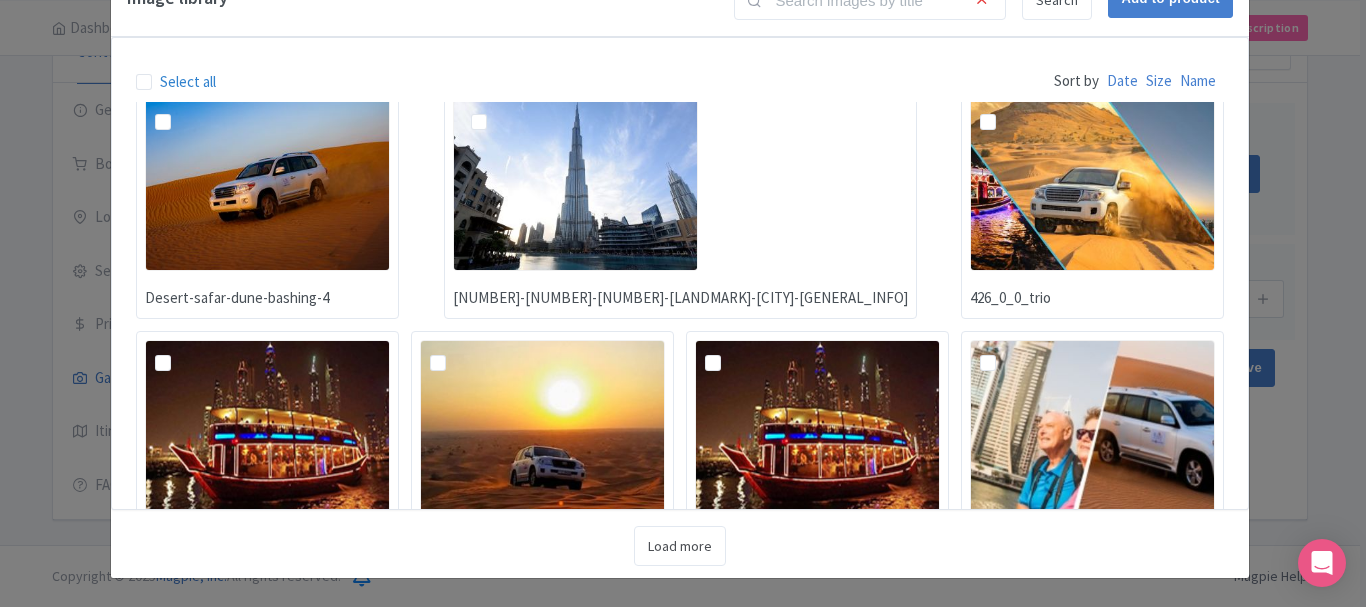 click at bounding box center [575, 184] 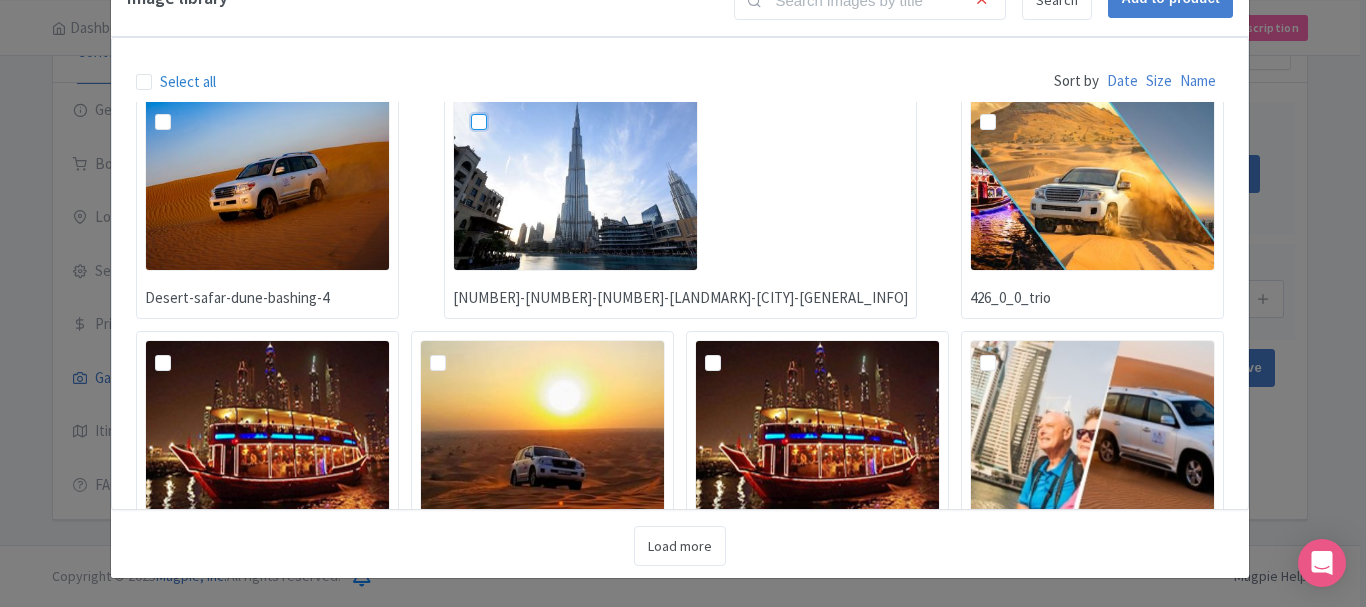 click at bounding box center [501, 104] 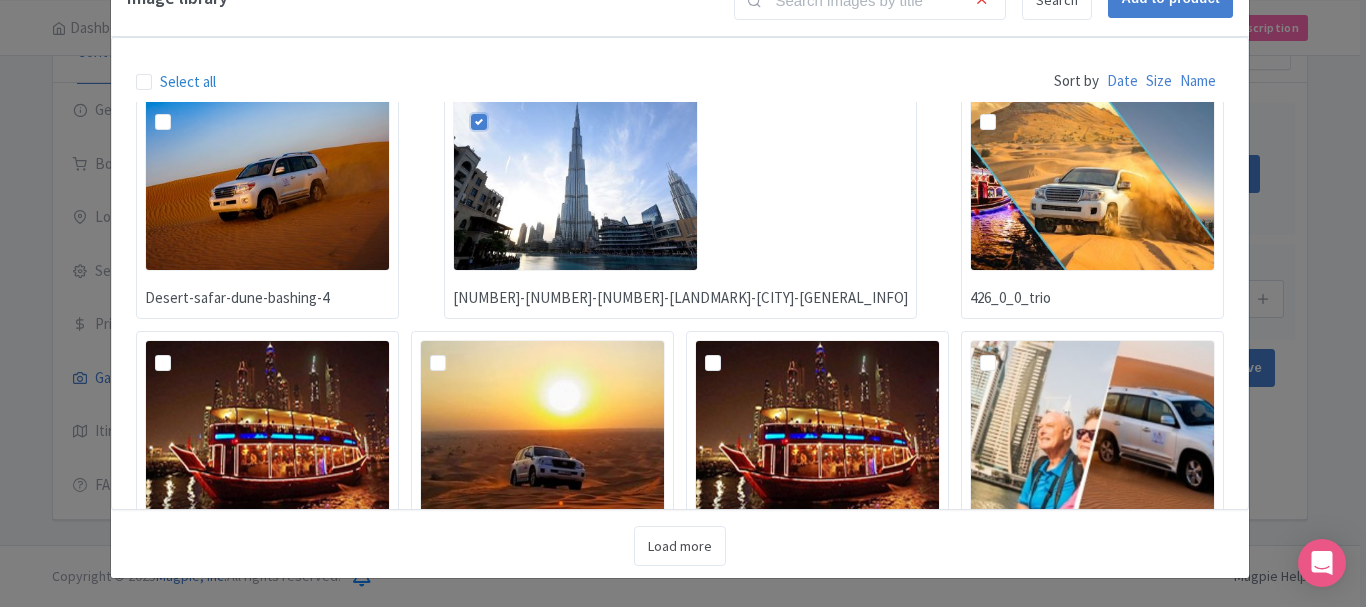 scroll, scrollTop: 758, scrollLeft: 0, axis: vertical 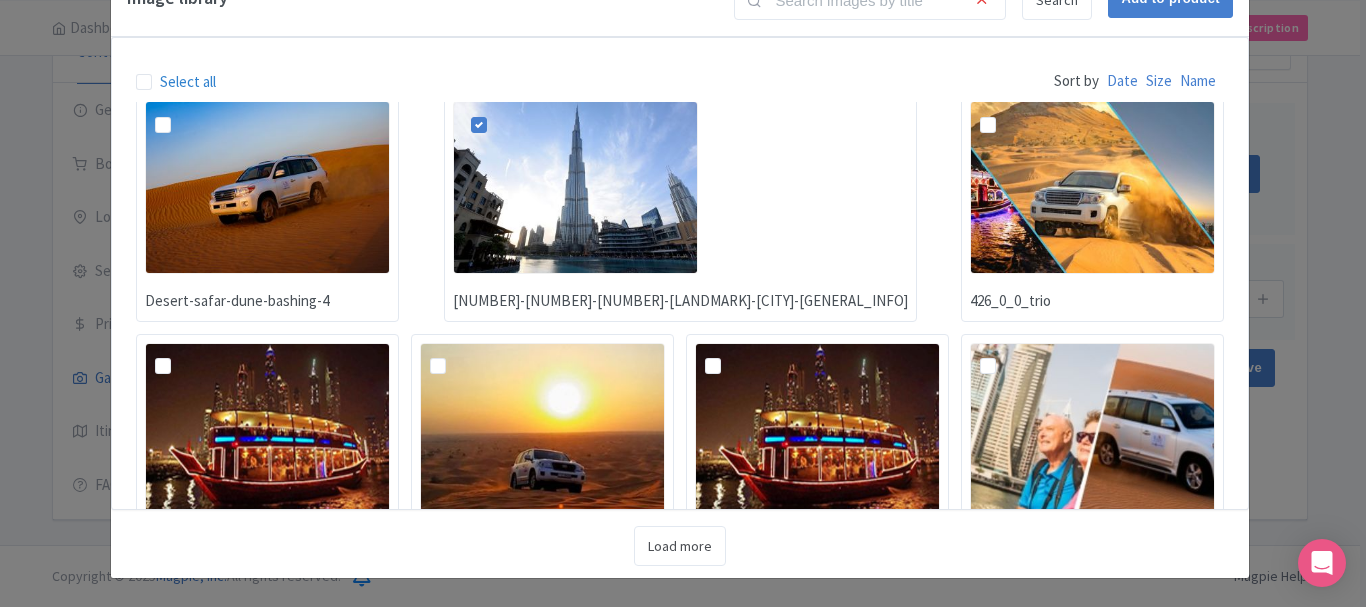 click at bounding box center [267, 187] 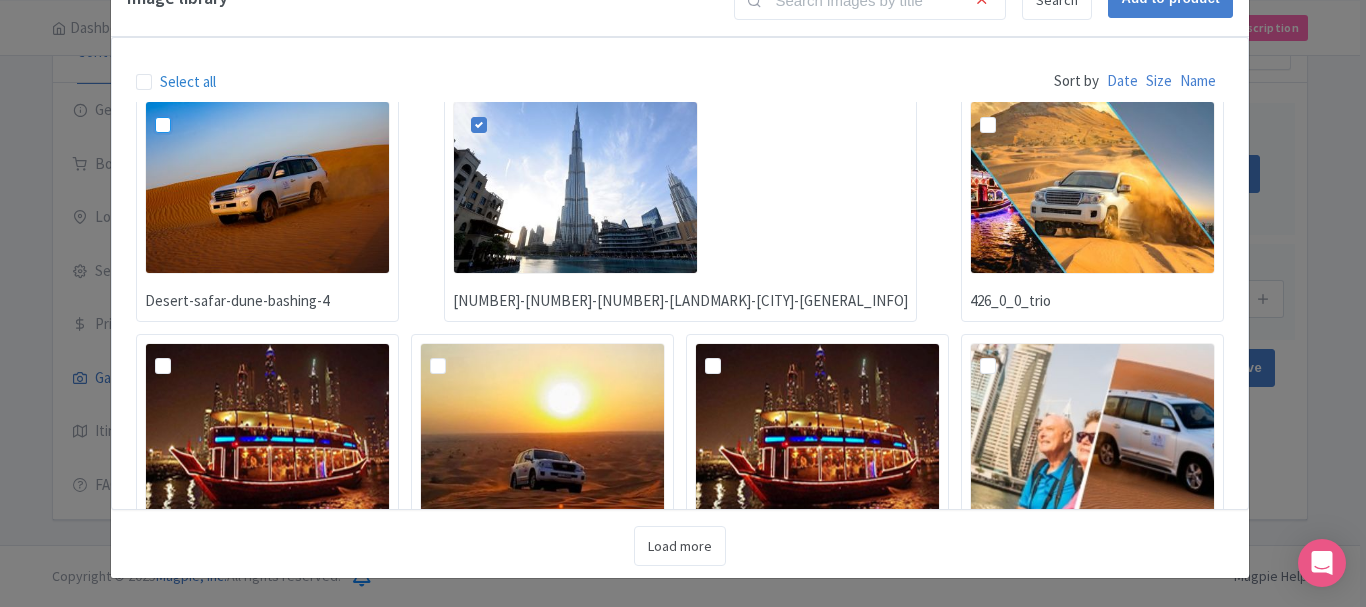 click at bounding box center [185, 107] 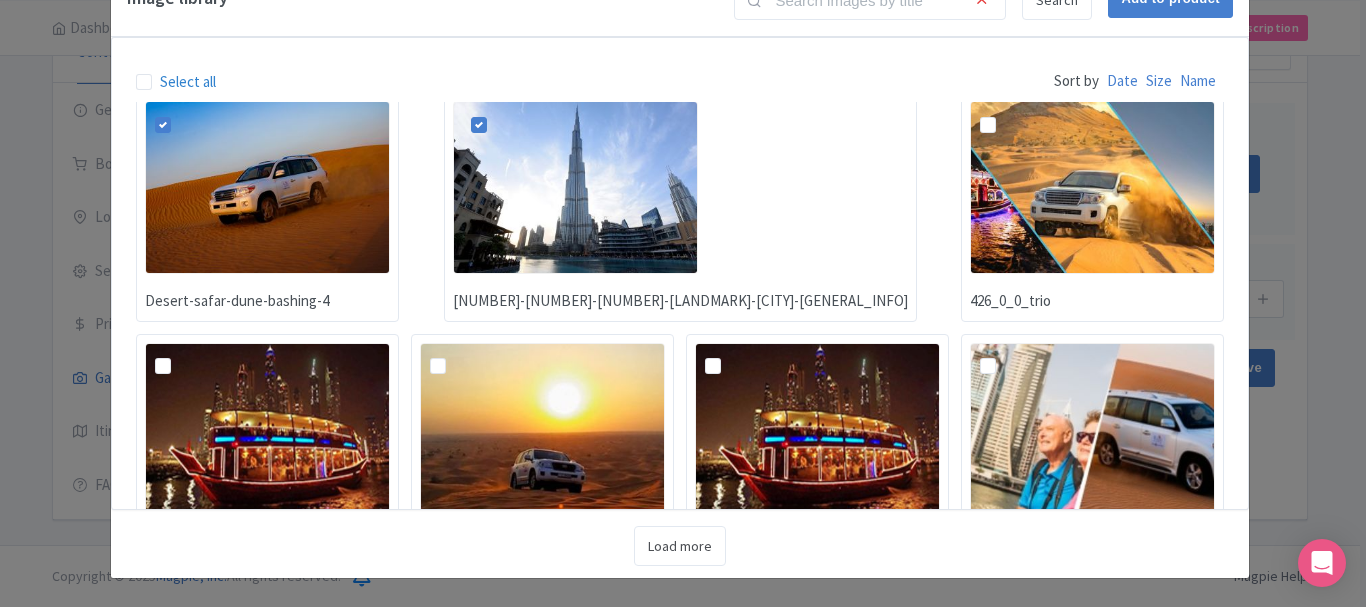 click at bounding box center [267, 429] 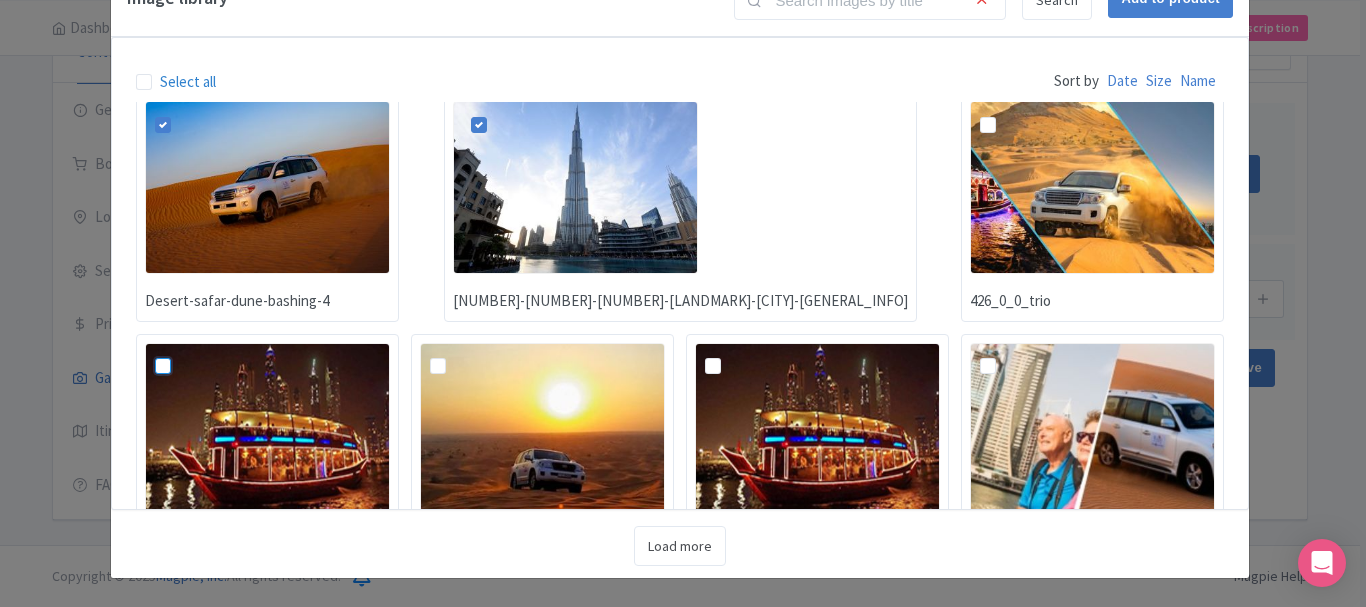 click at bounding box center (185, 349) 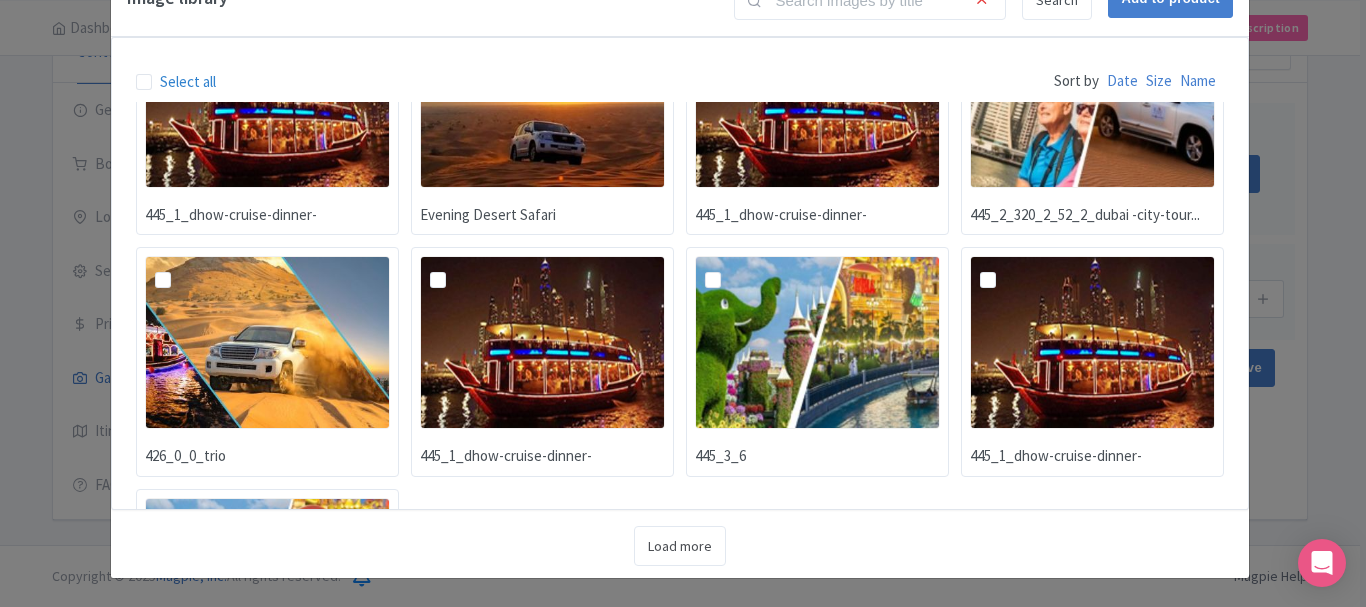 scroll, scrollTop: 986, scrollLeft: 0, axis: vertical 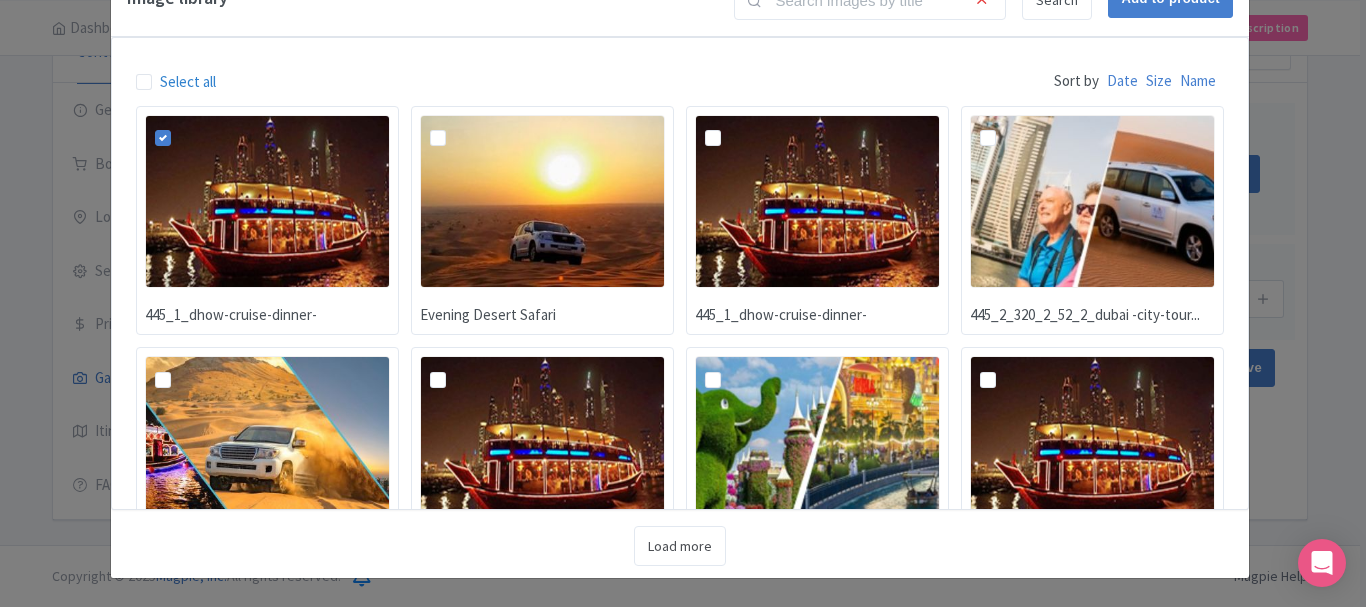 click at bounding box center [1092, 201] 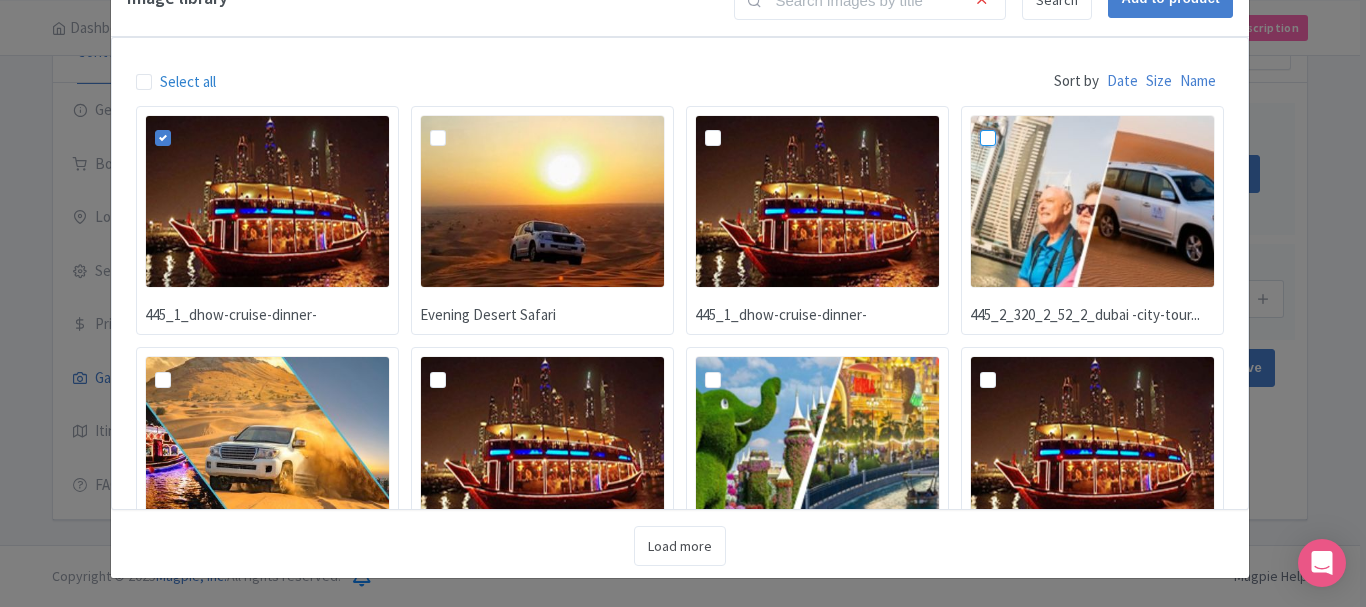 click at bounding box center [1010, 121] 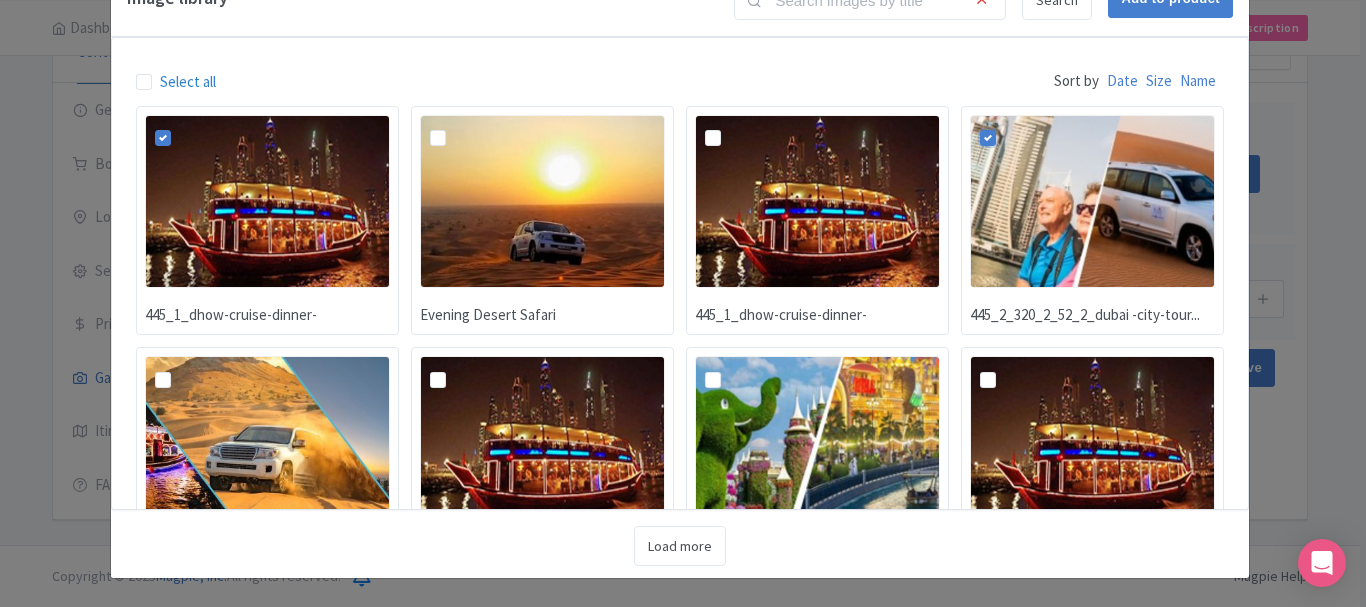 scroll, scrollTop: 686, scrollLeft: 0, axis: vertical 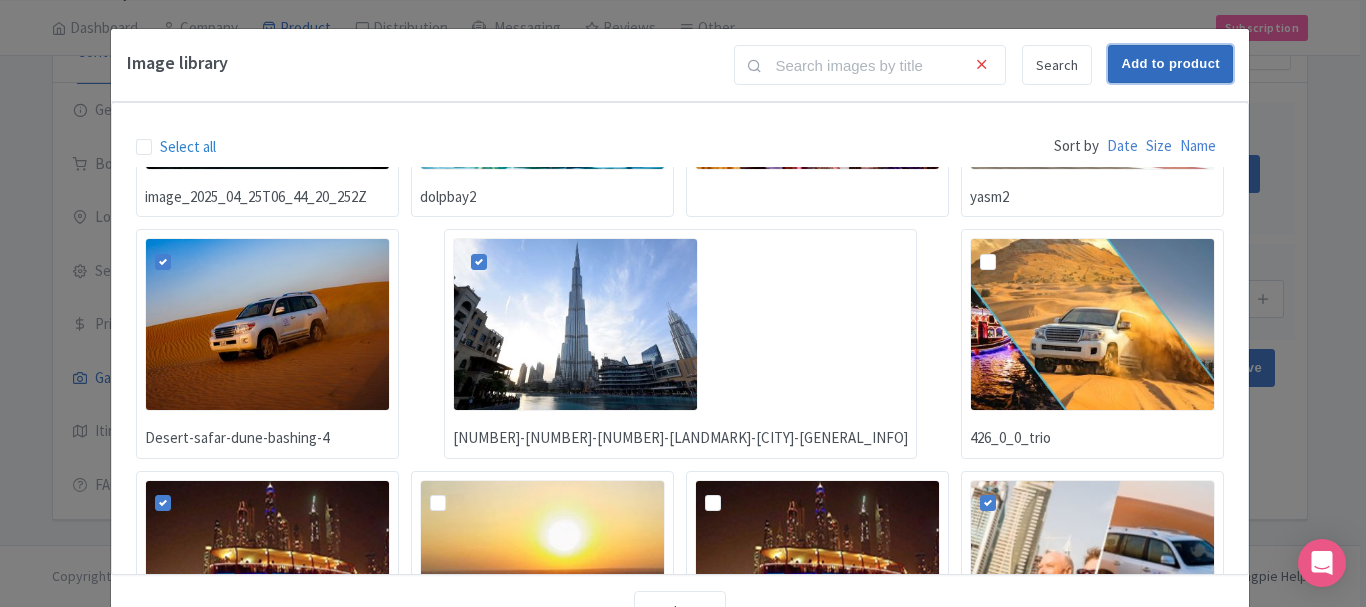 click on "Add to product" at bounding box center [1170, 64] 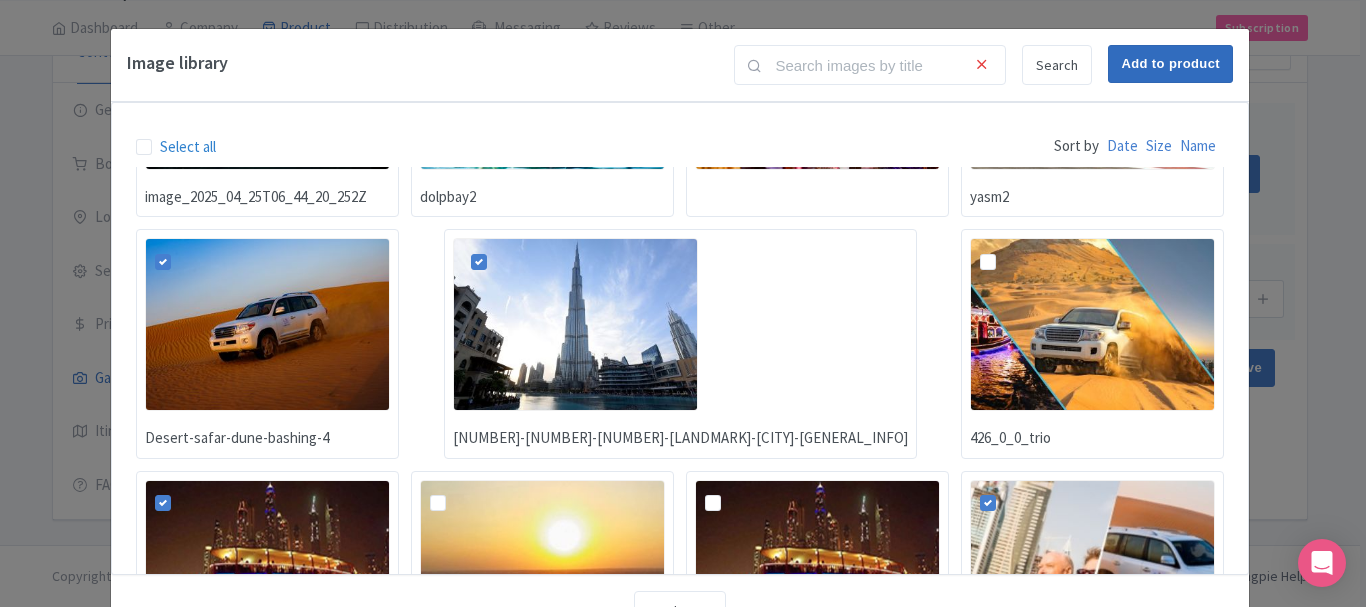 type on "Adding..." 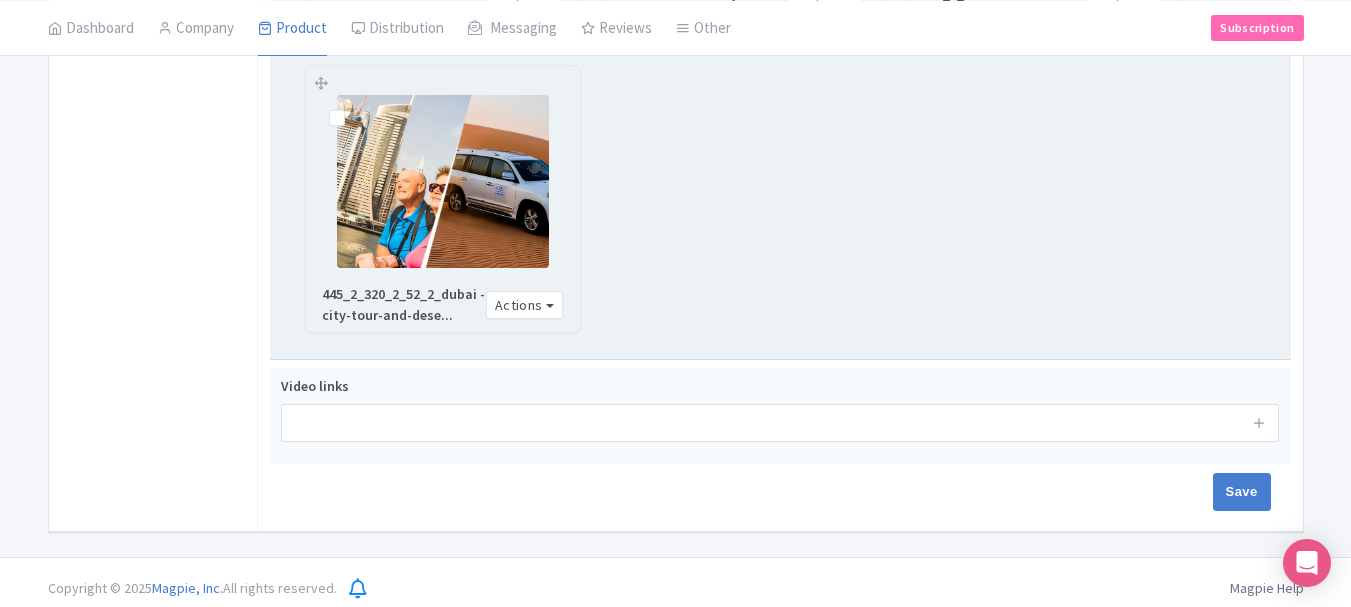 scroll, scrollTop: 691, scrollLeft: 0, axis: vertical 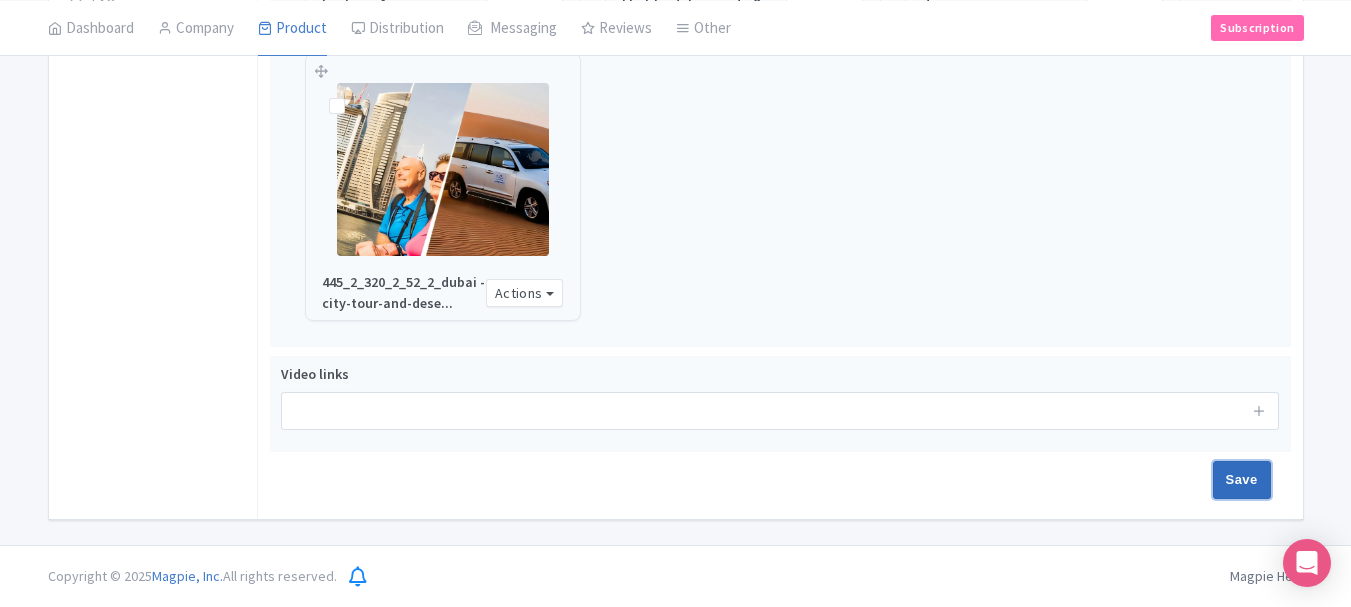click on "Save" at bounding box center (1242, 480) 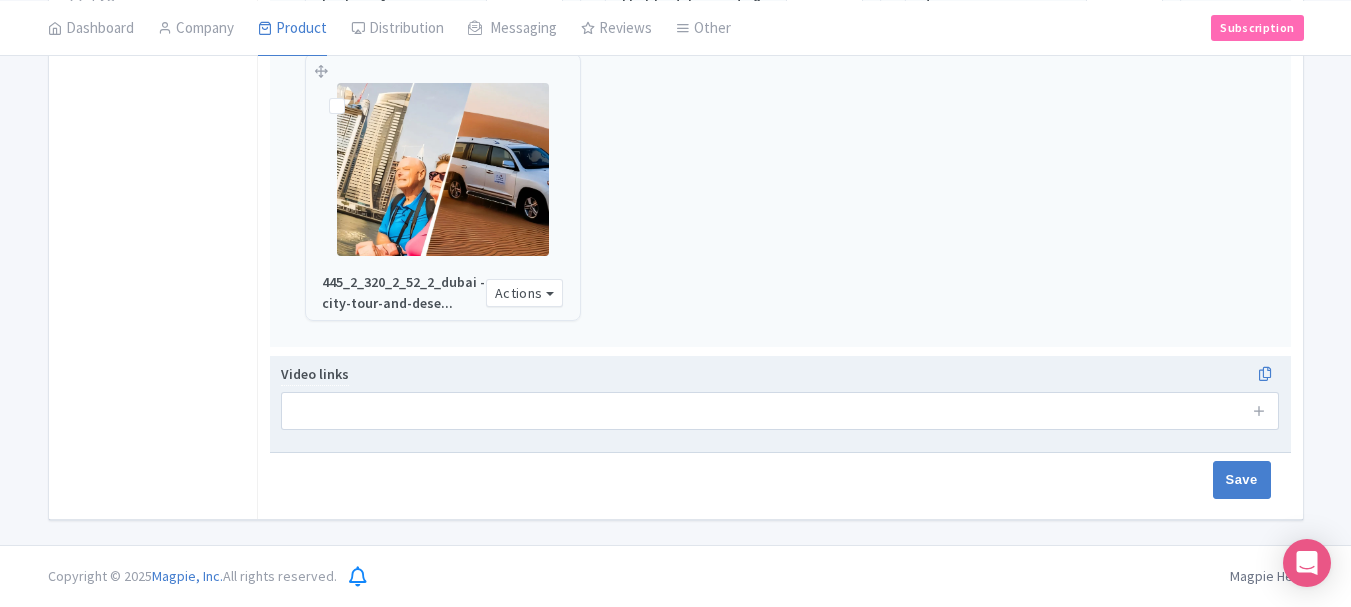 type on "Saving..." 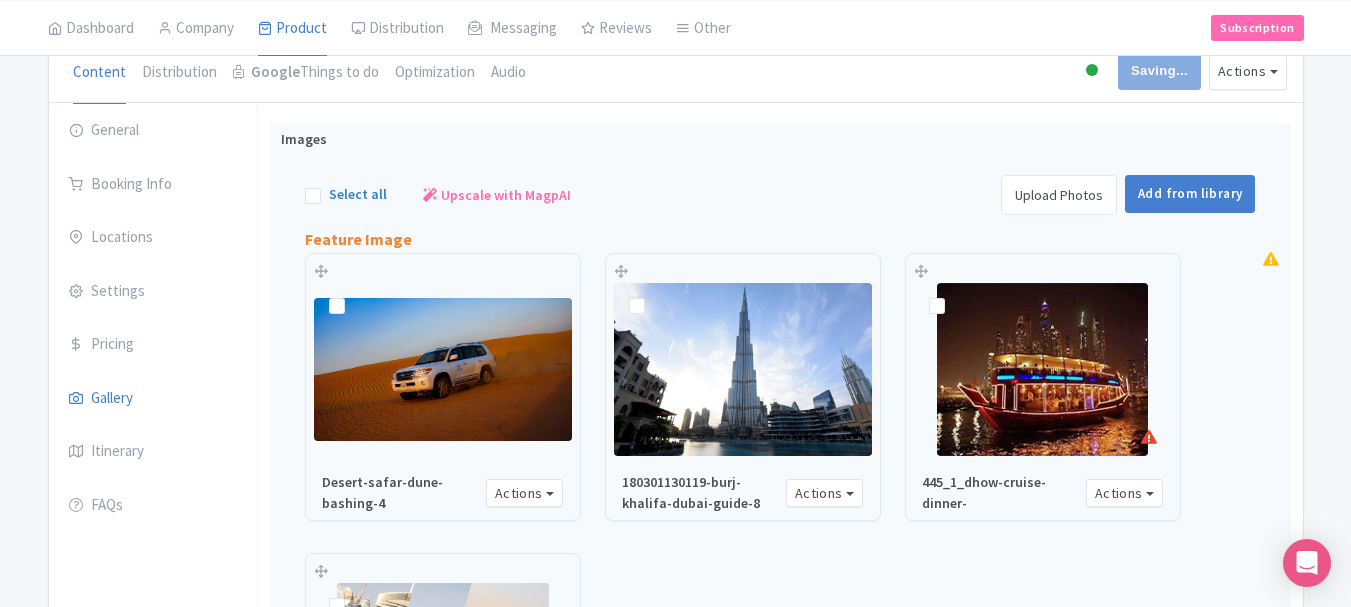 scroll, scrollTop: 0, scrollLeft: 0, axis: both 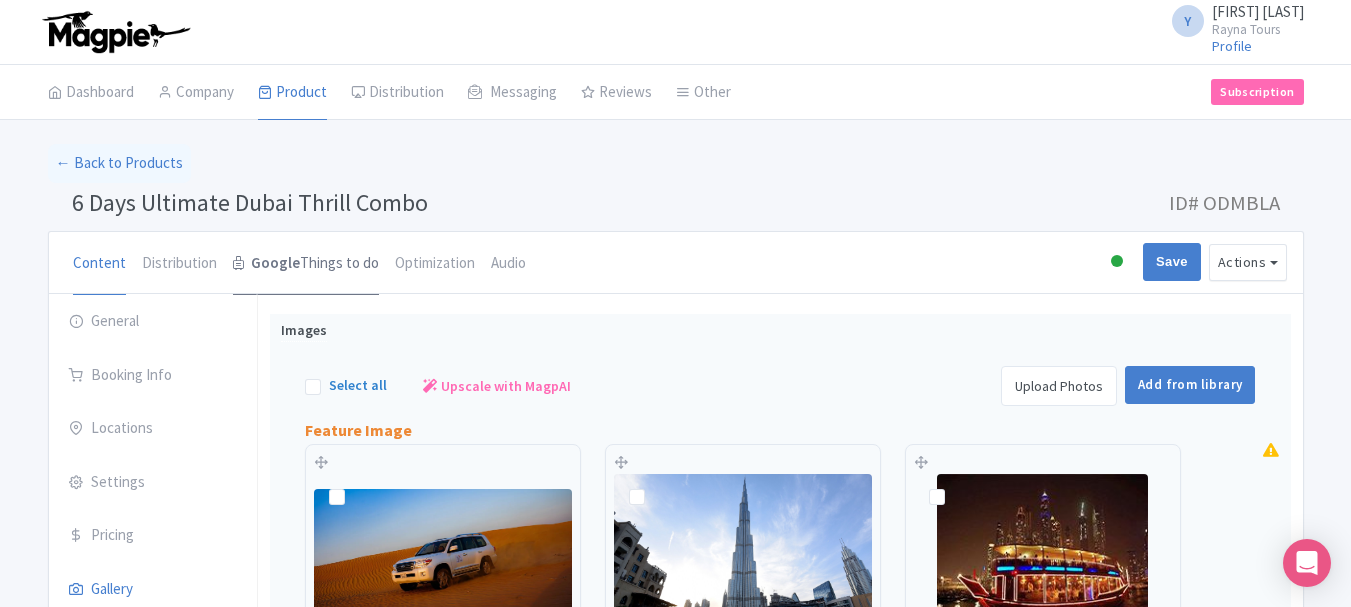 click on "Google" at bounding box center [275, 263] 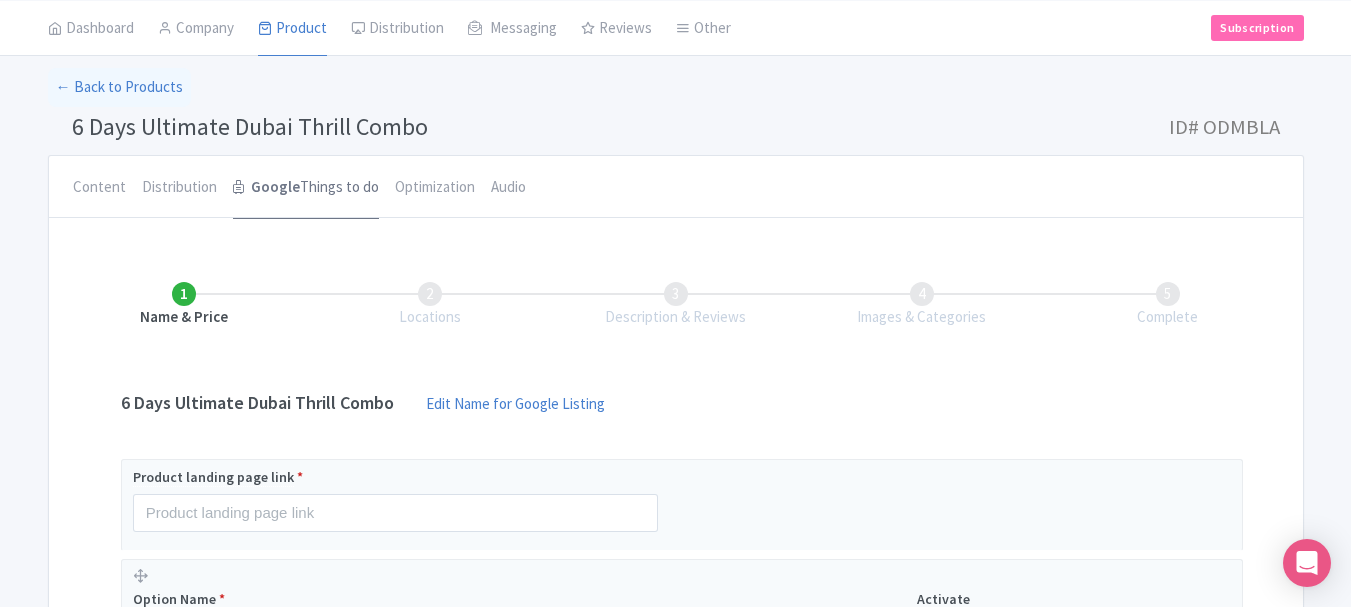 scroll, scrollTop: 300, scrollLeft: 0, axis: vertical 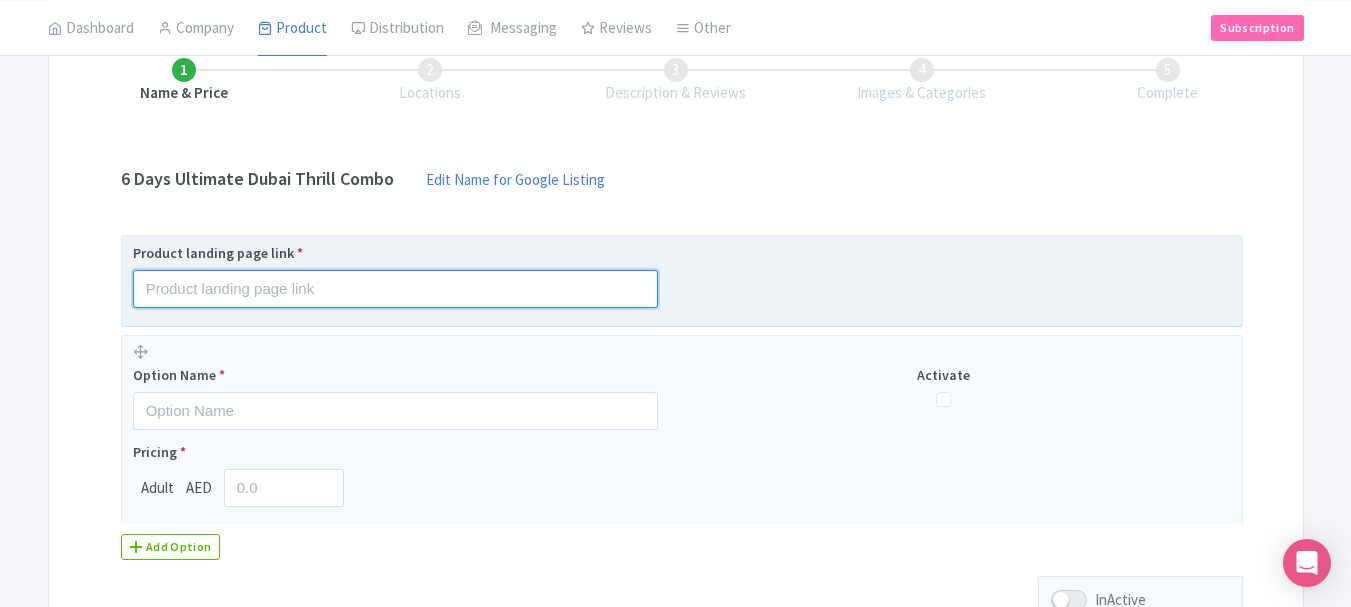 click at bounding box center (395, 289) 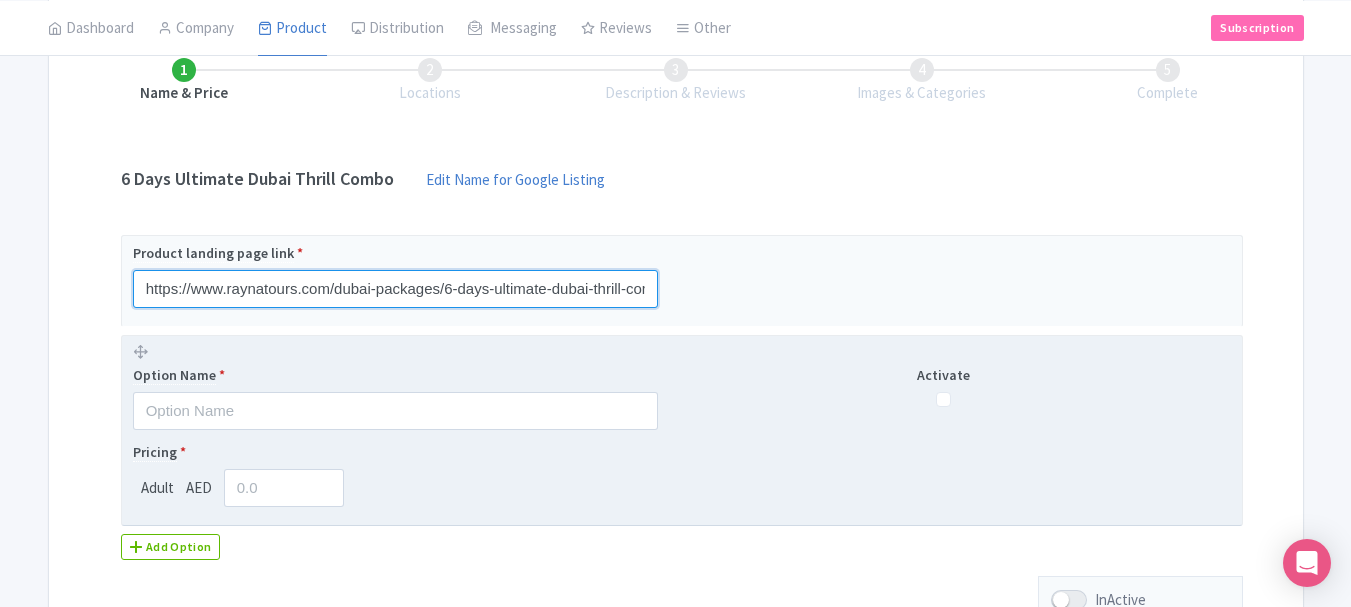 scroll, scrollTop: 0, scrollLeft: 56, axis: horizontal 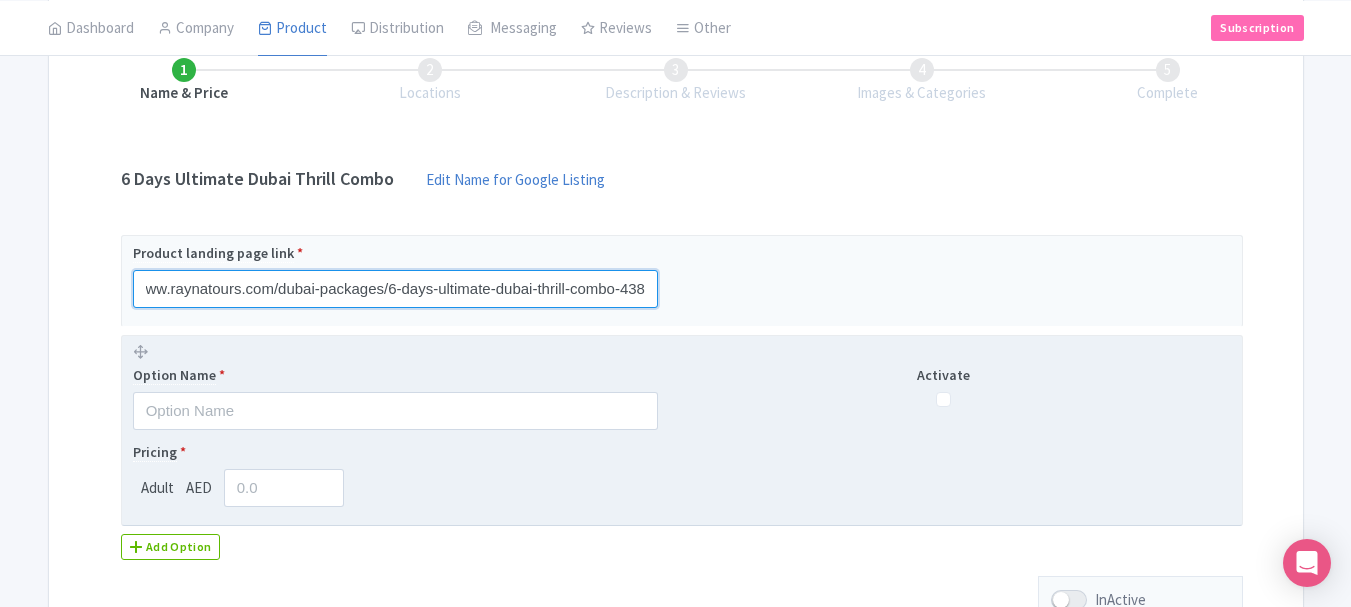 type on "https://www.raynatours.com/dubai-packages/6-days-ultimate-dubai-thrill-combo-438" 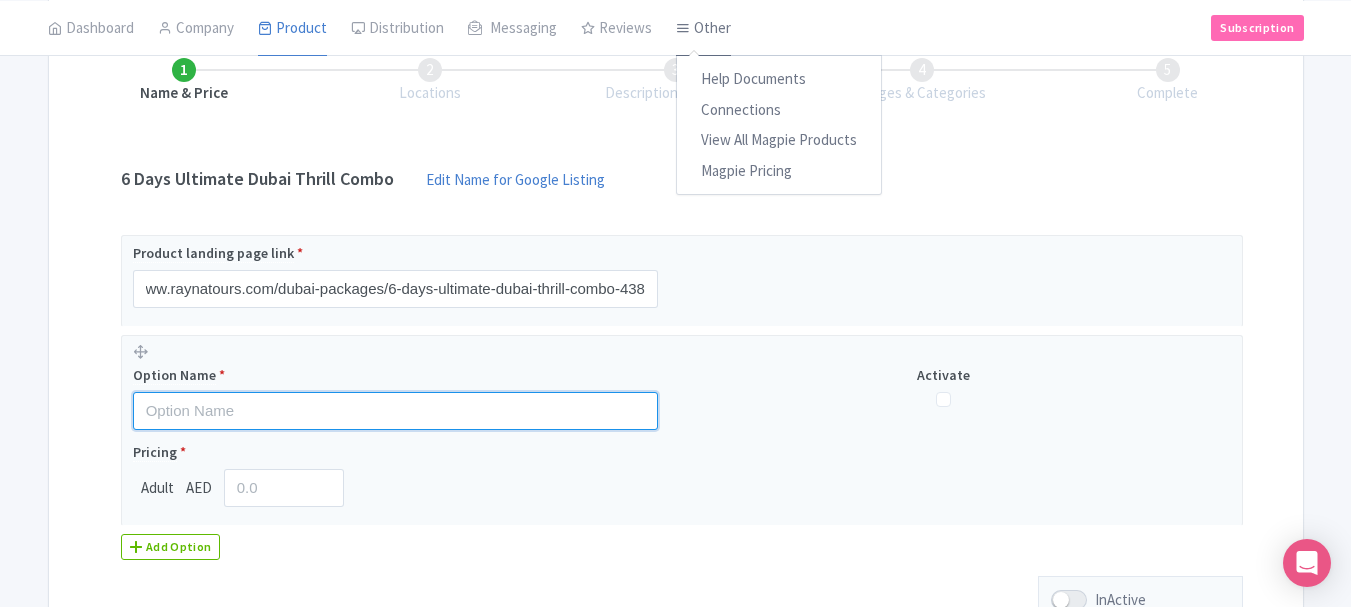 drag, startPoint x: 262, startPoint y: 411, endPoint x: 691, endPoint y: 18, distance: 581.79895 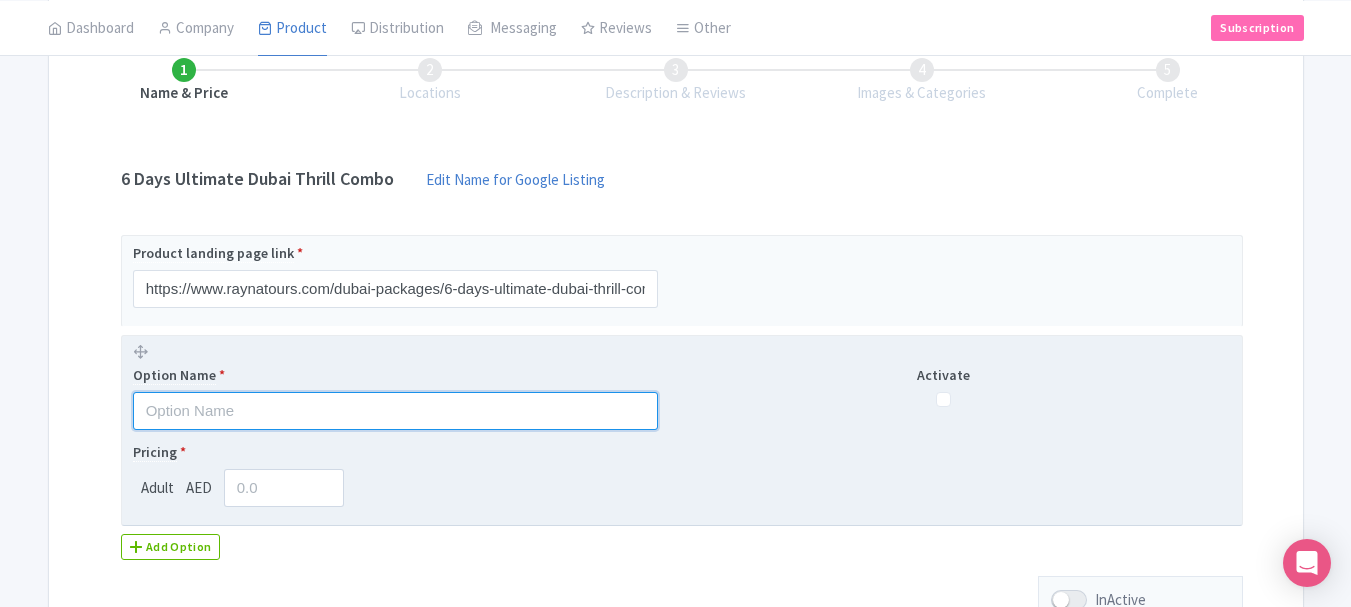 click at bounding box center [395, 411] 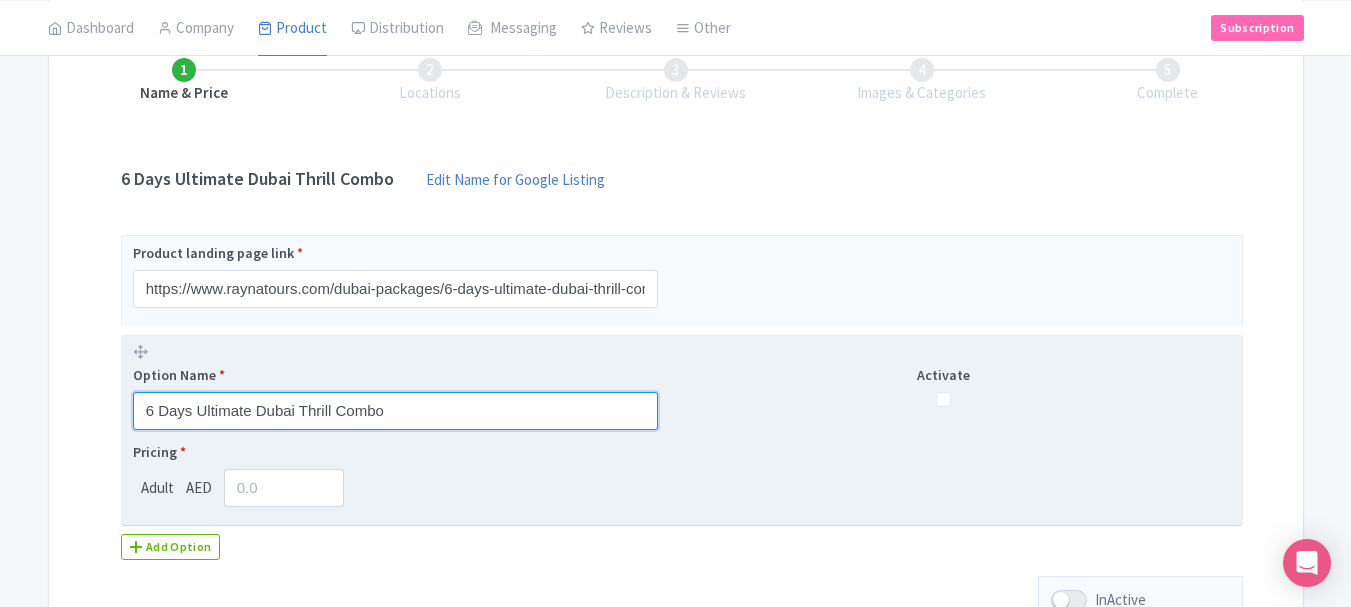 type on "6 Days Ultimate Dubai Thrill Combo" 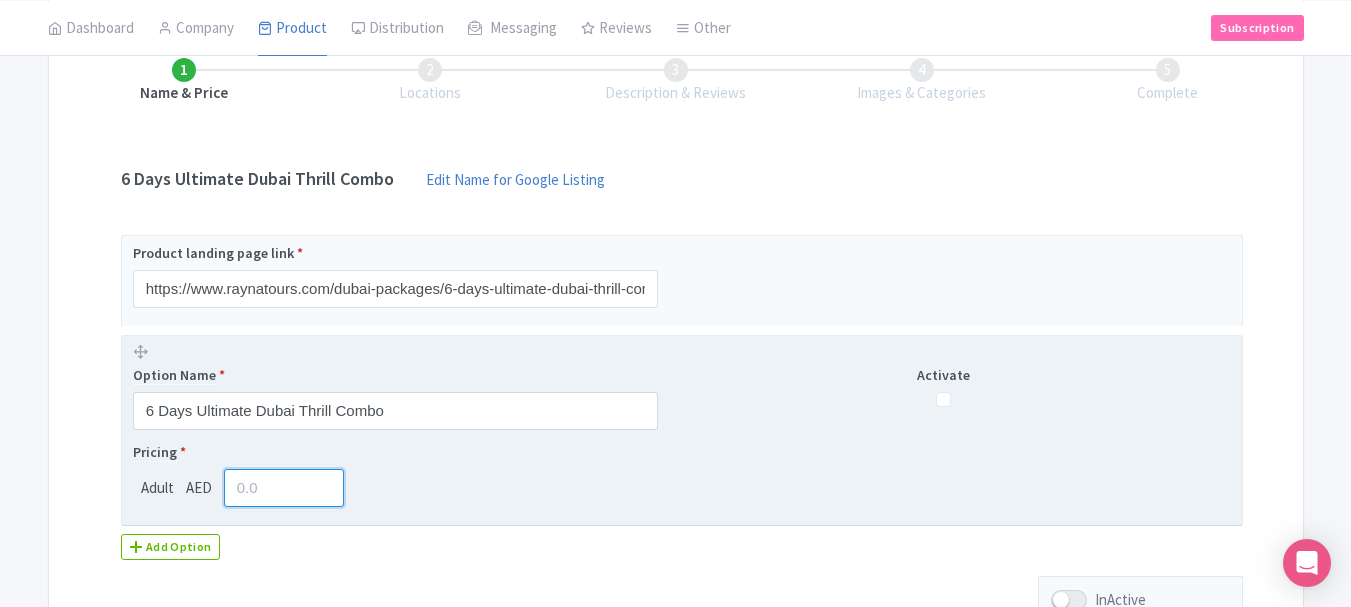 click at bounding box center (284, 488) 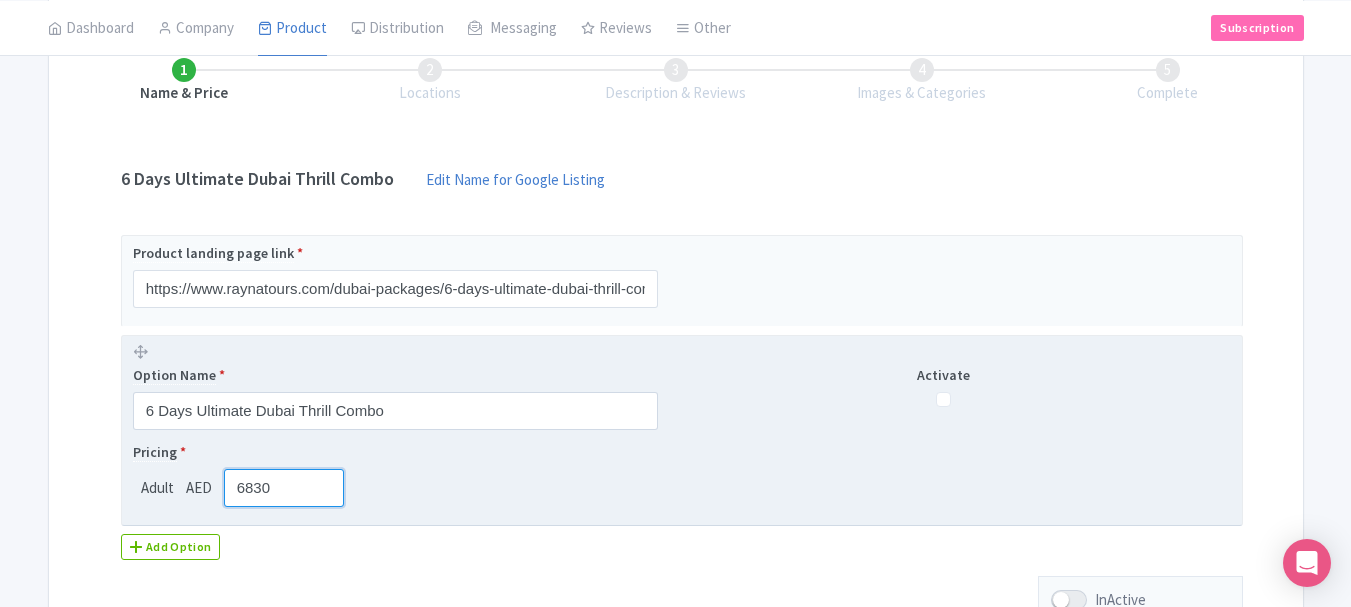 type on "6830" 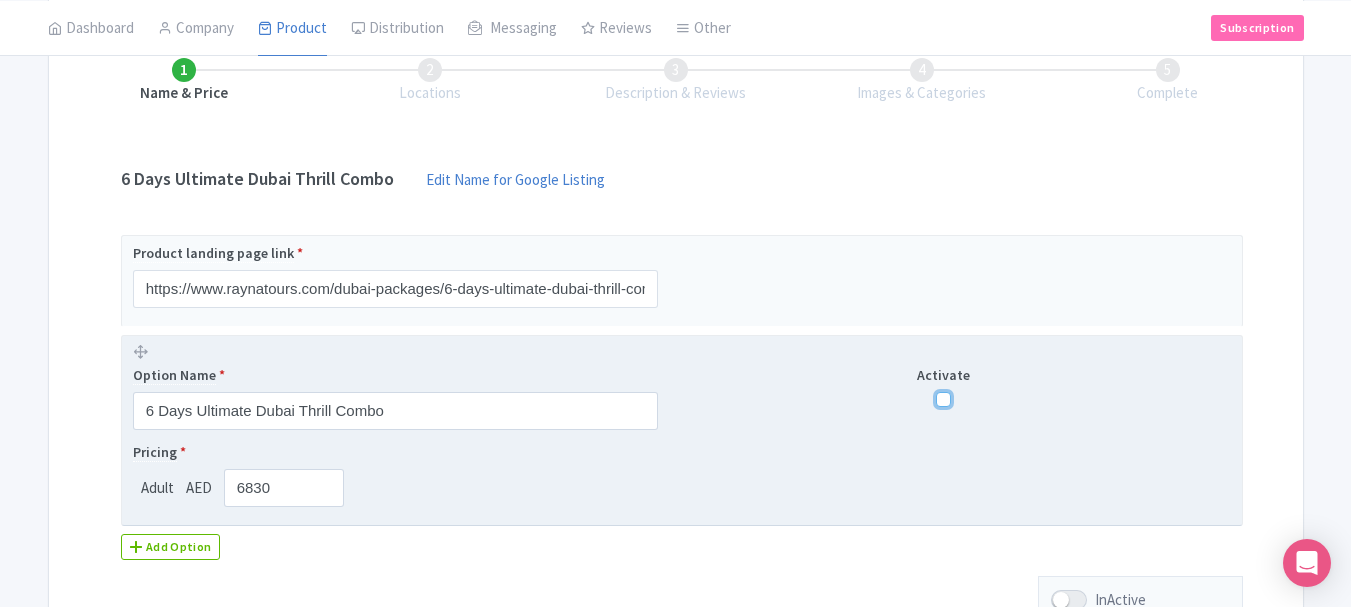 click at bounding box center (943, 399) 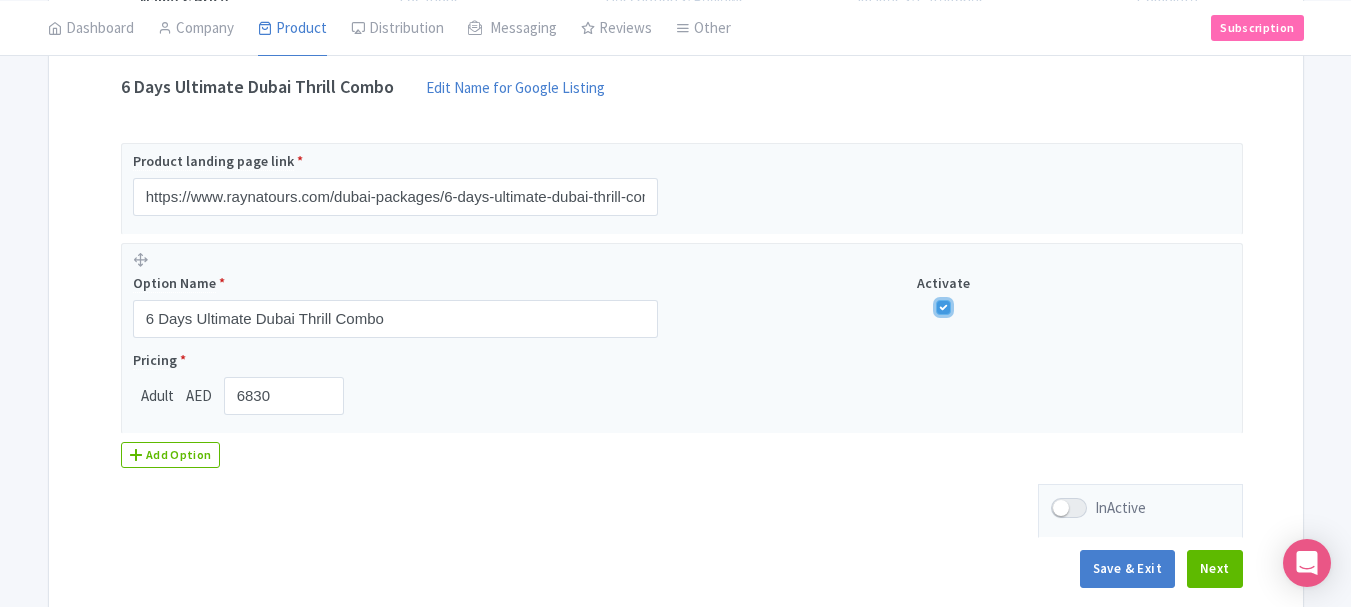 scroll, scrollTop: 492, scrollLeft: 0, axis: vertical 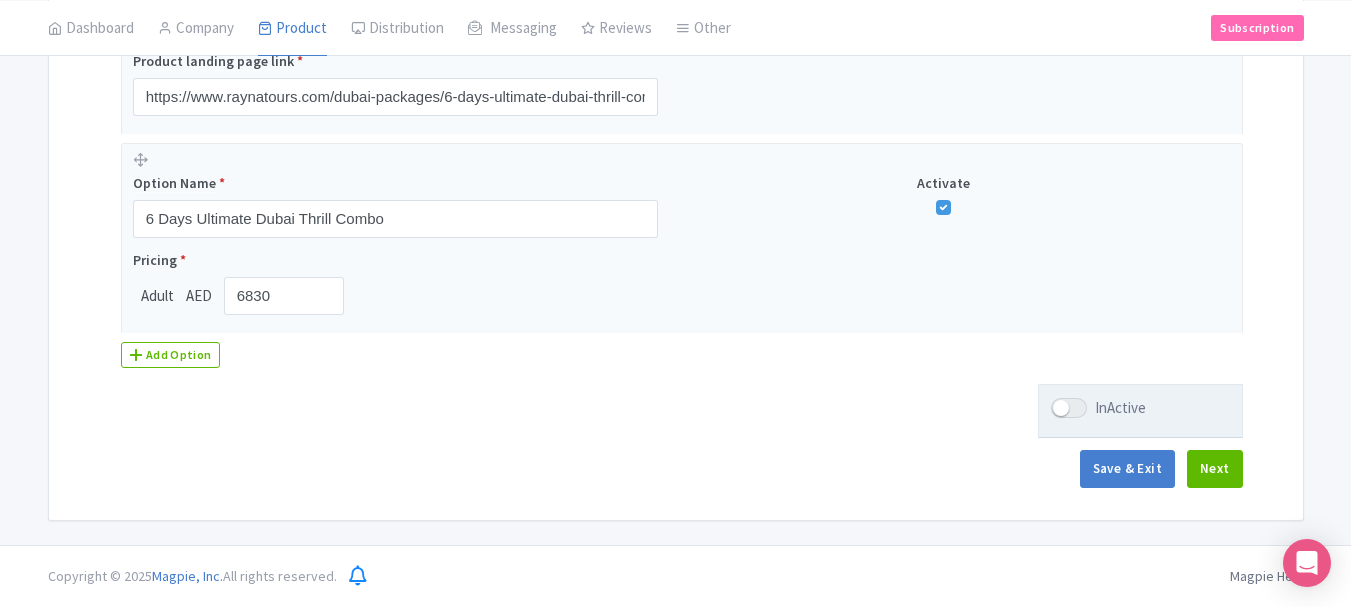 click at bounding box center (1069, 408) 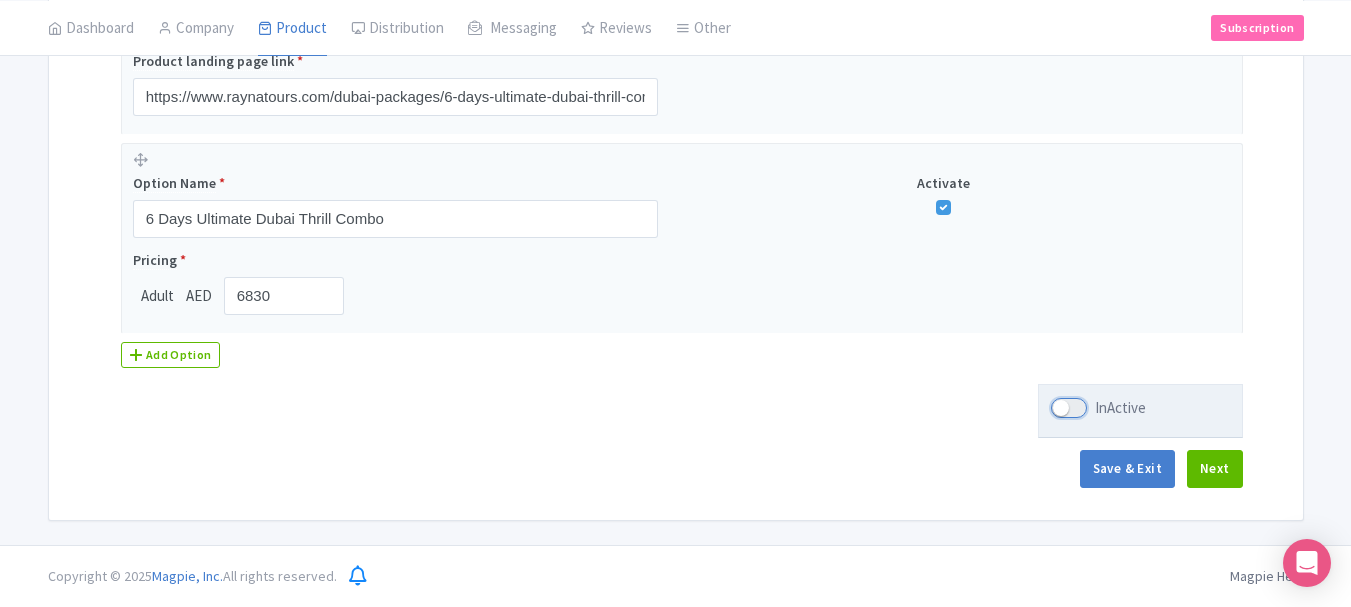 click on "InActive" at bounding box center [1057, 408] 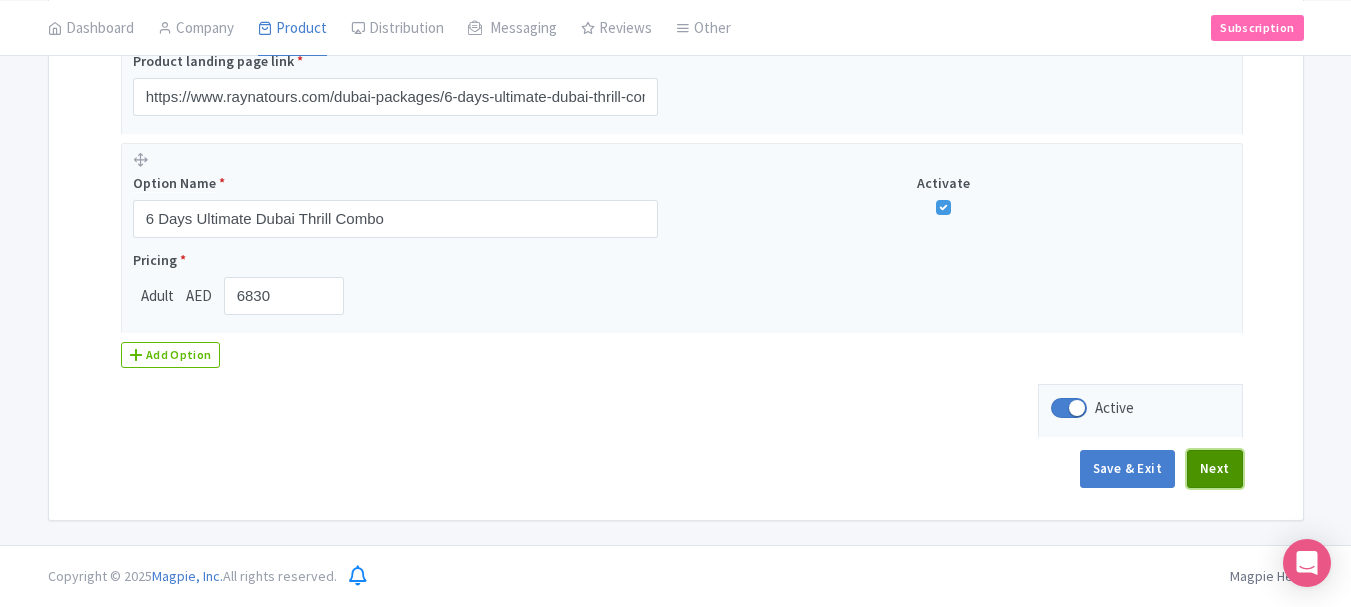 click on "Next" at bounding box center (1215, 469) 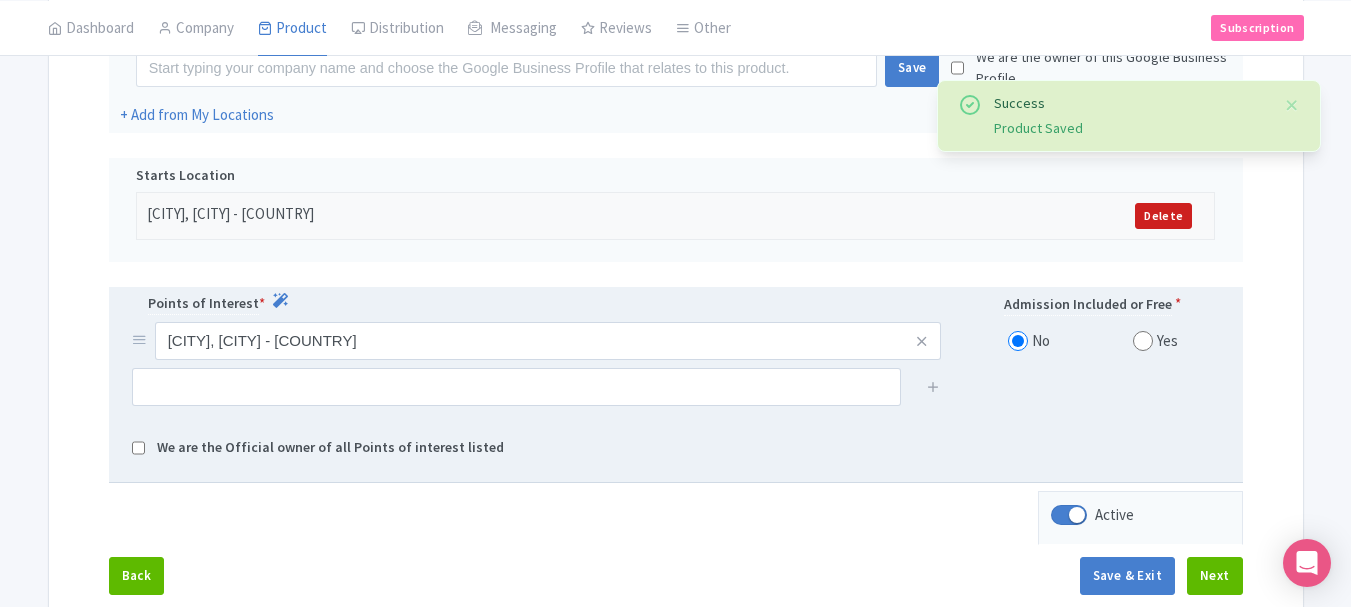 click on "We are the Official owner of all Points of interest listed" at bounding box center (676, 448) 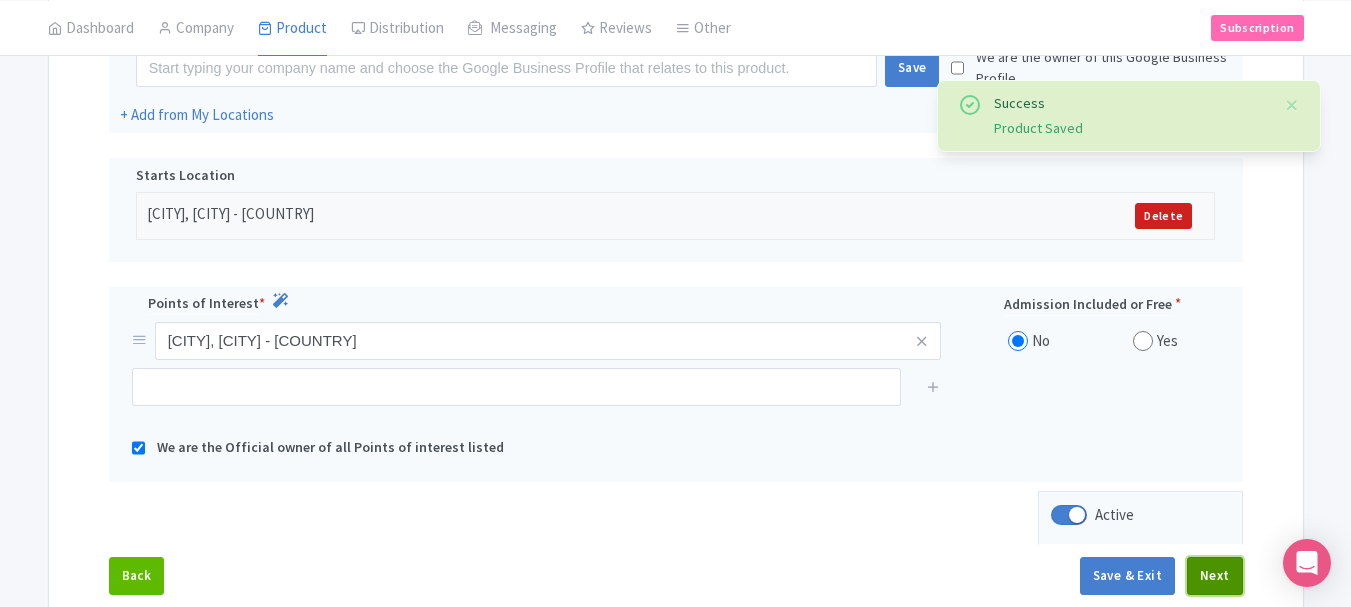 click on "Next" at bounding box center [1215, 576] 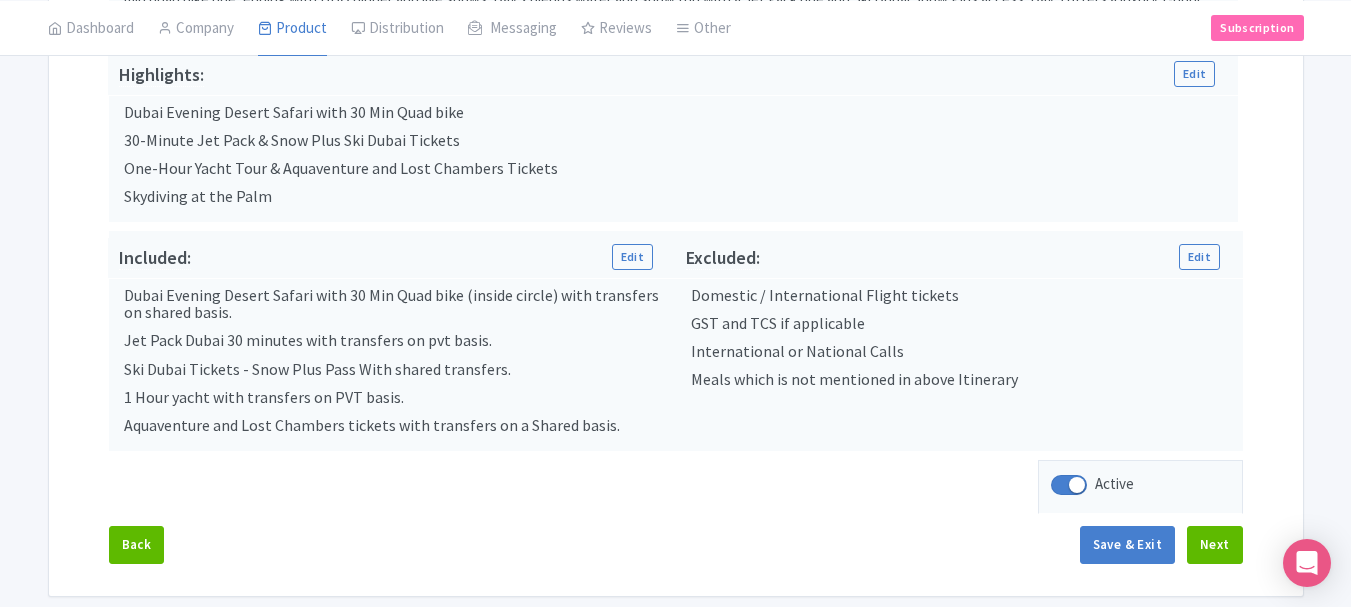 scroll, scrollTop: 825, scrollLeft: 0, axis: vertical 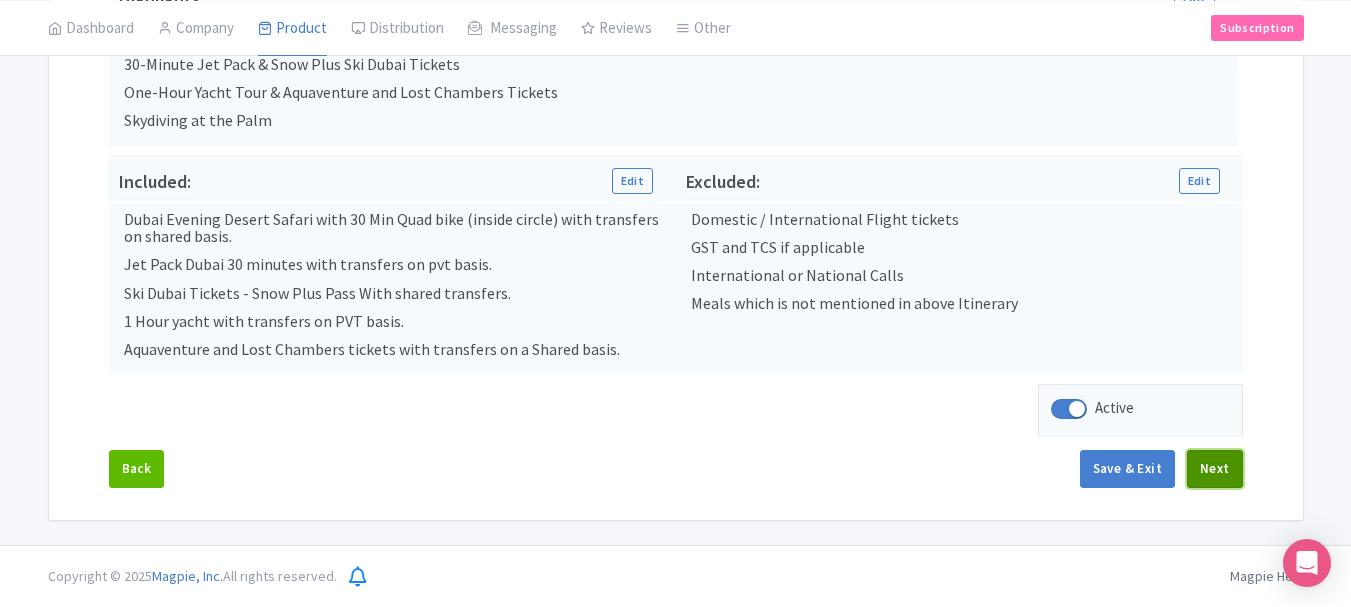 click on "Next" at bounding box center (1215, 469) 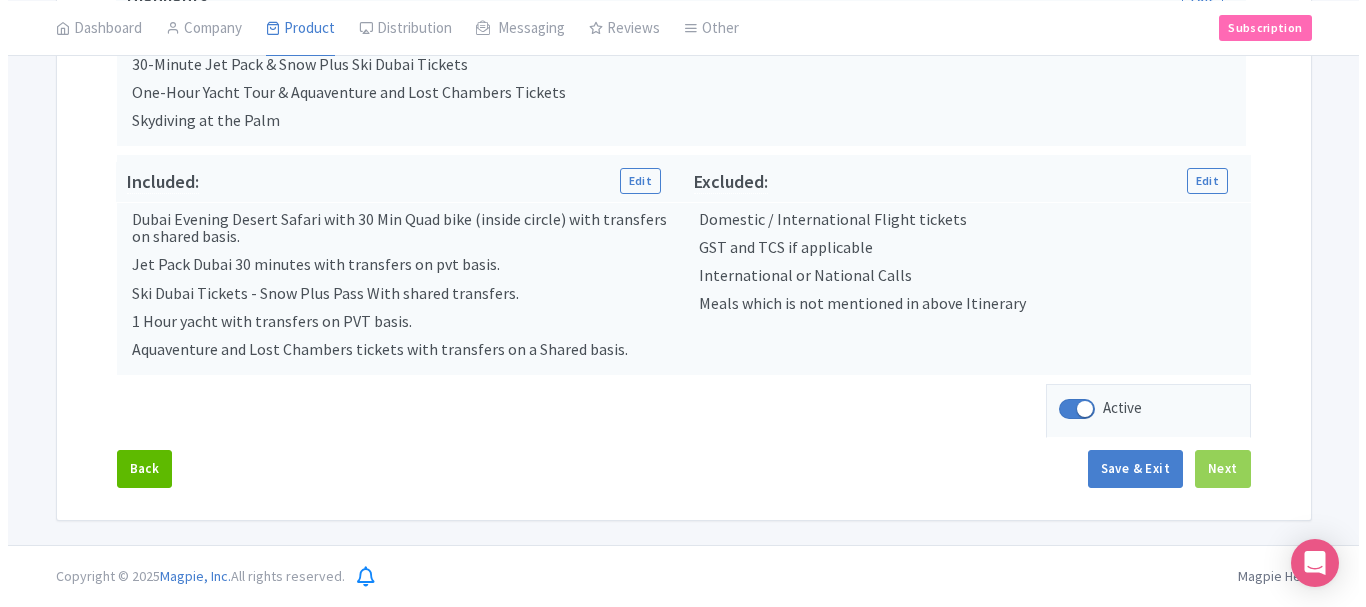 scroll, scrollTop: 361, scrollLeft: 0, axis: vertical 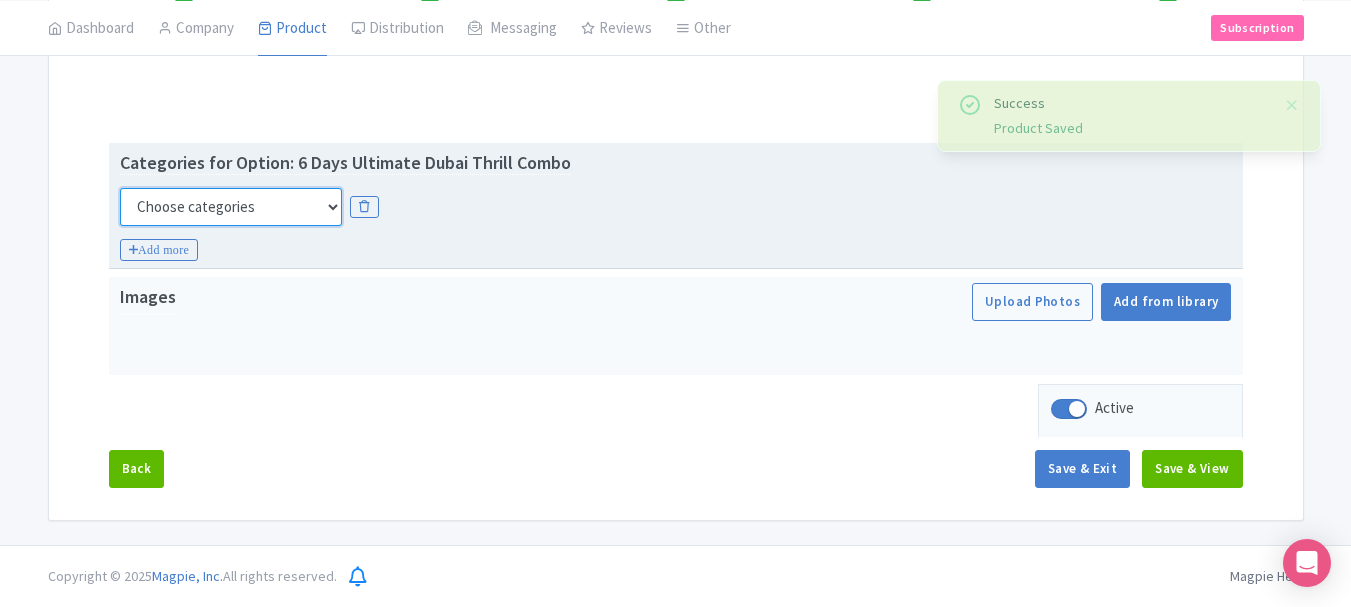 click on "Choose categories Adults Only
Animals
Audio Guide
Beaches
Bike Tours
Boat Tours
City Cards
Classes
Day Trips
Family Friendly
Fast Track
Food
Guided Tours
History
Hop On Hop Off
Literature
Live Music
Museums
Nightlife
Outdoors
Private Tours
Romantic
Self Guided
Small Group Tours
Sports
Theme Parks
Walking Tours
Wheelchair Accessible
Recurring Events" at bounding box center [231, 207] 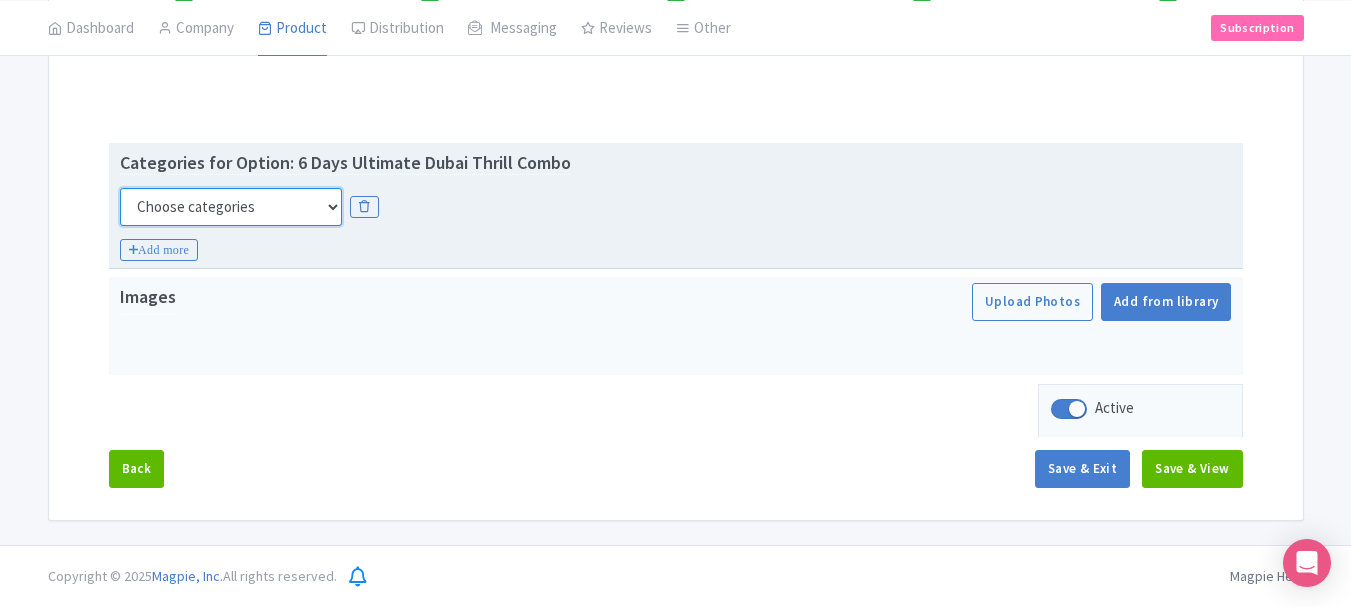 select on "family-friendly" 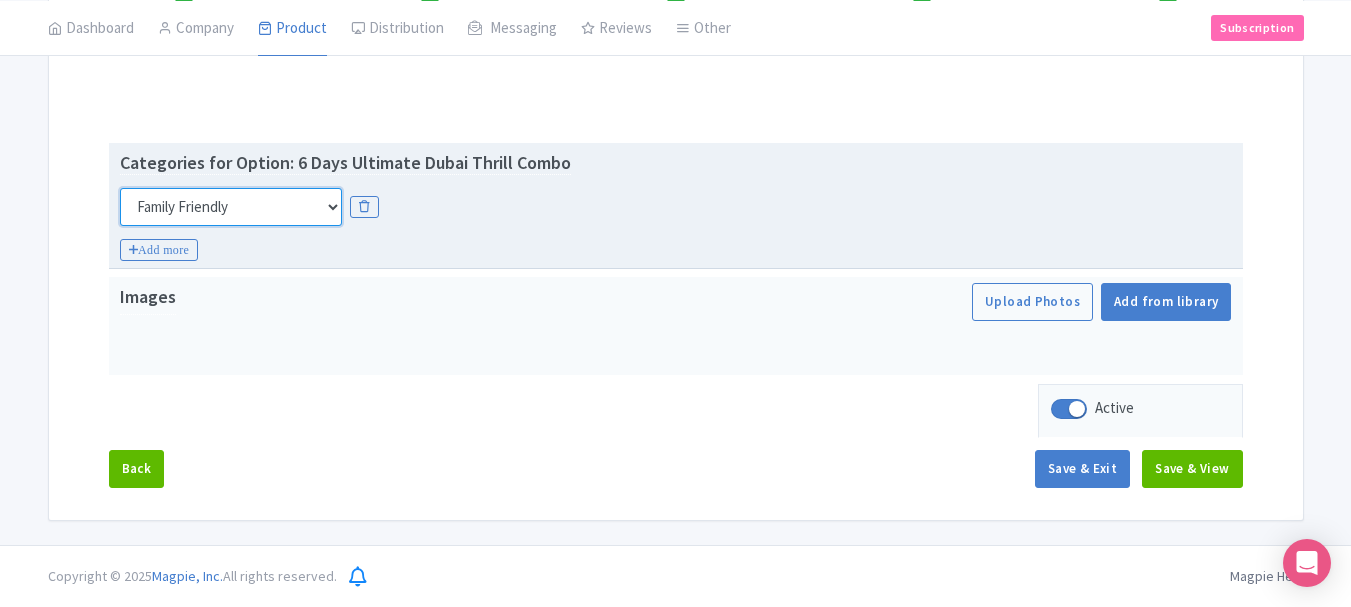 click on "Choose categories Adults Only
Animals
Audio Guide
Beaches
Bike Tours
Boat Tours
City Cards
Classes
Day Trips
Family Friendly
Fast Track
Food
Guided Tours
History
Hop On Hop Off
Literature
Live Music
Museums
Nightlife
Outdoors
Private Tours
Romantic
Self Guided
Small Group Tours
Sports
Theme Parks
Walking Tours
Wheelchair Accessible
Recurring Events" at bounding box center (231, 207) 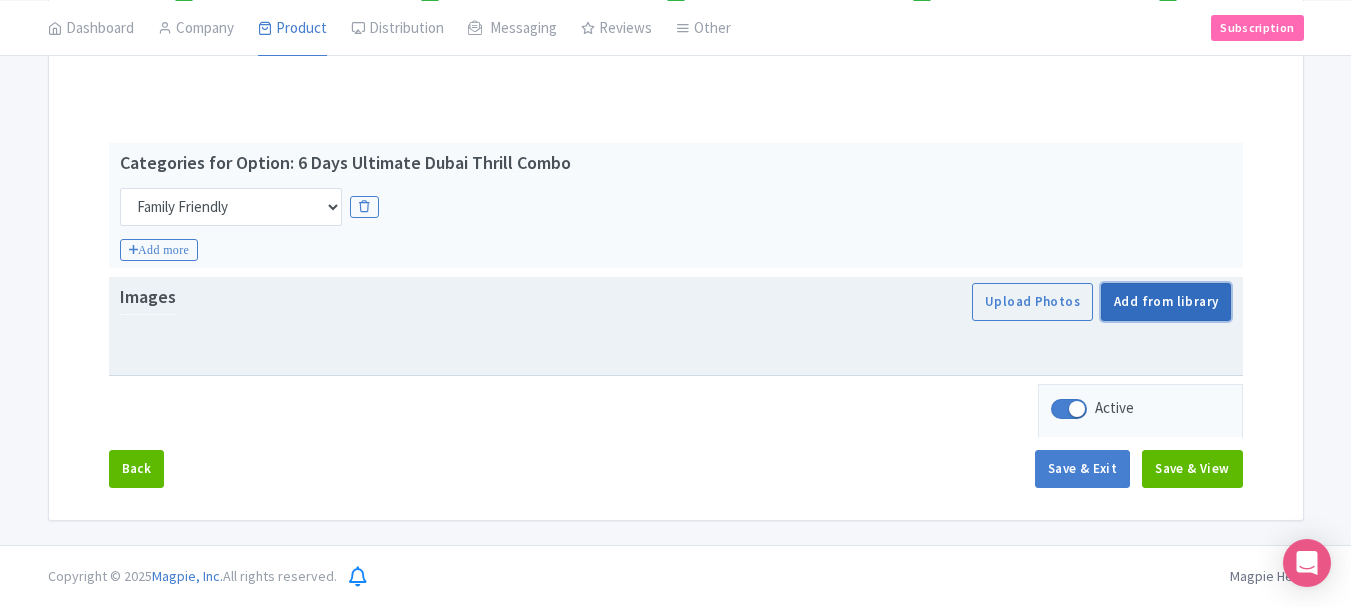click on "Add from library" at bounding box center [1166, 302] 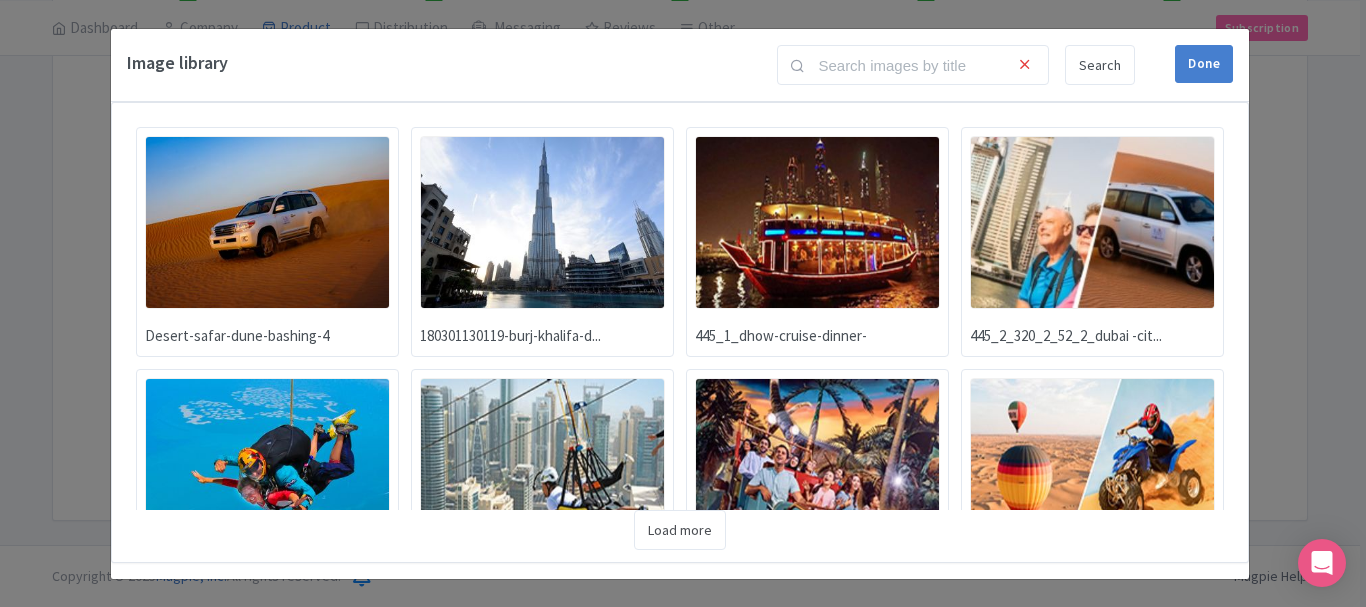 click at bounding box center (267, 222) 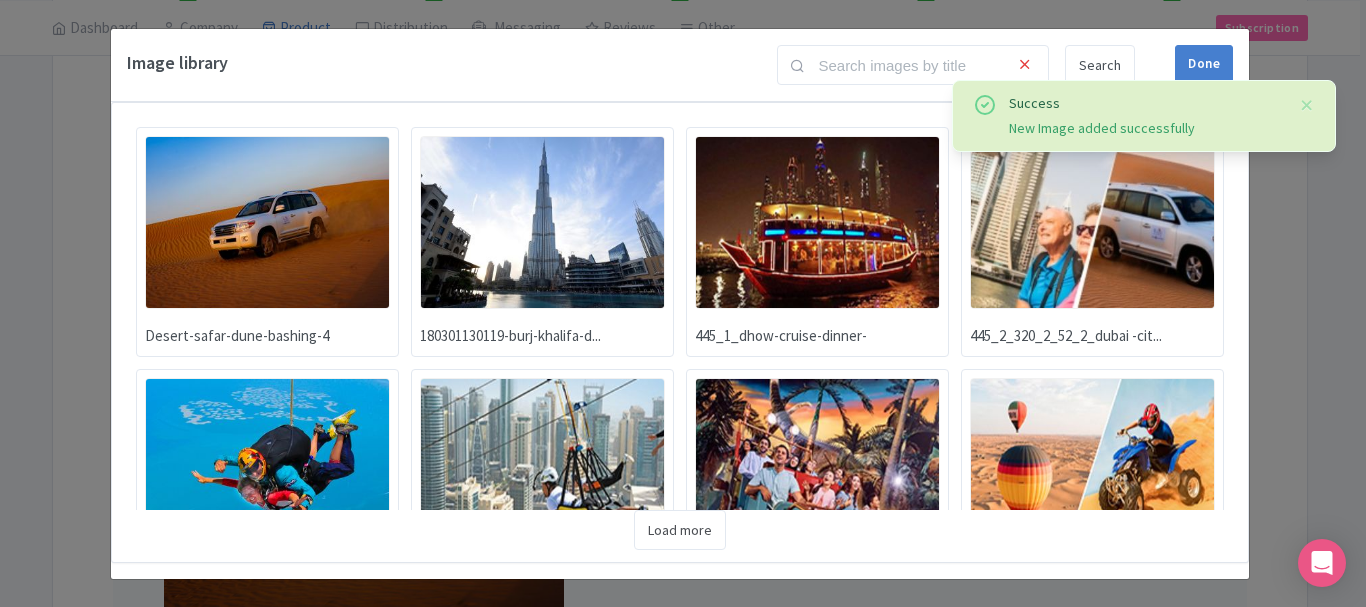 click at bounding box center (542, 222) 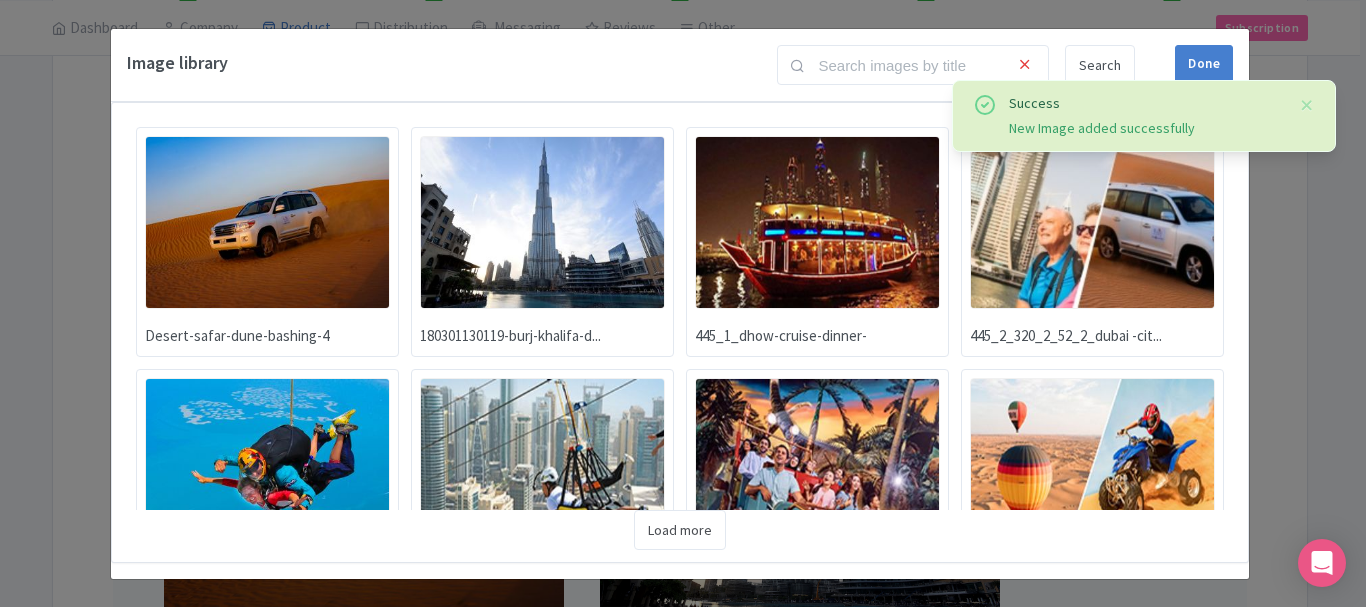 click at bounding box center [267, 464] 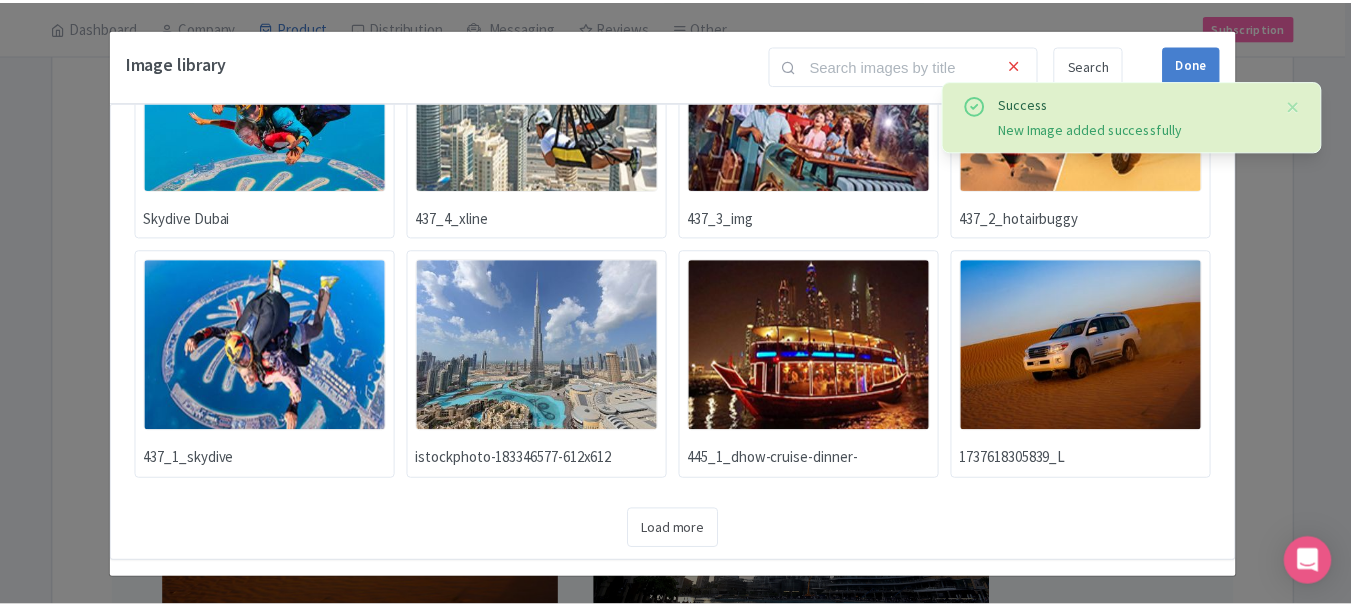 scroll, scrollTop: 362, scrollLeft: 0, axis: vertical 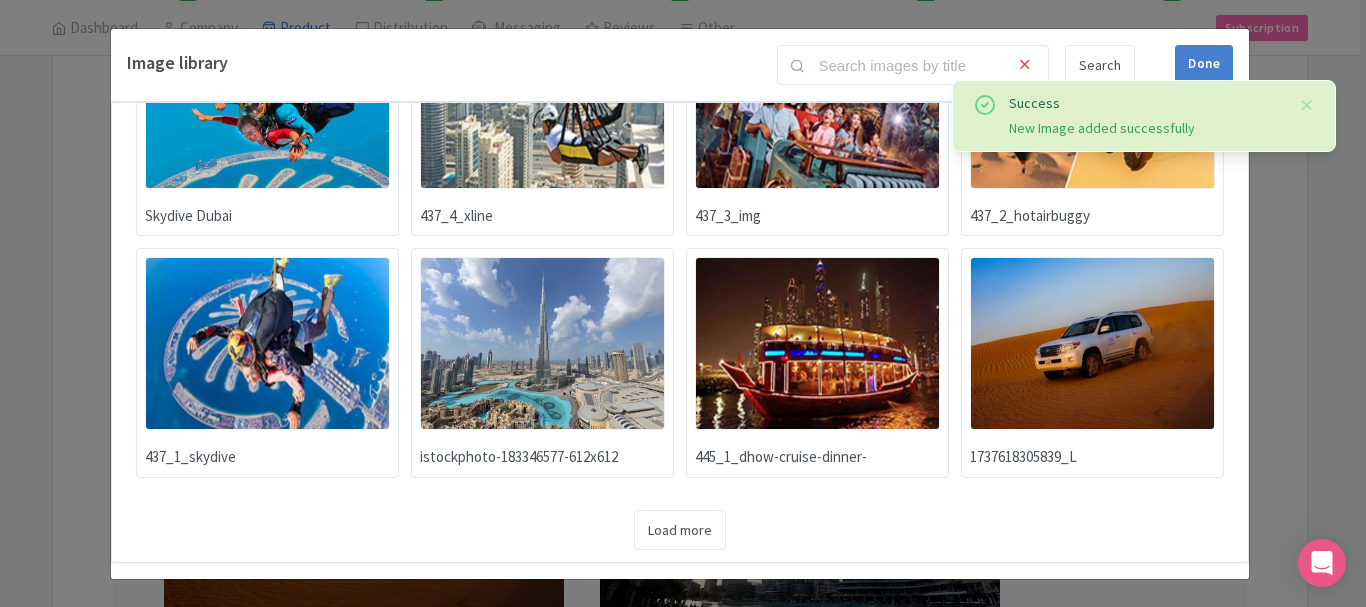 click at bounding box center (267, 343) 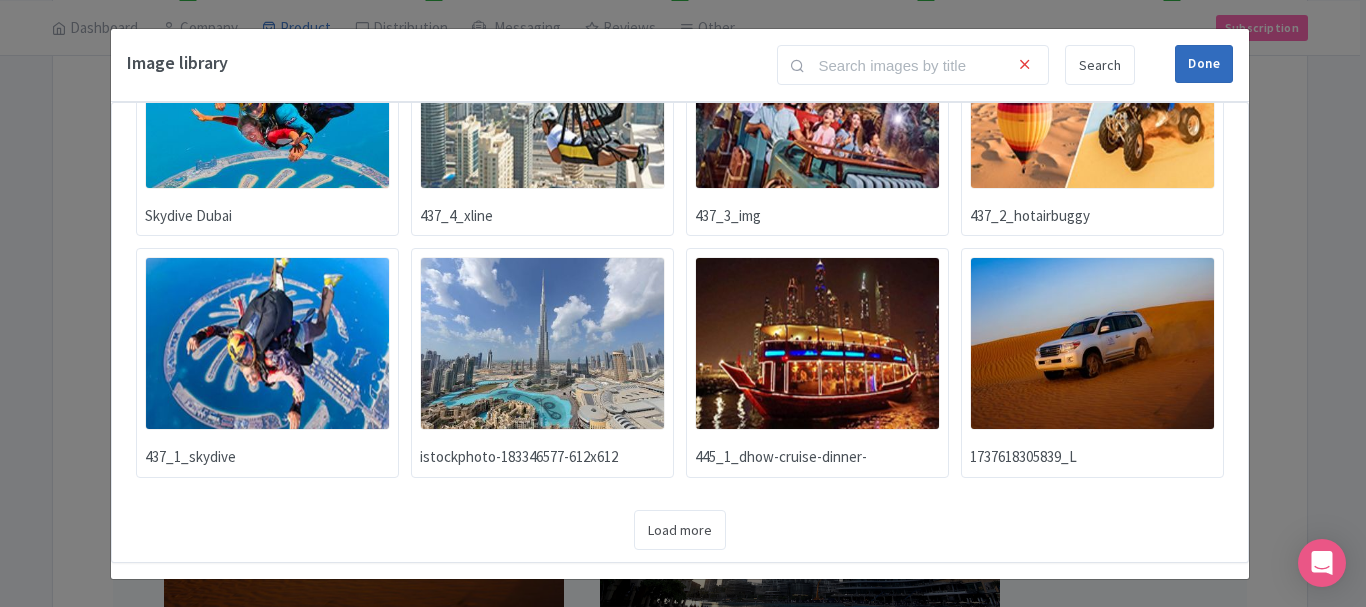 click on "Done" at bounding box center [1204, 64] 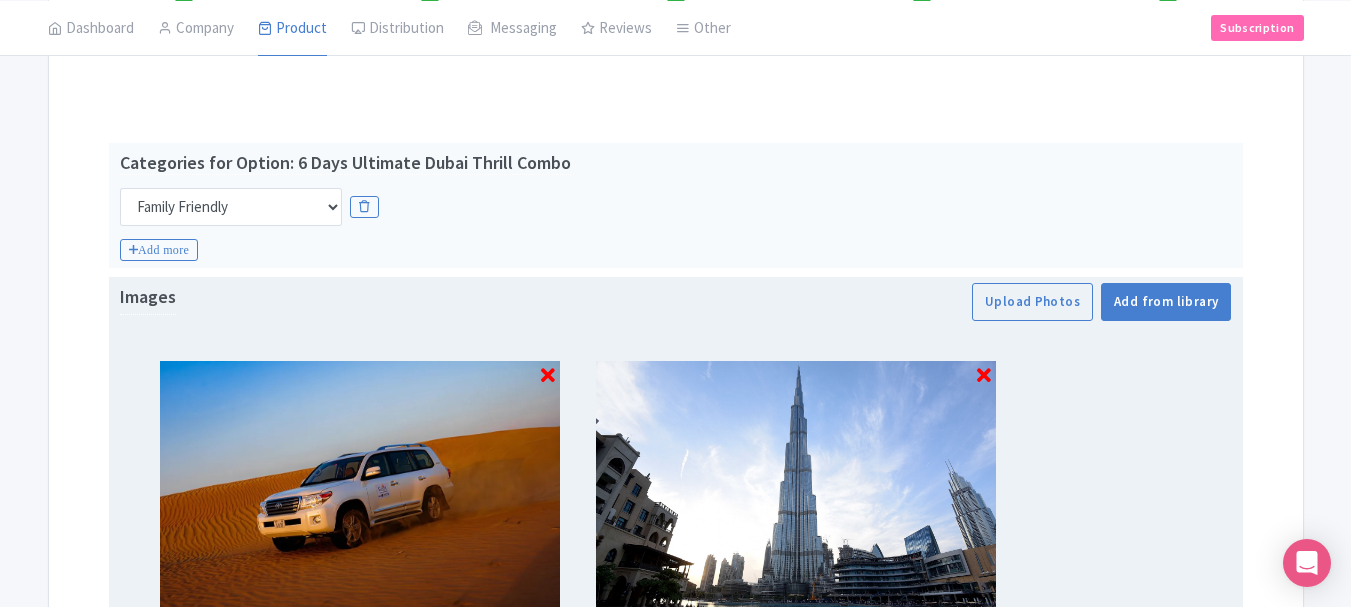 scroll, scrollTop: 861, scrollLeft: 0, axis: vertical 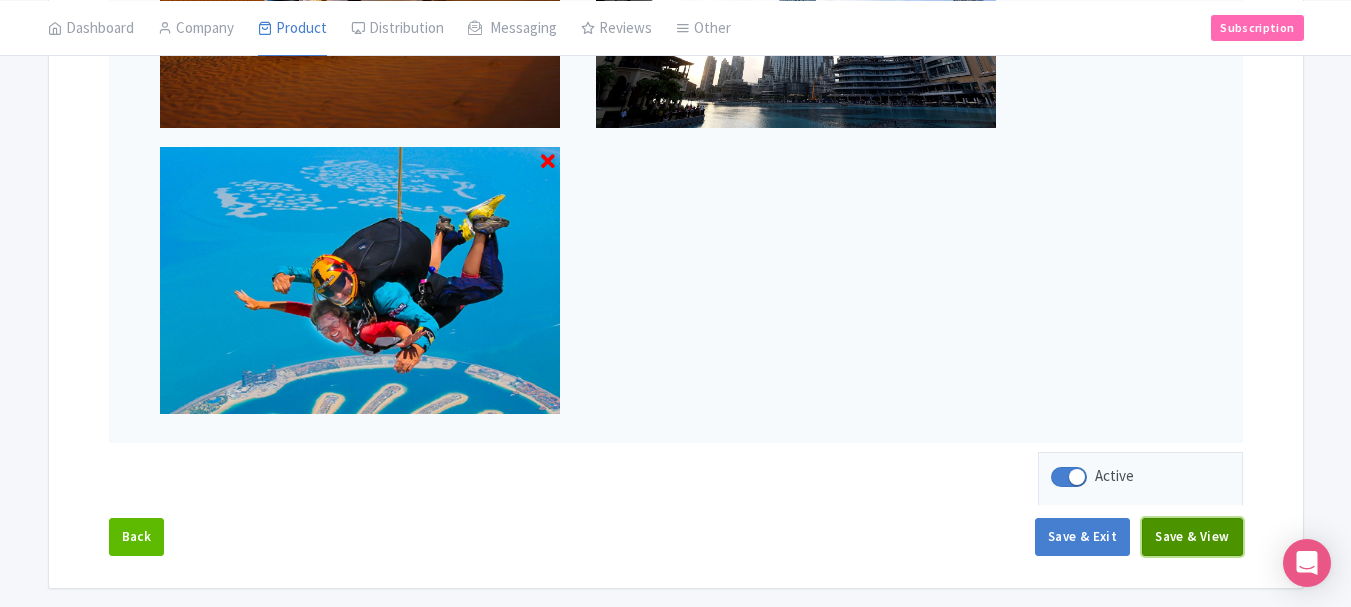 click on "Save & View" at bounding box center [1192, 537] 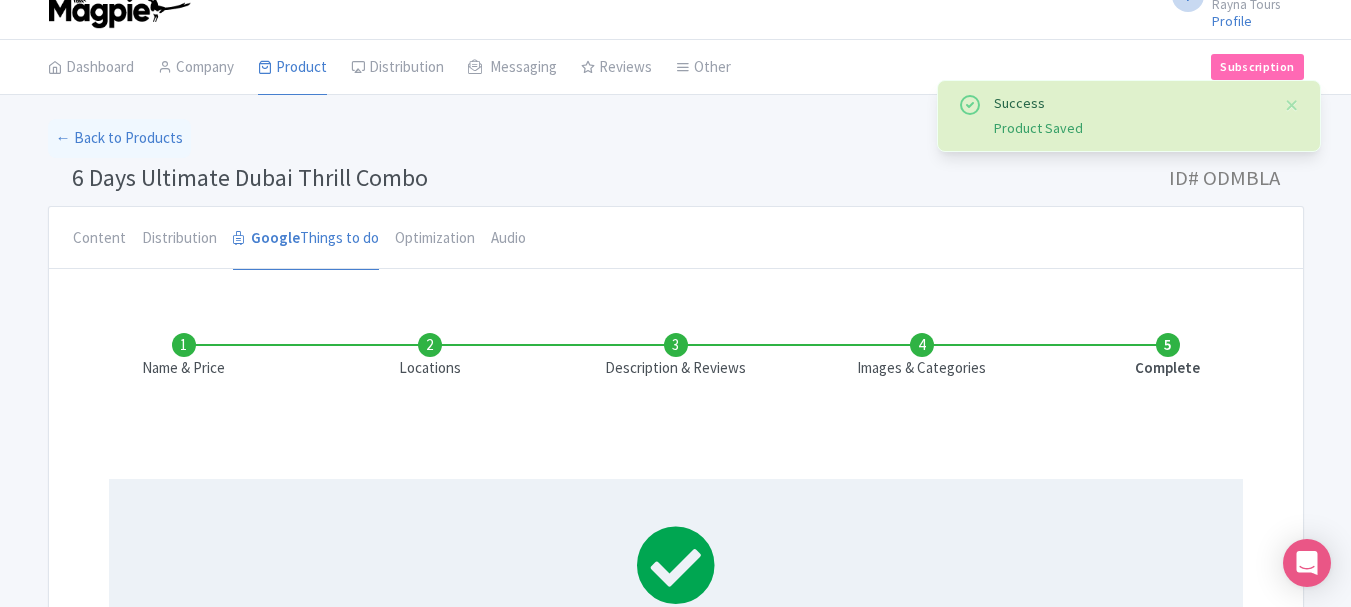 scroll, scrollTop: 0, scrollLeft: 0, axis: both 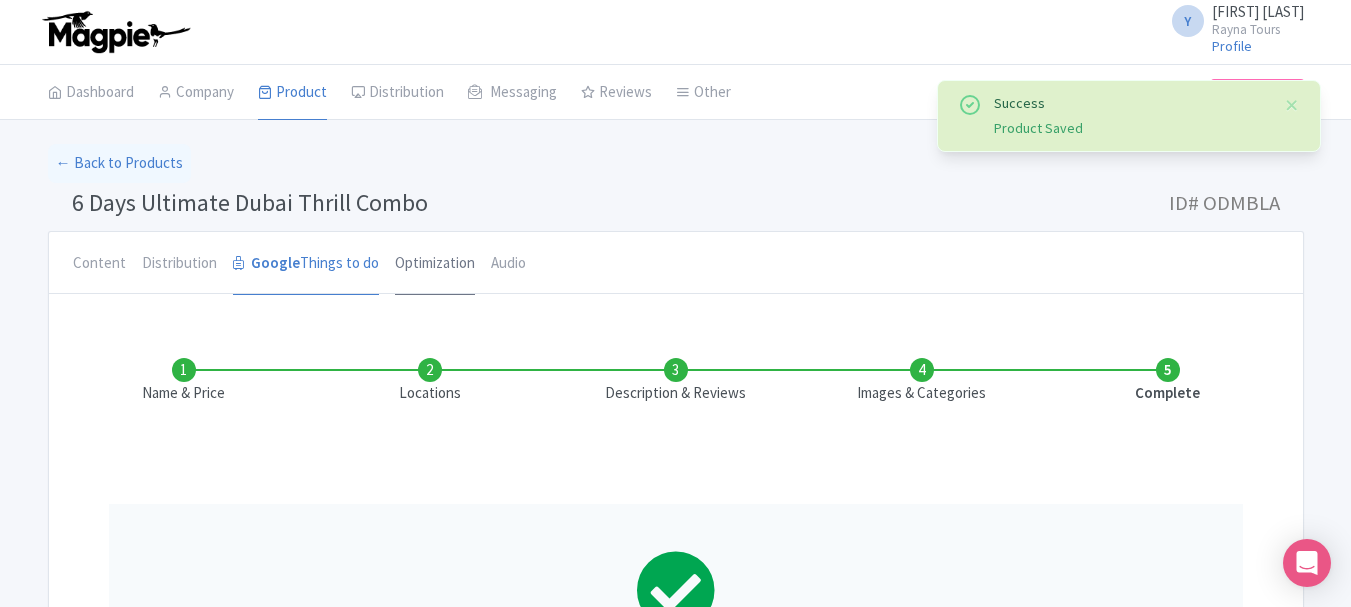 click on "Optimization" at bounding box center (435, 264) 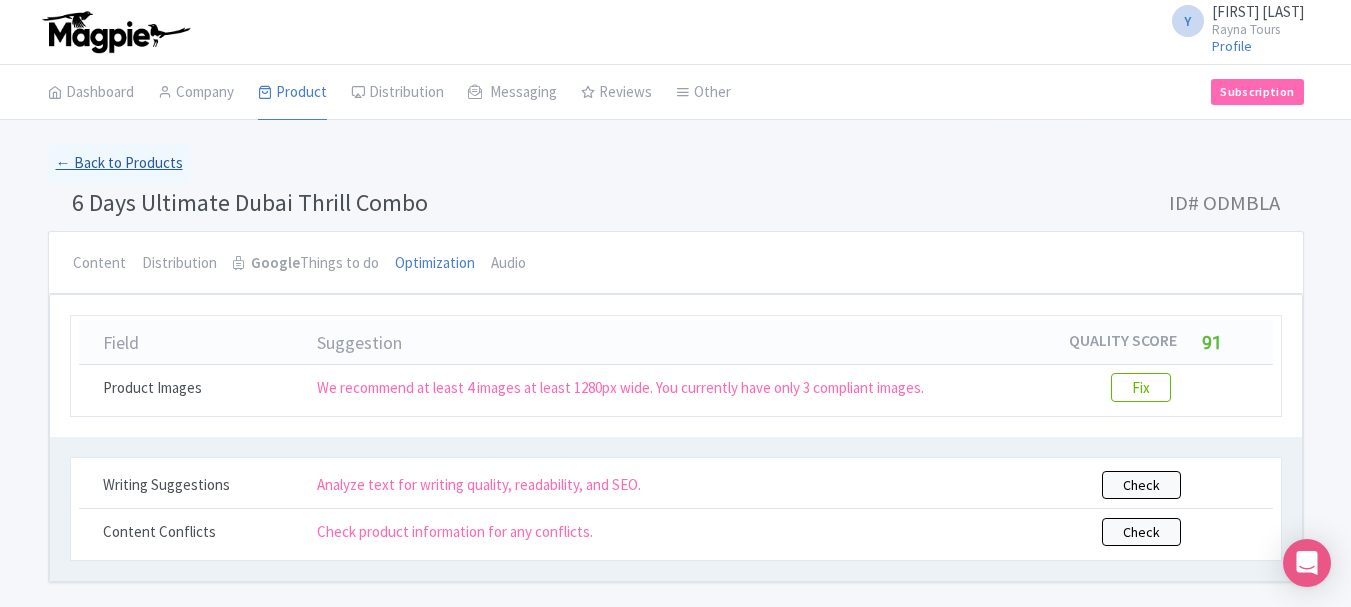 click on "← Back to Products" at bounding box center (119, 163) 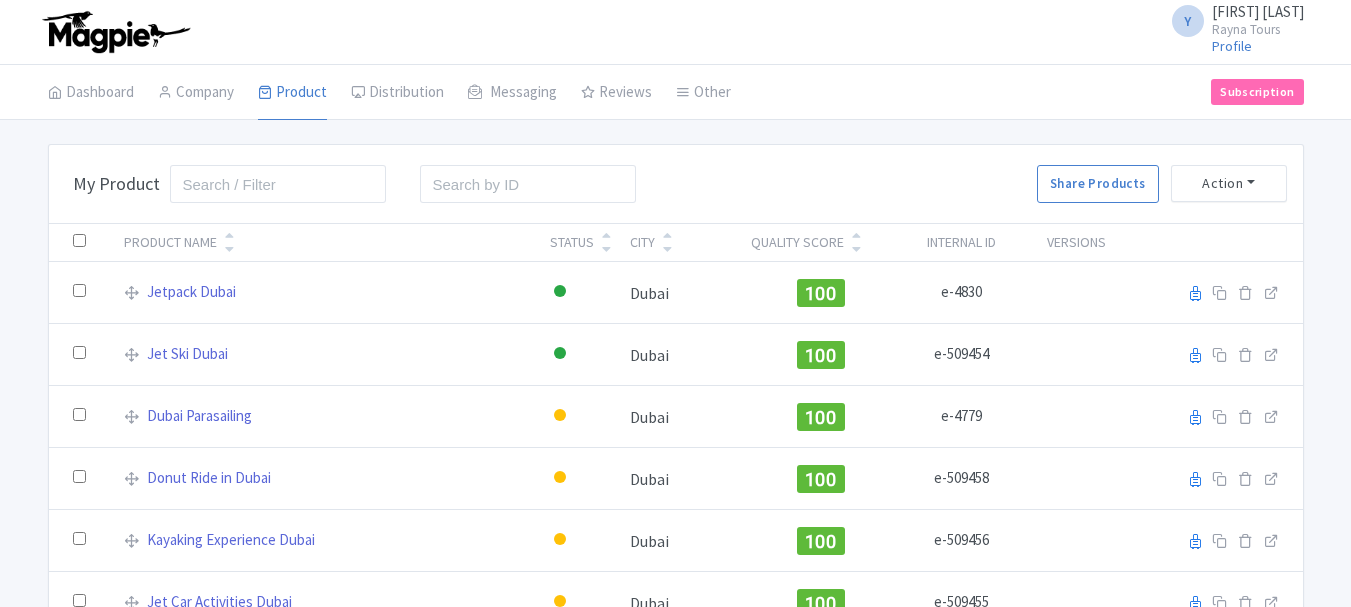 scroll, scrollTop: 0, scrollLeft: 0, axis: both 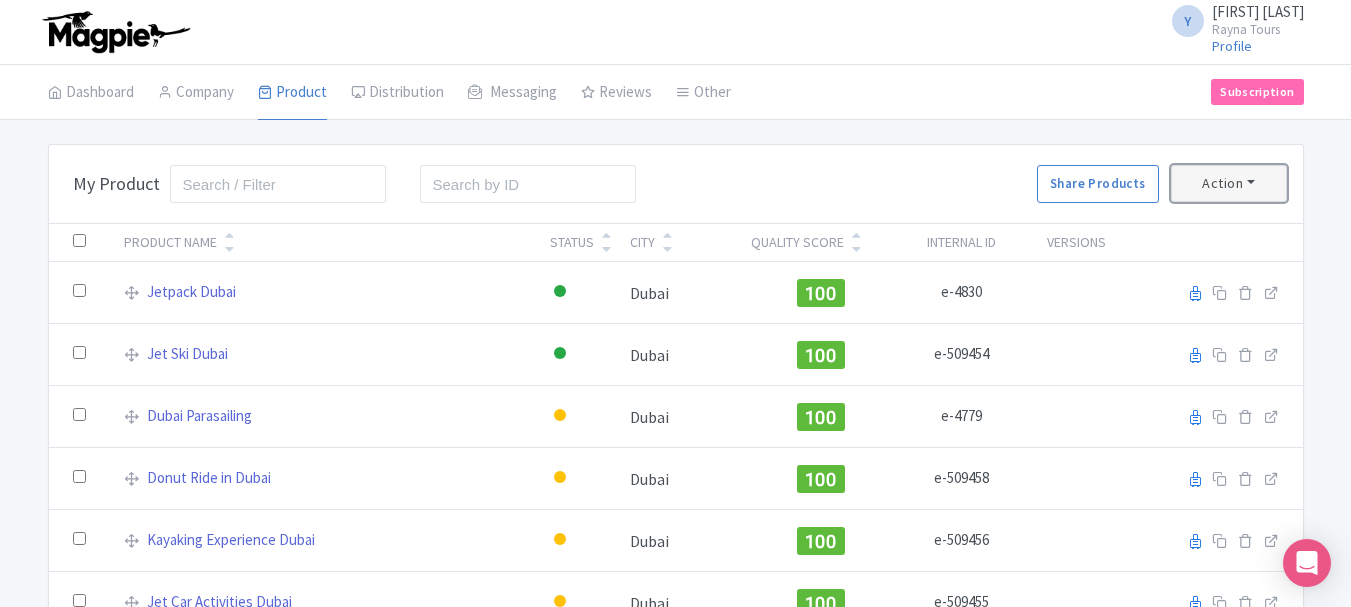 click on "Action" at bounding box center [1229, 183] 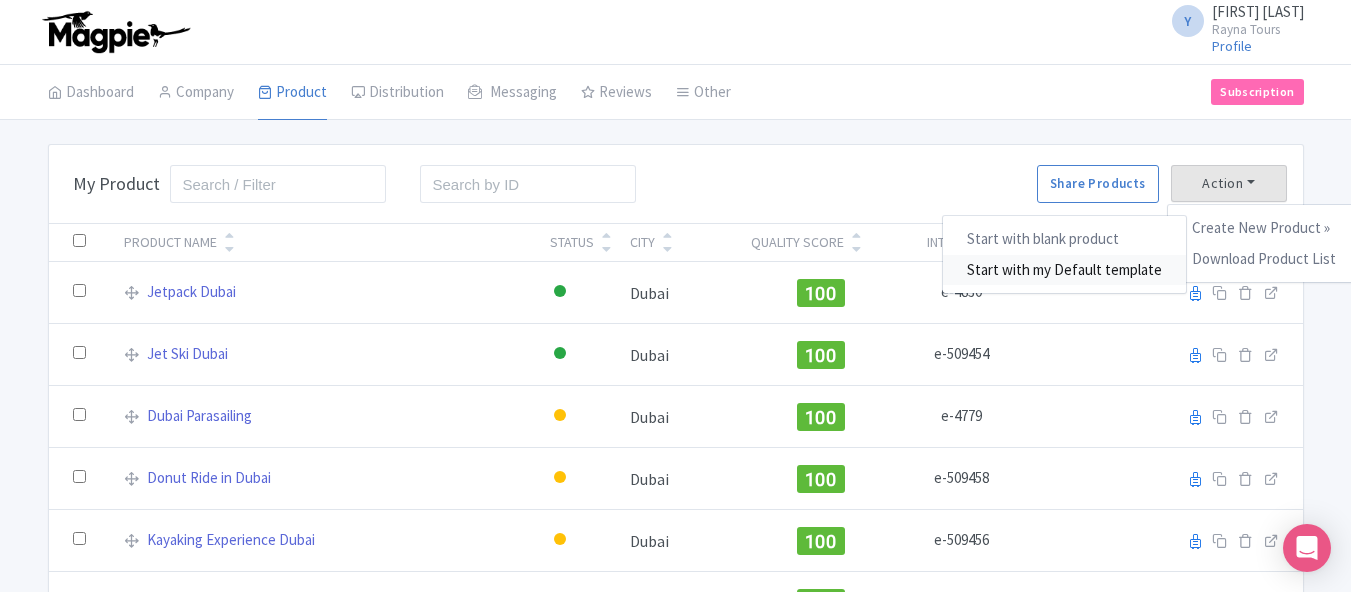 click on "Start with my Default template" at bounding box center (1064, 270) 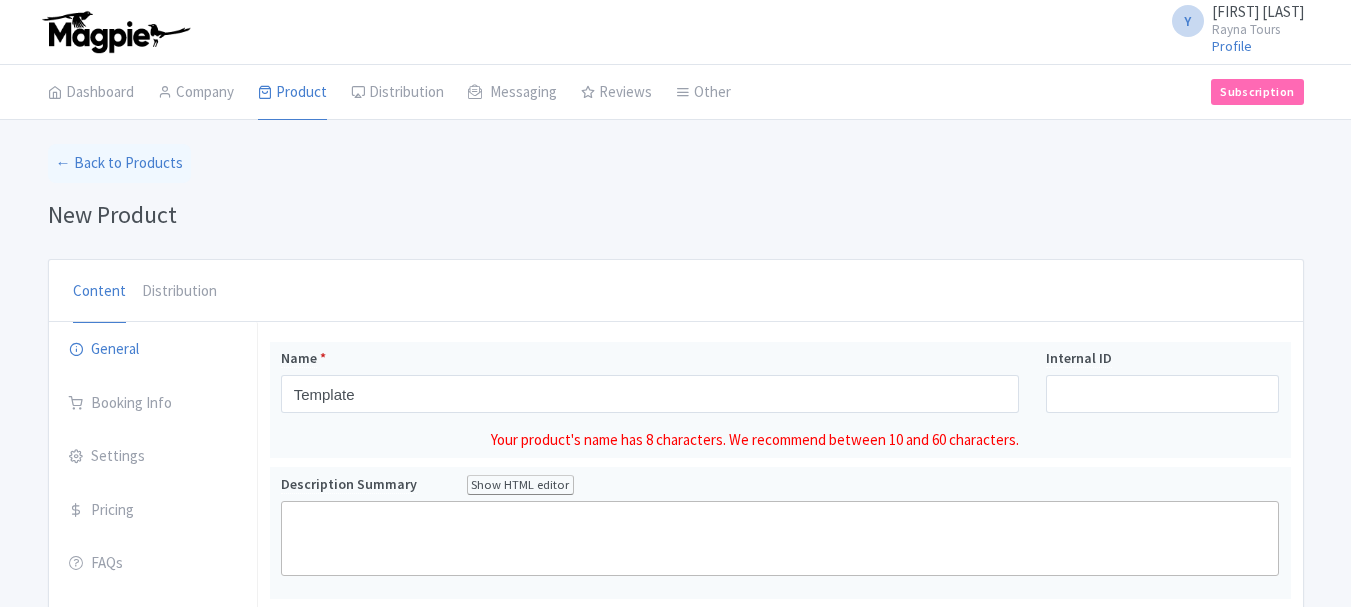 click on "Template" at bounding box center [650, 394] 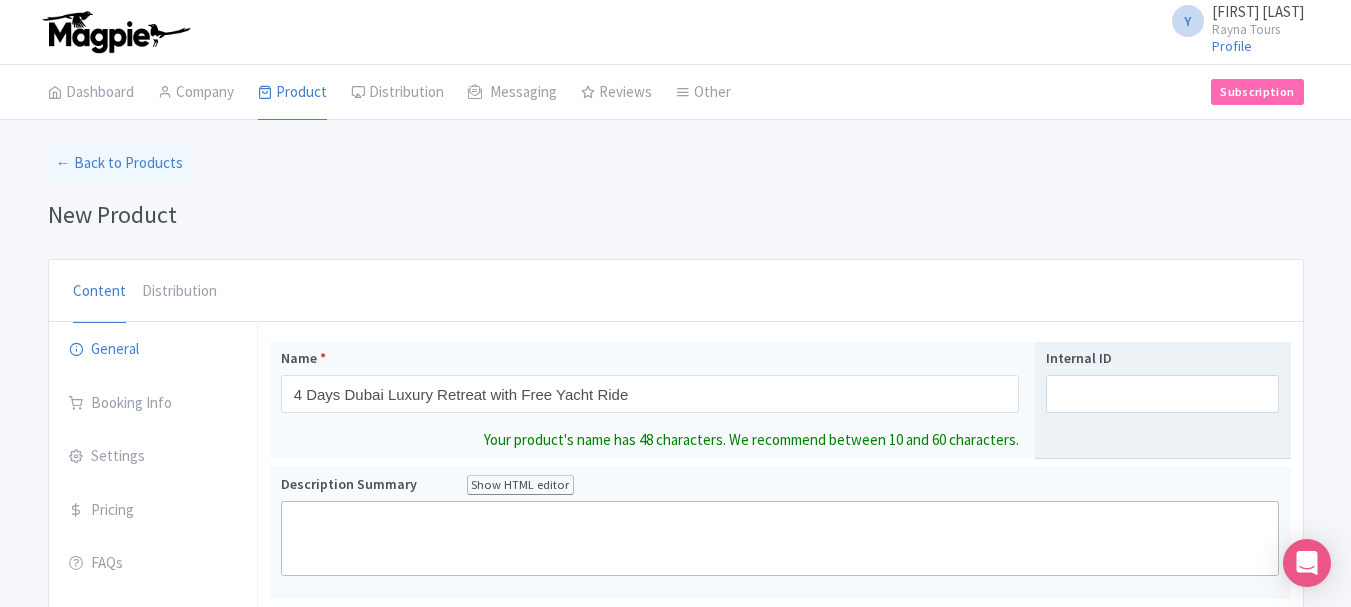 type on "4 Days Dubai Luxury Retreat with Free Yacht Ride" 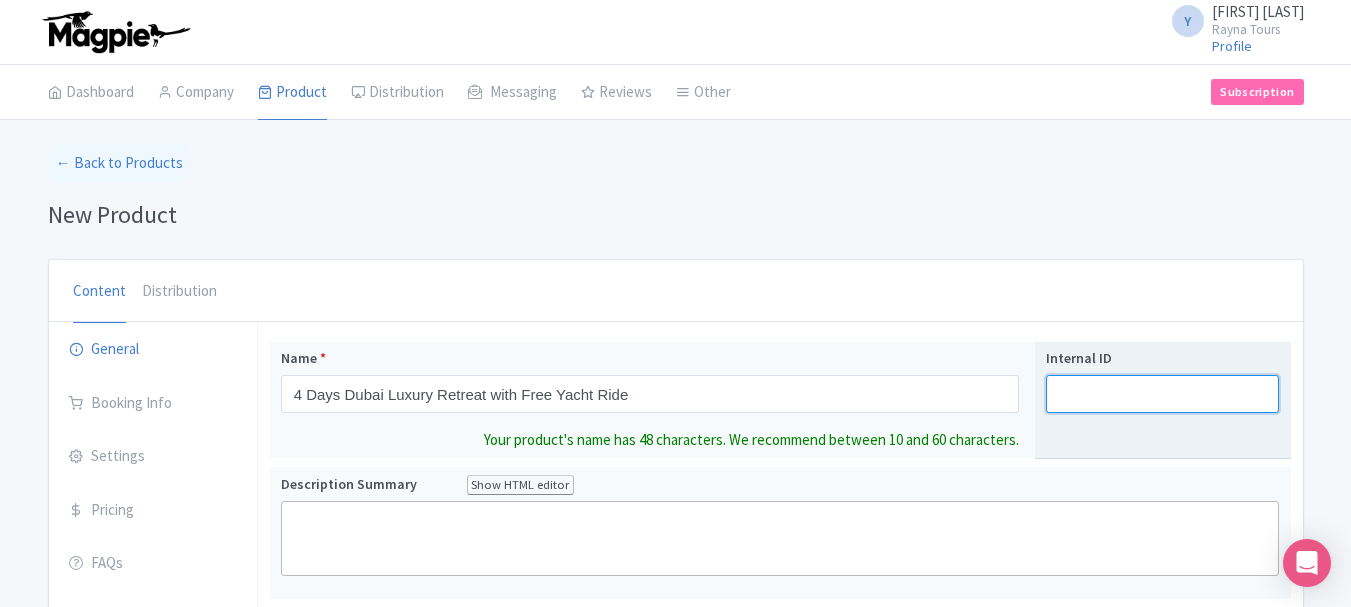 click on "Internal ID" at bounding box center [1162, 394] 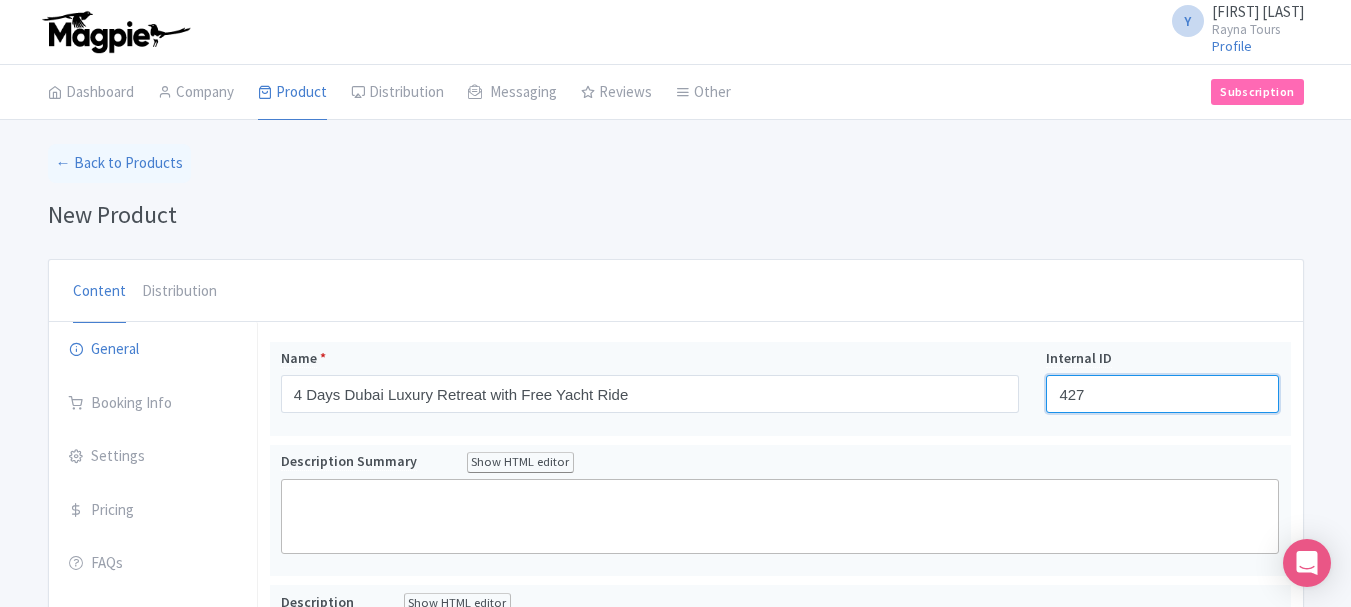 type on "427" 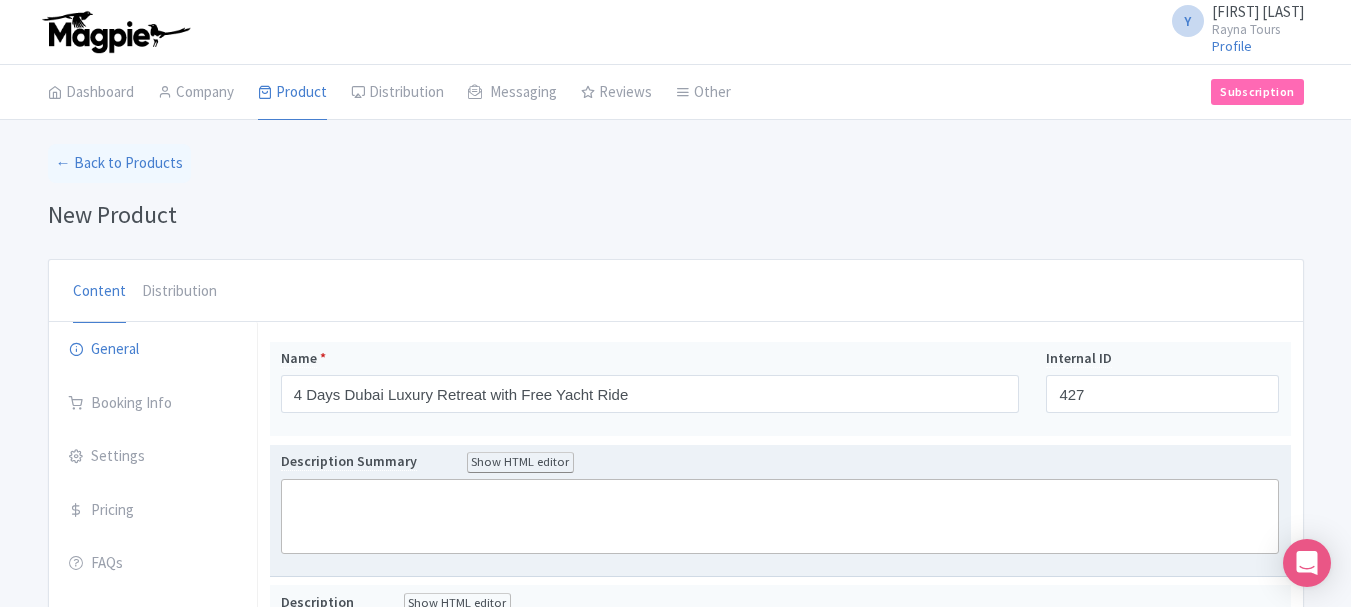 click 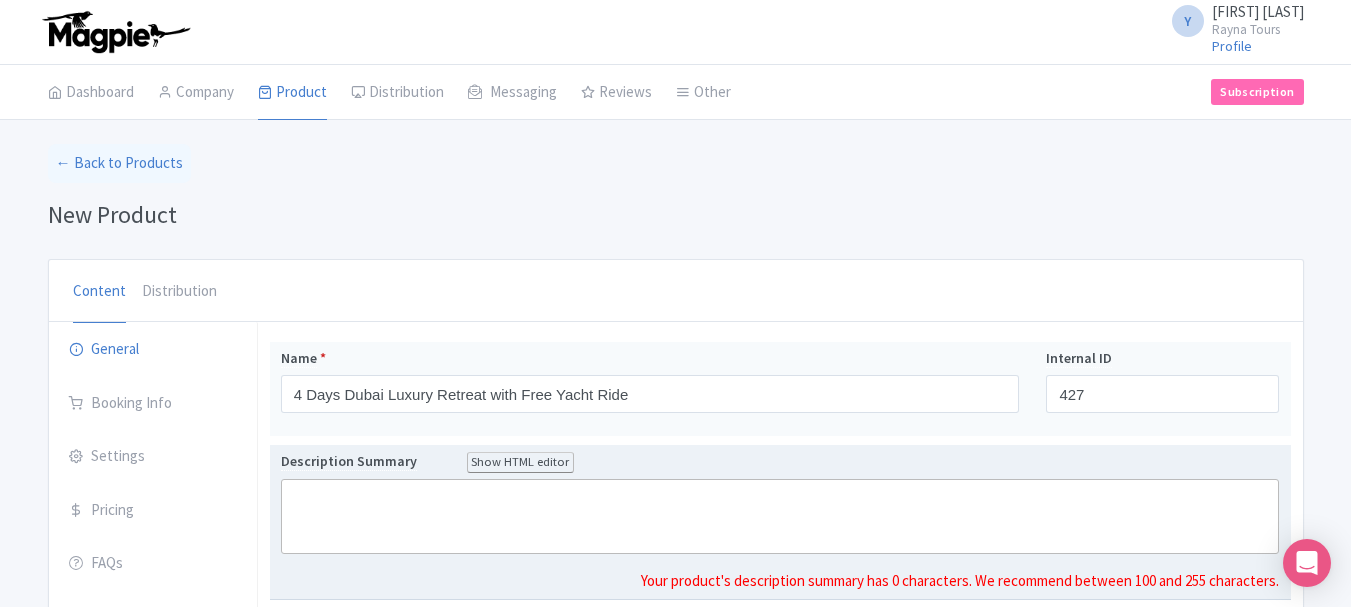 paste on "ooking for a luxurious Dubai escape? Choose our specially curated four-day package with a complimentary yacht ride. Spend an entire day in one of the UAE’s largest water parks, Atlantis Aquaventure," 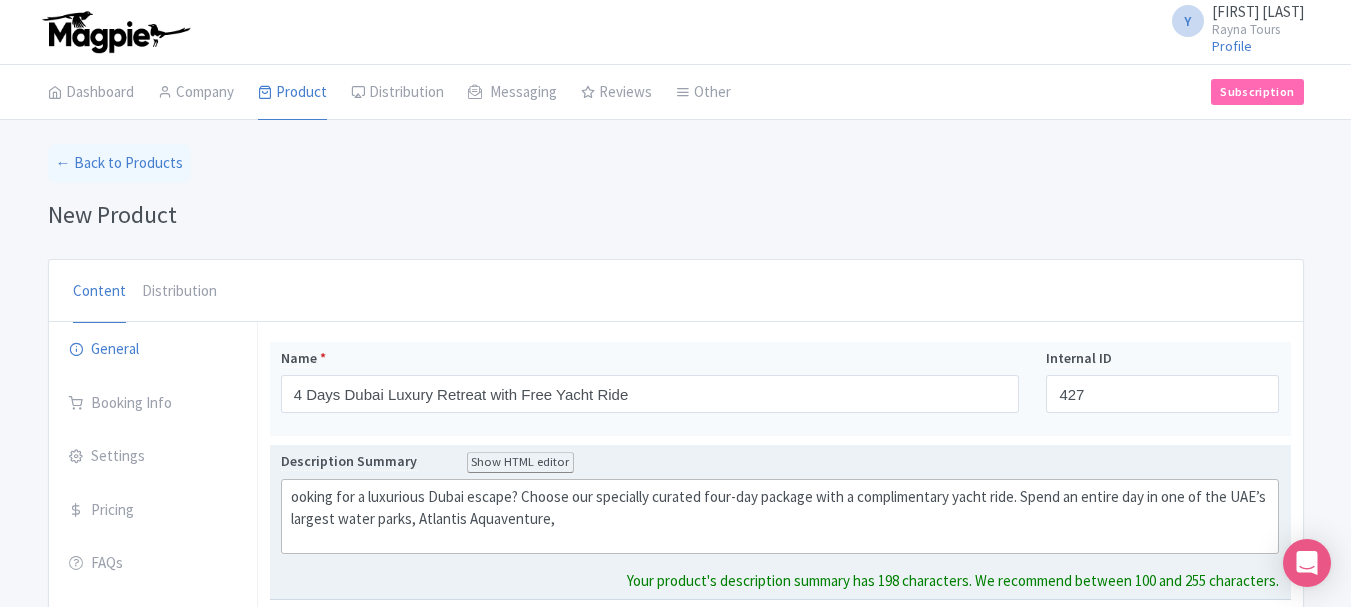 type on "ooking for a luxurious Dubai escape? Choose our specially curated four-day package with a complimentary yacht ride. Spend an entire day in one of the UAE’s largest water parks, Atlantis Aquaventure" 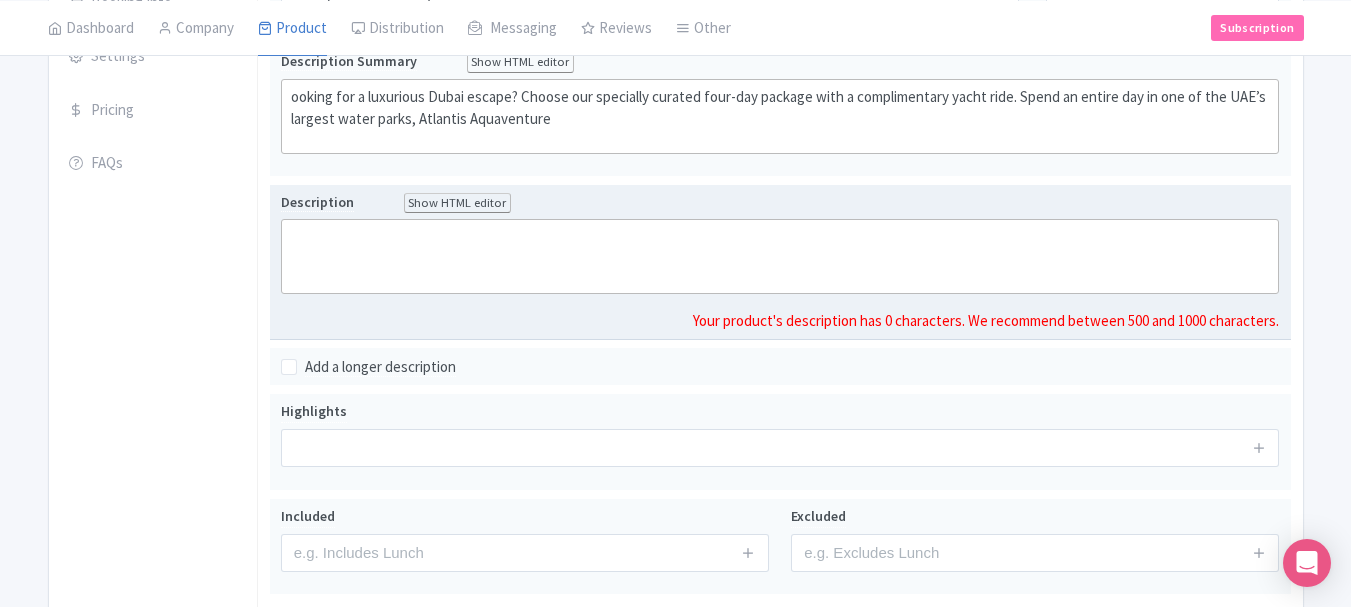 scroll, scrollTop: 377, scrollLeft: 0, axis: vertical 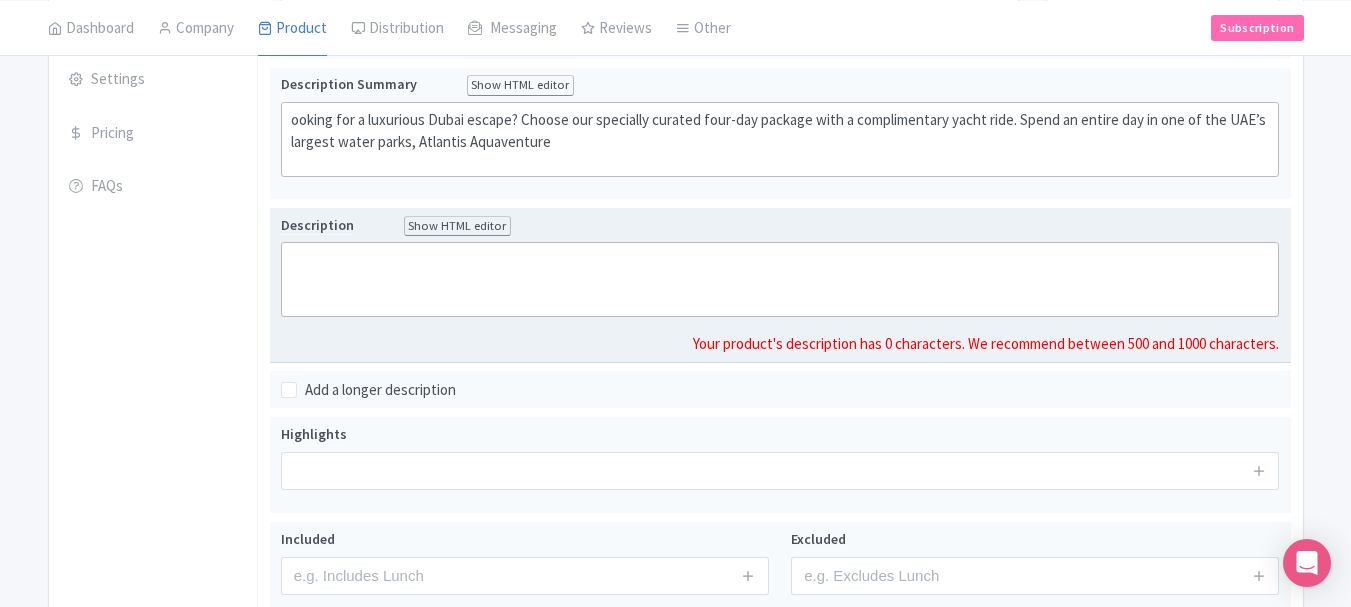 click 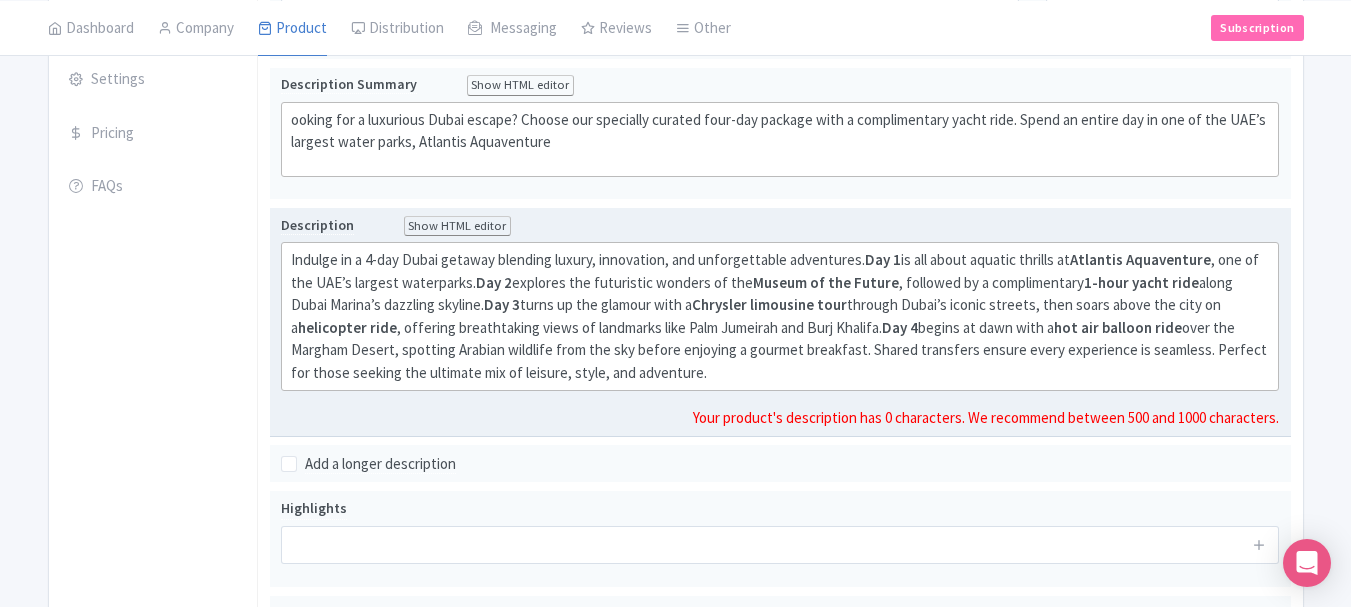 scroll, scrollTop: 577, scrollLeft: 0, axis: vertical 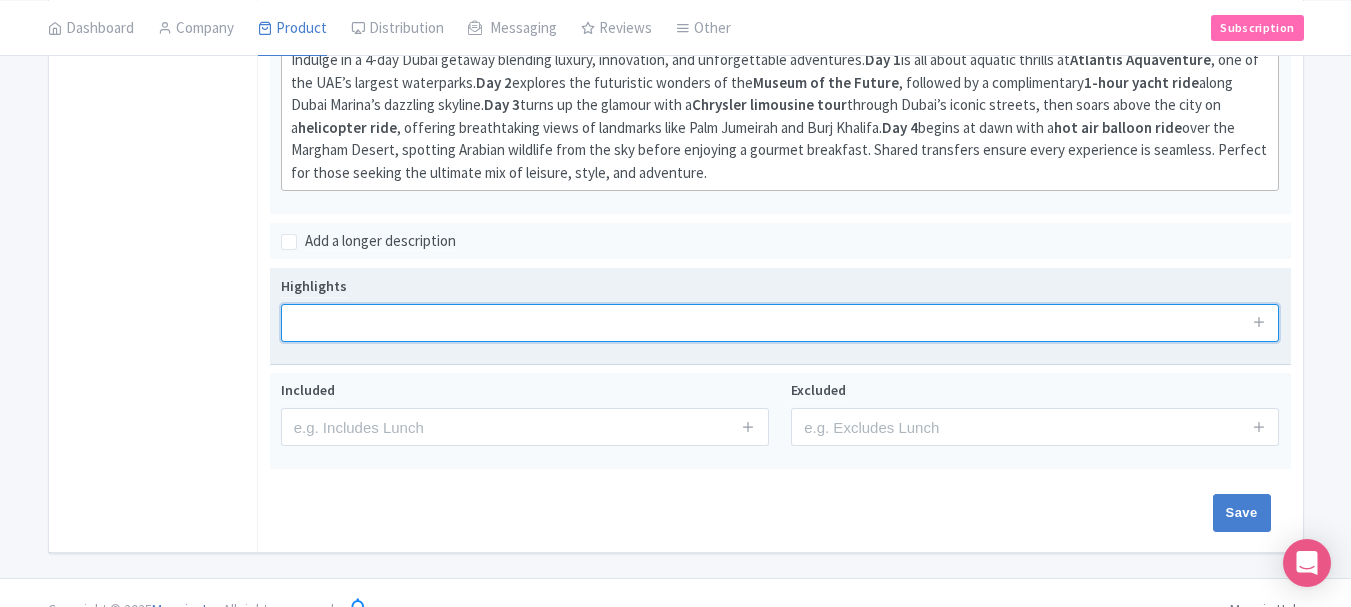 click at bounding box center [780, 323] 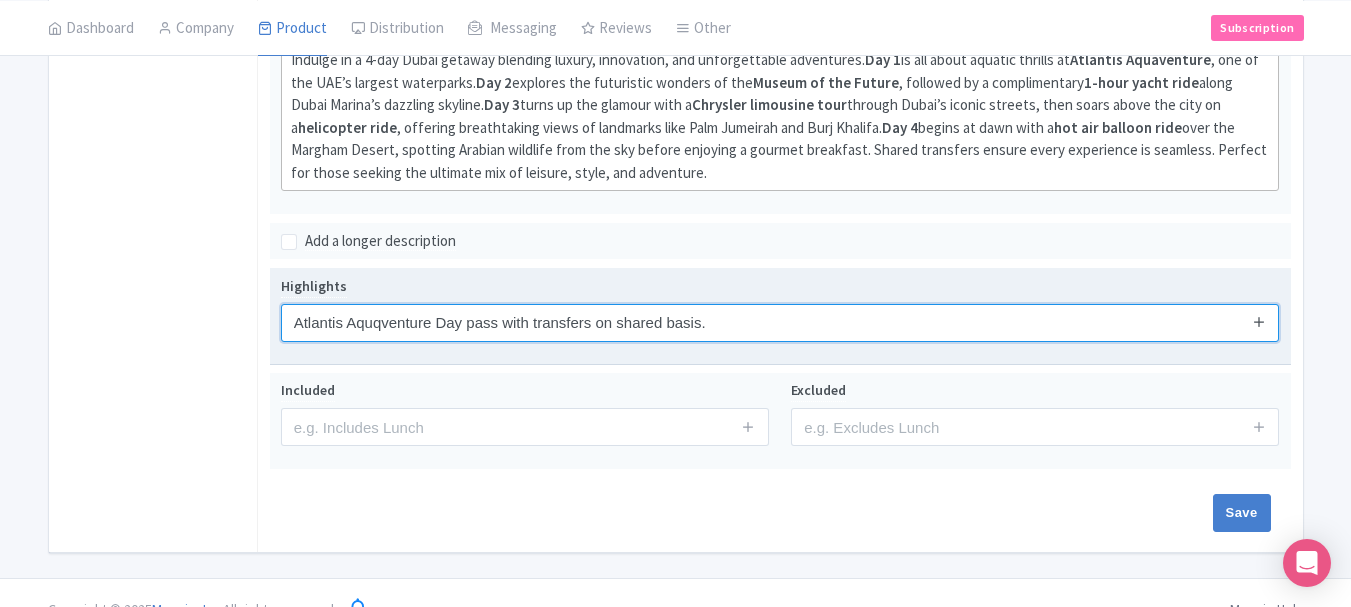 type on "Atlantis Aquqventure Day pass with transfers on shared basis." 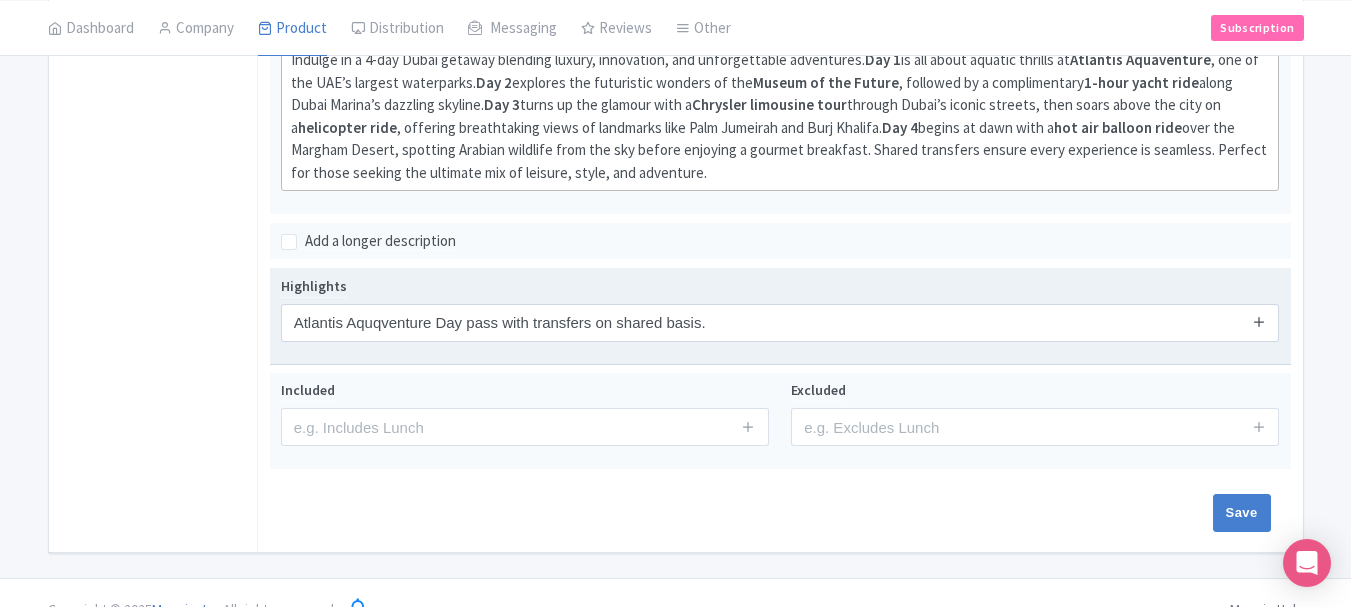 click at bounding box center [1259, 321] 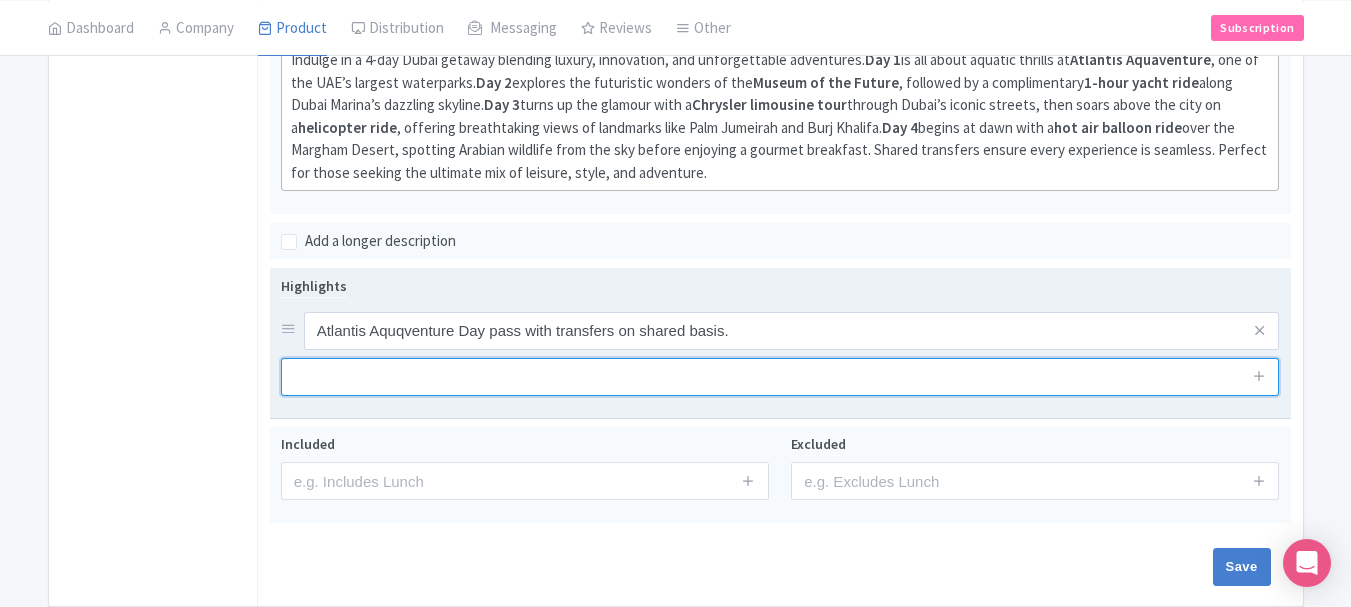click at bounding box center [780, 377] 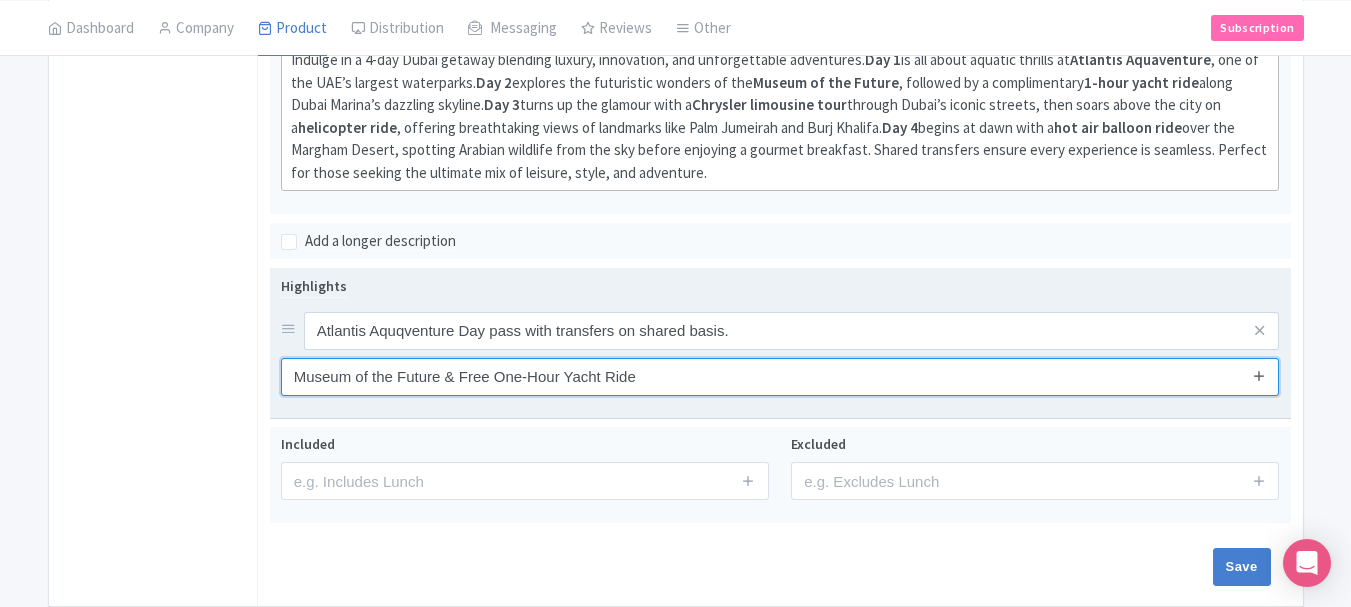type on "Museum of the Future & Free One-Hour Yacht Ride" 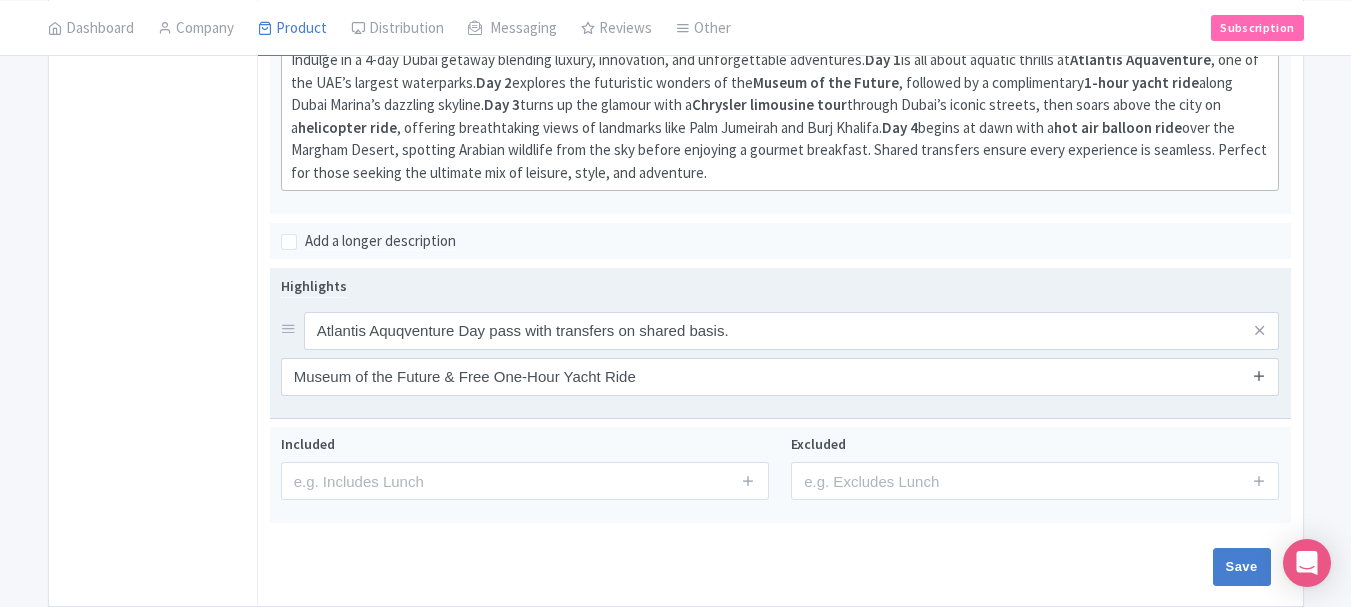 click at bounding box center (1259, 375) 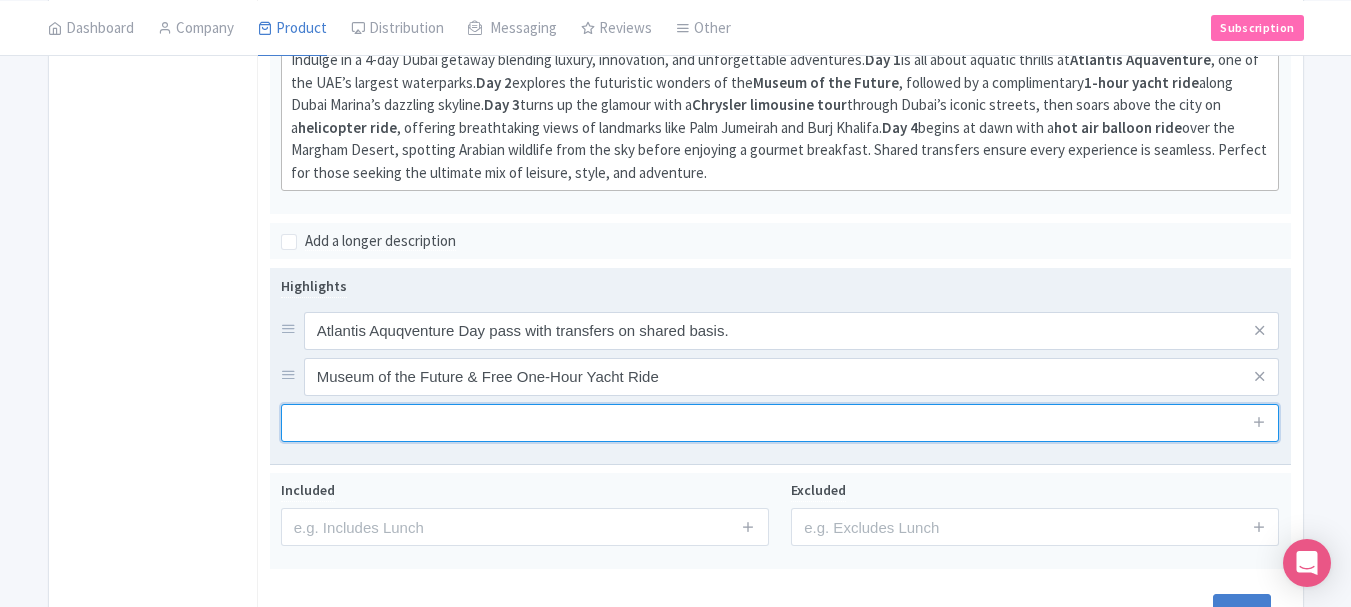 click at bounding box center [780, 423] 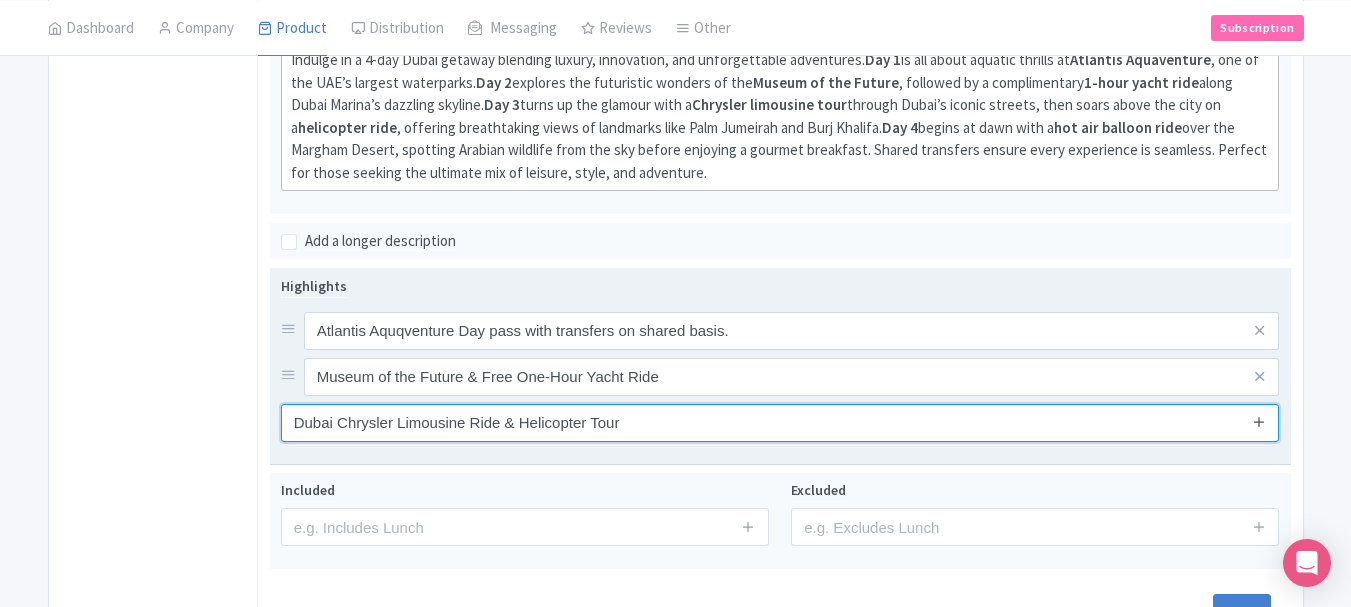 type on "Dubai Chrysler Limousine Ride & Helicopter Tour" 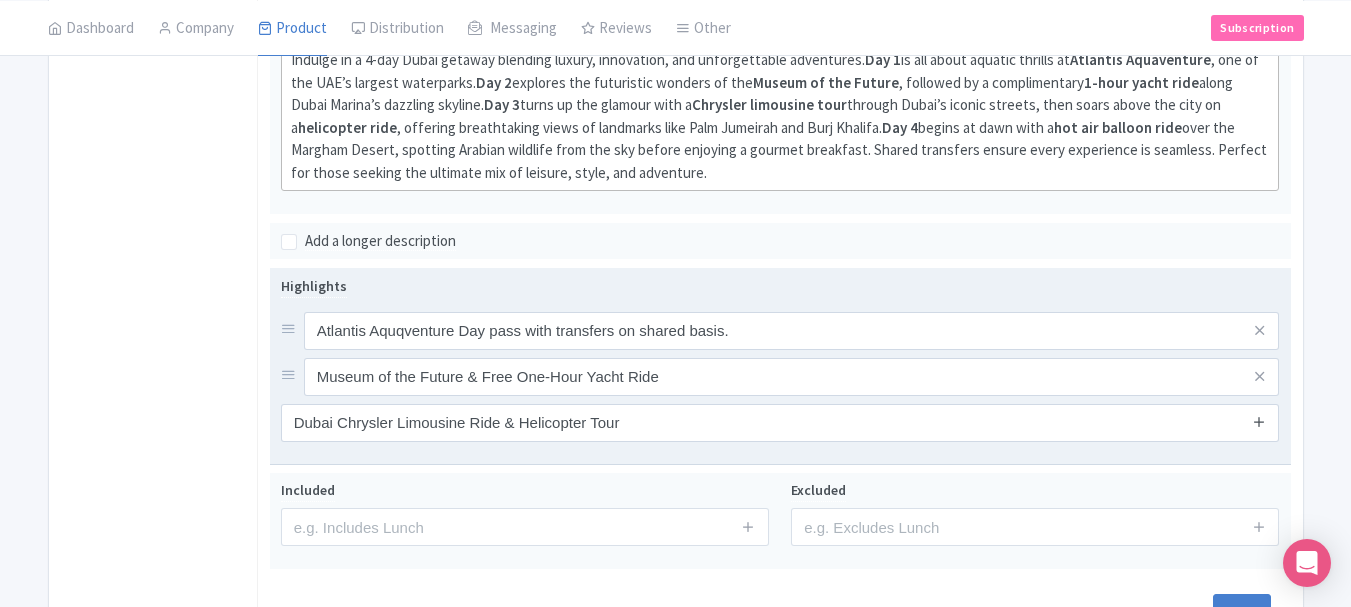 click at bounding box center (1259, 421) 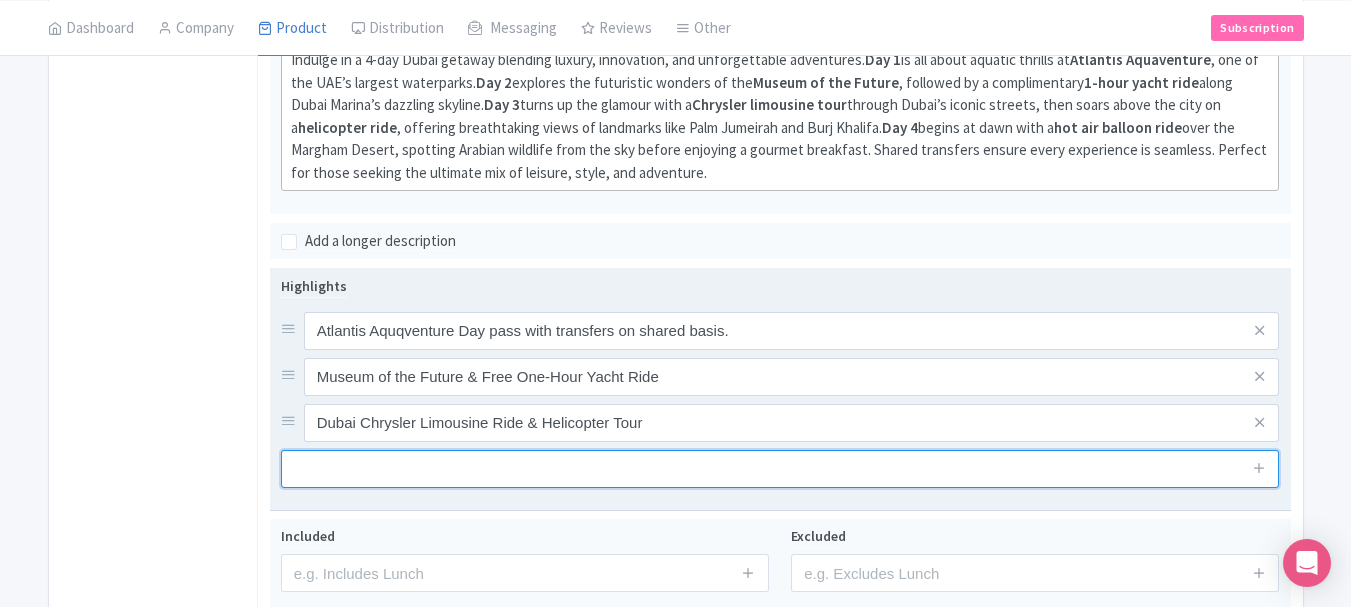 click at bounding box center (780, 469) 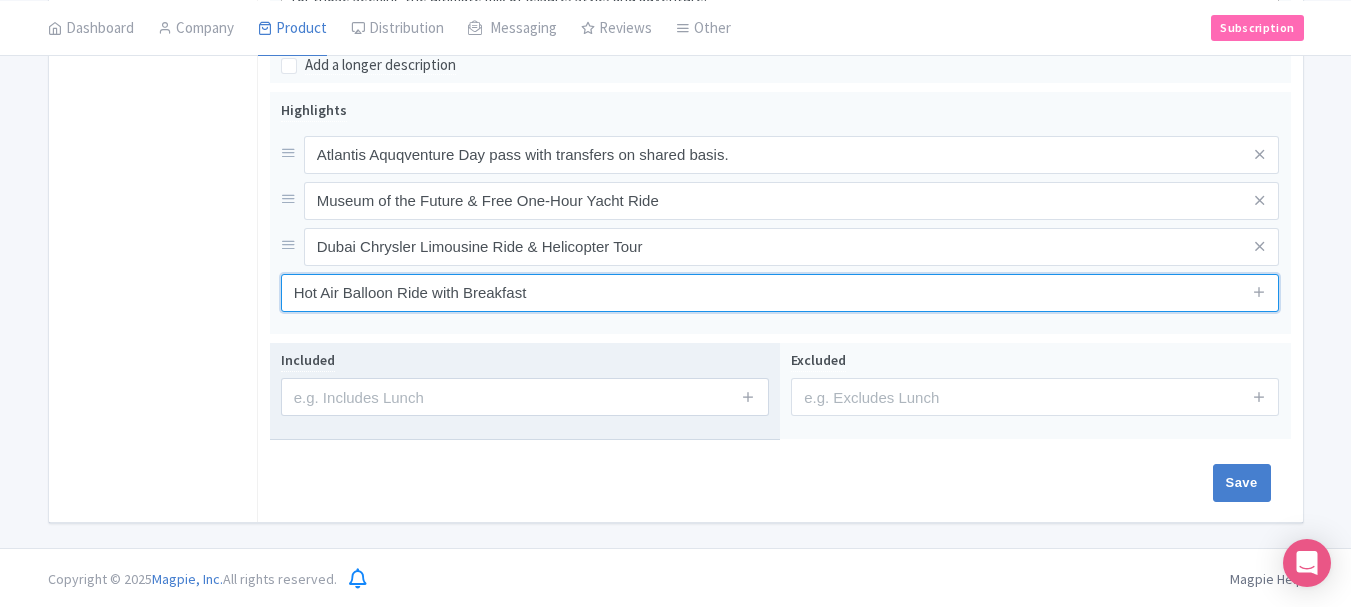 scroll, scrollTop: 756, scrollLeft: 0, axis: vertical 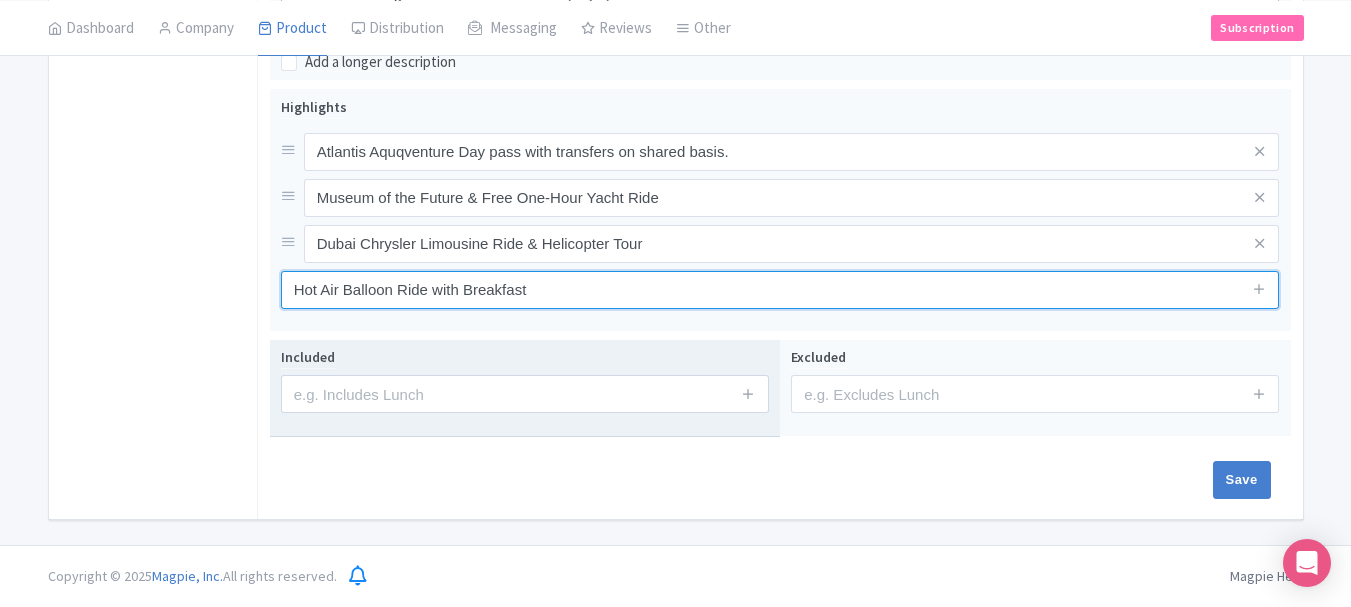 type on "Hot Air Balloon Ride with Breakfast" 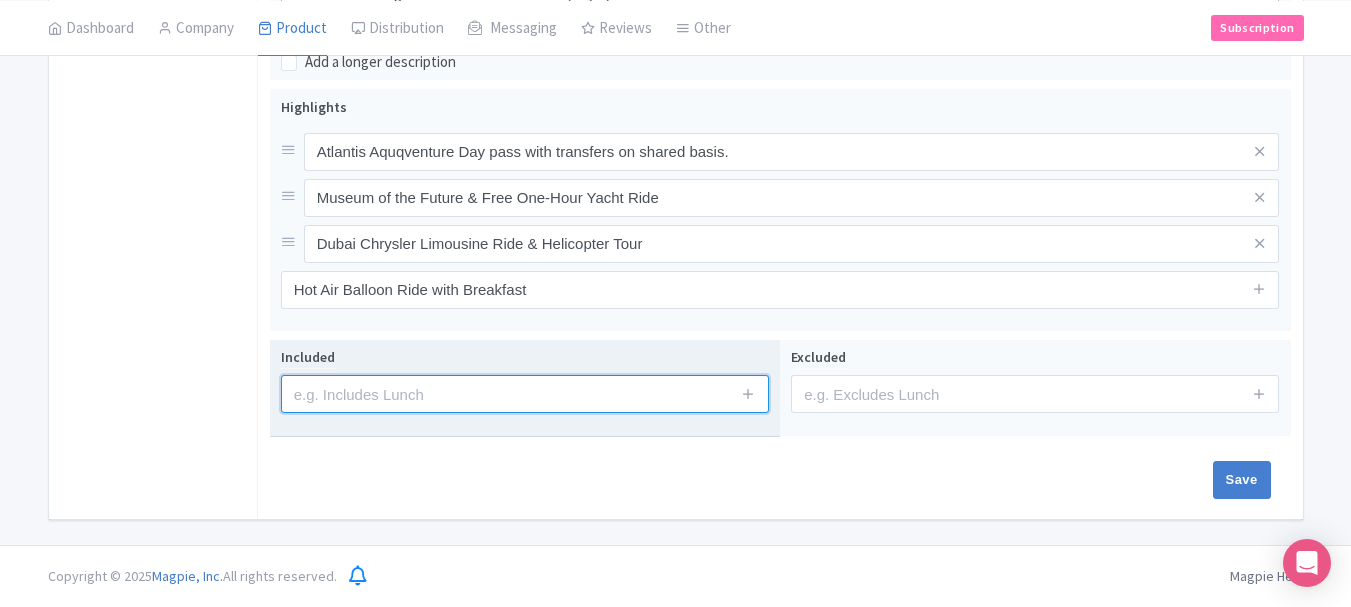 click at bounding box center (525, 394) 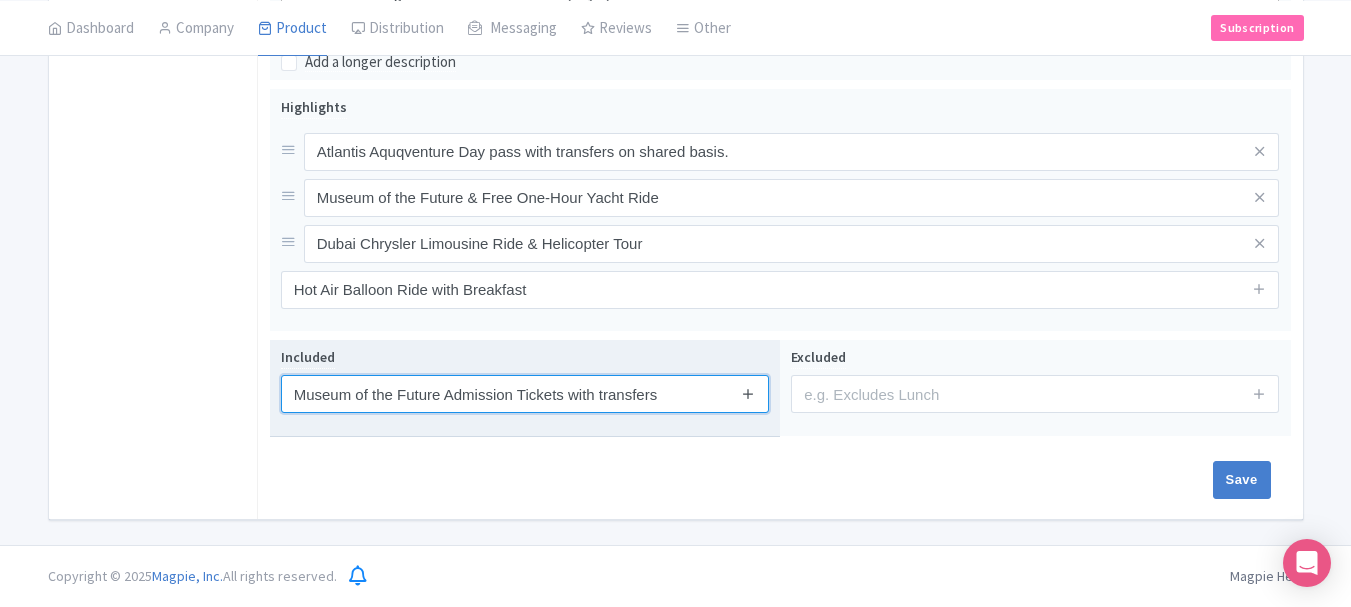 type on "Museum of the Future Admission Tickets with transfers" 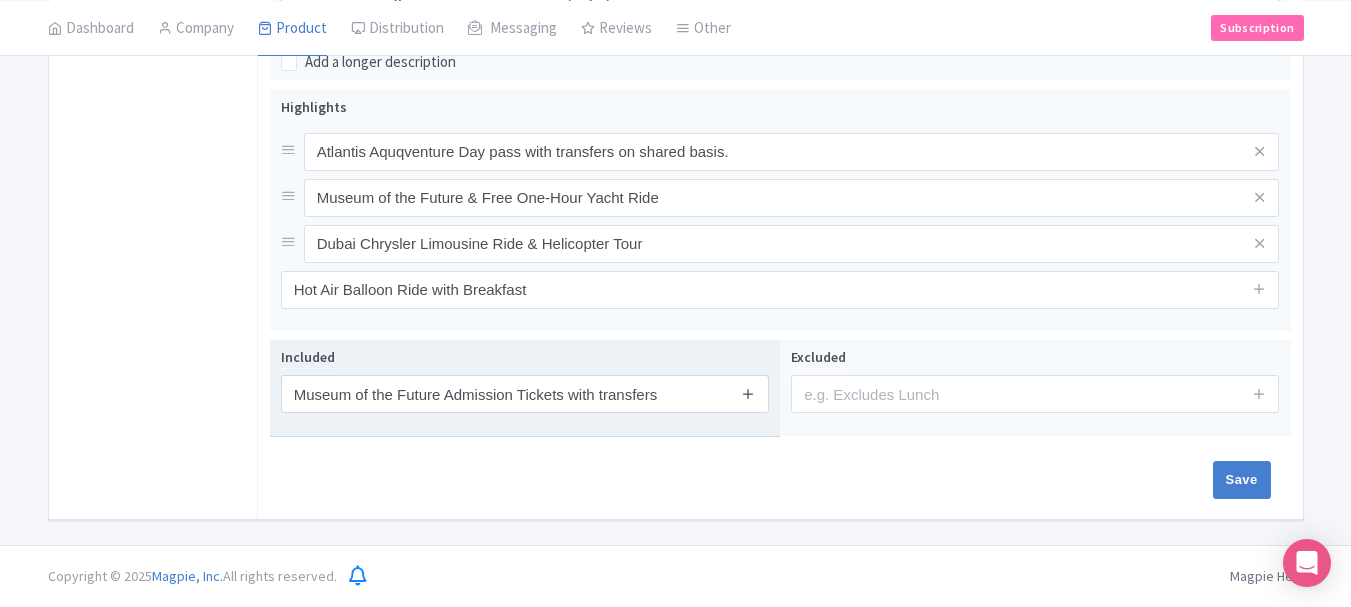 click at bounding box center [748, 393] 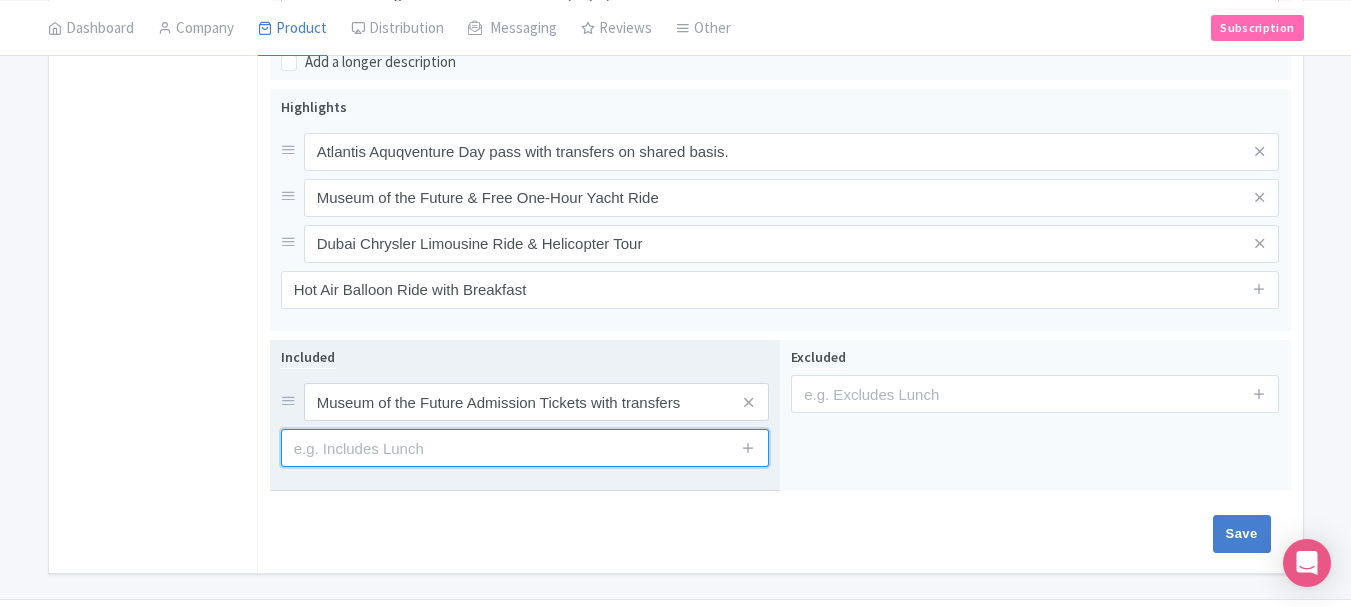 click at bounding box center (525, 448) 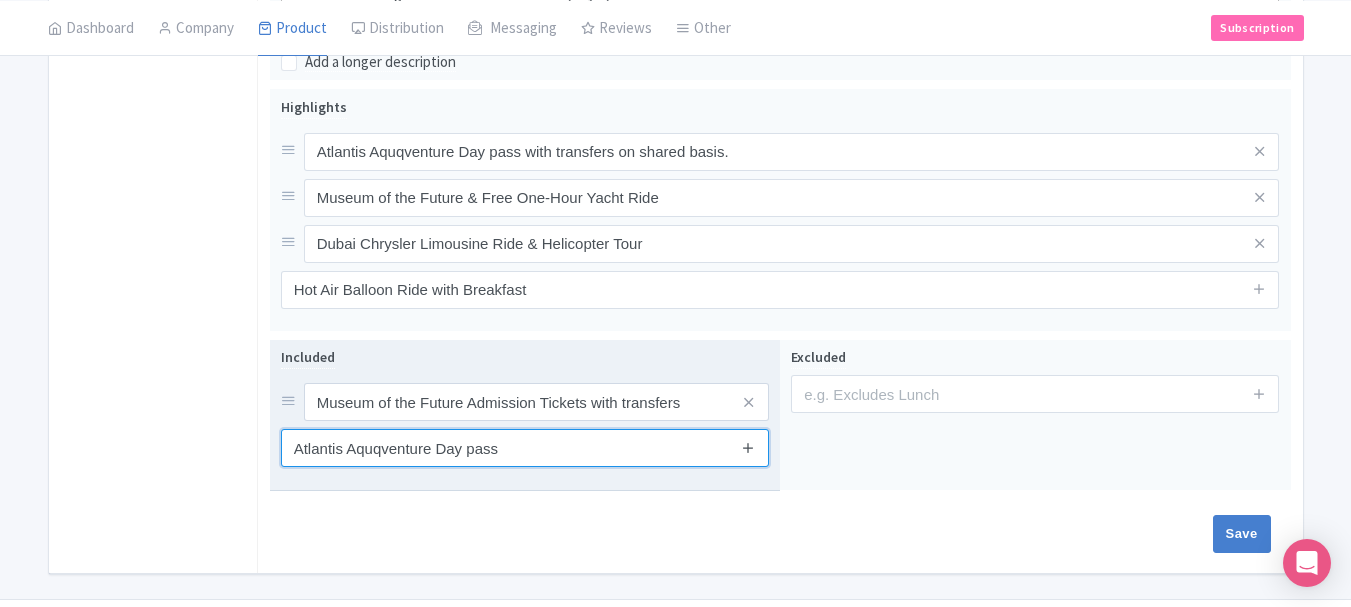 type on "Atlantis Aquqventure Day pass" 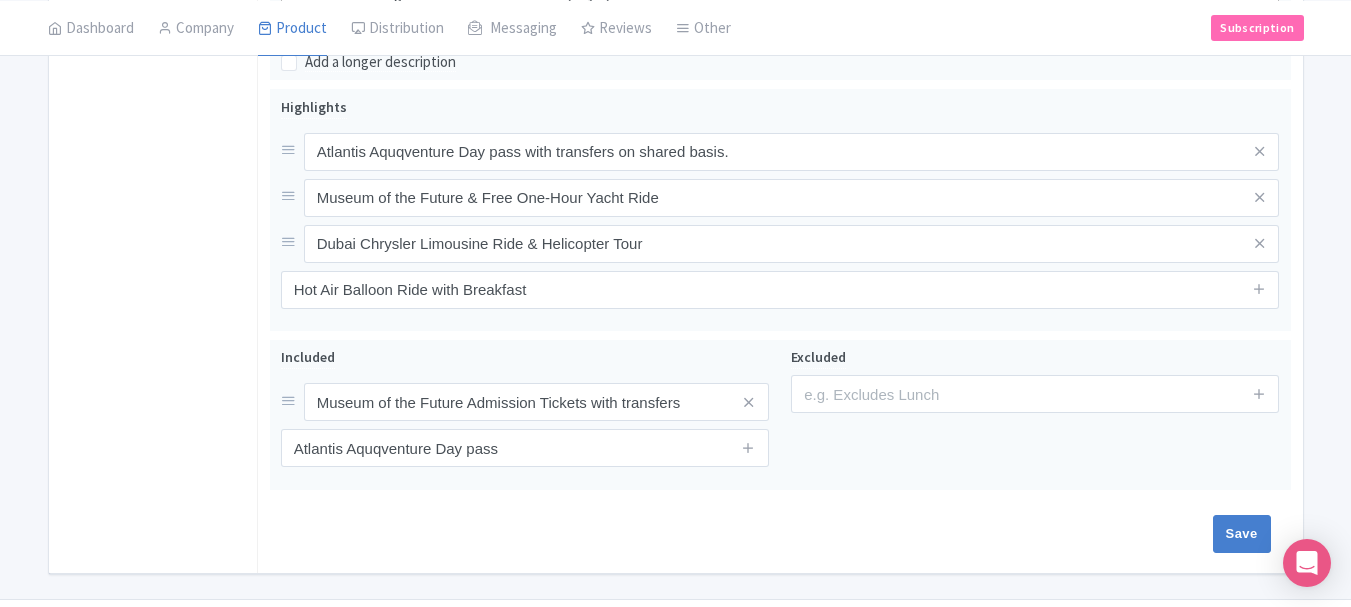 drag, startPoint x: 747, startPoint y: 450, endPoint x: 980, endPoint y: 6, distance: 501.42297 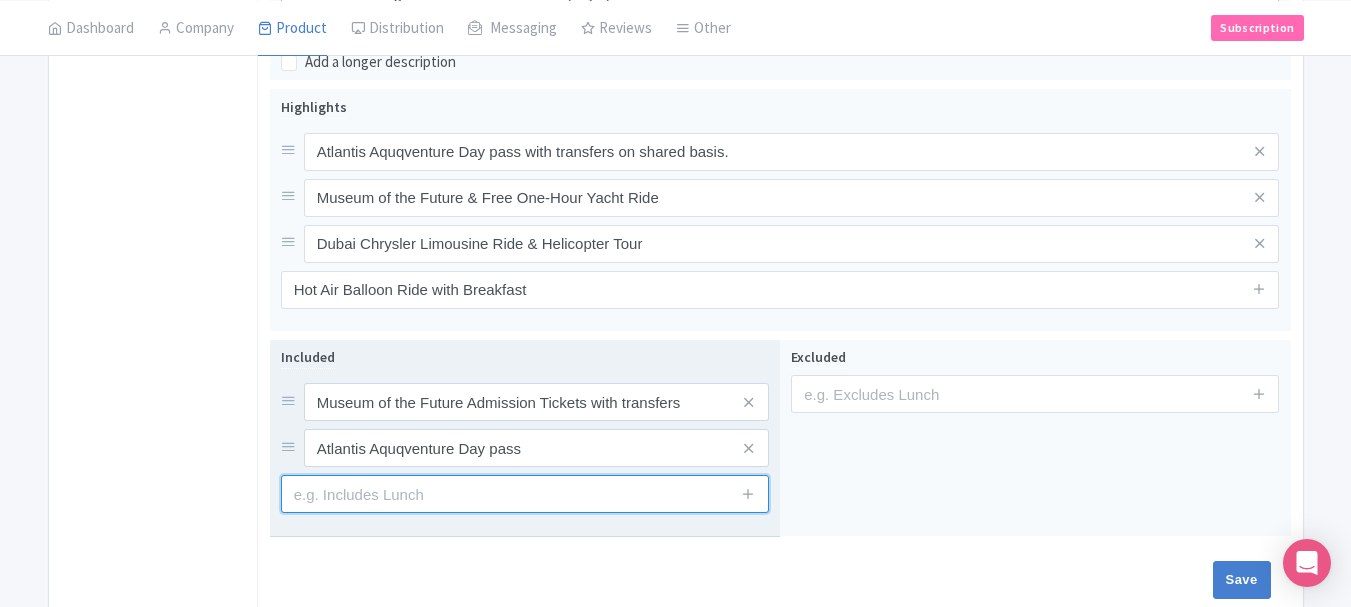 click at bounding box center [525, 494] 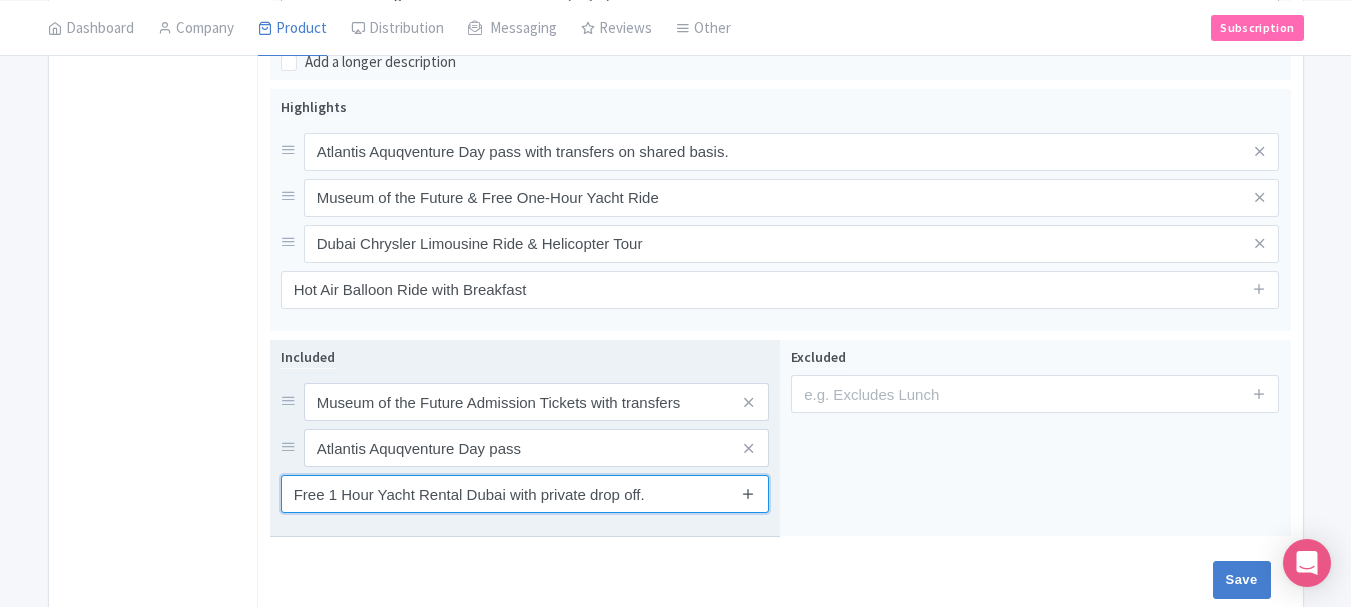 type on "Free 1 Hour Yacht Rental Dubai with private drop off." 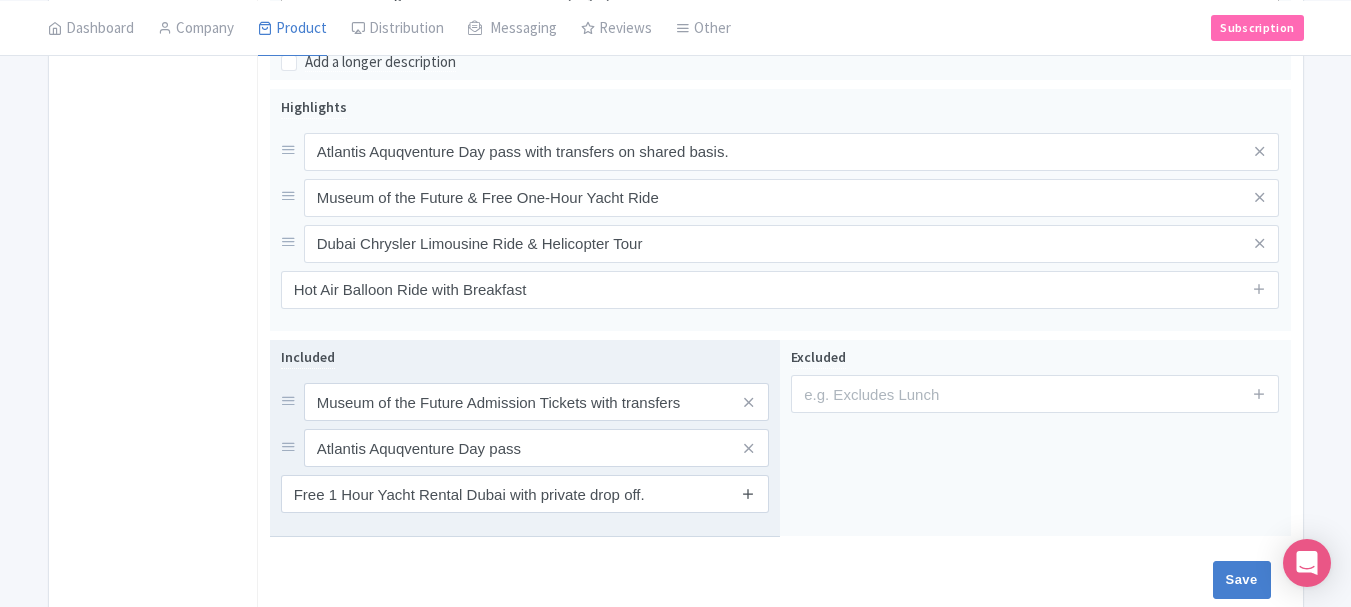 click at bounding box center [748, 493] 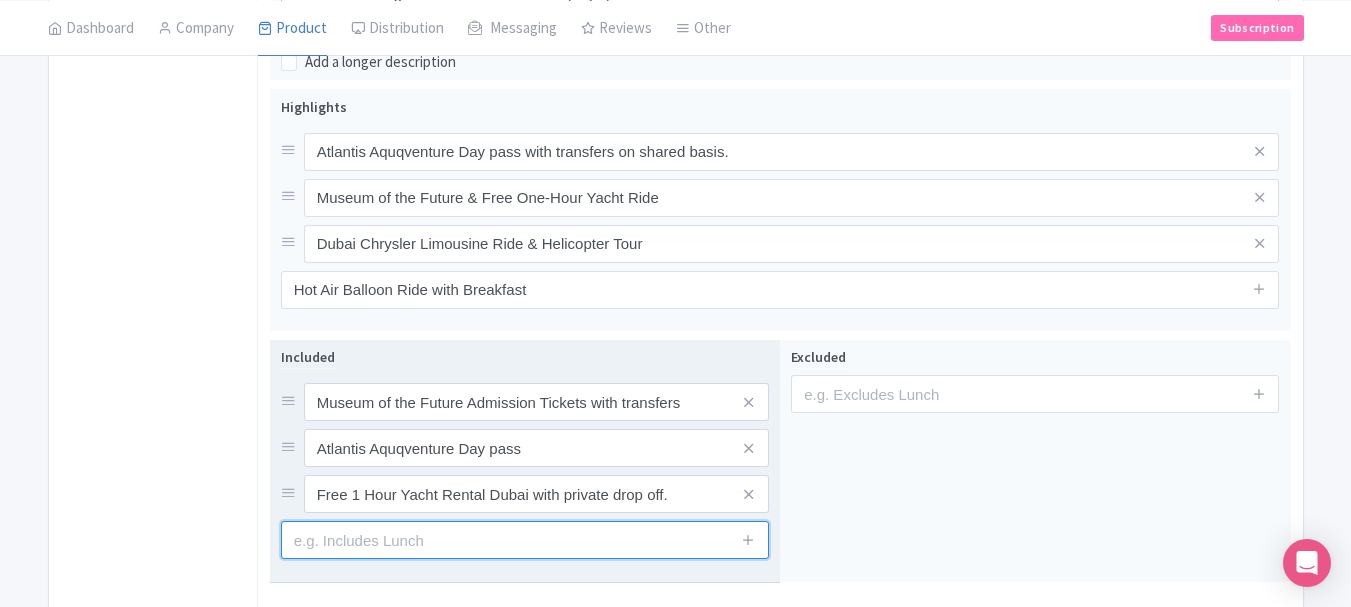 click at bounding box center (525, 540) 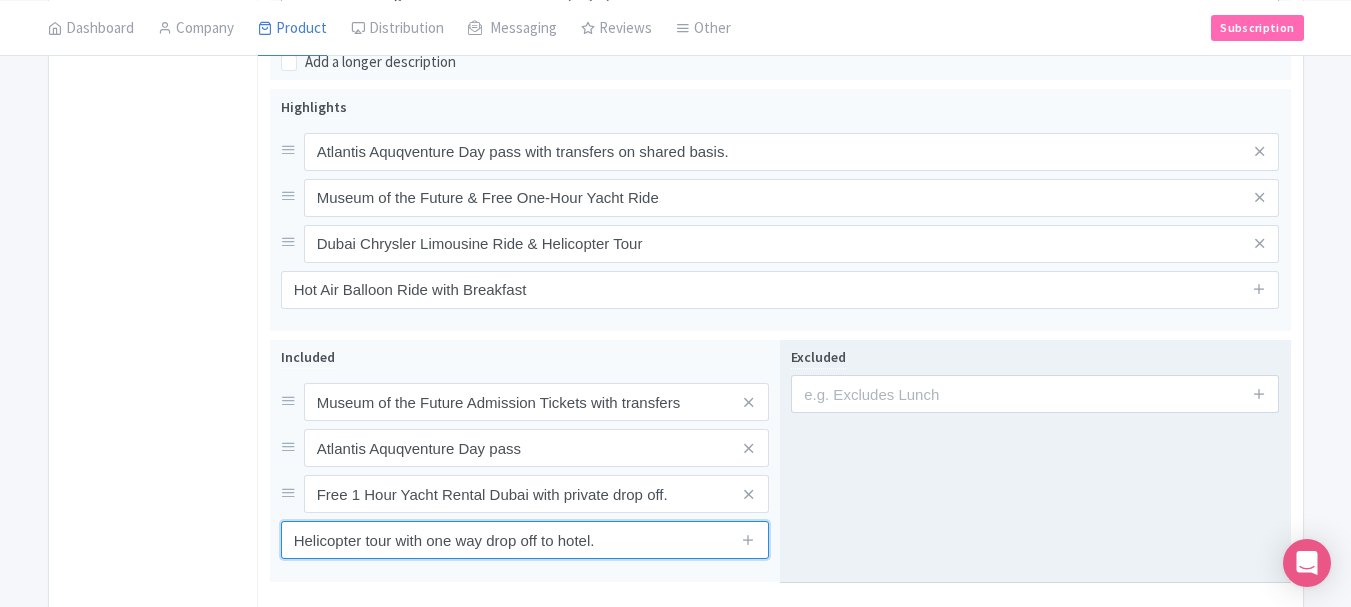 type on "Helicopter tour with one way drop off to hotel." 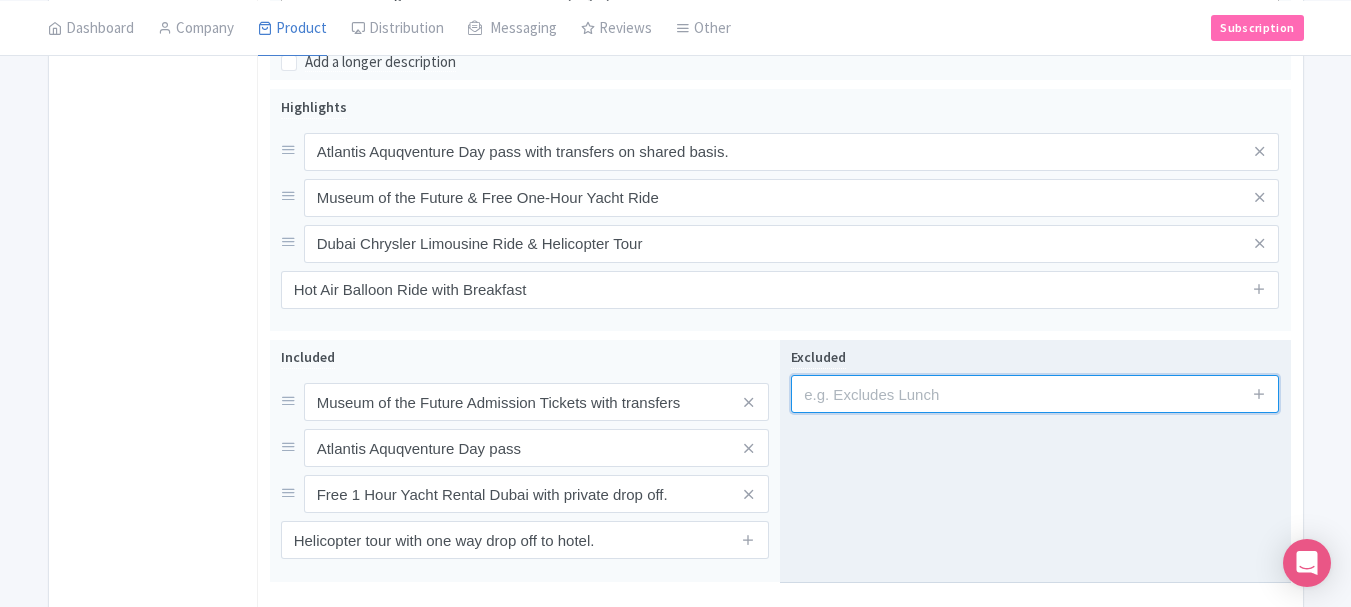 click at bounding box center [1035, 394] 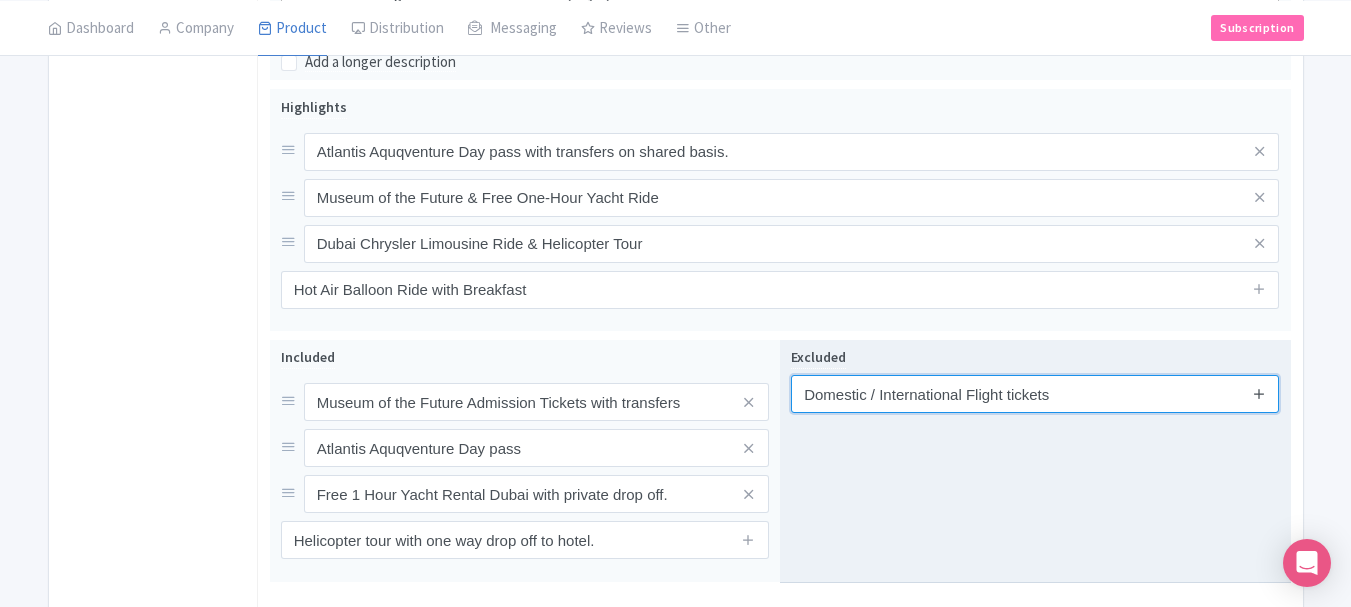 type on "Domestic / International Flight tickets" 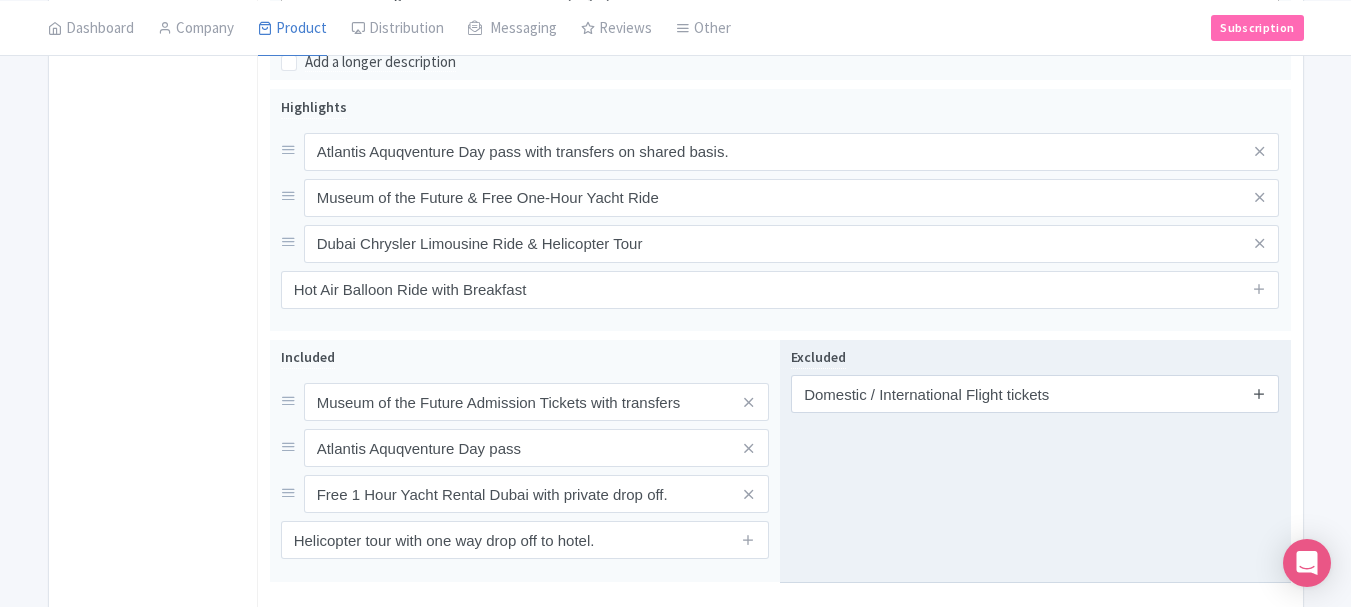 click at bounding box center (1259, 393) 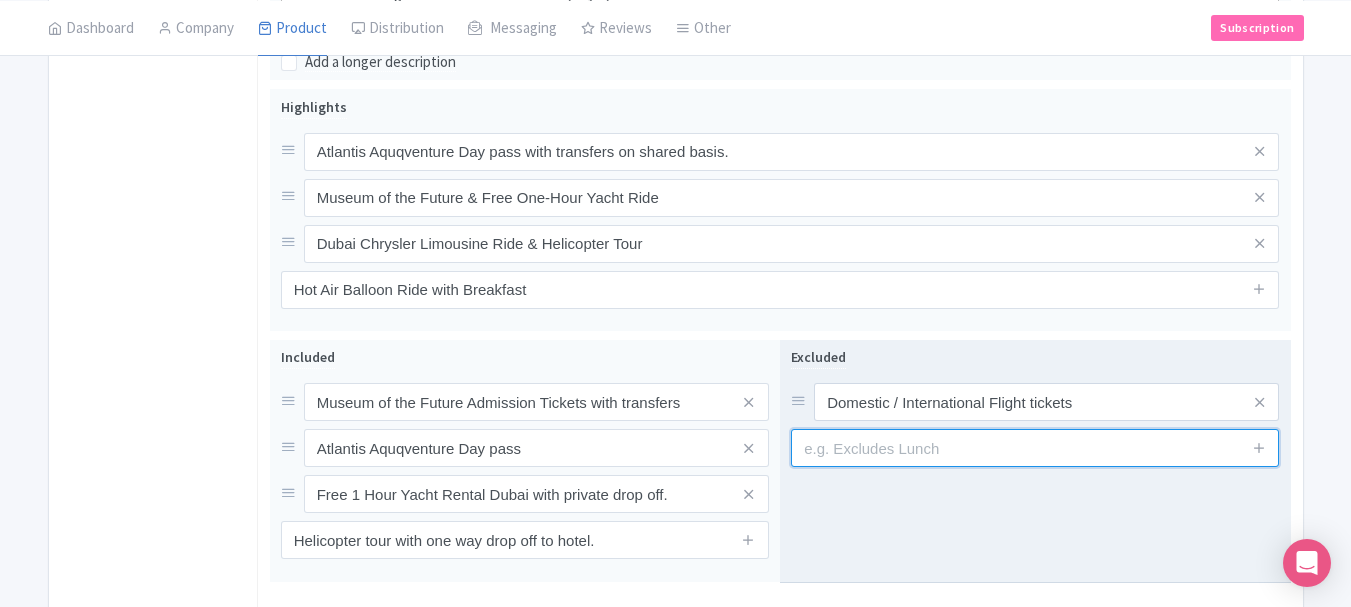 click at bounding box center [1035, 448] 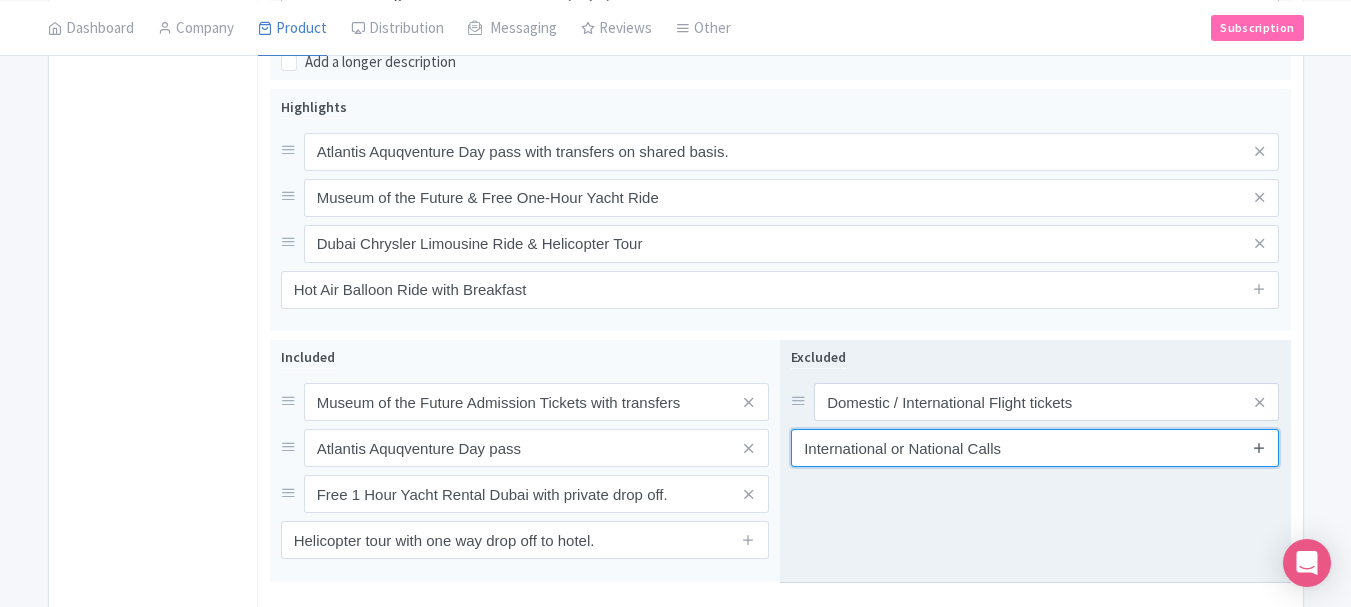 type on "International or National Calls" 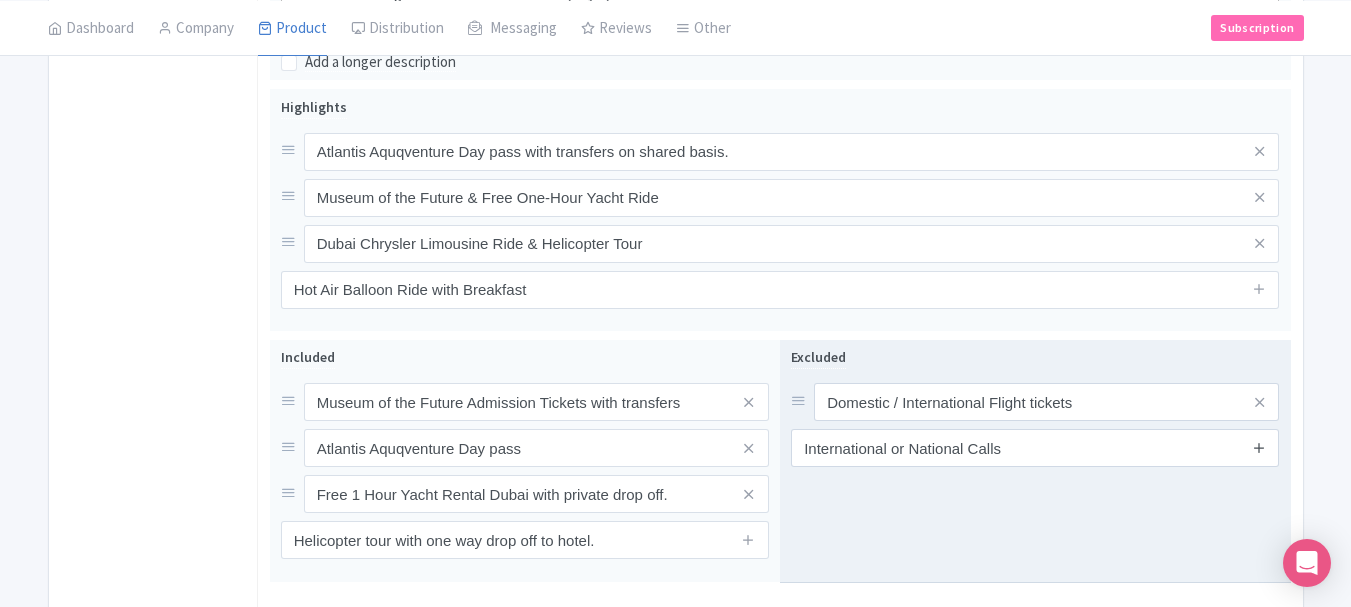 click at bounding box center [1259, 447] 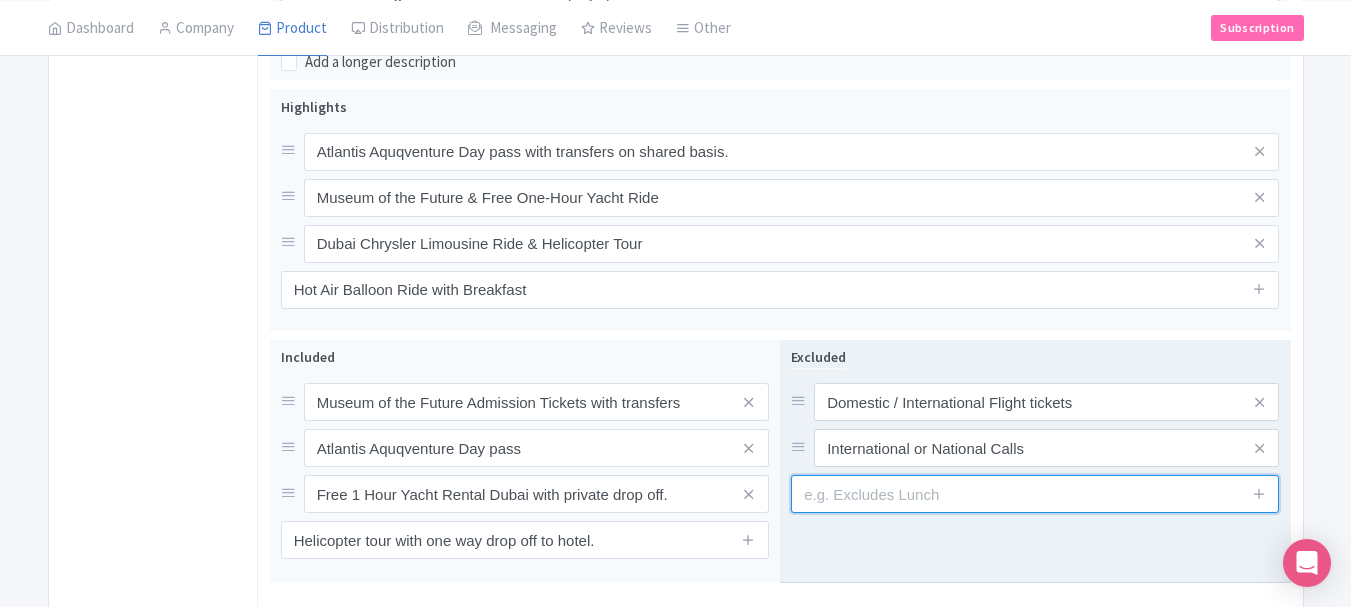 click at bounding box center (1035, 494) 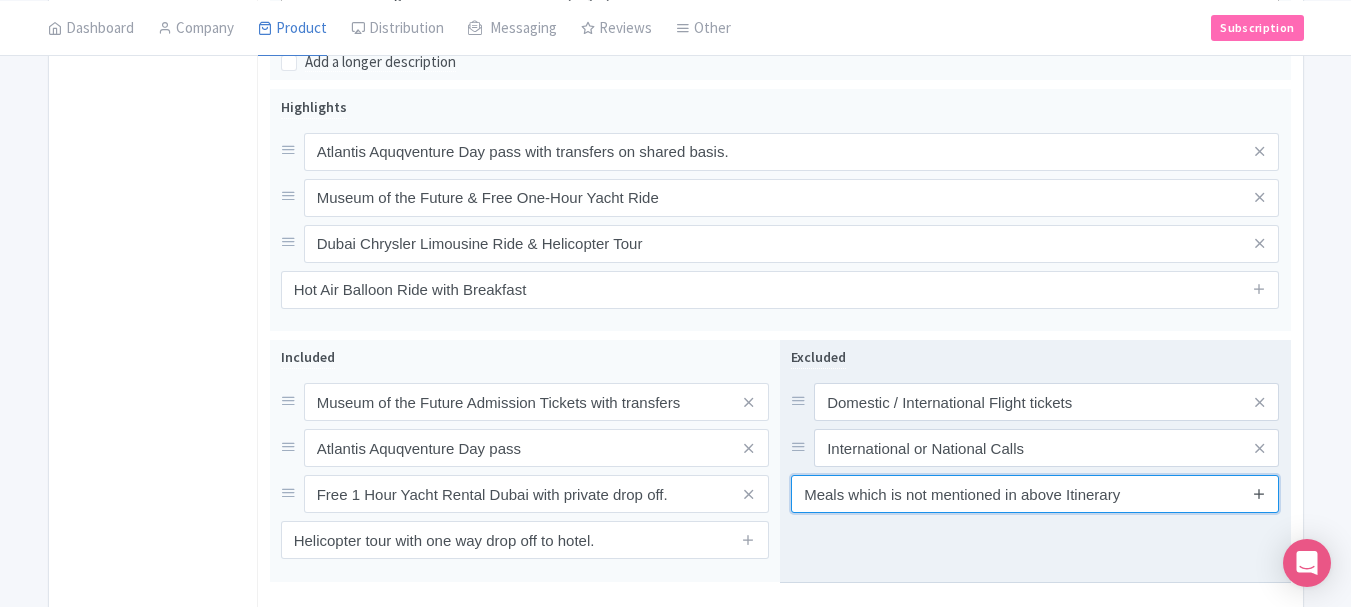 type on "Meals which is not mentioned in above Itinerary" 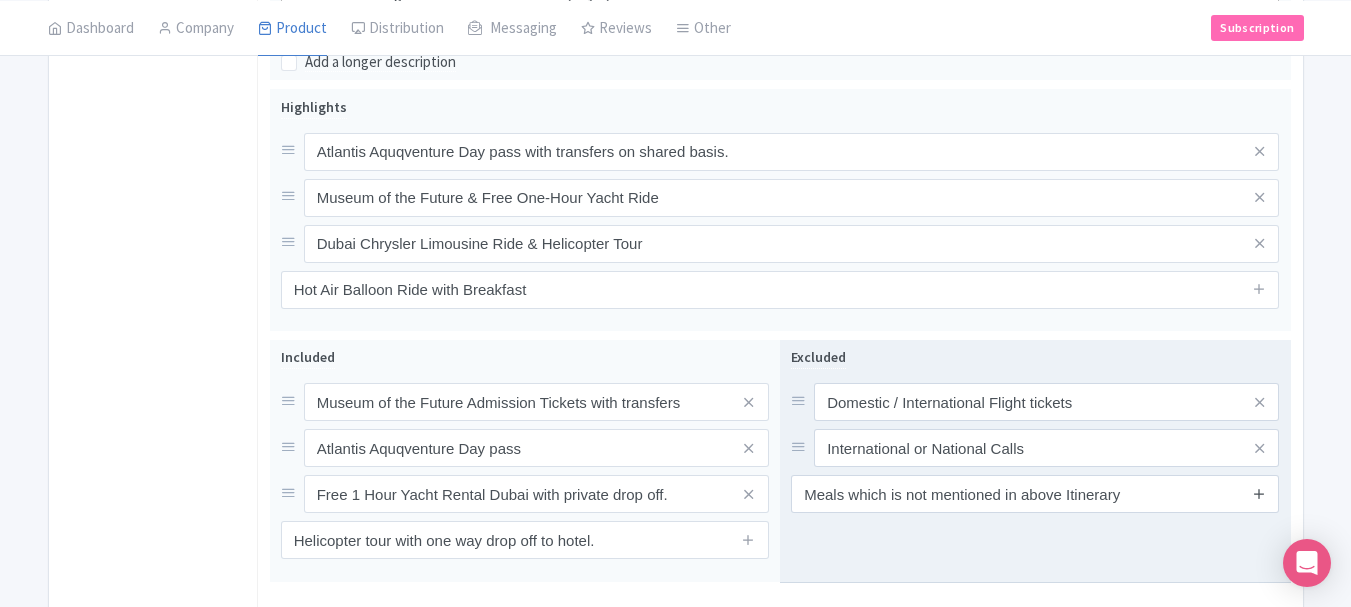 click at bounding box center (1259, 493) 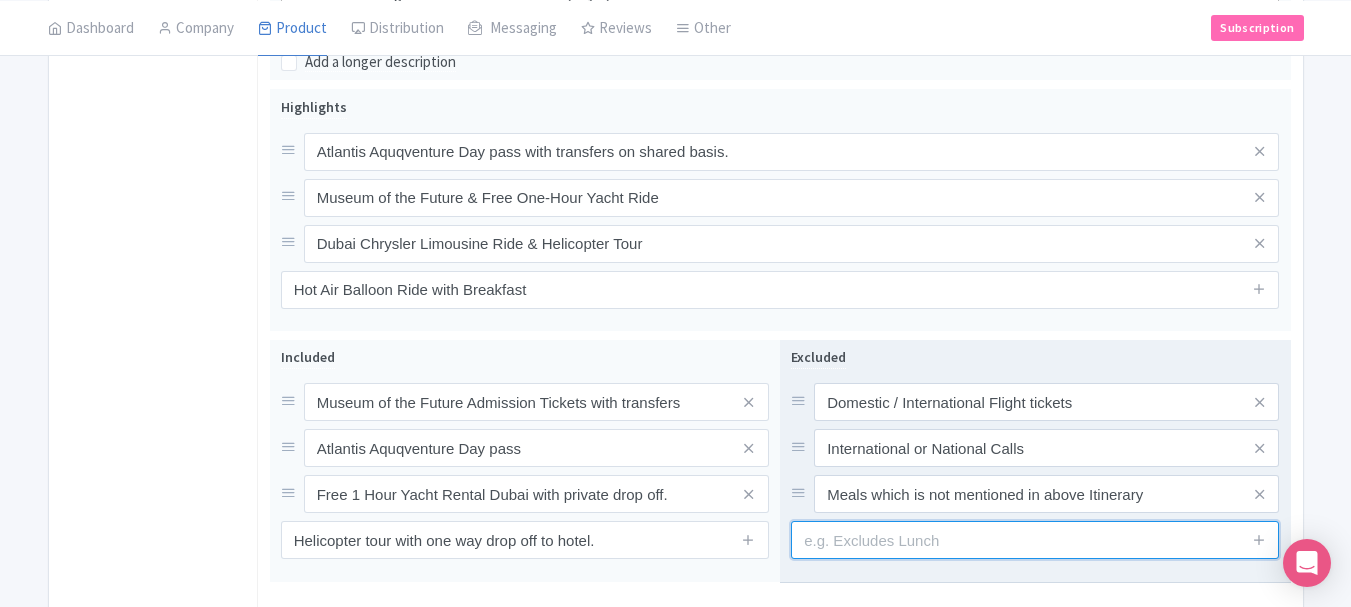 click at bounding box center [1035, 540] 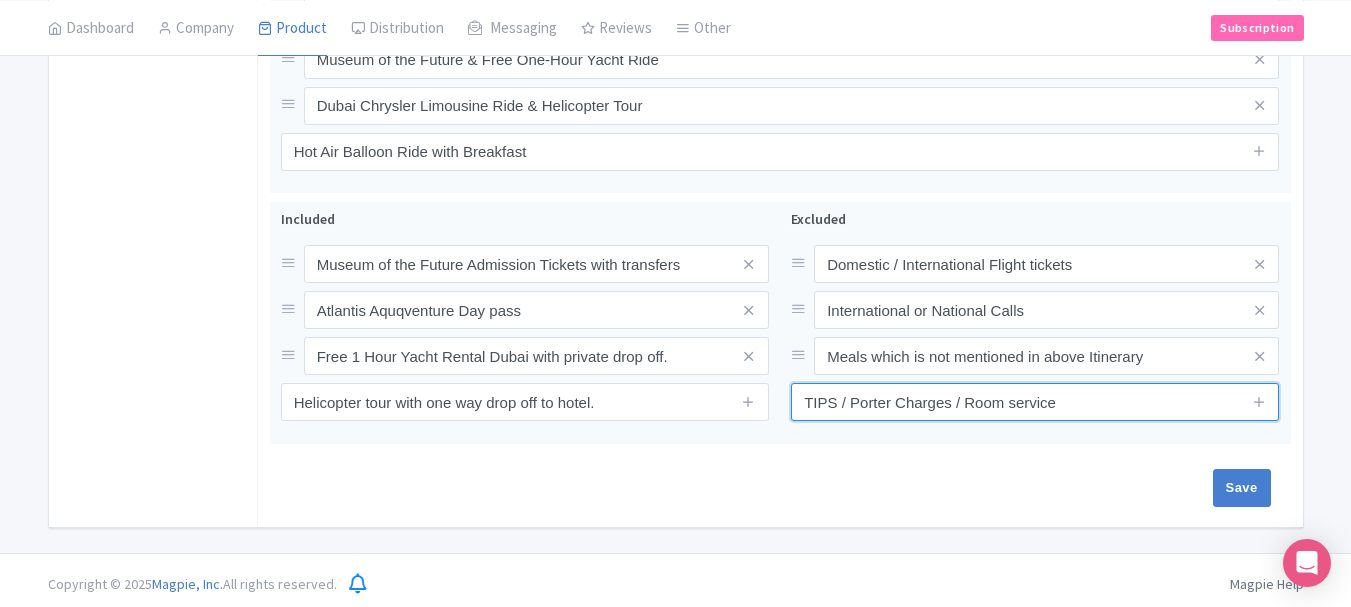 scroll, scrollTop: 902, scrollLeft: 0, axis: vertical 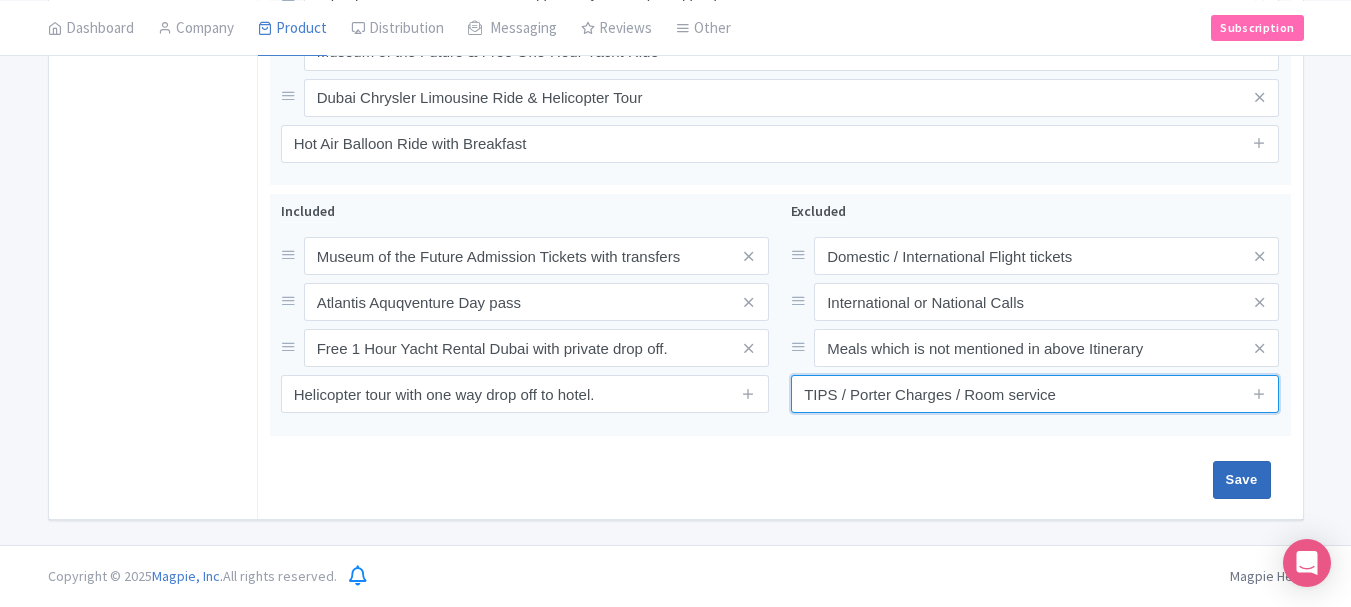 type on "TIPS / Porter Charges / Room service" 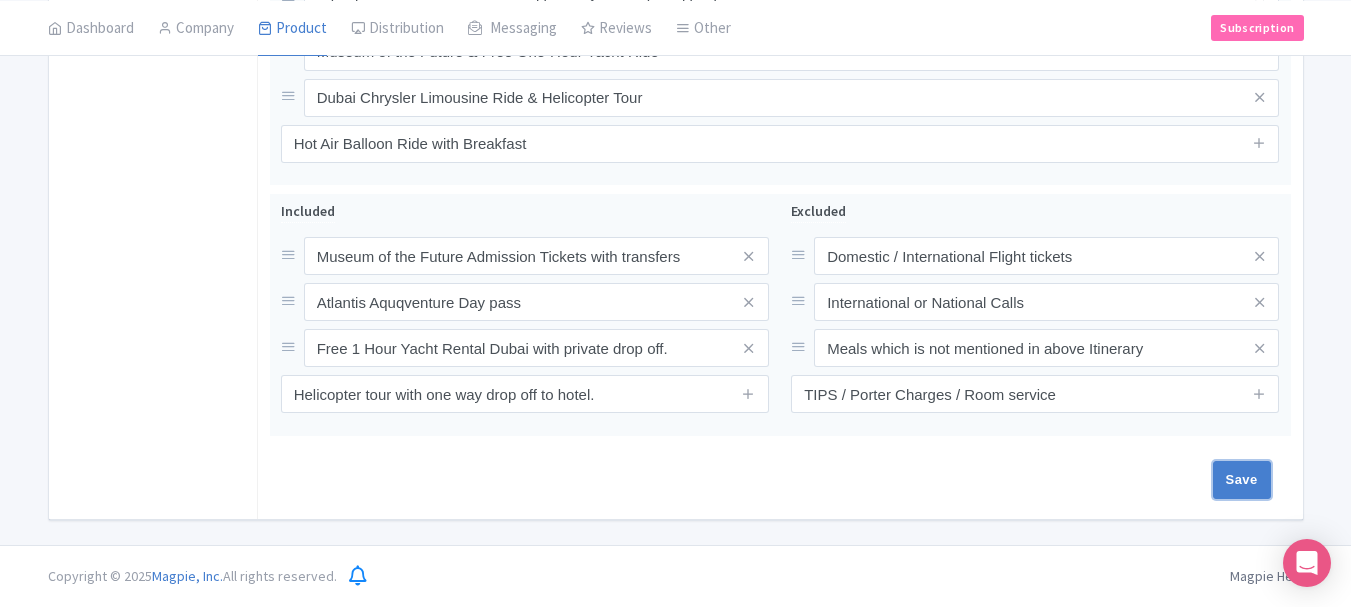 drag, startPoint x: 1220, startPoint y: 486, endPoint x: 1023, endPoint y: 486, distance: 197 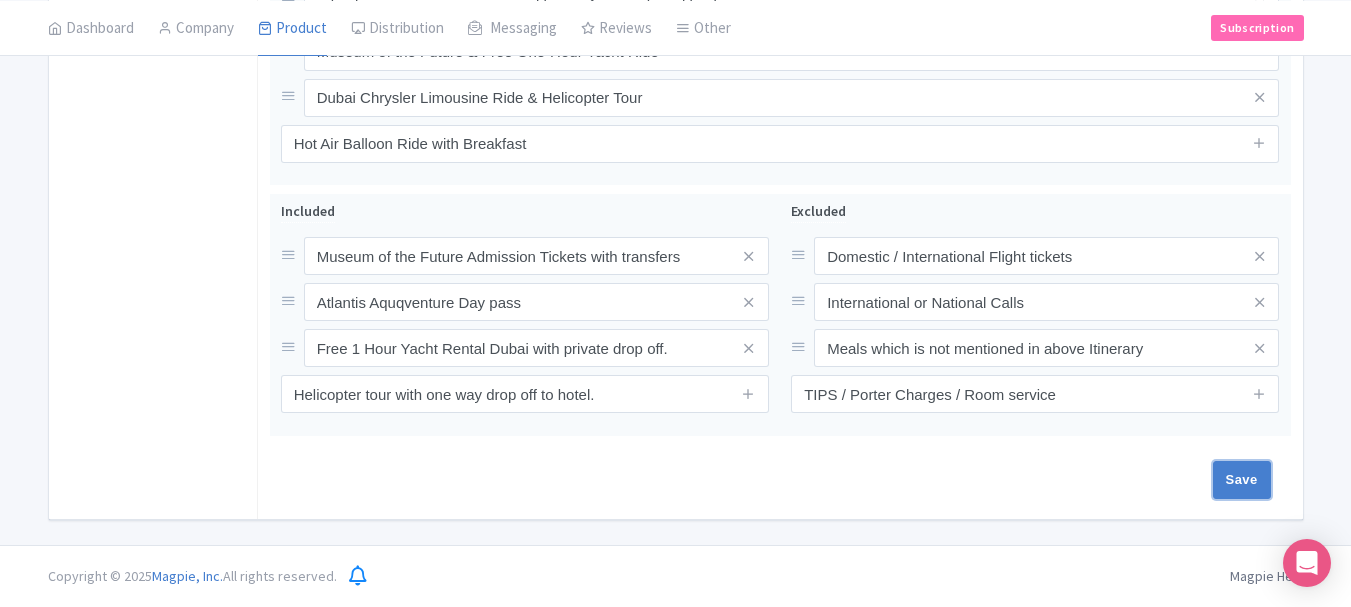 click on "Save" at bounding box center (1242, 480) 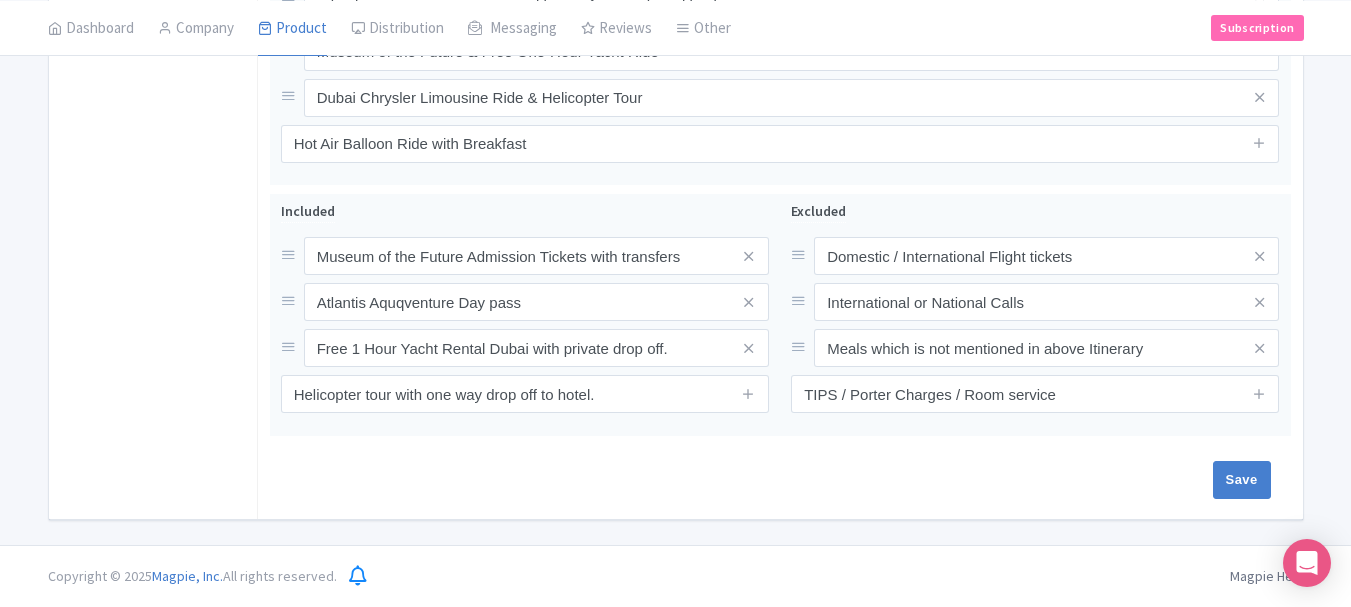 type on "Saving..." 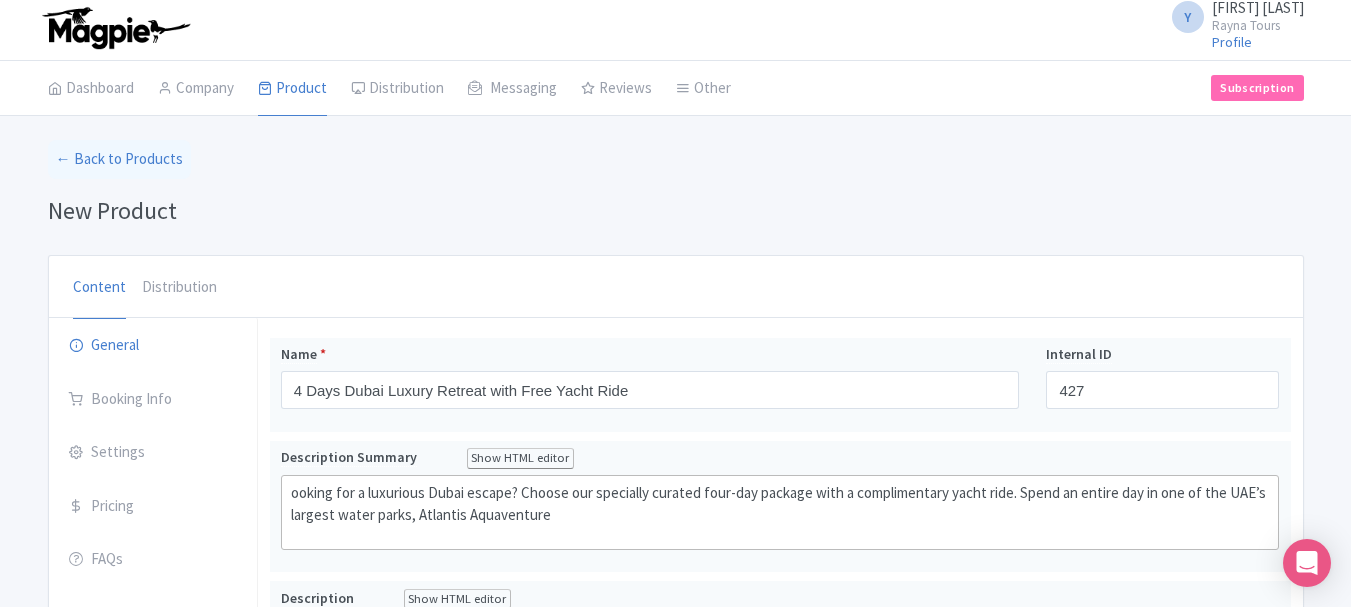 scroll, scrollTop: 2, scrollLeft: 0, axis: vertical 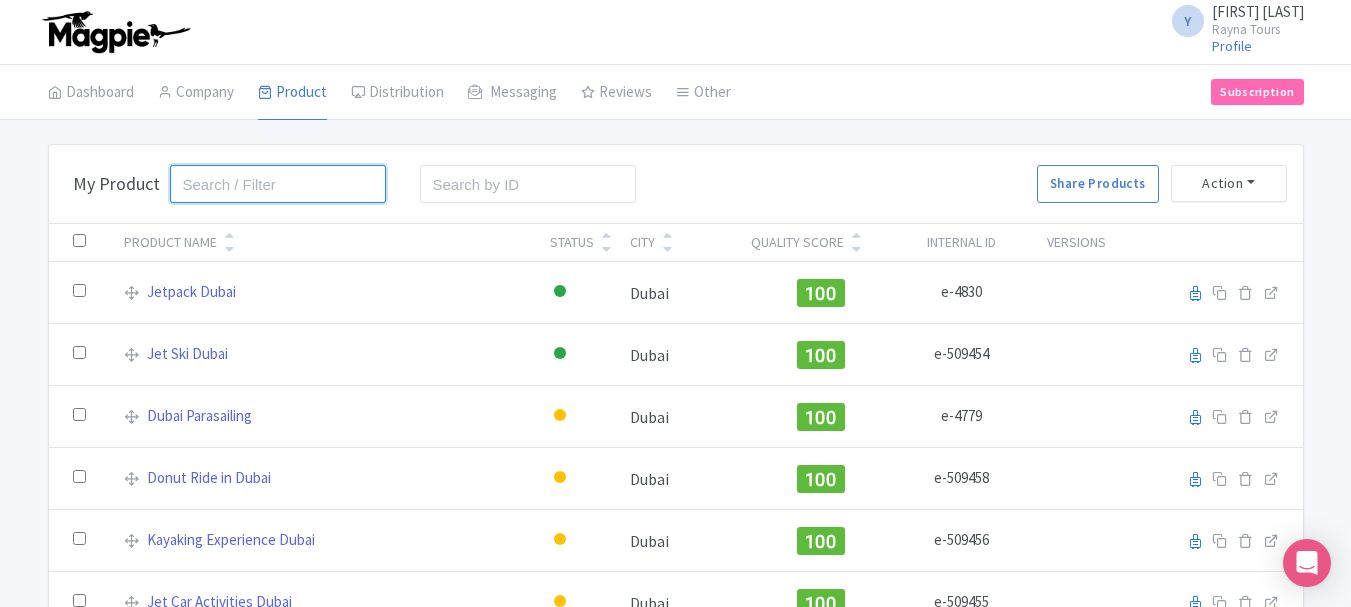 click at bounding box center [278, 184] 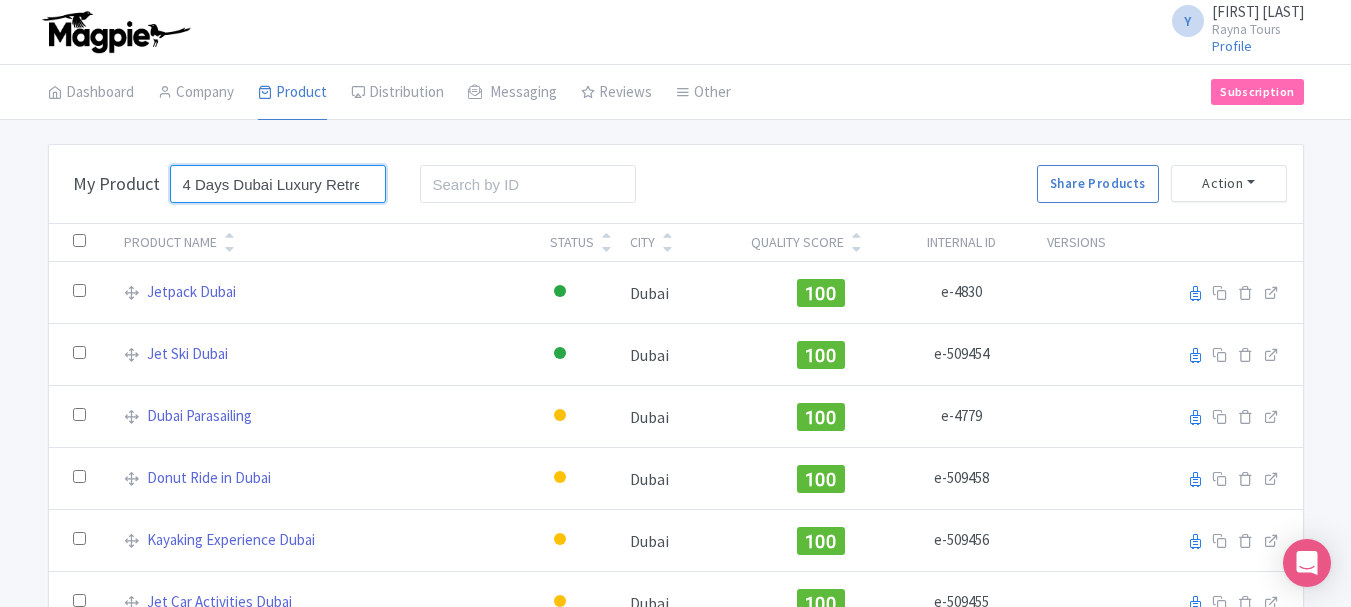 scroll, scrollTop: 0, scrollLeft: 158, axis: horizontal 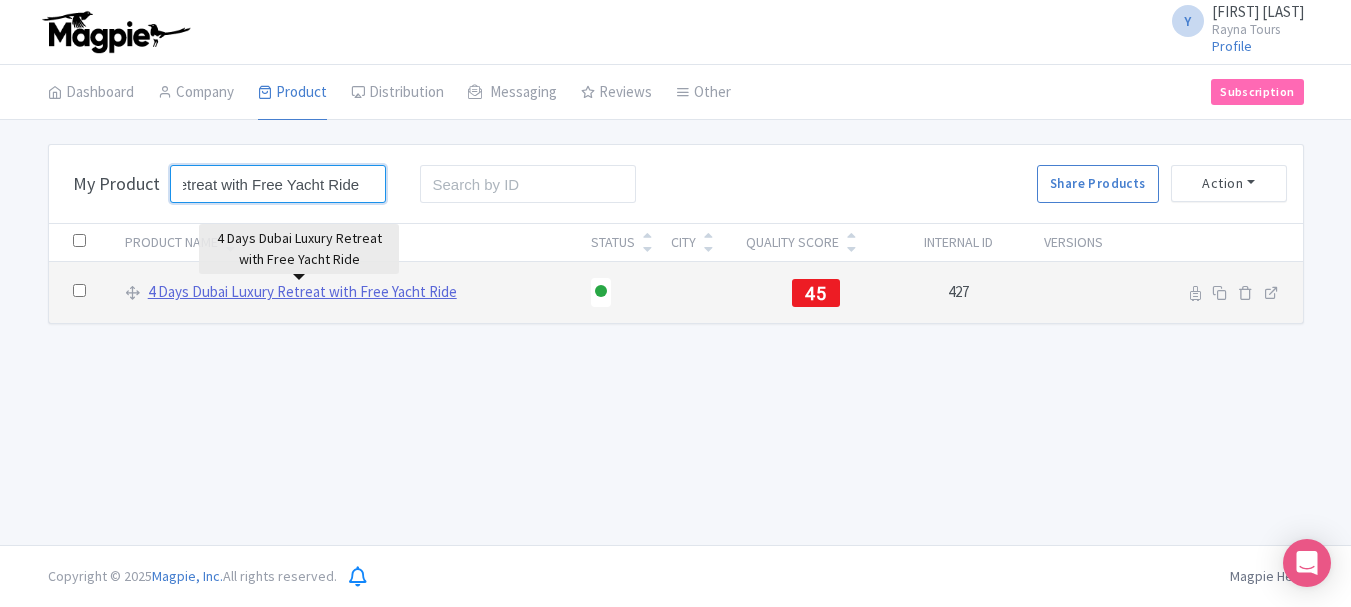 type on "4 Days Dubai Luxury Retreat with Free Yacht Ride" 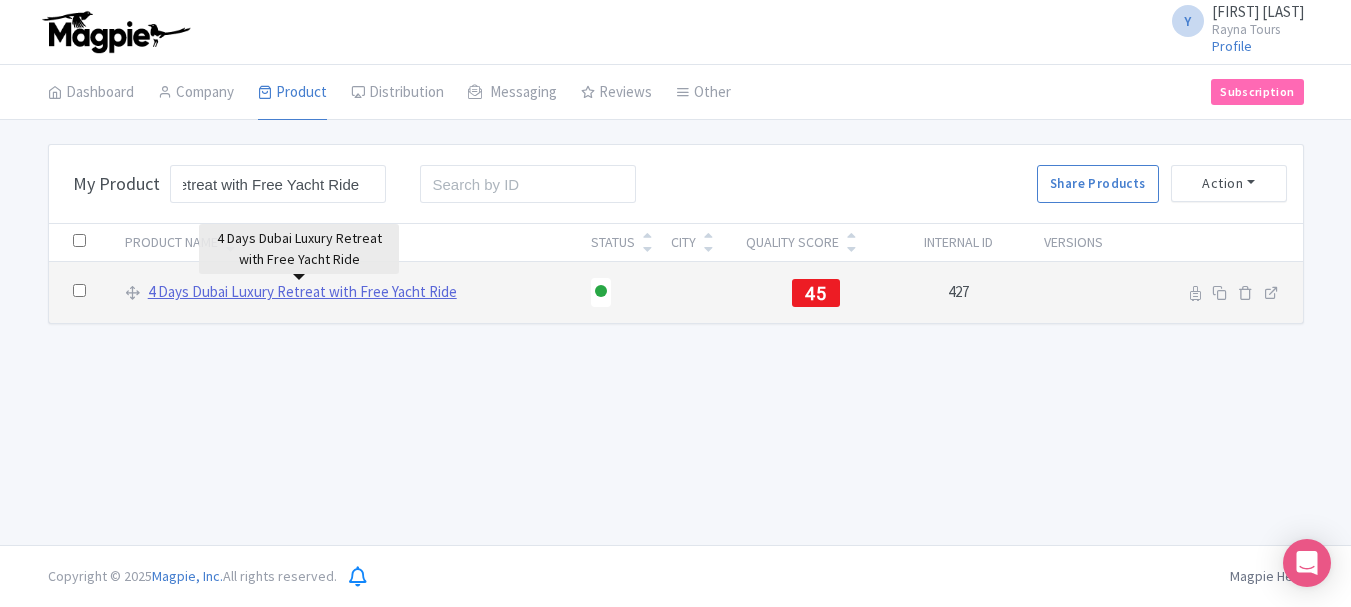 click on "4 Days Dubai Luxury Retreat with Free Yacht Ride" at bounding box center [302, 292] 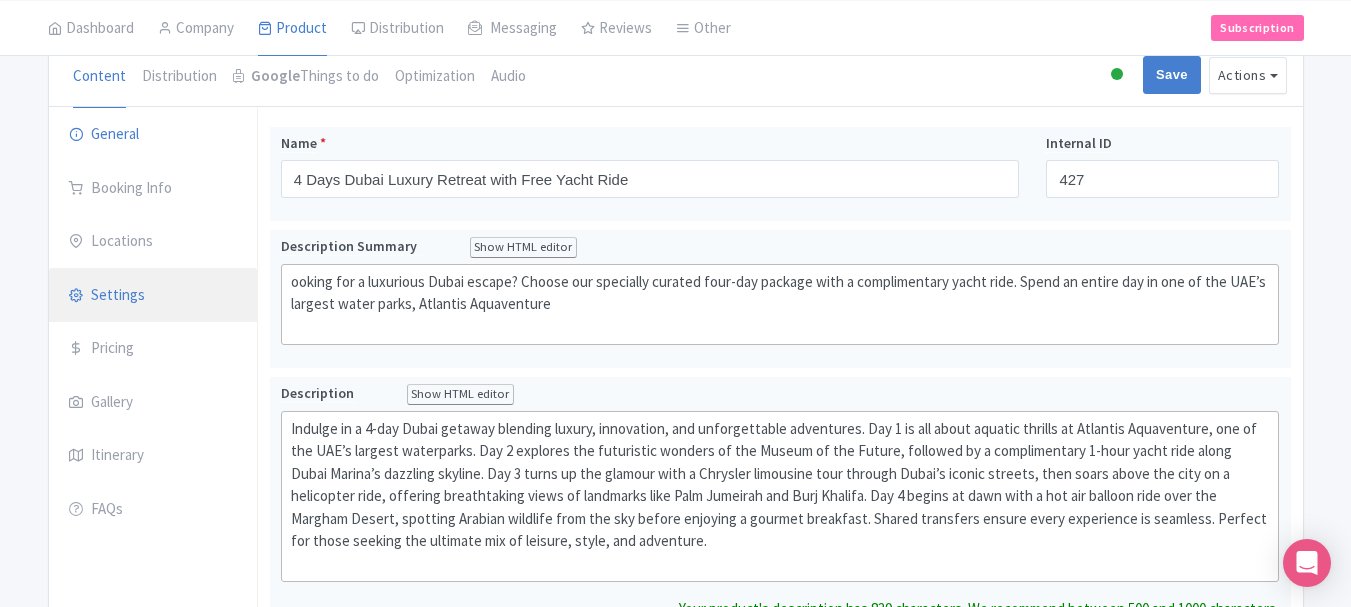 scroll, scrollTop: 200, scrollLeft: 0, axis: vertical 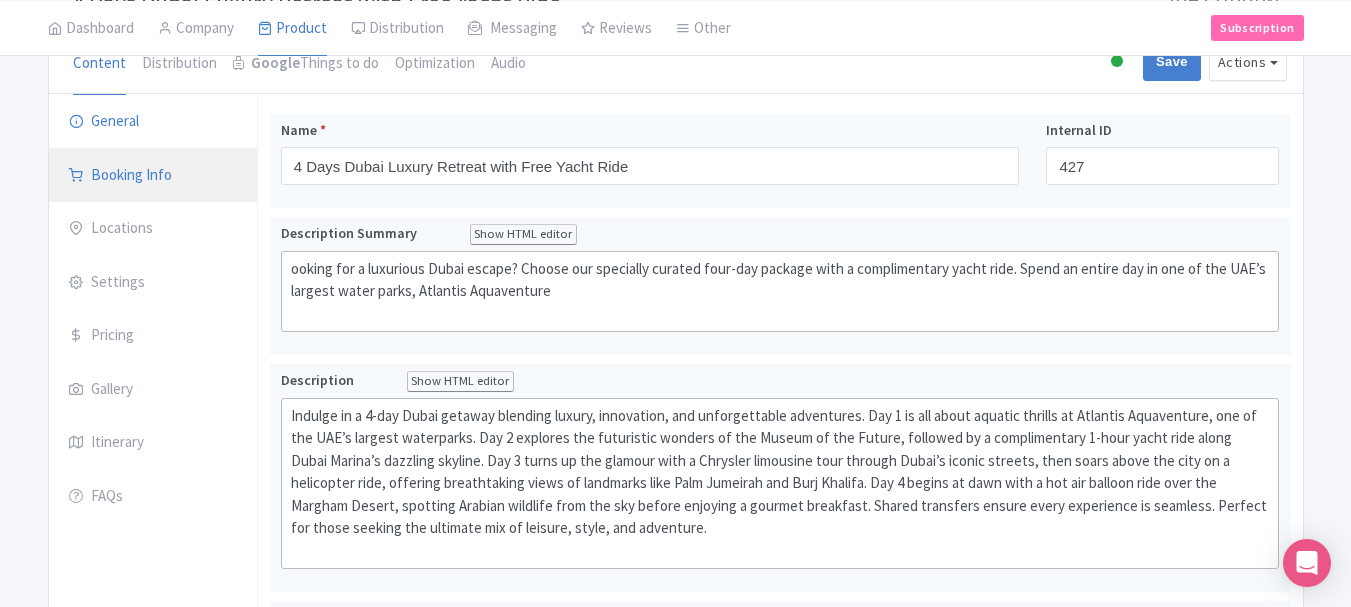click on "Booking Info" at bounding box center (153, 176) 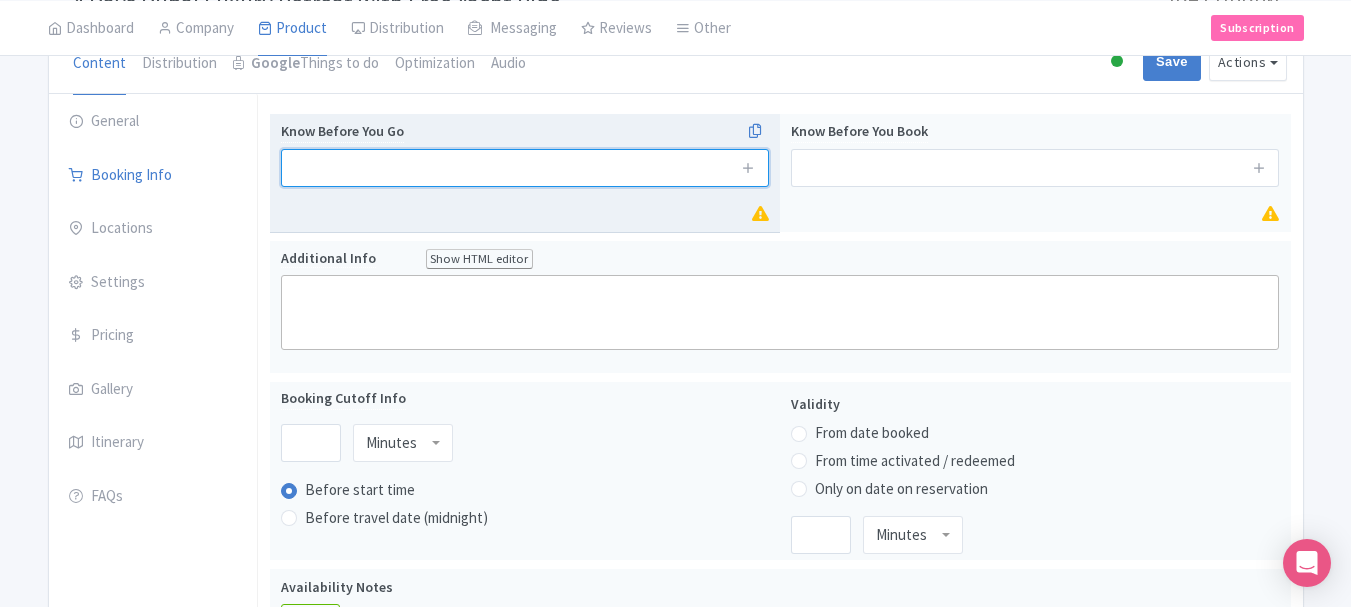 click at bounding box center (525, 168) 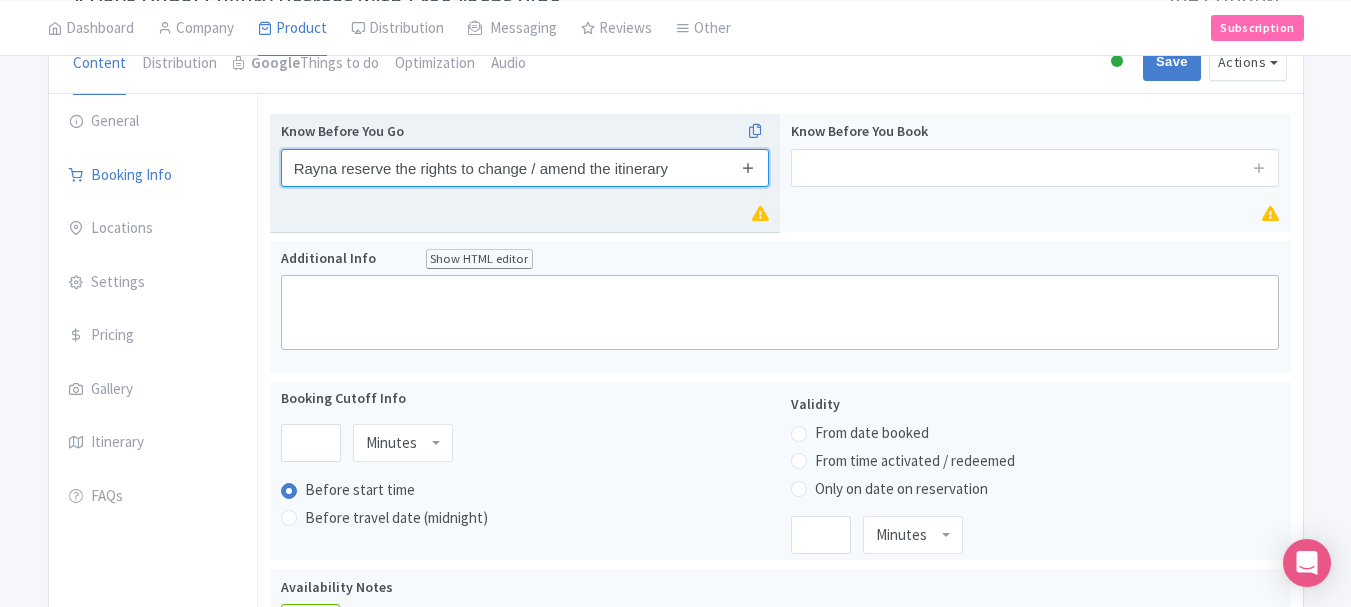 type on "Rayna reserve the rights to change / amend the itinerary" 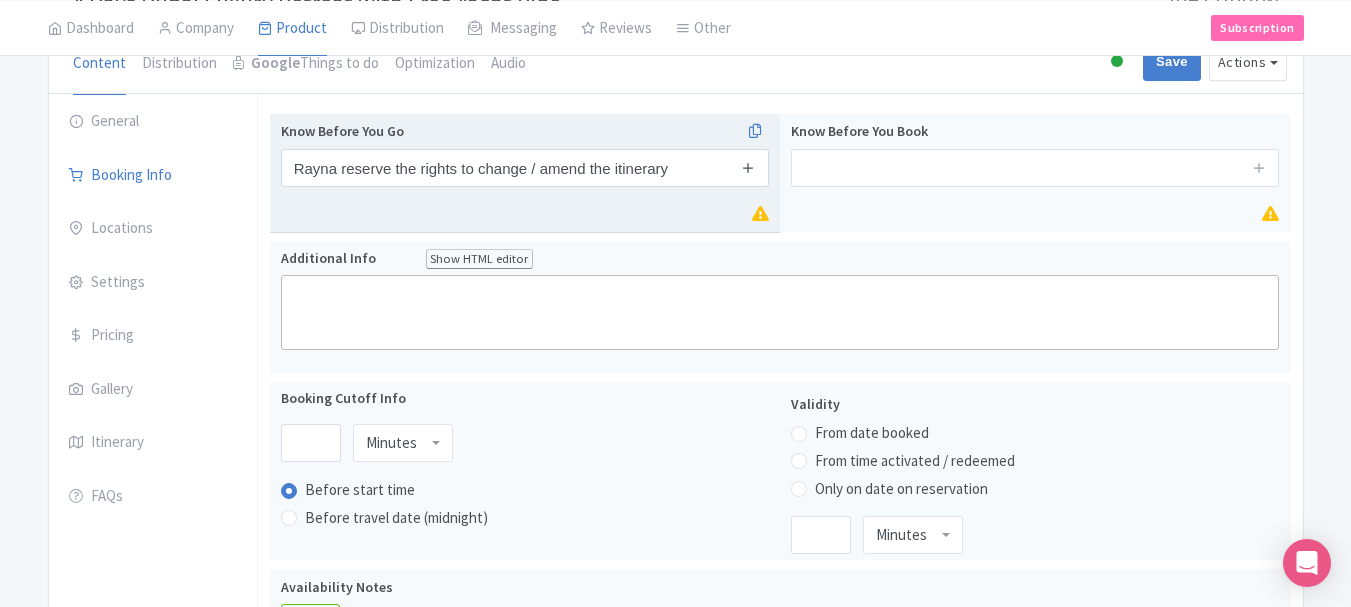click at bounding box center (748, 167) 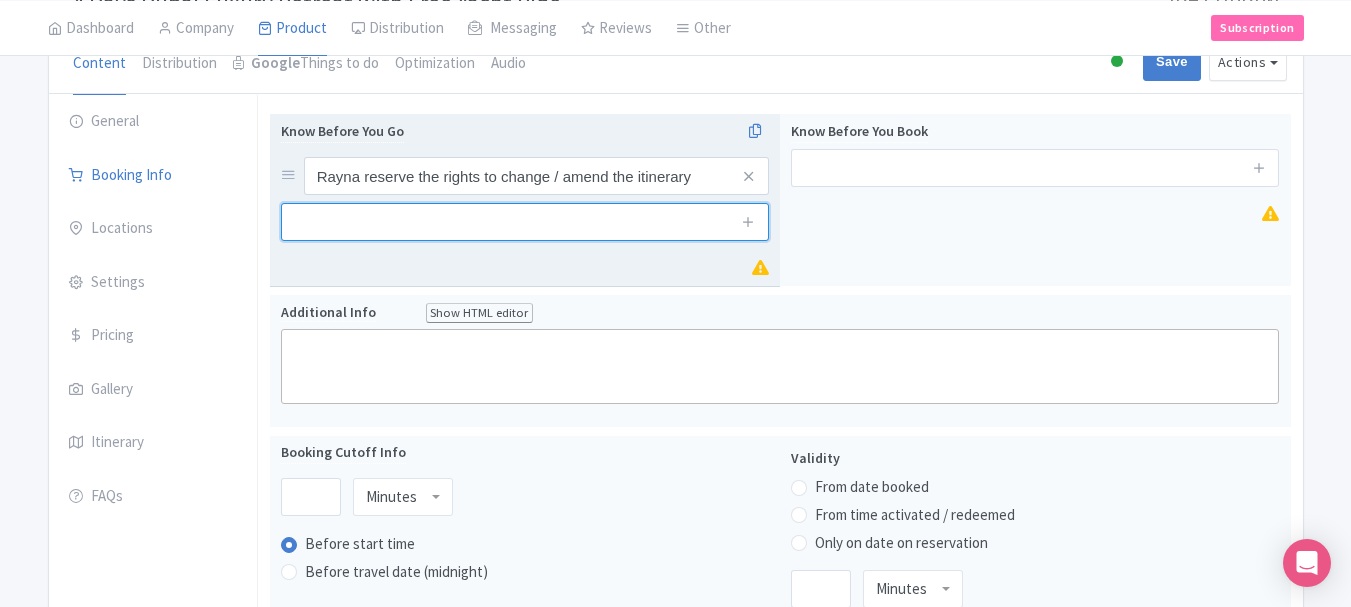 click at bounding box center (525, 222) 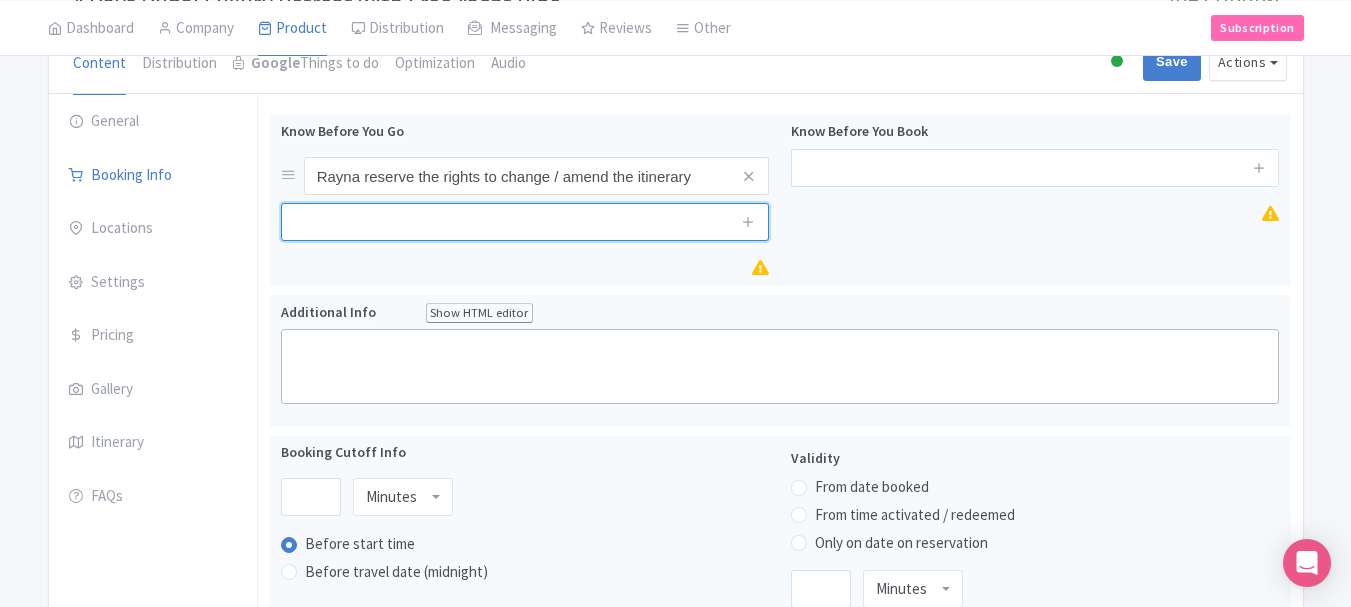 paste on "All the transfers will be used on point-to-point basis only" 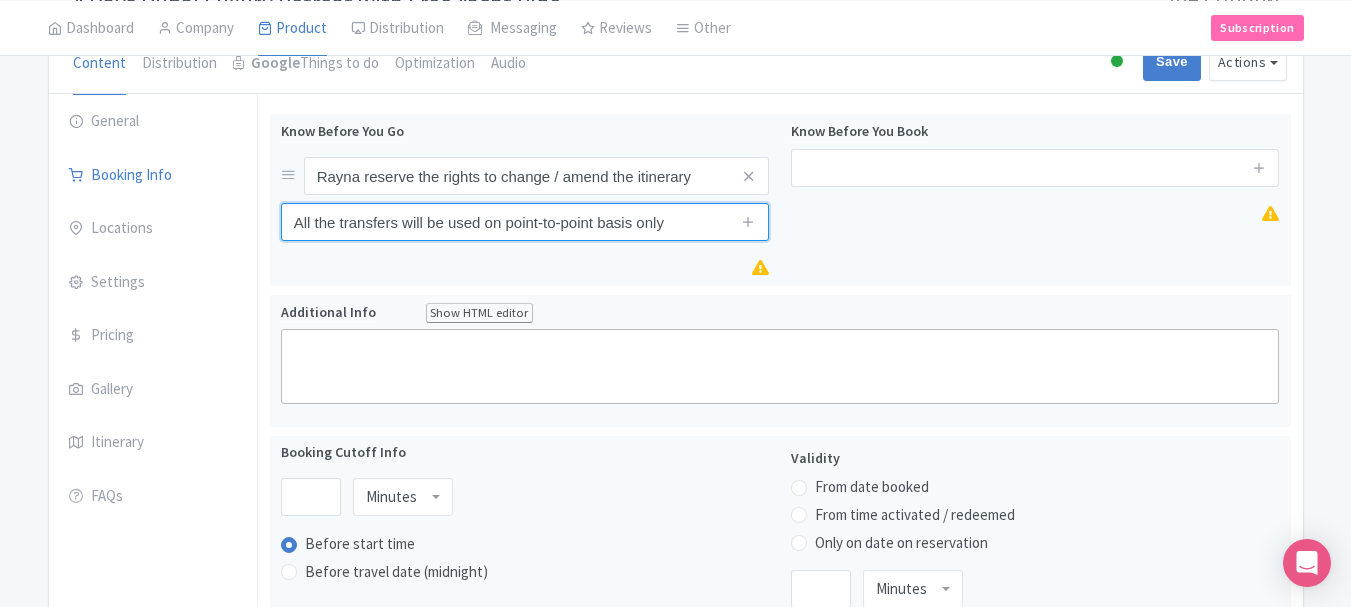 type on "All the transfers will be used on point-to-point basis only" 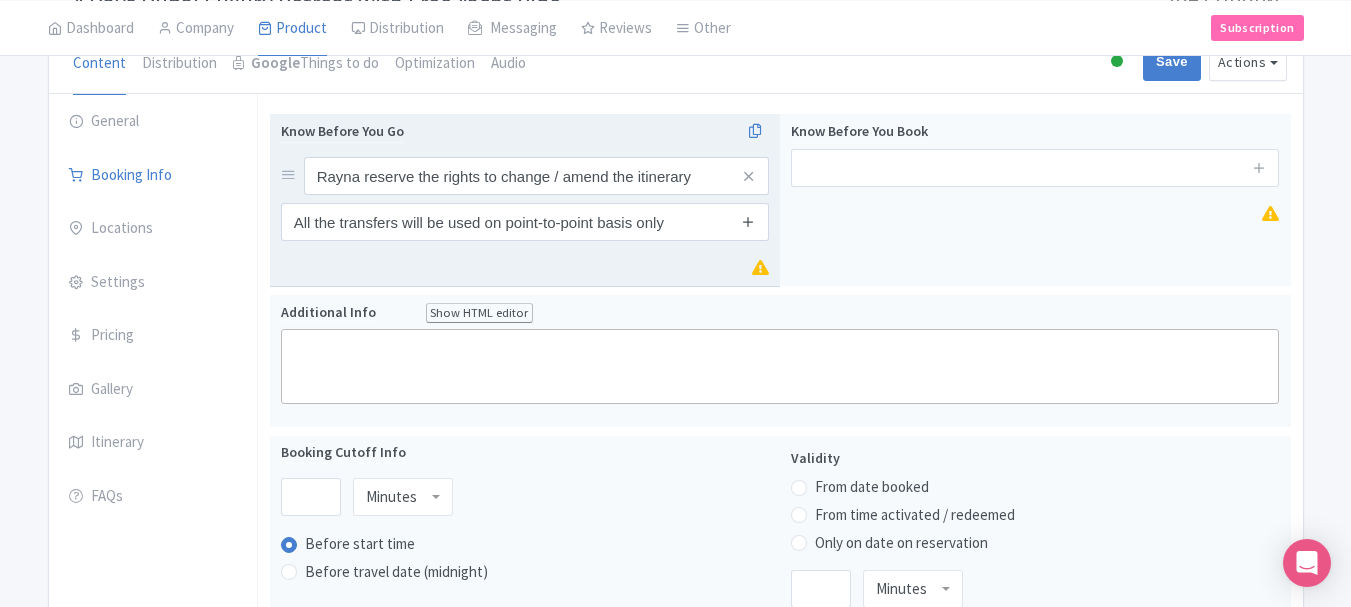 click at bounding box center [748, 221] 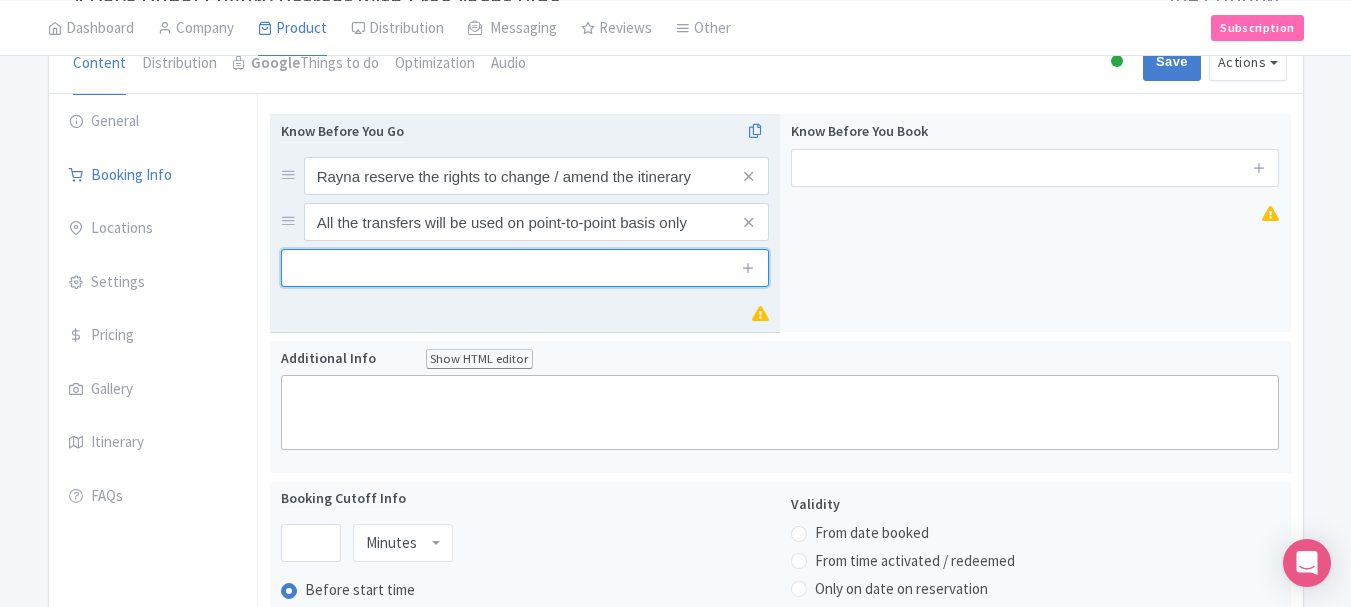 click at bounding box center (525, 268) 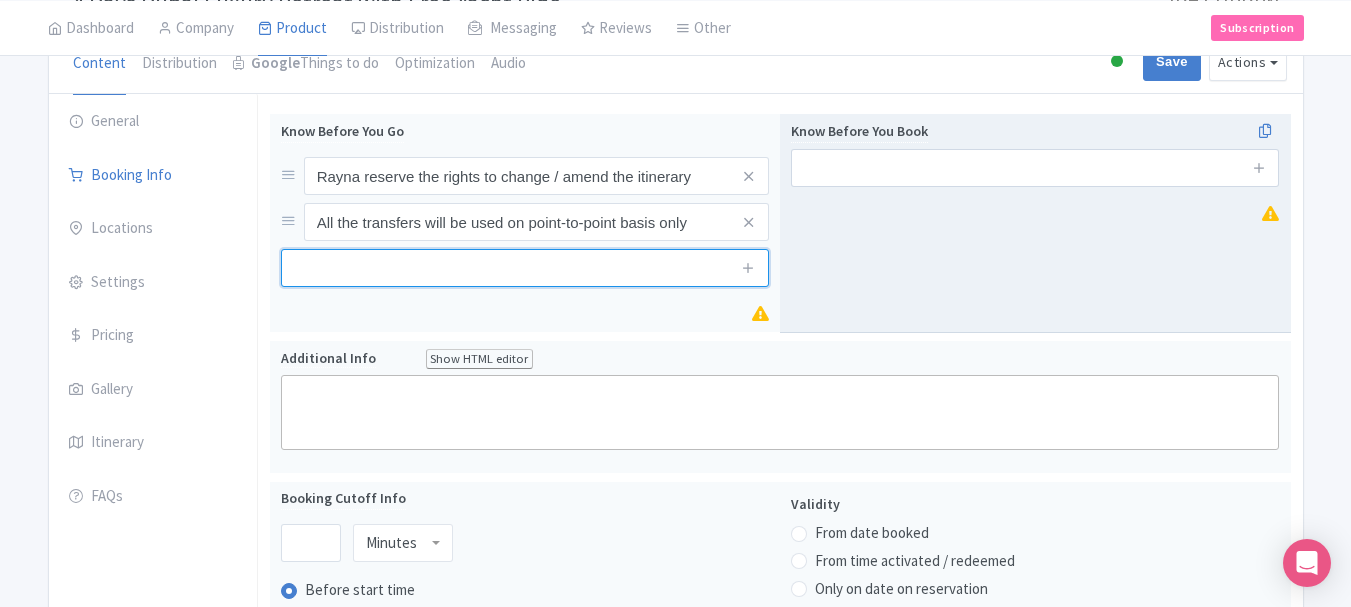 paste on "Guest would need to pay tourism dirhams locally at the hotels" 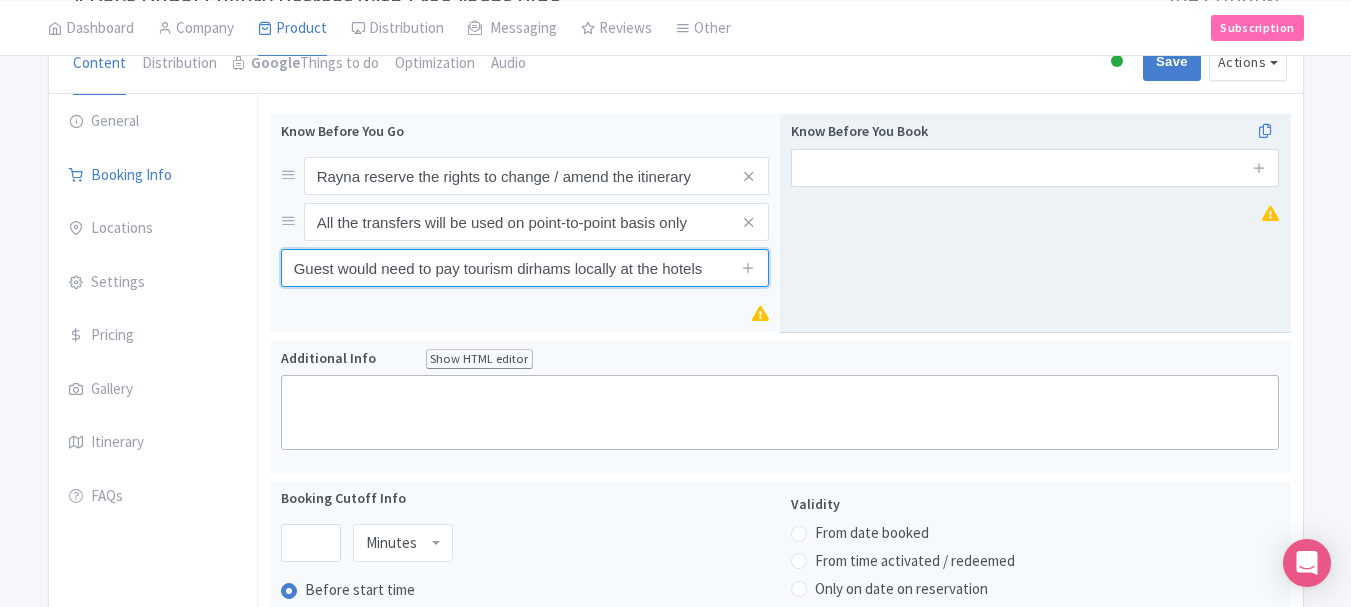type on "Guest would need to pay tourism dirhams locally at the hotels" 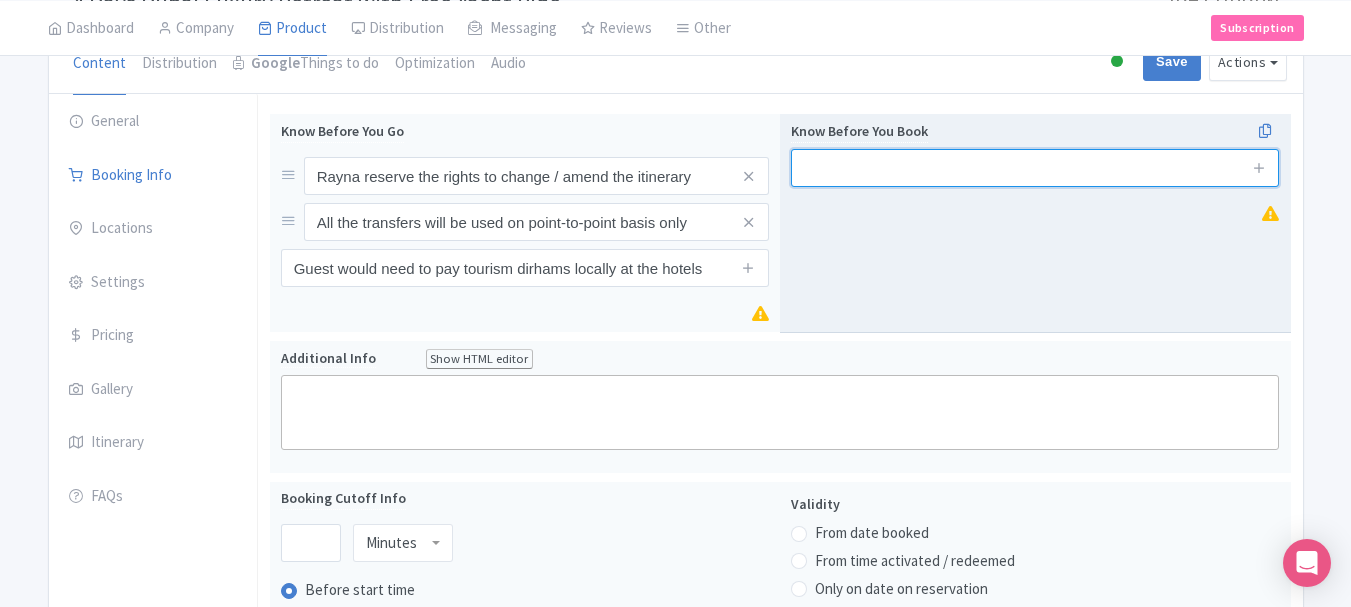 click at bounding box center [1035, 168] 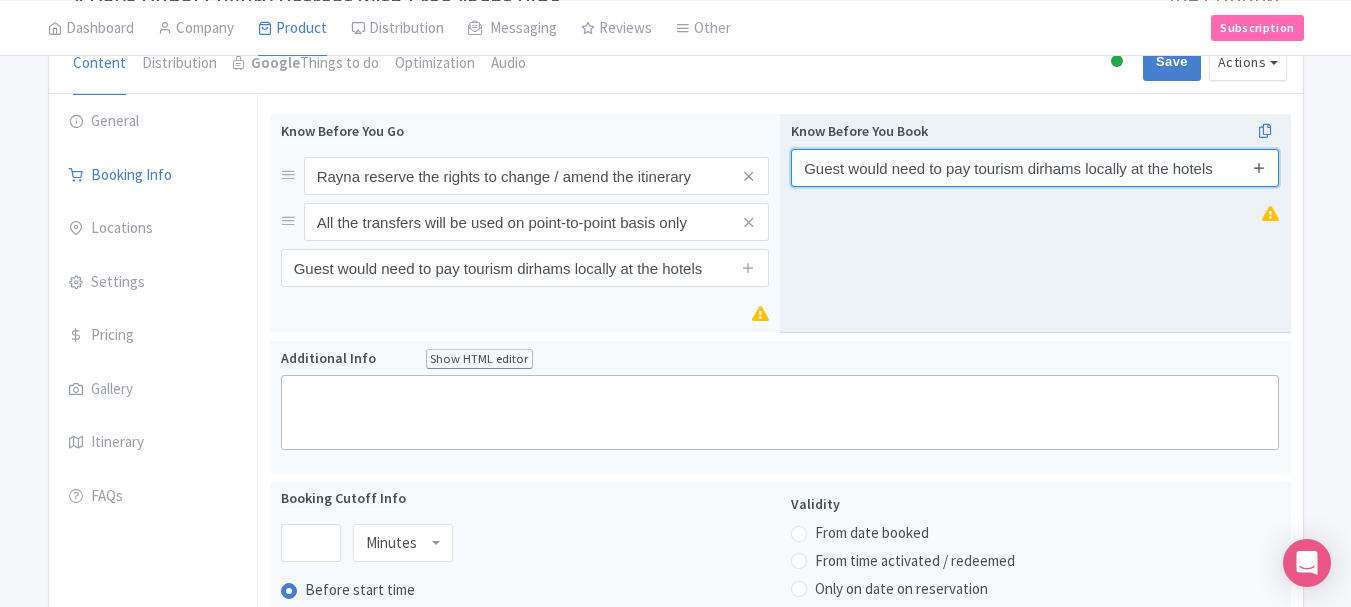 type on "Guest would need to pay tourism dirhams locally at the hotels" 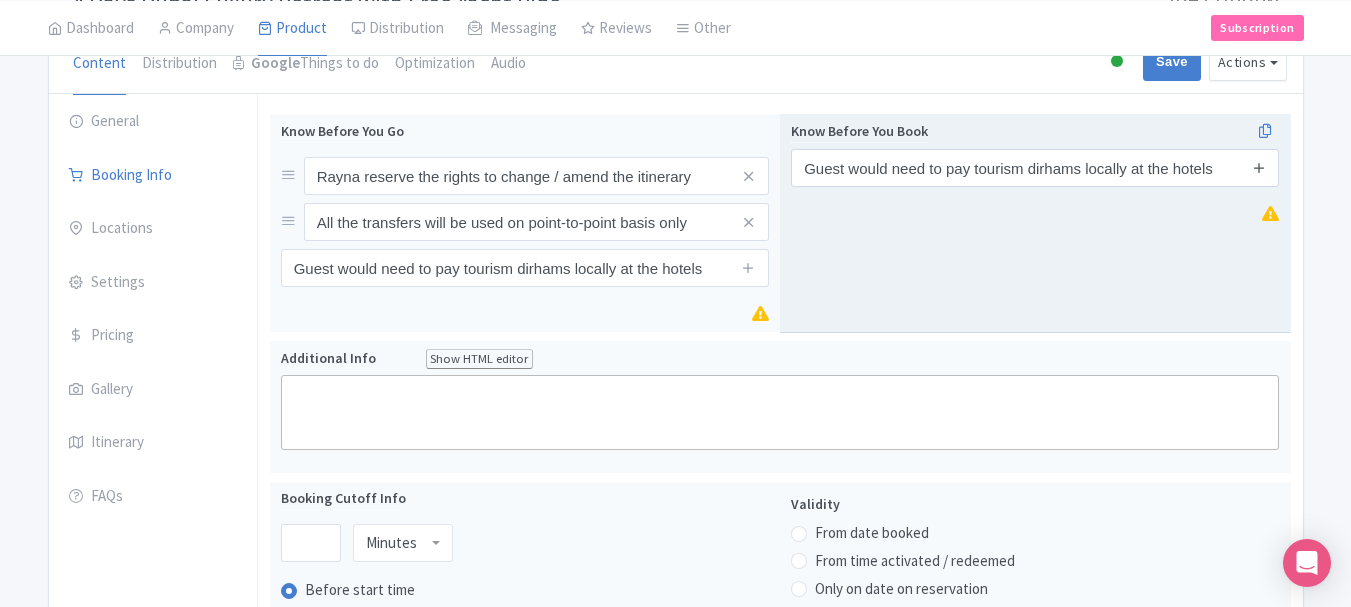 click at bounding box center [1259, 167] 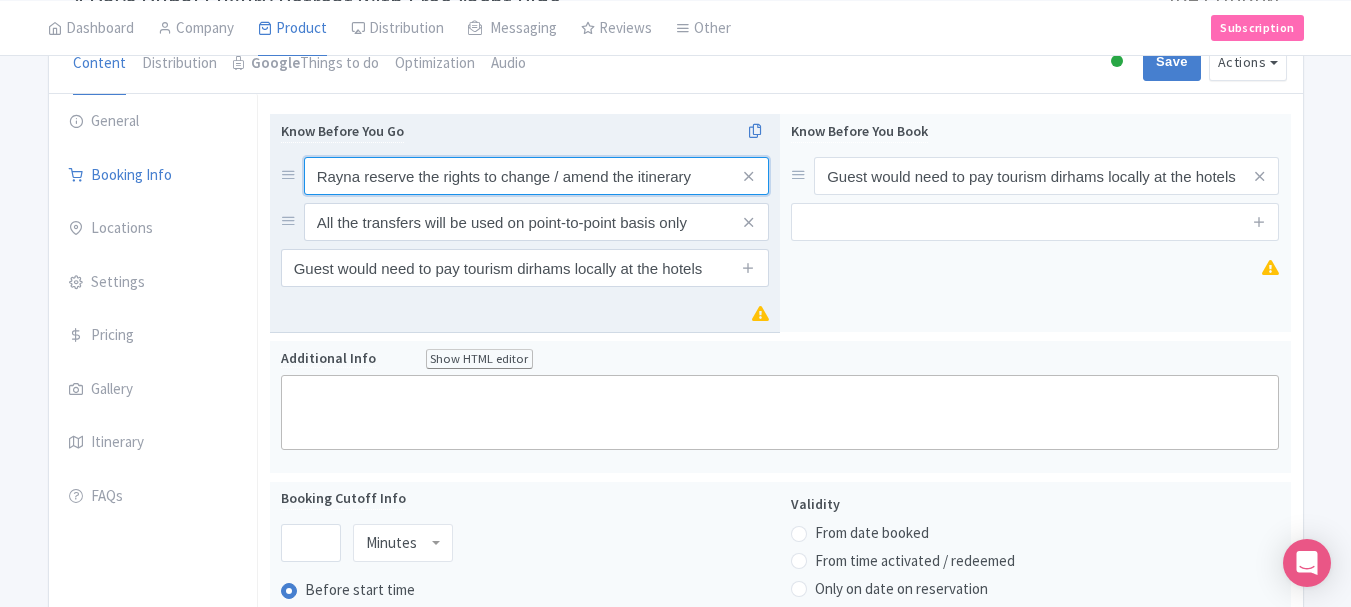 click on "Rayna reserve the rights to change / amend the itinerary" at bounding box center [536, 176] 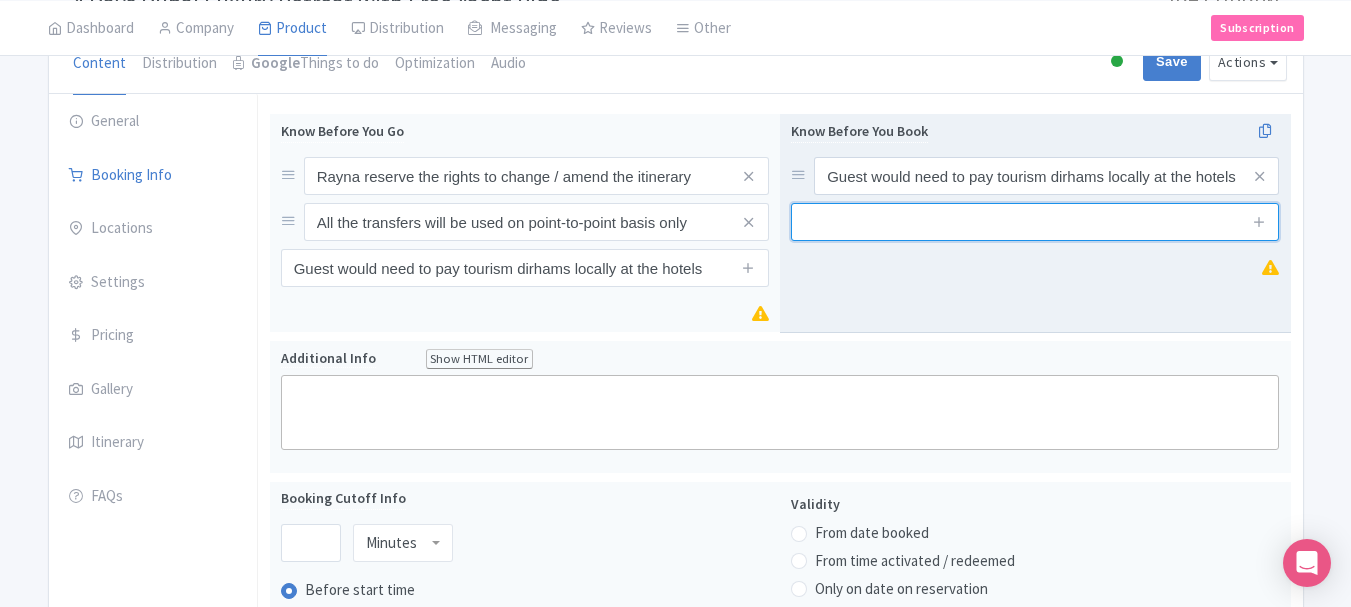 click at bounding box center (1035, 222) 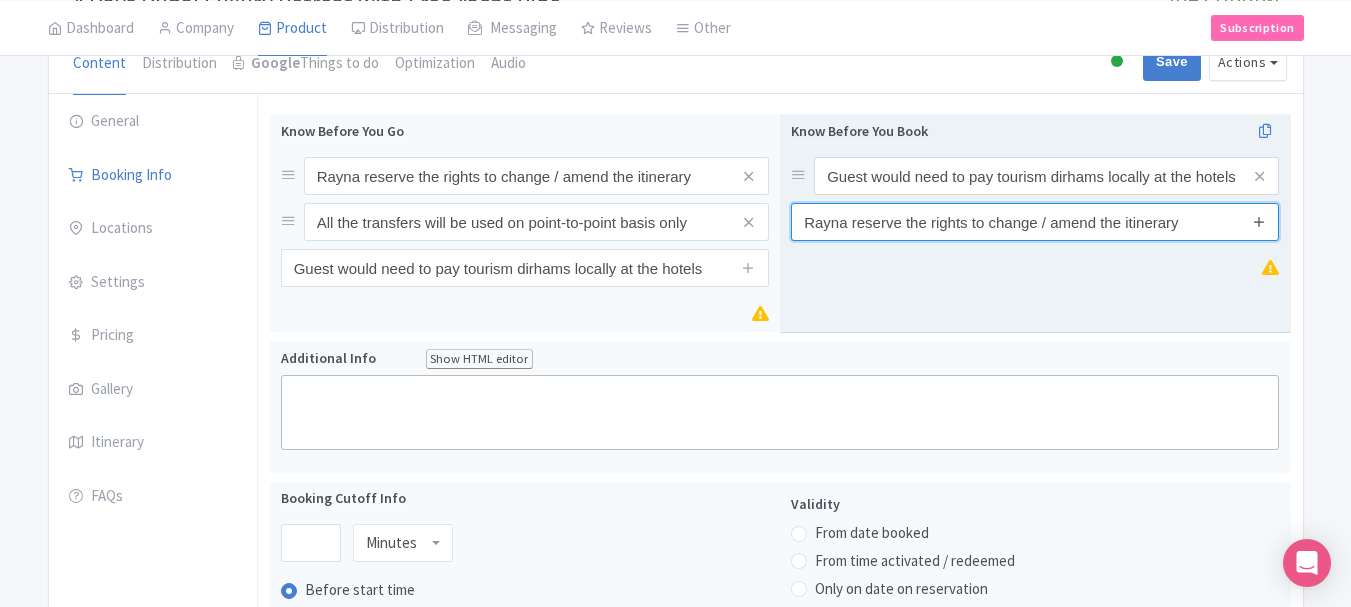 type on "Rayna reserve the rights to change / amend the itinerary" 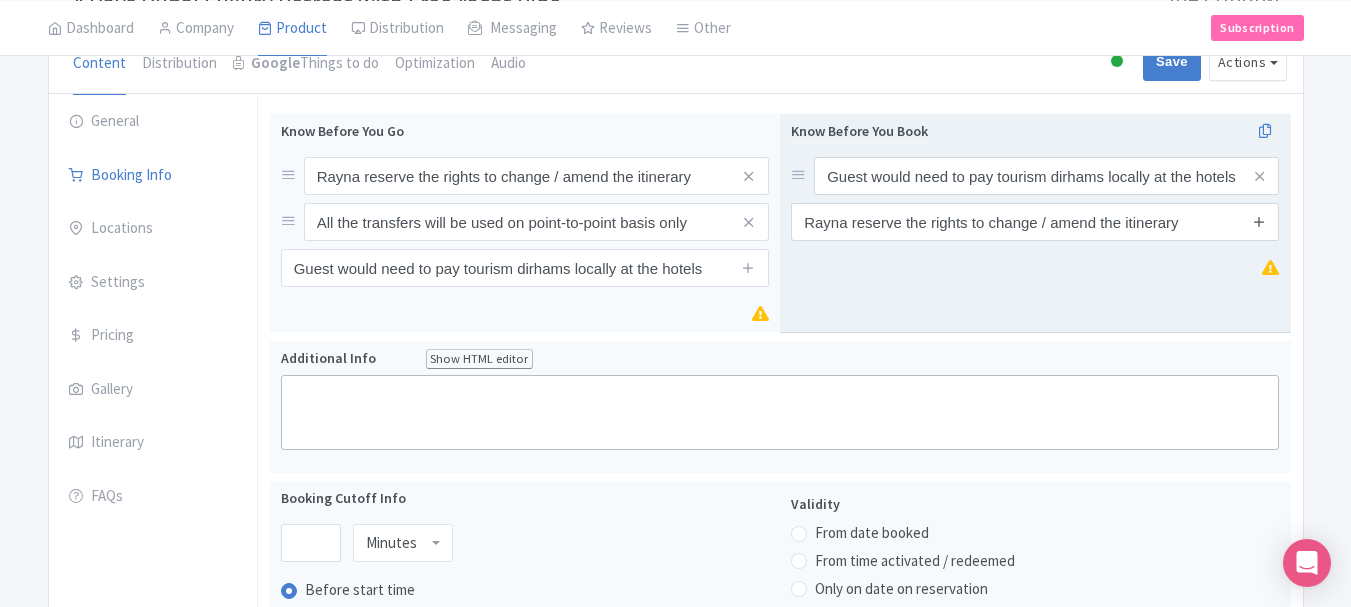 click at bounding box center (1259, 221) 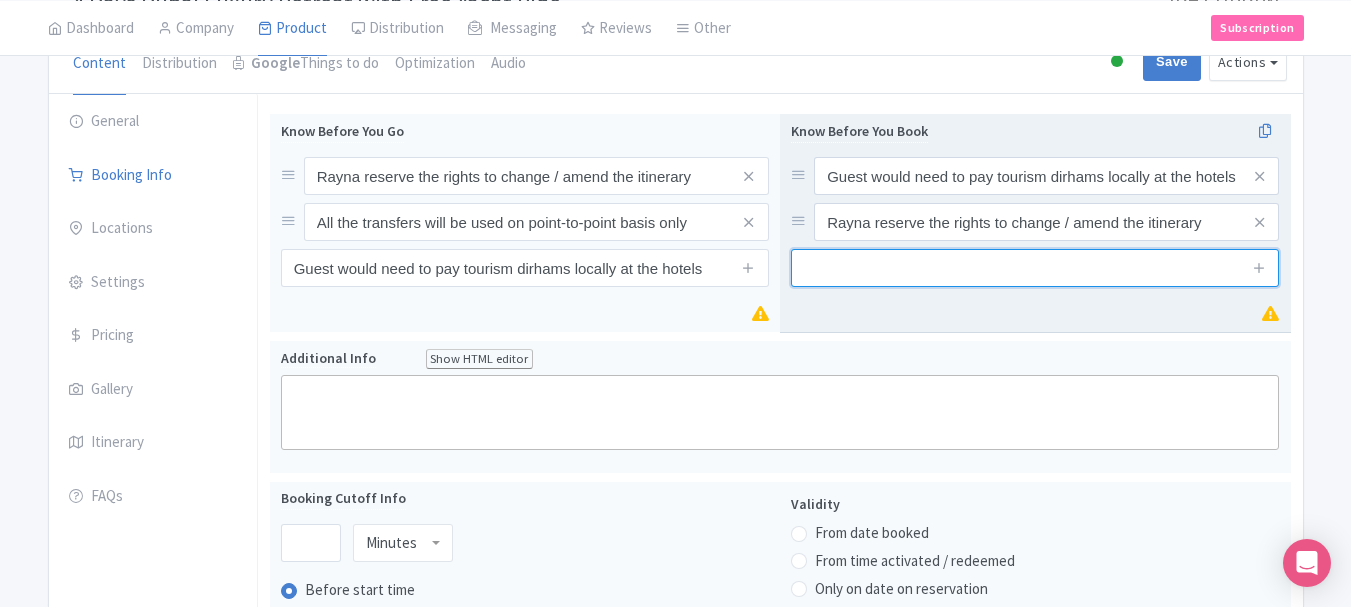 click at bounding box center (1035, 268) 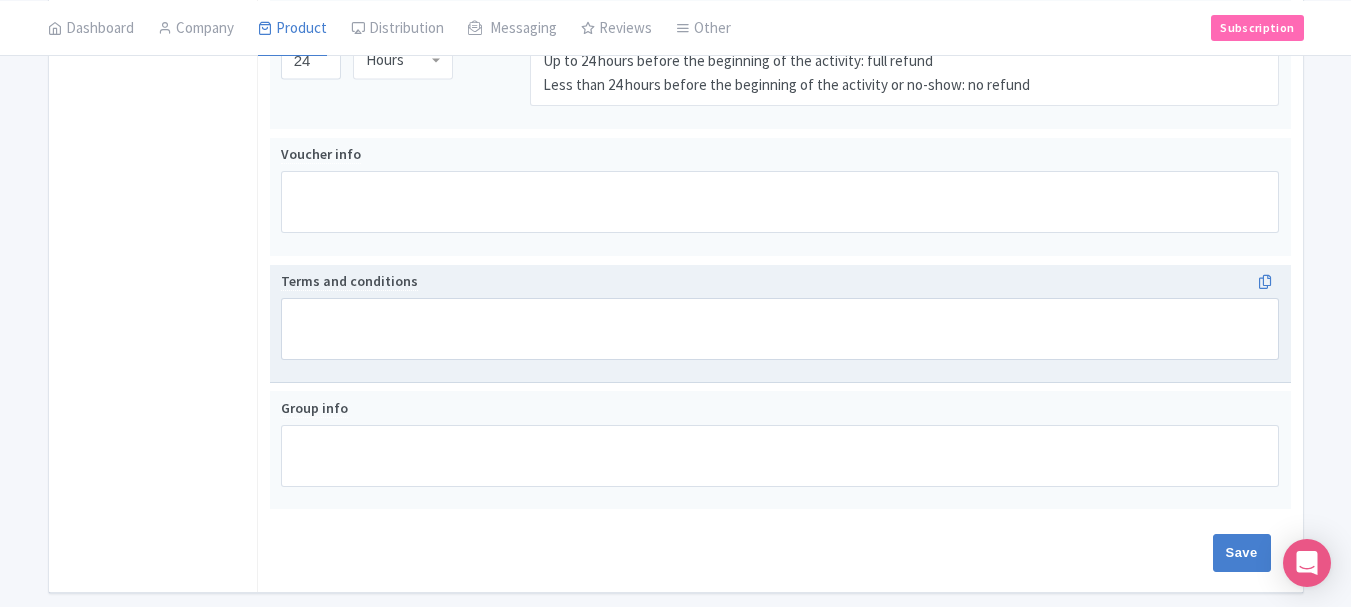 scroll, scrollTop: 1164, scrollLeft: 0, axis: vertical 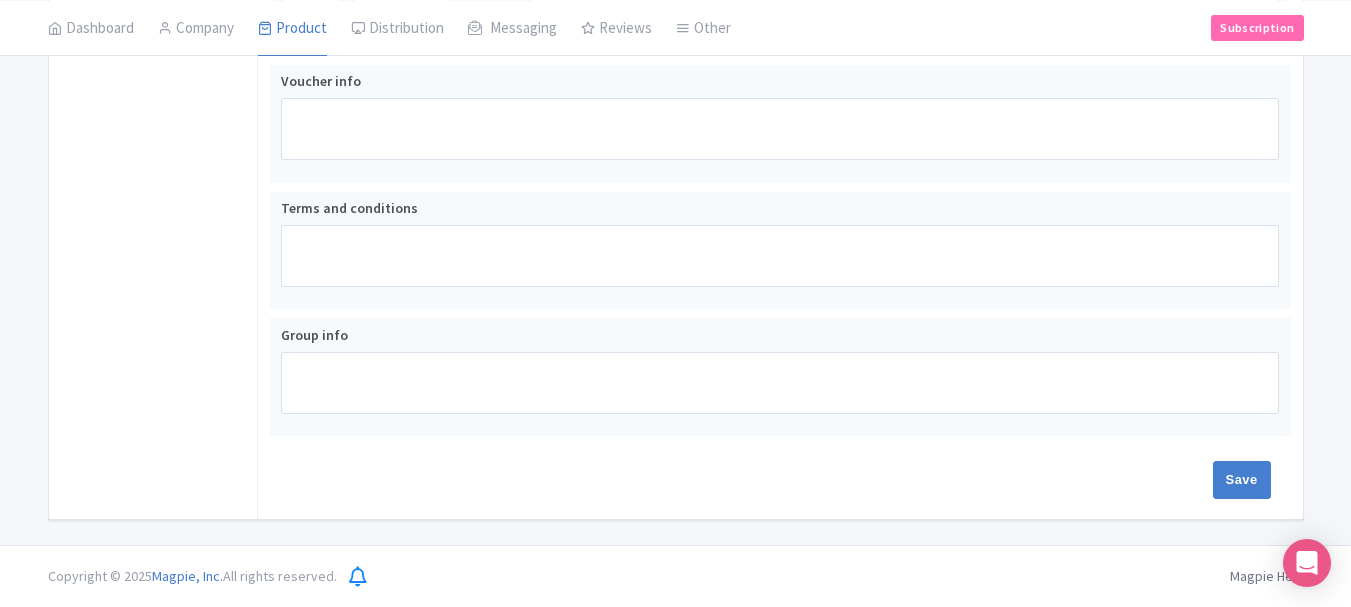 type on "Minimum 2 Pax required for this package." 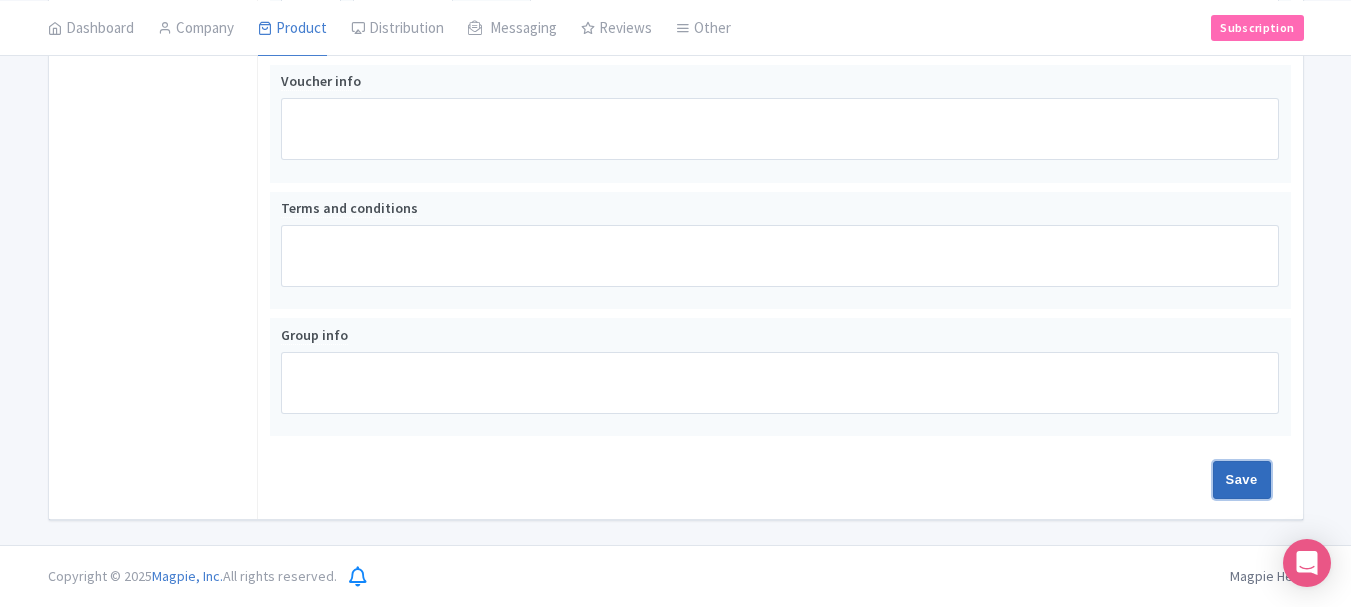 click on "Save" at bounding box center [1242, 480] 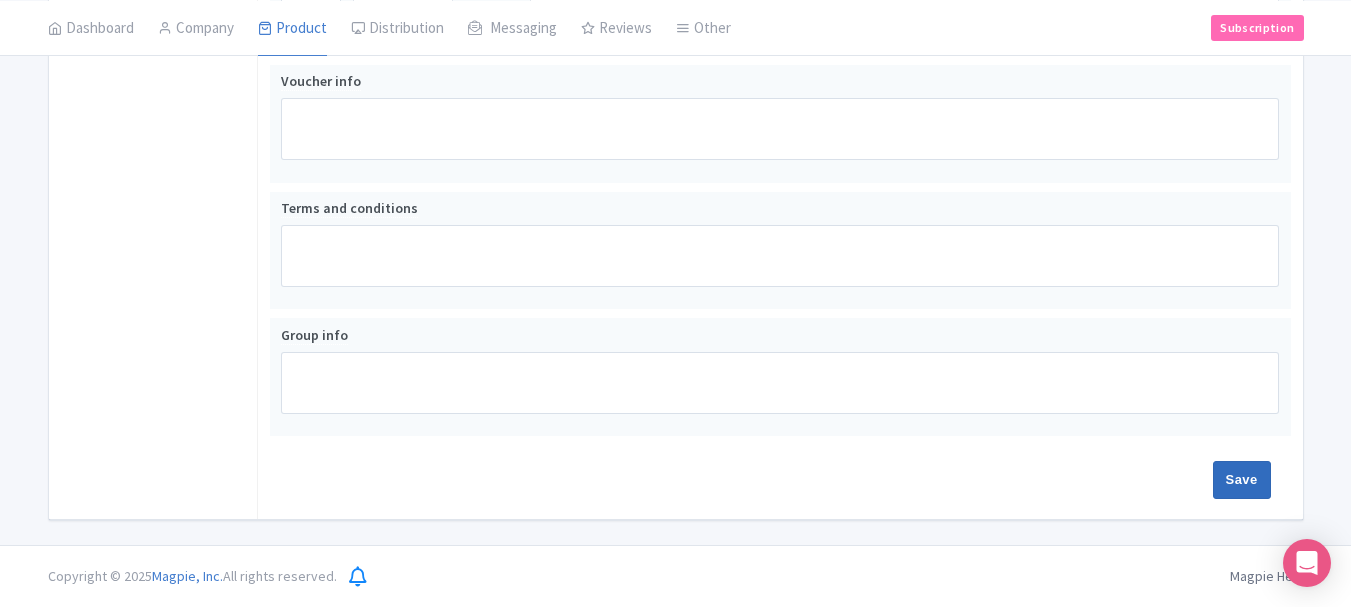 type on "Saving..." 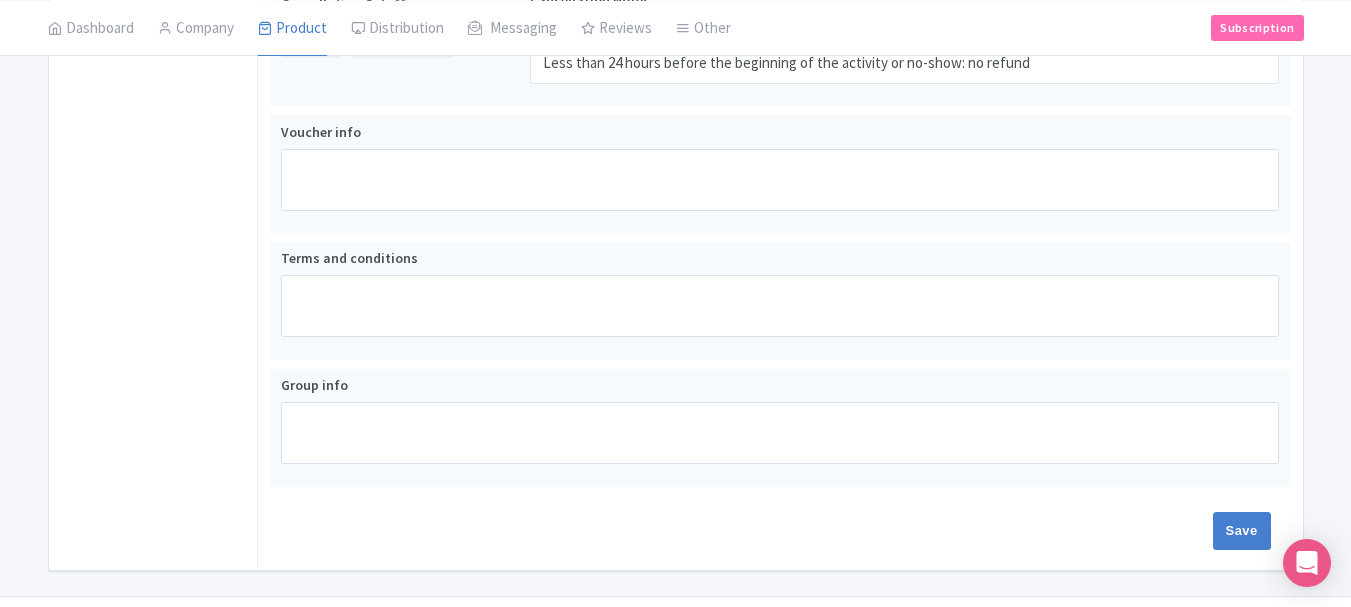 scroll, scrollTop: 1188, scrollLeft: 0, axis: vertical 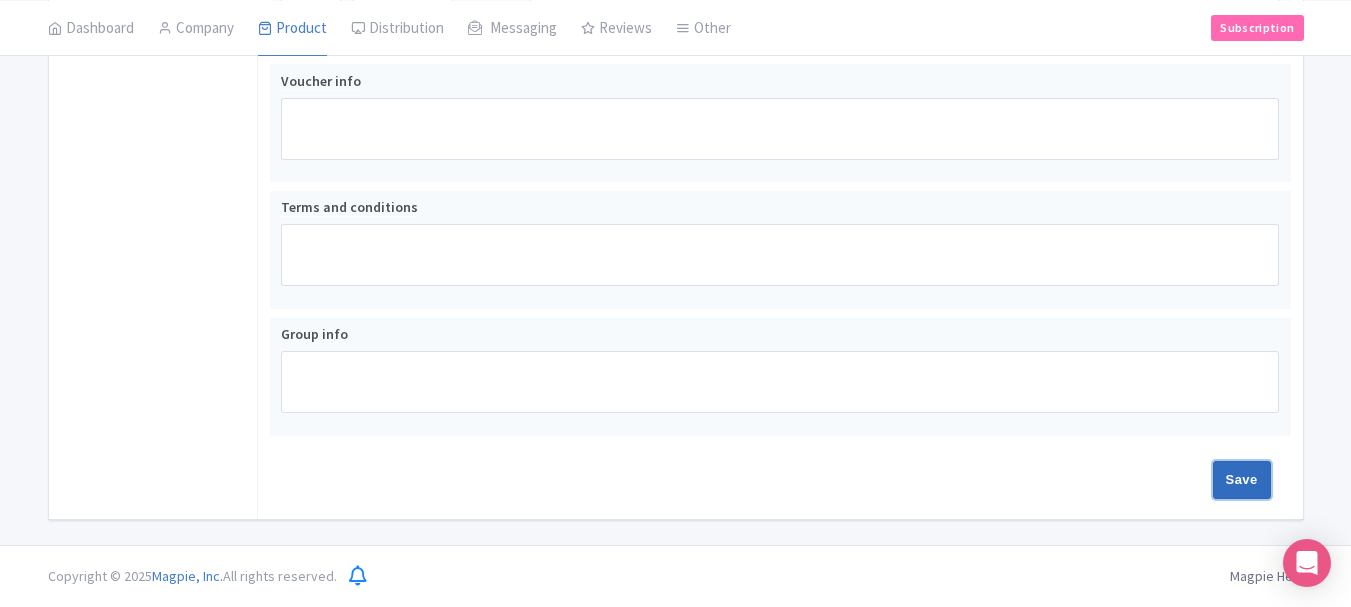 click on "Save" at bounding box center [1242, 480] 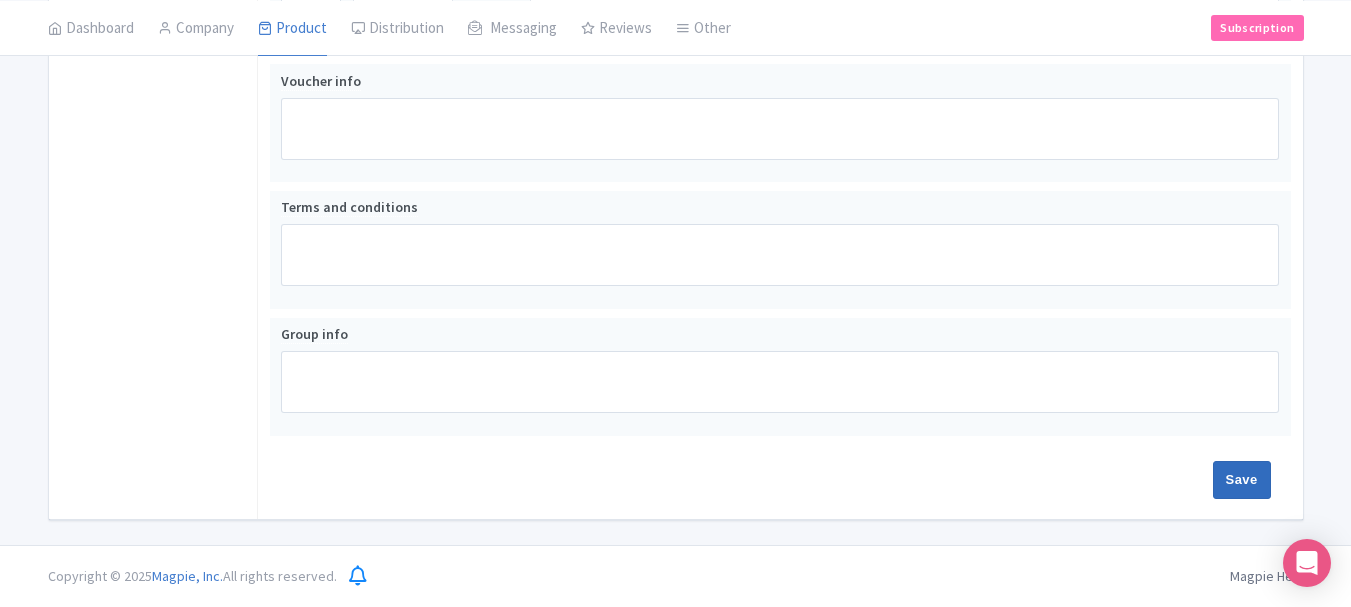 type on "Saving..." 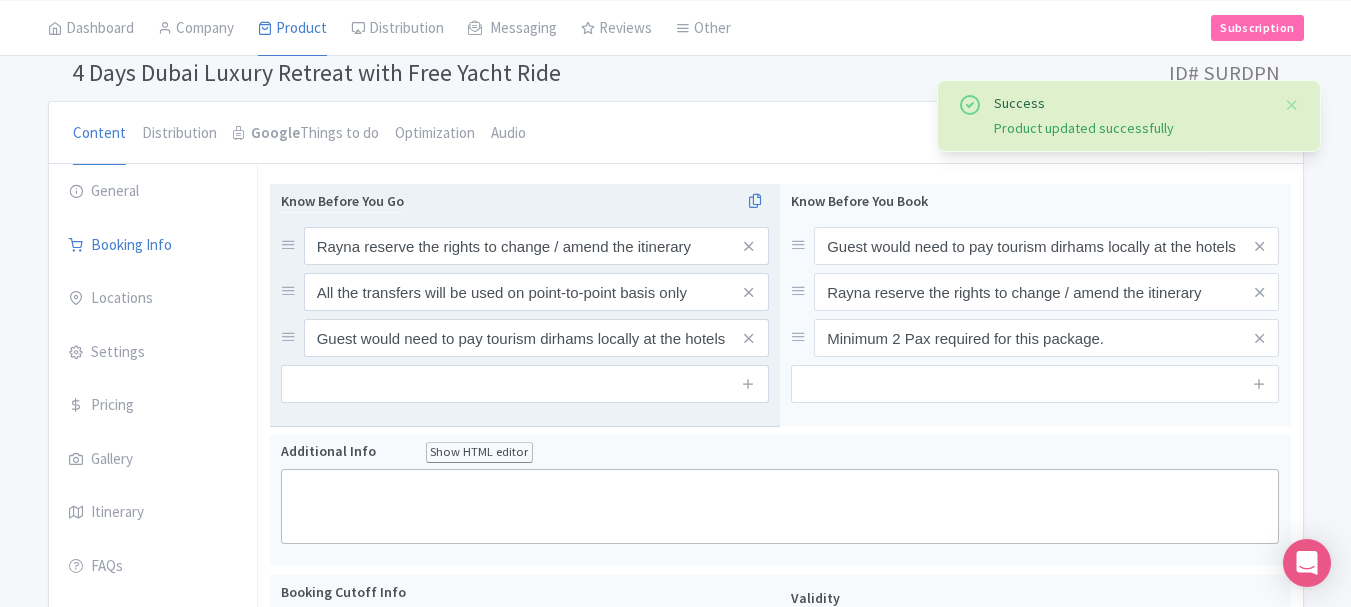 scroll, scrollTop: 88, scrollLeft: 0, axis: vertical 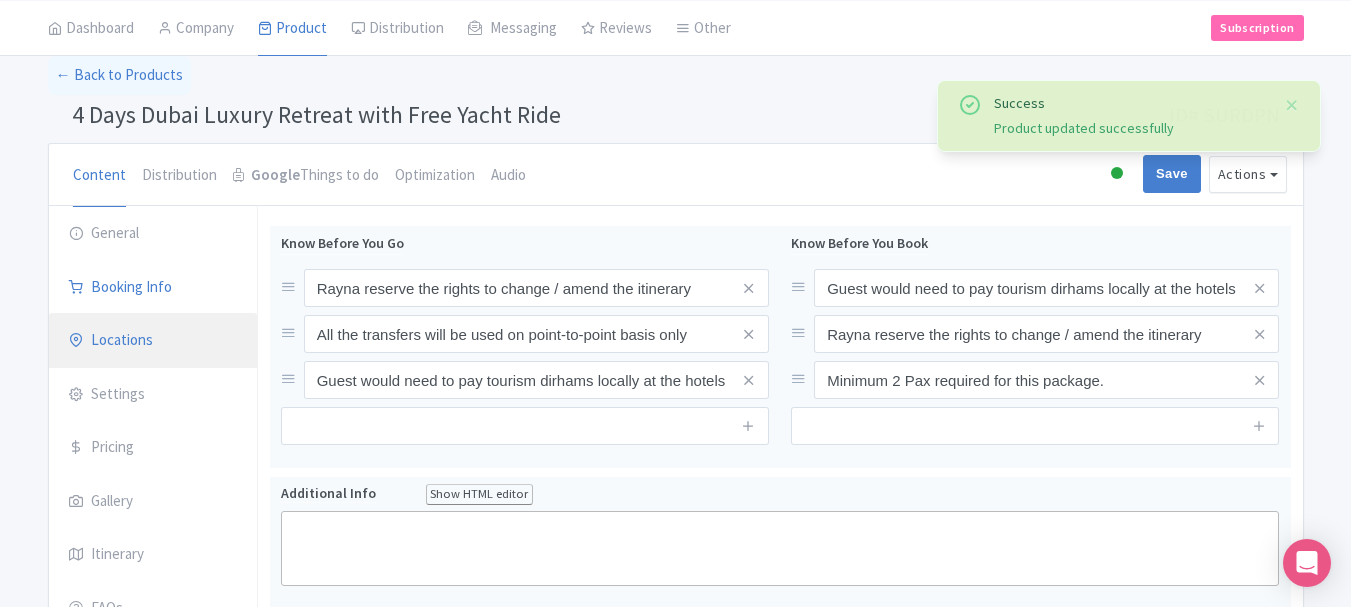click on "Locations" at bounding box center (153, 341) 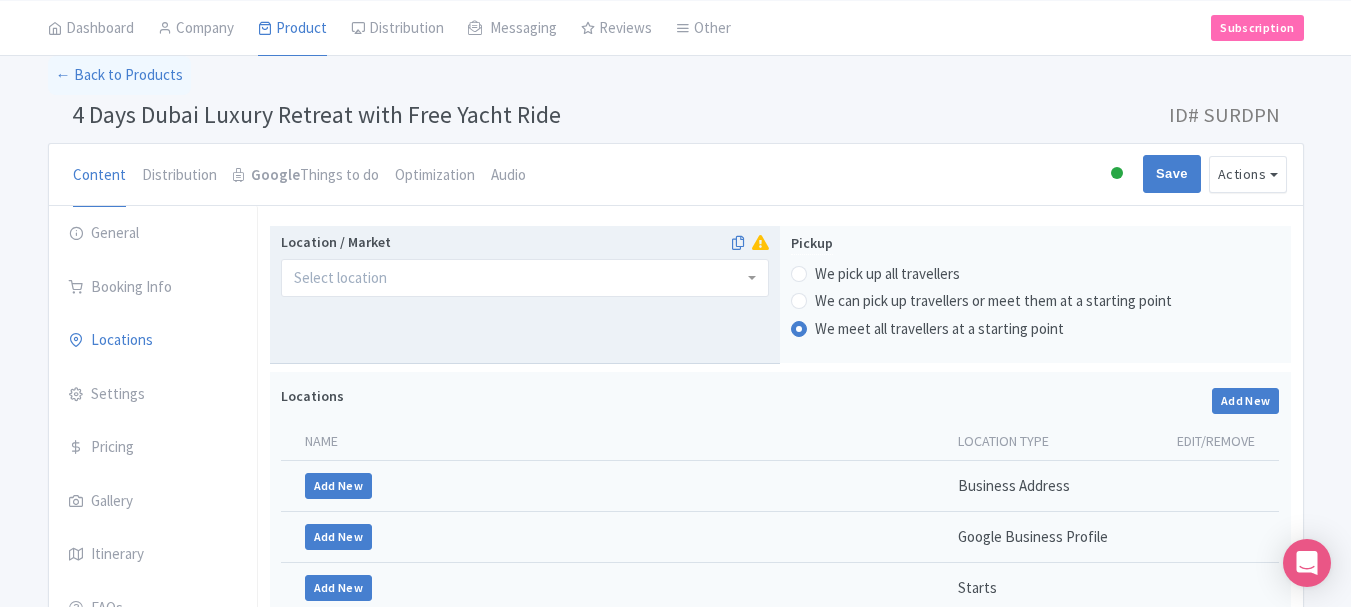 click at bounding box center (525, 278) 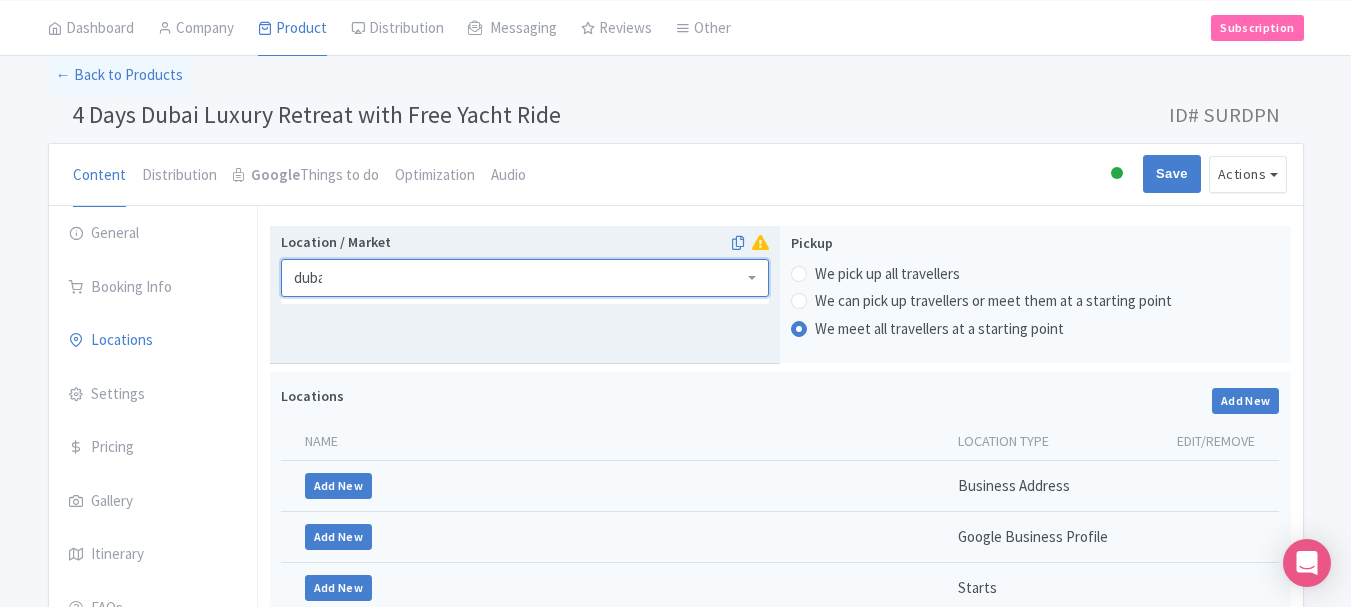 type on "dubai" 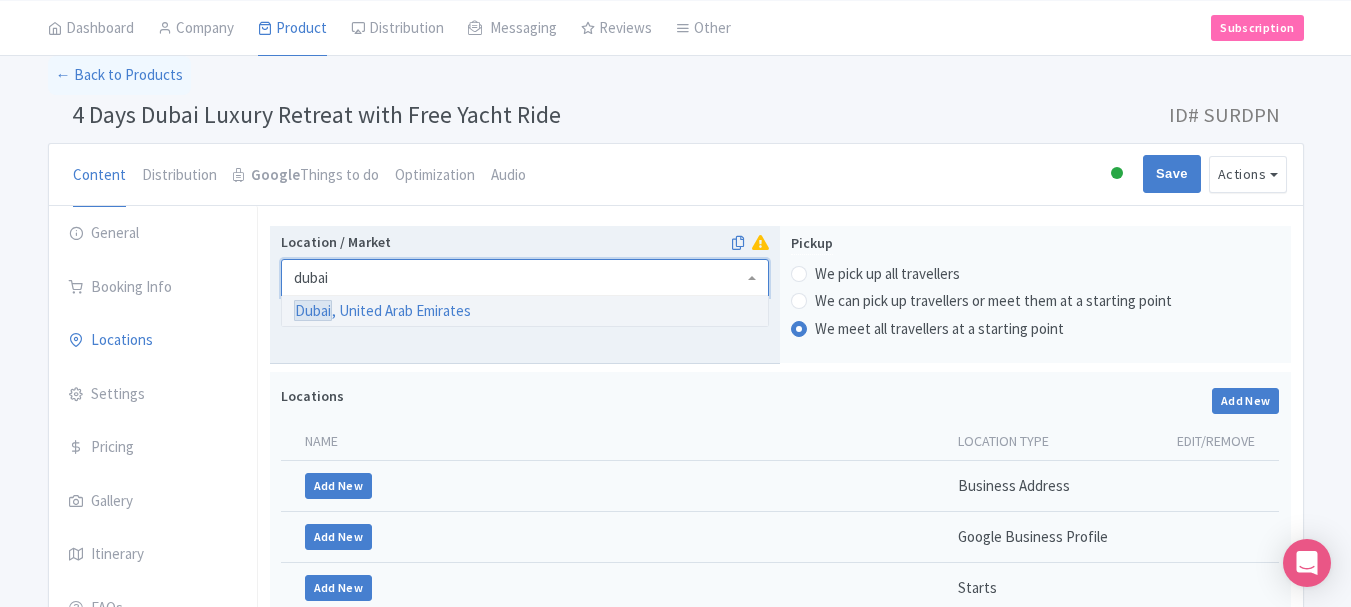 type 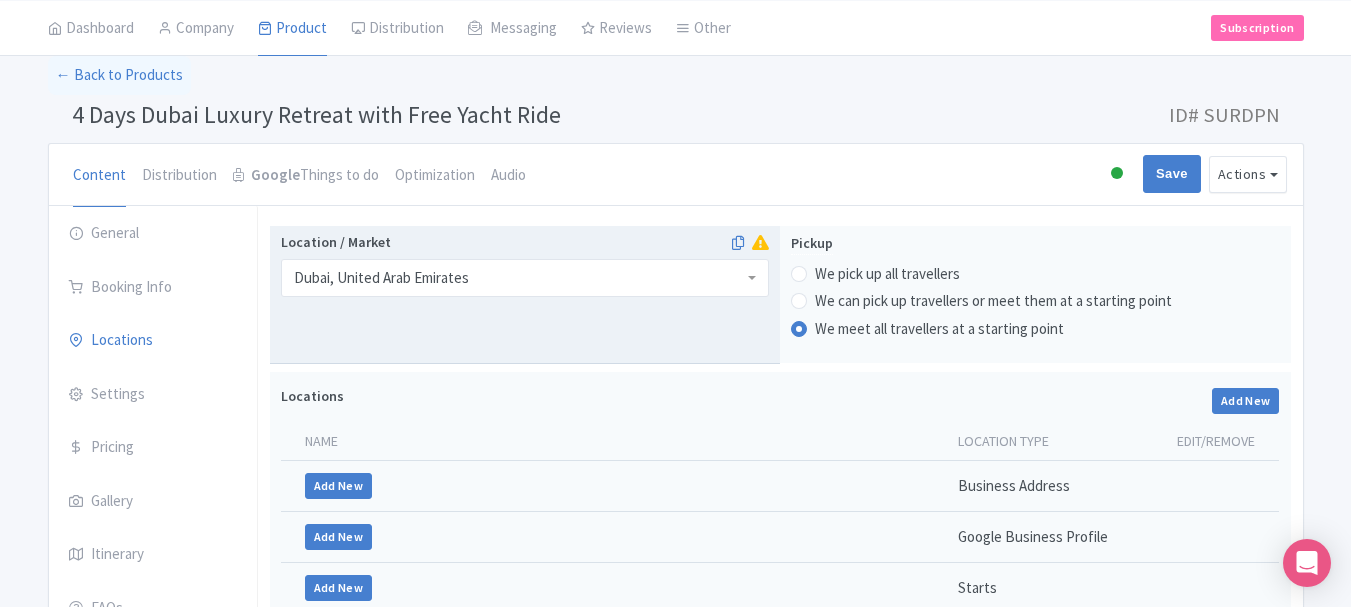 scroll, scrollTop: 0, scrollLeft: 0, axis: both 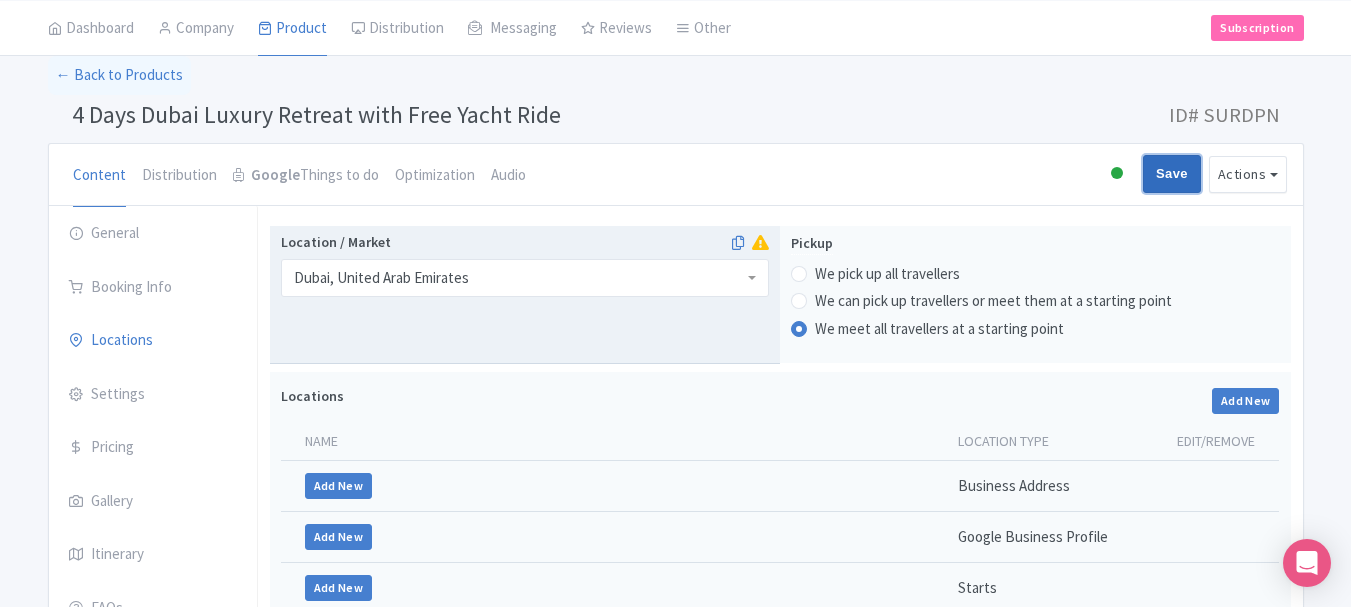 click on "Save" at bounding box center (1172, 174) 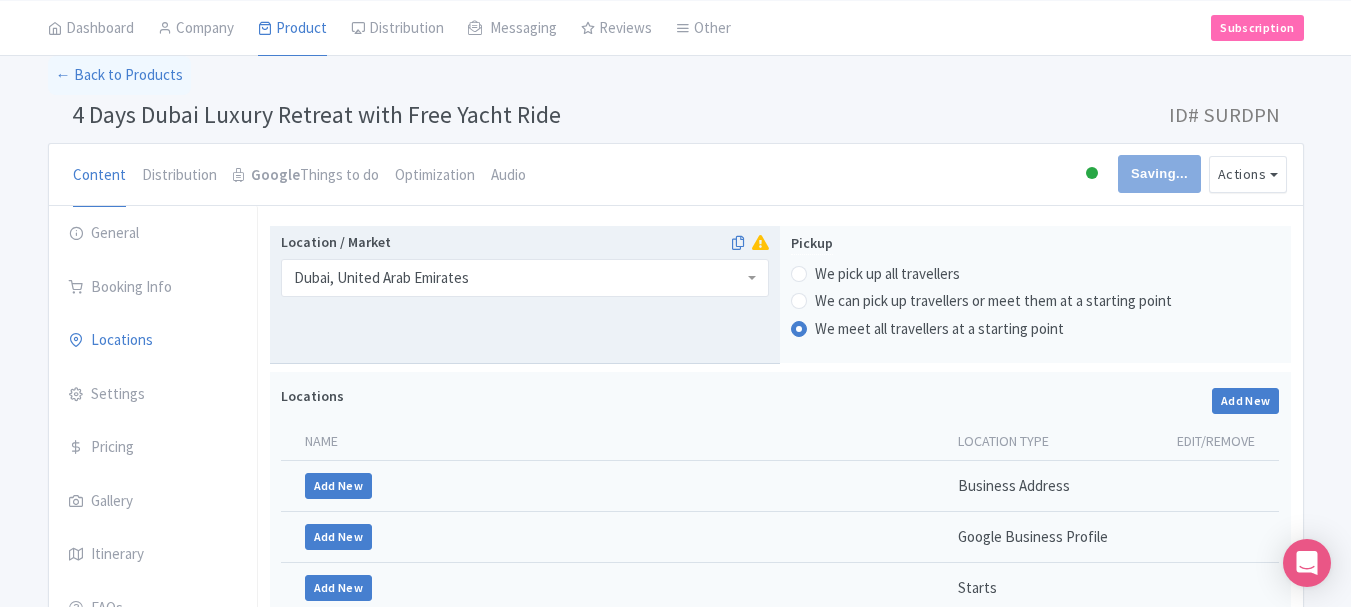 type on "Saving..." 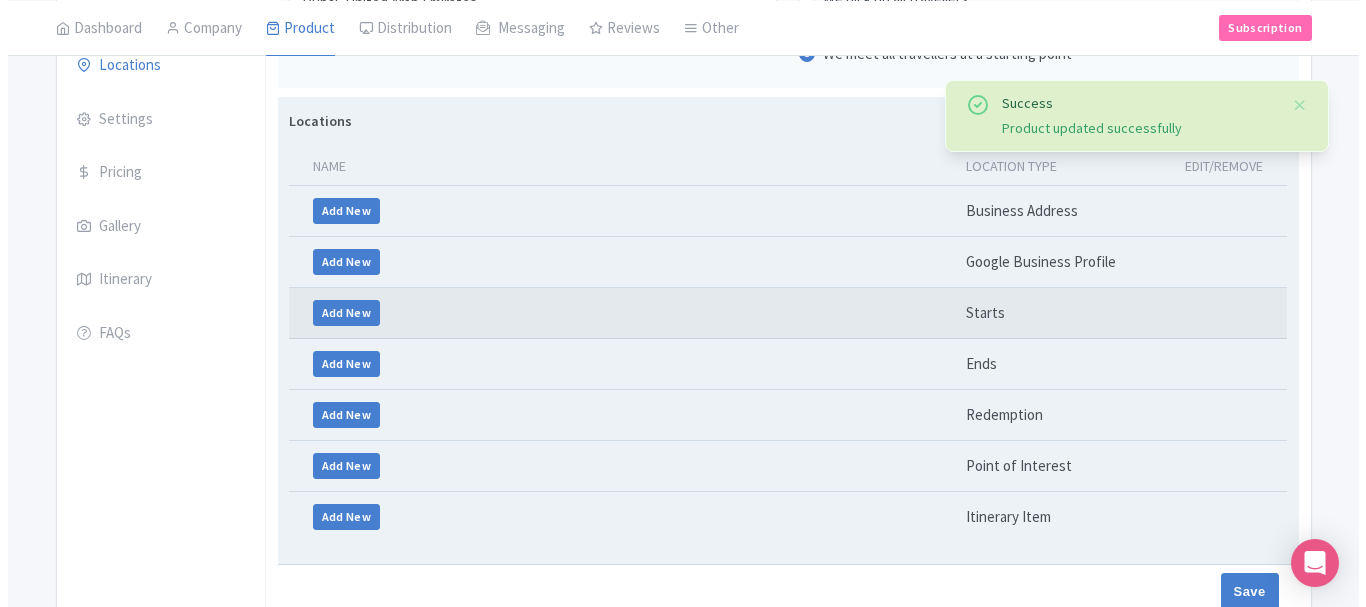 scroll, scrollTop: 314, scrollLeft: 0, axis: vertical 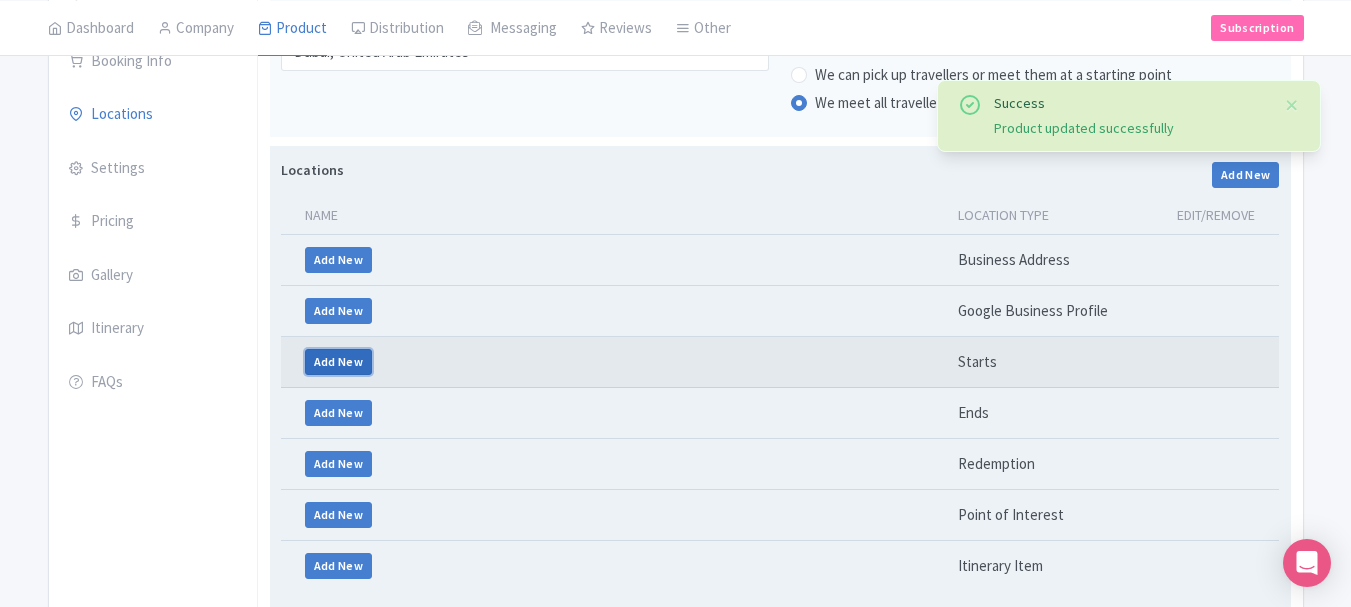 click on "Add New" at bounding box center [339, 362] 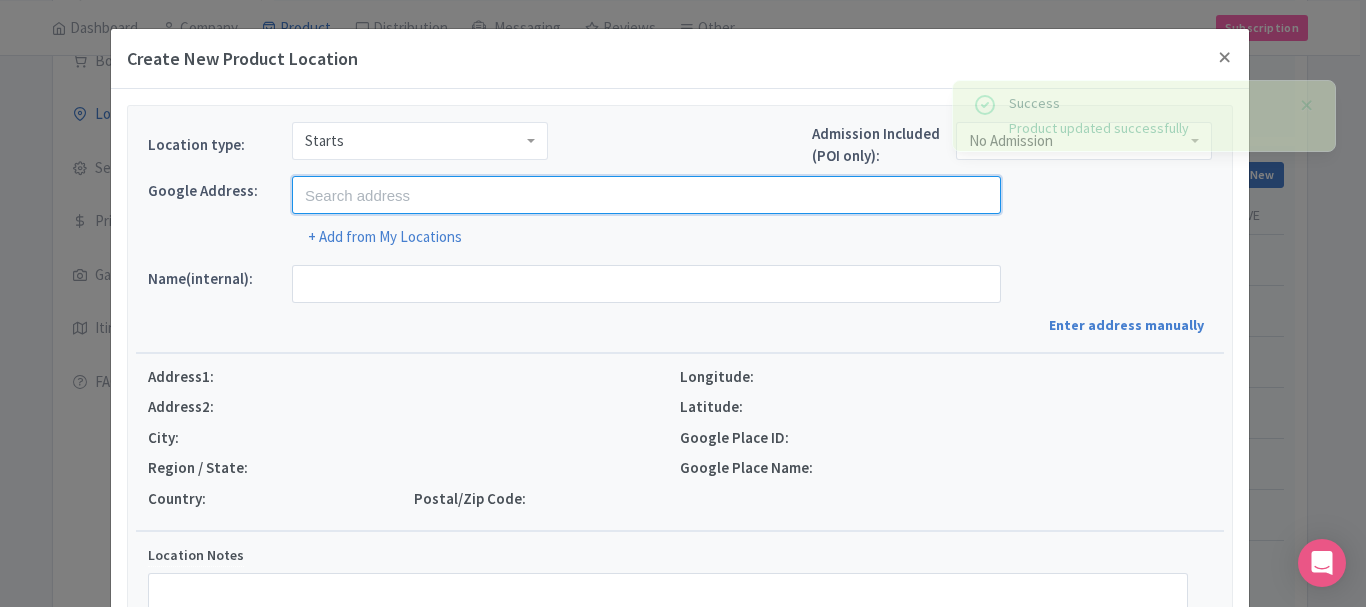 click at bounding box center (646, 195) 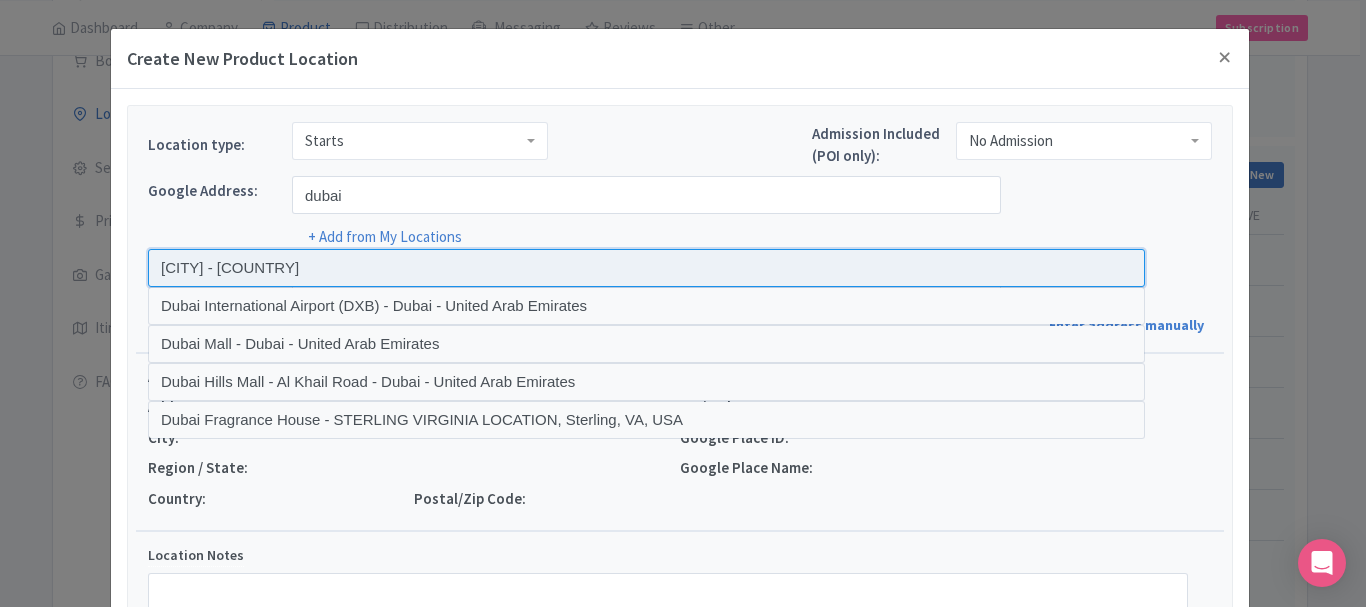 click at bounding box center [646, 268] 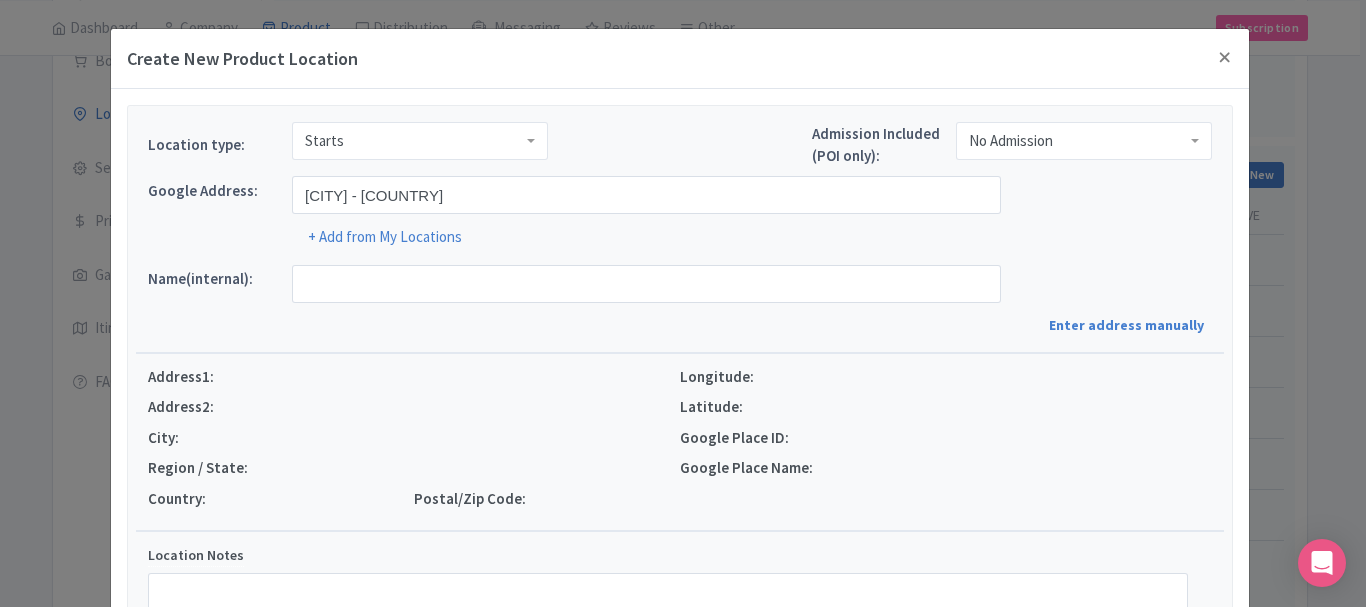 type on "[CITY], [CITY] - [COUNTRY]" 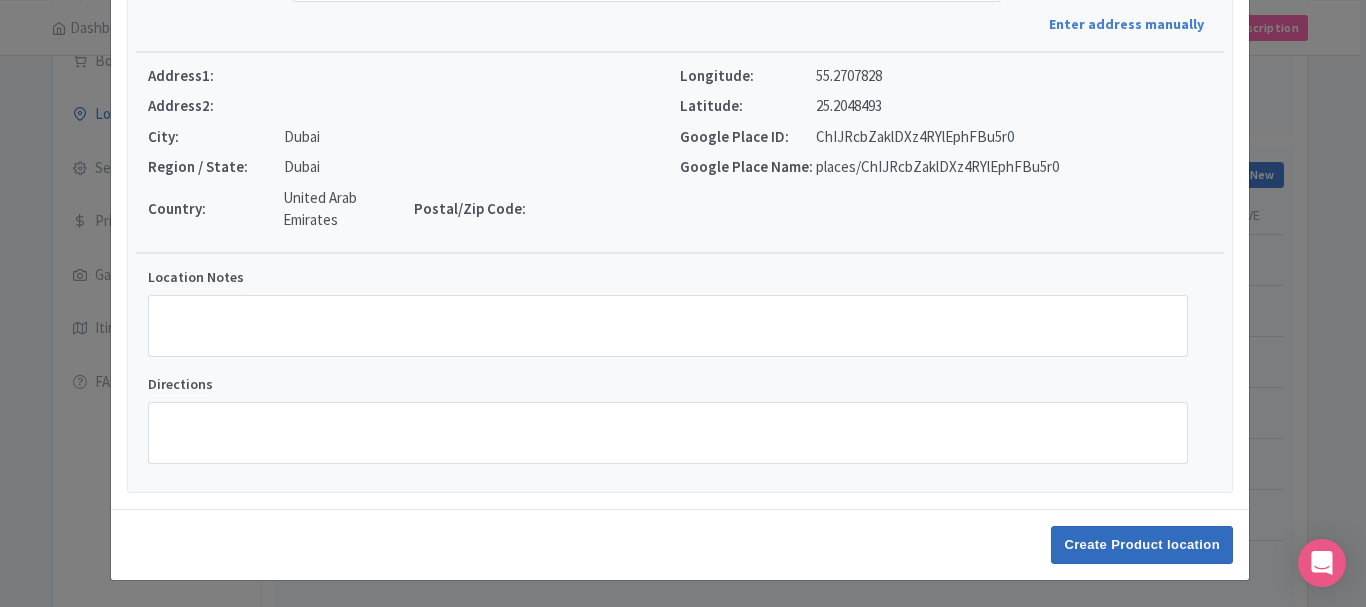 scroll, scrollTop: 303, scrollLeft: 0, axis: vertical 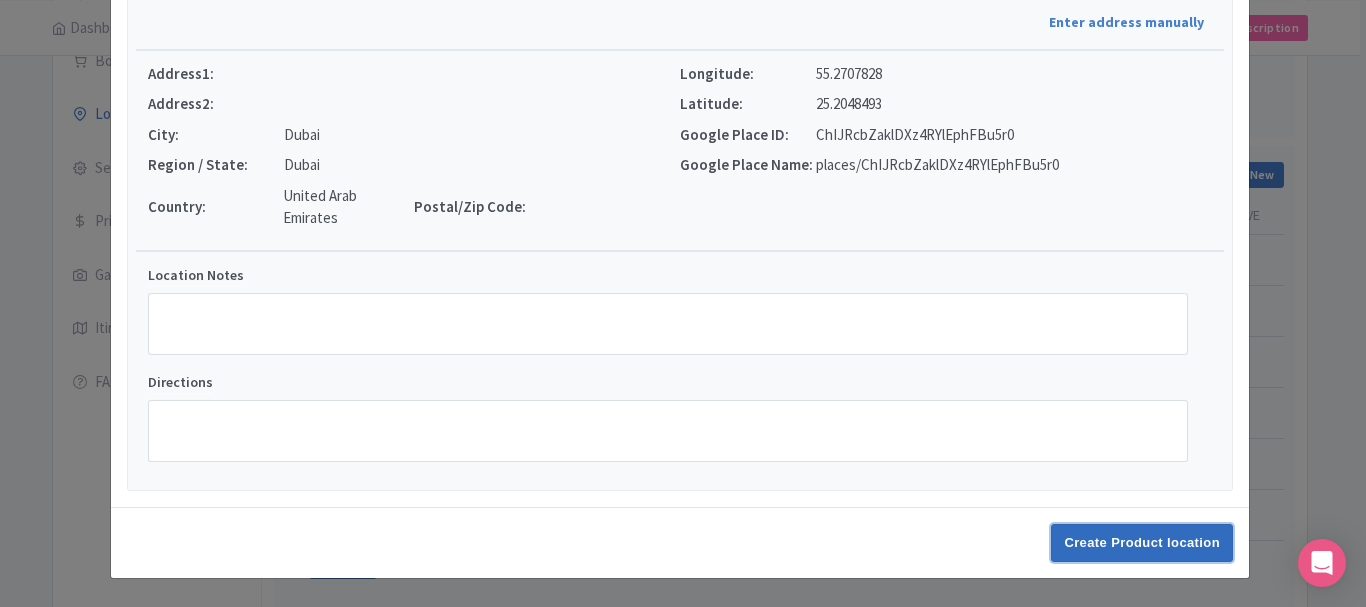 click on "Create Product location" at bounding box center [1142, 543] 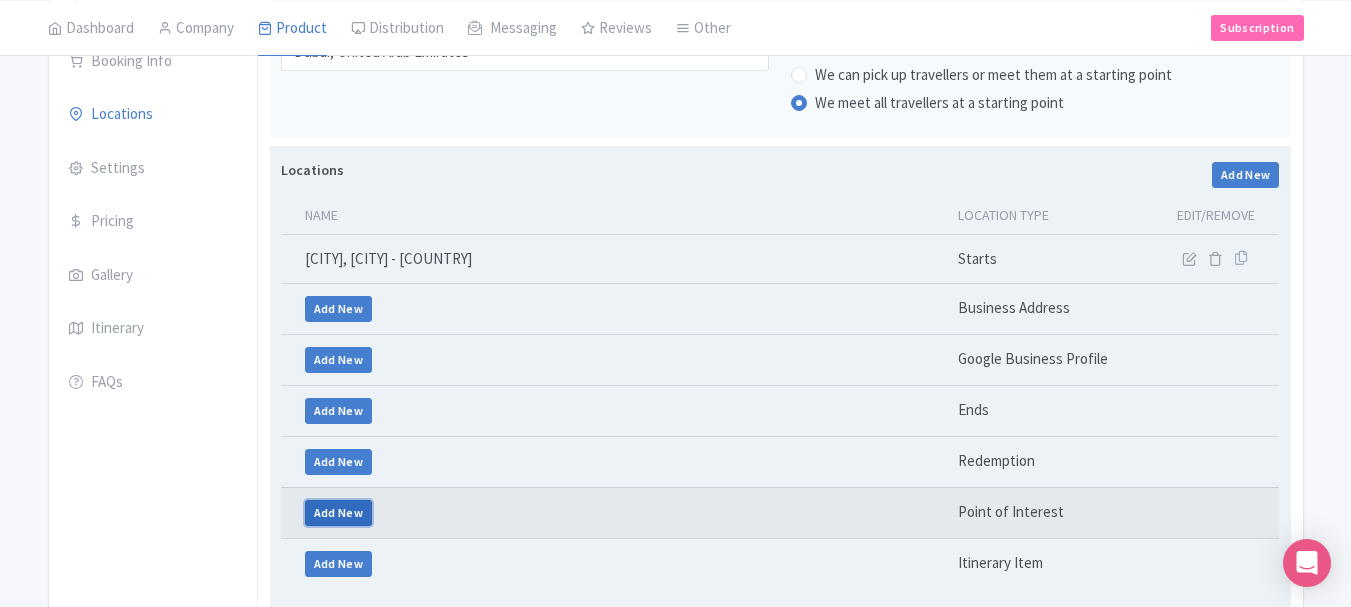click on "Add New" at bounding box center (339, 513) 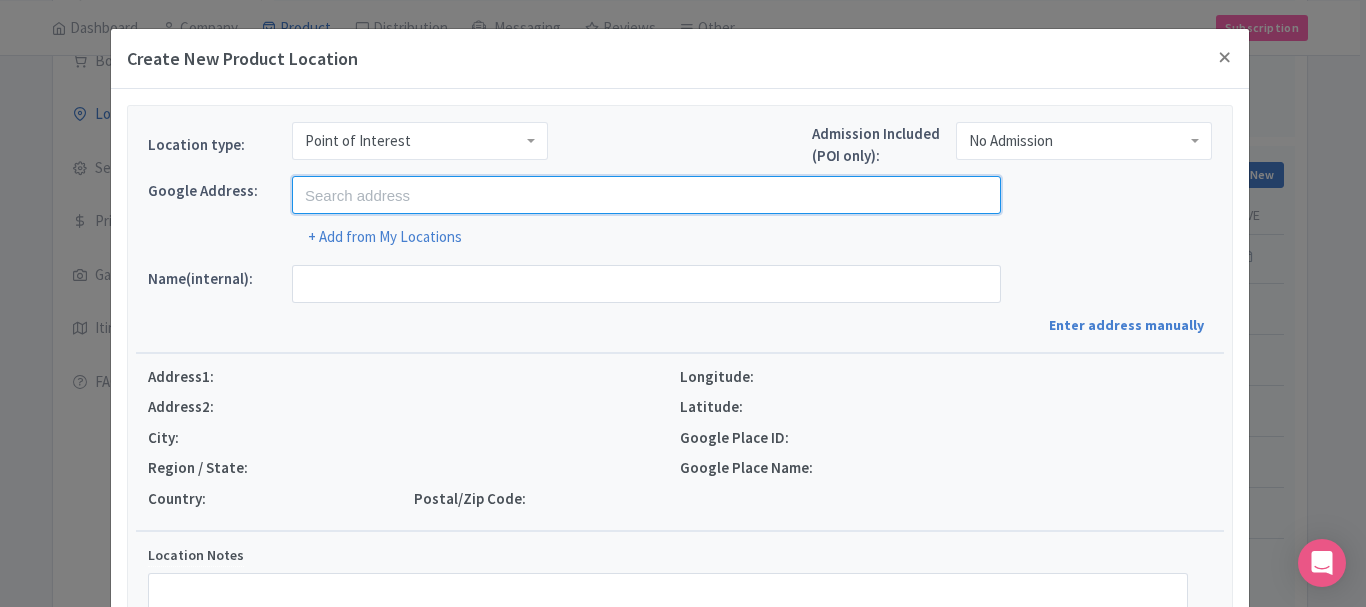 click at bounding box center [646, 195] 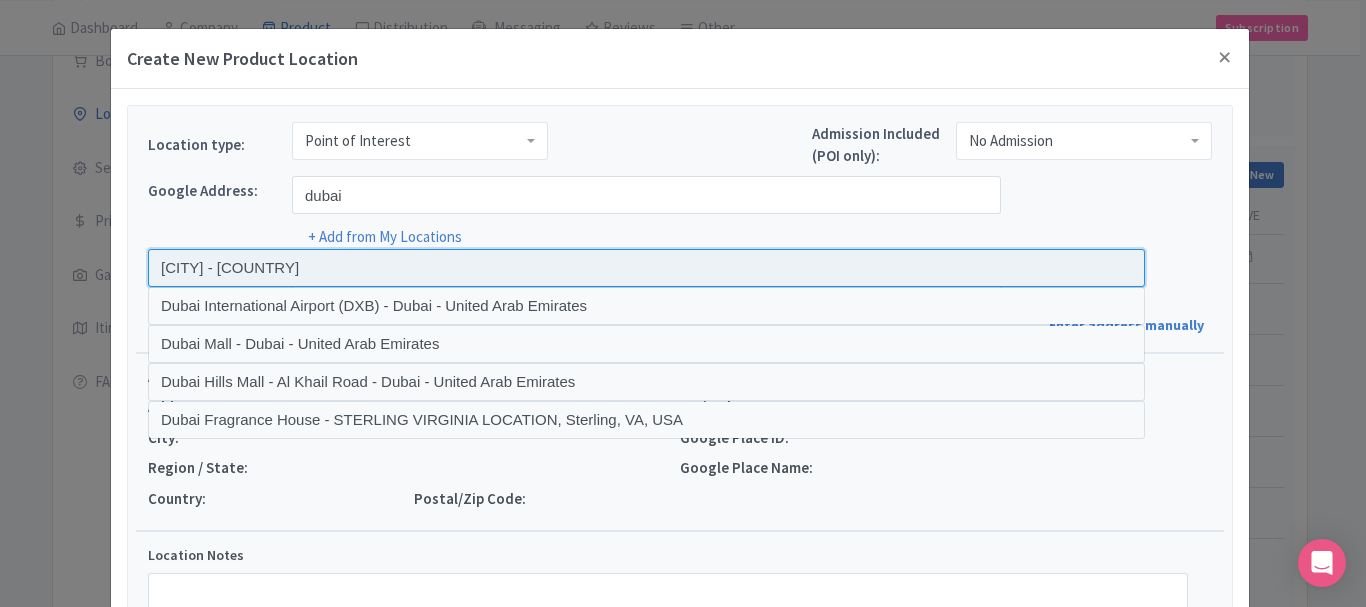 click at bounding box center [646, 268] 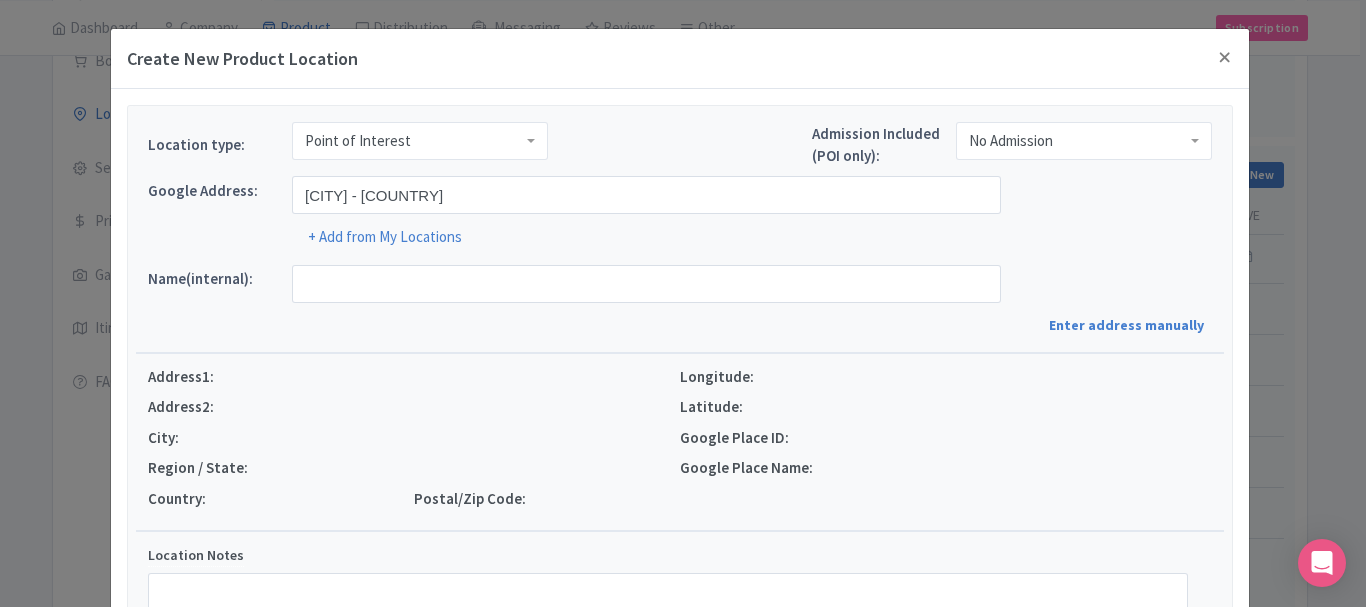 type on "Dubai, Dubai - United Arab Emirates" 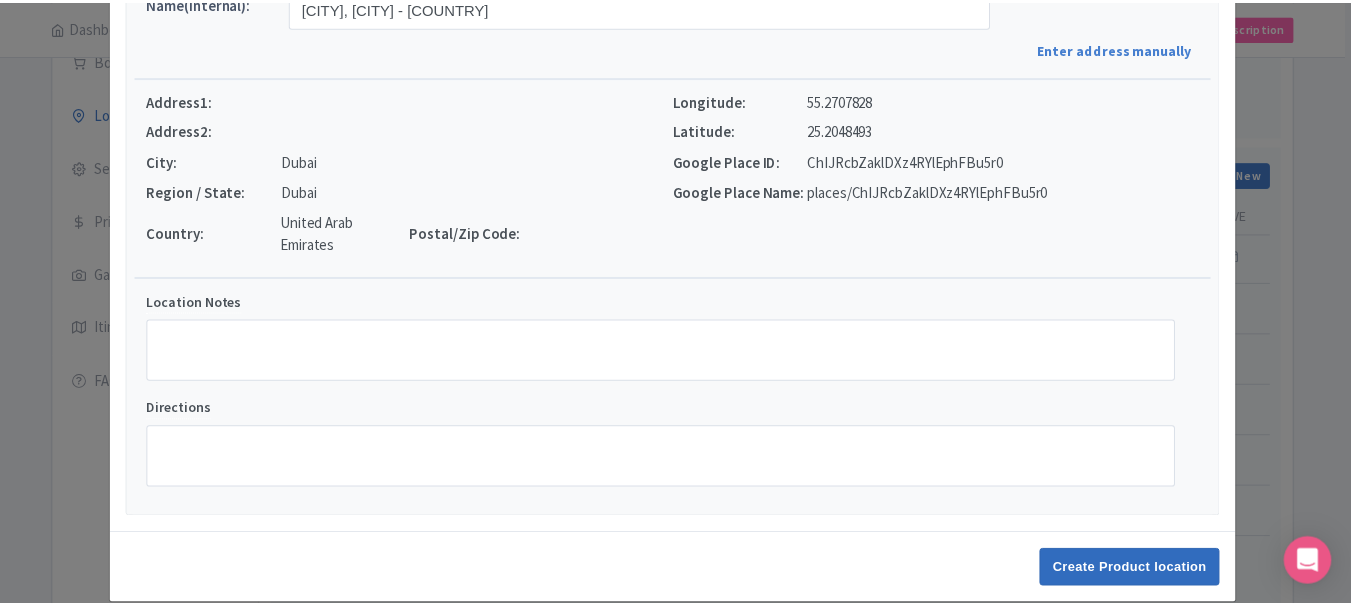 scroll, scrollTop: 303, scrollLeft: 0, axis: vertical 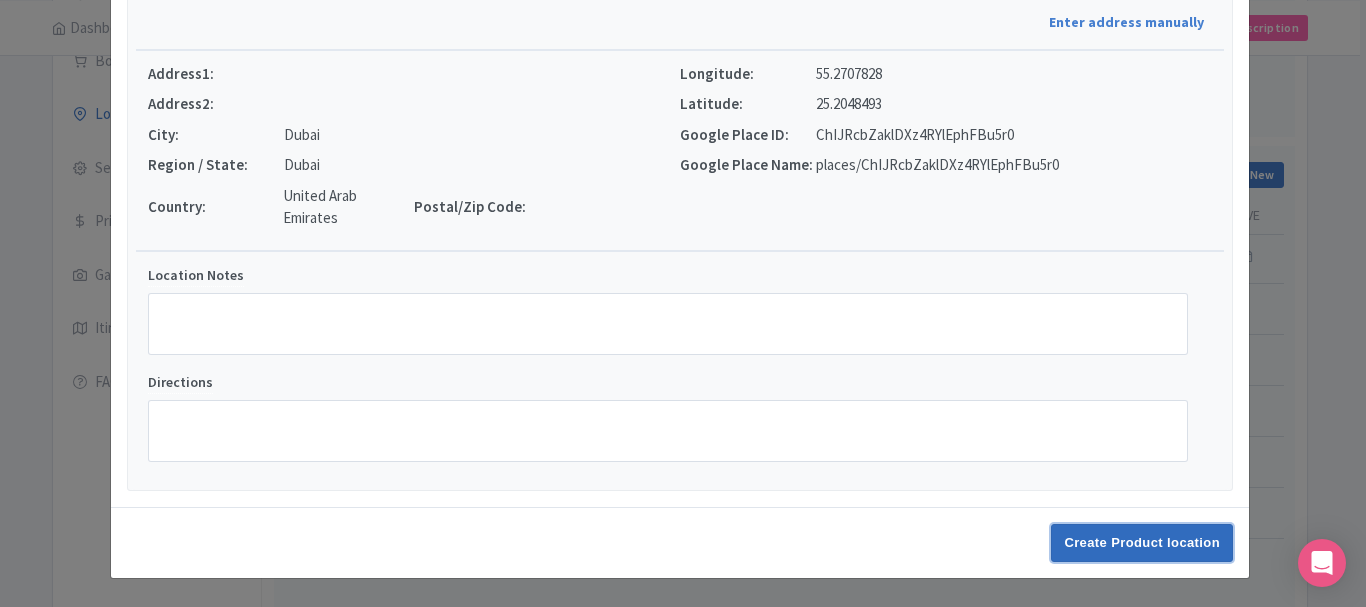 click on "Create Product location" at bounding box center [1142, 543] 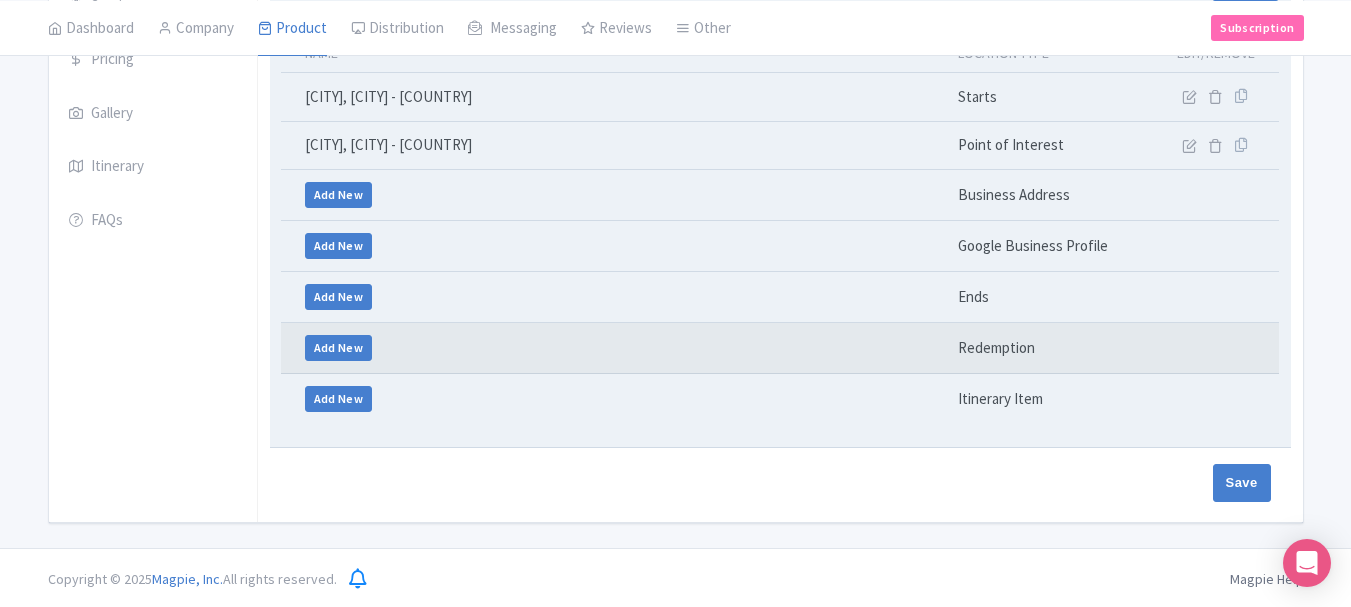 scroll, scrollTop: 479, scrollLeft: 0, axis: vertical 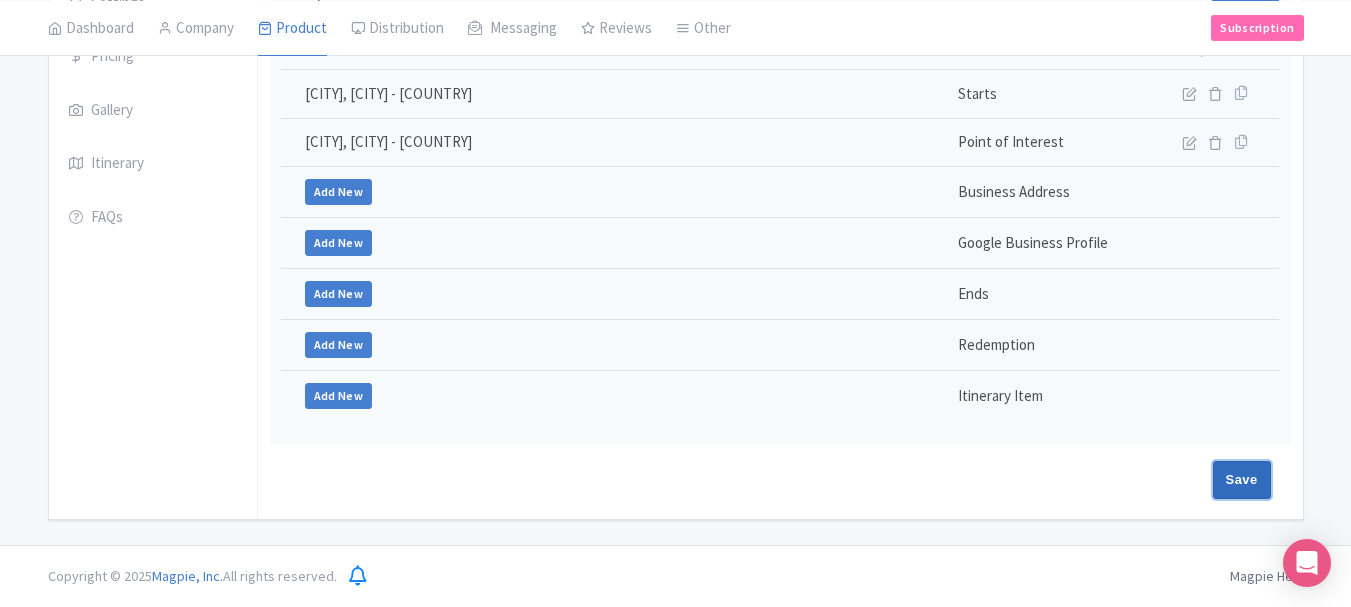 click on "Save" at bounding box center (1242, 480) 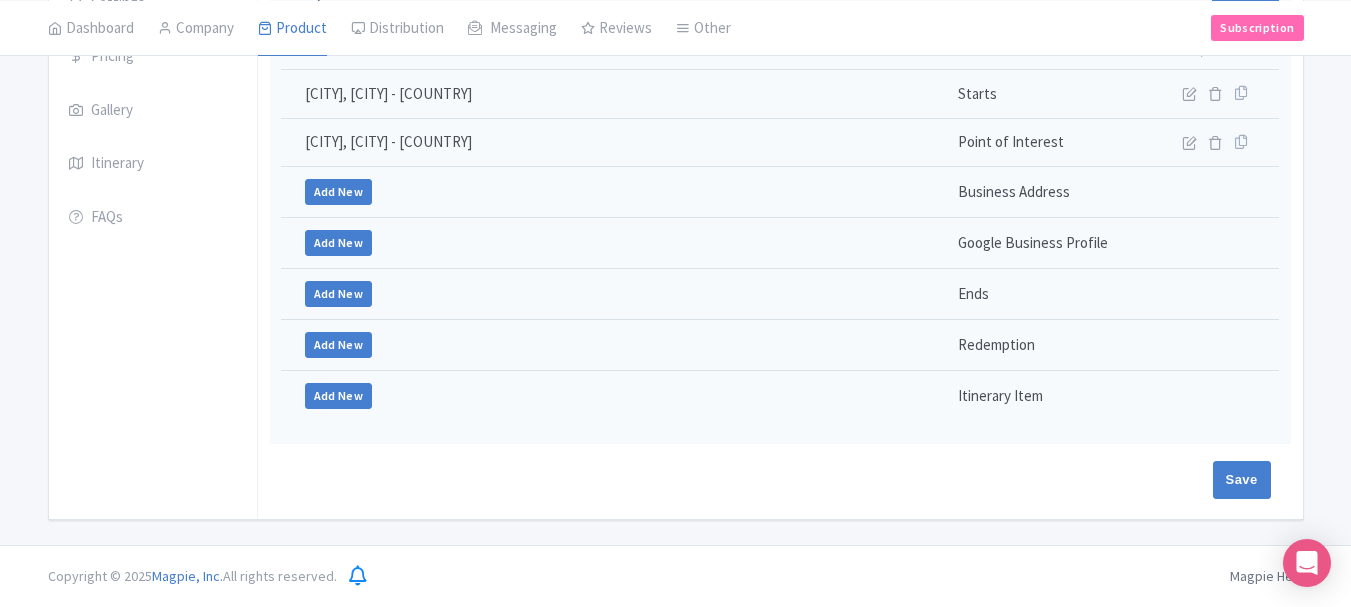 type on "Update Product" 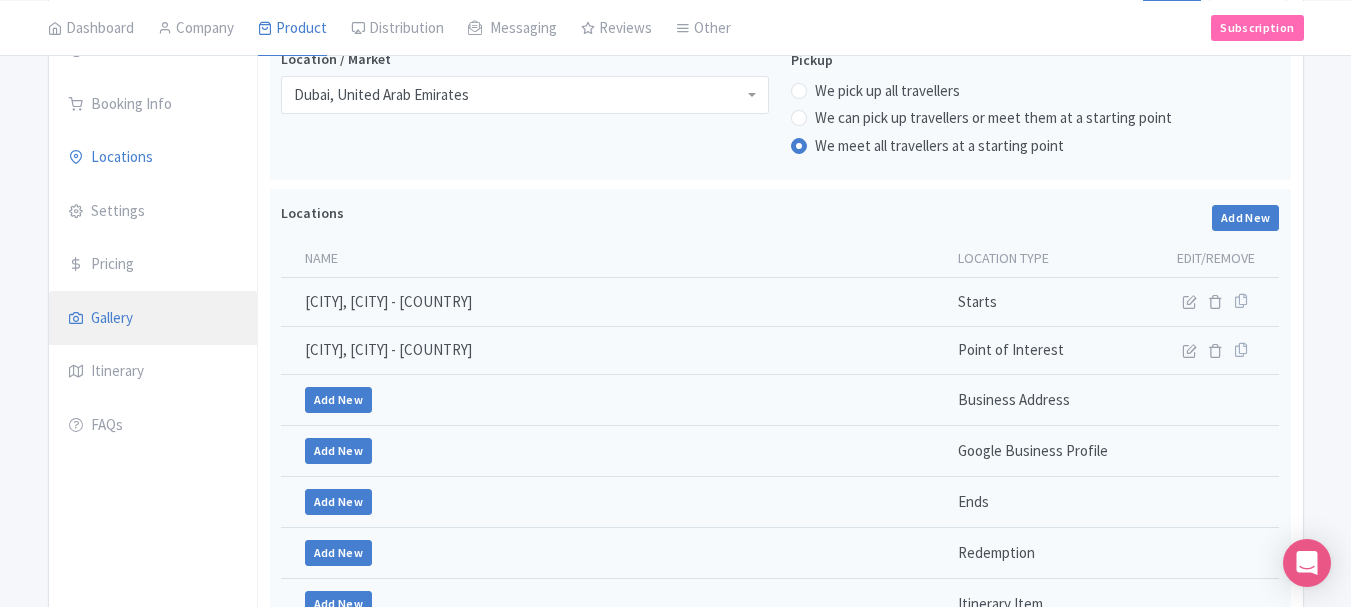 scroll, scrollTop: 171, scrollLeft: 0, axis: vertical 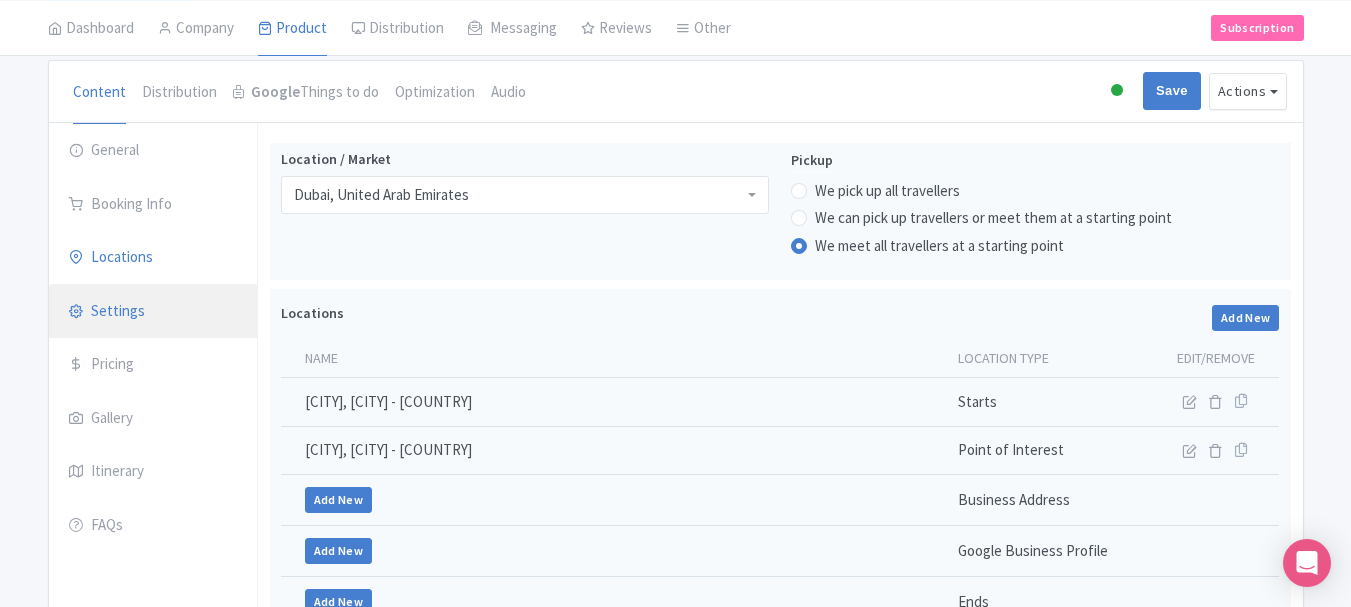 click on "Settings" at bounding box center (153, 312) 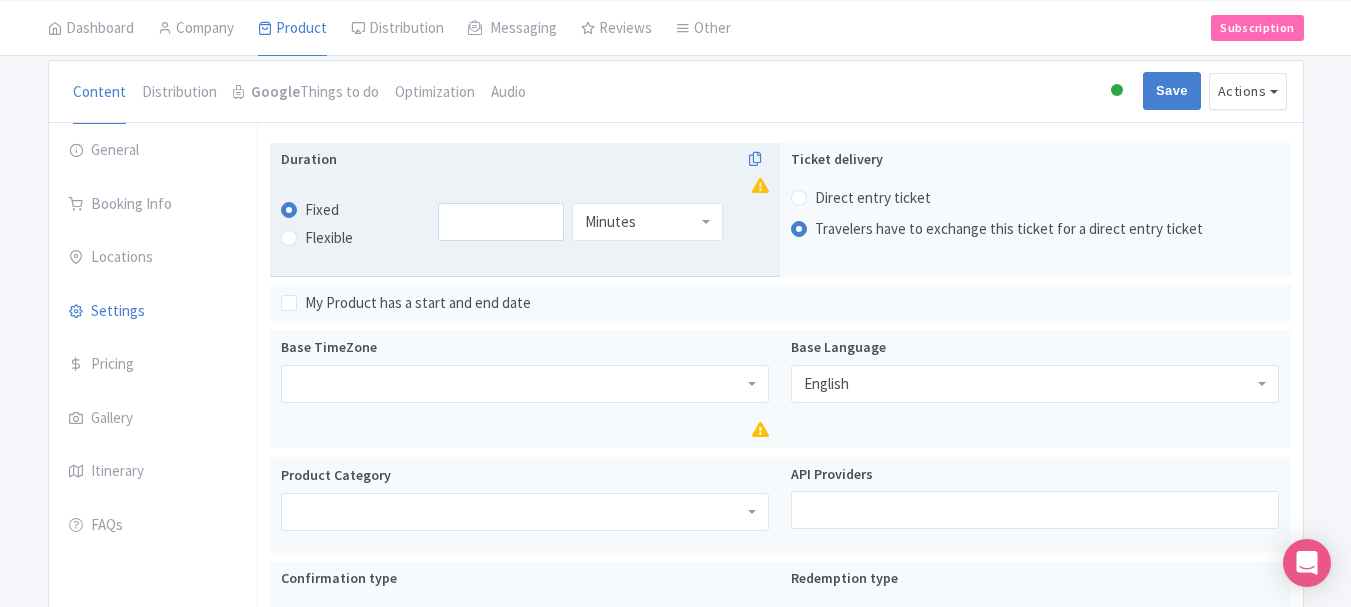 click on "Minutes" at bounding box center (647, 222) 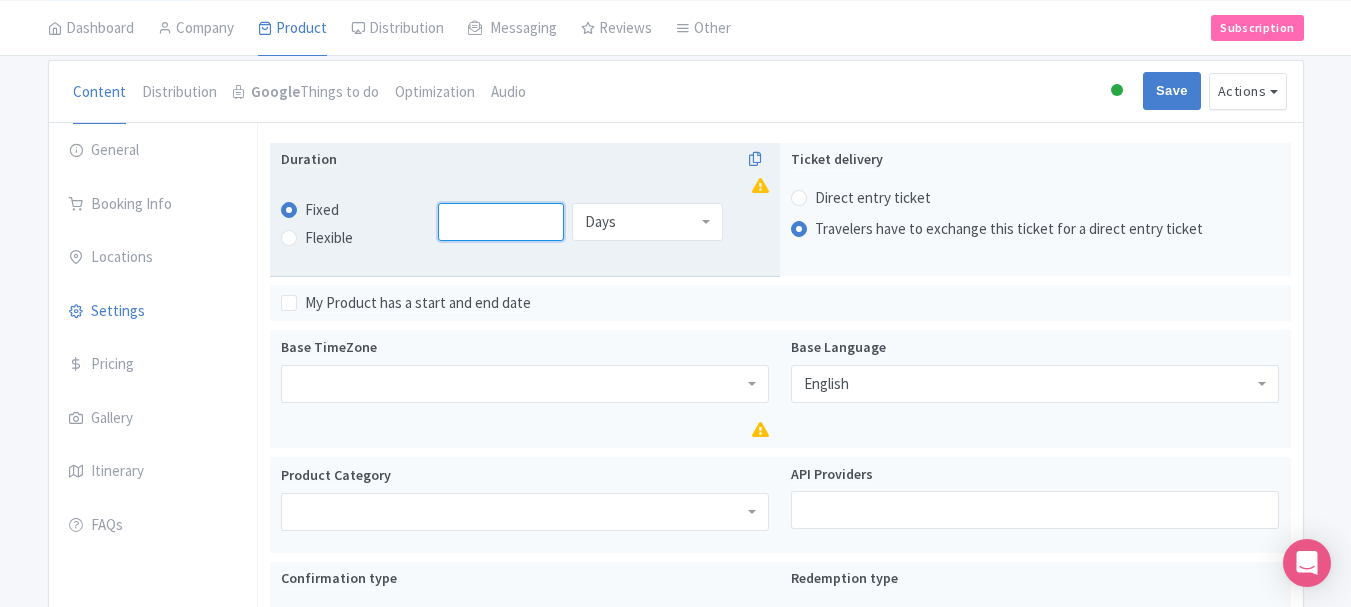 click at bounding box center (501, 222) 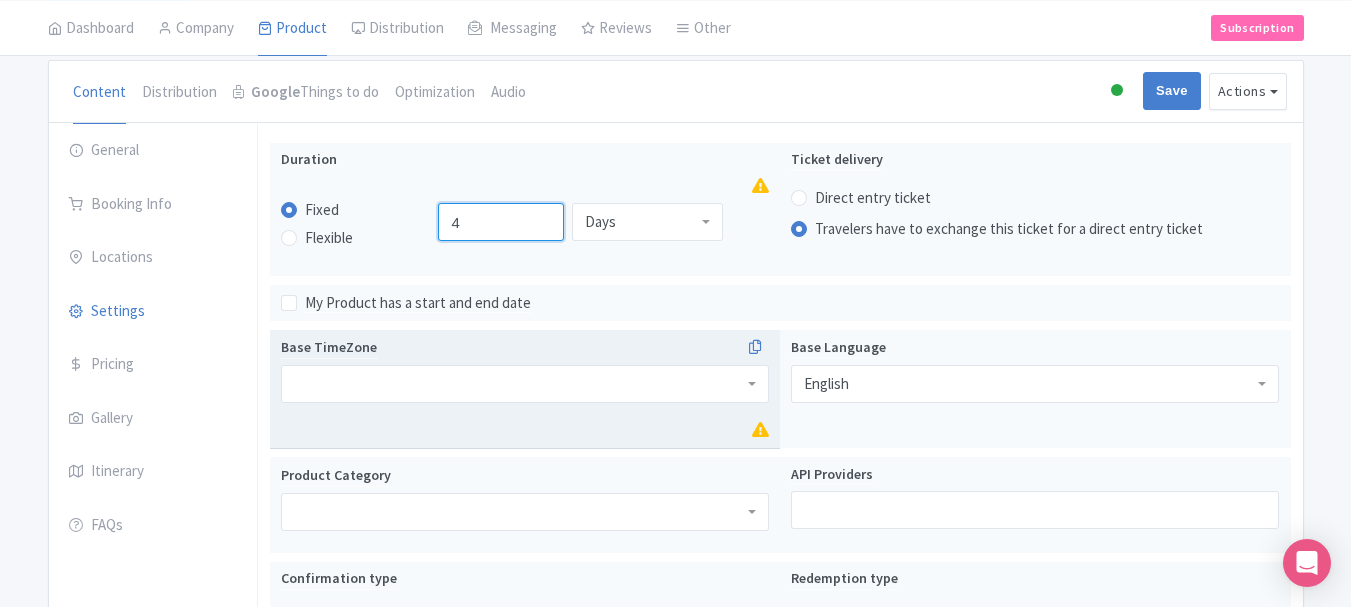 type on "4" 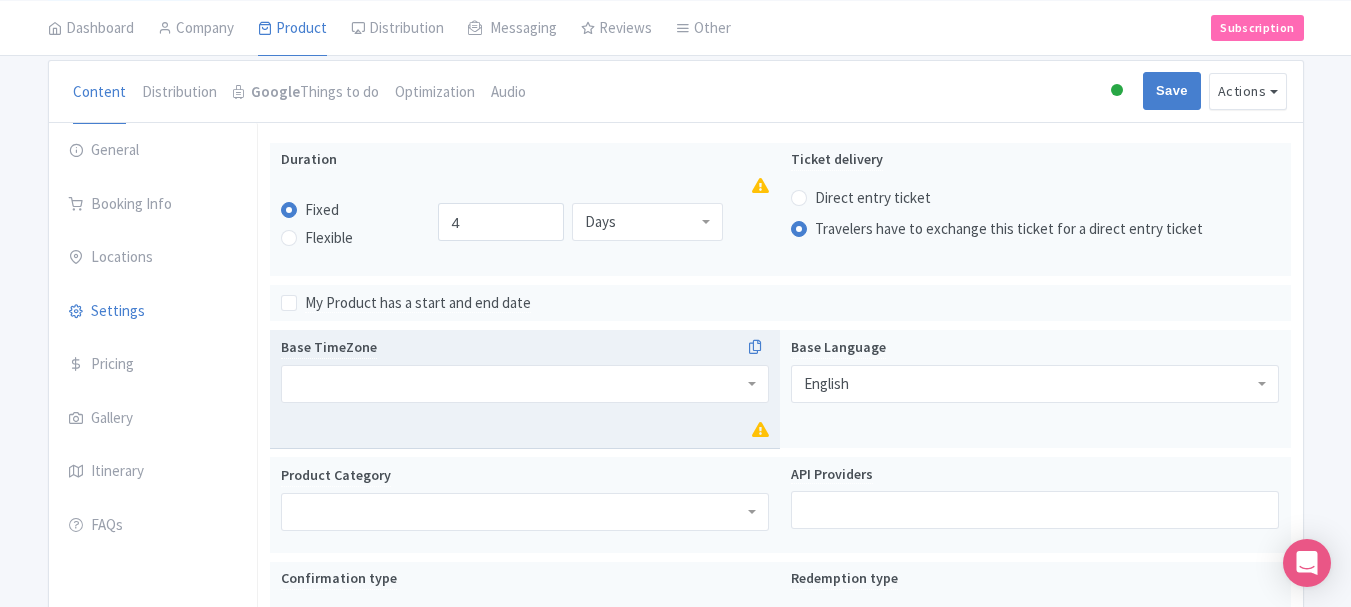 click at bounding box center [525, 384] 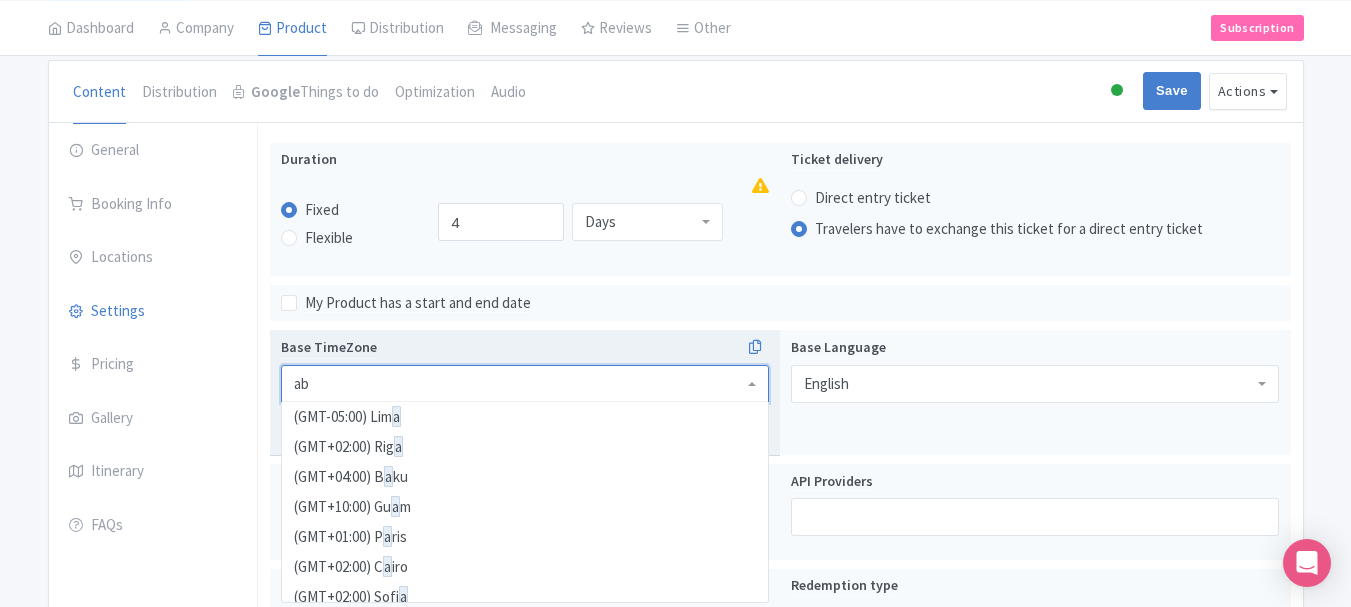 scroll, scrollTop: 3010, scrollLeft: 0, axis: vertical 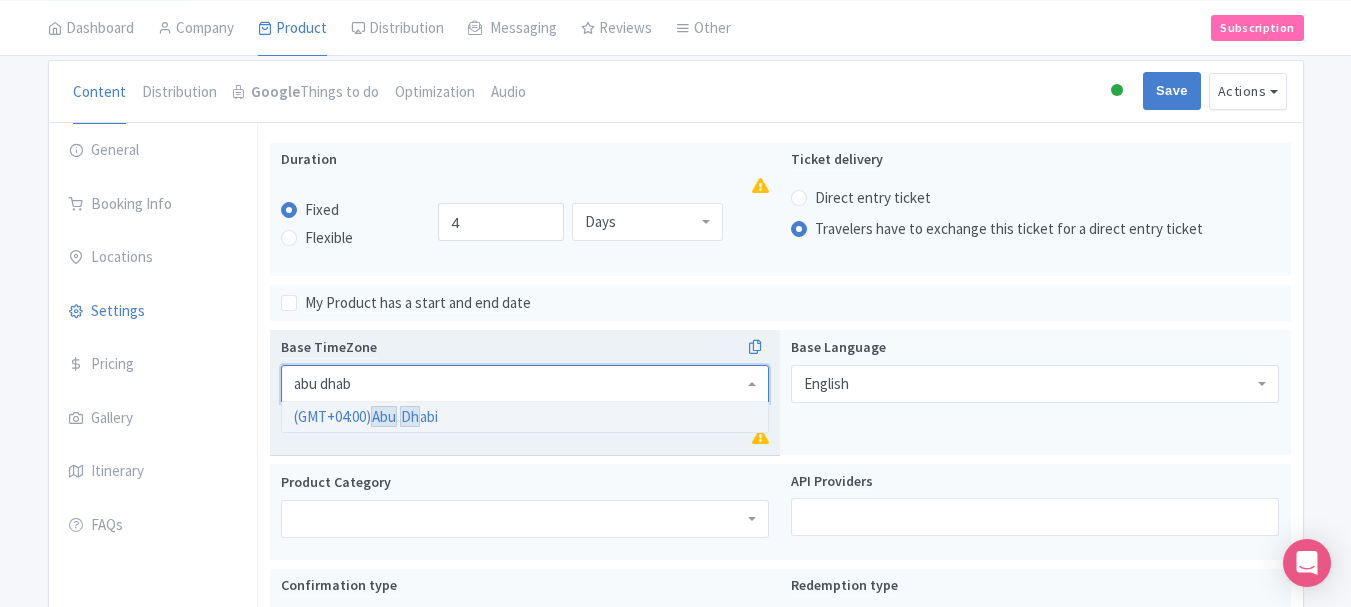 type on "abu dhabi" 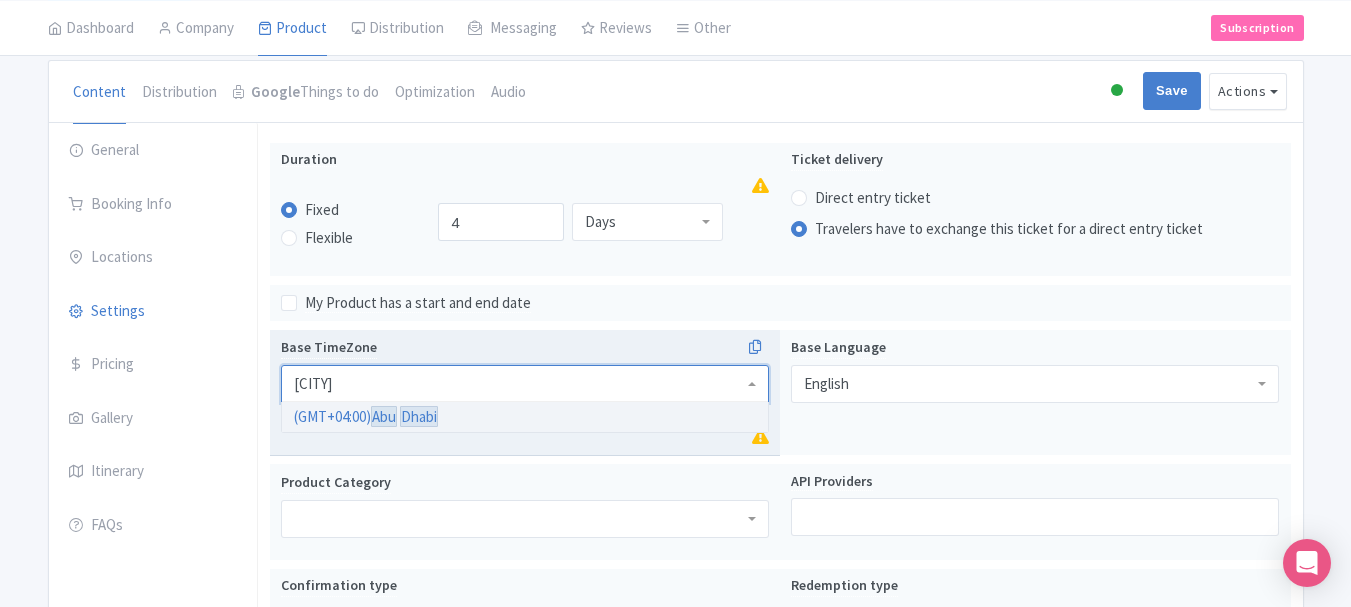type 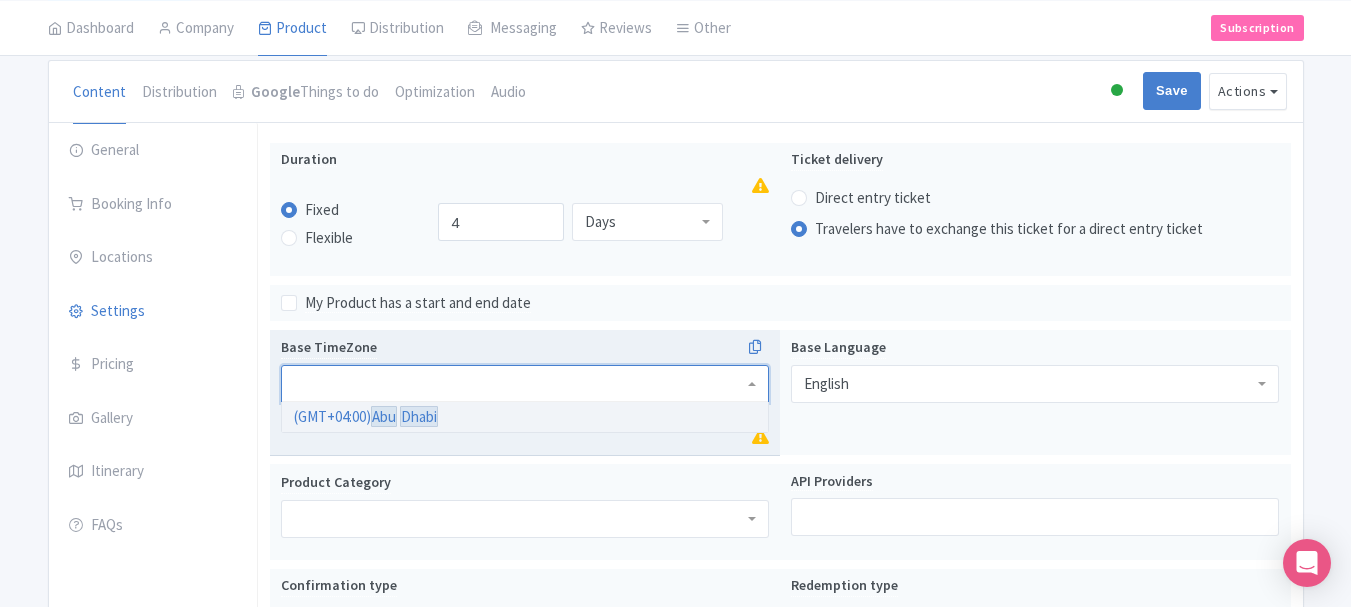 scroll, scrollTop: 0, scrollLeft: 0, axis: both 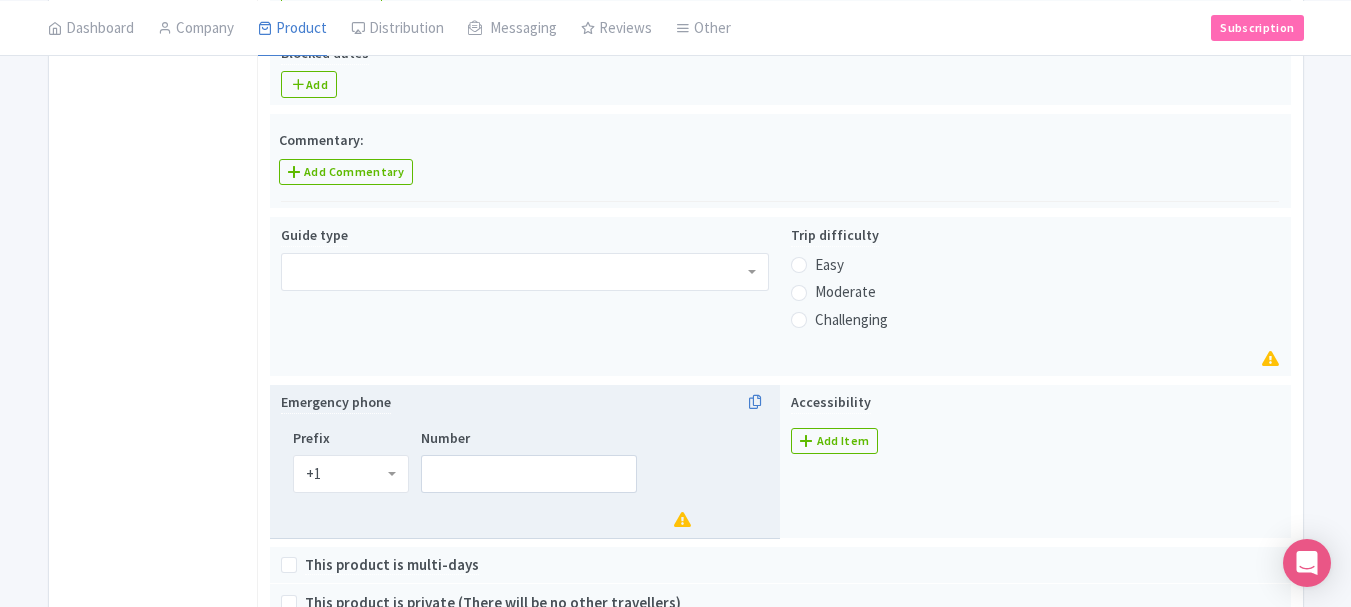 click on "+1" at bounding box center [351, 474] 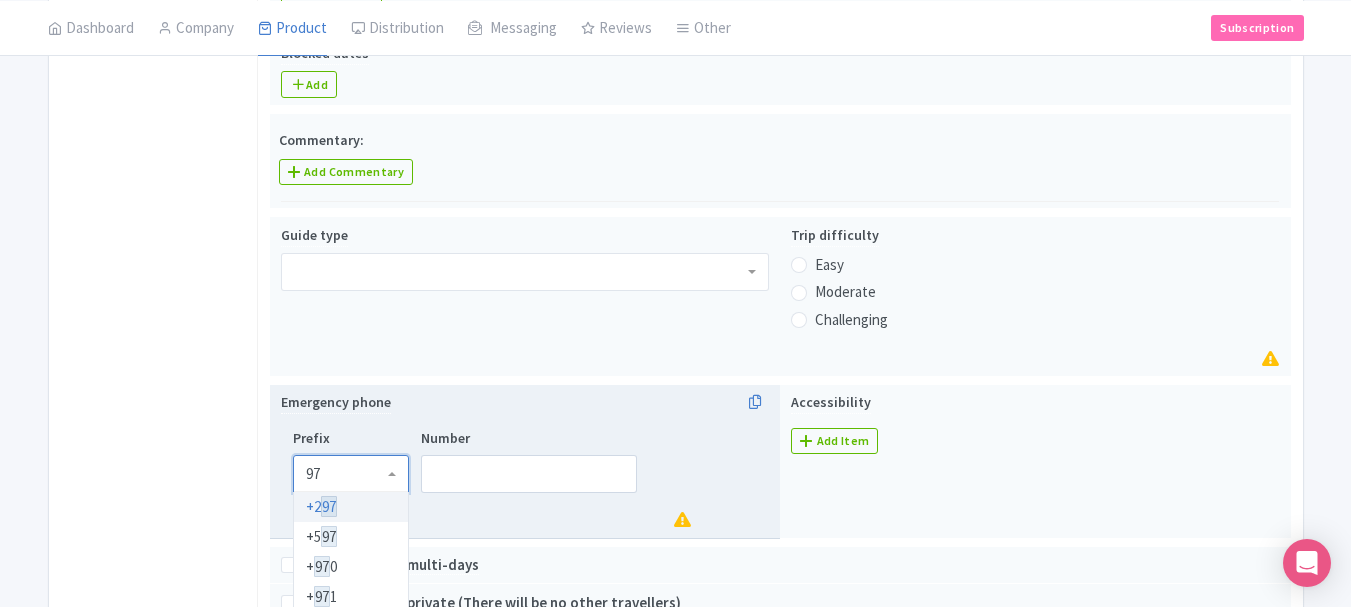 type on "971" 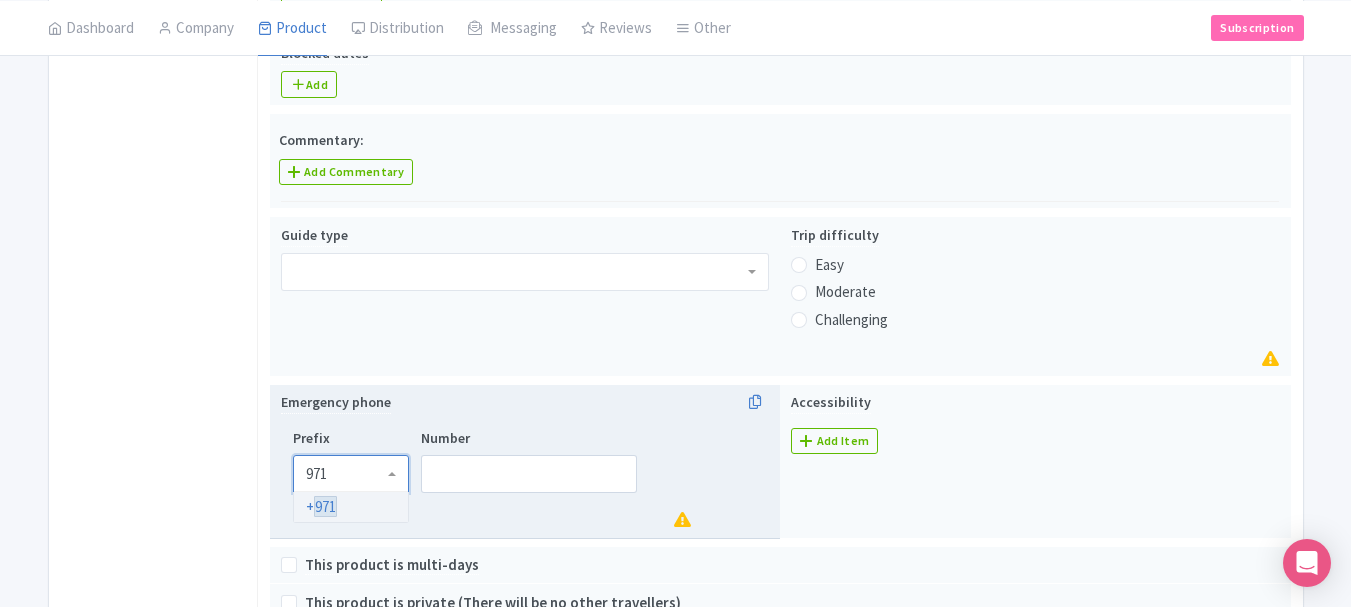 type 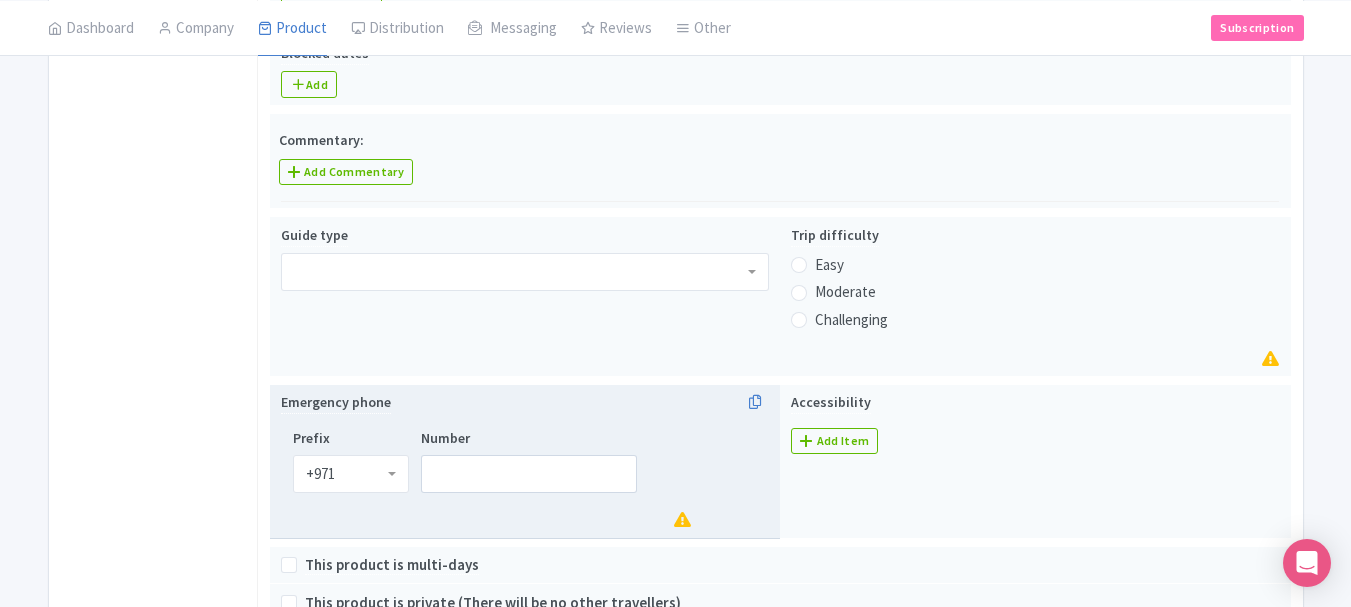 scroll, scrollTop: 0, scrollLeft: 0, axis: both 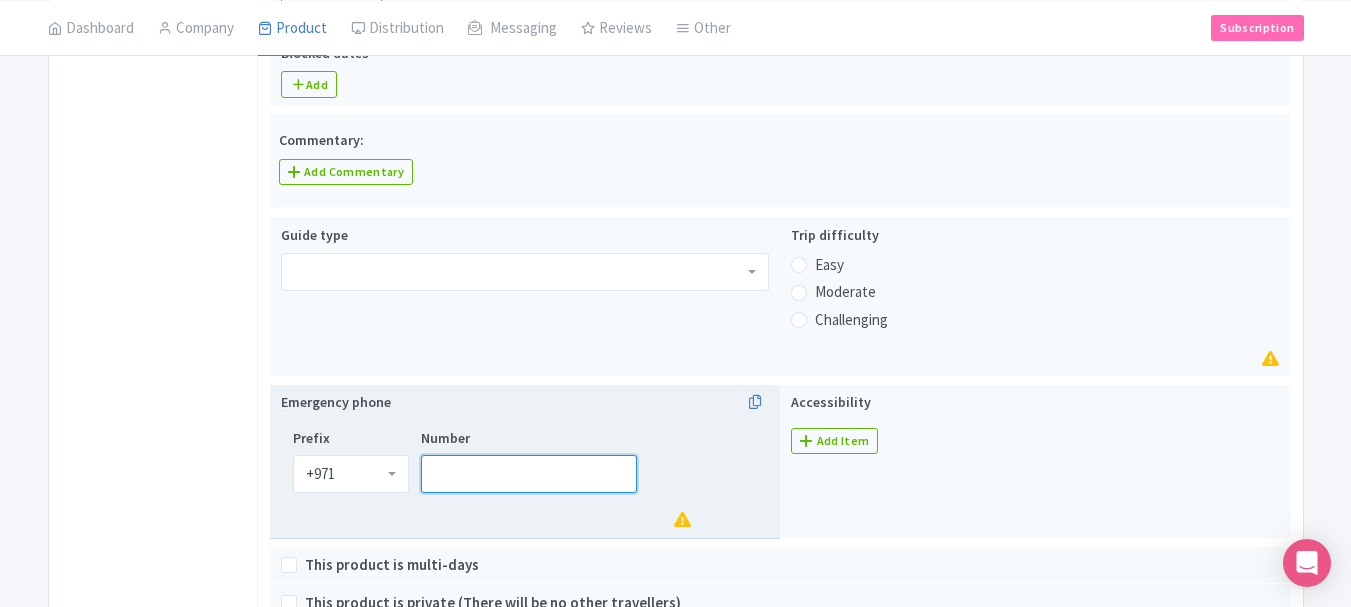 click on "Number" at bounding box center (529, 474) 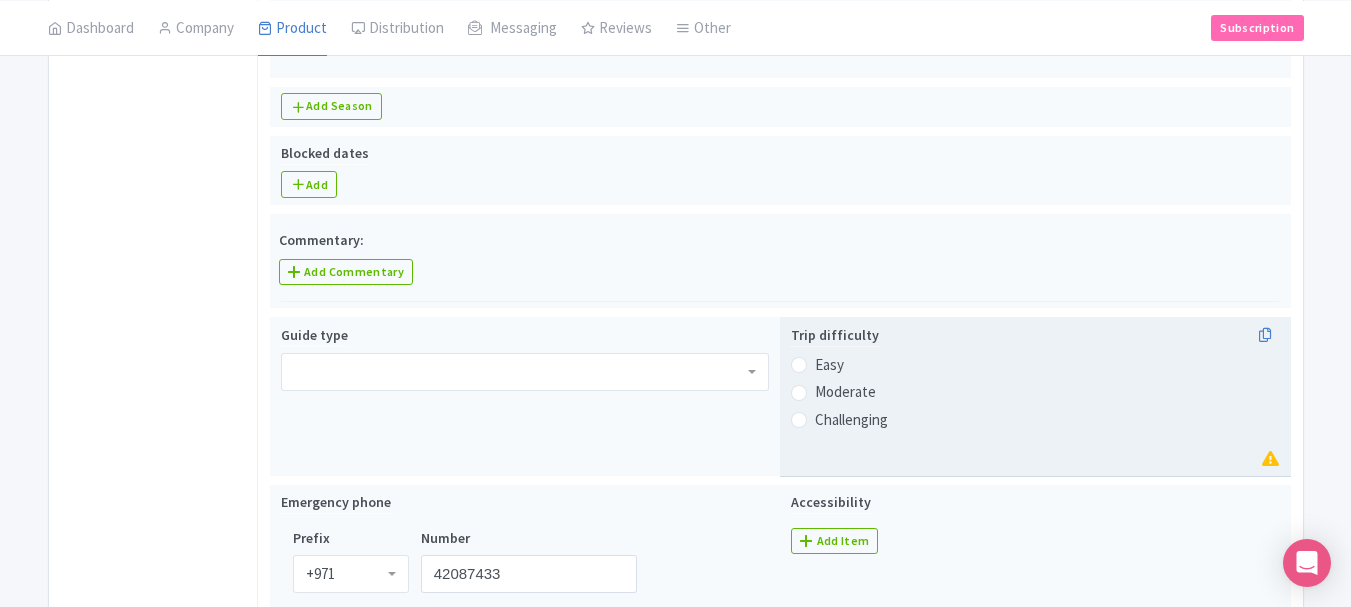 click on "Easy" at bounding box center [829, 365] 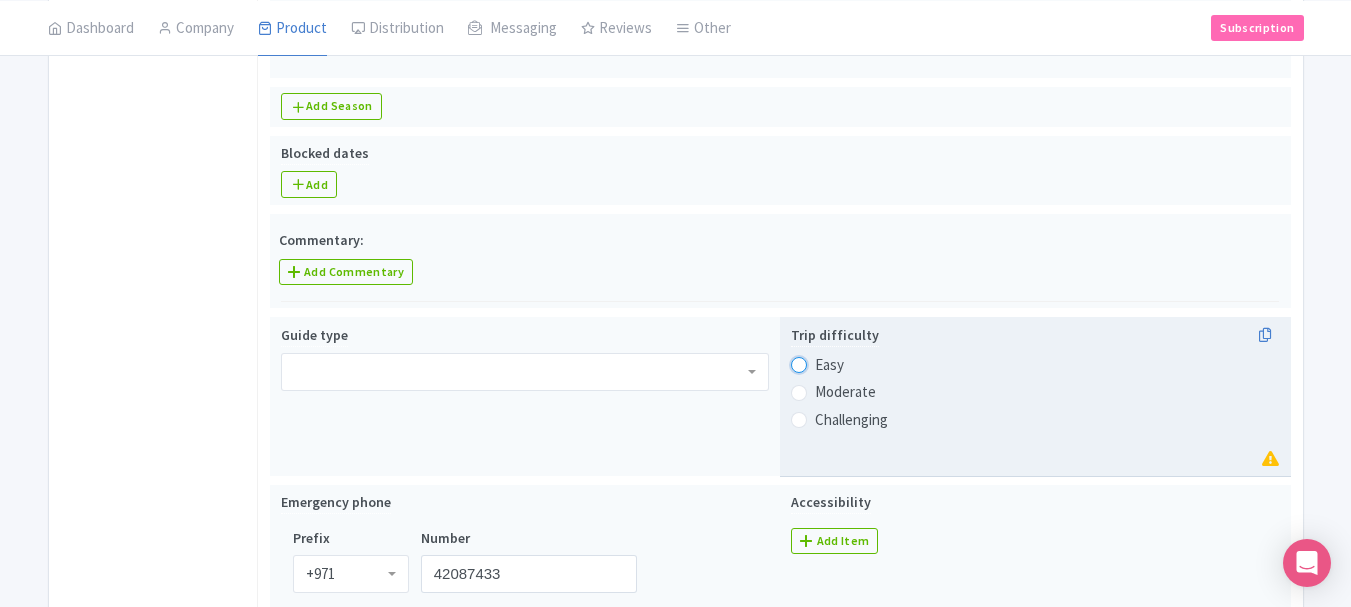 click on "Easy" at bounding box center [825, 363] 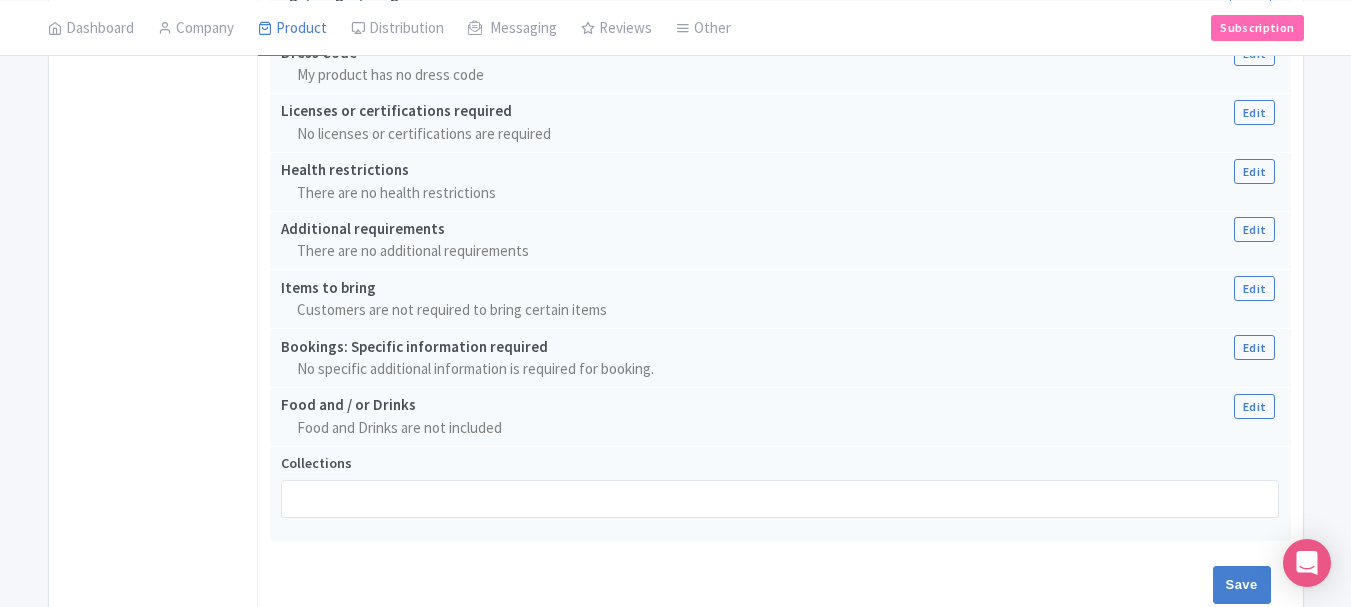 scroll, scrollTop: 1776, scrollLeft: 0, axis: vertical 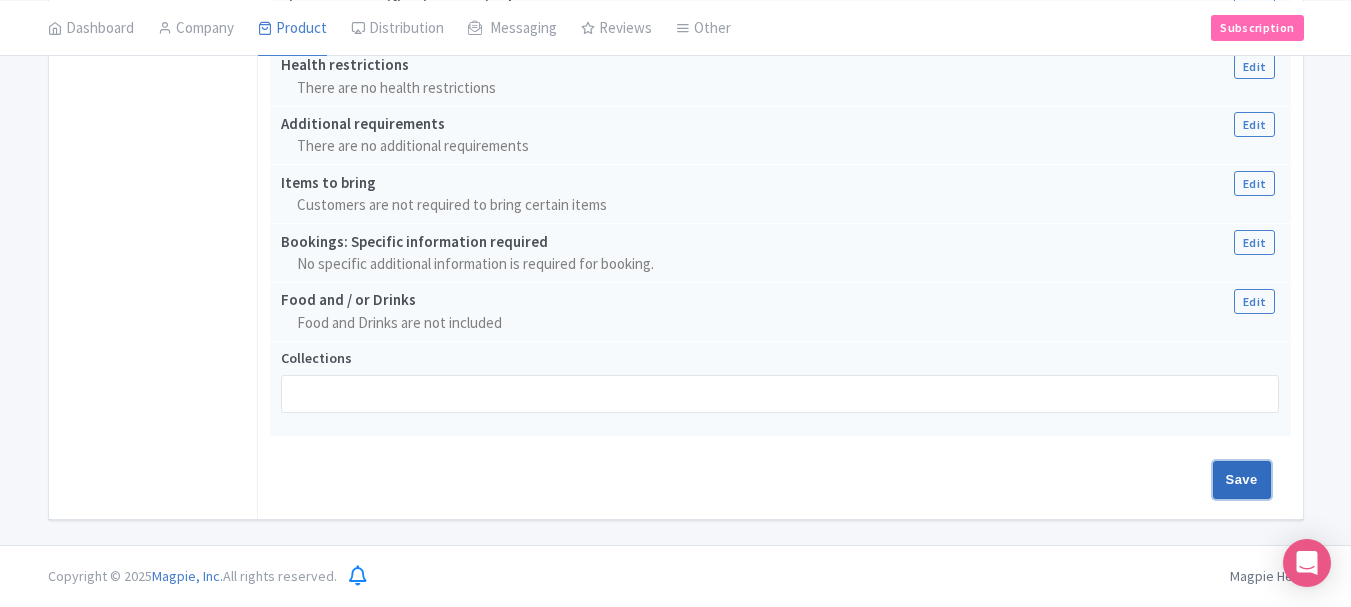click on "Save" at bounding box center (1242, 480) 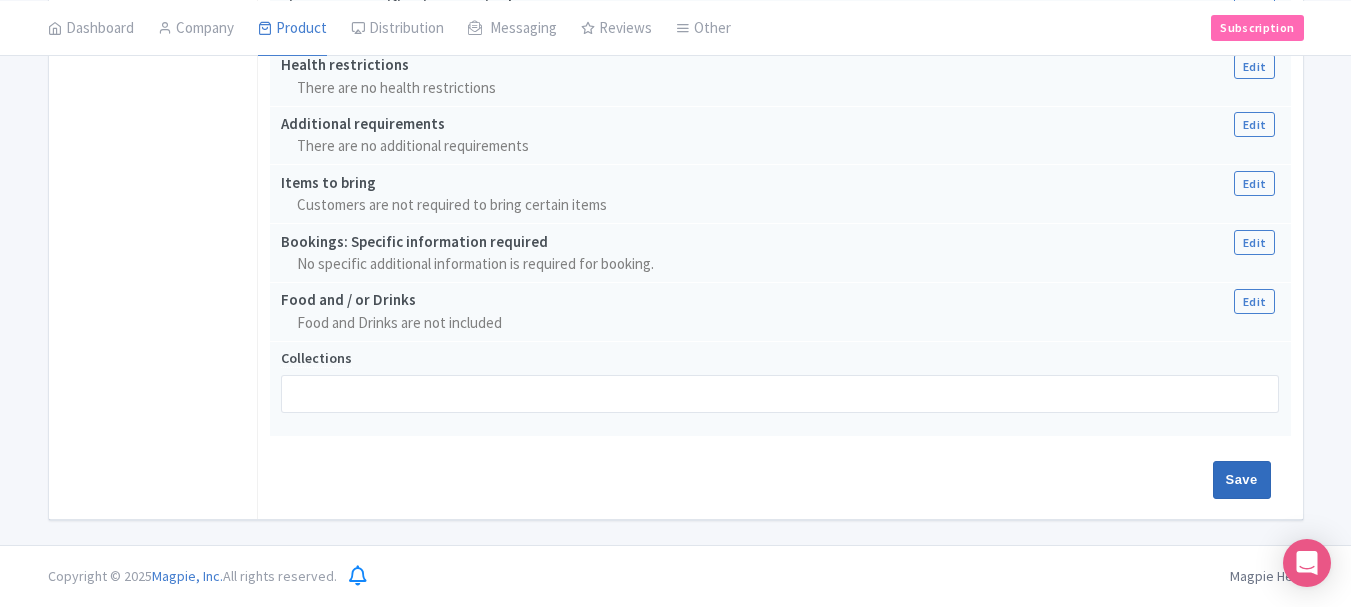 type on "Saving..." 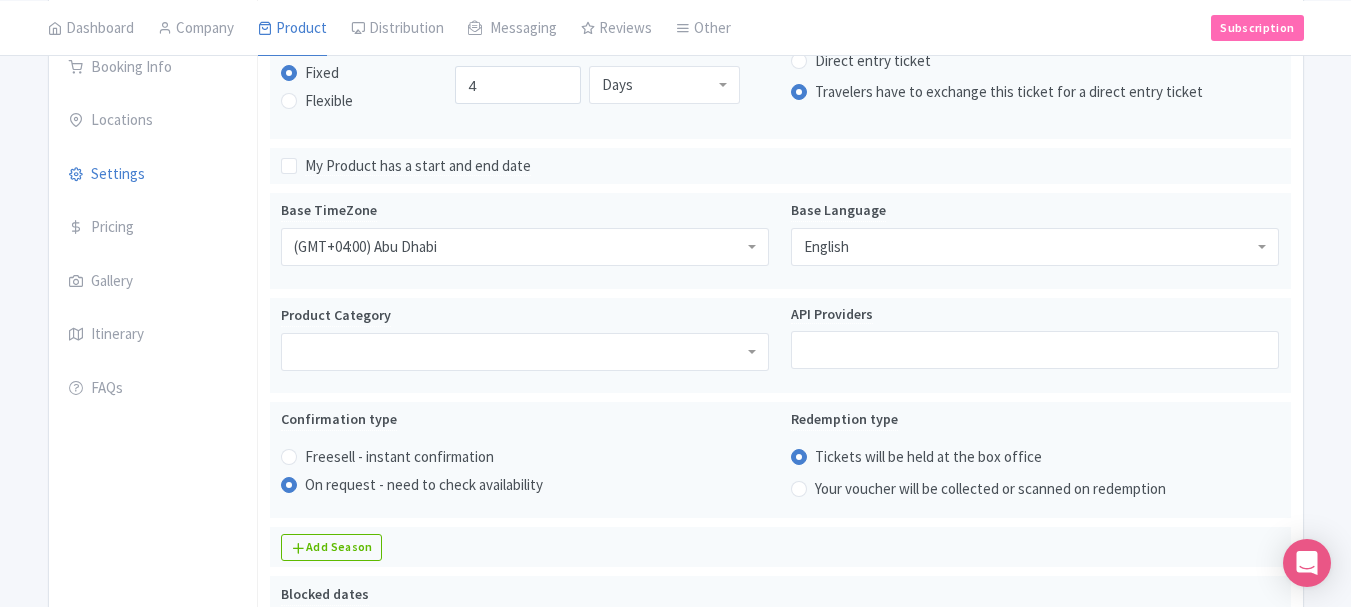 scroll, scrollTop: 208, scrollLeft: 0, axis: vertical 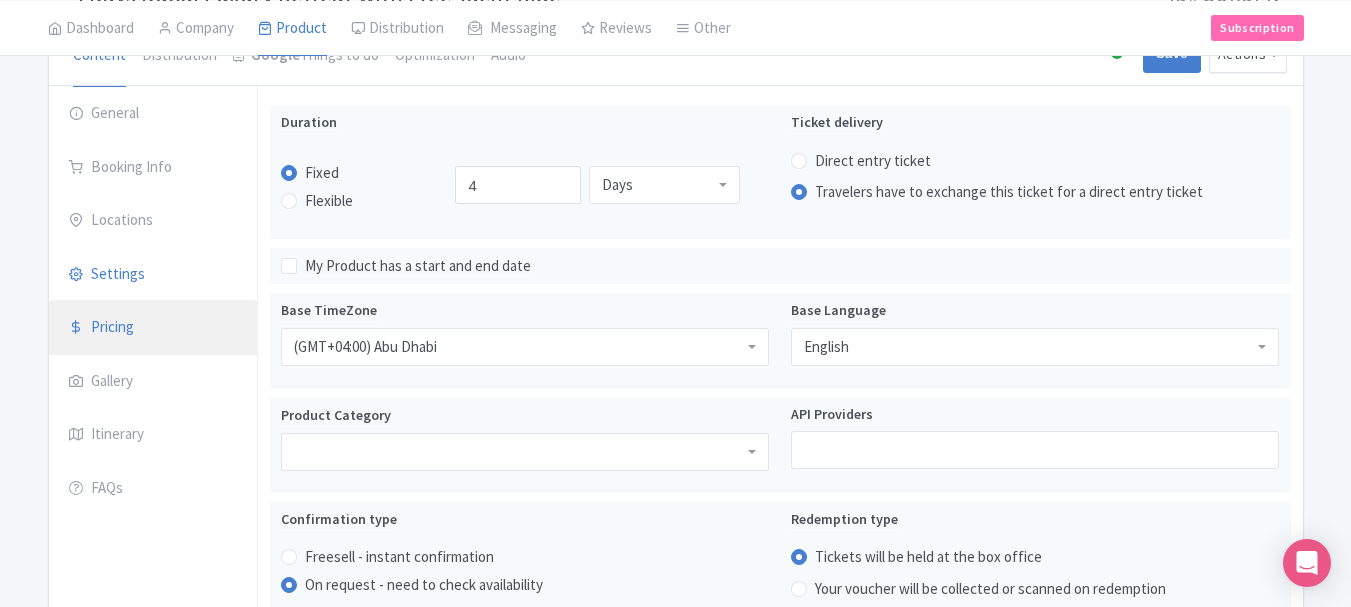 click on "Pricing" at bounding box center [153, 328] 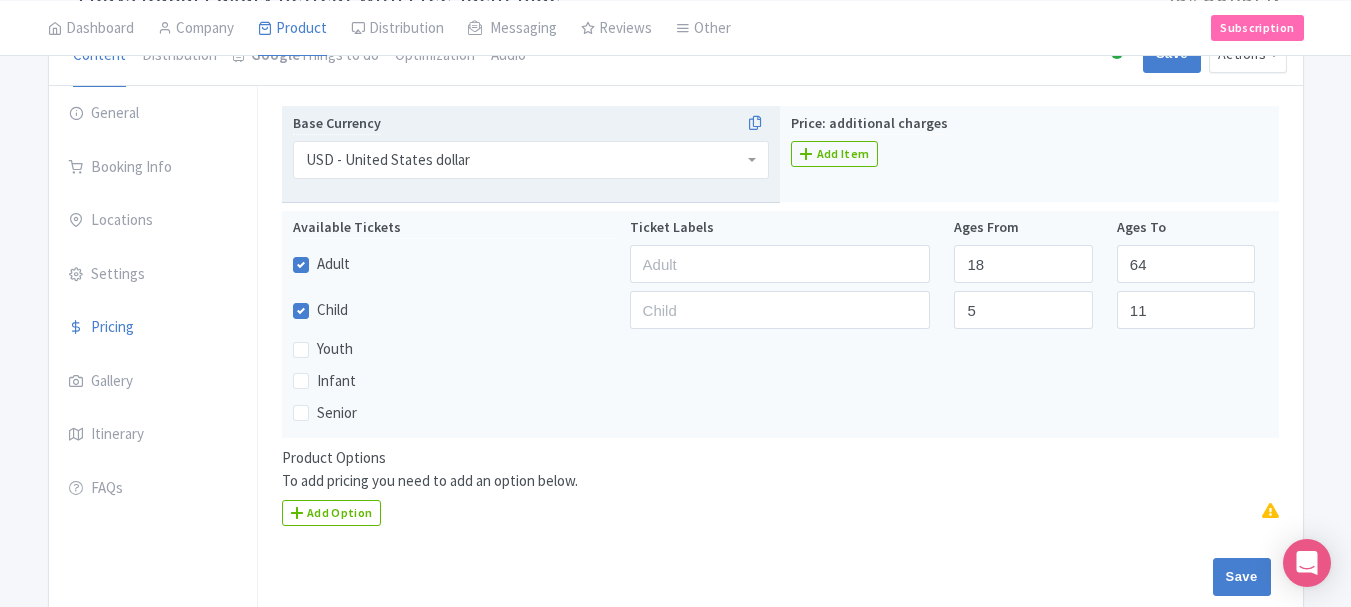 click on "USD - United States dollar" at bounding box center (531, 160) 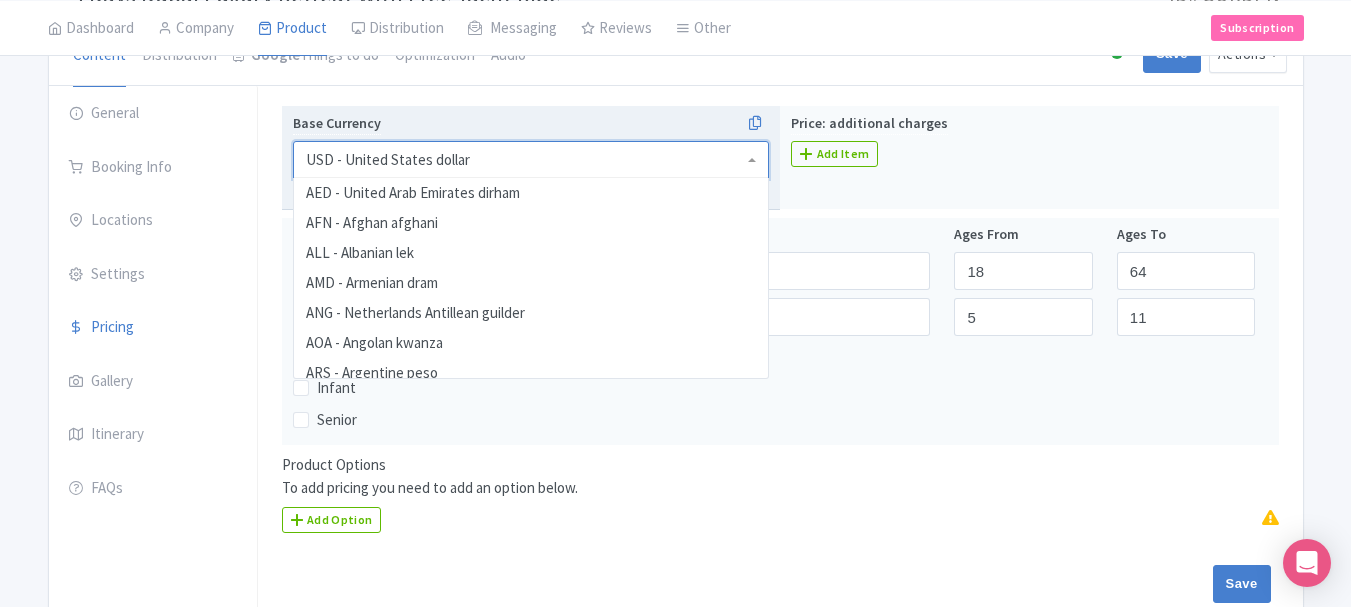 scroll, scrollTop: 4180, scrollLeft: 0, axis: vertical 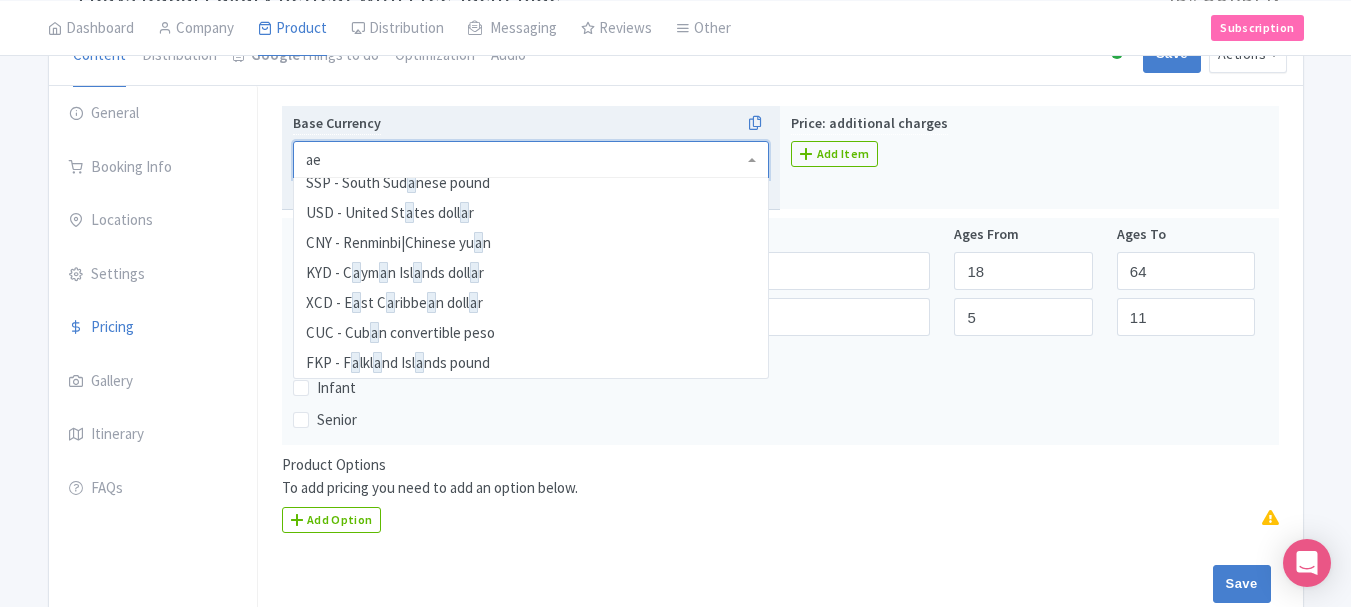 type on "aed" 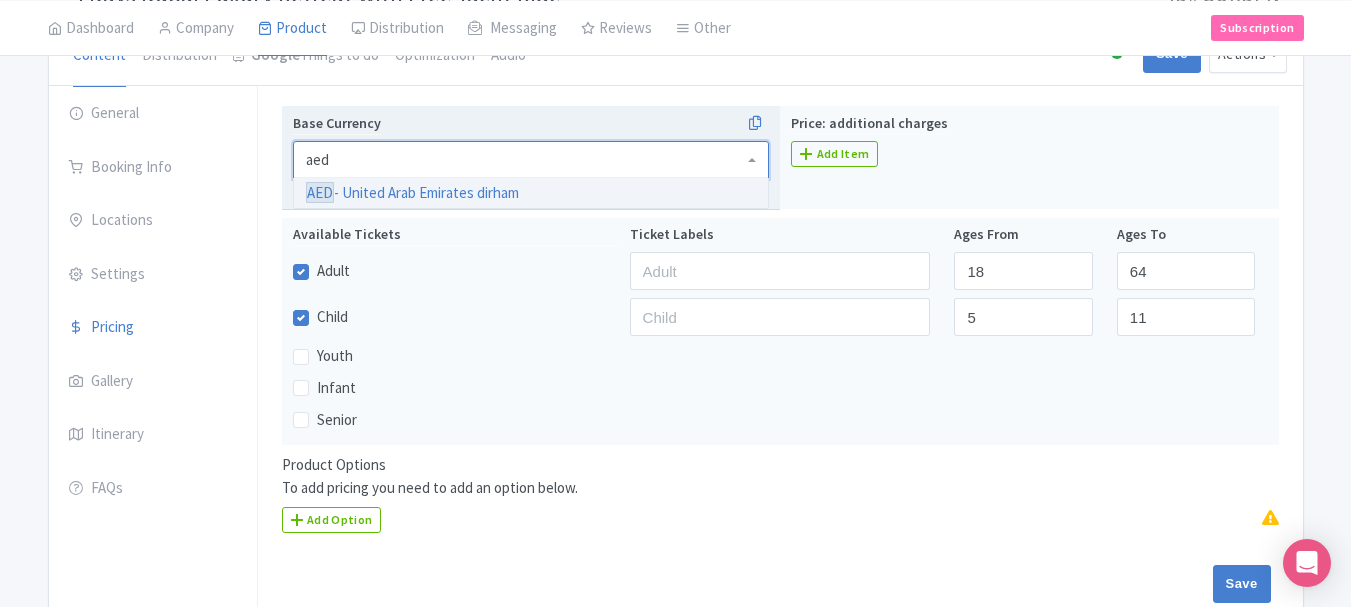 type 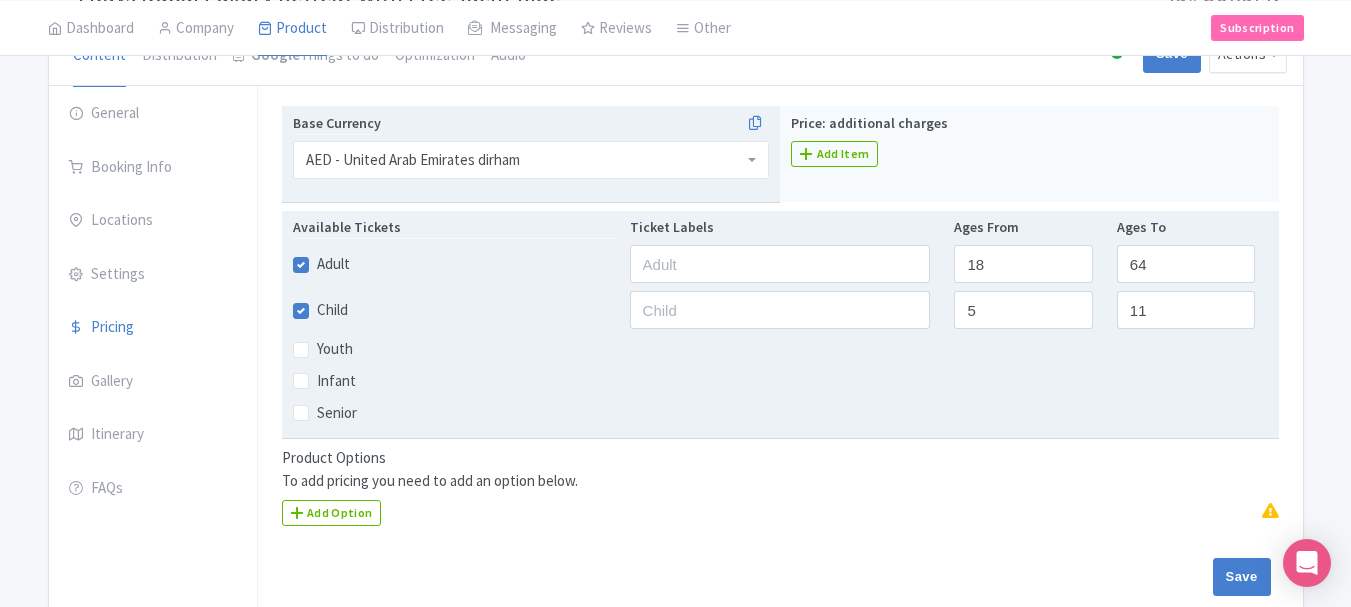 scroll, scrollTop: 305, scrollLeft: 0, axis: vertical 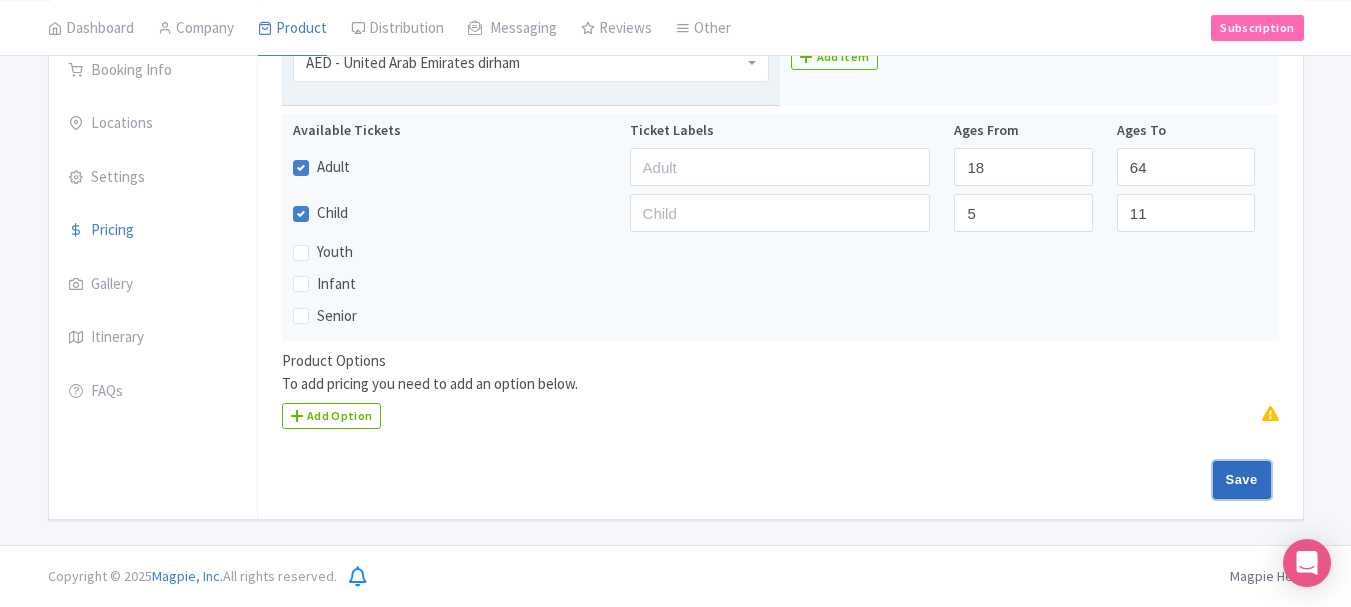 click on "Save" at bounding box center (1242, 480) 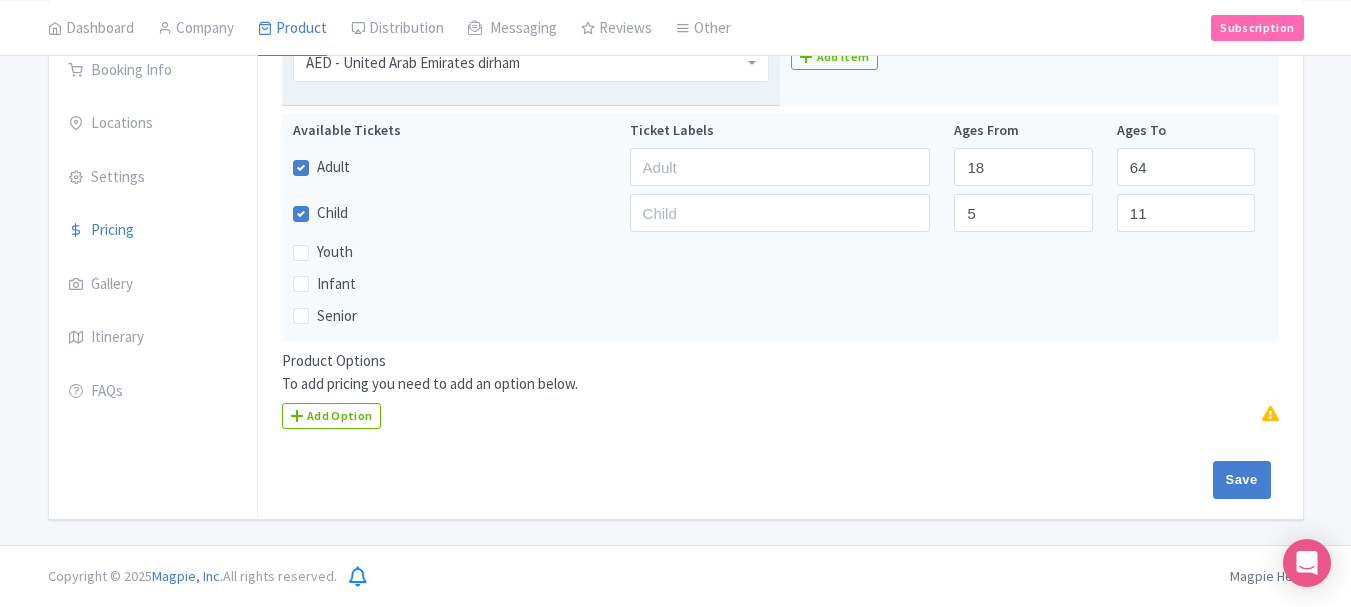 type on "Saving..." 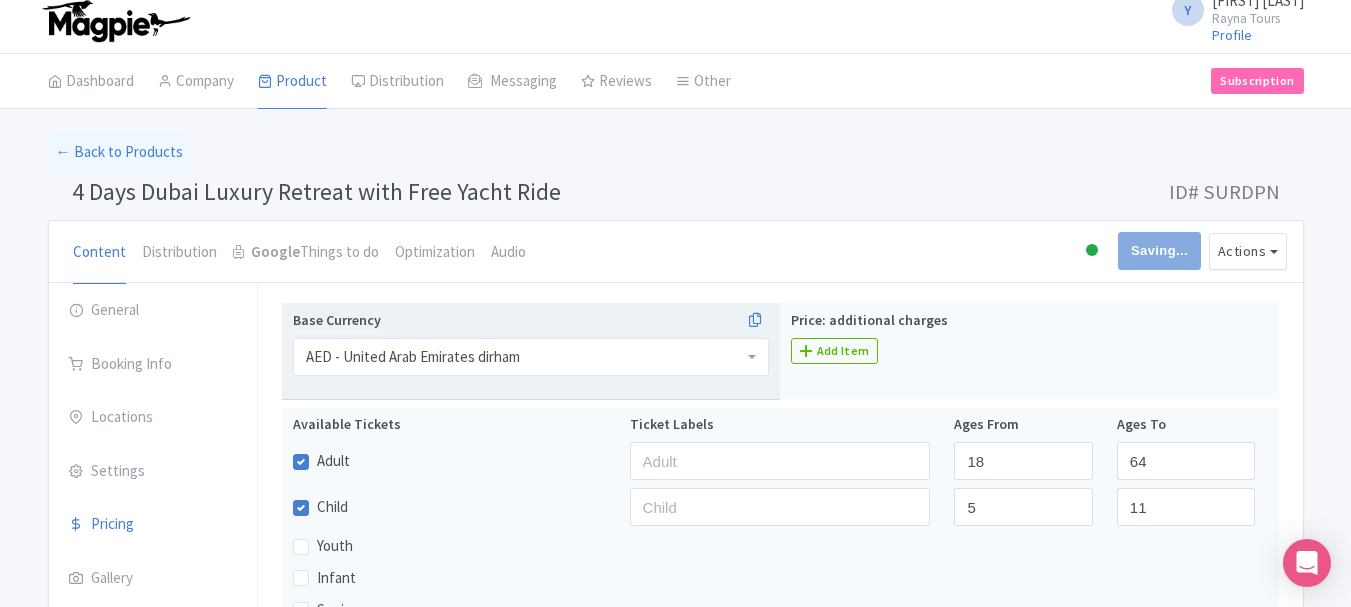 scroll, scrollTop: 0, scrollLeft: 0, axis: both 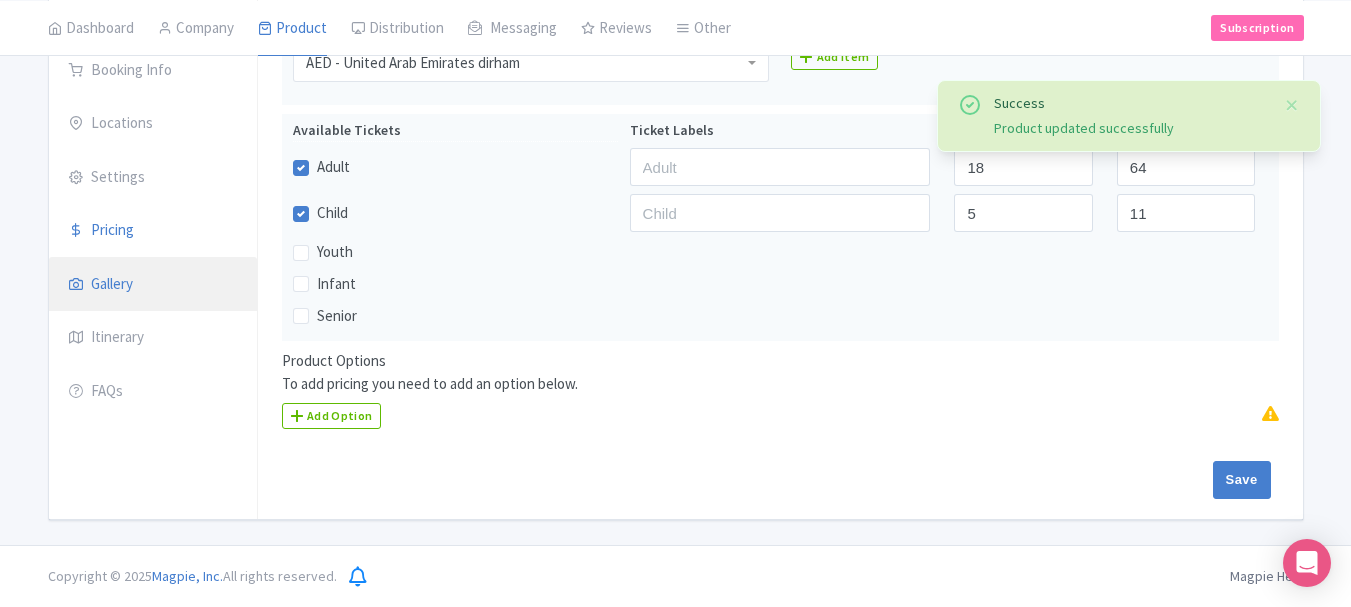 click on "Gallery" at bounding box center [153, 285] 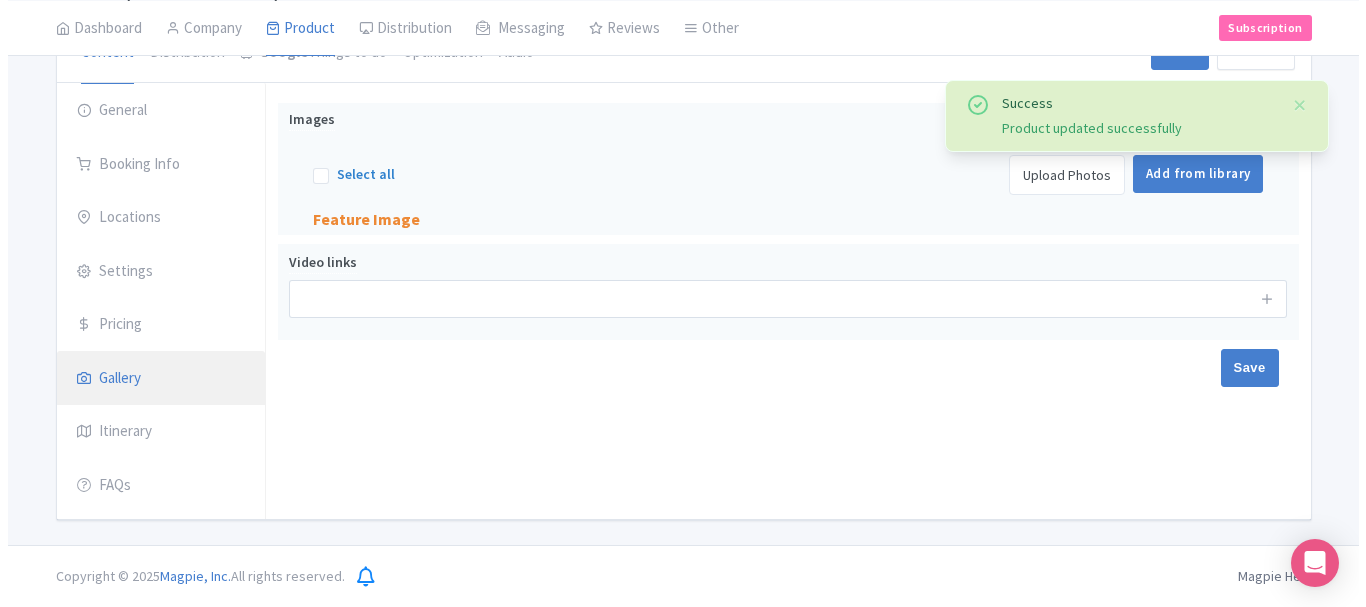 scroll, scrollTop: 211, scrollLeft: 0, axis: vertical 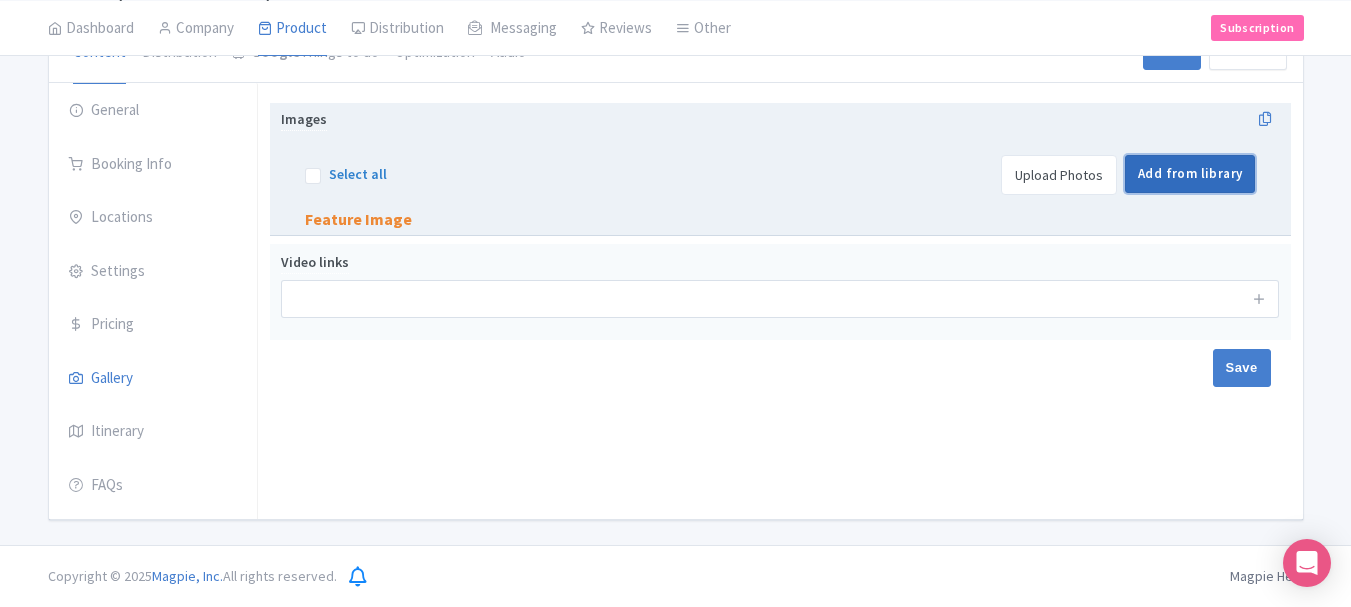 click on "Add from library" at bounding box center (1190, 174) 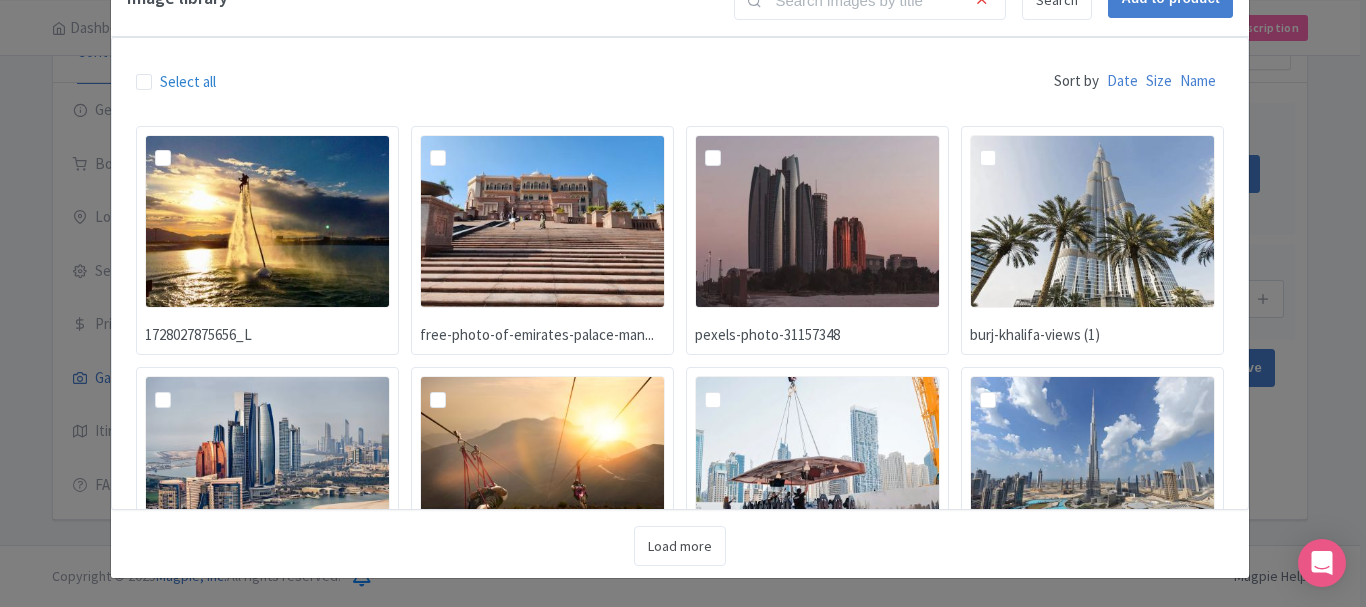 scroll, scrollTop: 0, scrollLeft: 0, axis: both 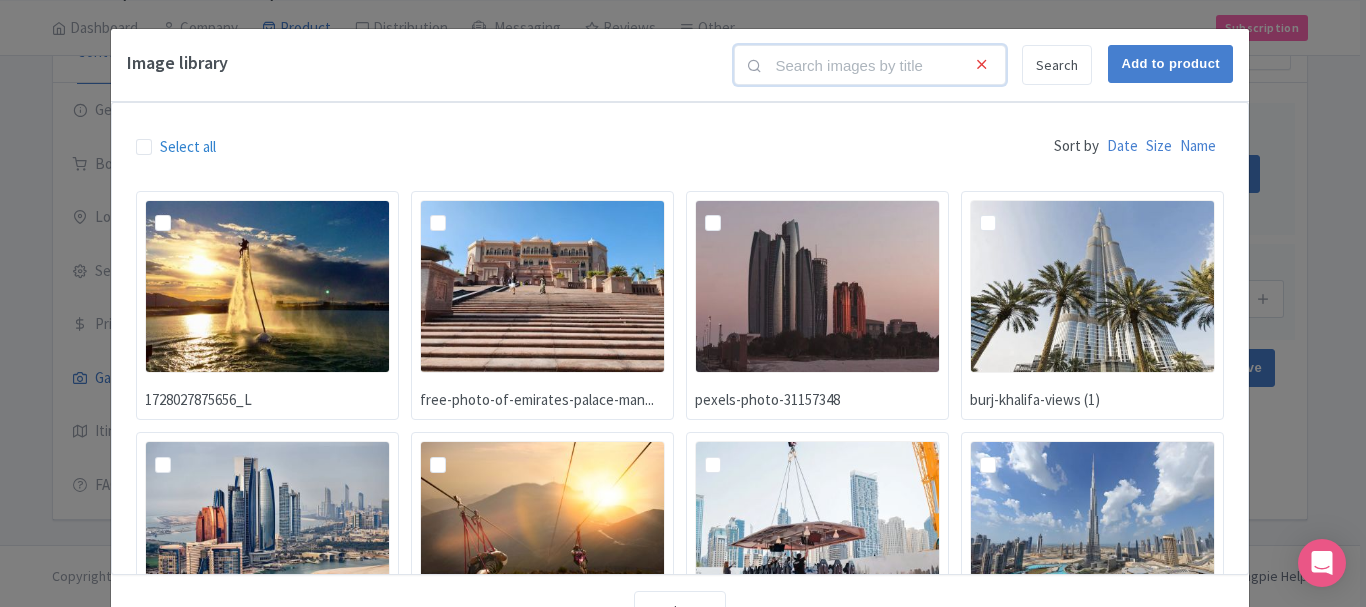 click at bounding box center (870, 65) 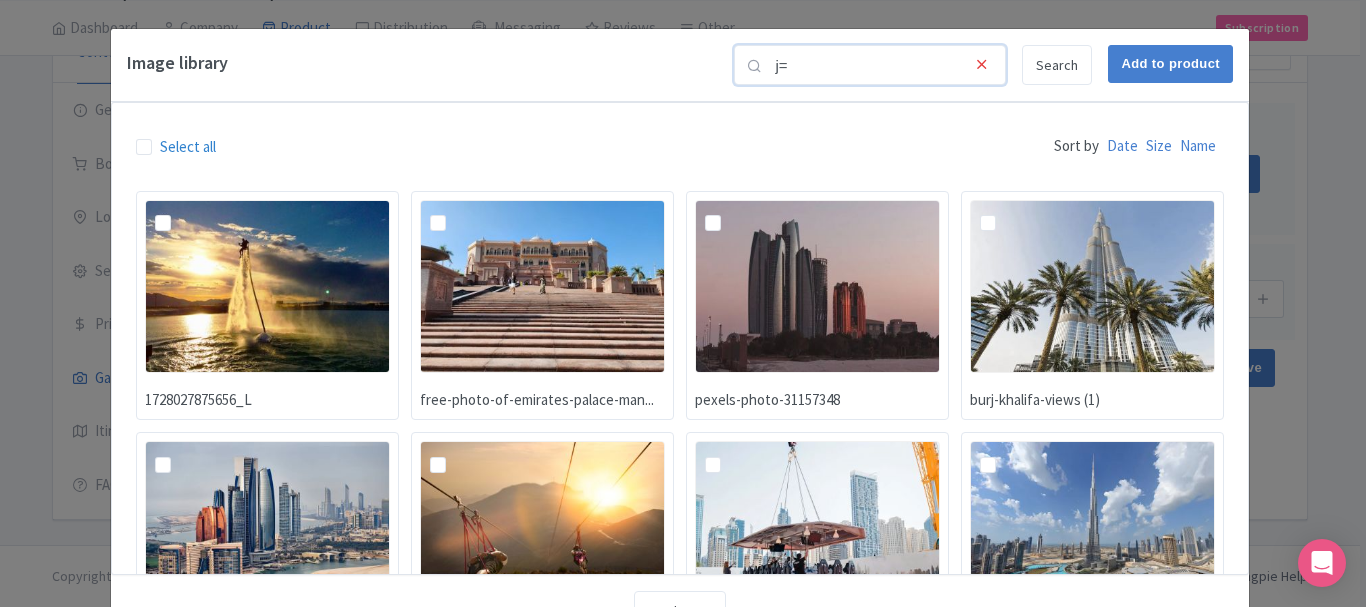 type on "j" 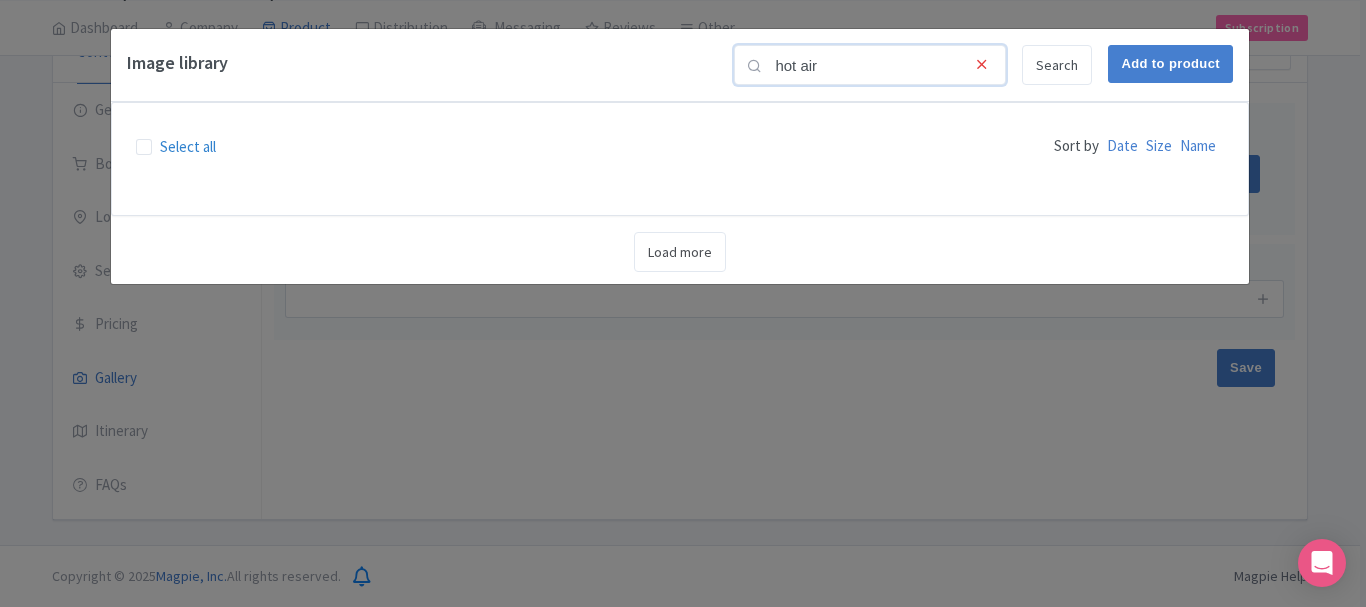 click on "hot air" at bounding box center (870, 65) 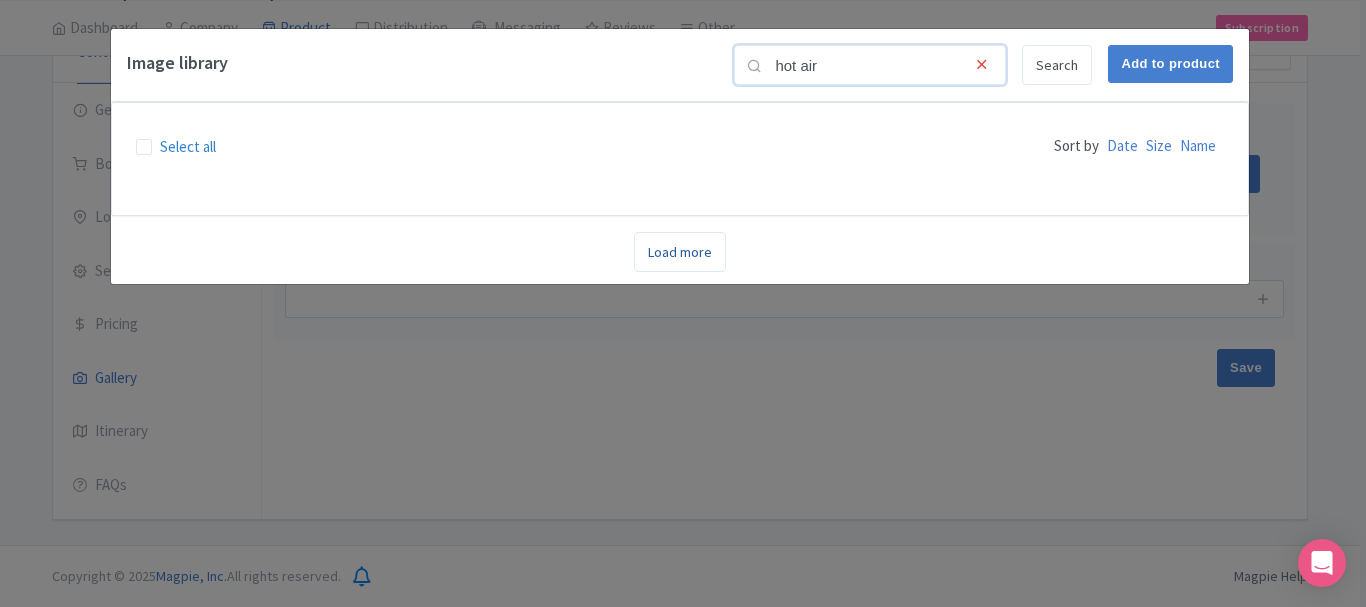 type on "hot air" 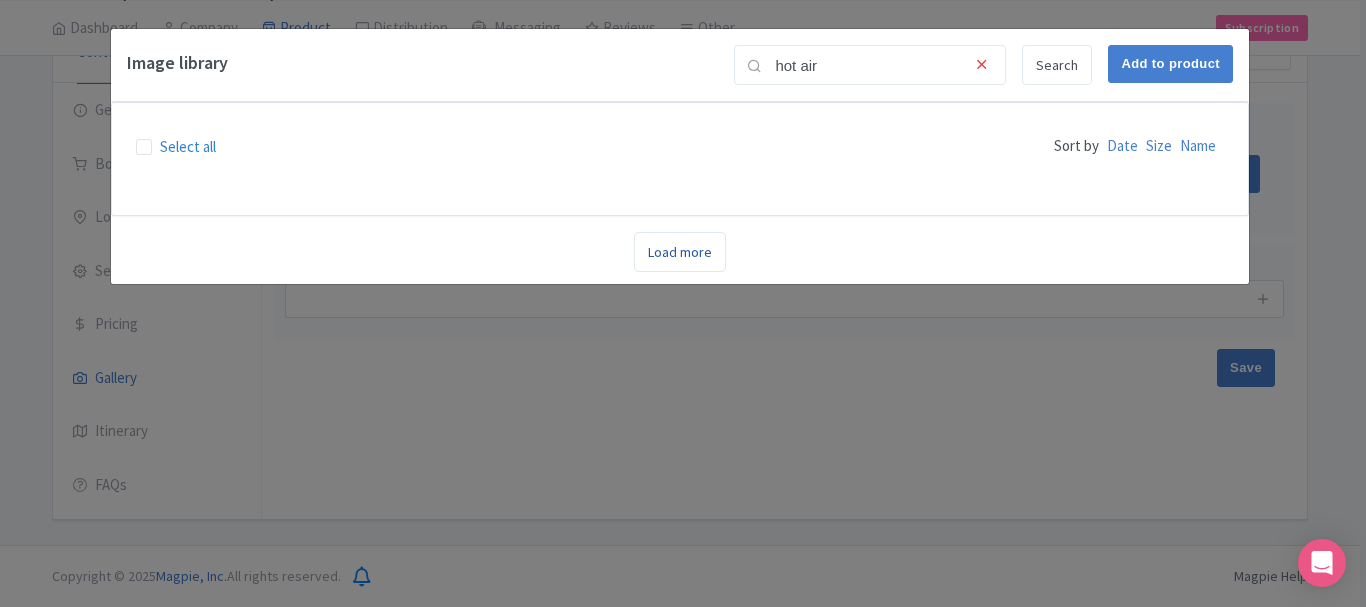 click on "Load more" at bounding box center (680, 252) 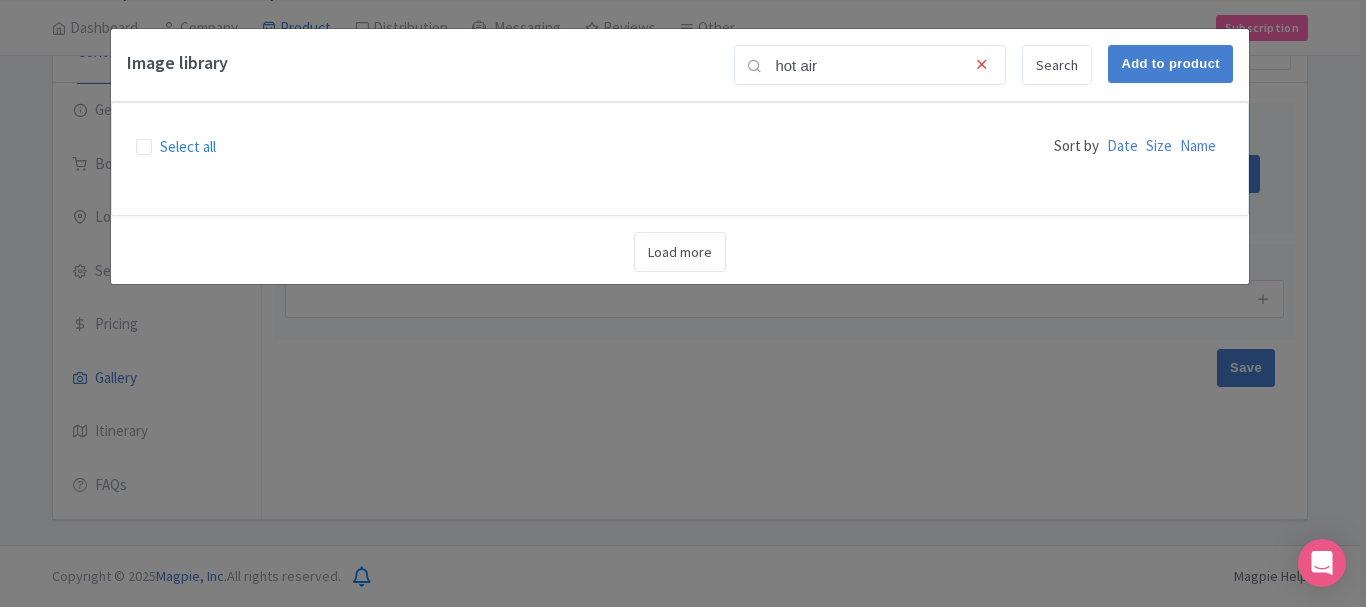 click on "Select all" at bounding box center (176, 147) 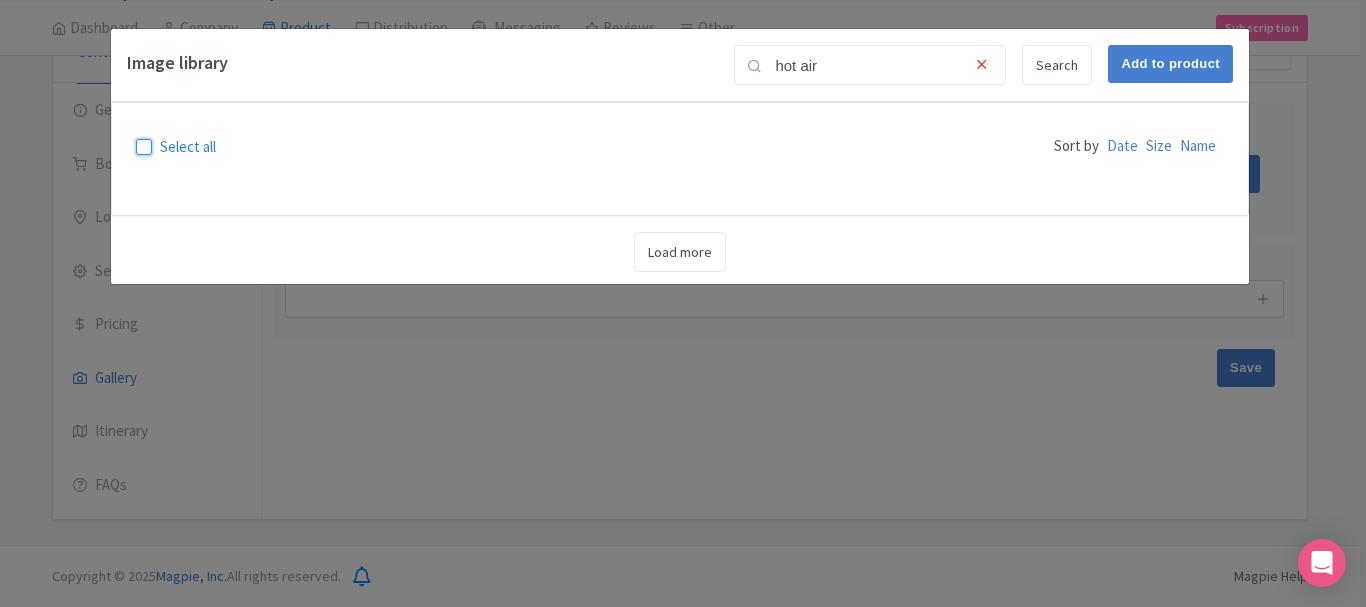 click on "Select all" at bounding box center [166, 141] 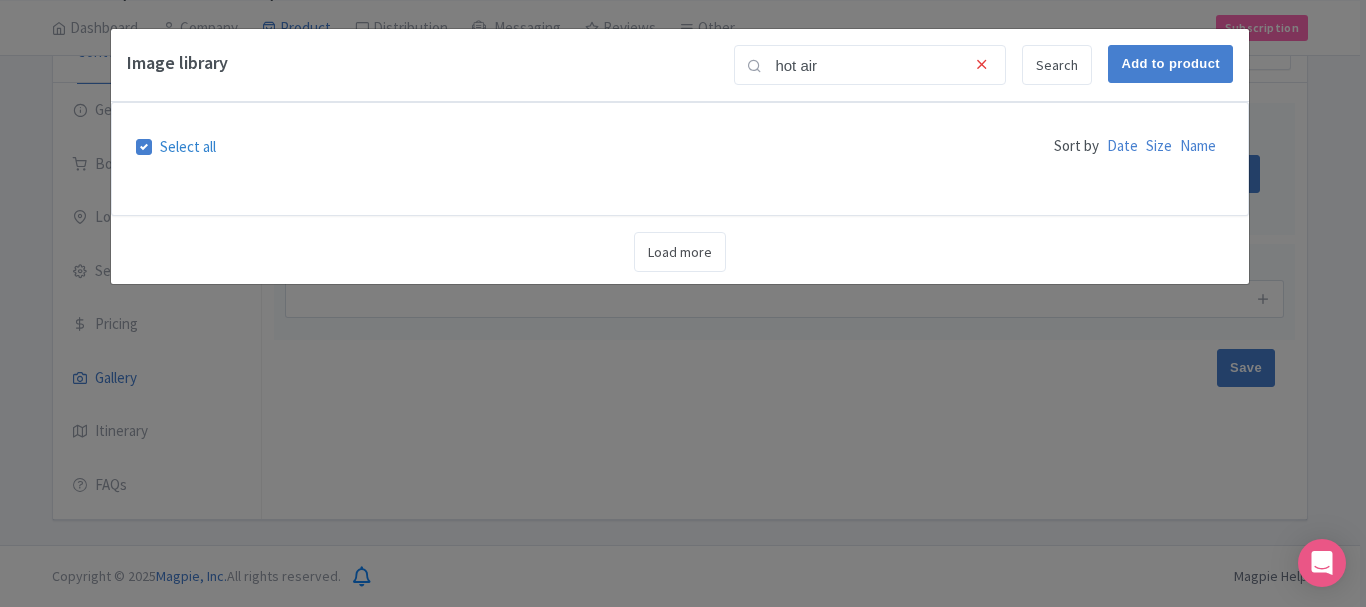 click on "Select all" at bounding box center (188, 147) 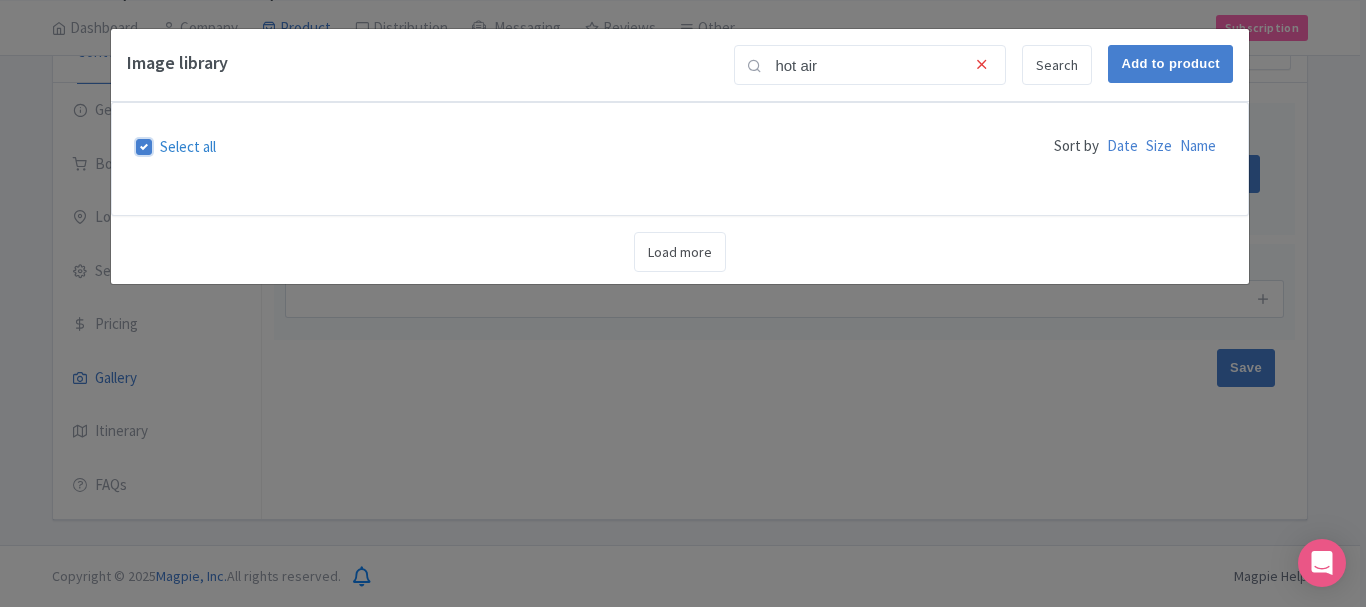 click on "Select all" at bounding box center (166, 141) 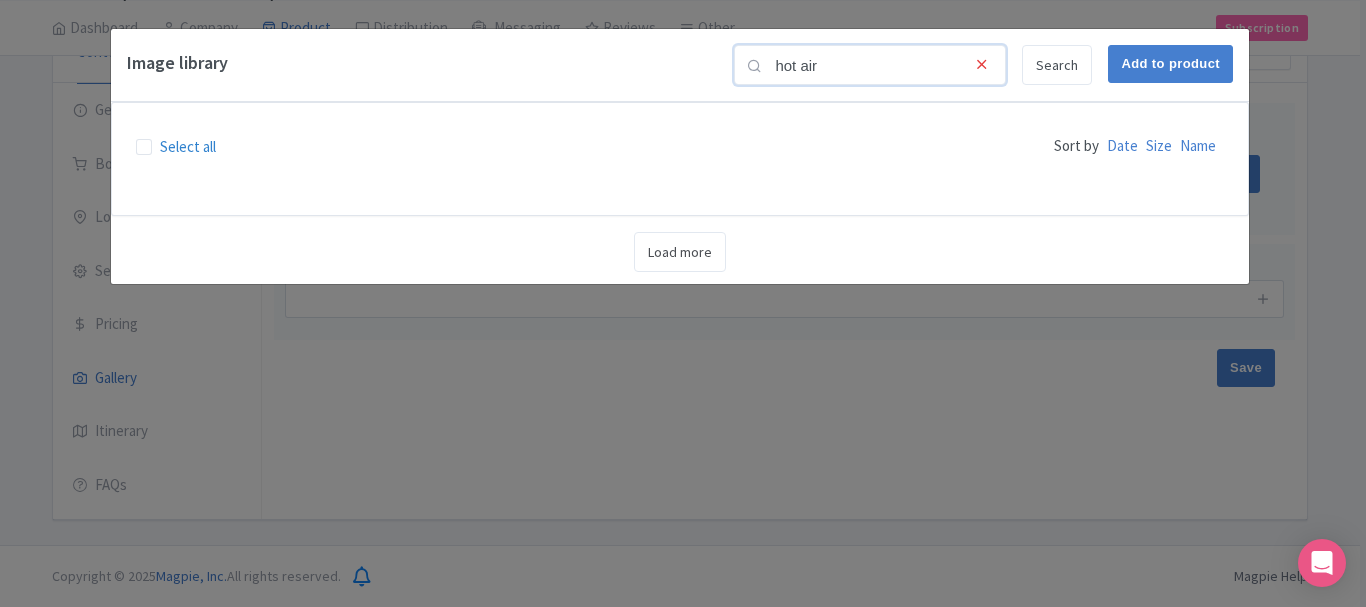 click on "hot air" at bounding box center [870, 65] 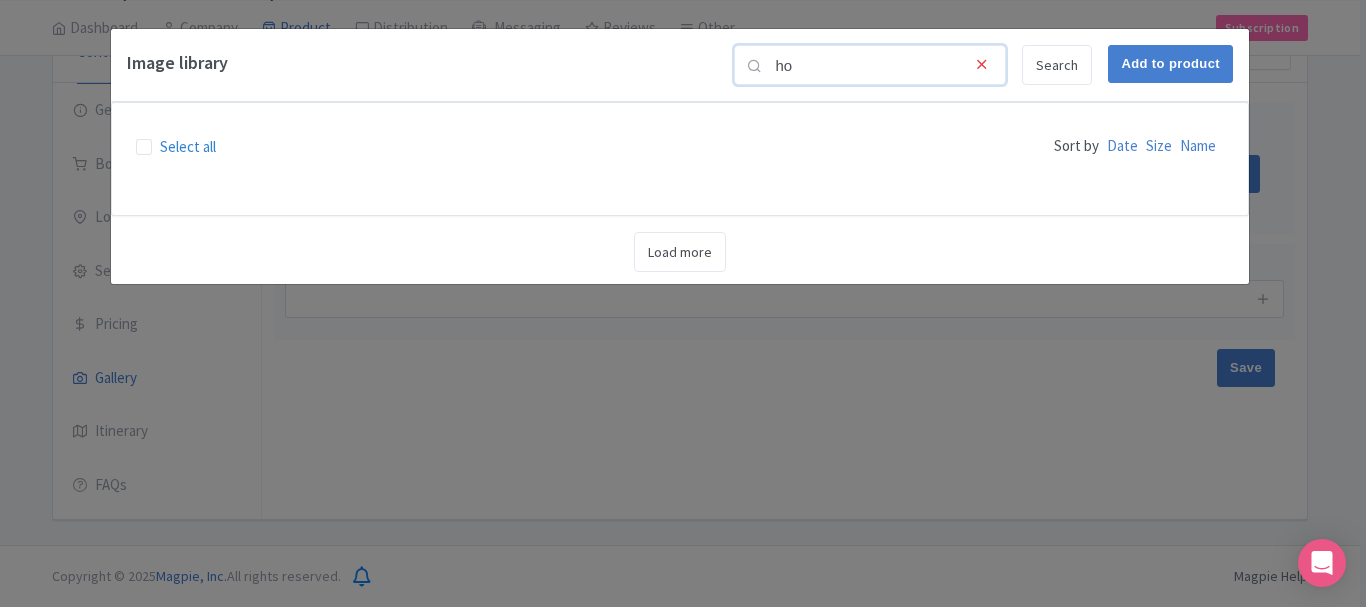 type on "h" 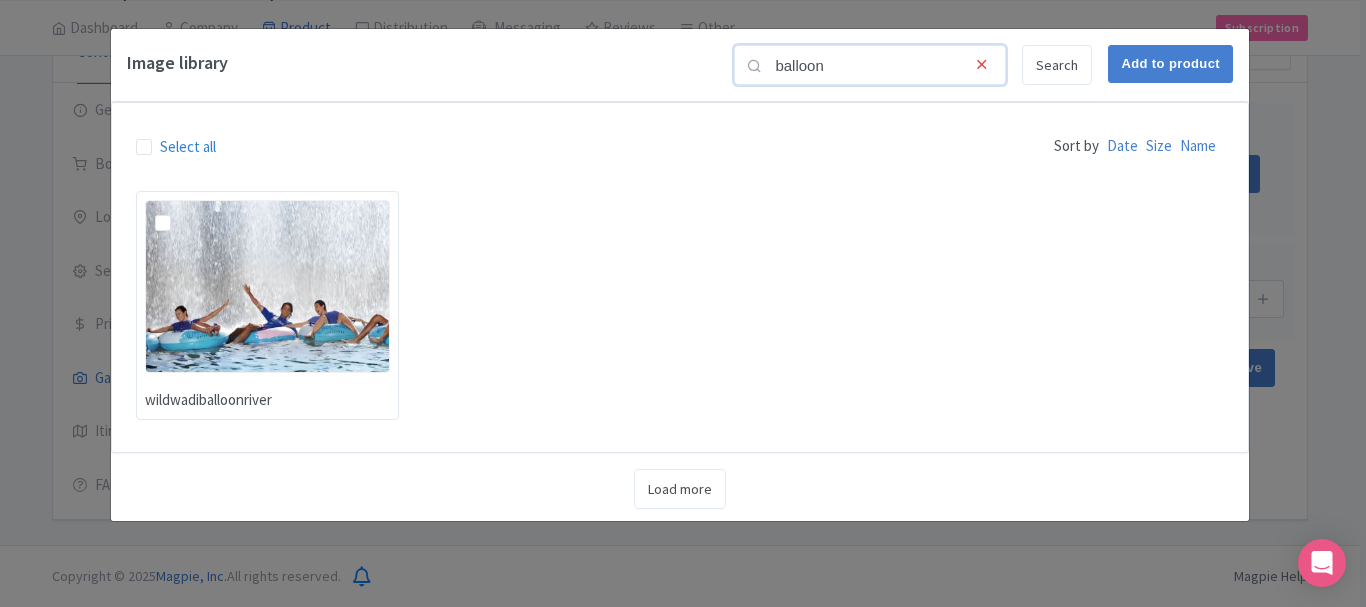 type on "balloon" 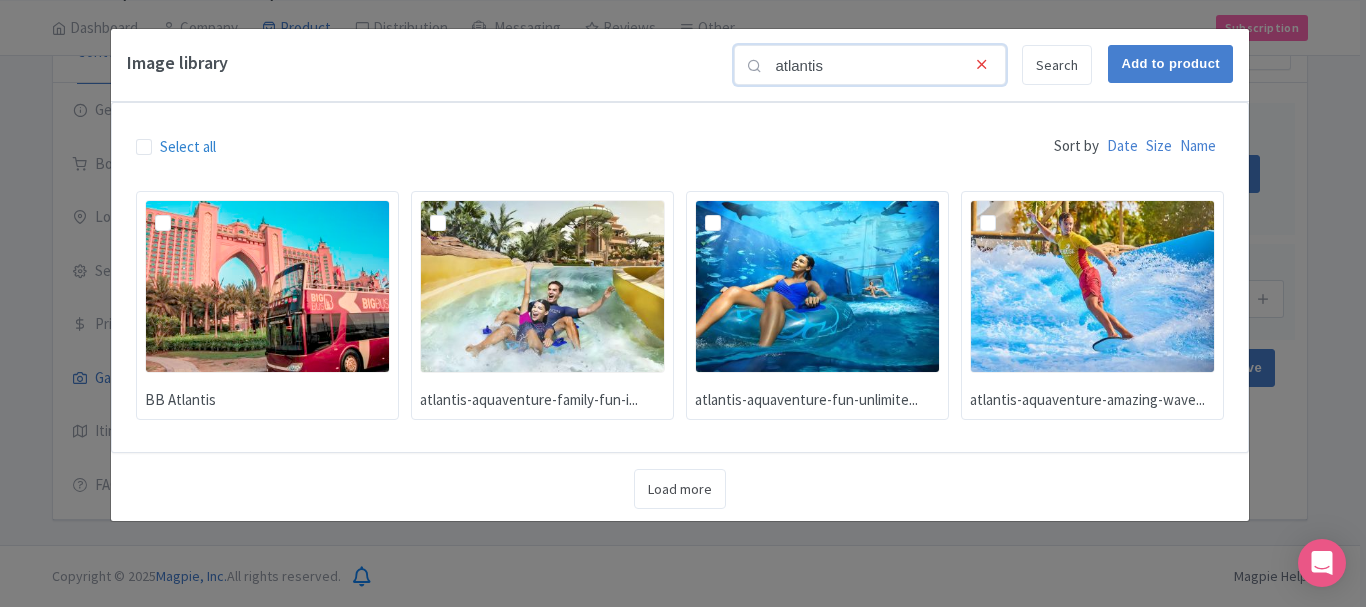 type on "atlantis" 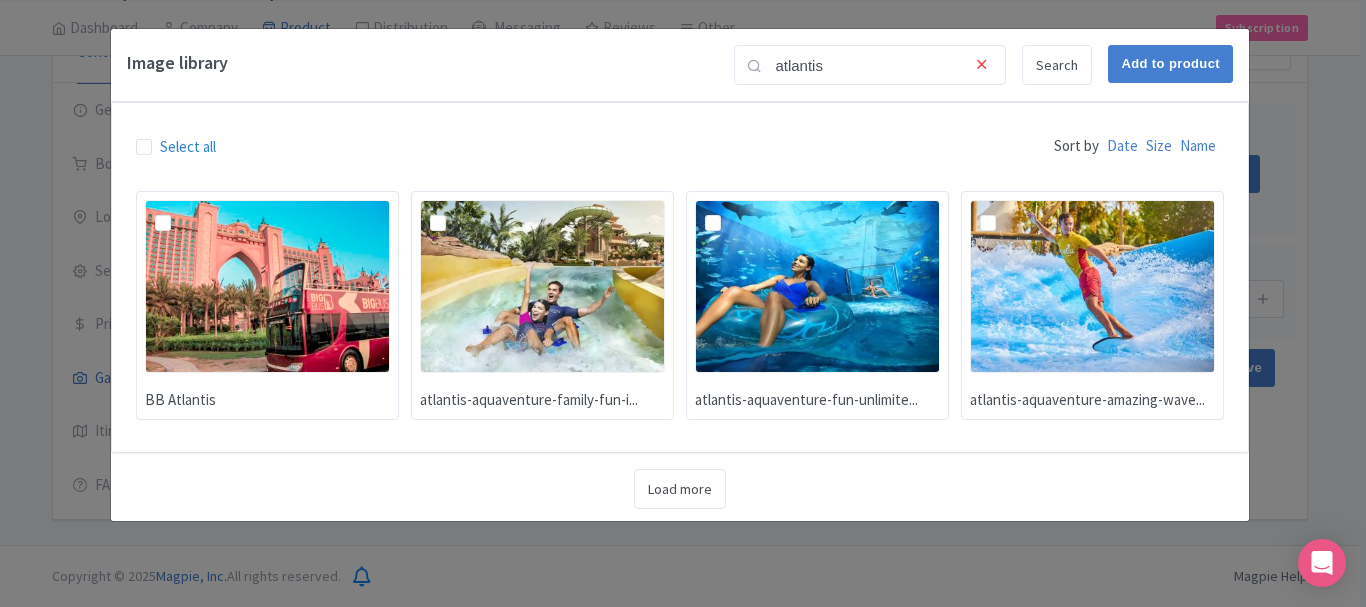 click at bounding box center [454, 212] 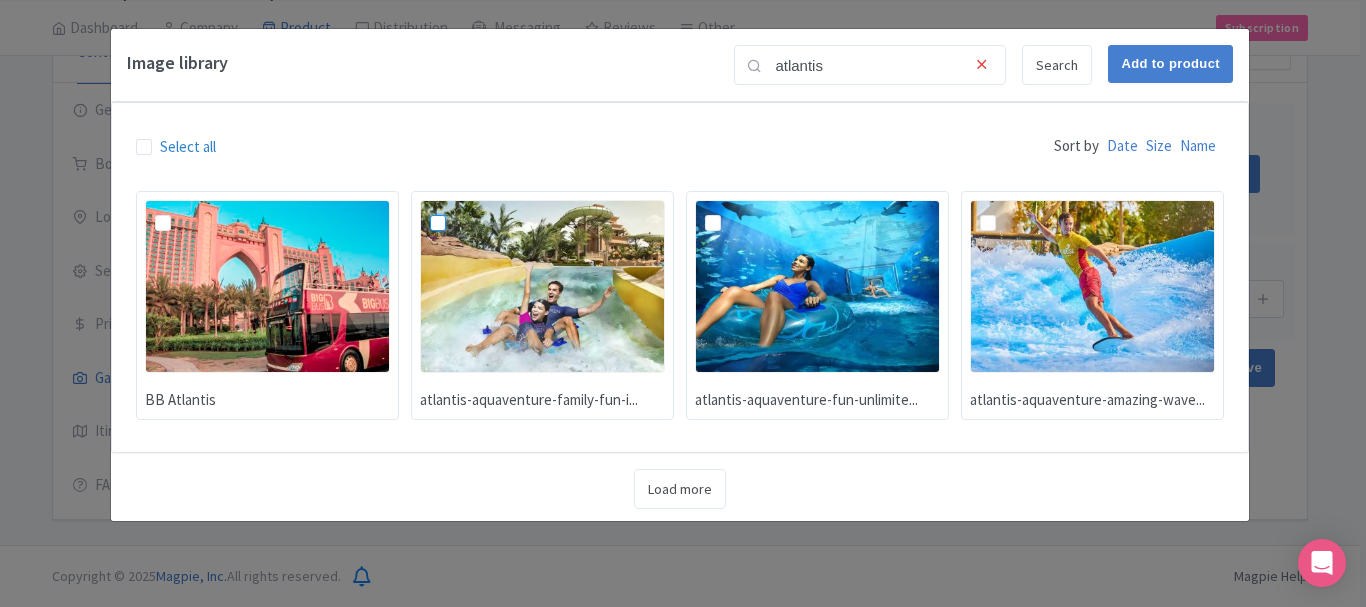 click at bounding box center [460, 206] 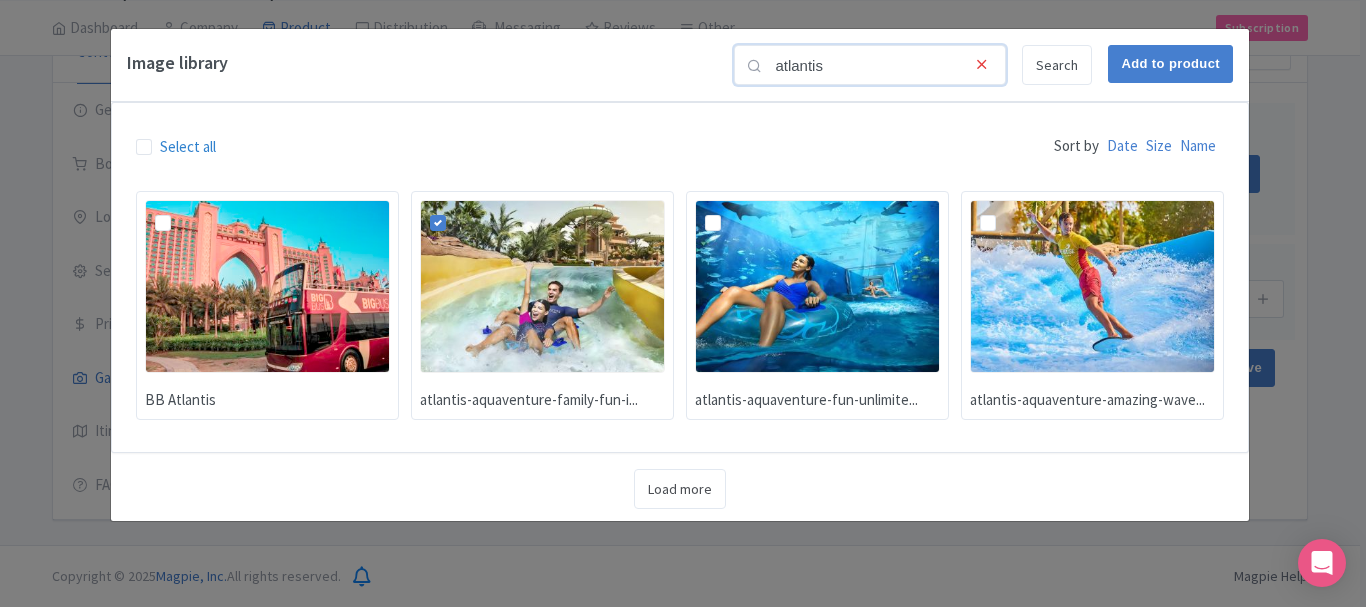 click on "atlantis" at bounding box center (870, 65) 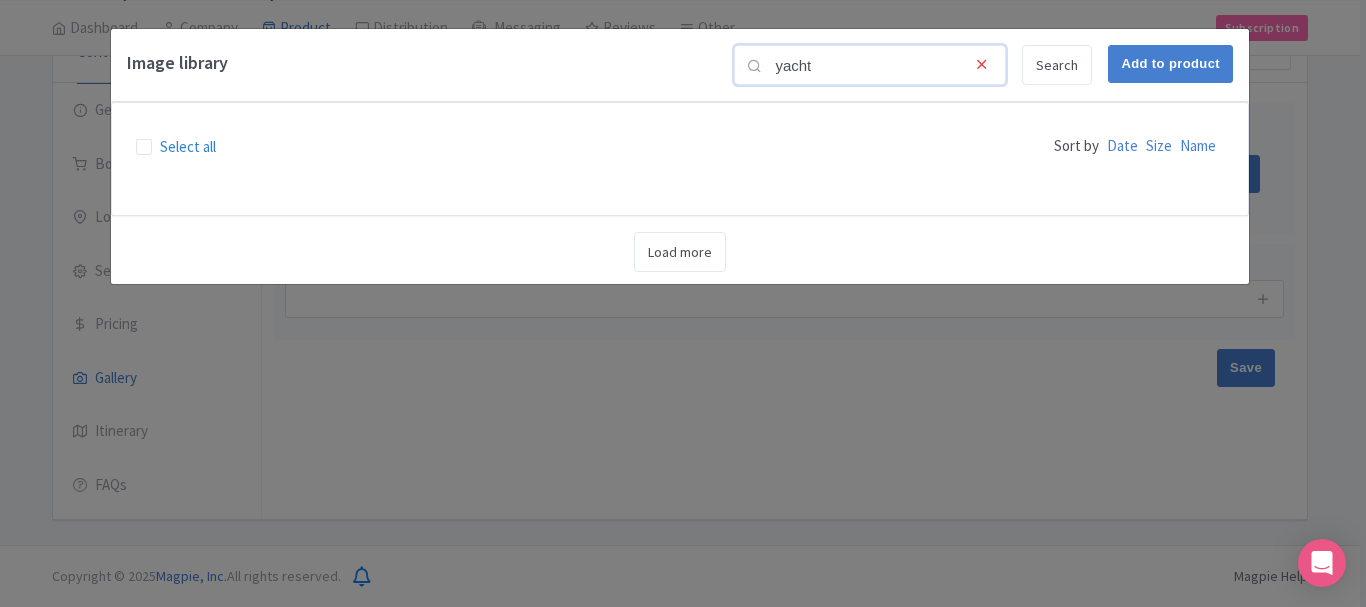 type on "yacht" 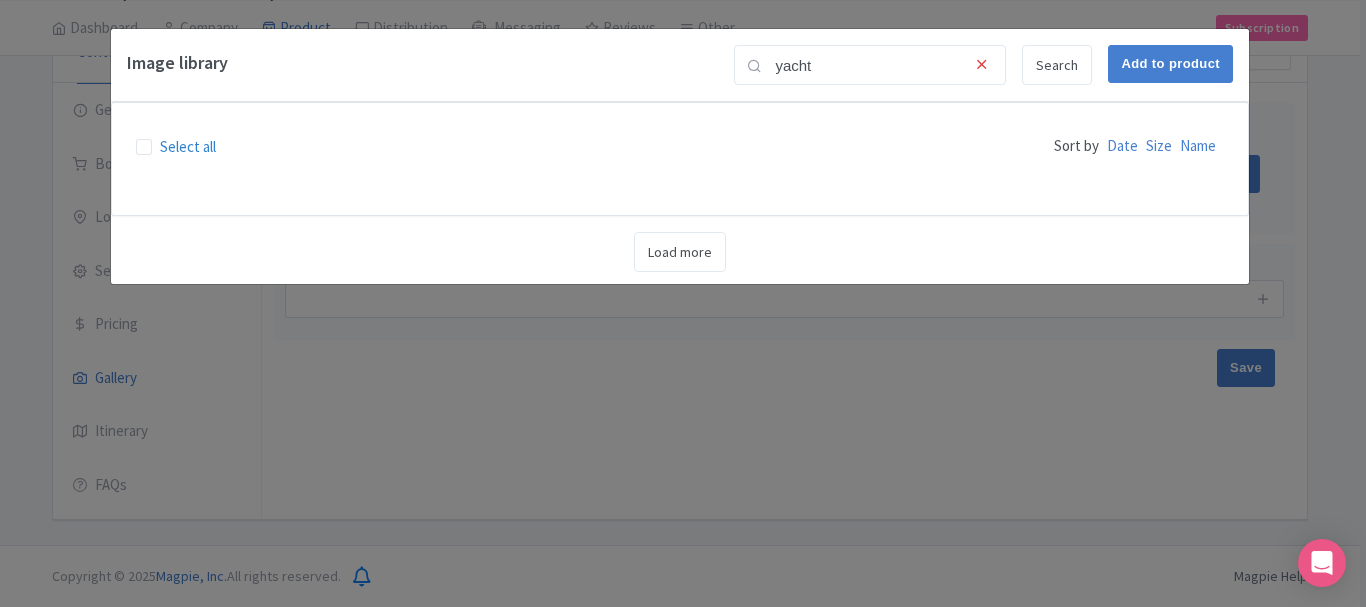 click on "Image library
yacht
Search
Add to product" at bounding box center (680, 65) 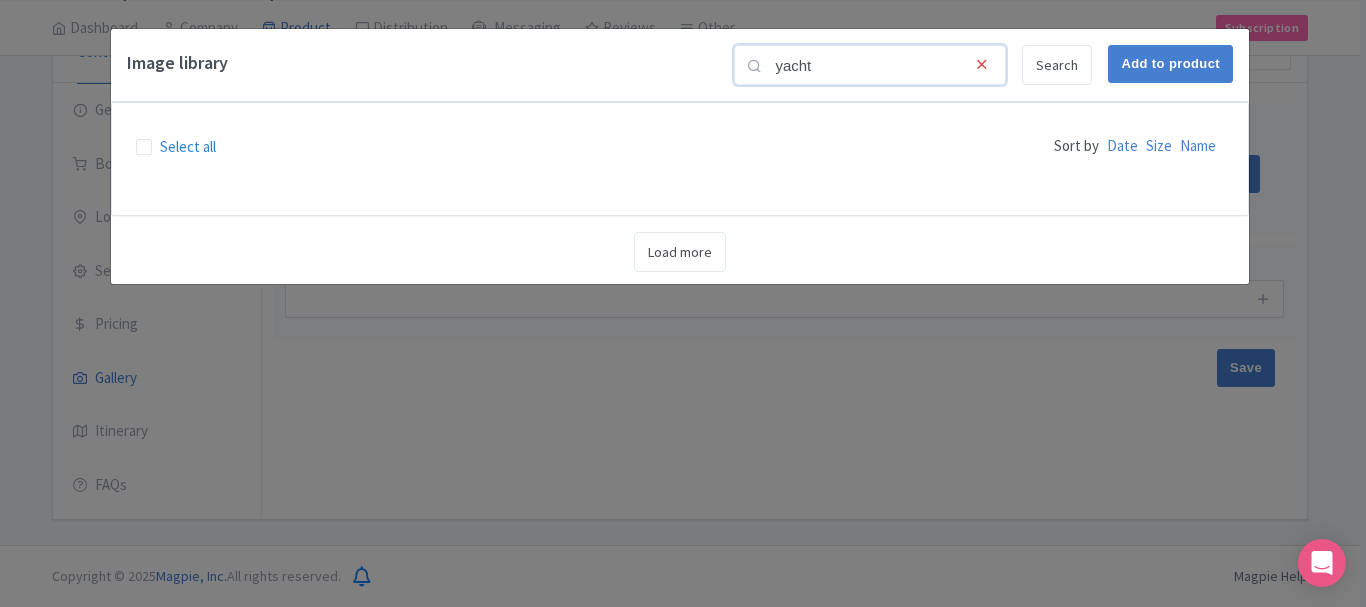 click on "yacht" at bounding box center [870, 65] 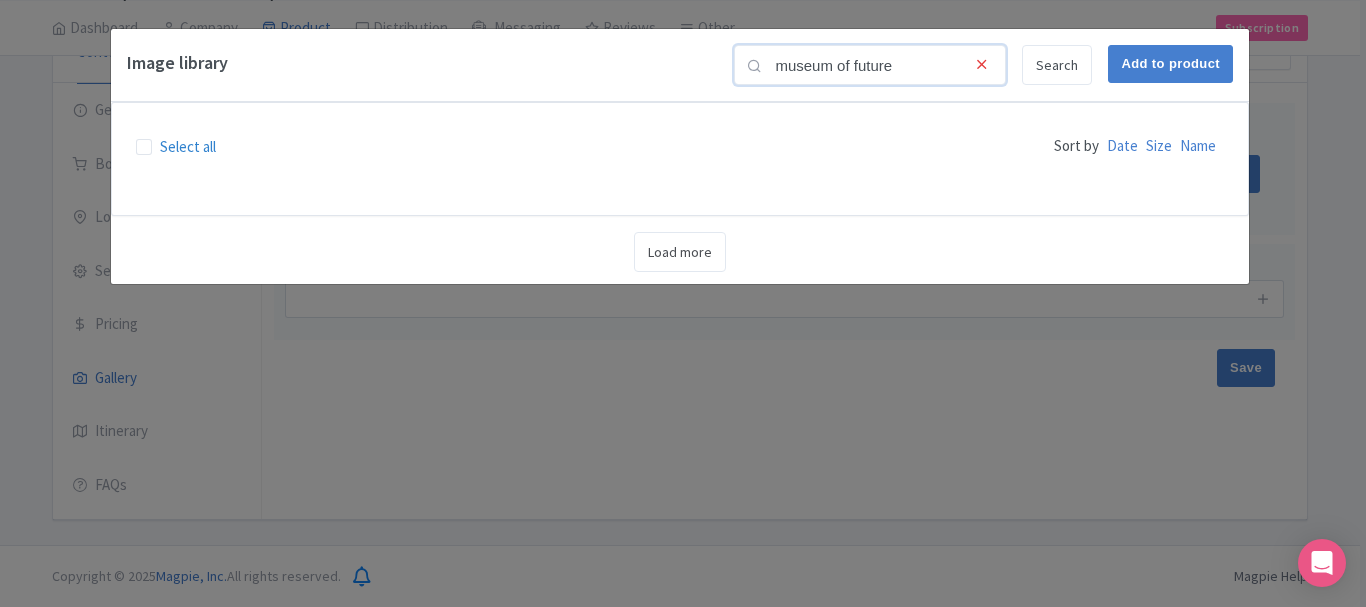 type on "museum of future" 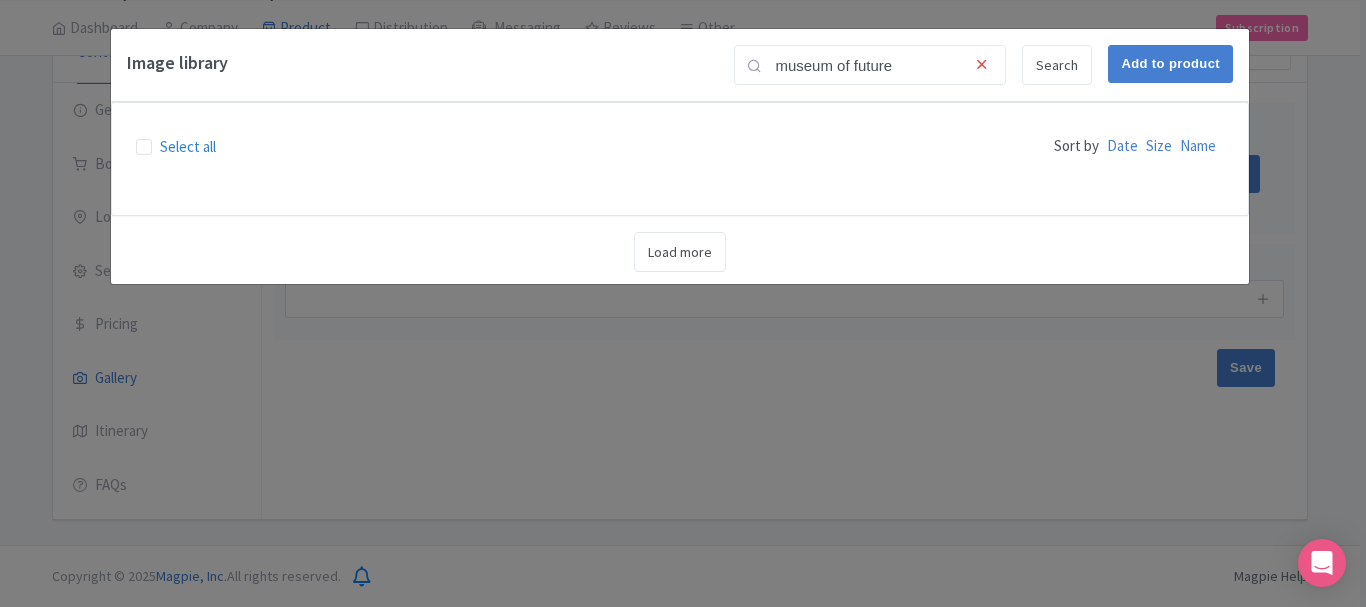 click at bounding box center (981, 65) 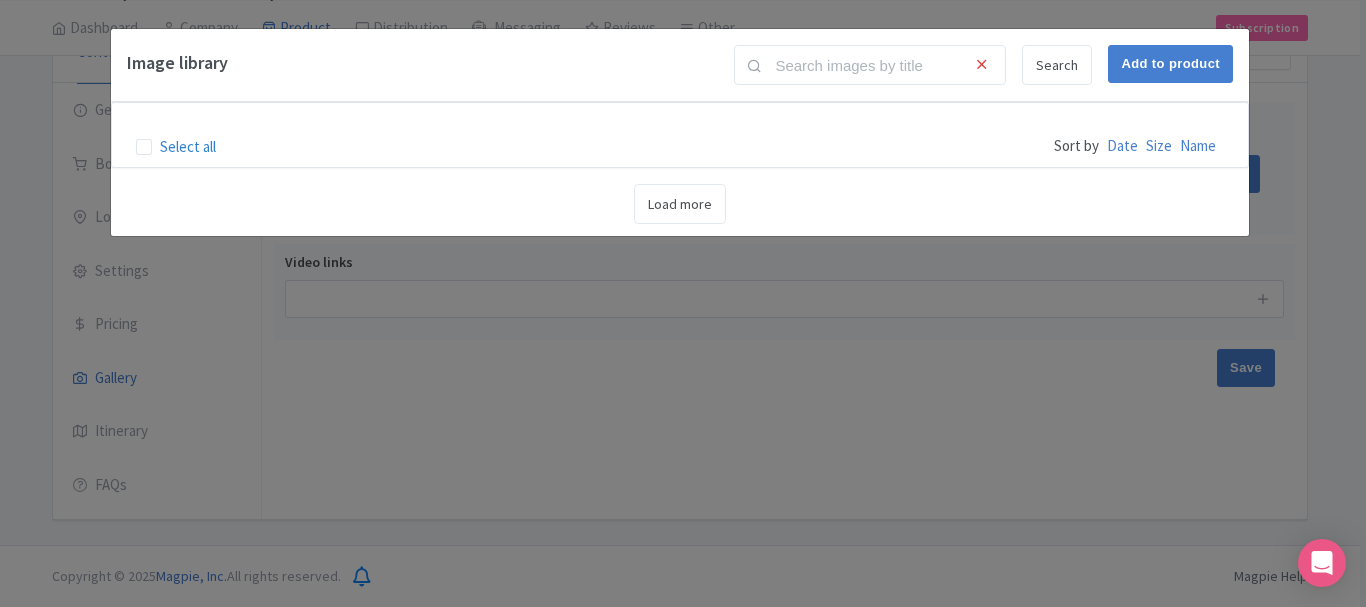 click on "Image library
Search
Add to product
Select all
Sort by
Date
Size
Name
Loading...
Load more" at bounding box center (683, 303) 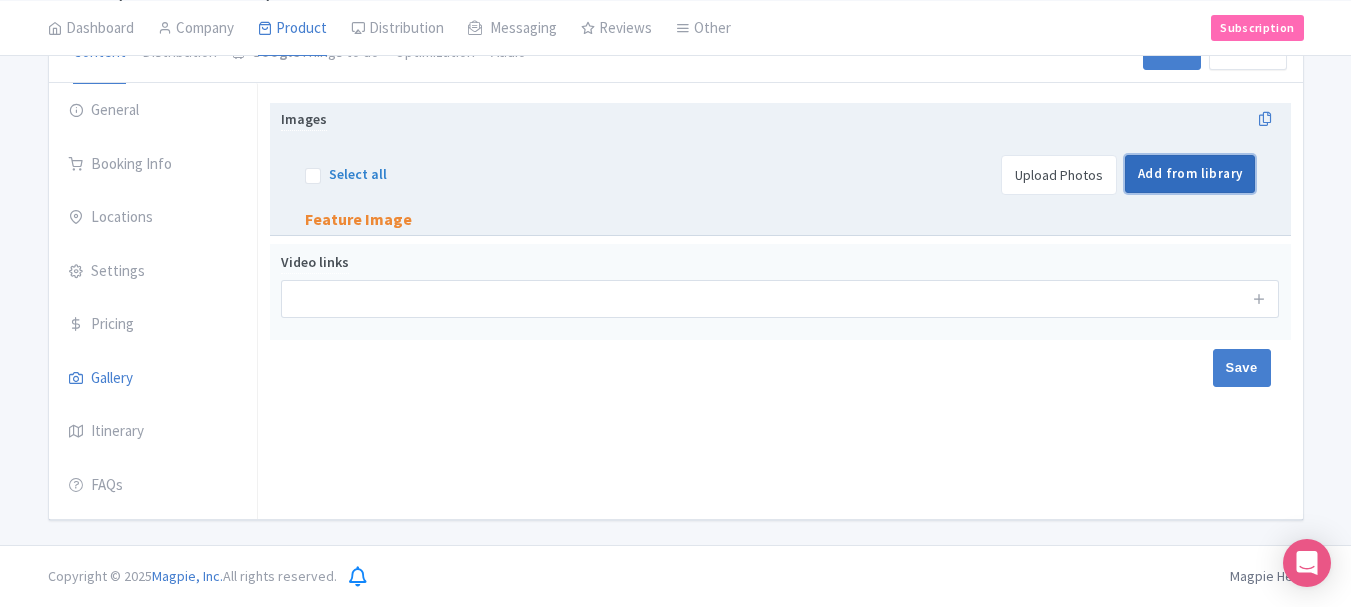 click on "Add from library" at bounding box center [1190, 174] 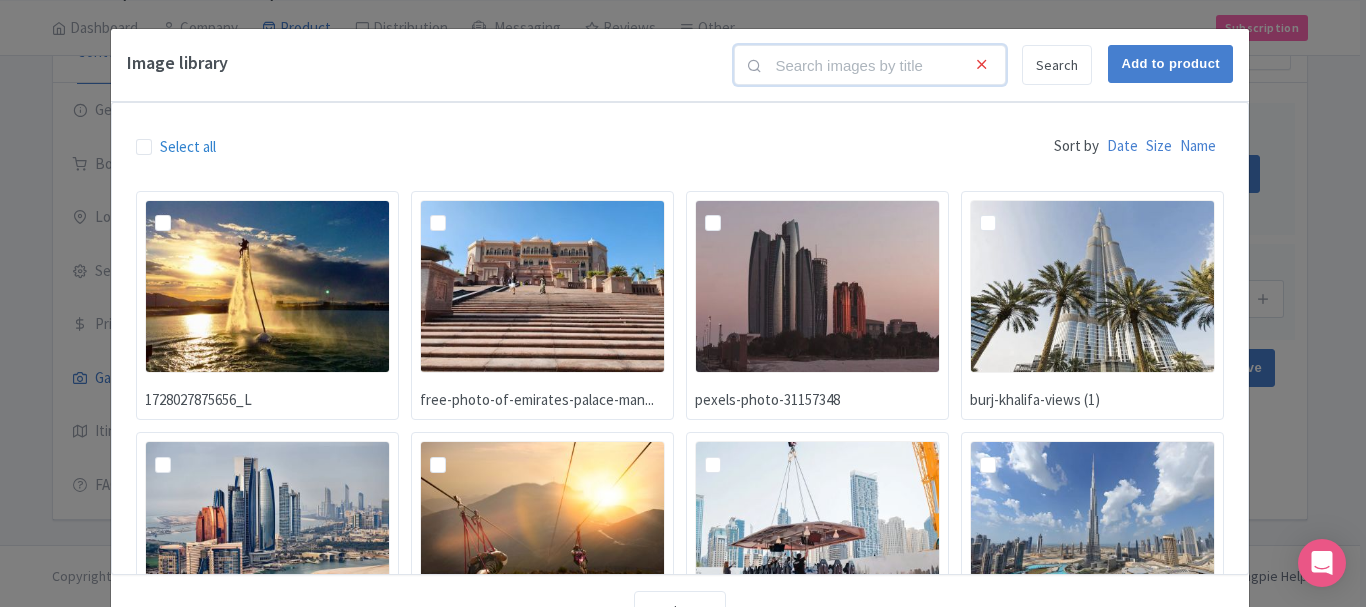click at bounding box center [870, 65] 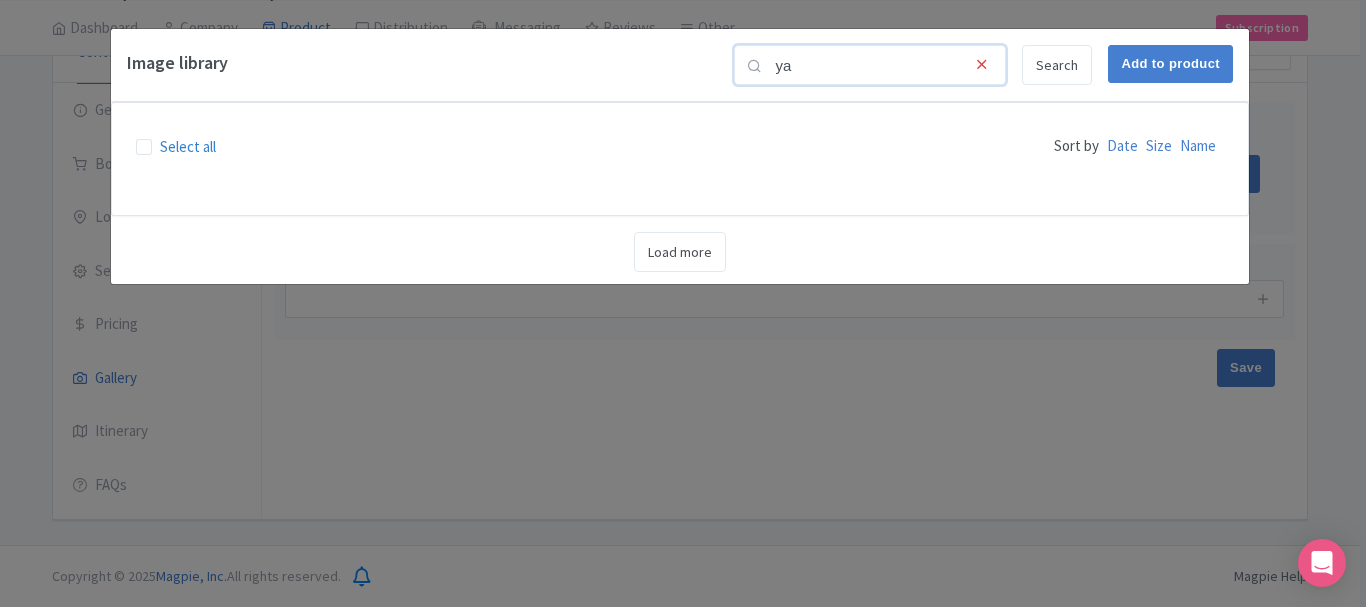 type on "y" 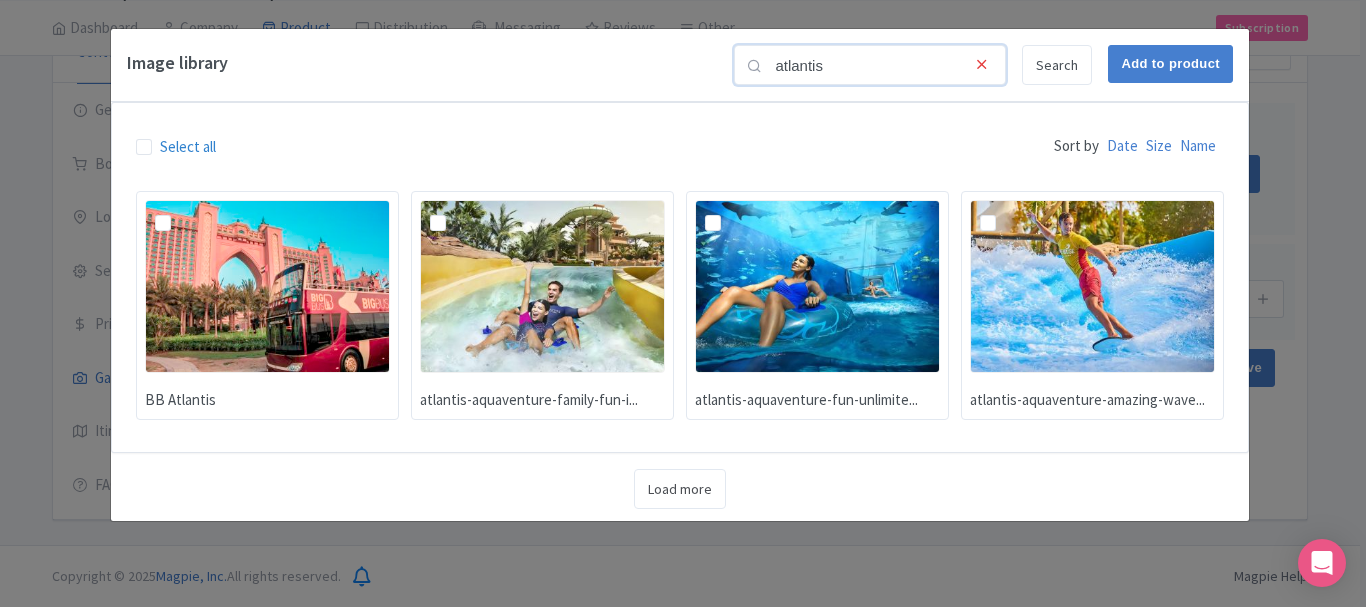 type on "atlantis" 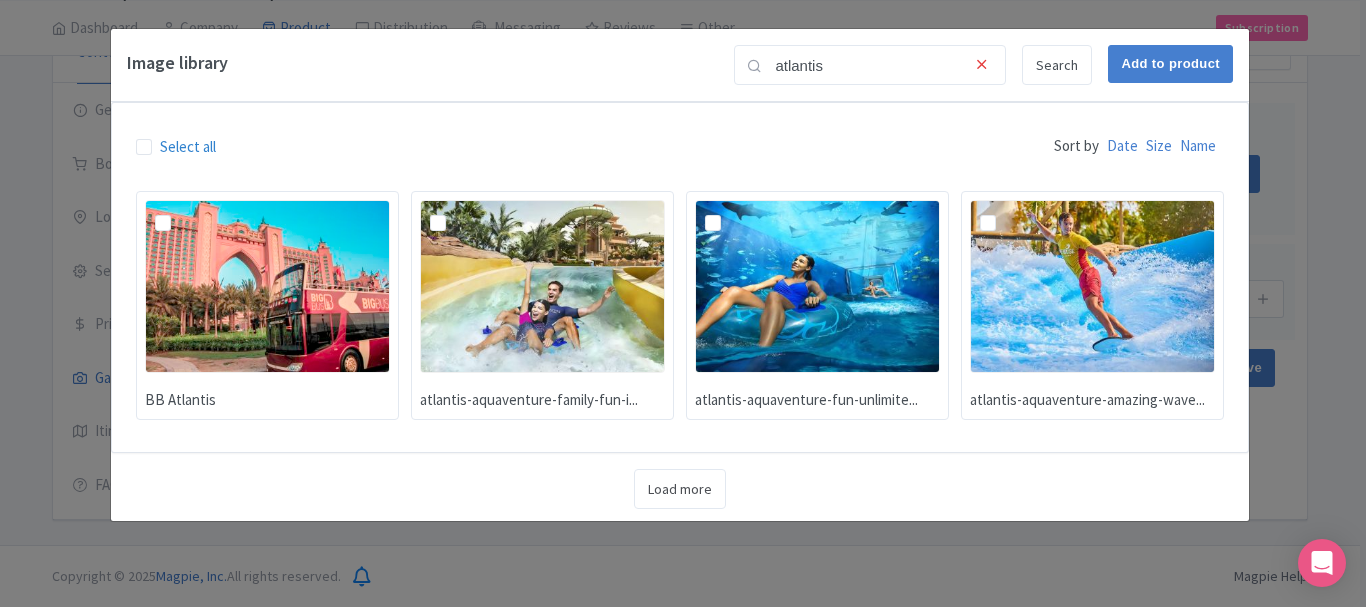 click at bounding box center (542, 286) 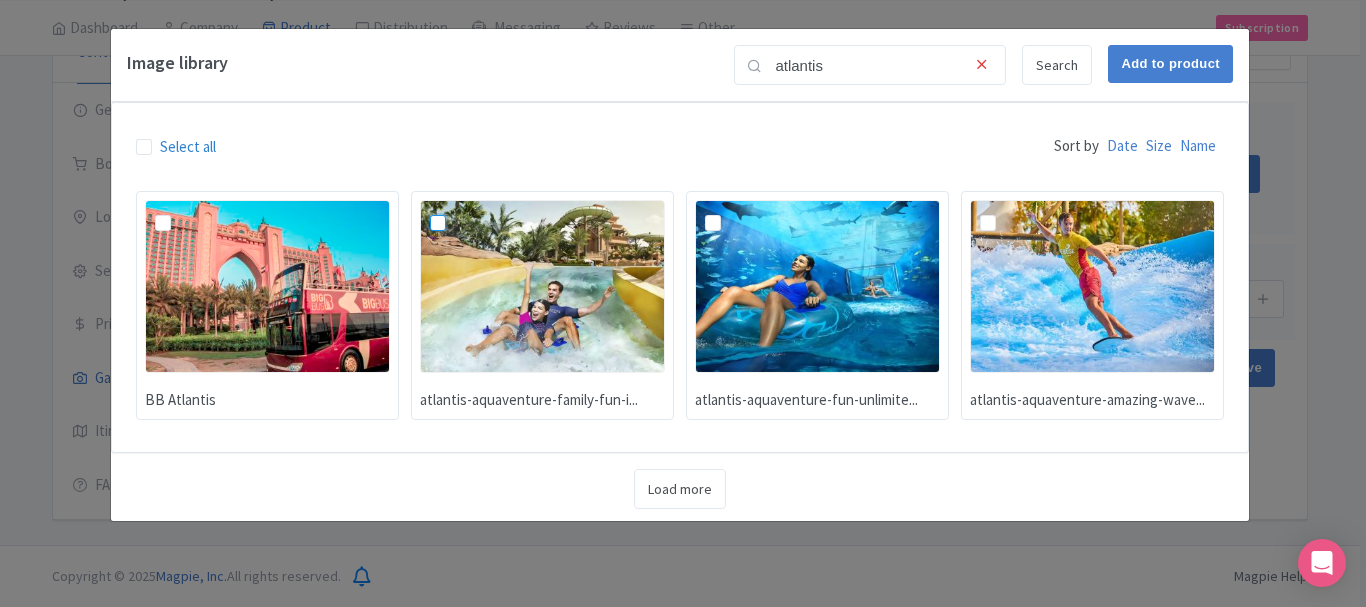 click at bounding box center [460, 206] 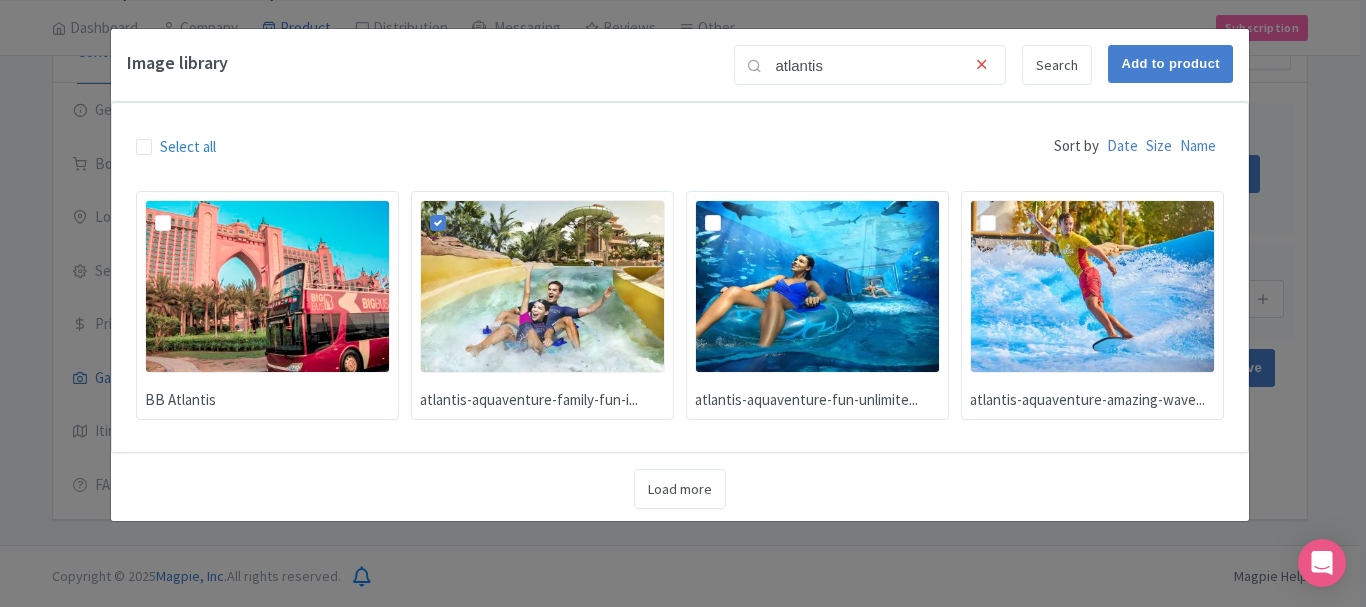 click at bounding box center (179, 212) 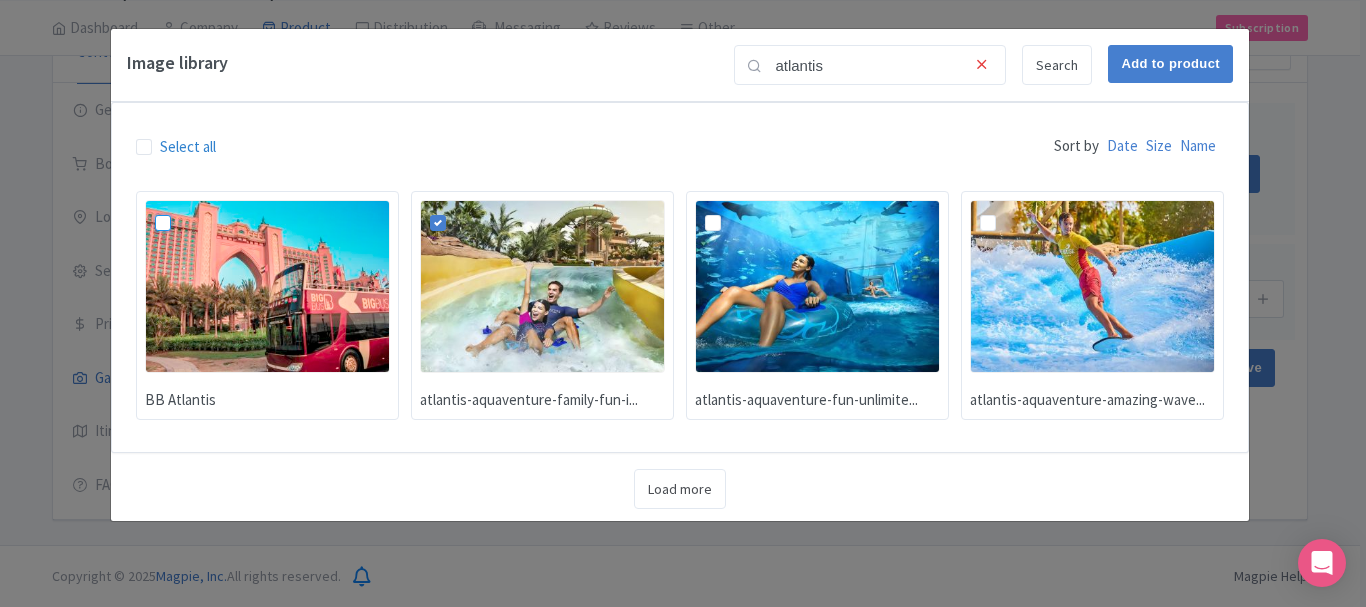 click at bounding box center (185, 206) 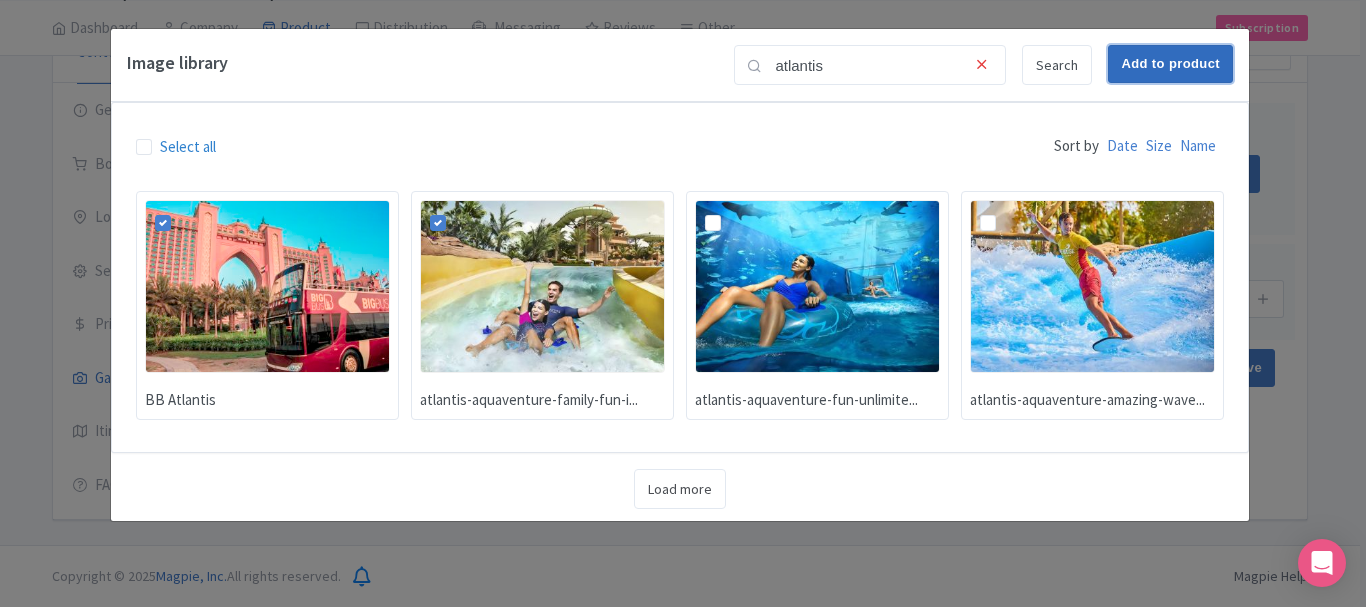 click on "Add to product" at bounding box center [1170, 64] 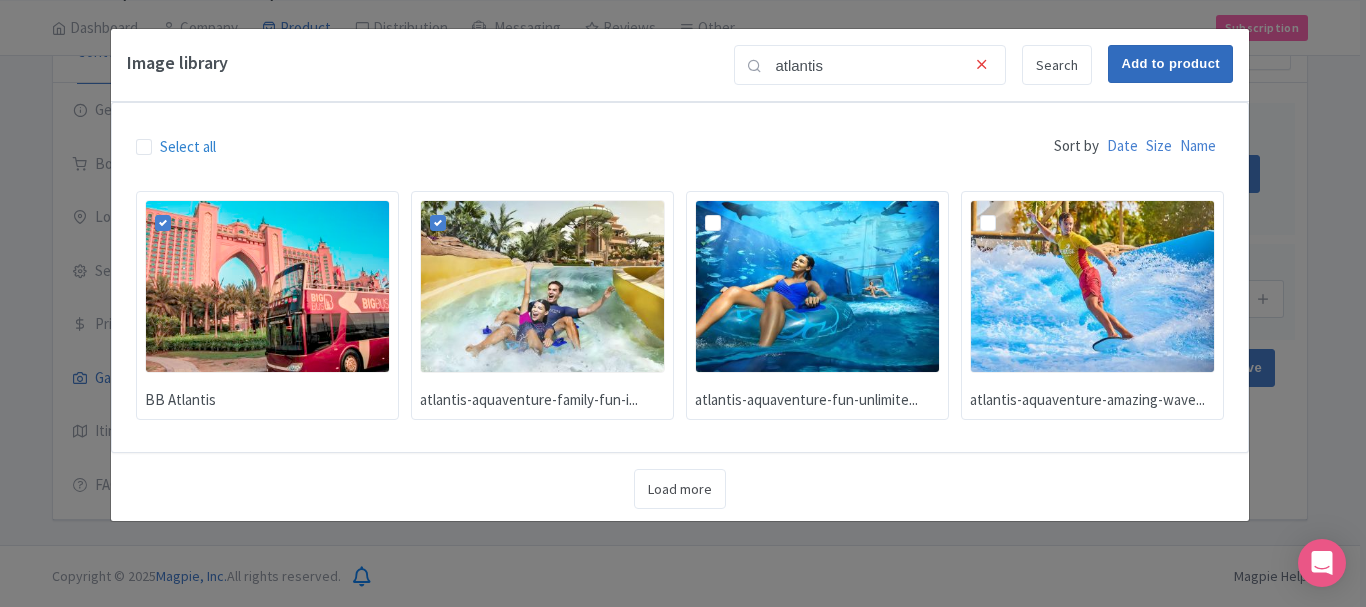 type on "Adding..." 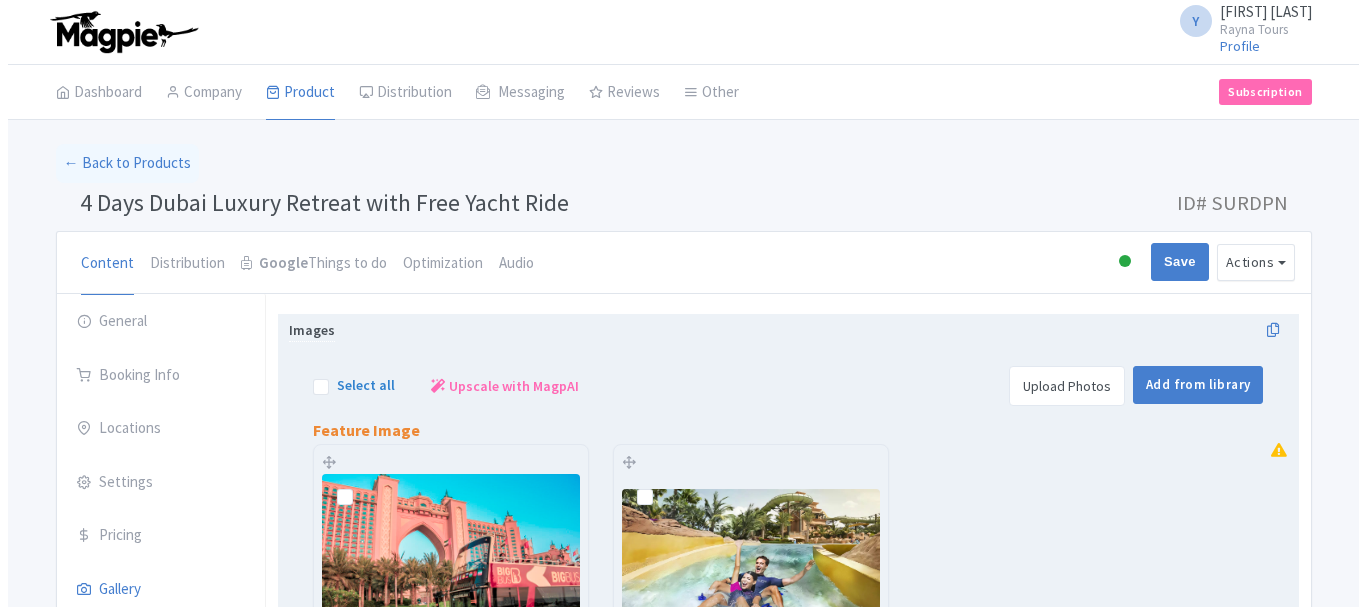 scroll, scrollTop: 213, scrollLeft: 0, axis: vertical 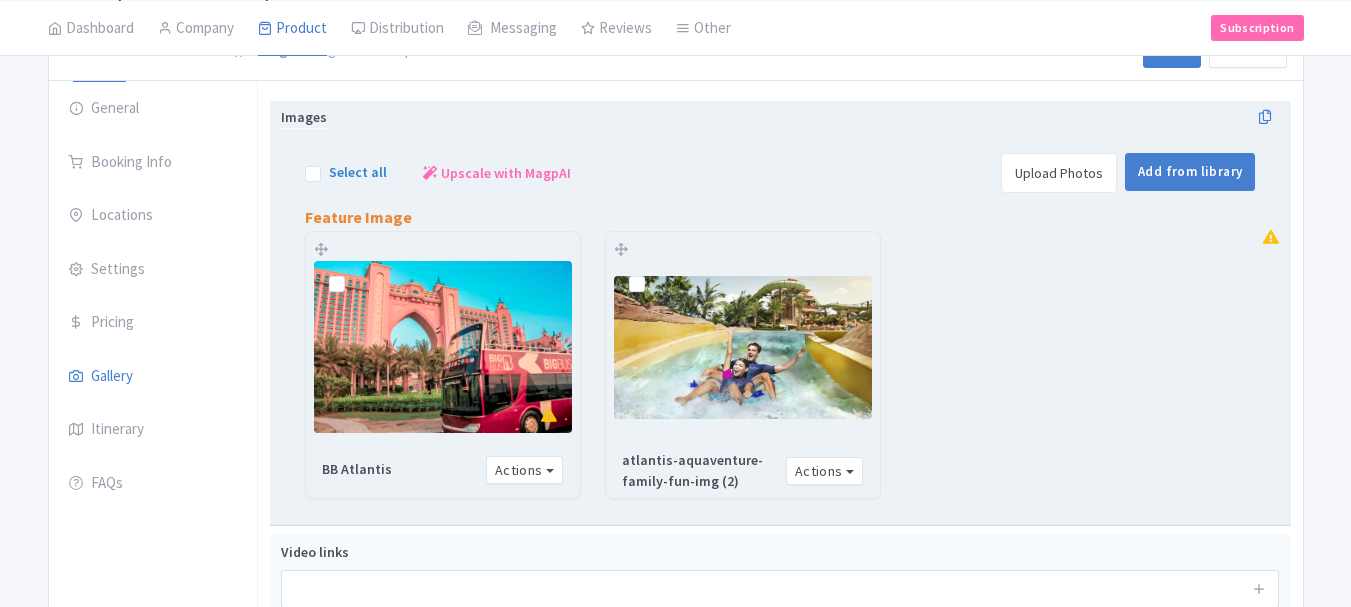 click on "Upload Photos" at bounding box center [1059, 173] 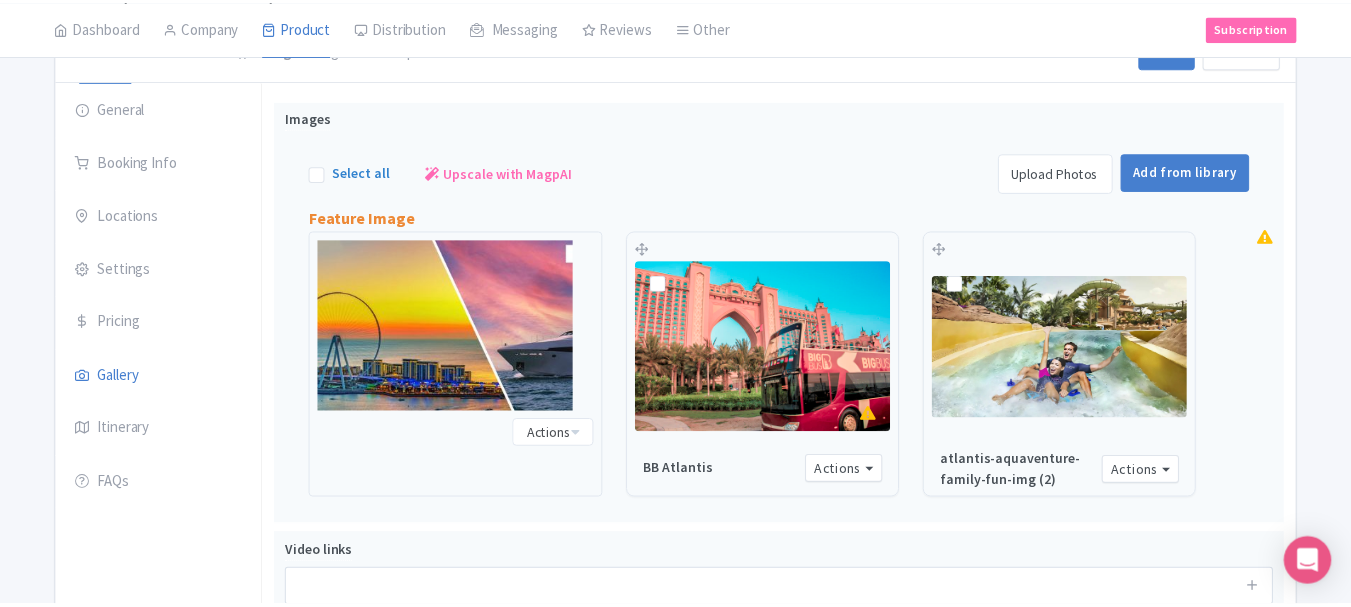 scroll, scrollTop: 314, scrollLeft: 0, axis: vertical 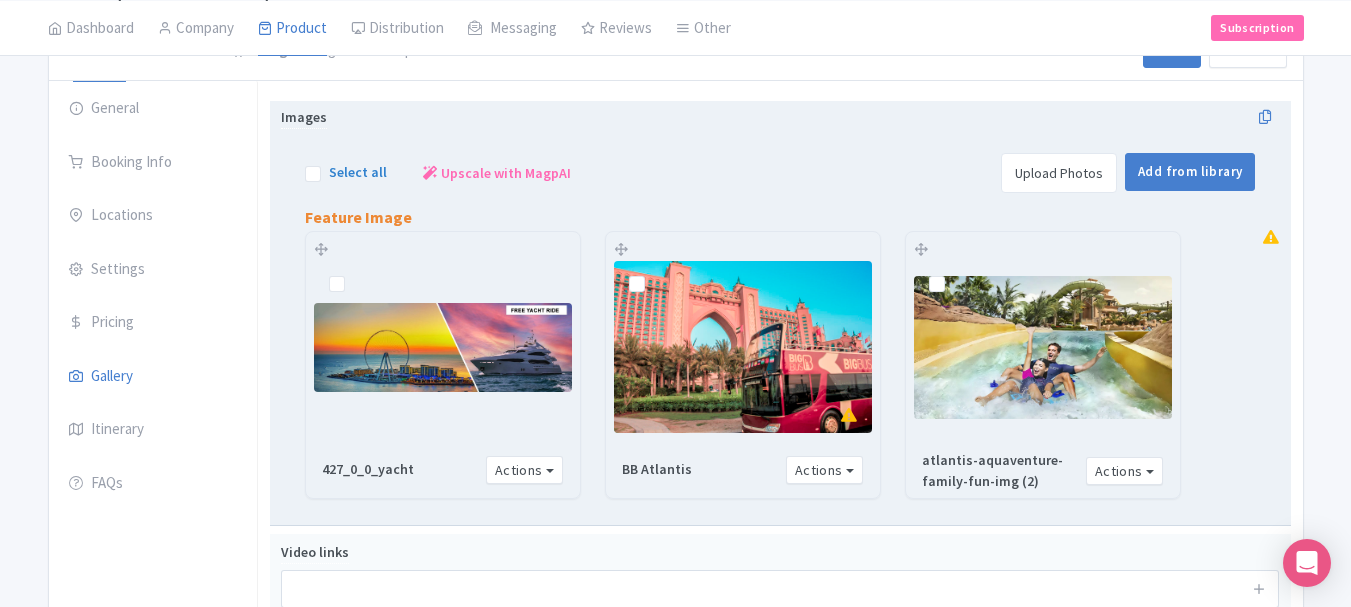 click on "Upload Photos" at bounding box center (1059, 173) 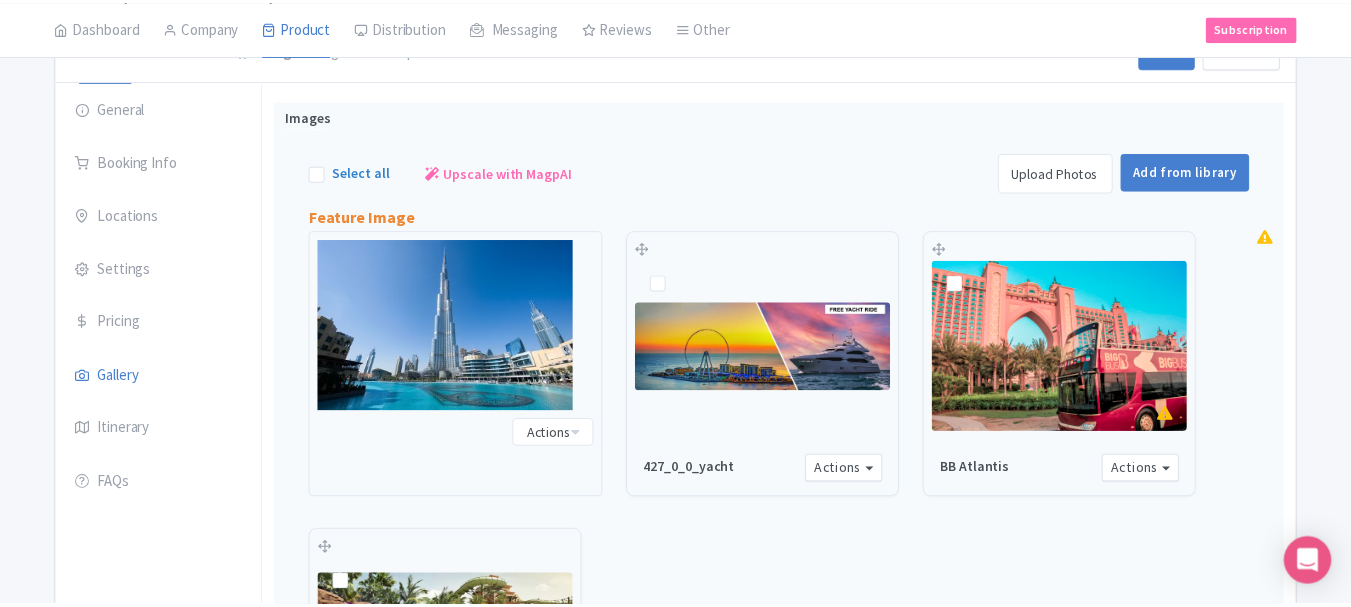 scroll, scrollTop: 314, scrollLeft: 0, axis: vertical 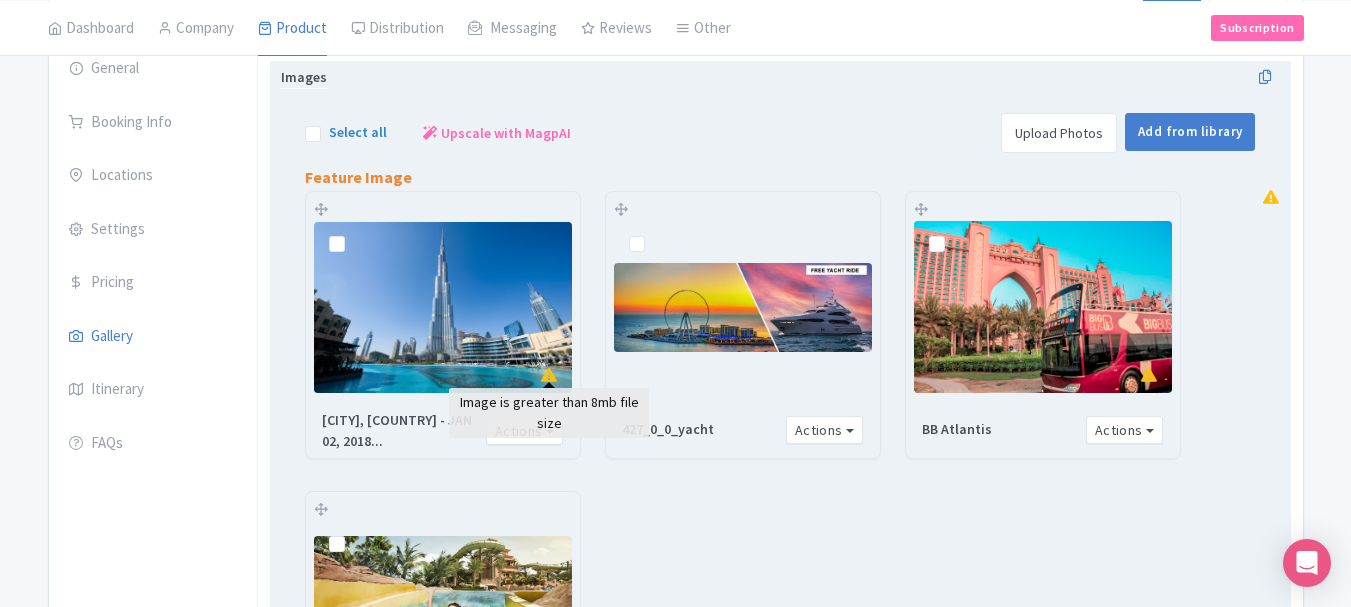 click at bounding box center (549, 375) 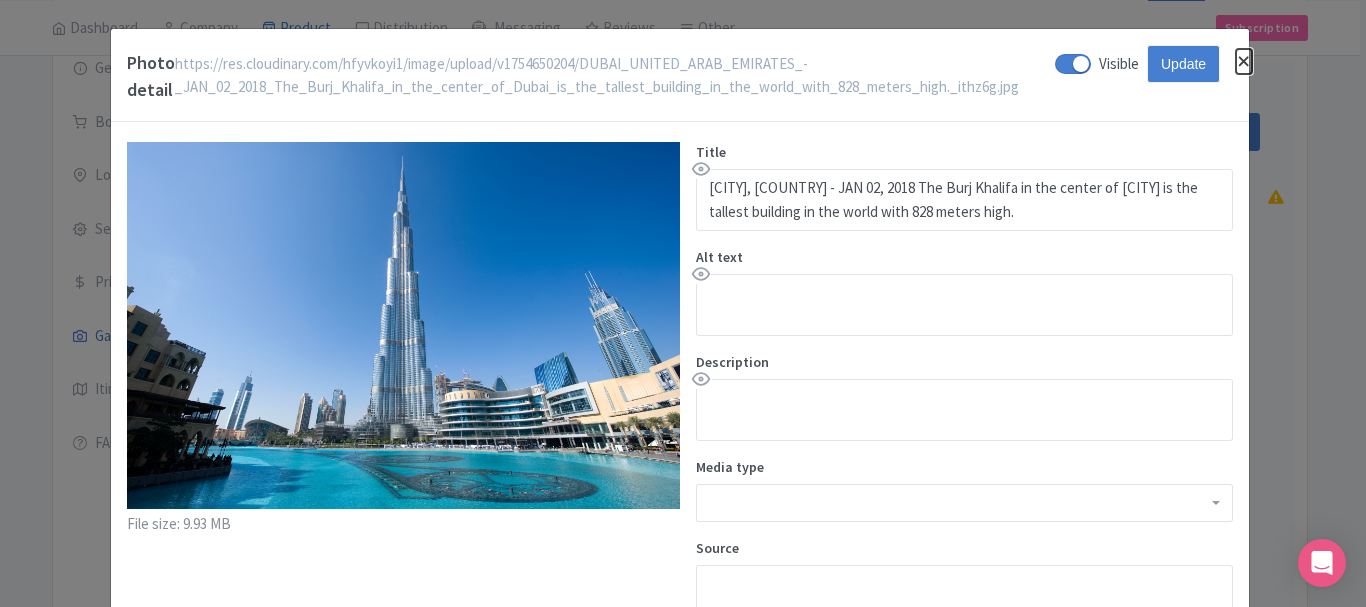 click at bounding box center (1244, 61) 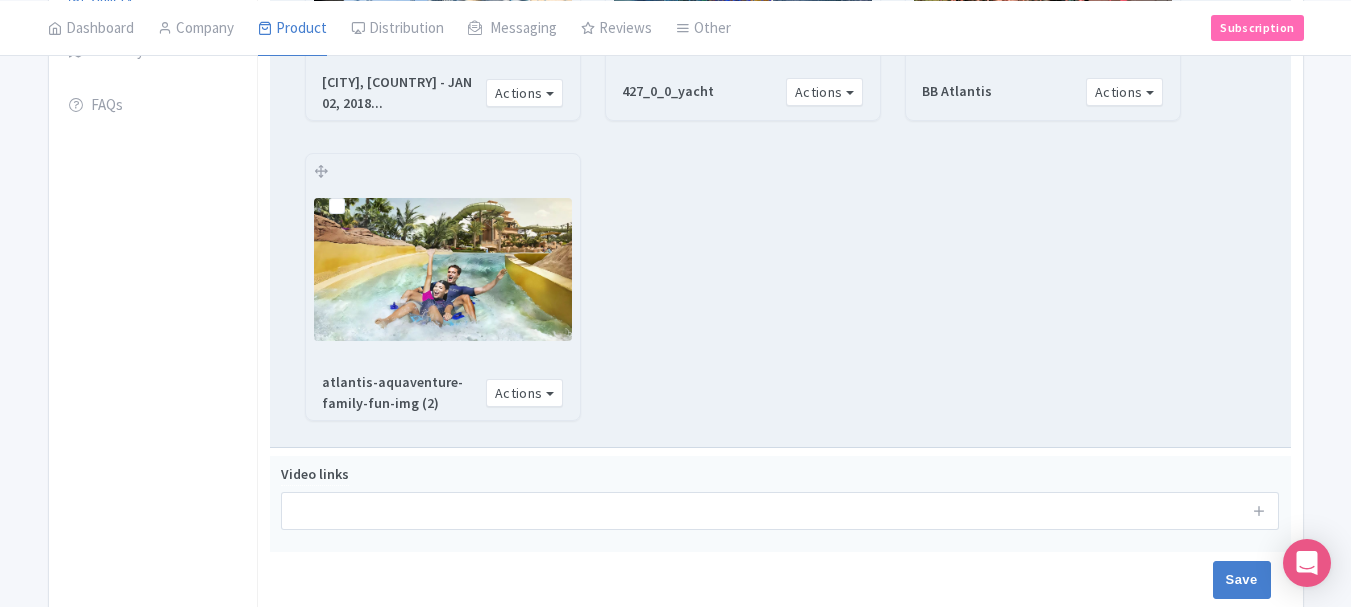 scroll, scrollTop: 691, scrollLeft: 0, axis: vertical 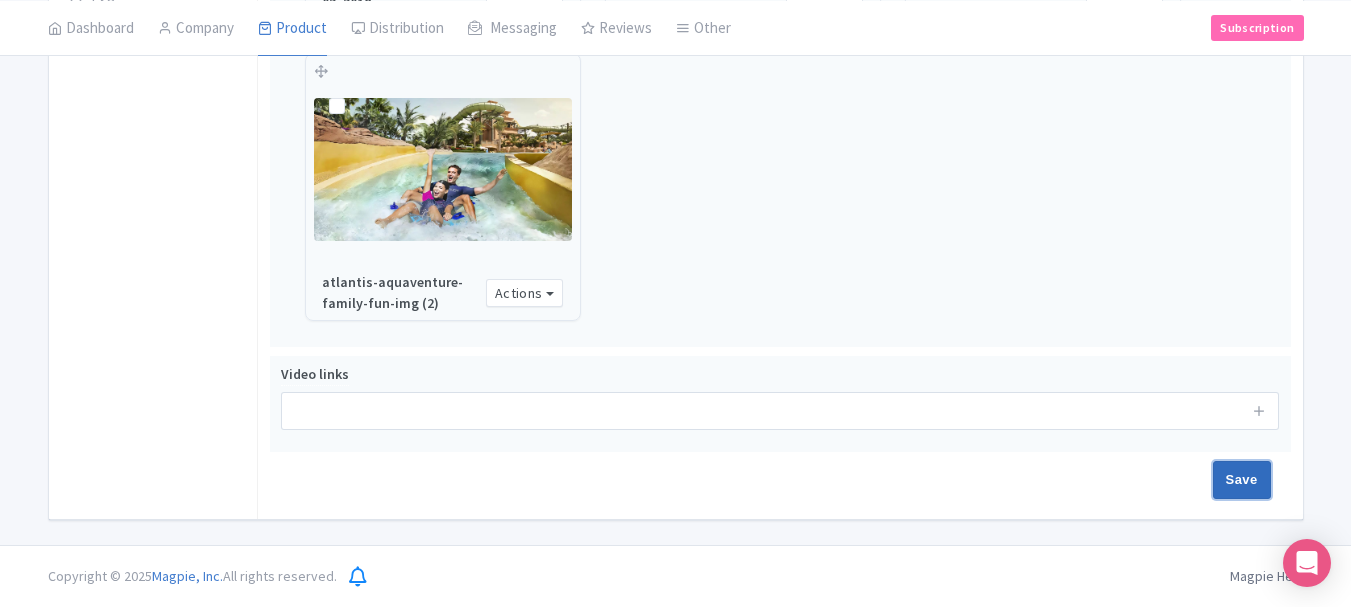 click on "Save" at bounding box center [1242, 480] 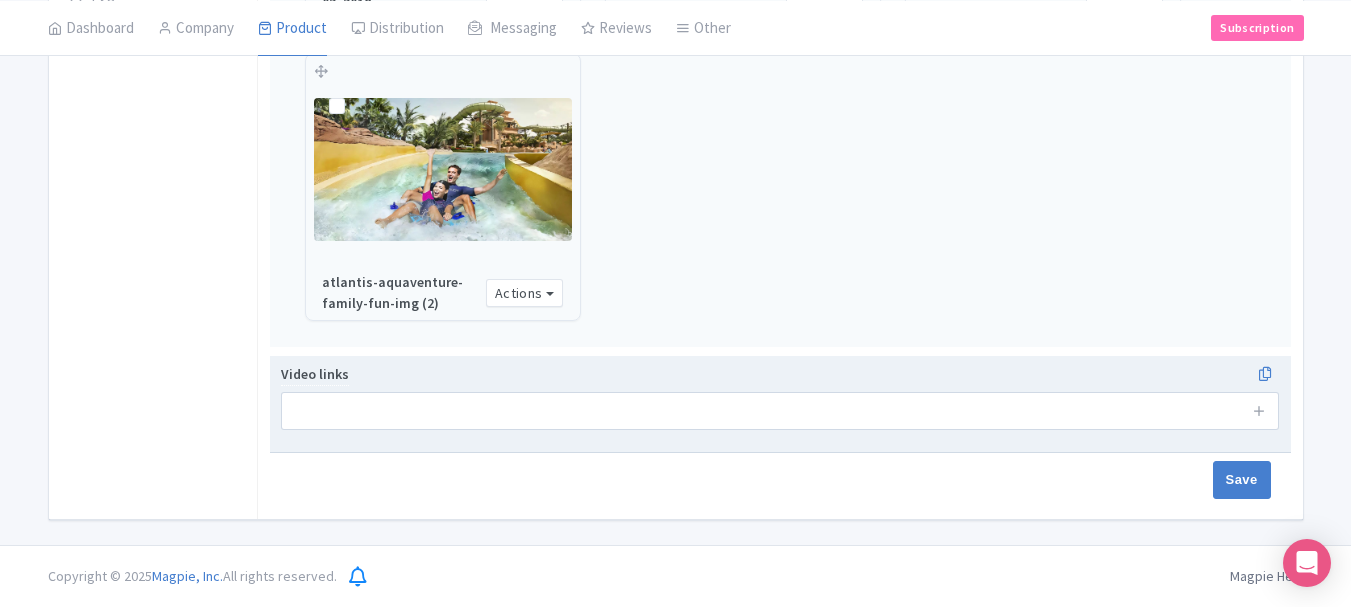 type on "Saving..." 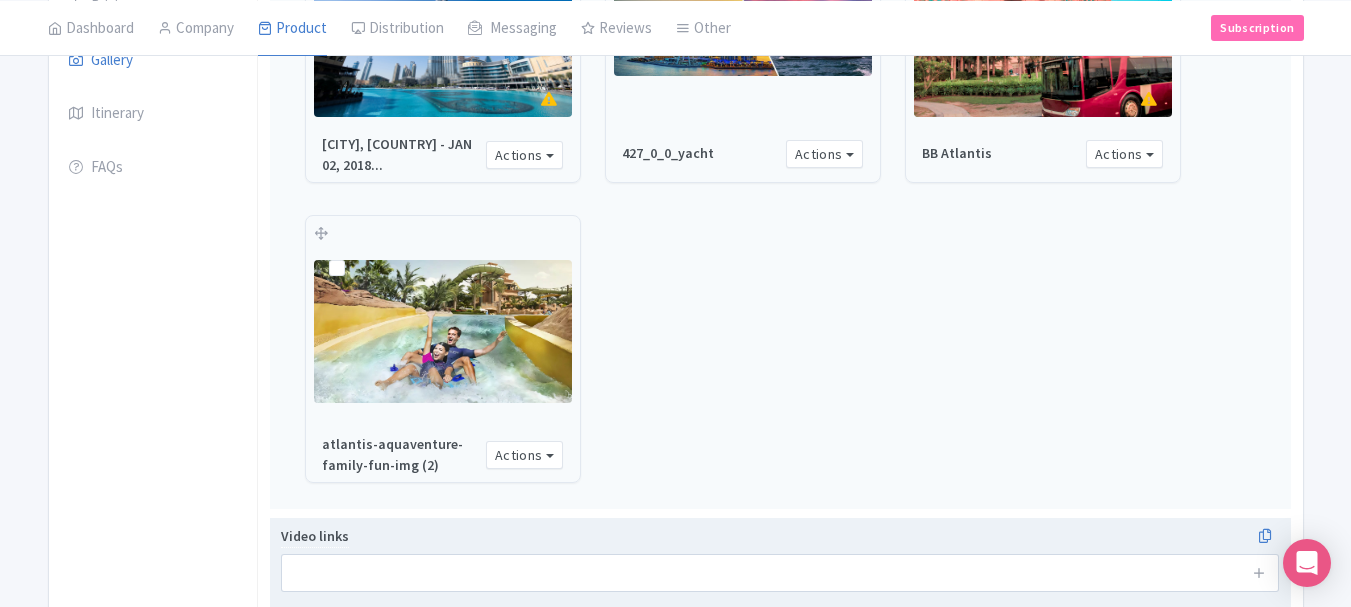 scroll, scrollTop: 291, scrollLeft: 0, axis: vertical 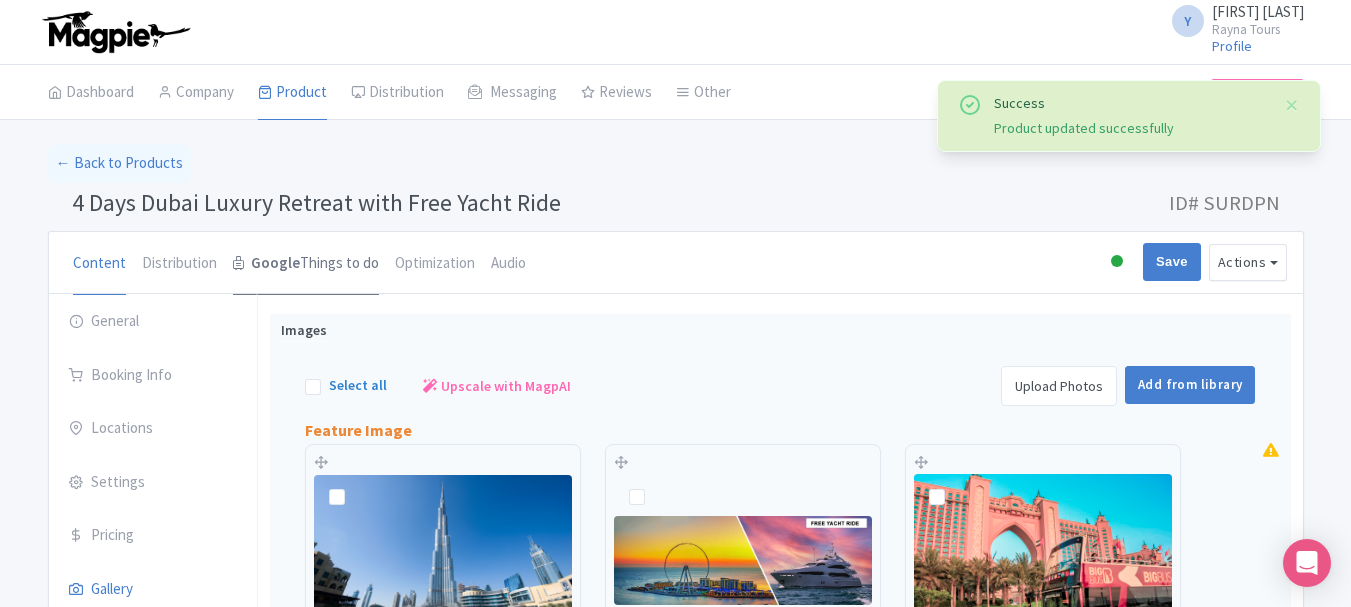 click on "Google  Things to do" at bounding box center (306, 264) 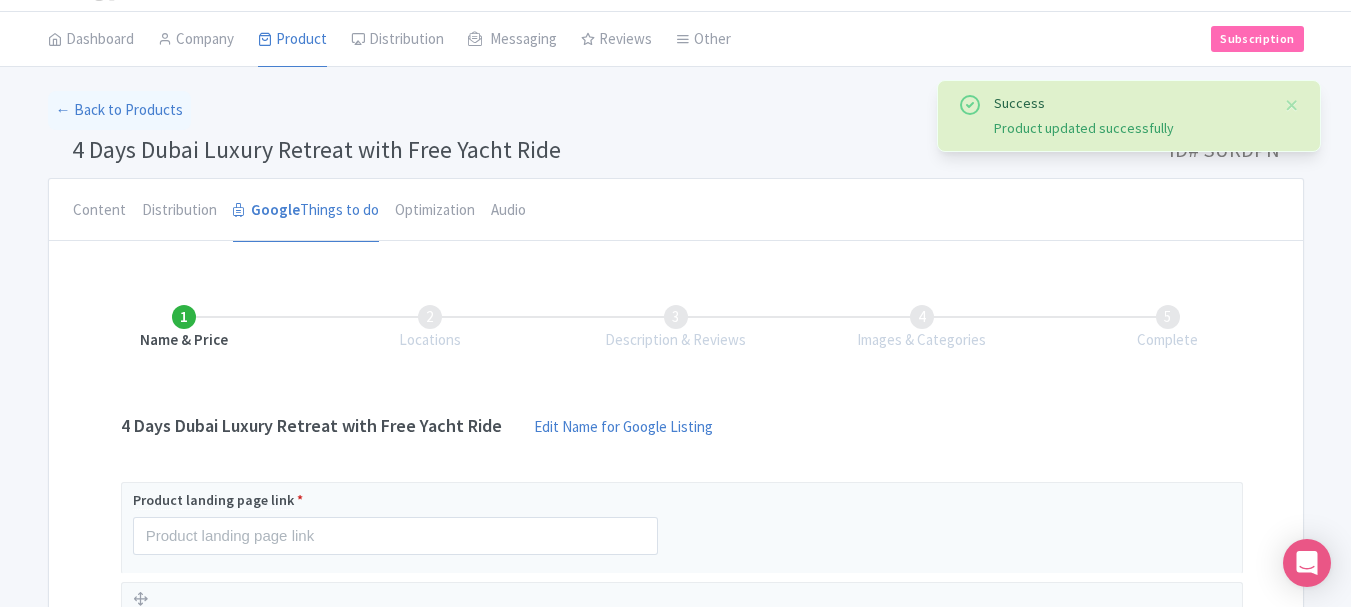 scroll, scrollTop: 200, scrollLeft: 0, axis: vertical 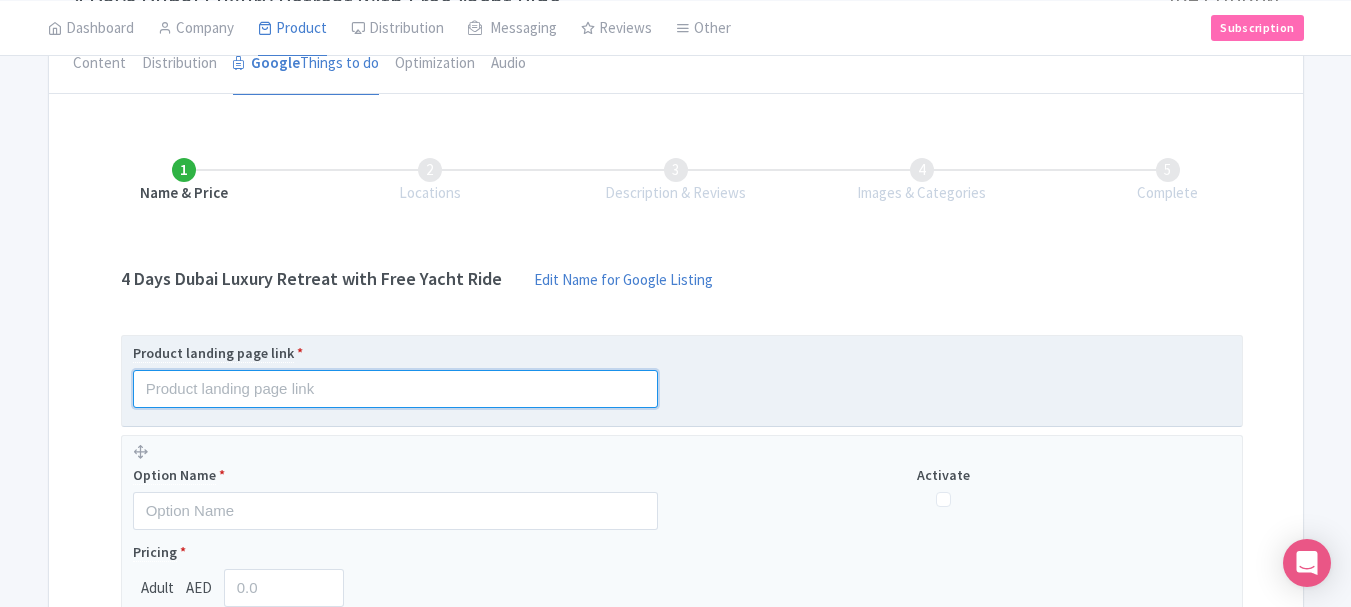 click at bounding box center (395, 389) 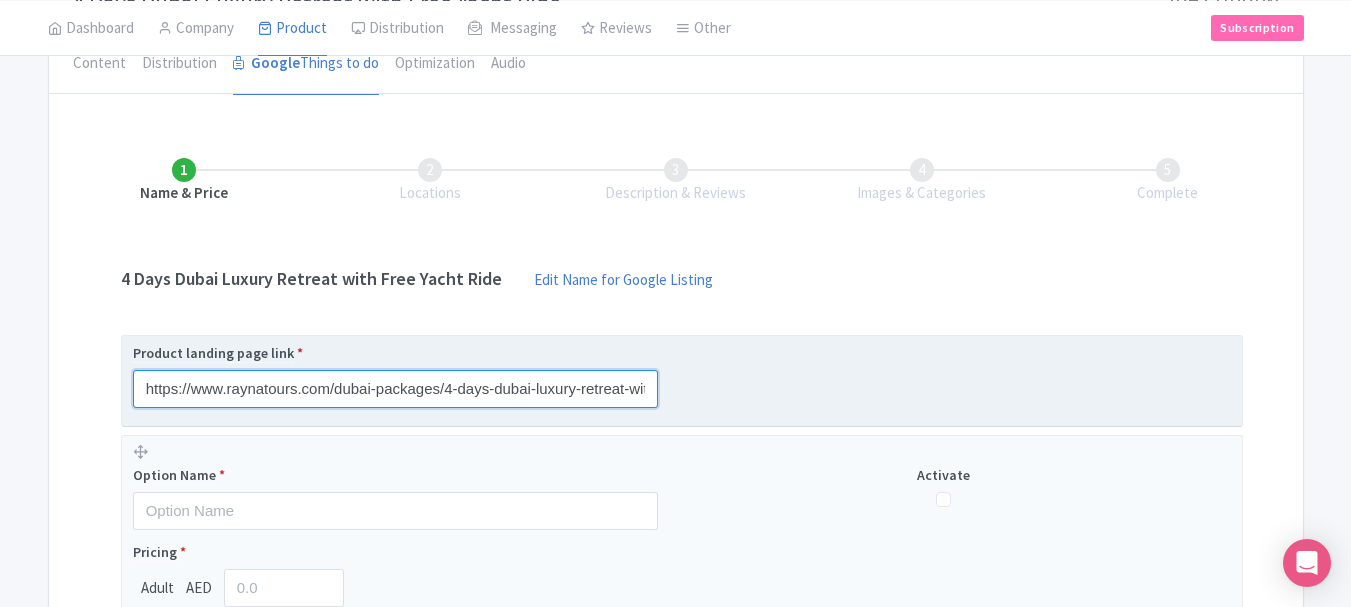 scroll, scrollTop: 0, scrollLeft: 143, axis: horizontal 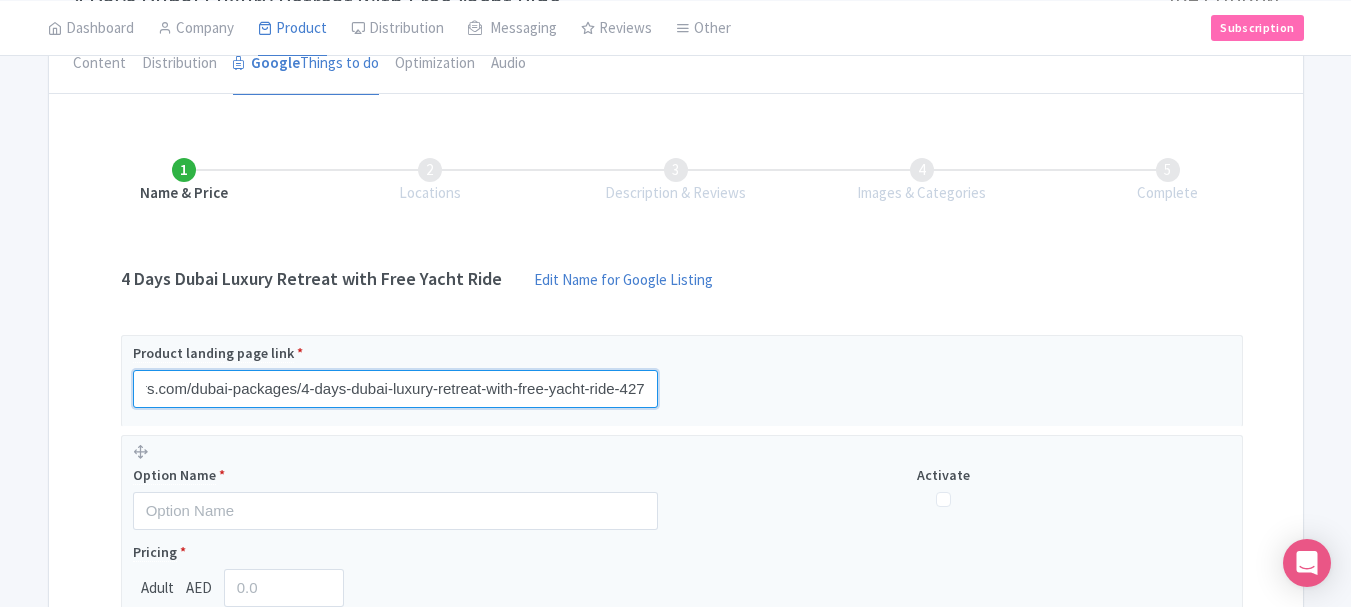 type on "https://www.raynatours.com/dubai-packages/4-days-dubai-luxury-retreat-with-free-yacht-ride-427" 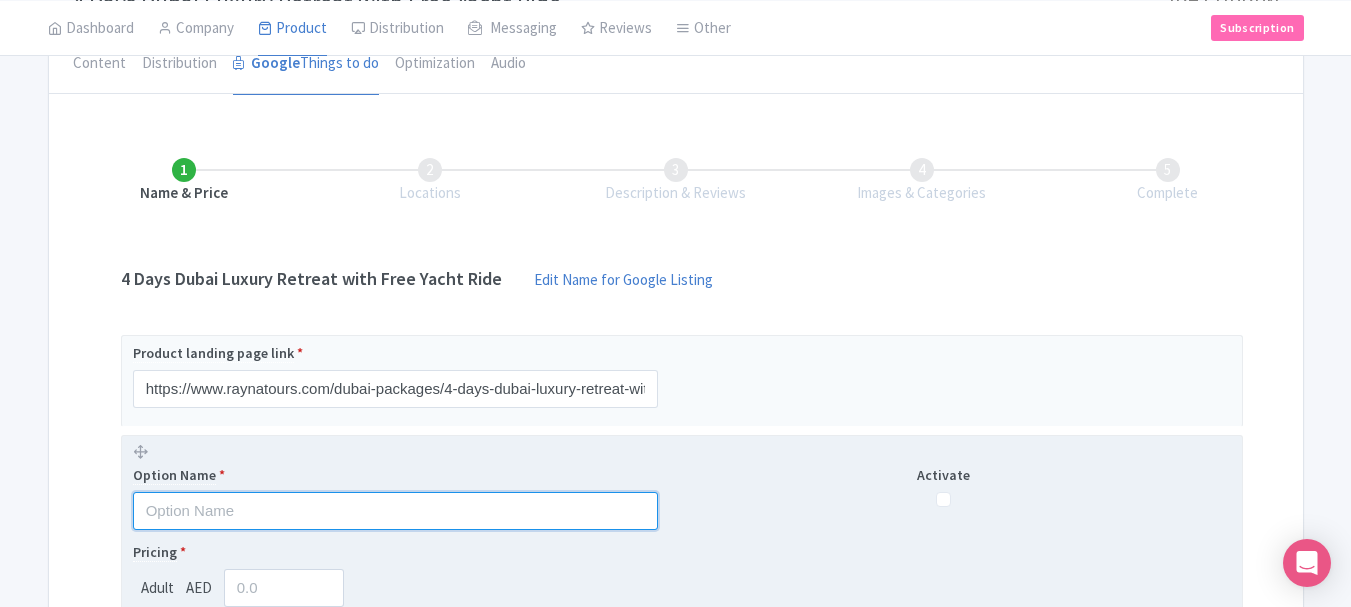 click at bounding box center [395, 511] 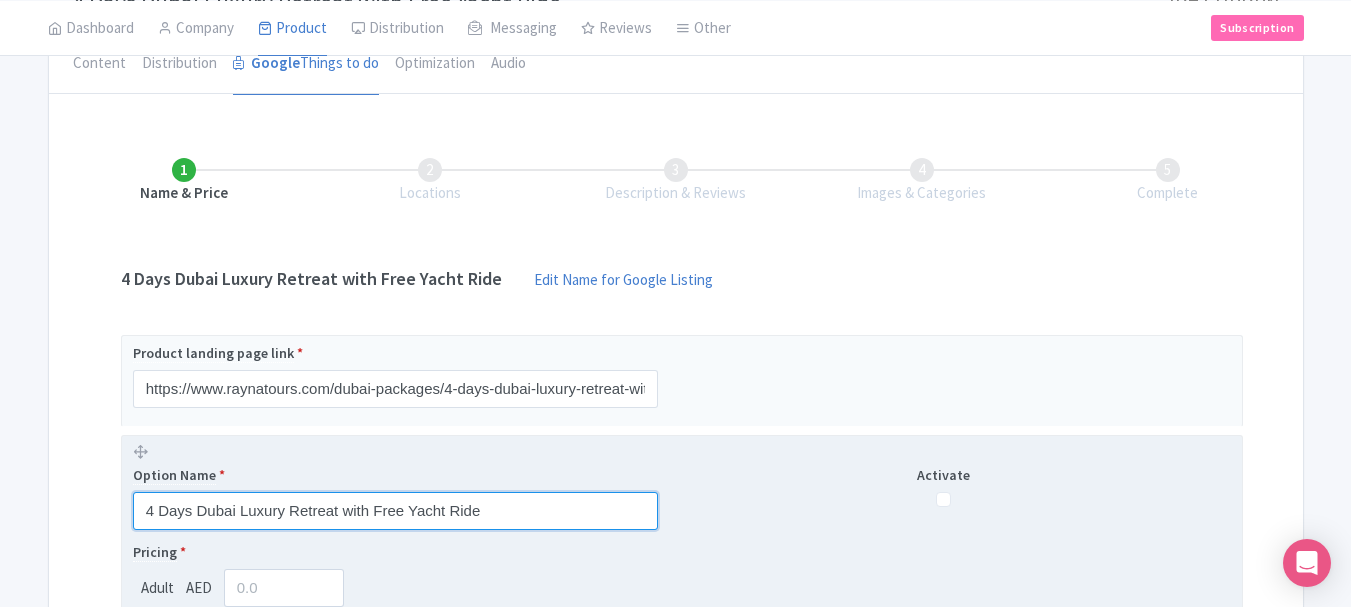 type on "4 Days Dubai Luxury Retreat with Free Yacht Ride" 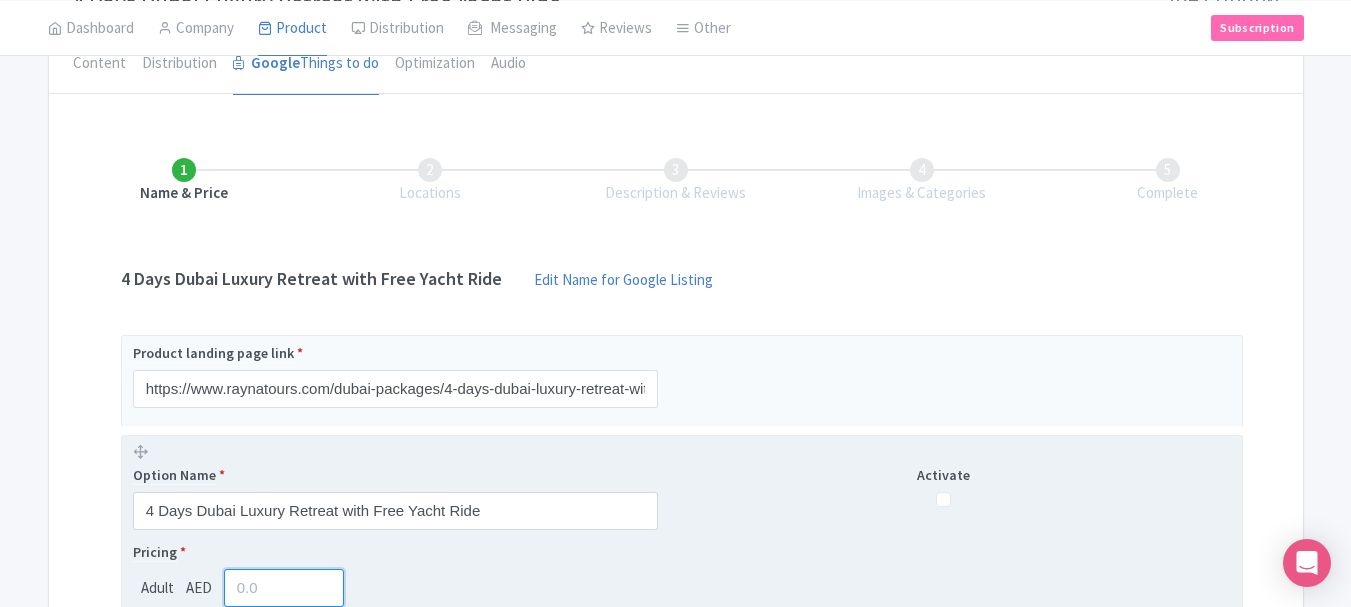 click at bounding box center (284, 588) 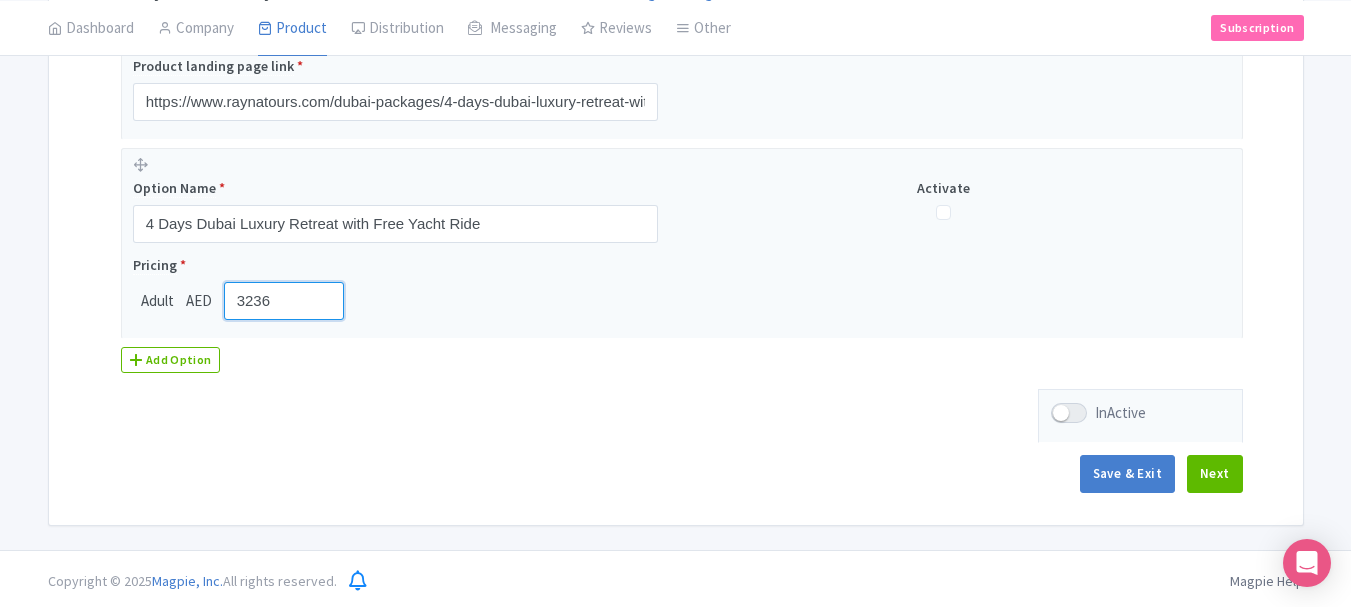 scroll, scrollTop: 492, scrollLeft: 0, axis: vertical 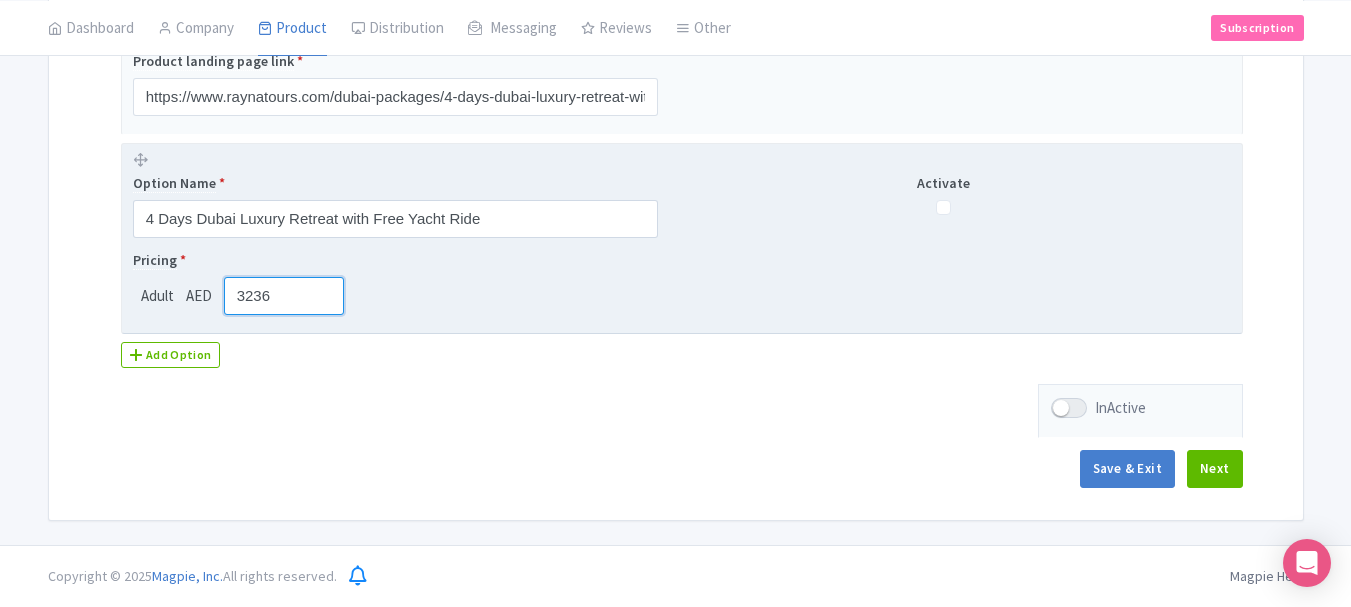 type on "3236" 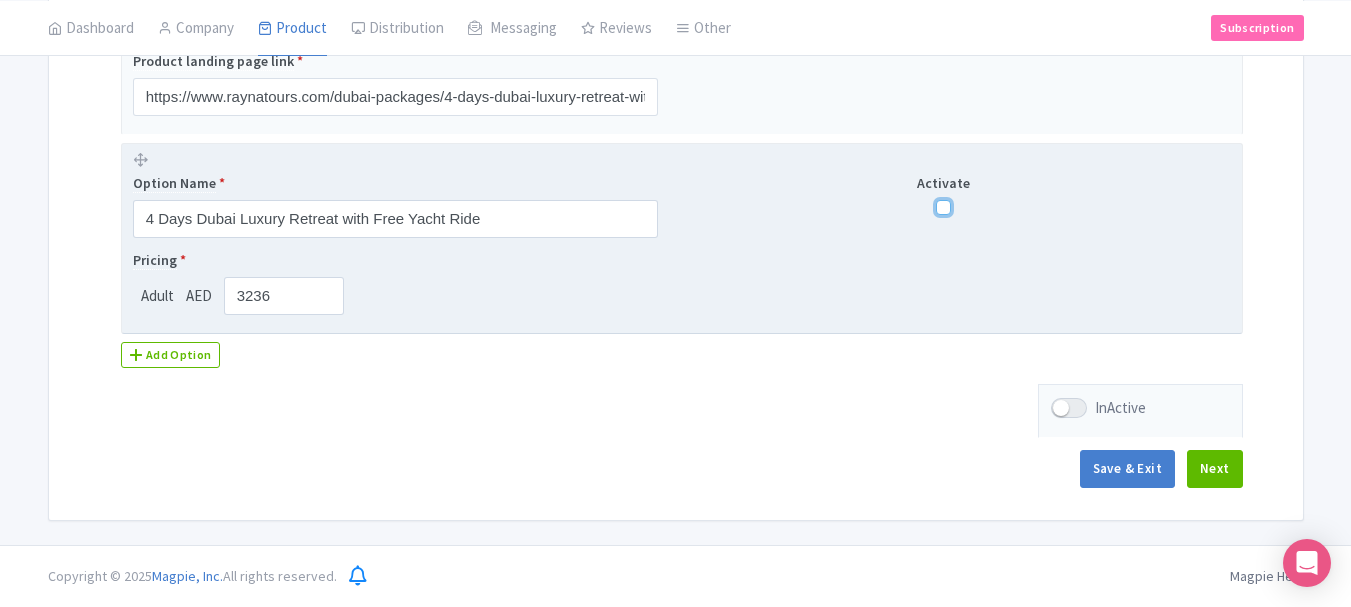 click at bounding box center [943, 207] 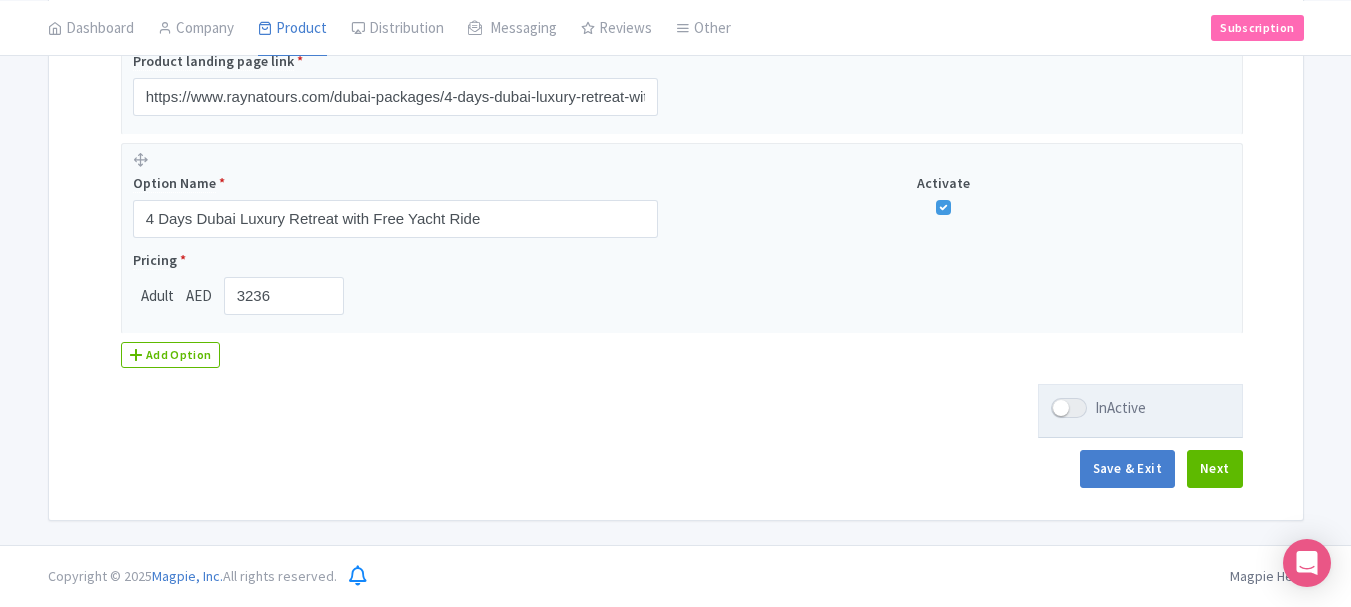 click at bounding box center [1069, 408] 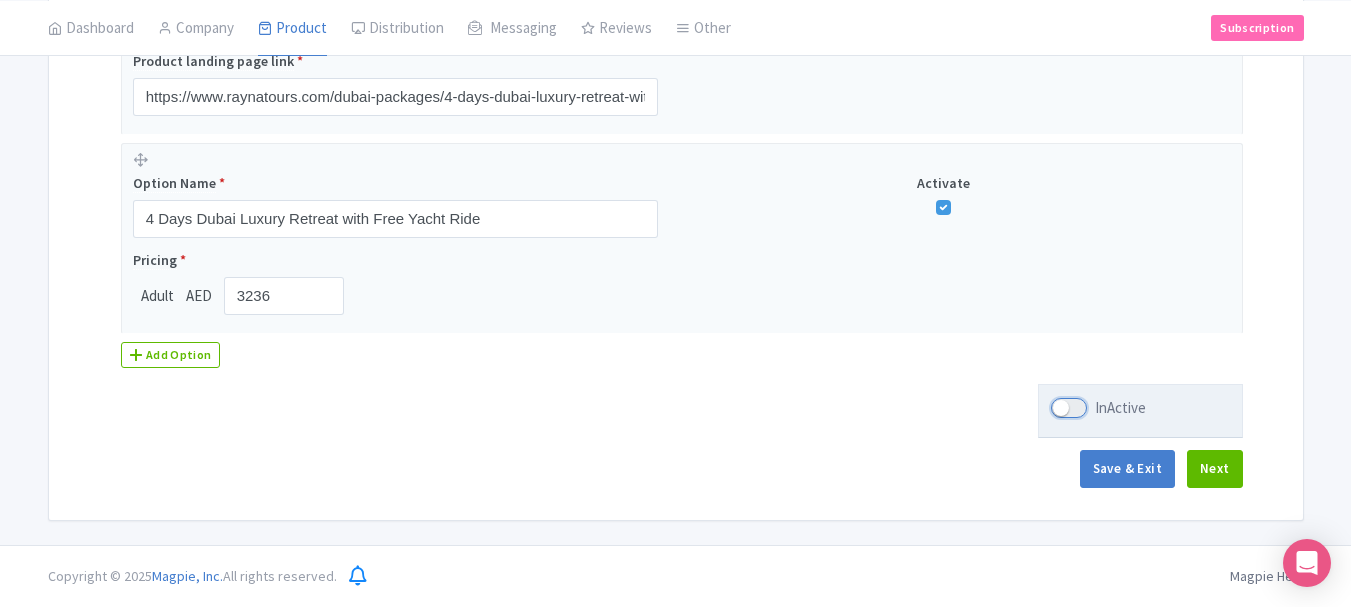 click on "InActive" at bounding box center (1057, 408) 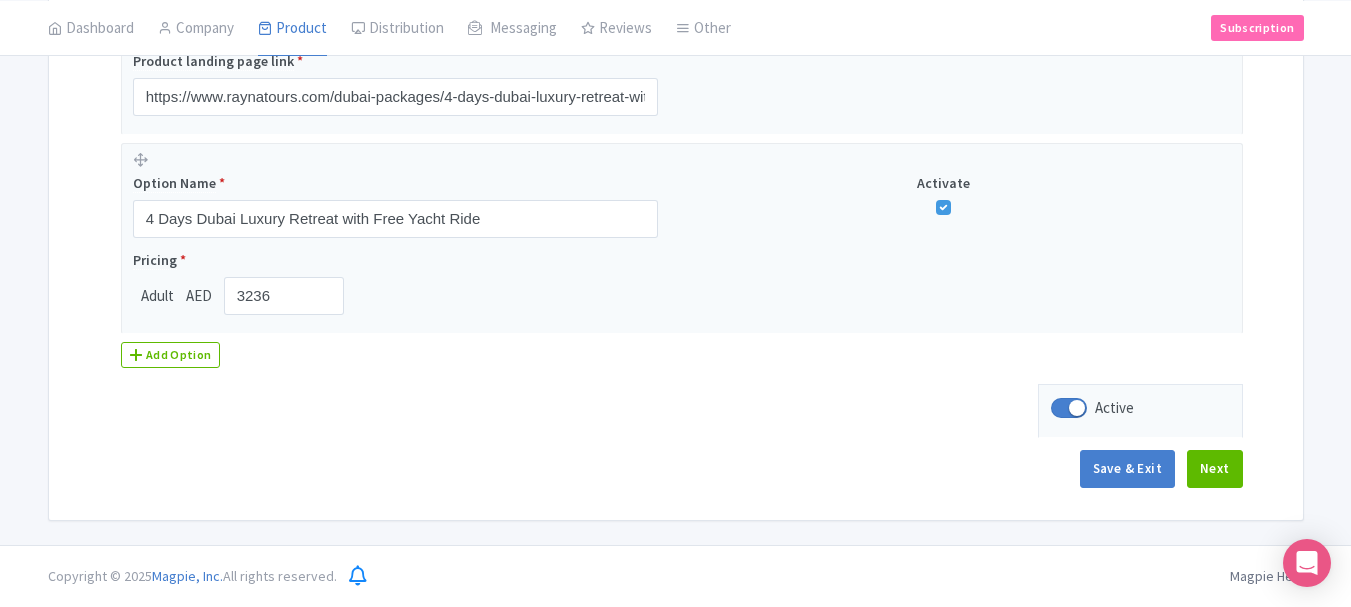 click on "Name & Price
Locations
Description & Reviews
Images & Categories
Complete
4 Days Dubai Luxury Retreat with Free Yacht Ride
Edit Name for Google Listing
Edit Name for Google Listing
Regular Product Name:
4 Days Dubai Luxury Retreat with Free Yacht Ride
Save
Product landing page link
*
https://www.raynatours.com/dubai-packages/4-days-dubai-luxury-retreat-with-free-yacht-ride-427
Option Name
*
4 Days Dubai Luxury Retreat with Free Yacht Ride
Activate
Pricing
*
Adult
AED
3236
Add Option
Active
Save & Exit
Next" at bounding box center [676, 167] 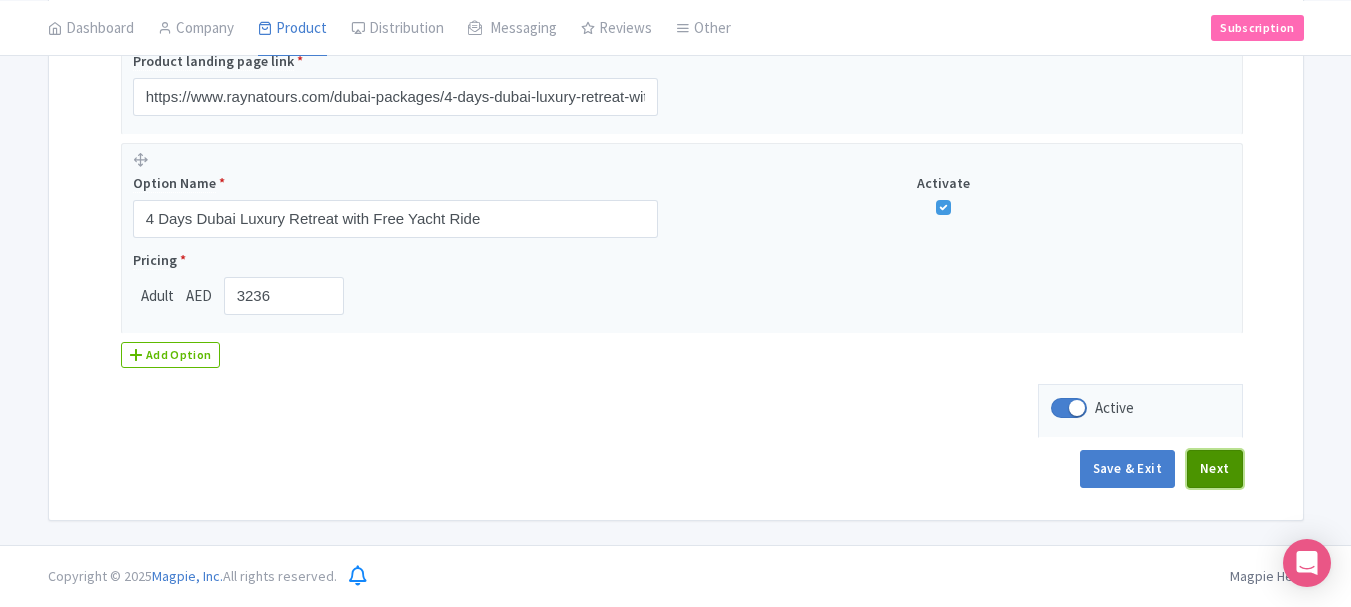 click on "Next" at bounding box center [1215, 469] 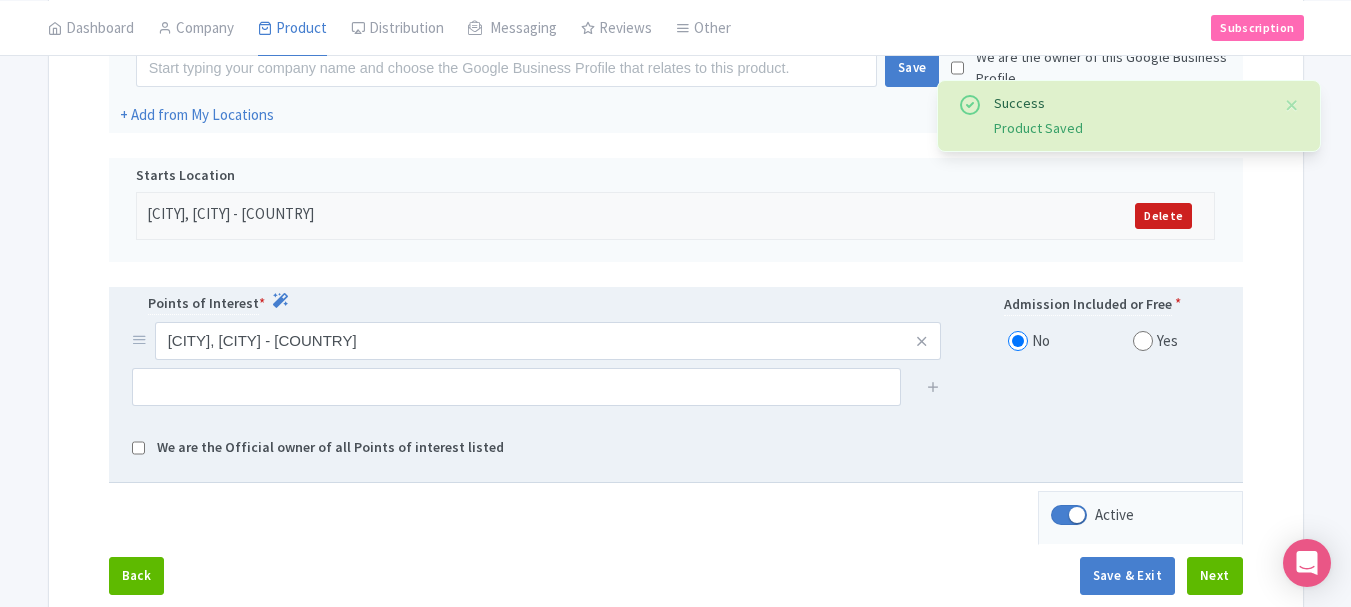 click on "We are the Official owner of all Points of interest listed" at bounding box center [330, 448] 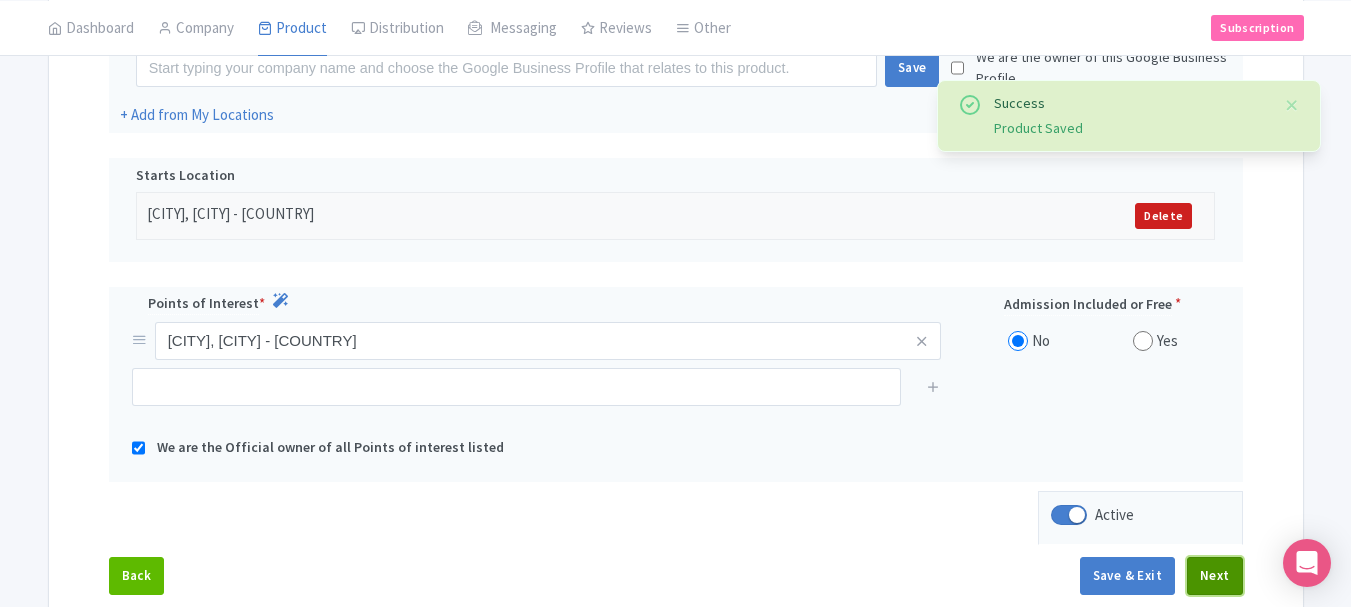 click on "Next" at bounding box center (1215, 576) 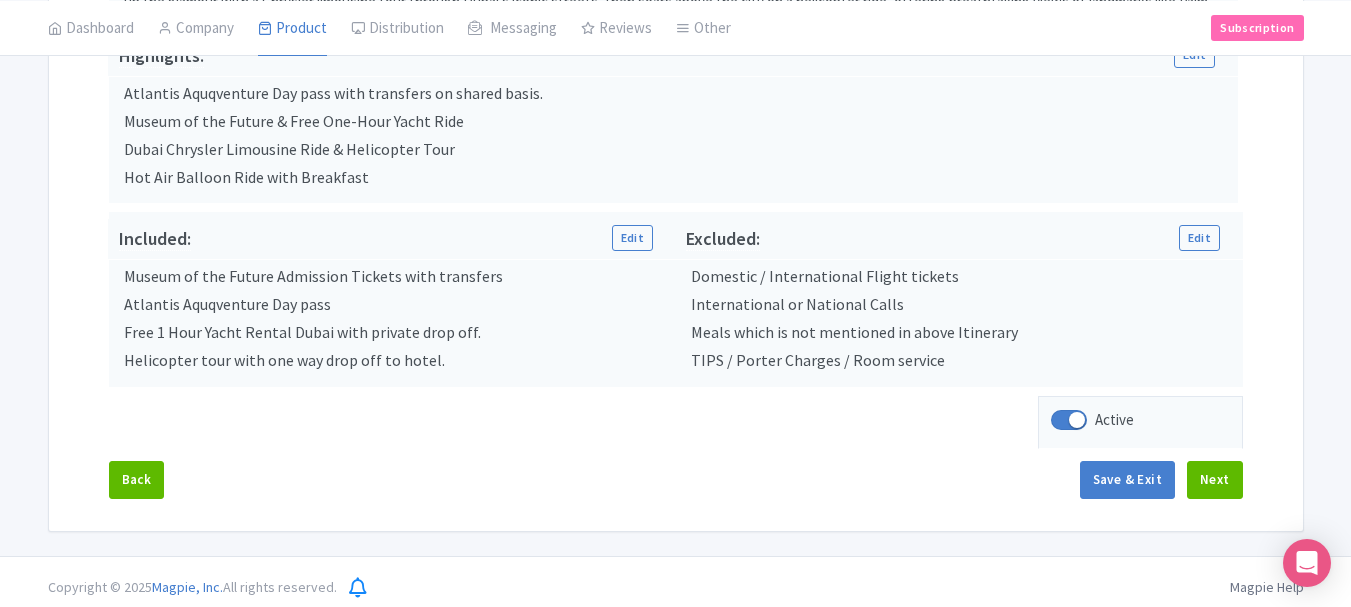 scroll, scrollTop: 779, scrollLeft: 0, axis: vertical 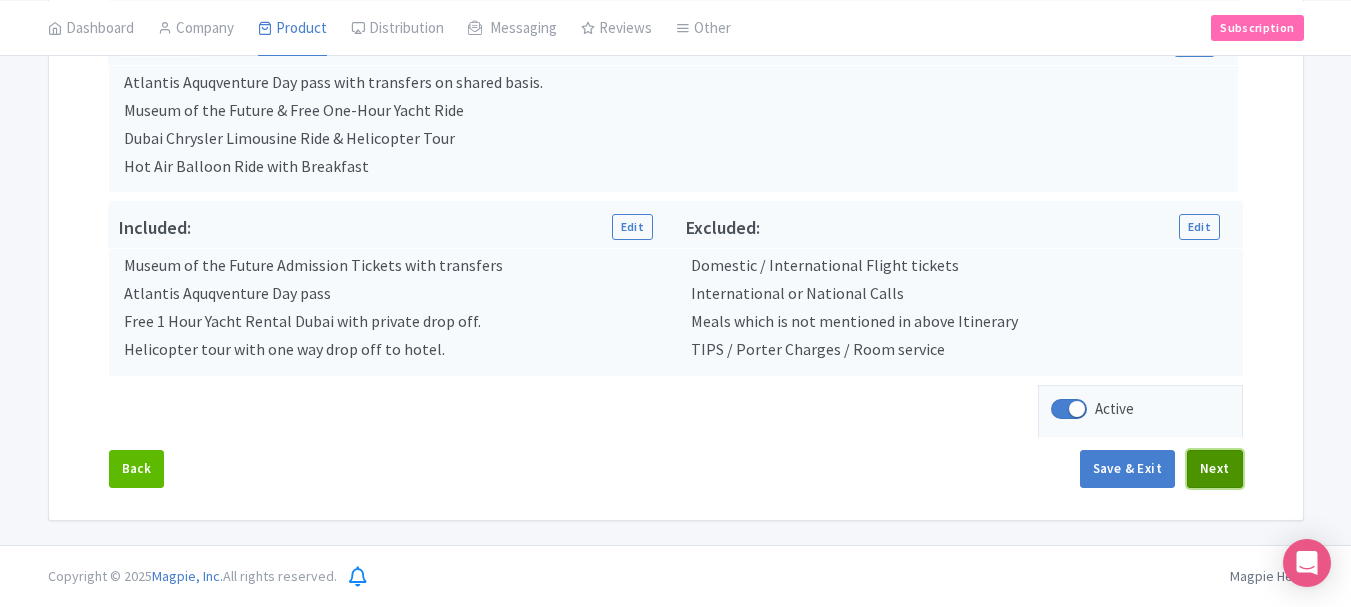 click on "Next" at bounding box center [1215, 469] 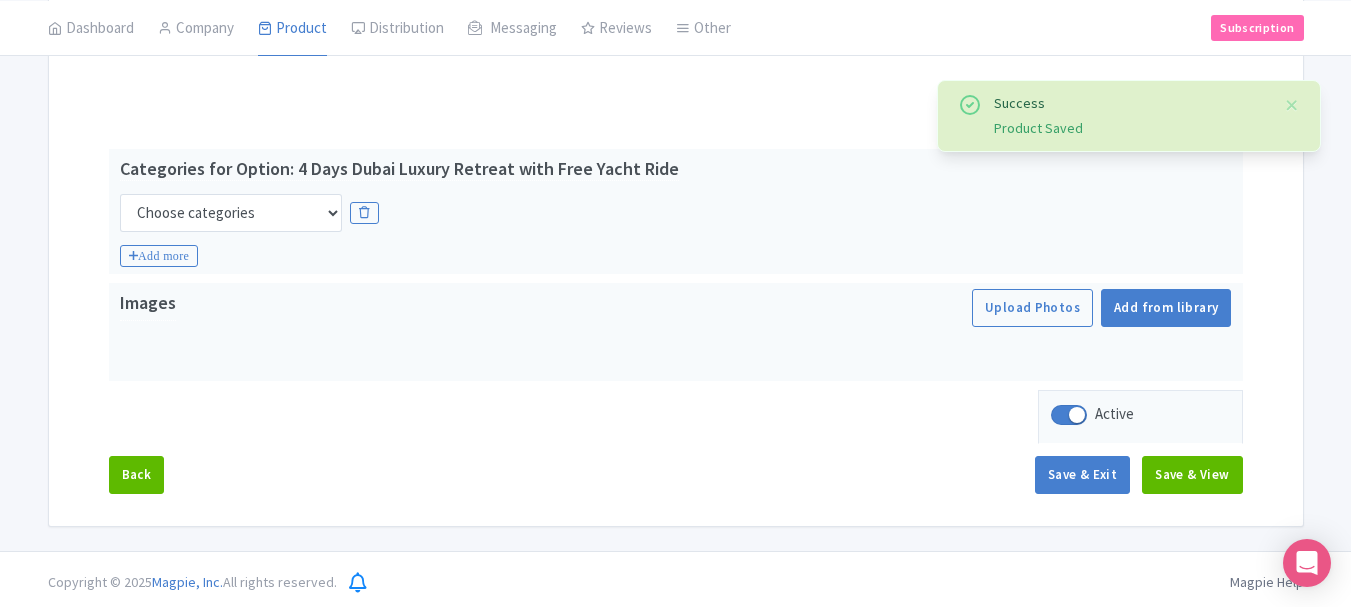 scroll, scrollTop: 361, scrollLeft: 0, axis: vertical 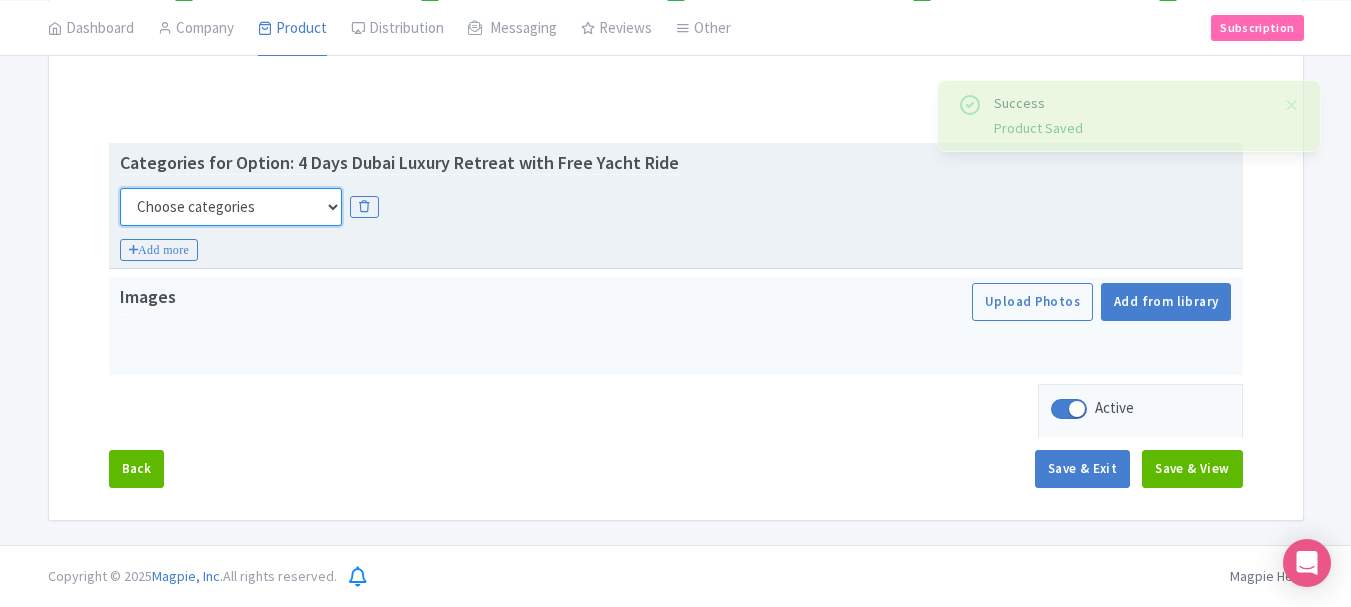 click on "Choose categories Adults Only
Animals
Audio Guide
Beaches
Bike Tours
Boat Tours
City Cards
Classes
Day Trips
Family Friendly
Fast Track
Food
Guided Tours
History
Hop On Hop Off
Literature
Live Music
Museums
Nightlife
Outdoors
Private Tours
Romantic
Self Guided
Small Group Tours
Sports
Theme Parks
Walking Tours
Wheelchair Accessible
Recurring Events" at bounding box center (231, 207) 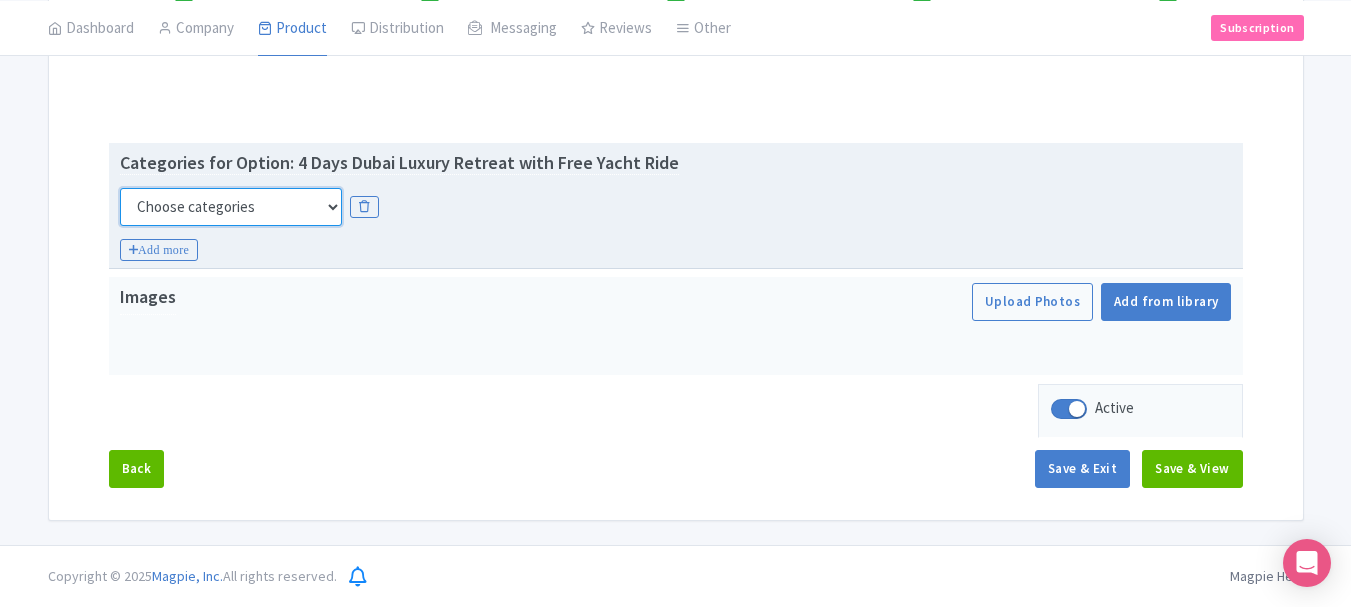select on "family-friendly" 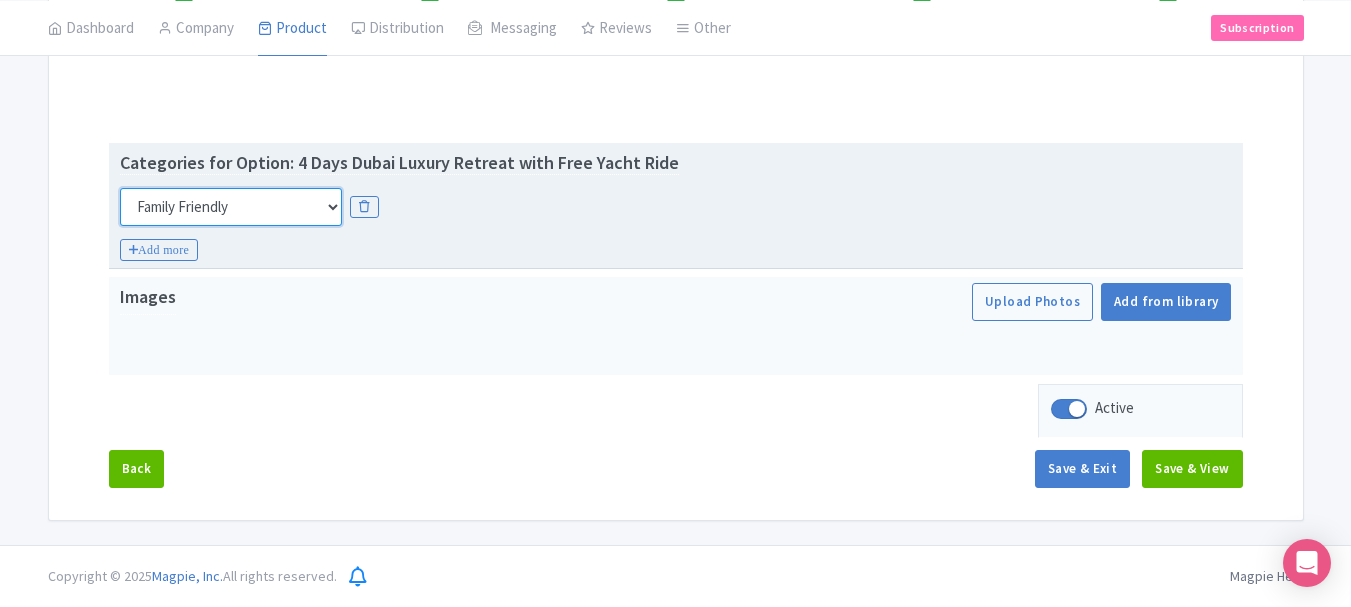 click on "Choose categories Adults Only
Animals
Audio Guide
Beaches
Bike Tours
Boat Tours
City Cards
Classes
Day Trips
Family Friendly
Fast Track
Food
Guided Tours
History
Hop On Hop Off
Literature
Live Music
Museums
Nightlife
Outdoors
Private Tours
Romantic
Self Guided
Small Group Tours
Sports
Theme Parks
Walking Tours
Wheelchair Accessible
Recurring Events" at bounding box center (231, 207) 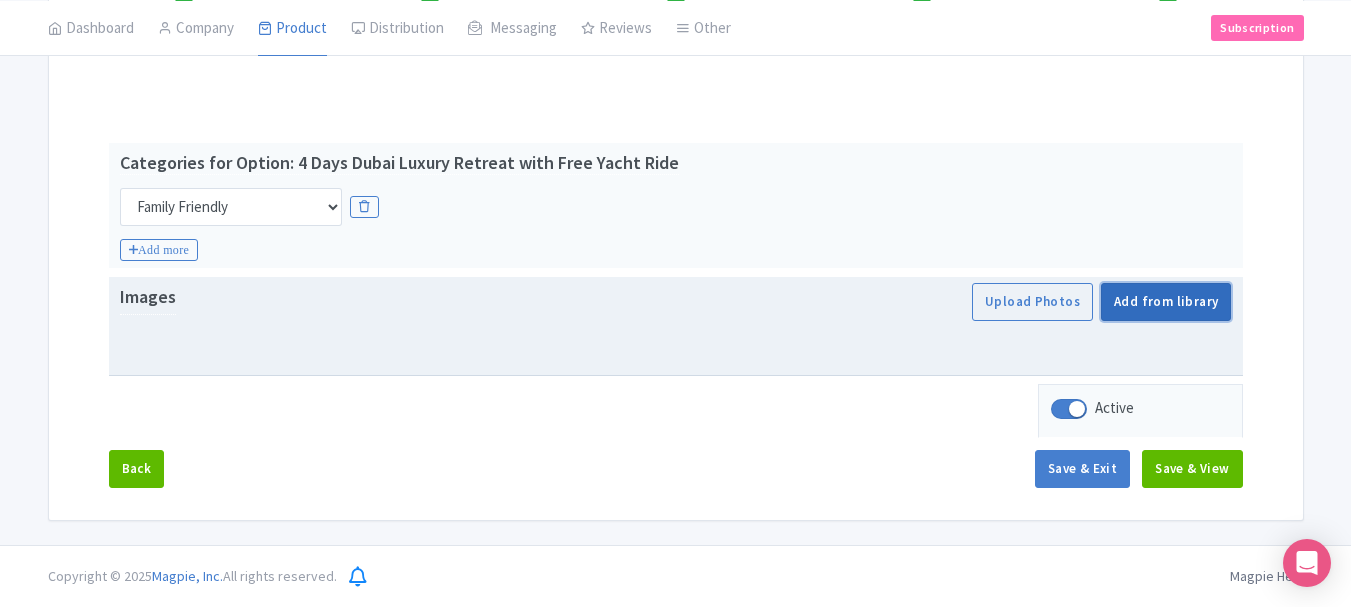 click on "Add from library" at bounding box center (1166, 302) 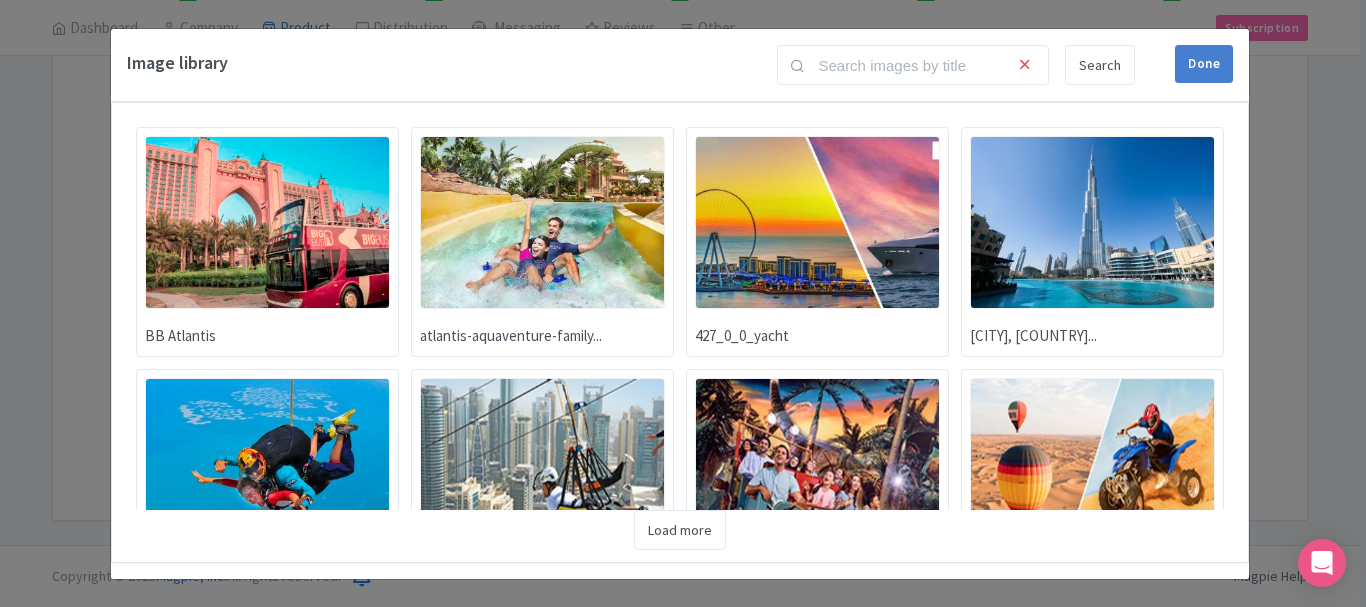 click at bounding box center [267, 222] 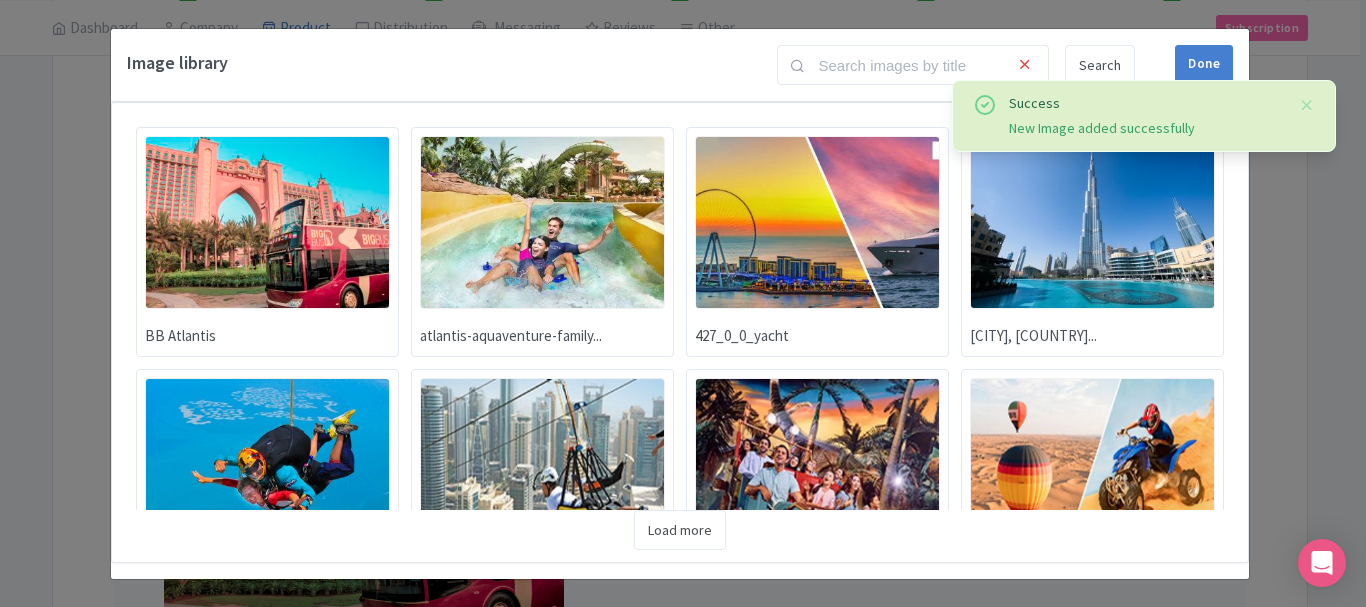 click at bounding box center (542, 222) 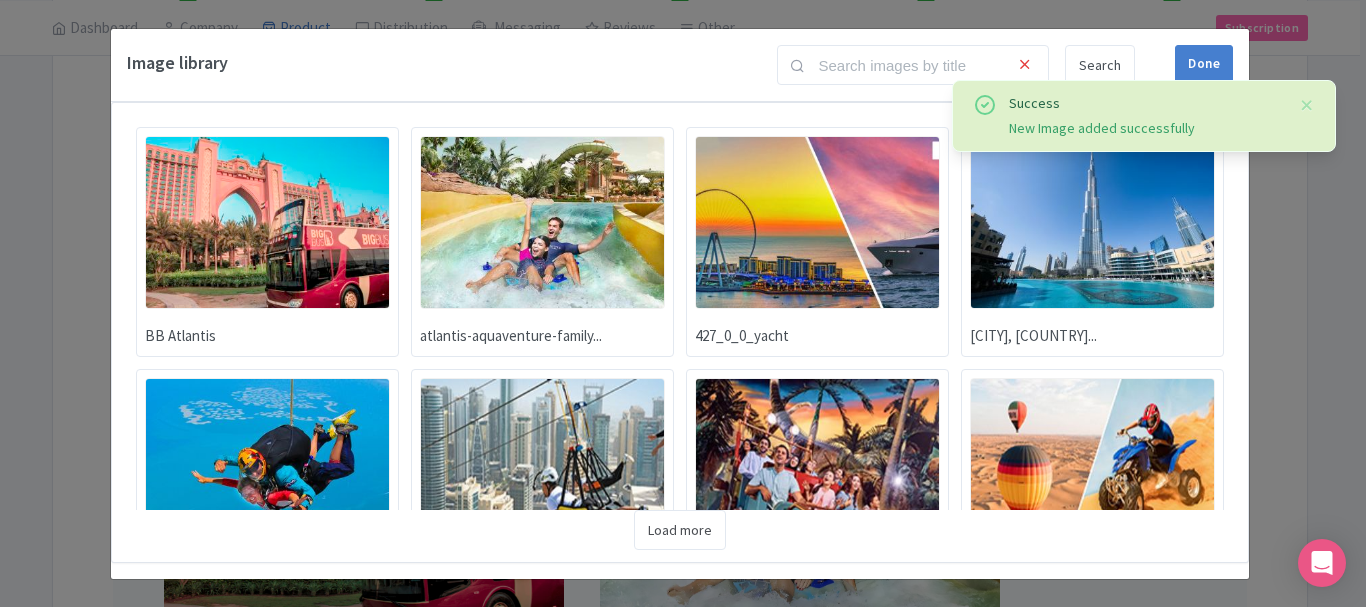 click at bounding box center [1092, 222] 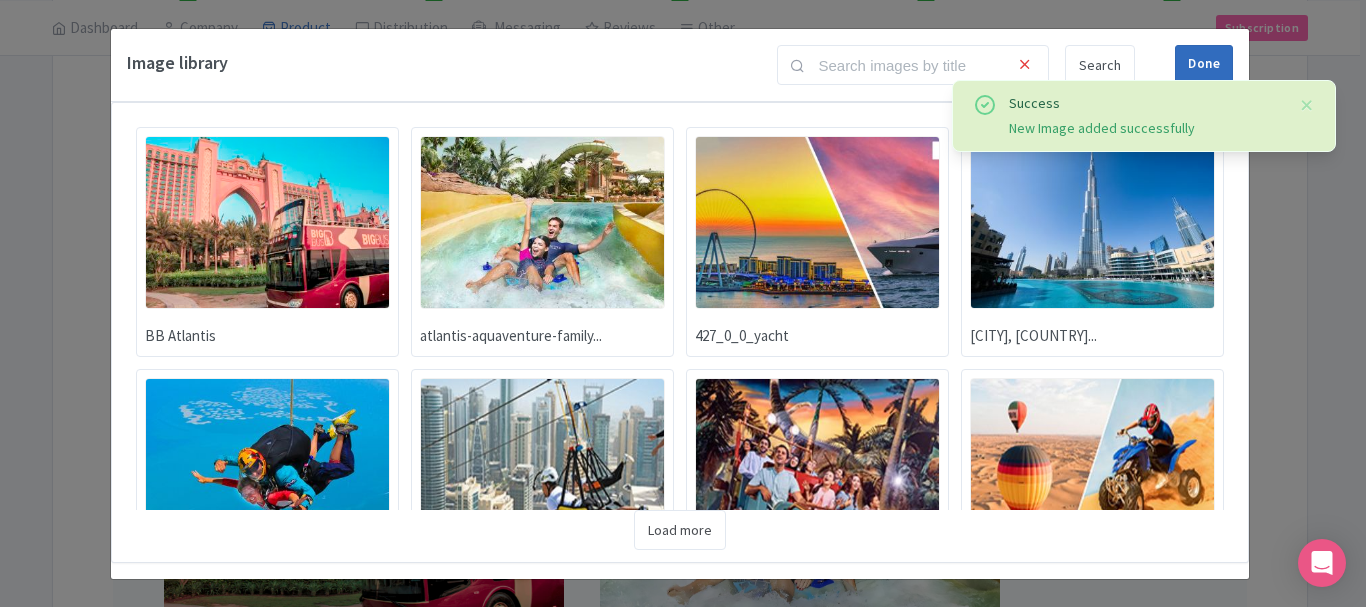 click on "Done" at bounding box center (1204, 64) 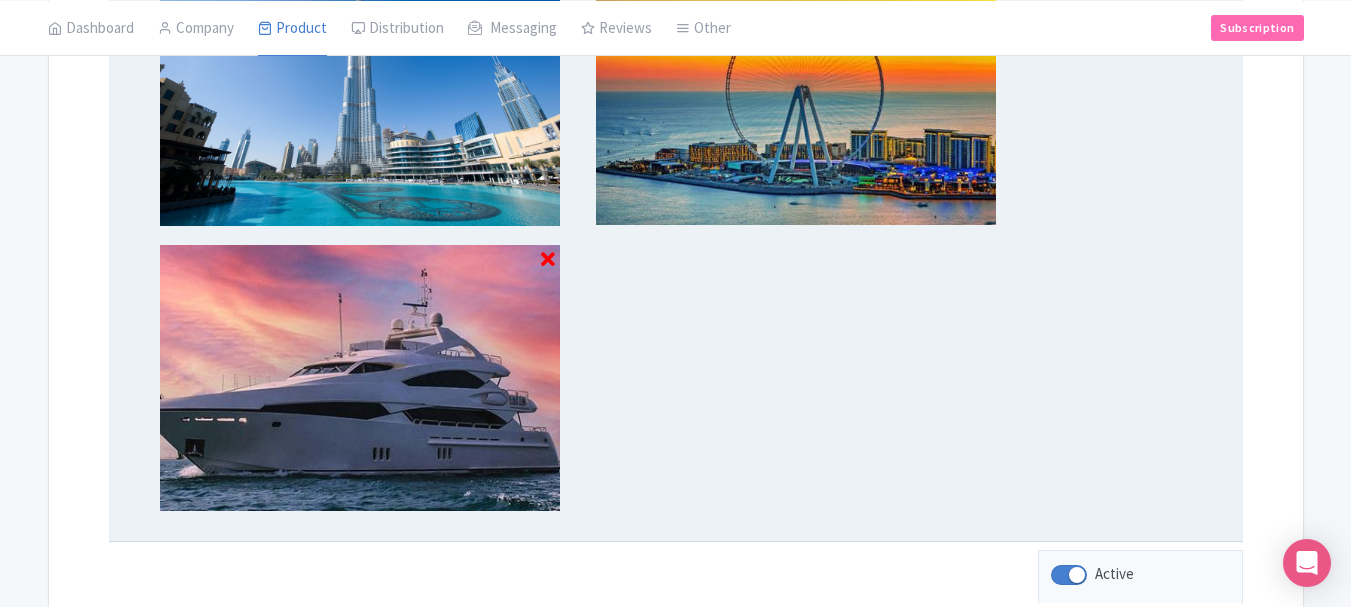 scroll, scrollTop: 1215, scrollLeft: 0, axis: vertical 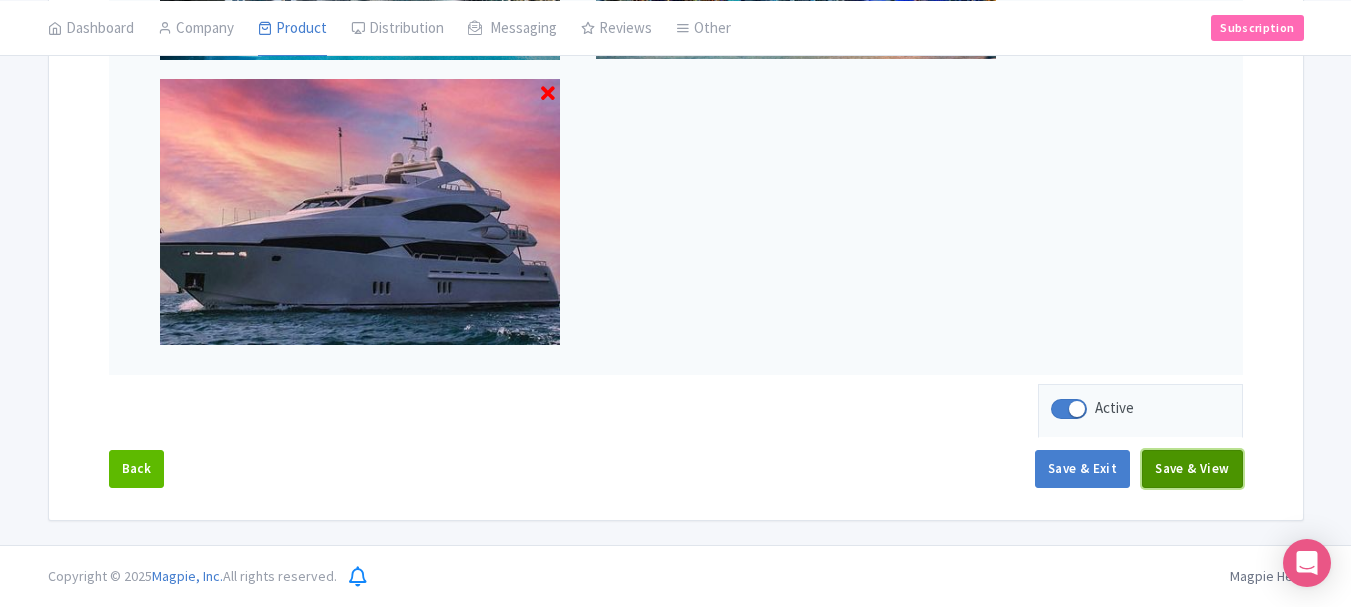 click on "Save & View" at bounding box center [1192, 469] 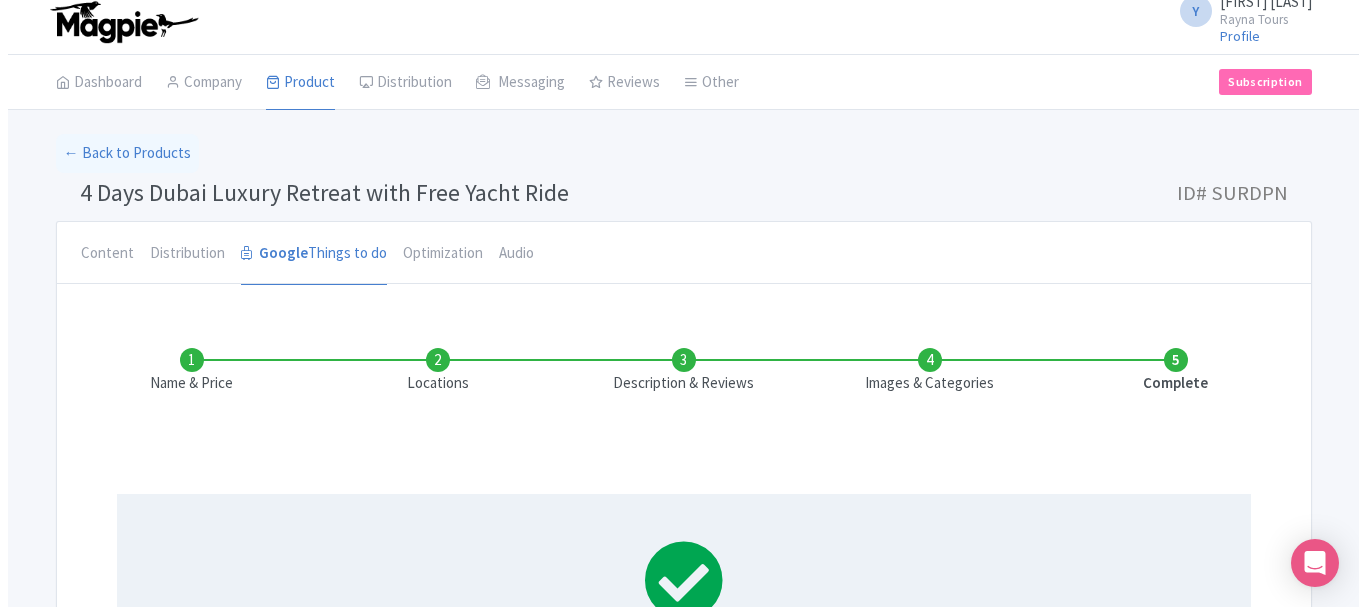 scroll, scrollTop: 0, scrollLeft: 0, axis: both 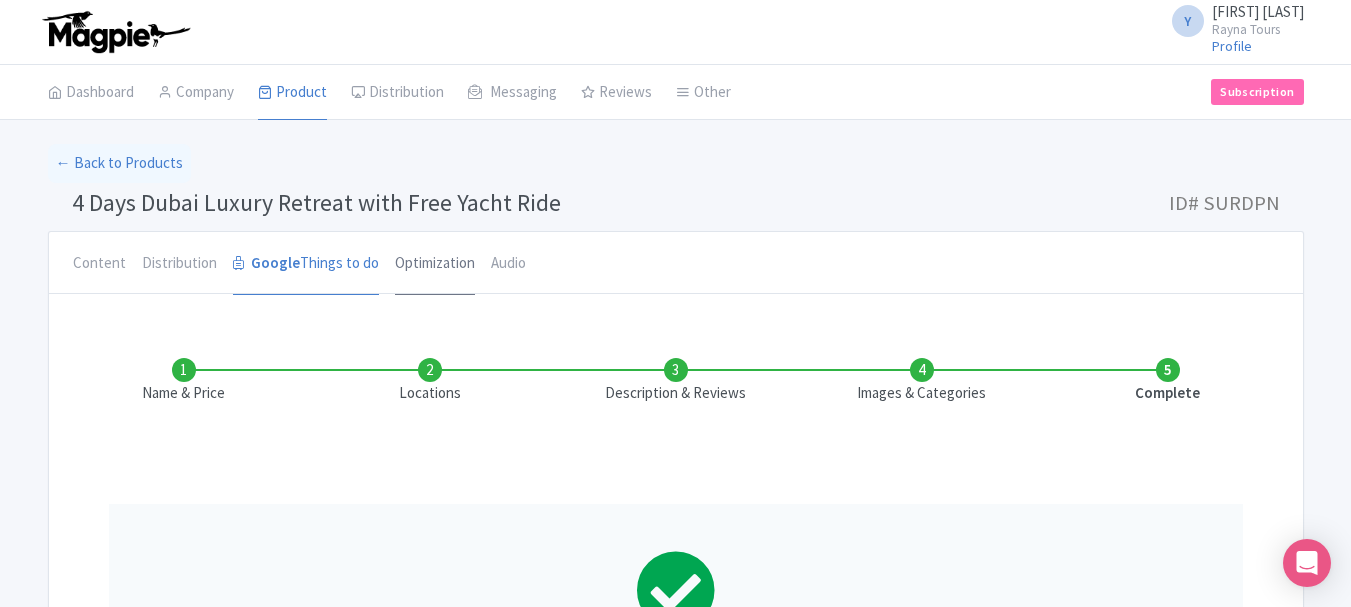 click on "Optimization" at bounding box center [435, 264] 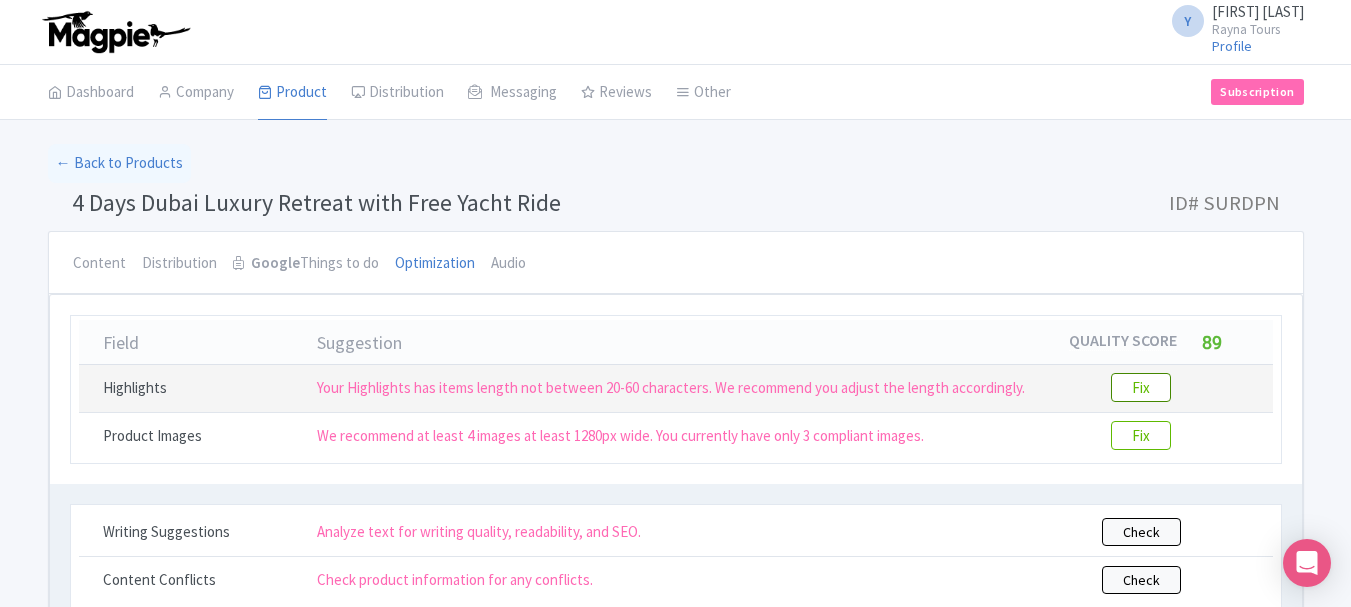 click on "Fix" at bounding box center [1141, 387] 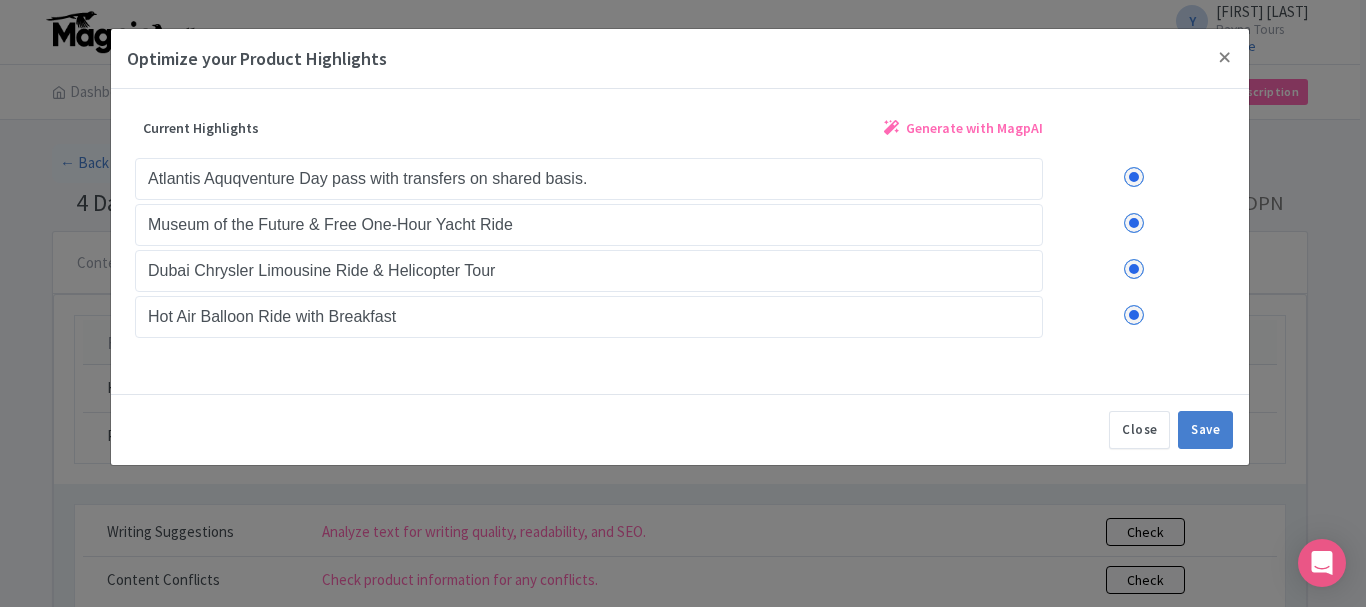 click on "Generate with MagpAI" at bounding box center (974, 128) 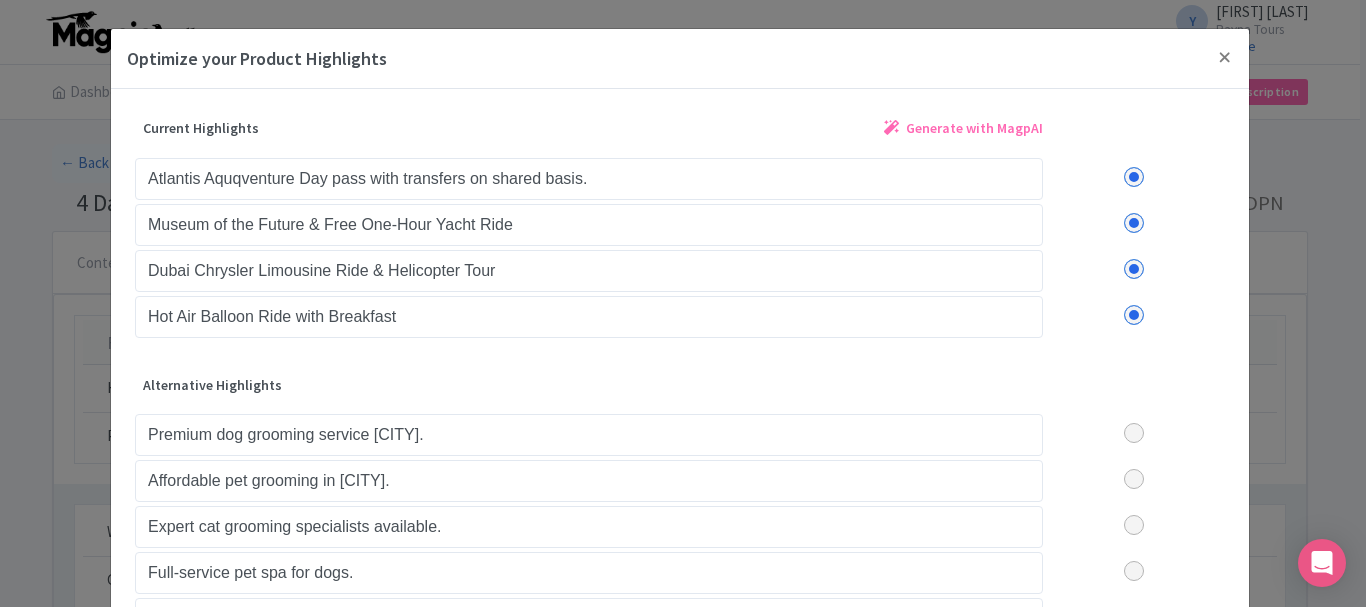 click at bounding box center [1134, 177] 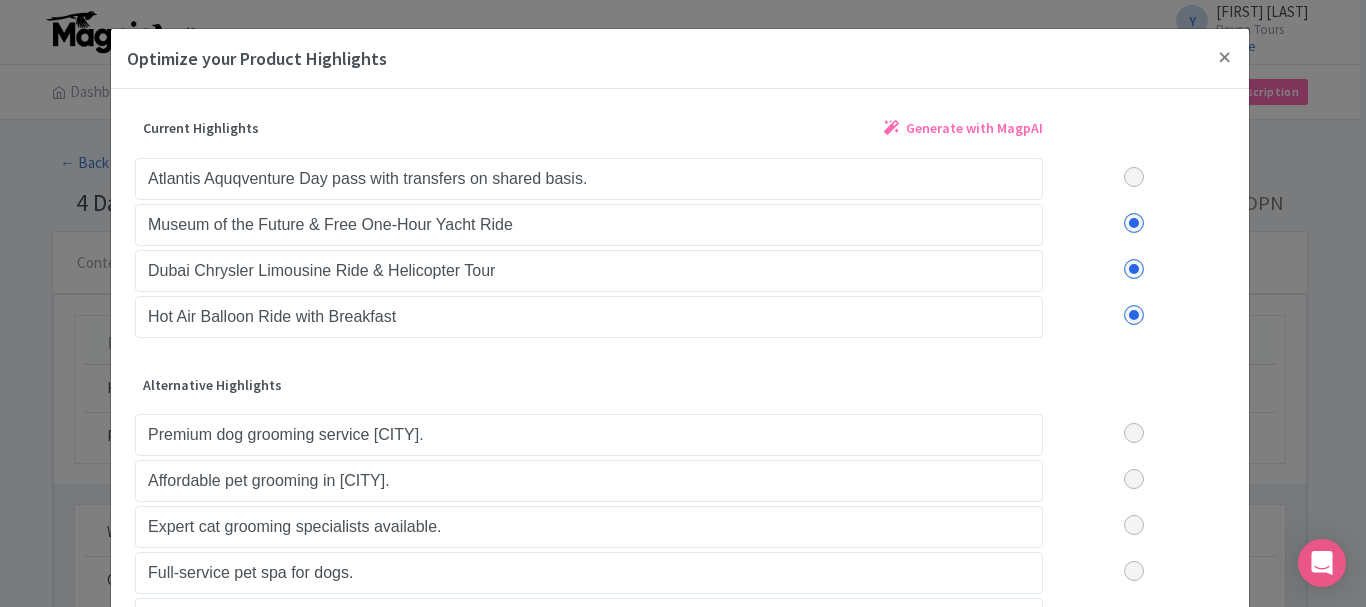 click at bounding box center (1134, 223) 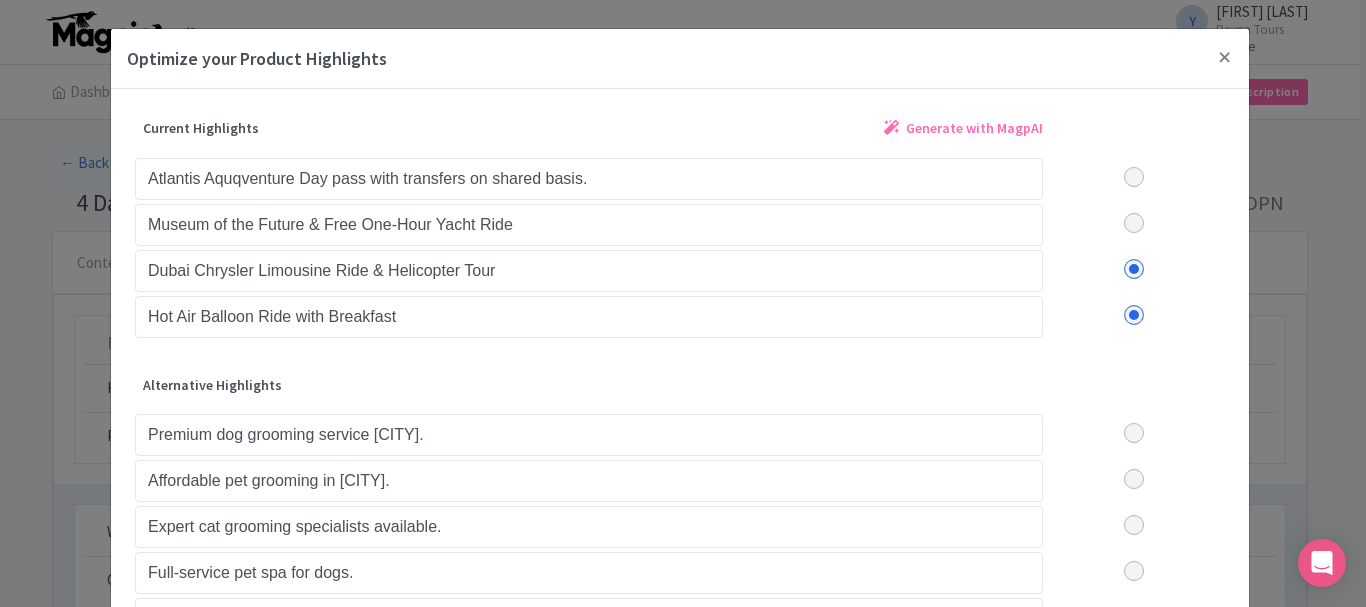 click on "Atlantis Aquqventure Day pass with transfers on shared basis.
Museum of the Future & Free One-Hour Yacht Ride
Dubai Chrysler Limousine Ride & Helicopter Tour
Hot Air Balloon Ride with Breakfast
Atlantis Aquqventure Day pass with transfers on shared basis.
Museum of the Future & Free One-Hour Yacht Ride
Dubai Chrysler Limousine Ride & Helicopter Tour
Hot Air Balloon Ride with Breakfast" at bounding box center [680, 246] 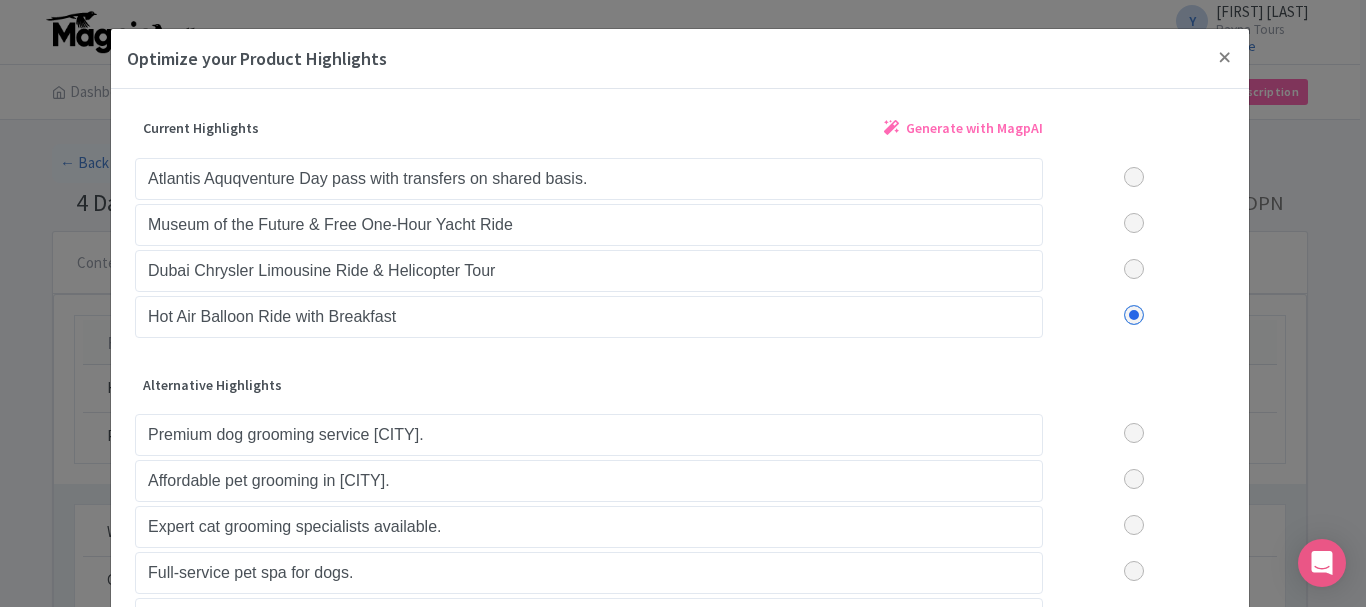 click at bounding box center [1134, 315] 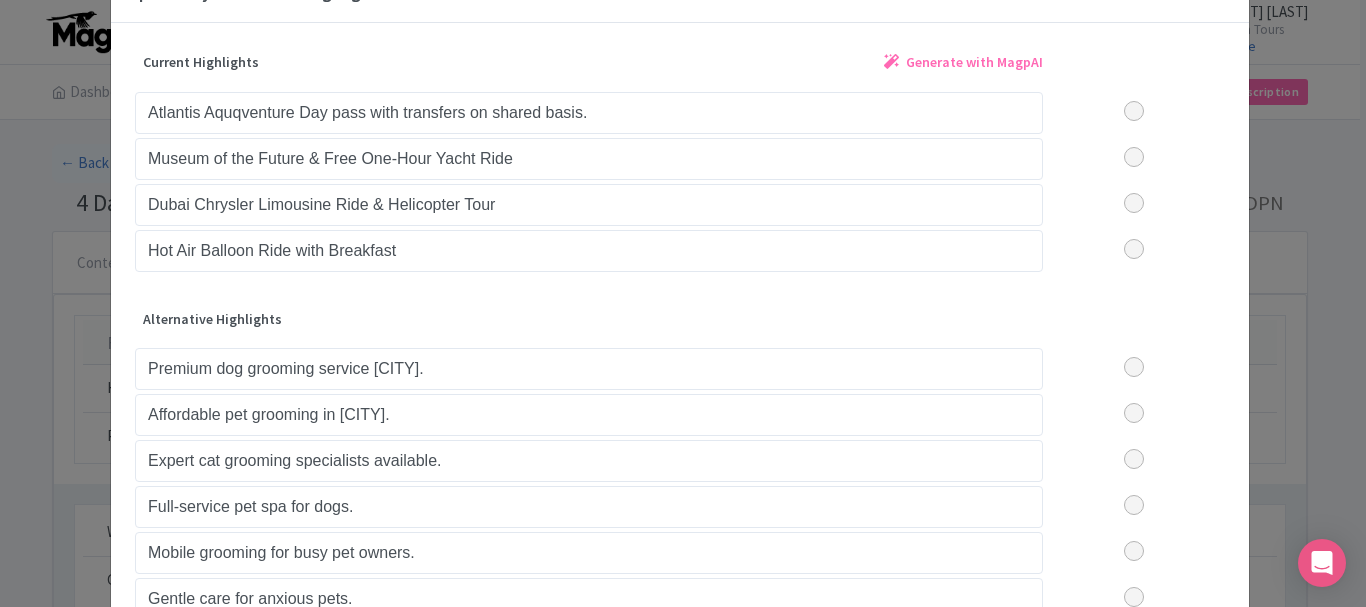 scroll, scrollTop: 100, scrollLeft: 0, axis: vertical 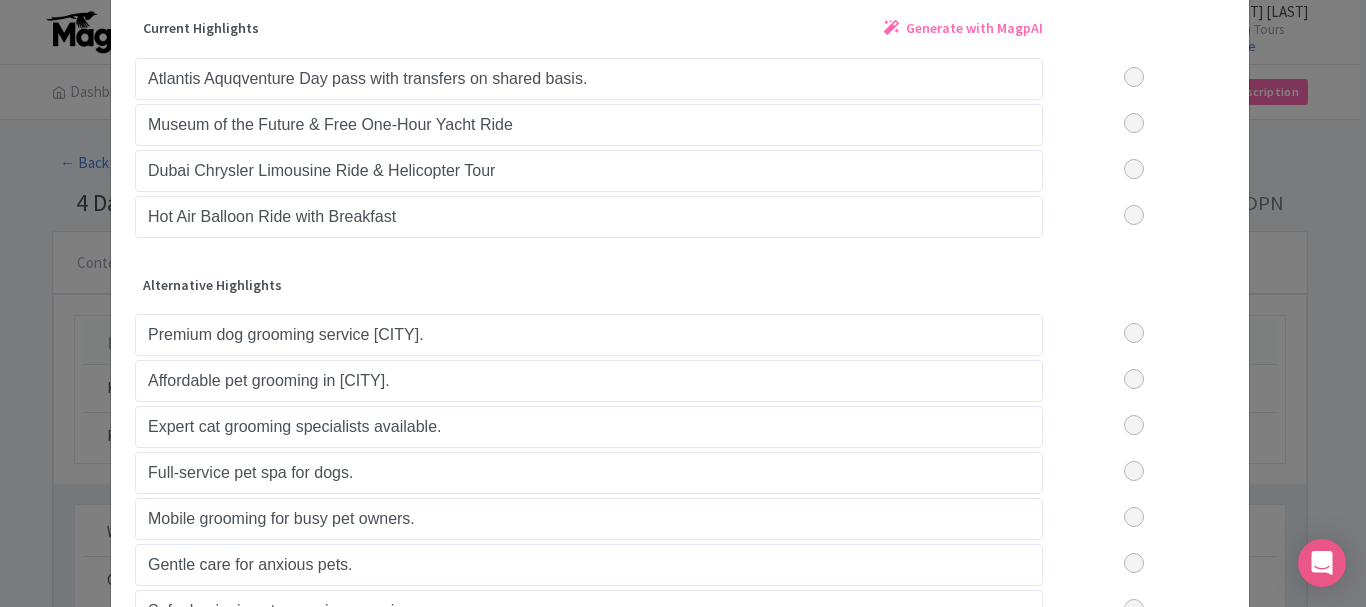 click at bounding box center [1134, 333] 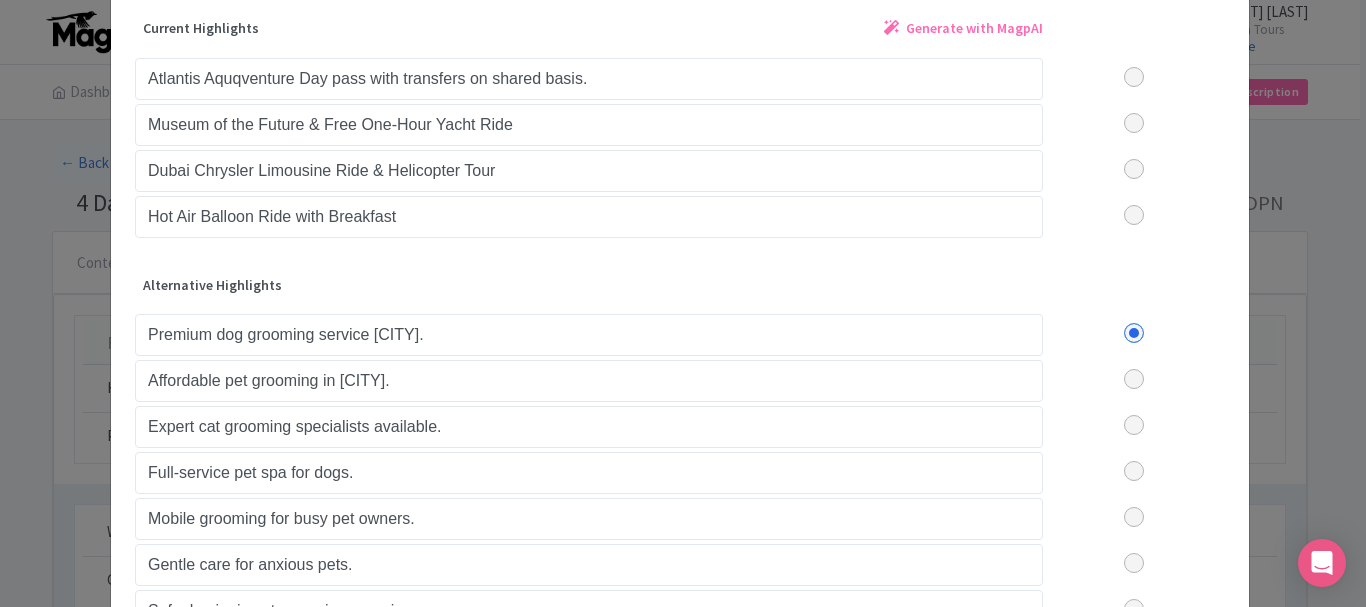 click at bounding box center (1134, 379) 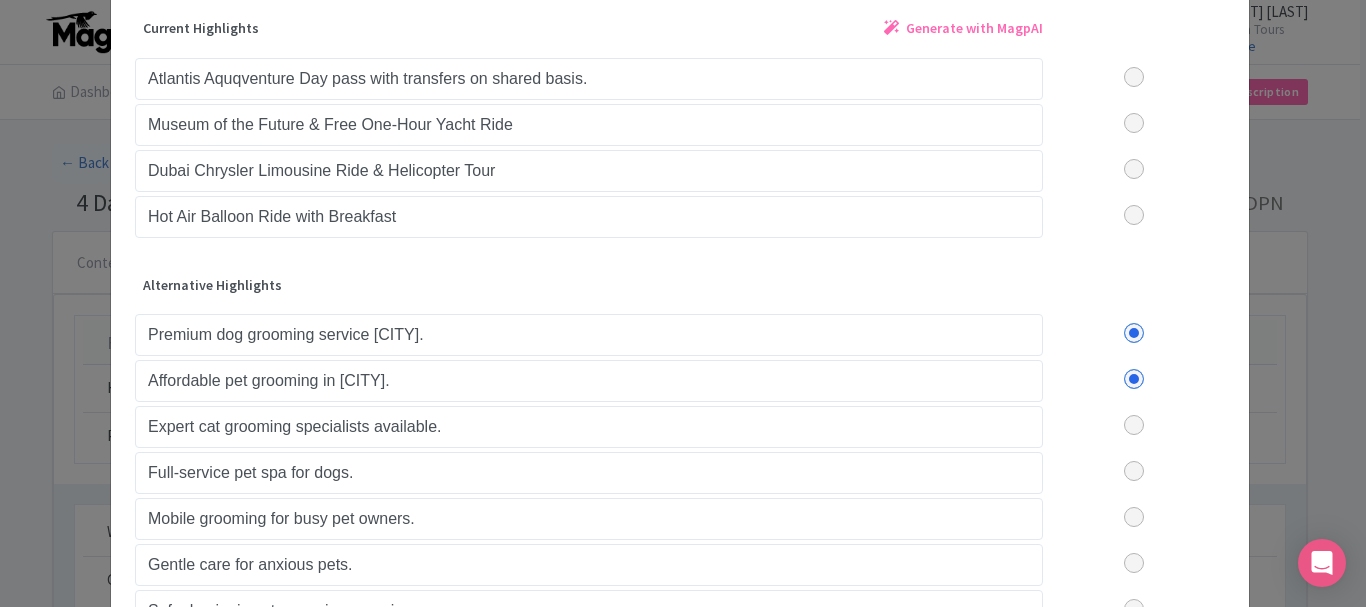 click at bounding box center [1134, 425] 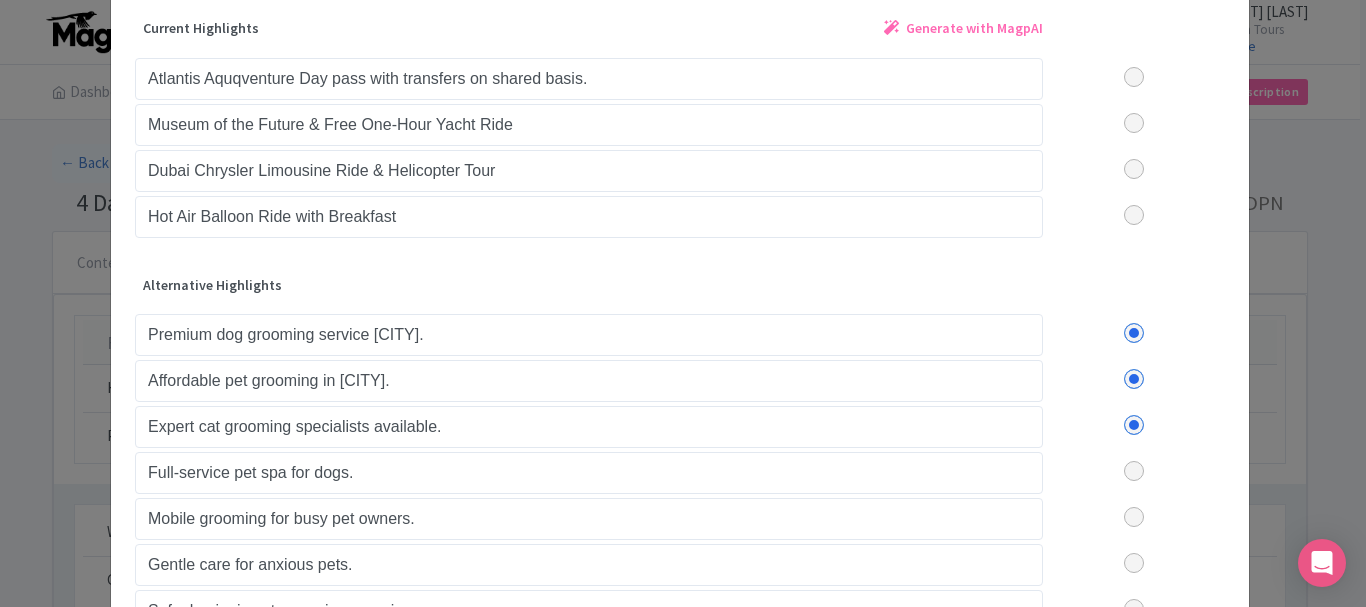 click at bounding box center (1134, 471) 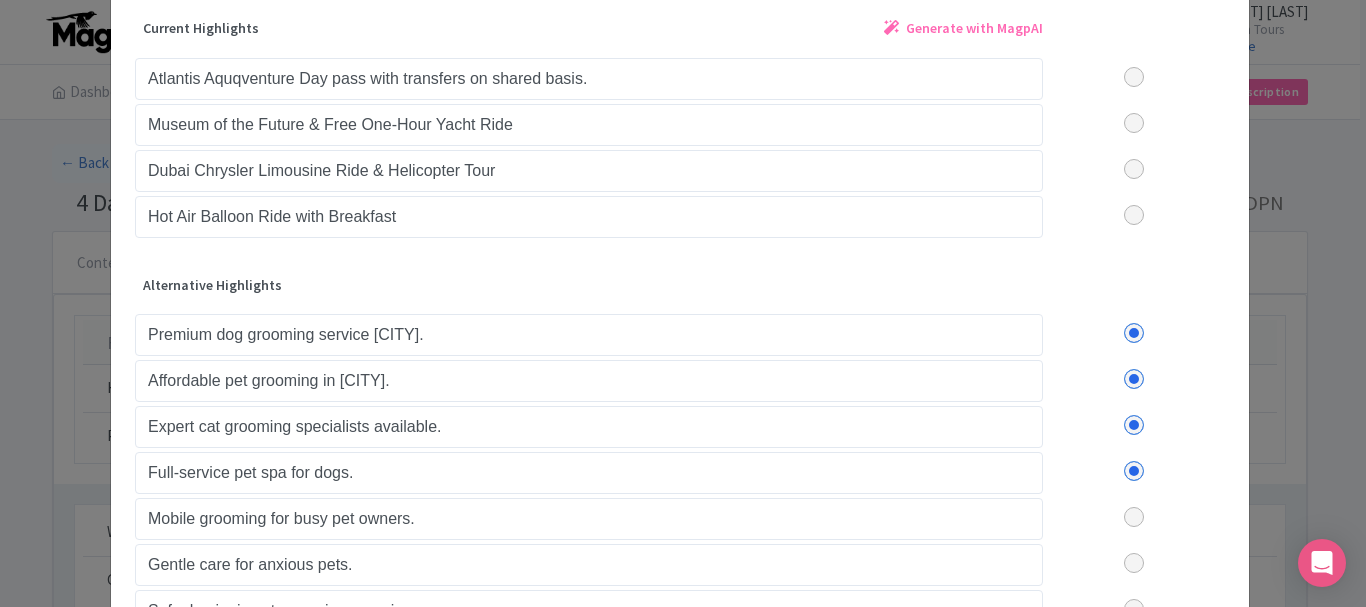 click at bounding box center [1134, 517] 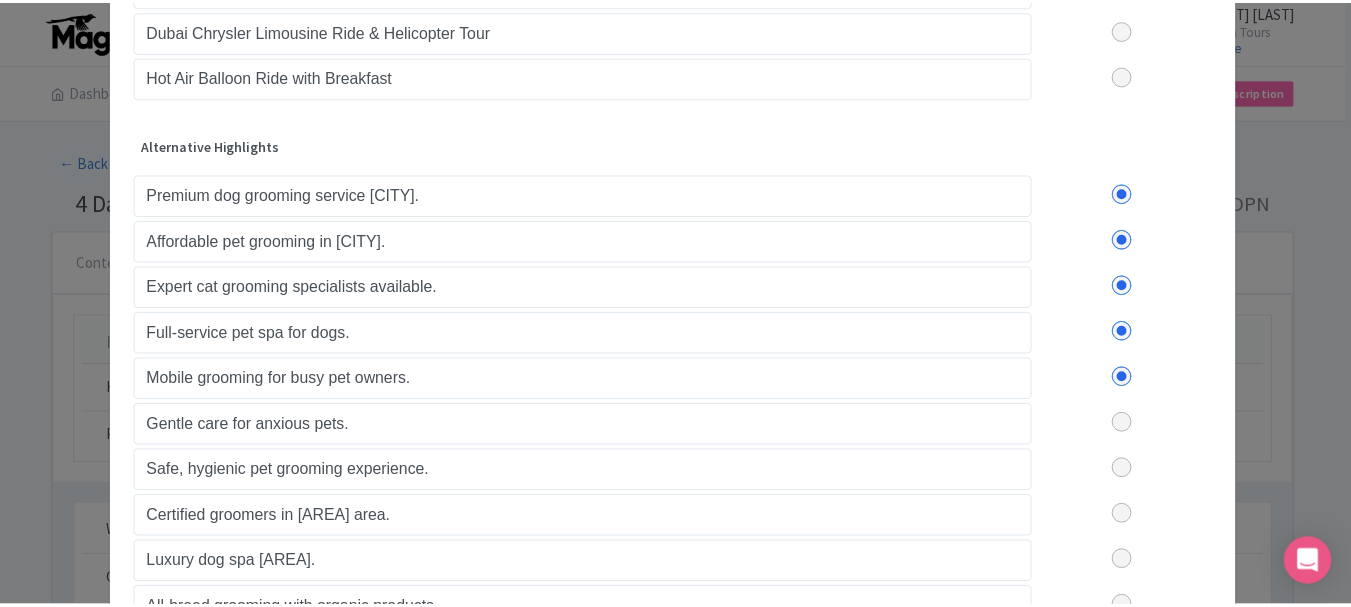 scroll, scrollTop: 387, scrollLeft: 0, axis: vertical 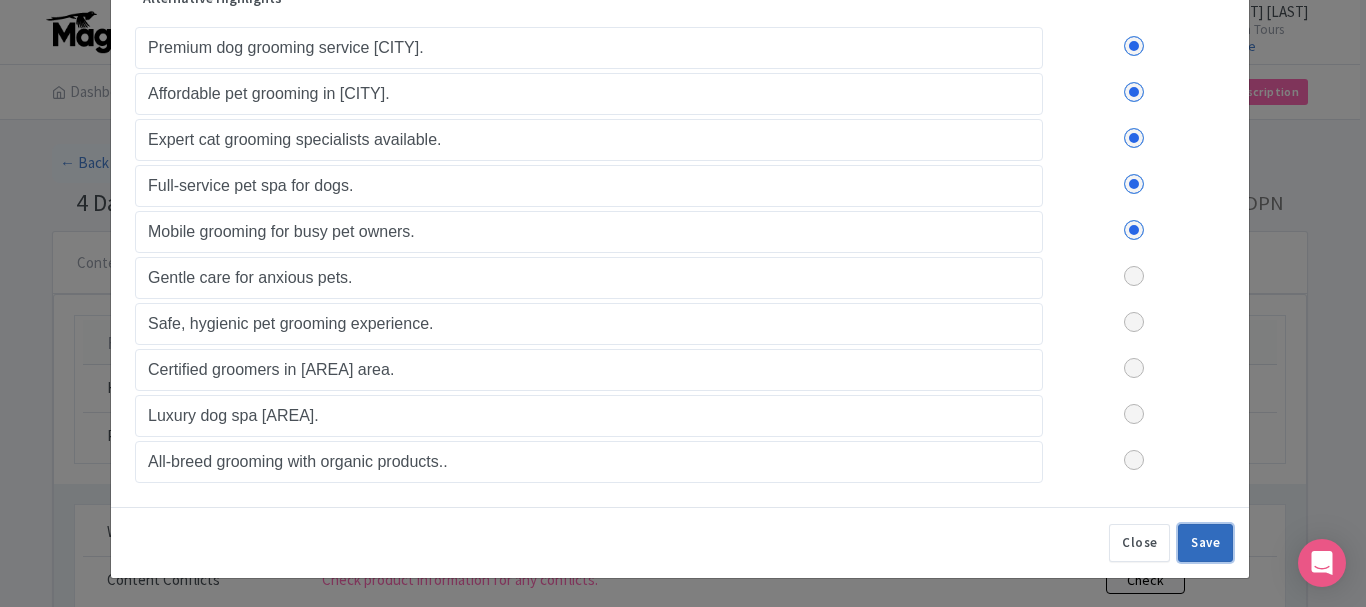 click on "Save" at bounding box center [1205, 543] 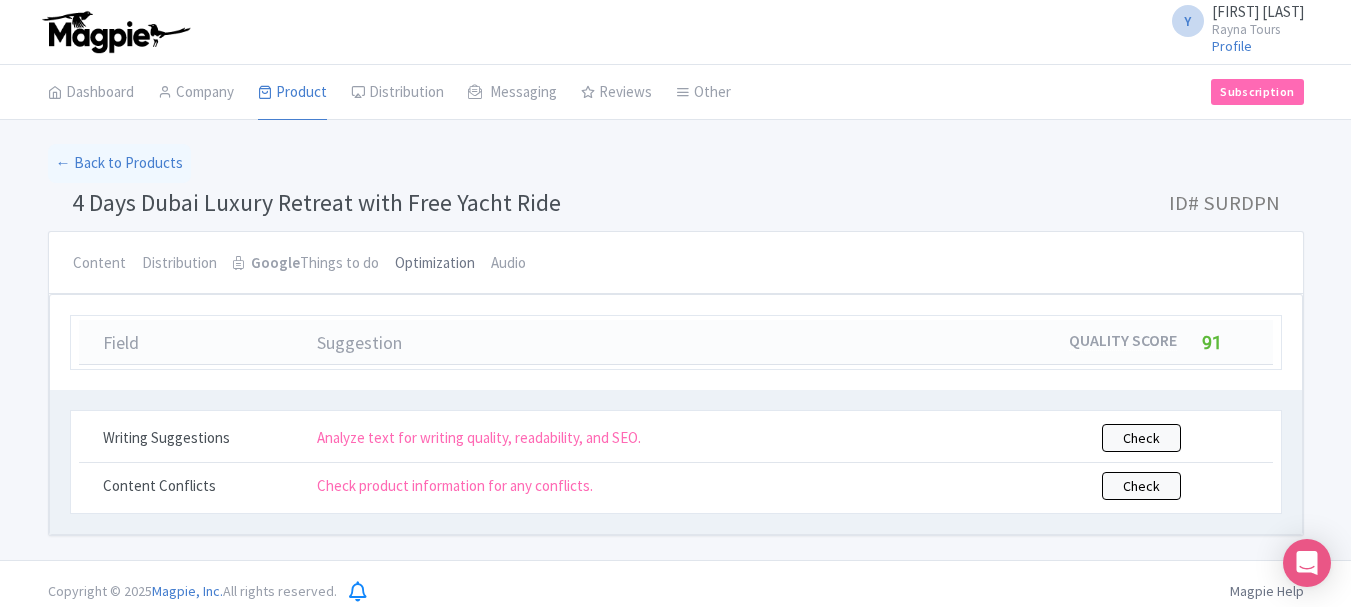 click on "Optimization" at bounding box center [435, 264] 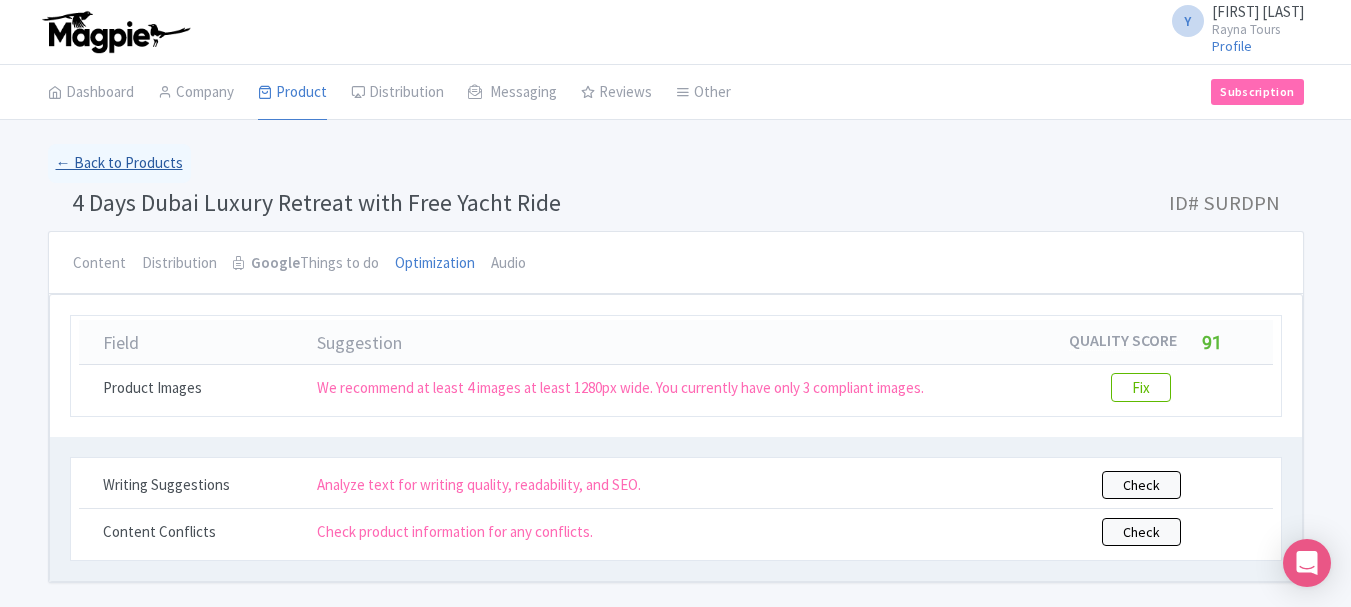 click on "← Back to Products" at bounding box center (119, 163) 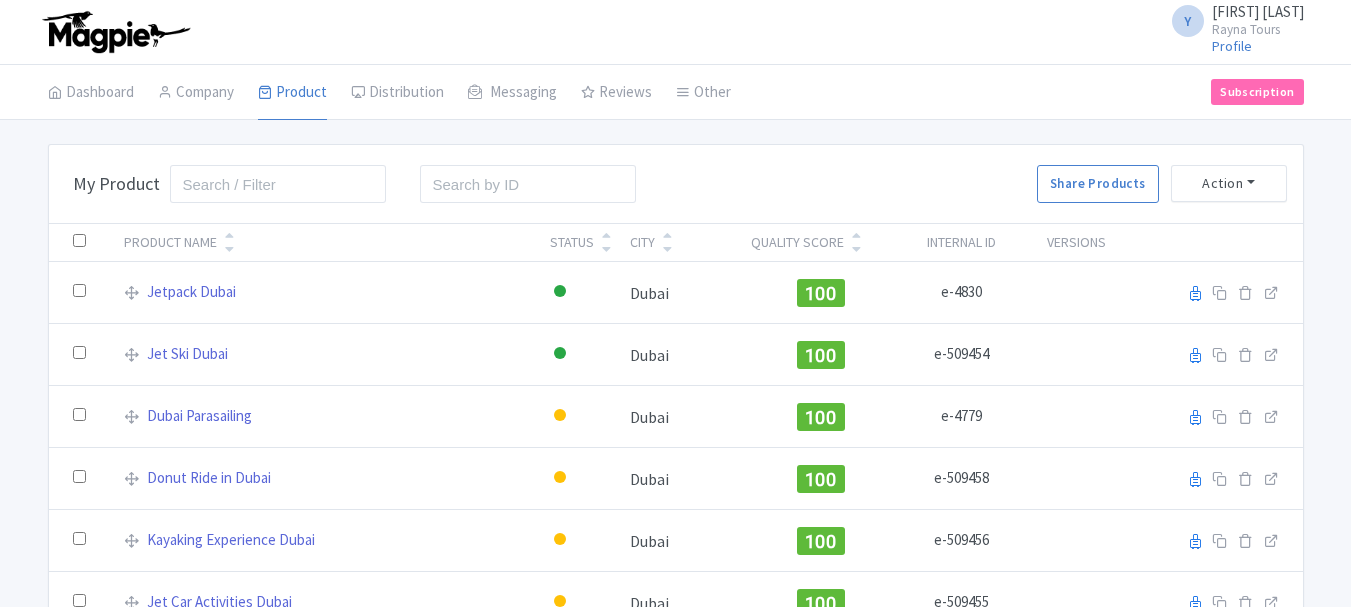 scroll, scrollTop: 0, scrollLeft: 0, axis: both 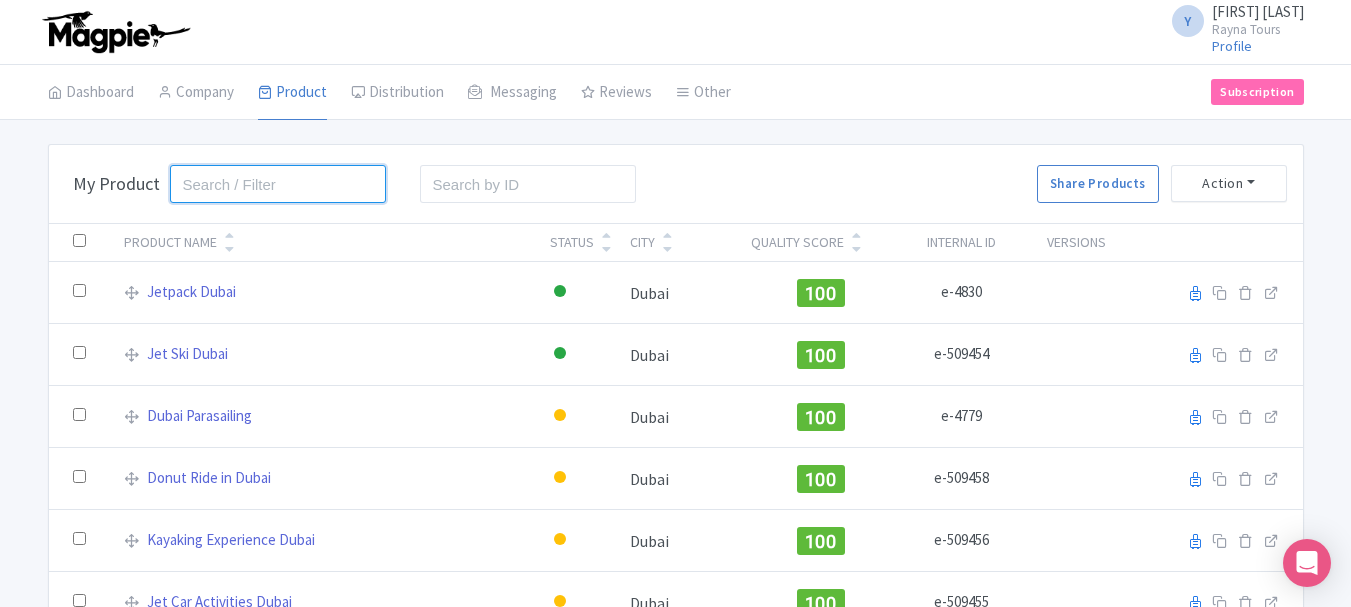 click at bounding box center [278, 184] 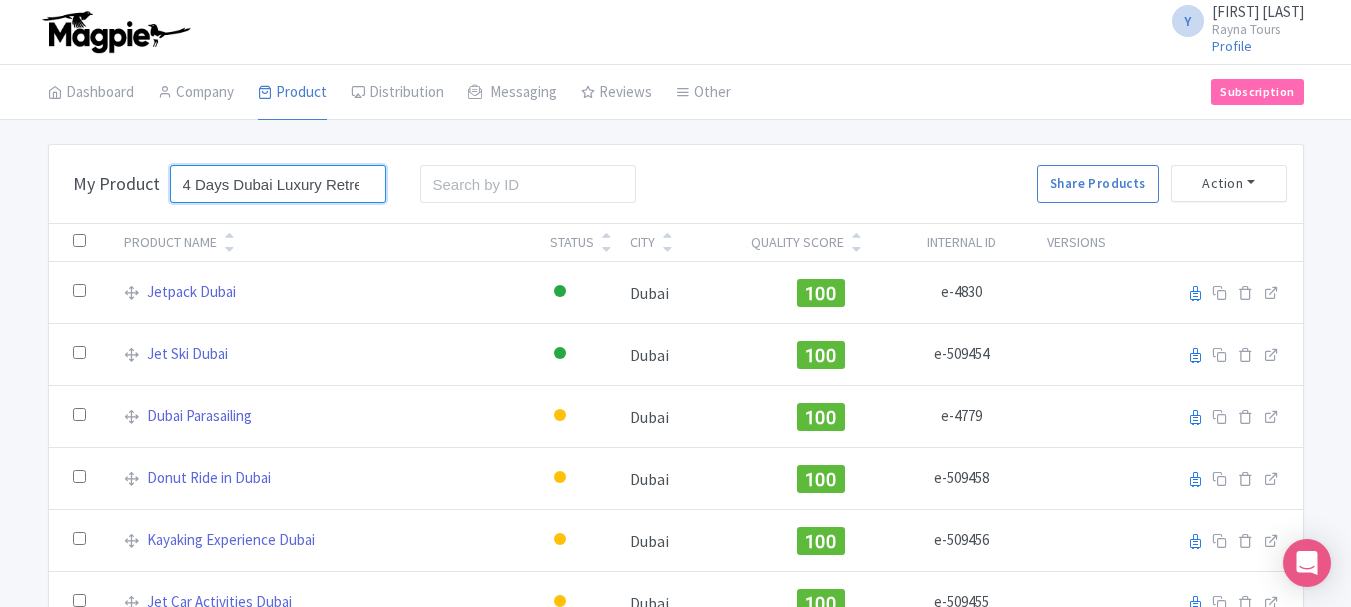 scroll, scrollTop: 0, scrollLeft: 158, axis: horizontal 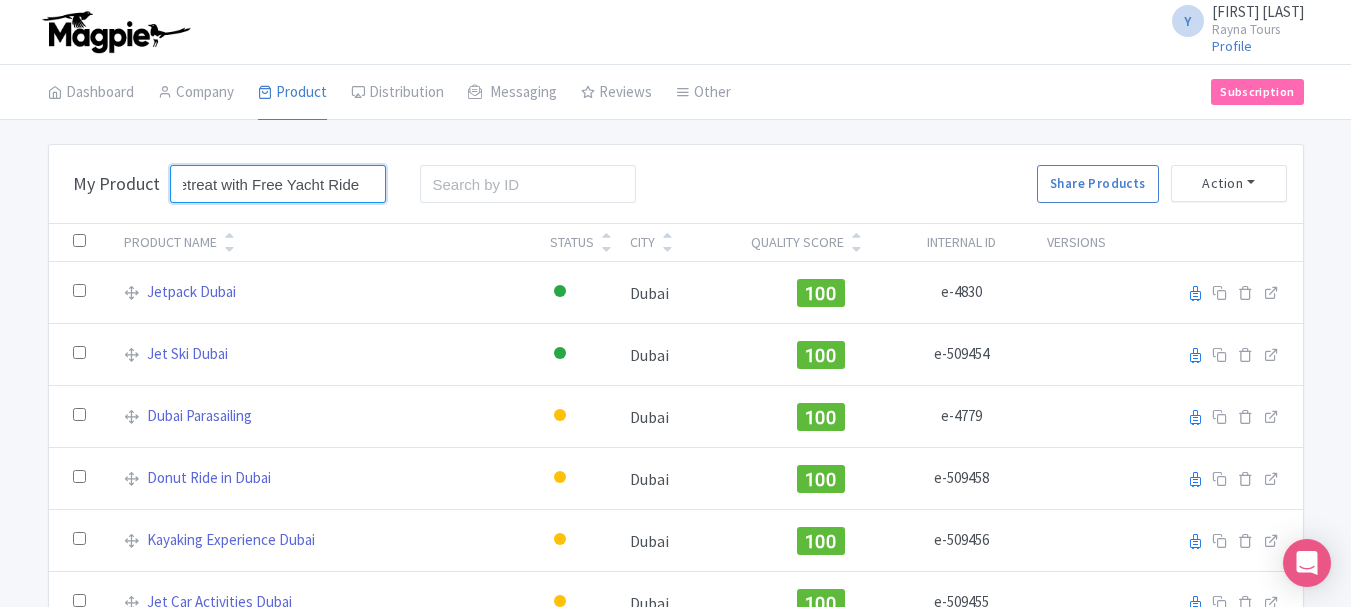 type on "4 Days Dubai Luxury Retreat with Free Yacht Ride" 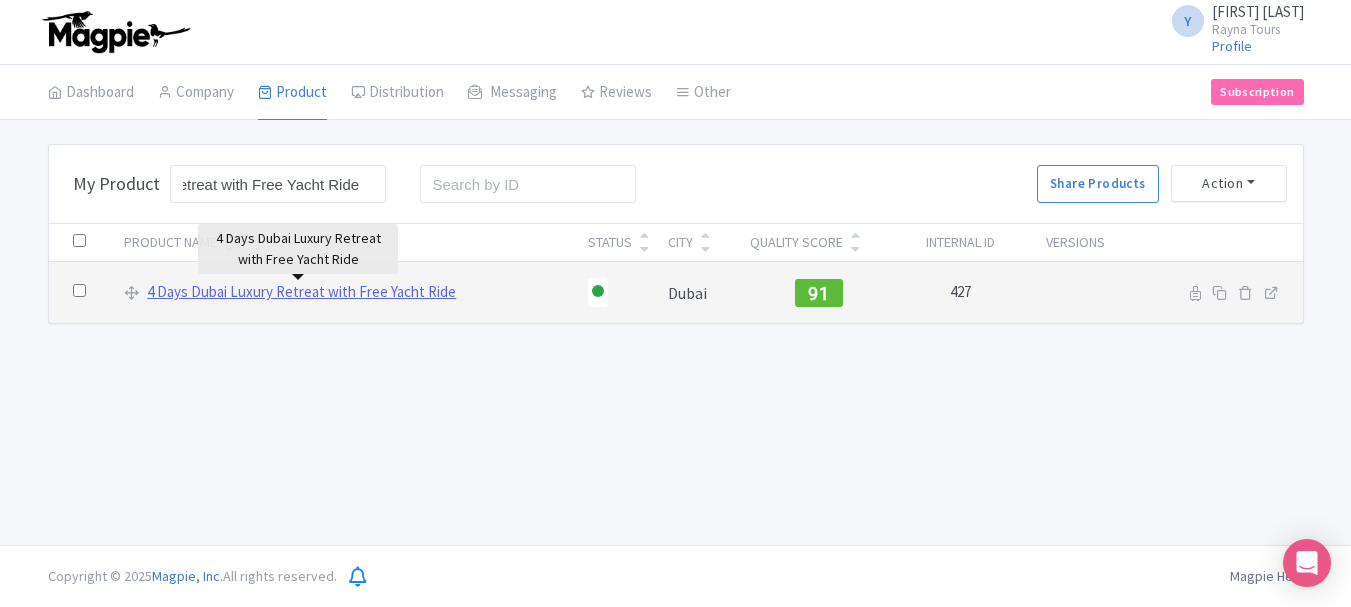 click on "4 Days Dubai Luxury Retreat with Free Yacht Ride" at bounding box center (301, 292) 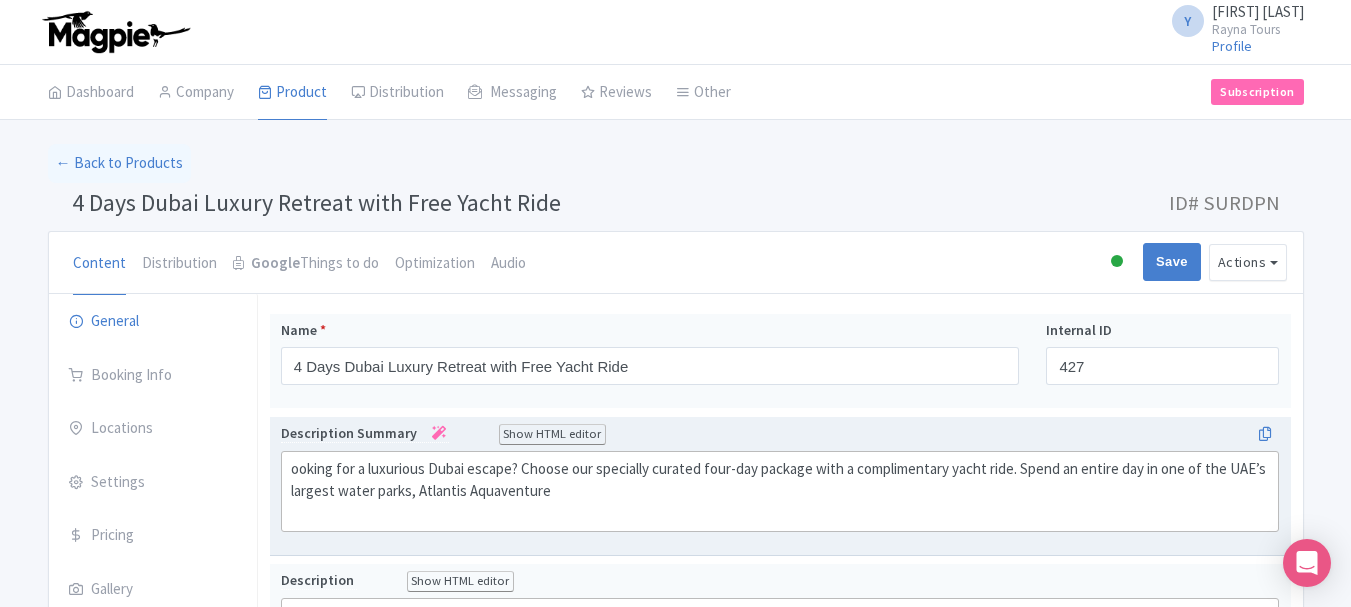 scroll, scrollTop: 0, scrollLeft: 0, axis: both 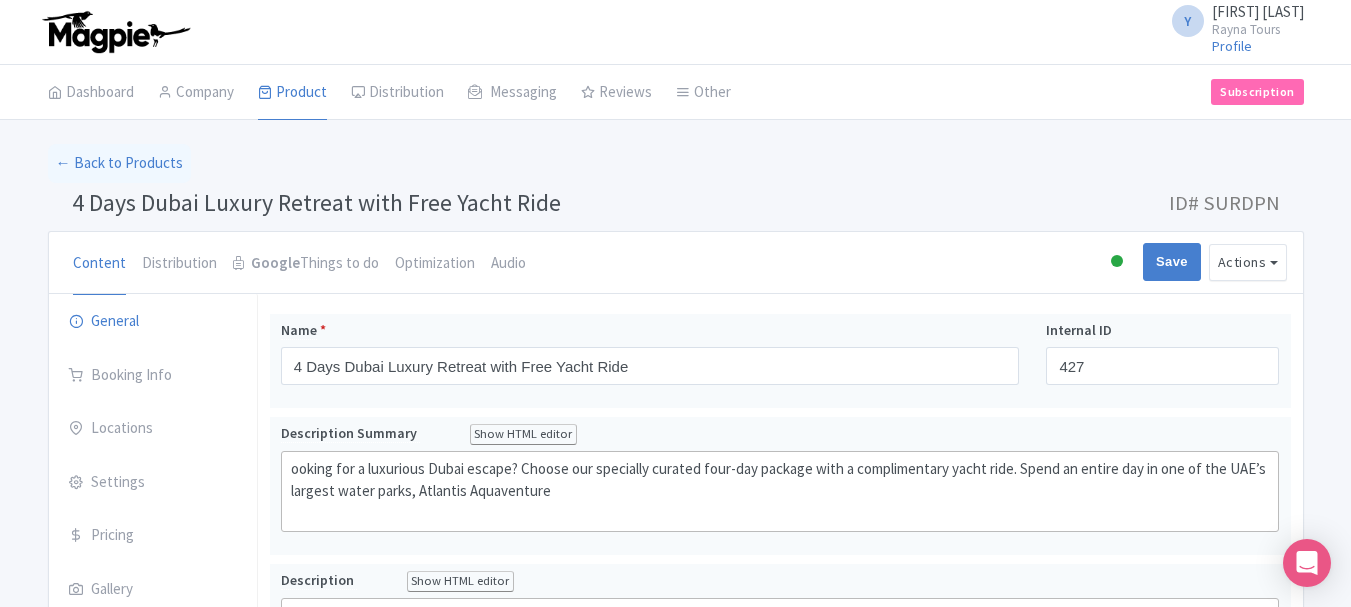click on "ID# SURDPN" at bounding box center (1224, 203) 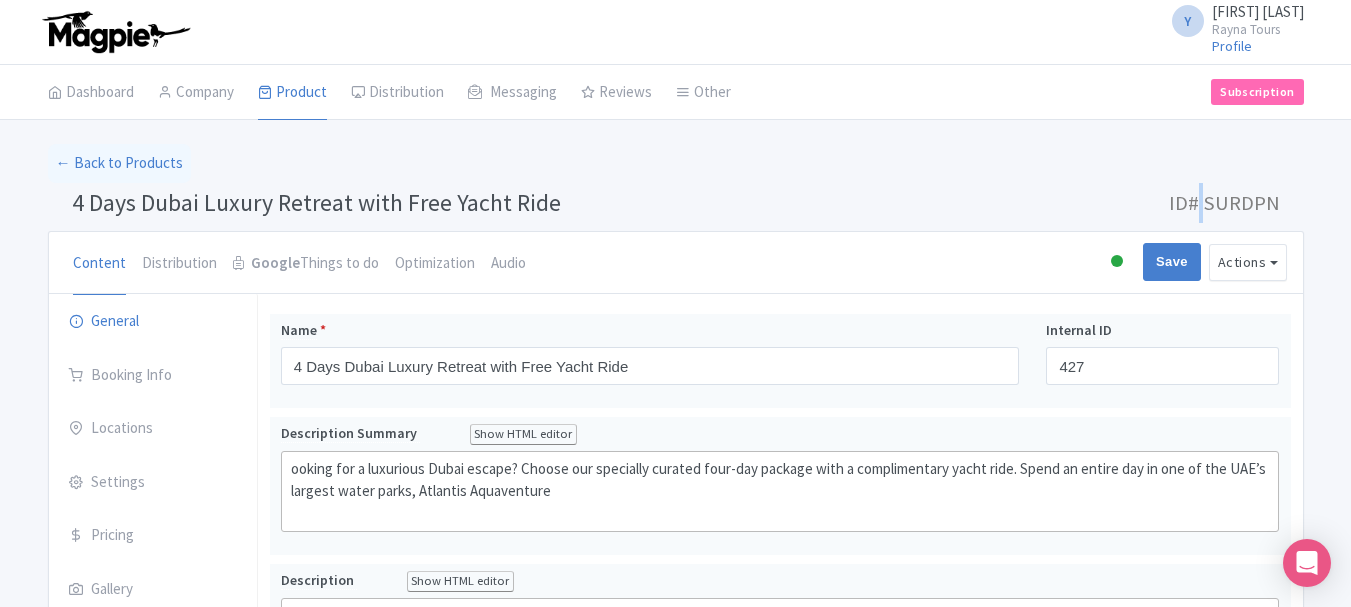 click on "ID# SURDPN" at bounding box center [1224, 203] 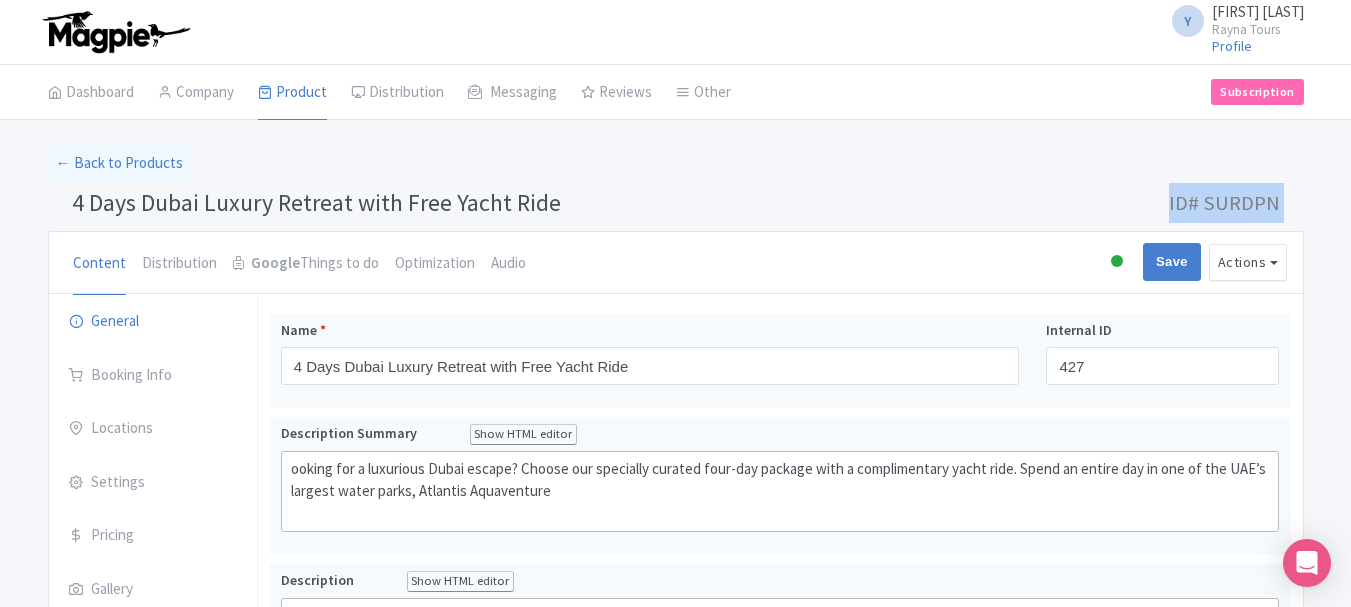 click on "ID# SURDPN" at bounding box center [1224, 203] 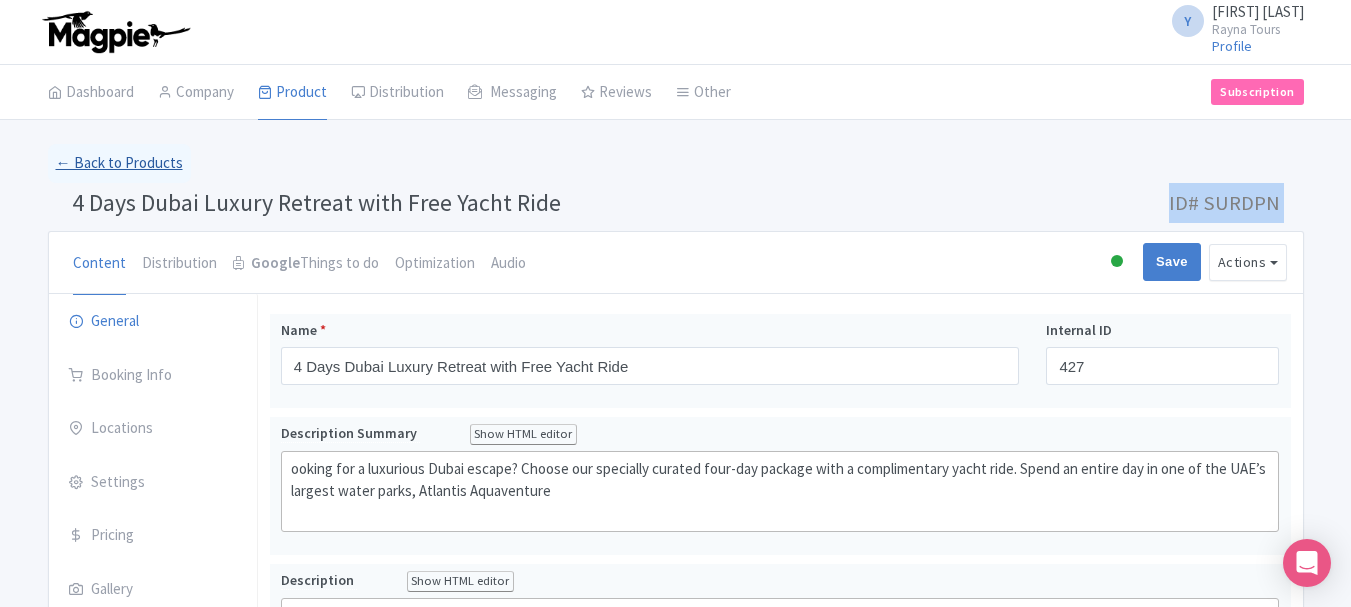 click on "← Back to Products" at bounding box center [119, 163] 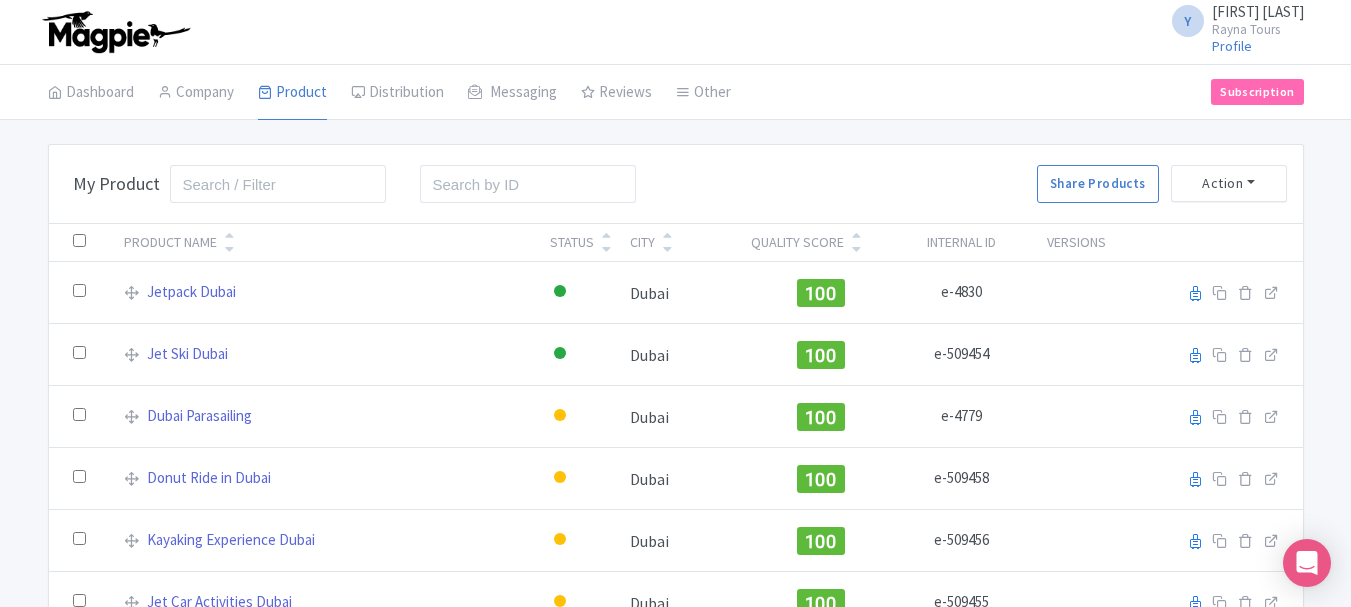 scroll, scrollTop: 0, scrollLeft: 0, axis: both 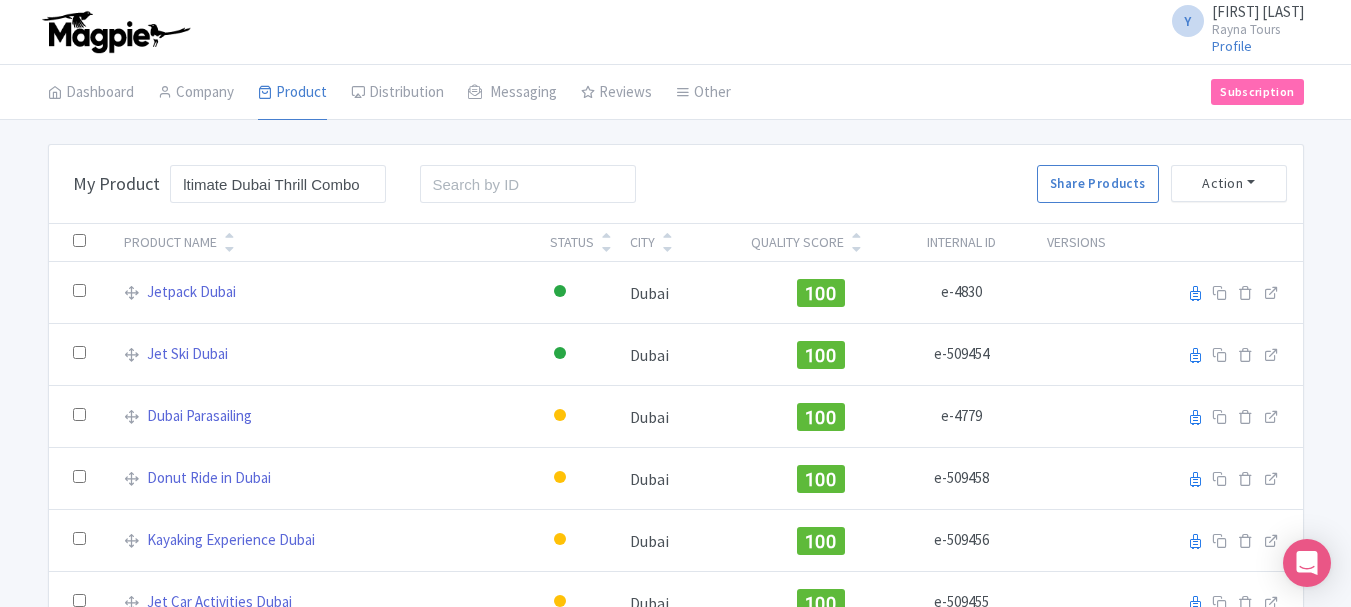 type on "6 Days Ultimate Dubai Thrill Combo" 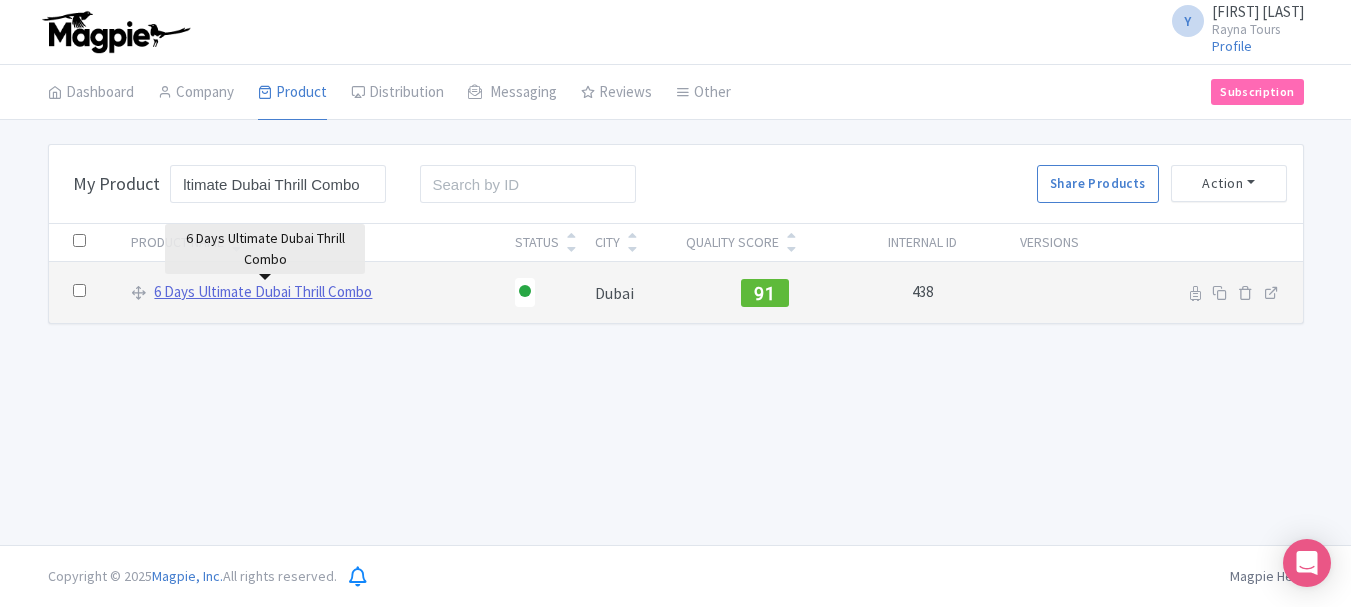 click on "6 Days Ultimate Dubai Thrill Combo" at bounding box center (263, 292) 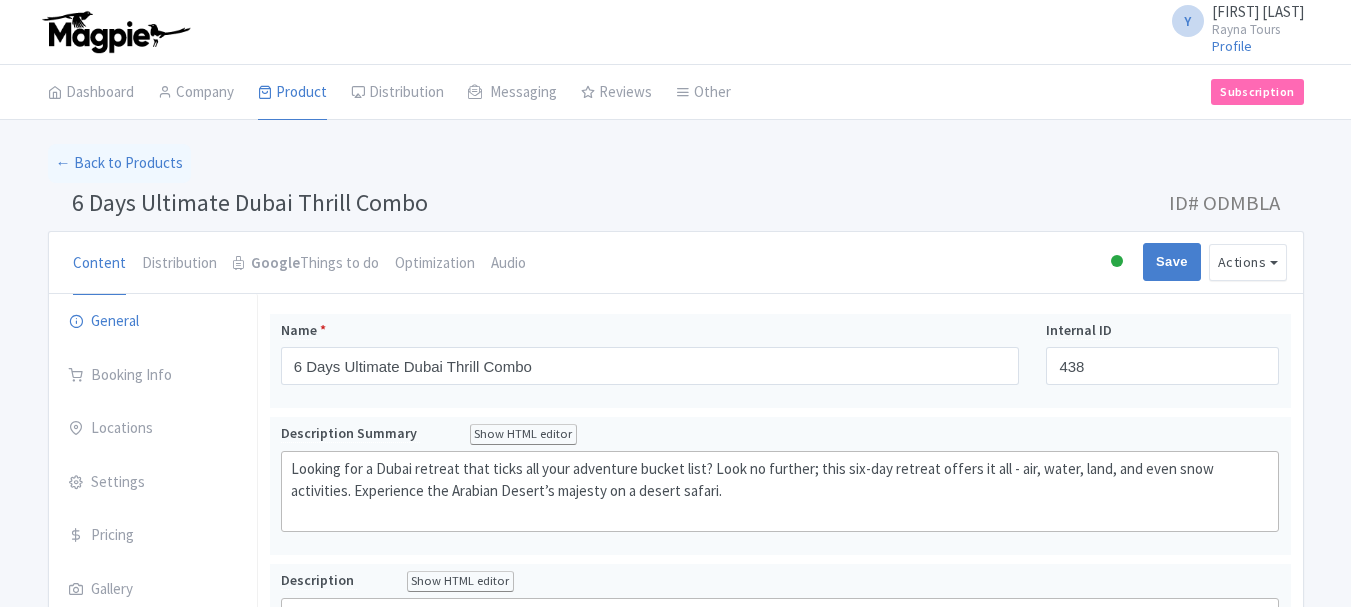 click on "ID# ODMBLA" at bounding box center (1224, 203) 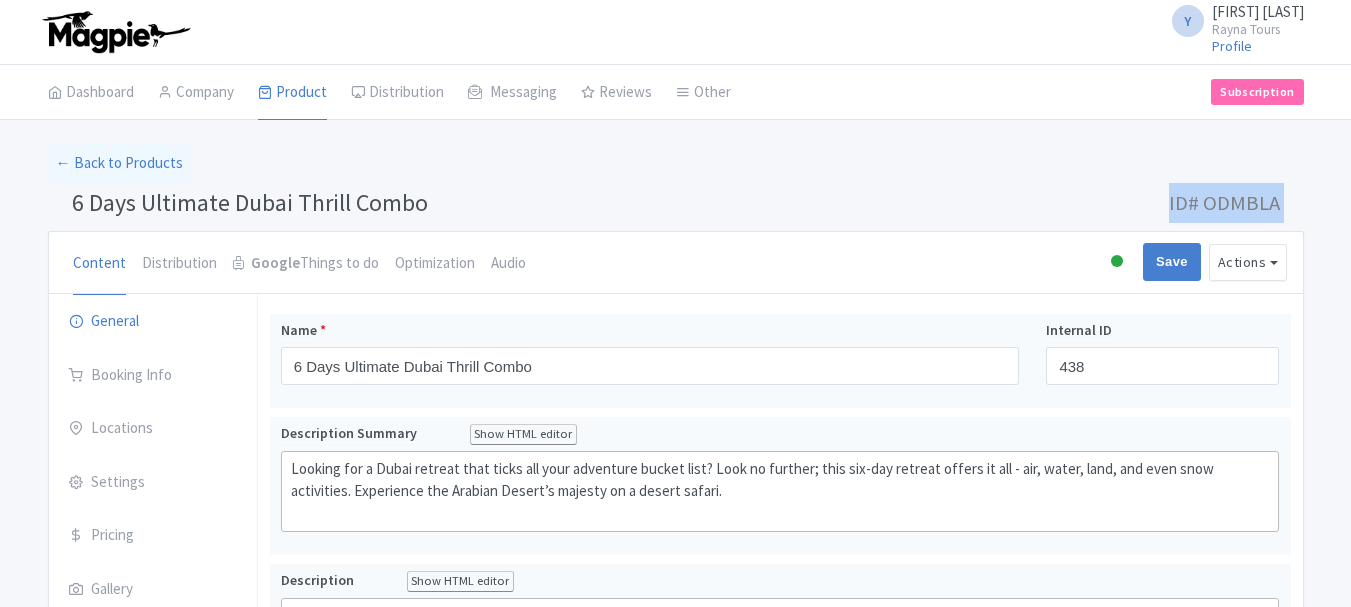 click on "ID# ODMBLA" at bounding box center (1224, 203) 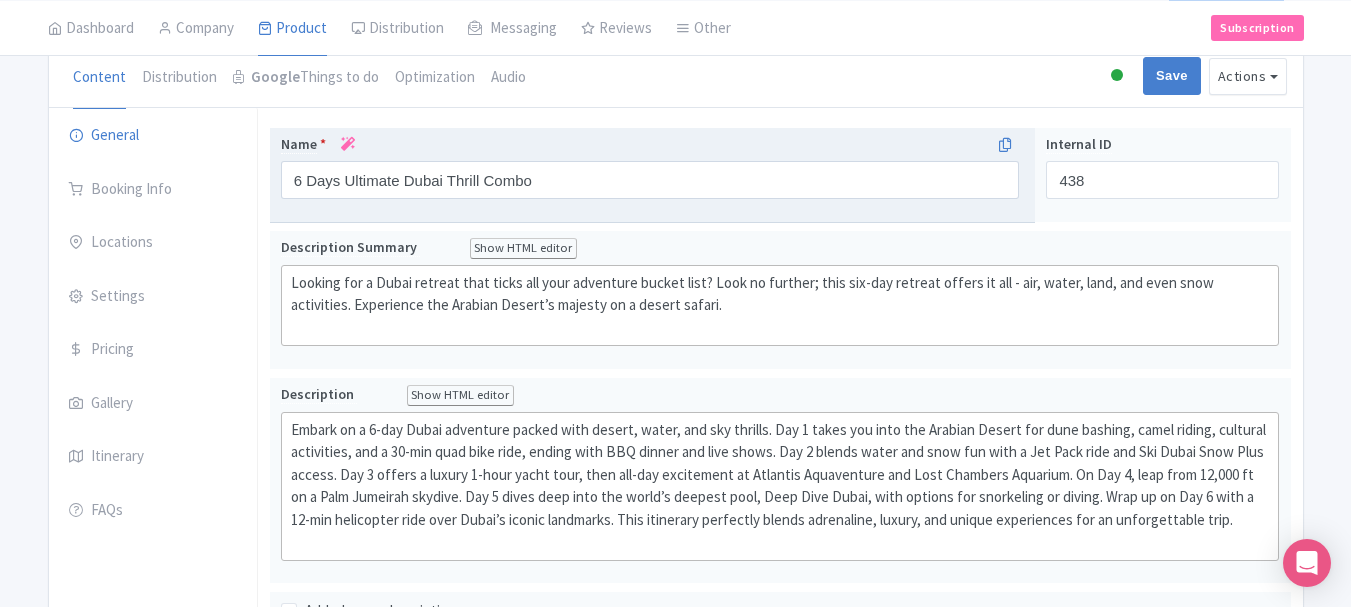 scroll, scrollTop: 0, scrollLeft: 0, axis: both 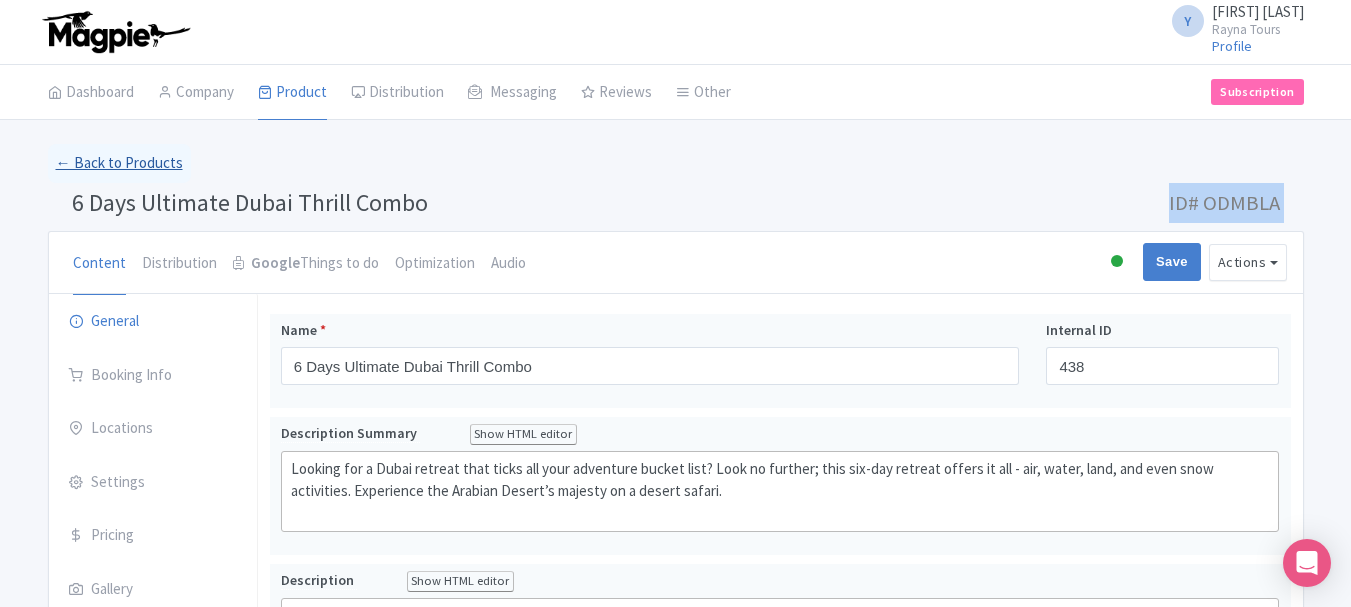 click on "← Back to Products" at bounding box center (119, 163) 